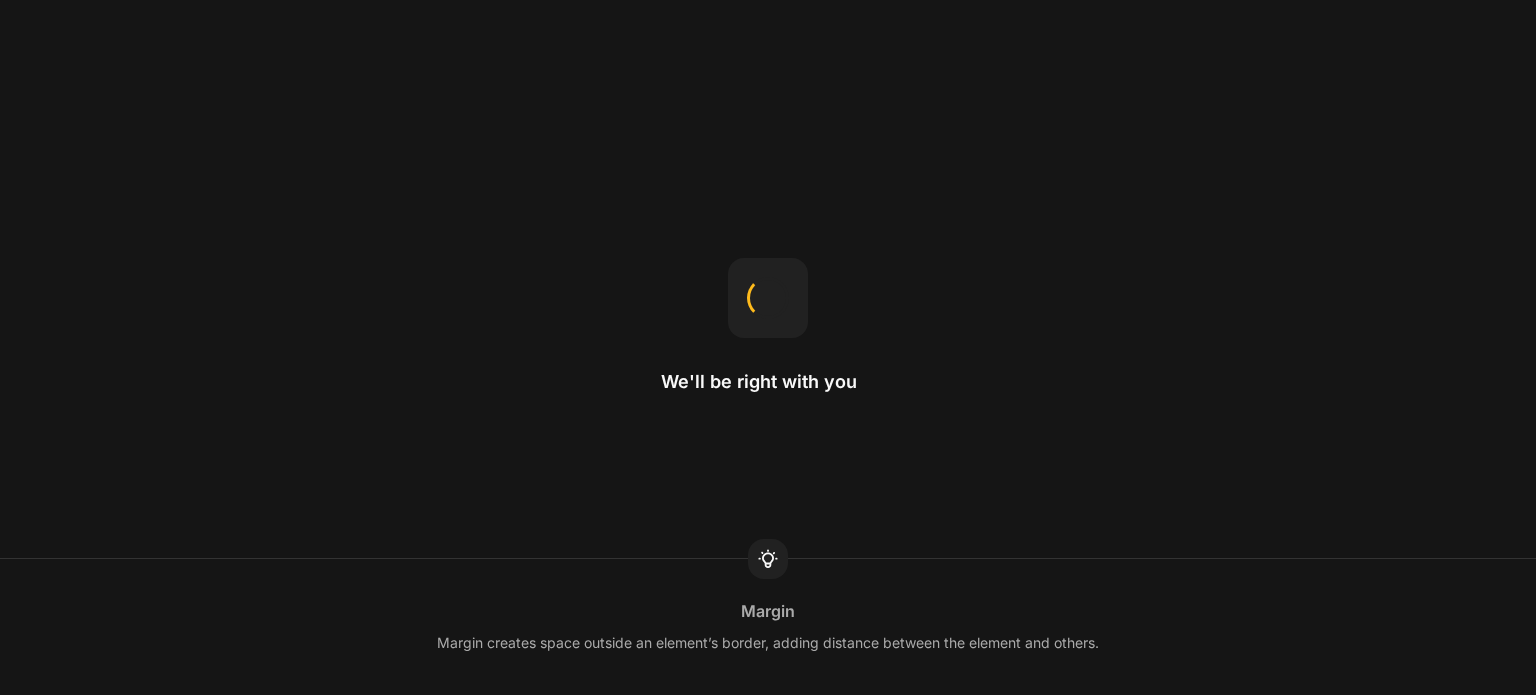 scroll, scrollTop: 0, scrollLeft: 0, axis: both 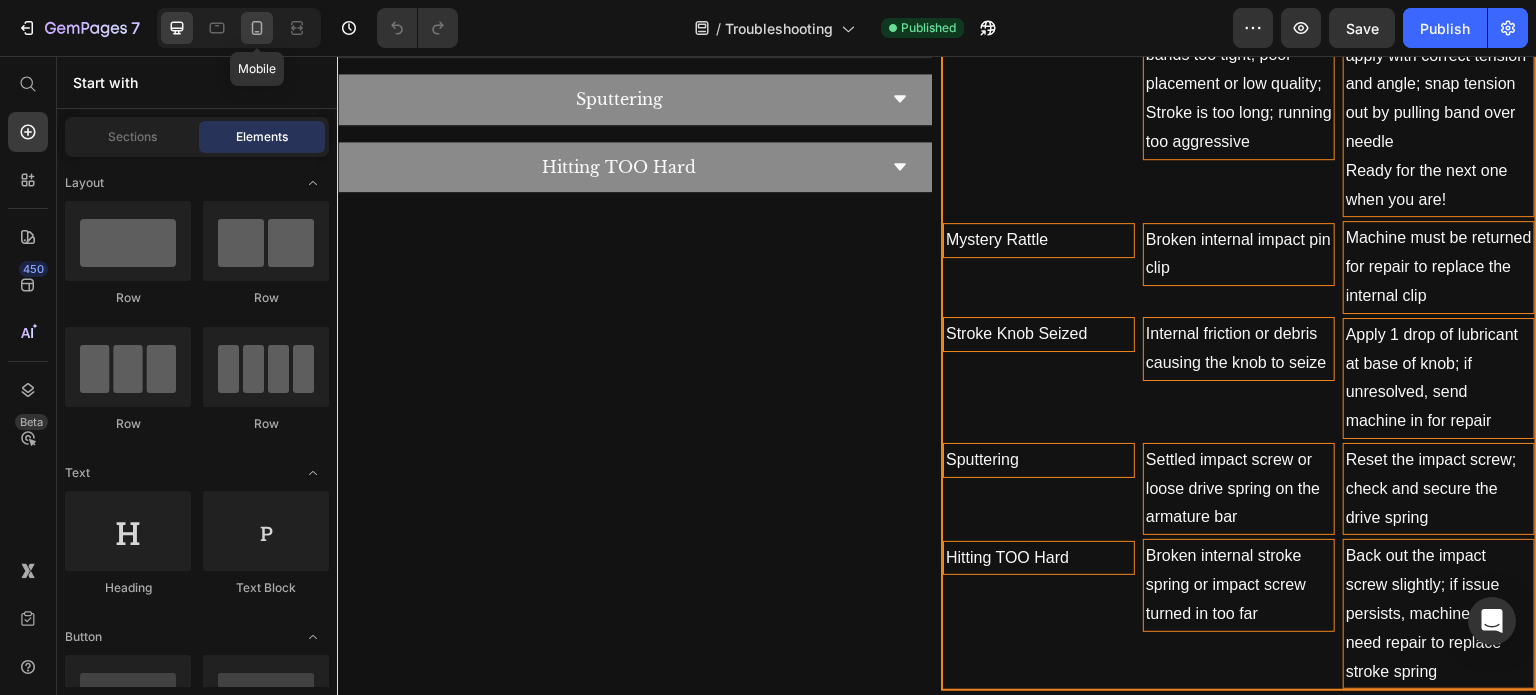 click 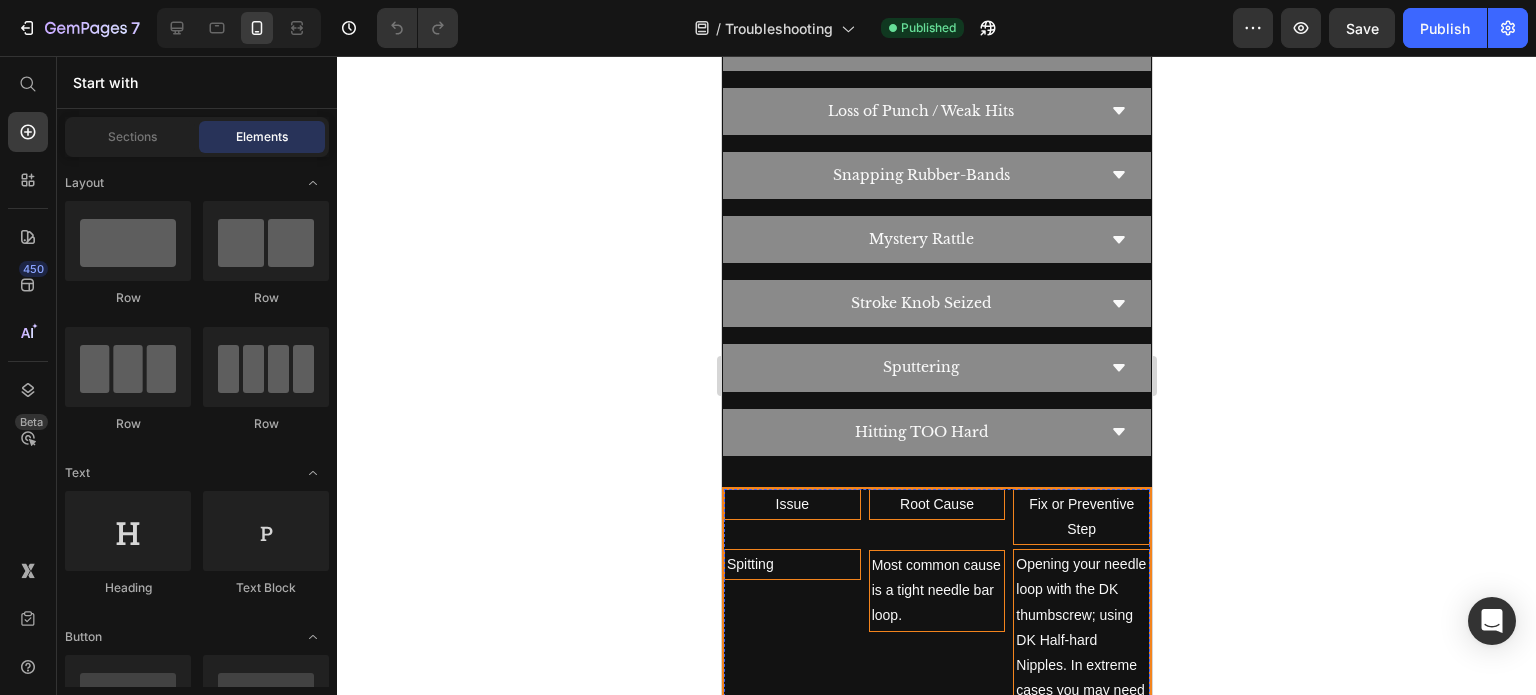 scroll, scrollTop: 1491, scrollLeft: 0, axis: vertical 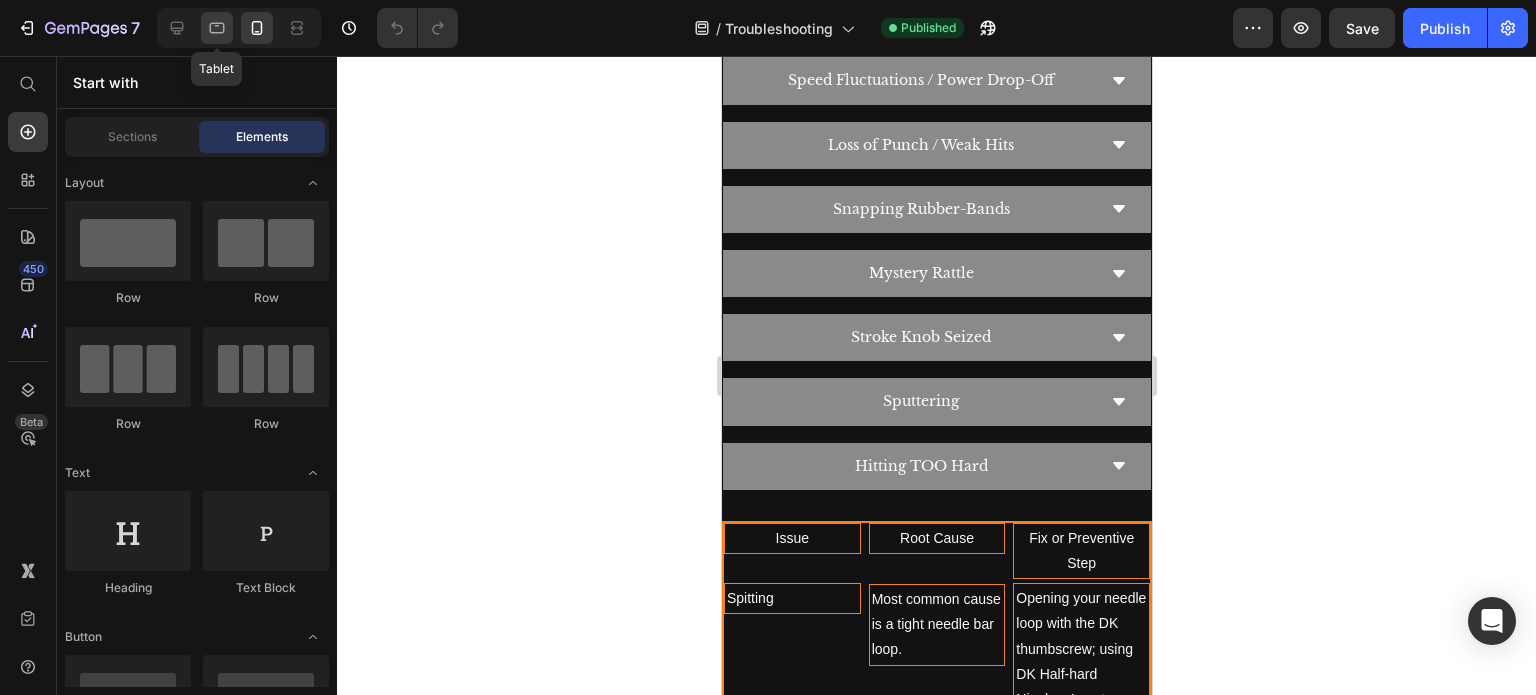 click 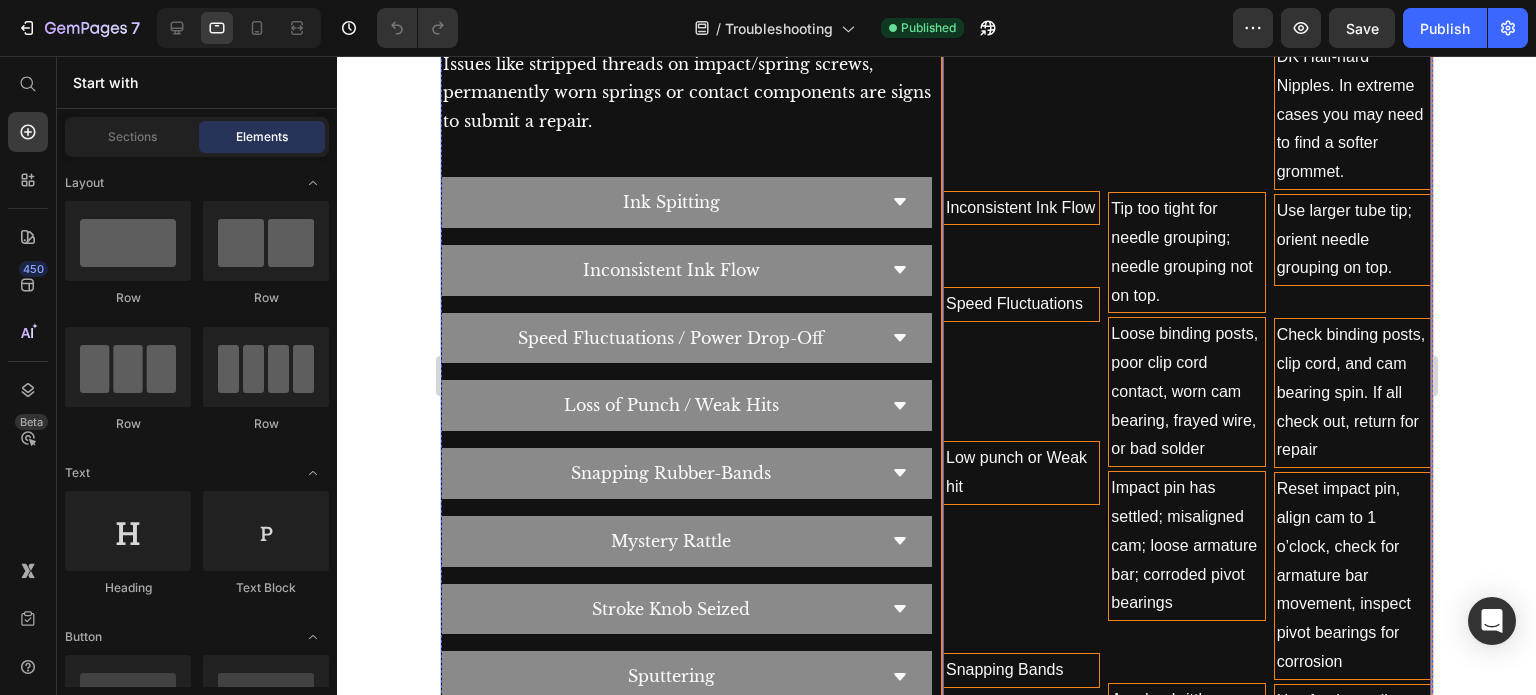 scroll, scrollTop: 1020, scrollLeft: 0, axis: vertical 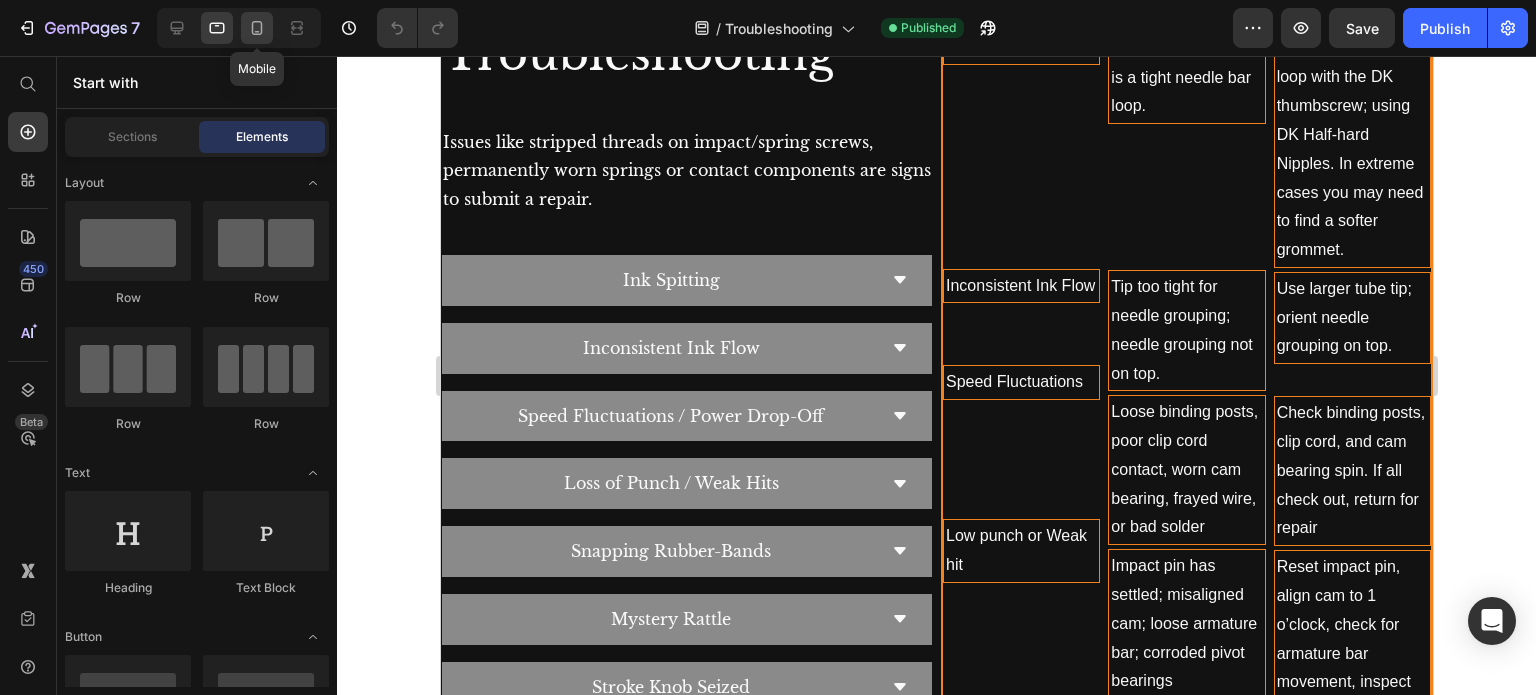 click 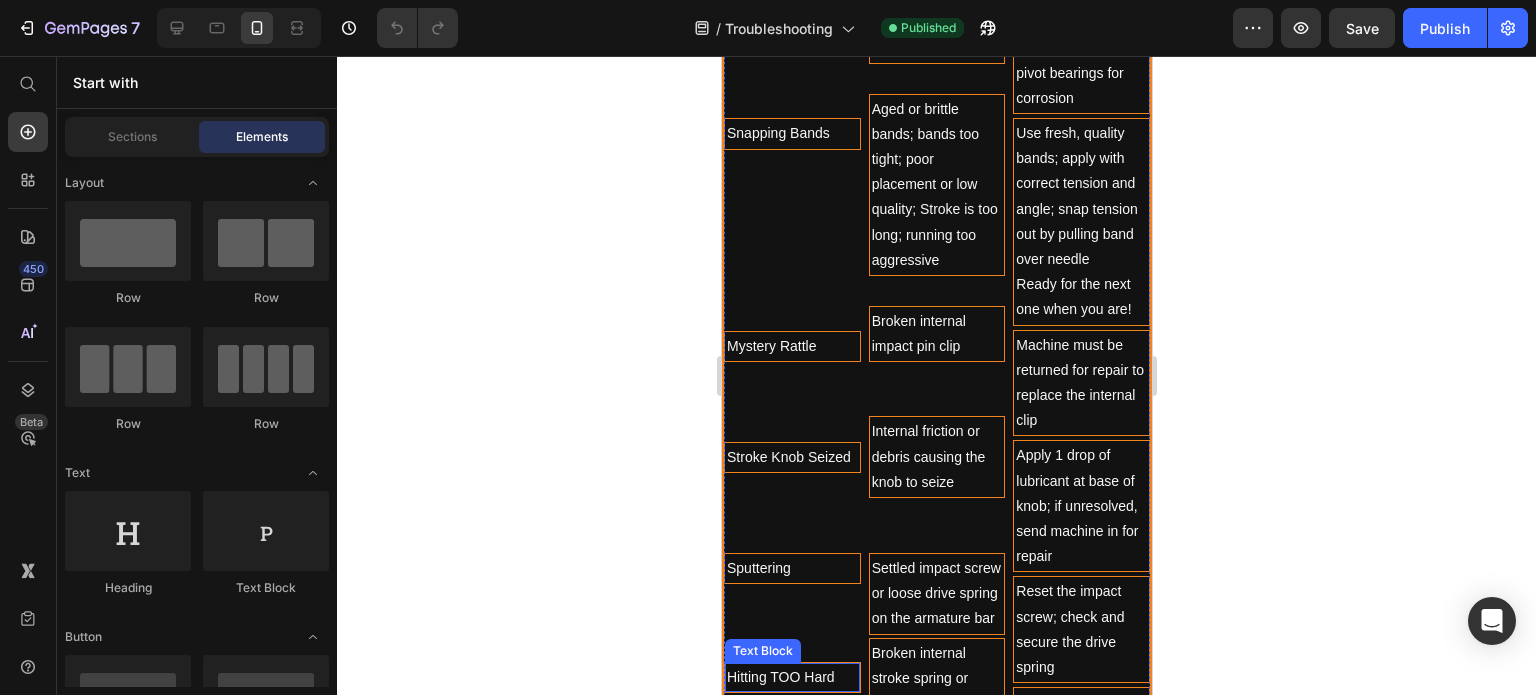 scroll, scrollTop: 2309, scrollLeft: 0, axis: vertical 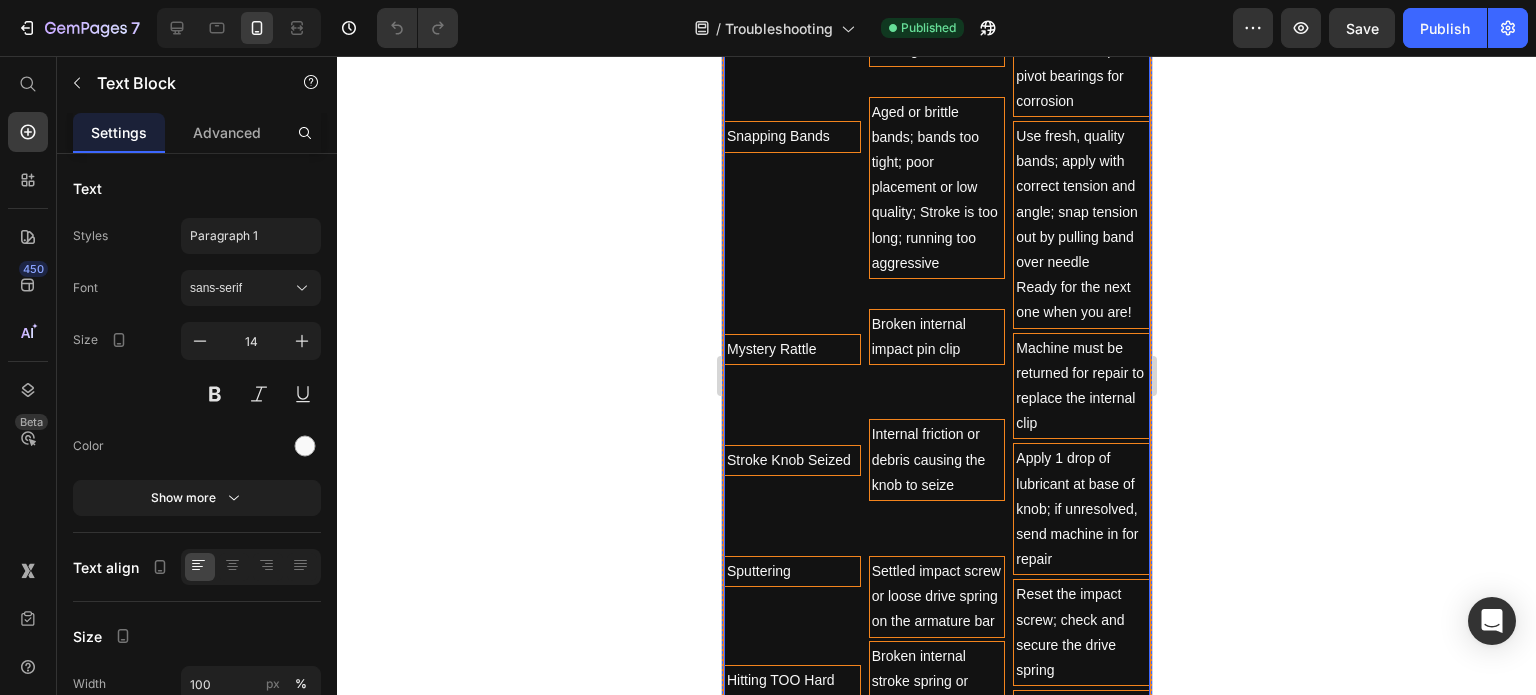 click on "Snapping Bands" at bounding box center [791, 136] 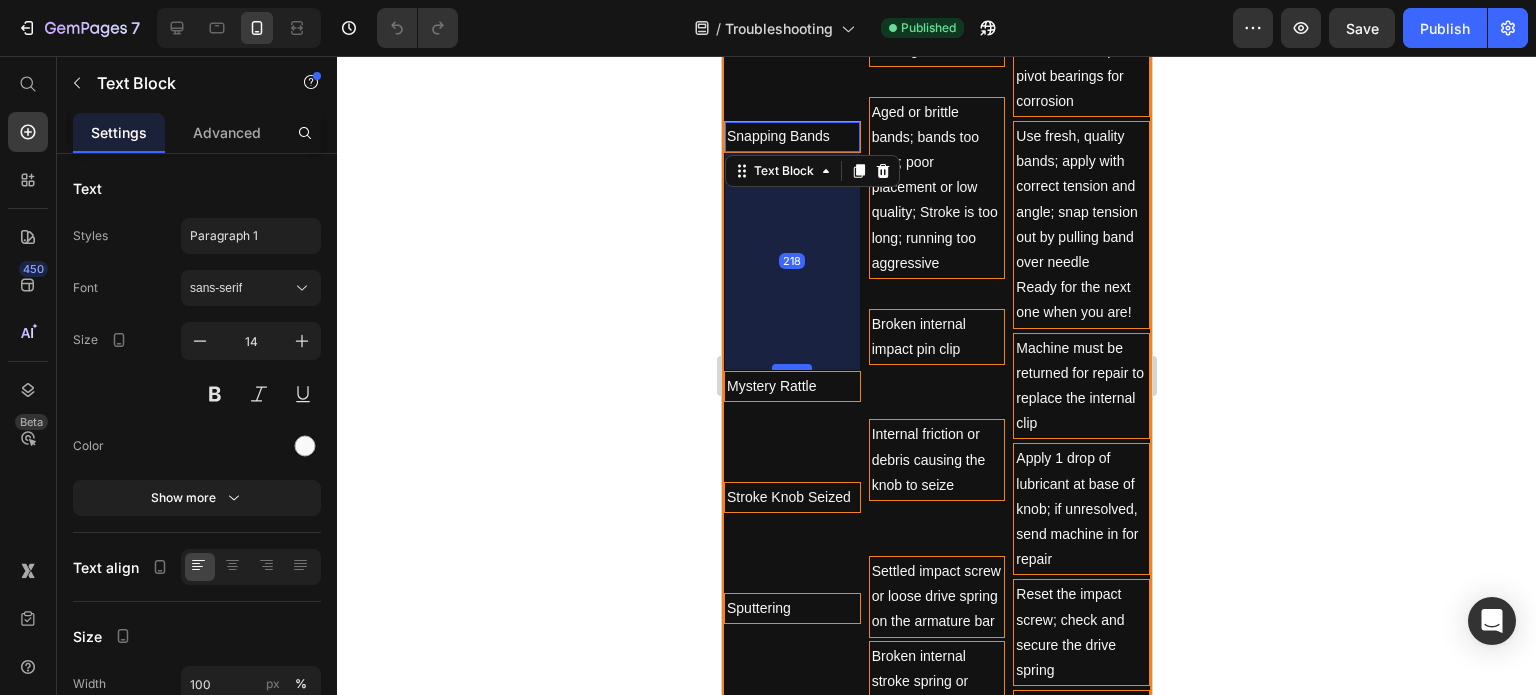 drag, startPoint x: 797, startPoint y: 321, endPoint x: 797, endPoint y: 358, distance: 37 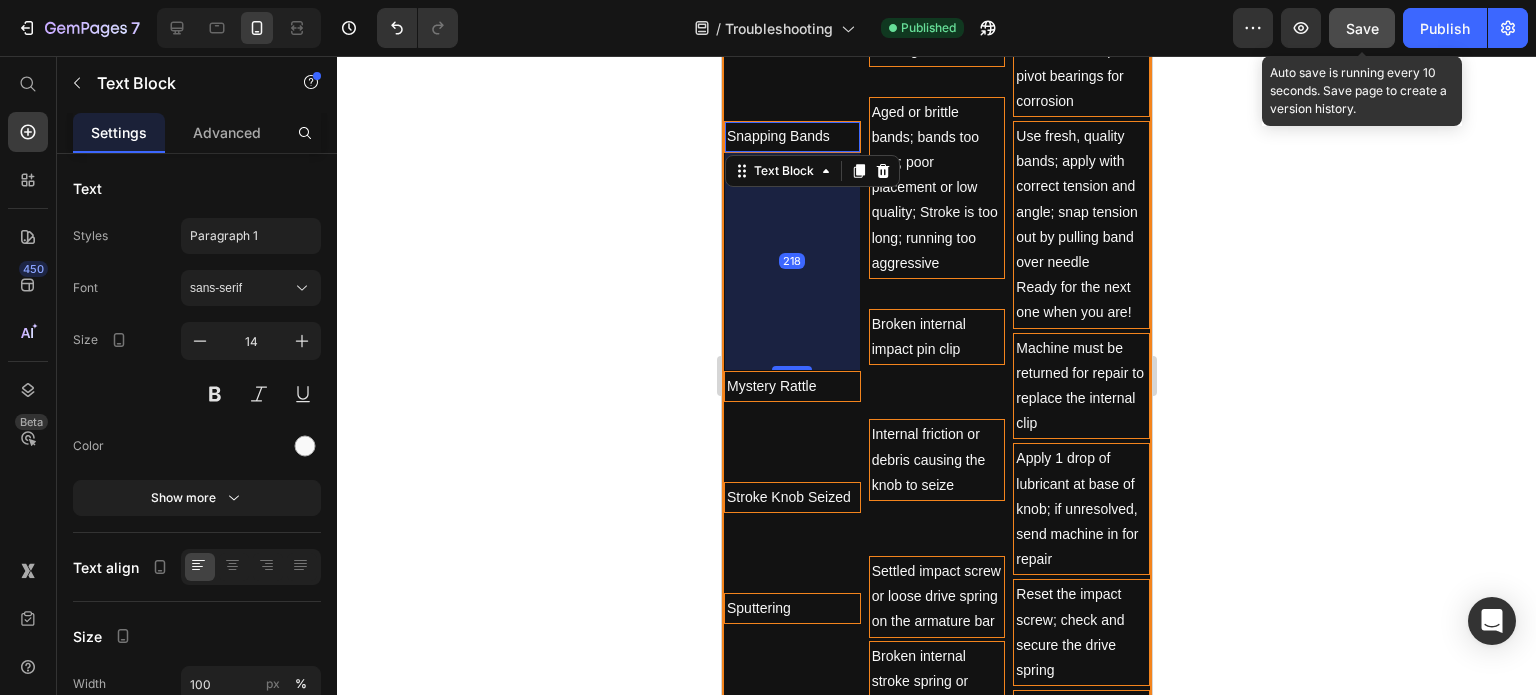 click on "Save" 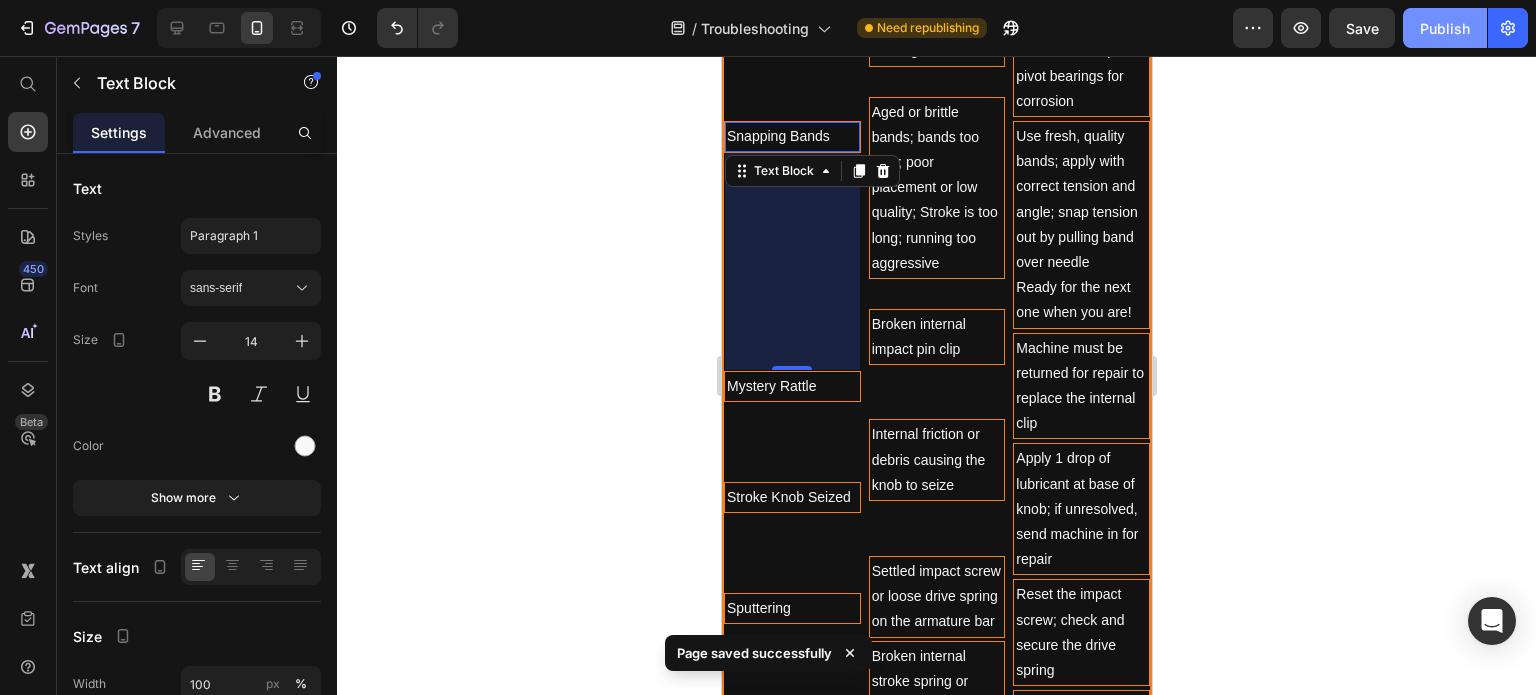 click on "Publish" at bounding box center [1445, 28] 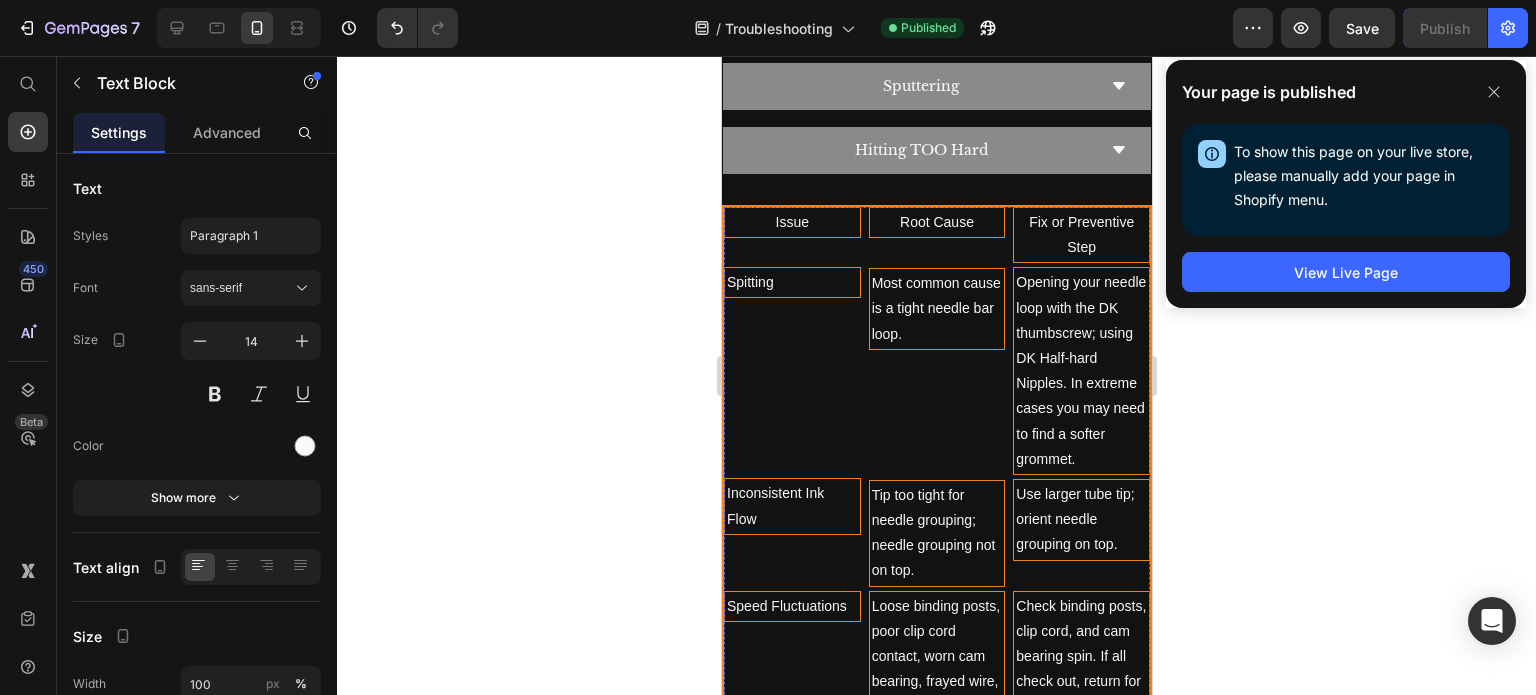 scroll, scrollTop: 1609, scrollLeft: 0, axis: vertical 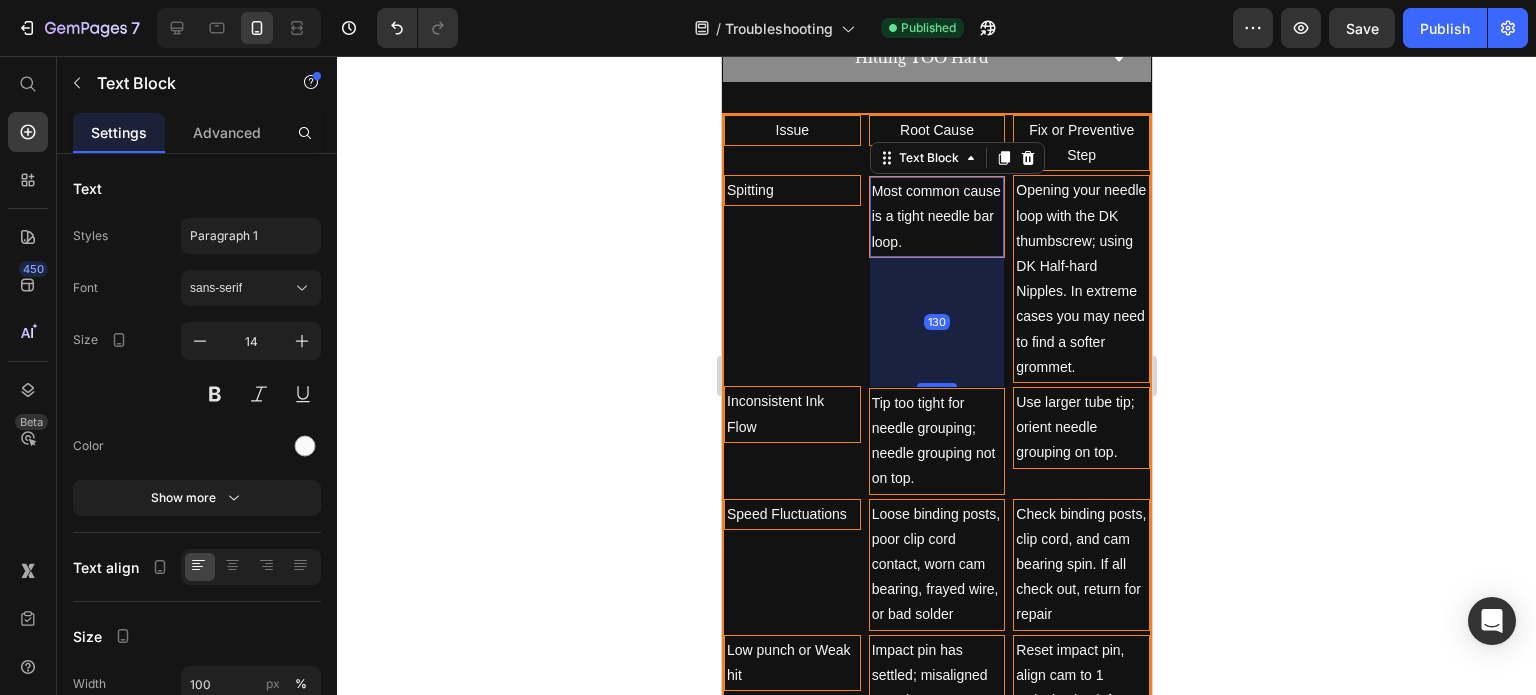 click on "Most common cause is a tight needle bar loop." at bounding box center [936, 217] 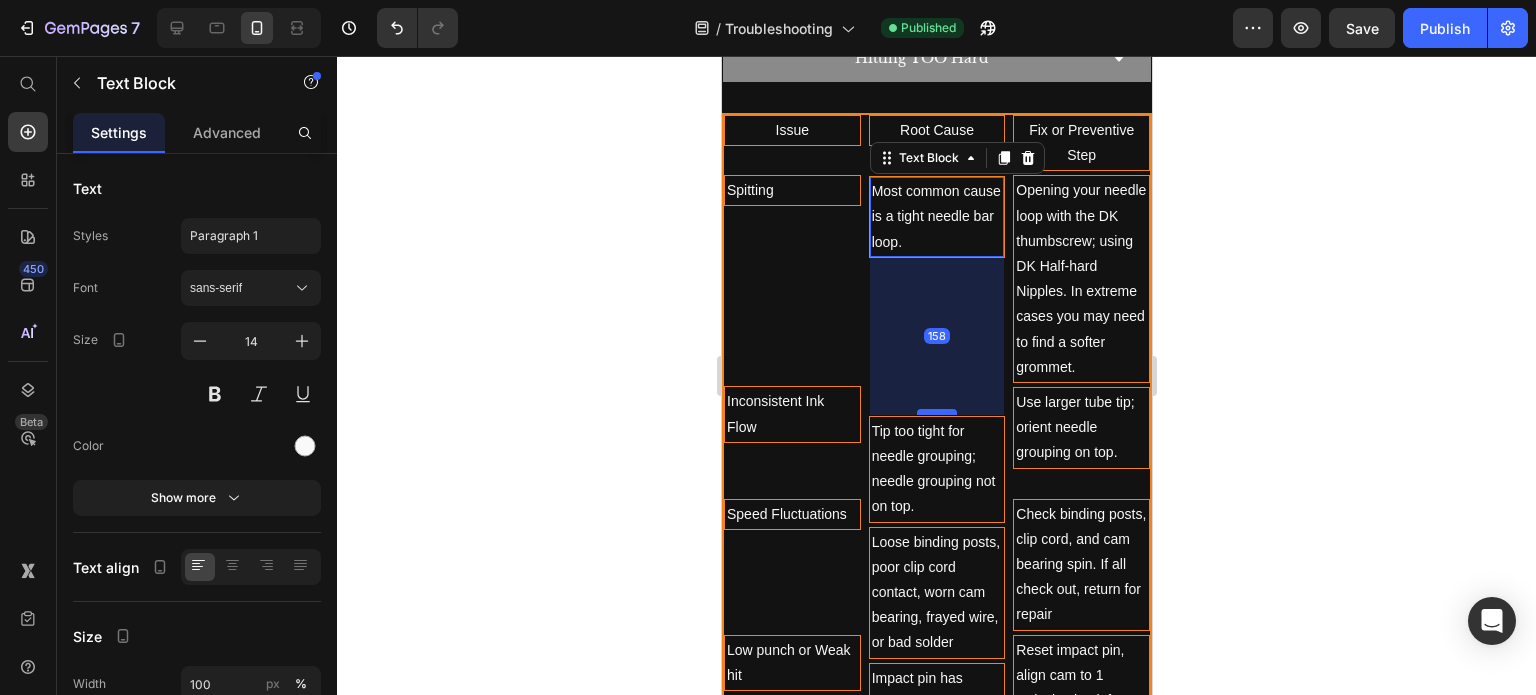 drag, startPoint x: 940, startPoint y: 377, endPoint x: 940, endPoint y: 405, distance: 28 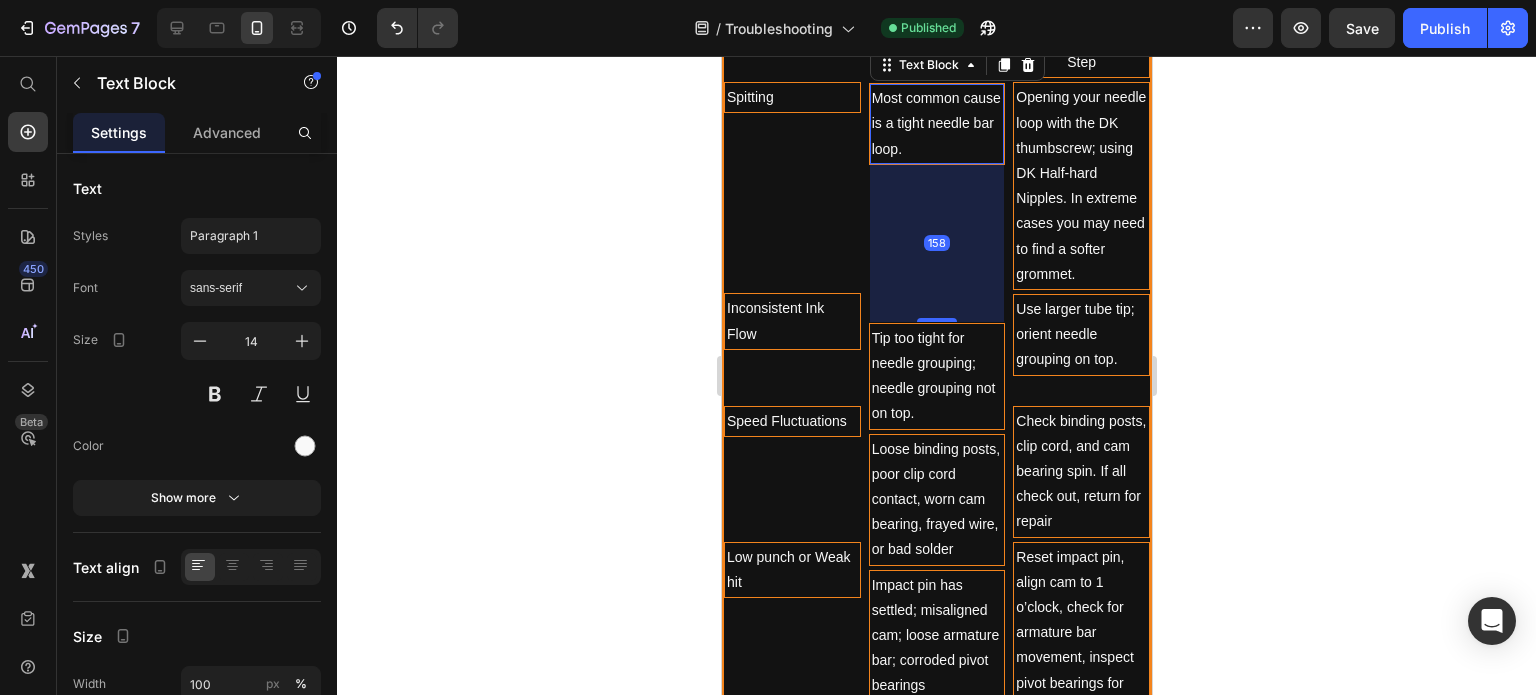 scroll, scrollTop: 1709, scrollLeft: 0, axis: vertical 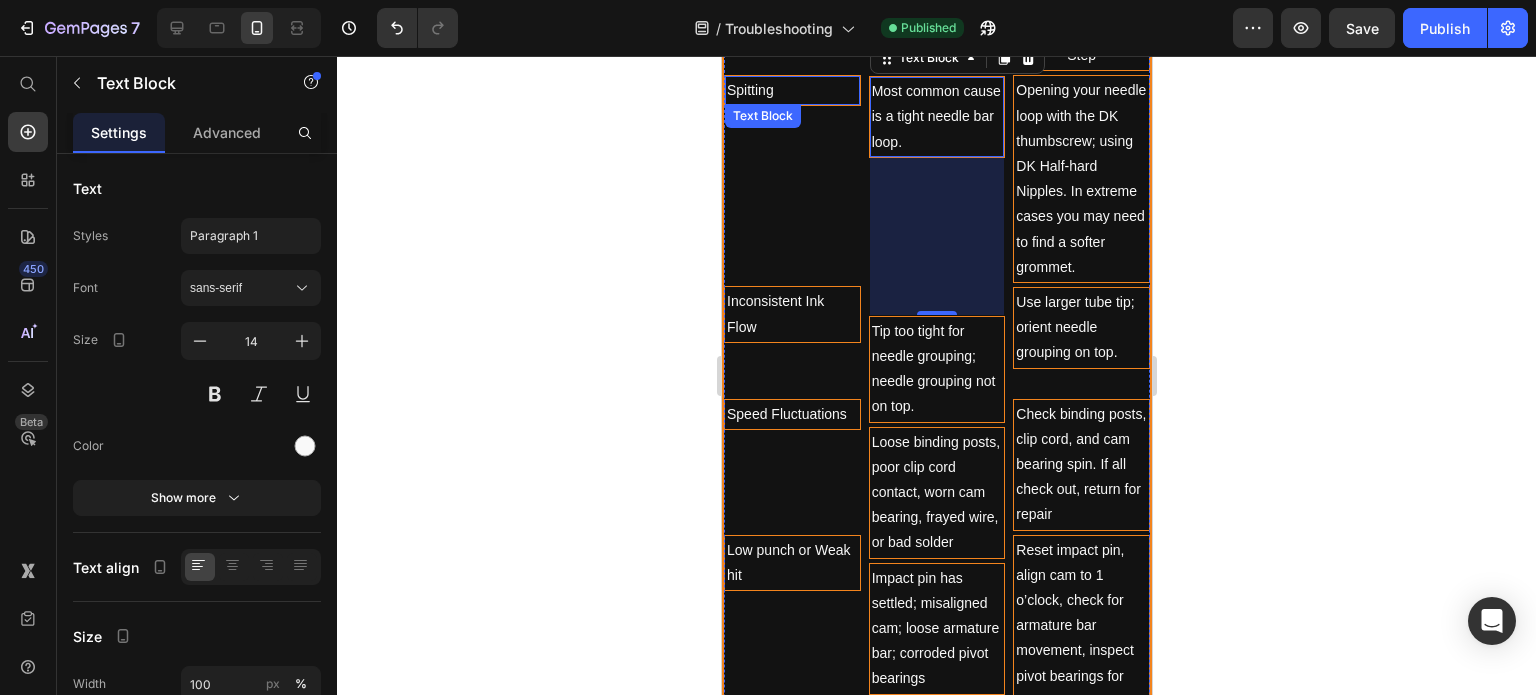 click on "Spitting" at bounding box center (791, 90) 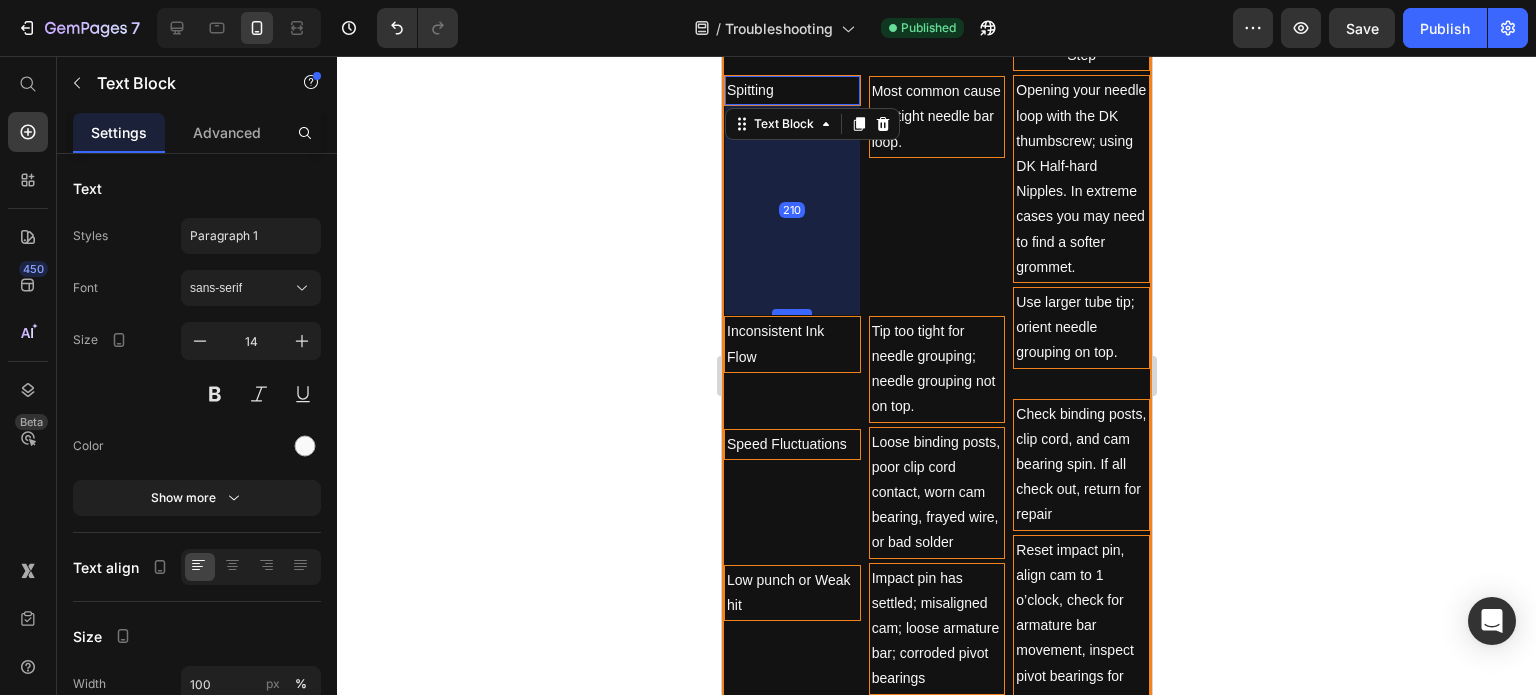 drag, startPoint x: 783, startPoint y: 277, endPoint x: 786, endPoint y: 307, distance: 30.149628 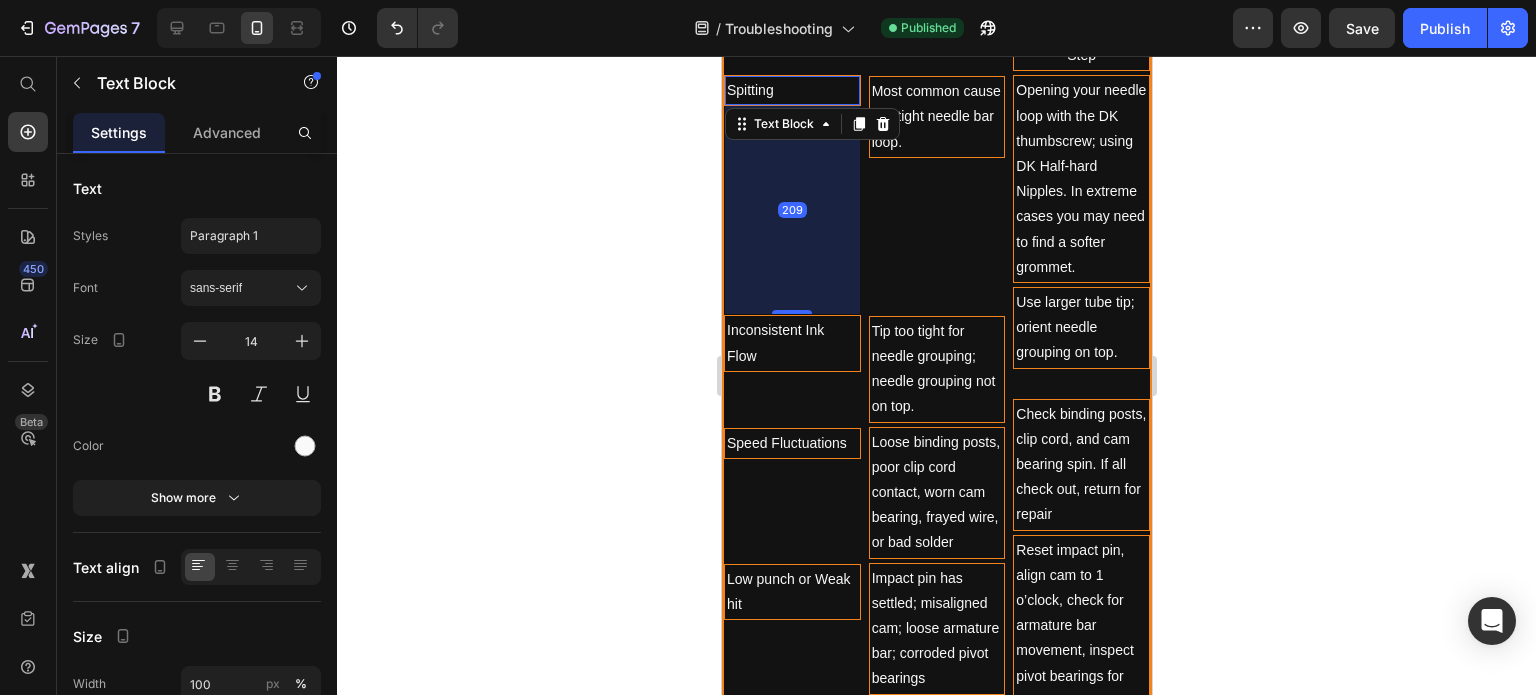 click at bounding box center [791, 312] 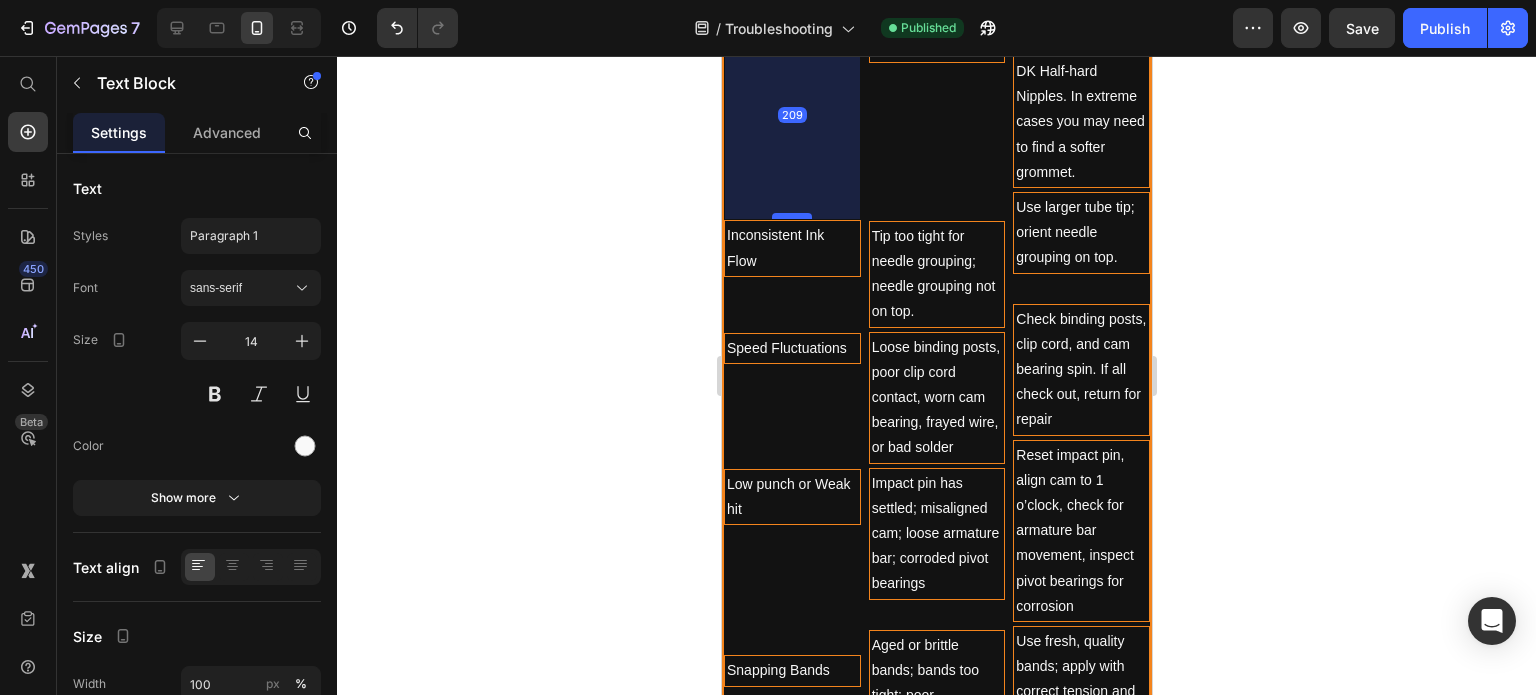 scroll, scrollTop: 1809, scrollLeft: 0, axis: vertical 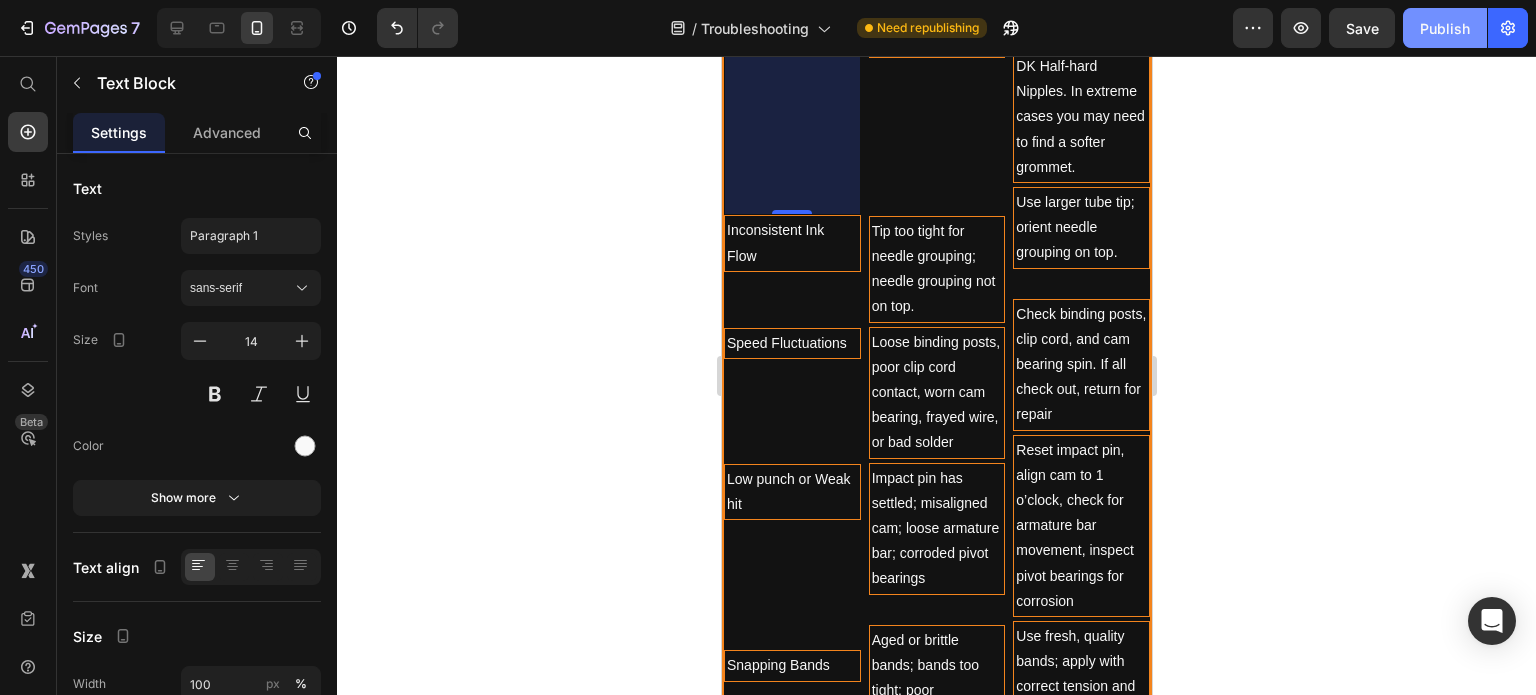 click on "Publish" at bounding box center (1445, 28) 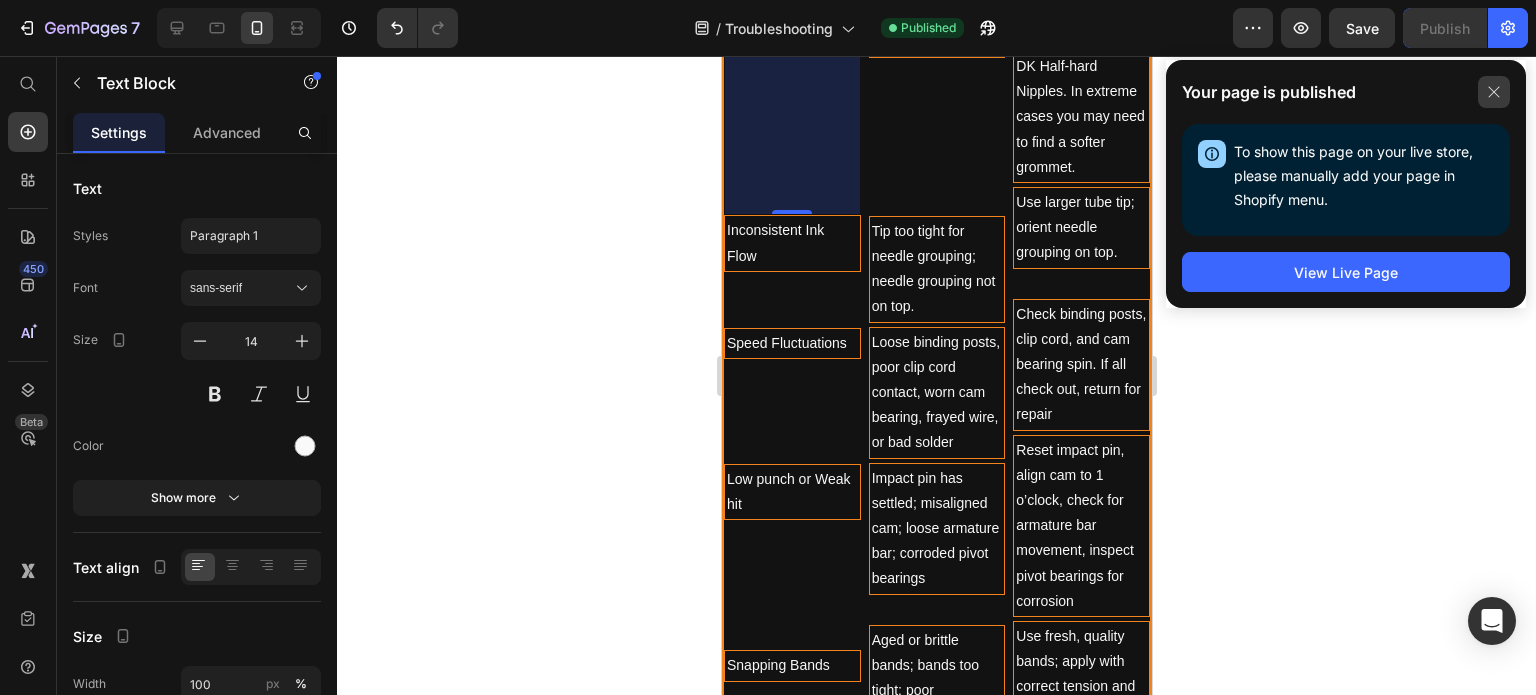 click 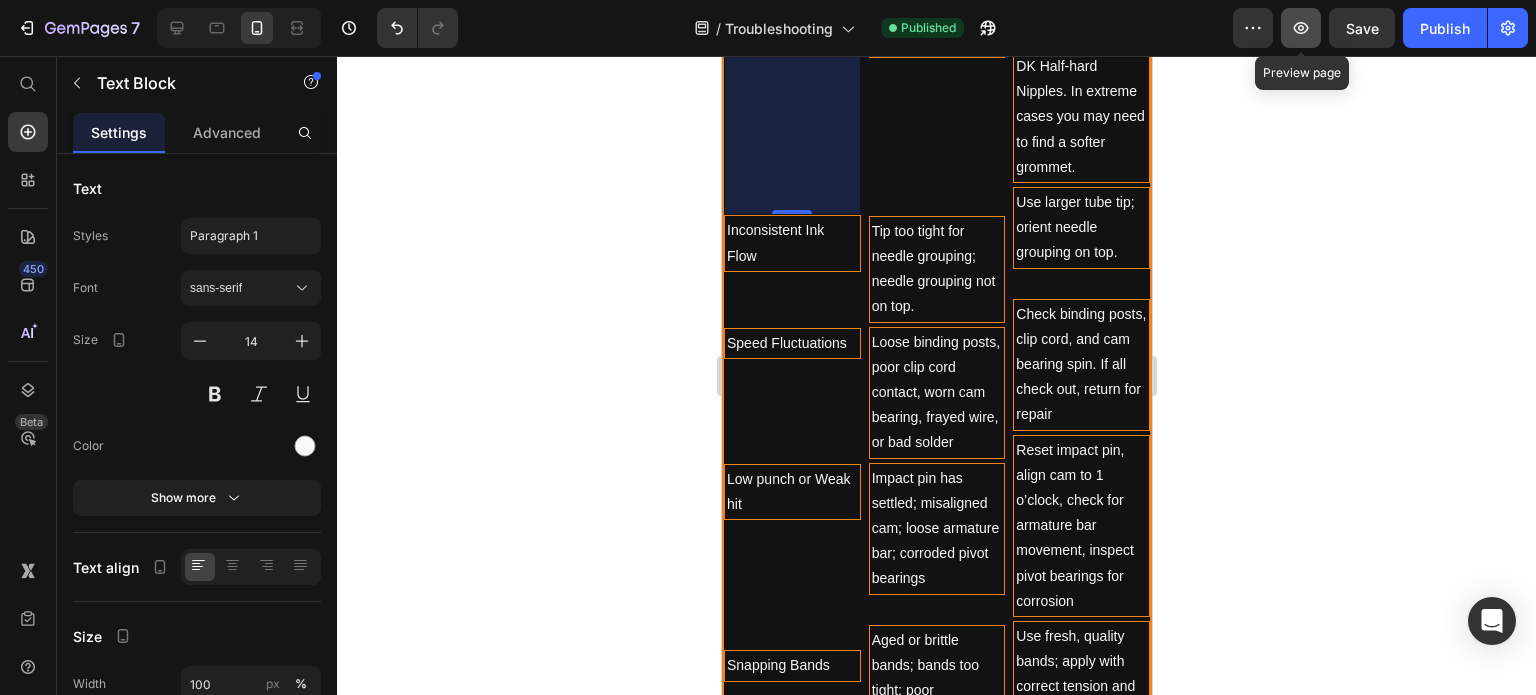 click 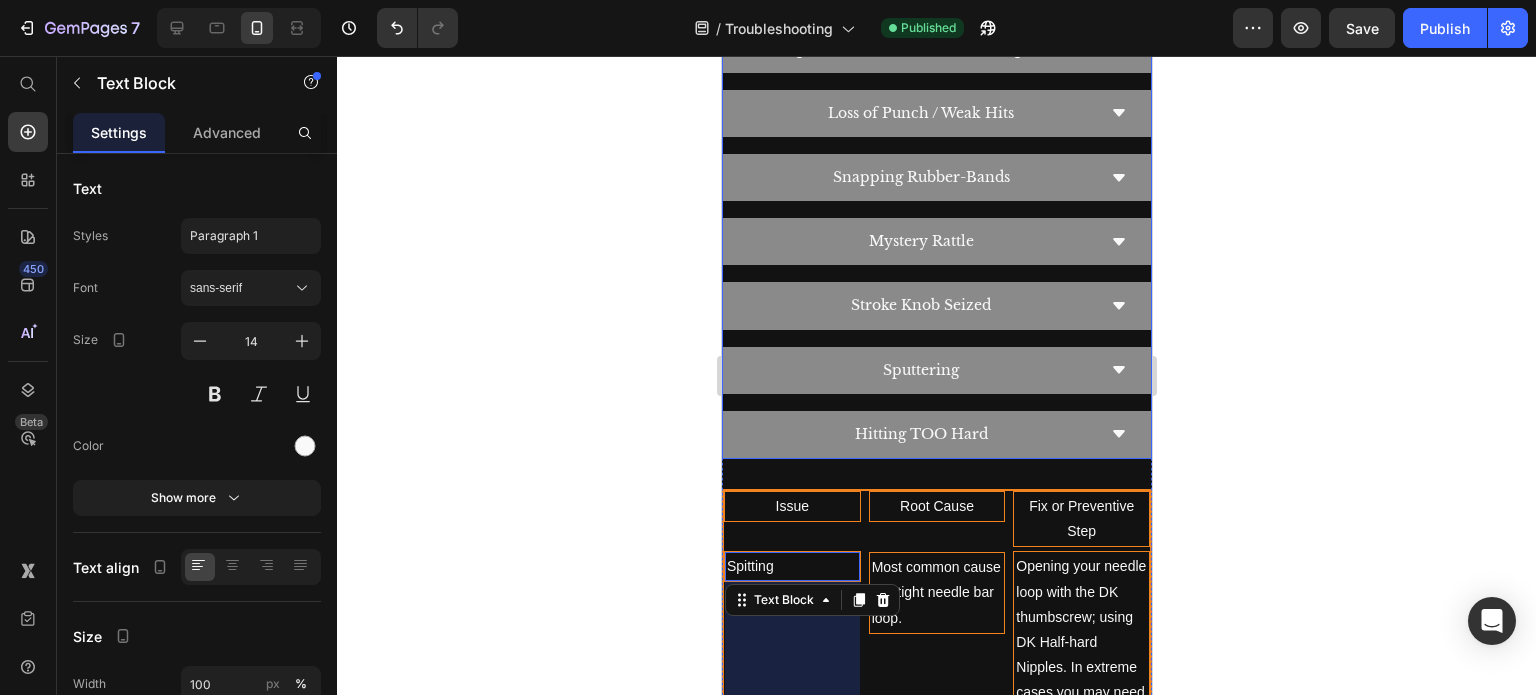 scroll, scrollTop: 1209, scrollLeft: 0, axis: vertical 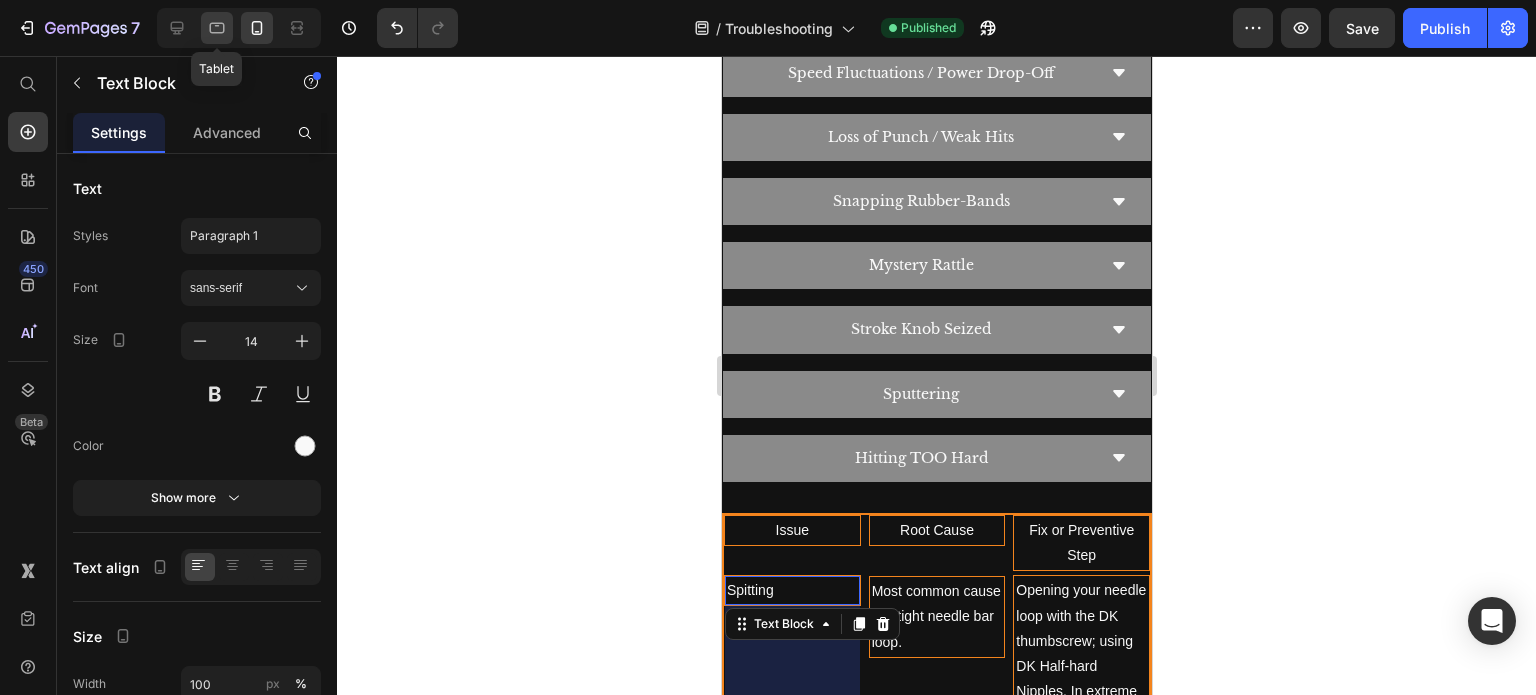 click 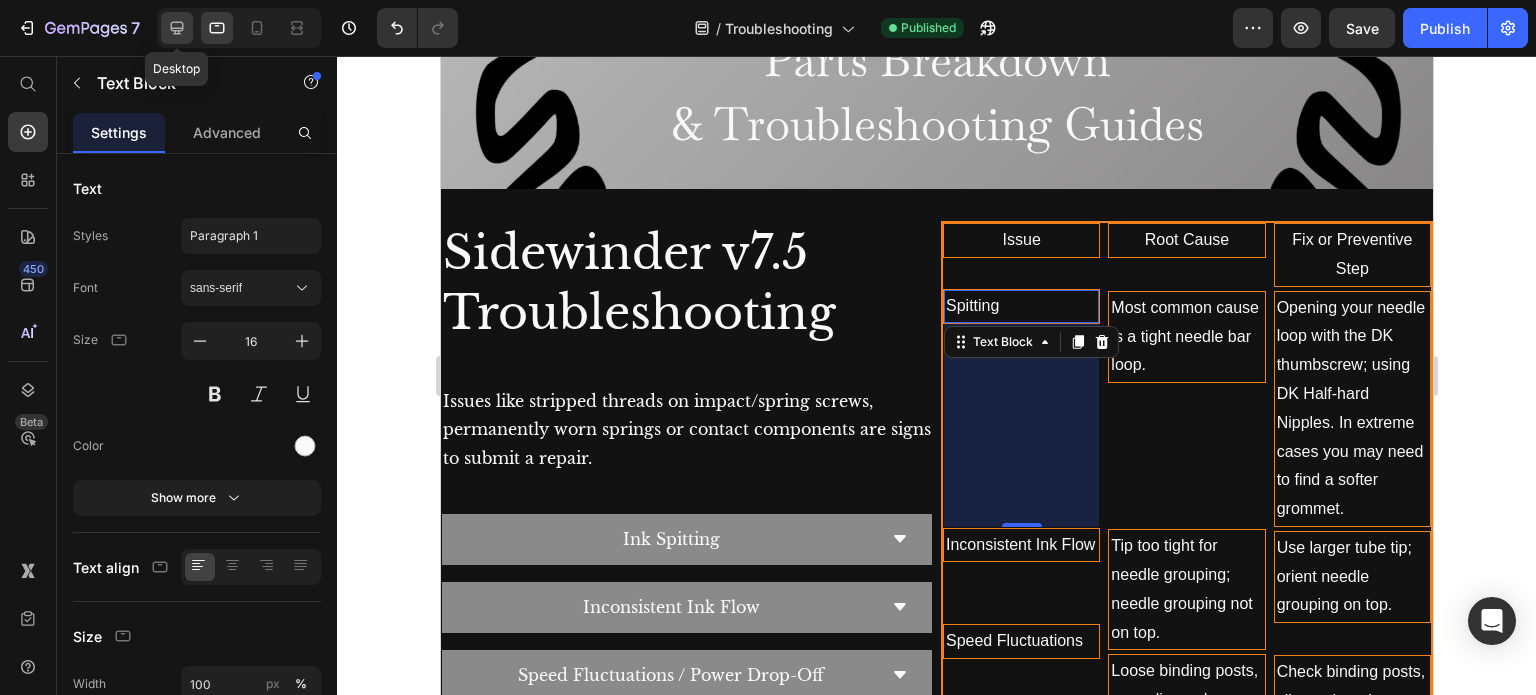 click 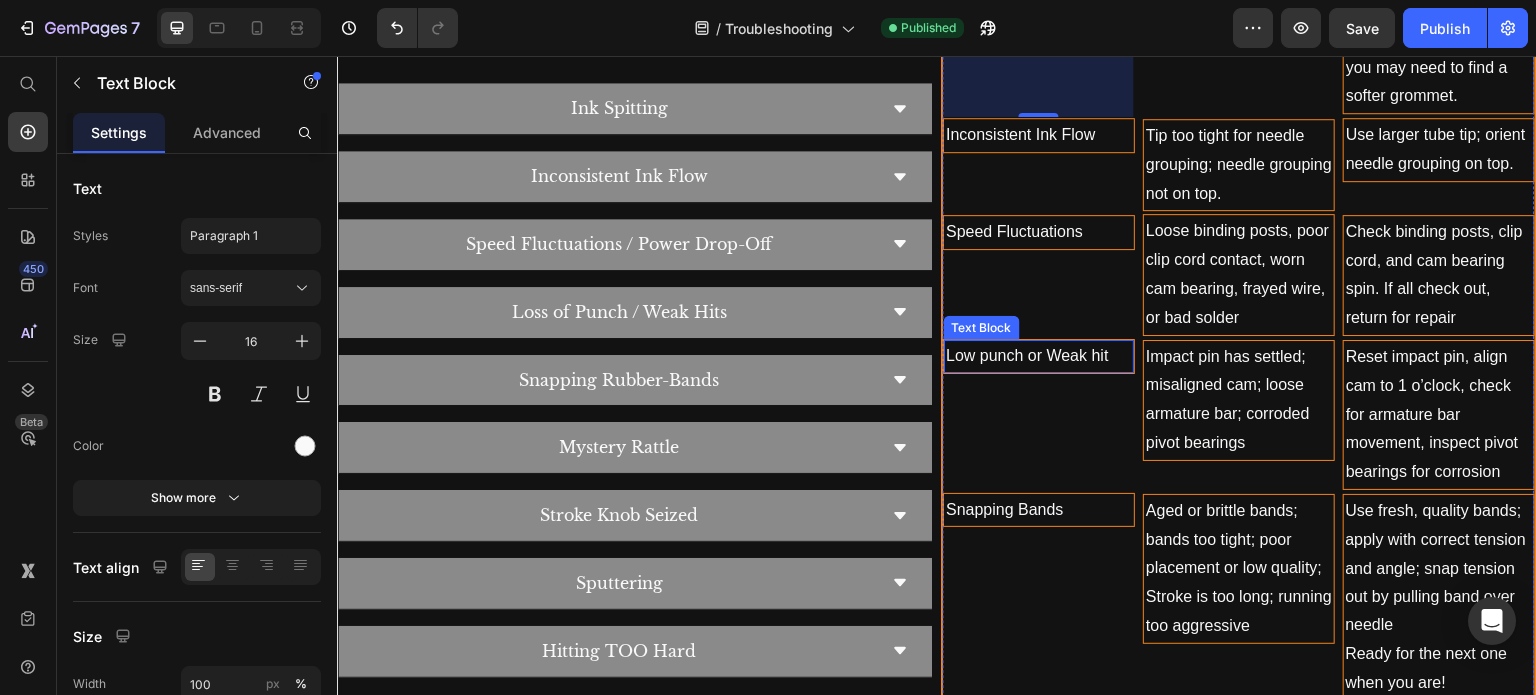 scroll, scrollTop: 1224, scrollLeft: 0, axis: vertical 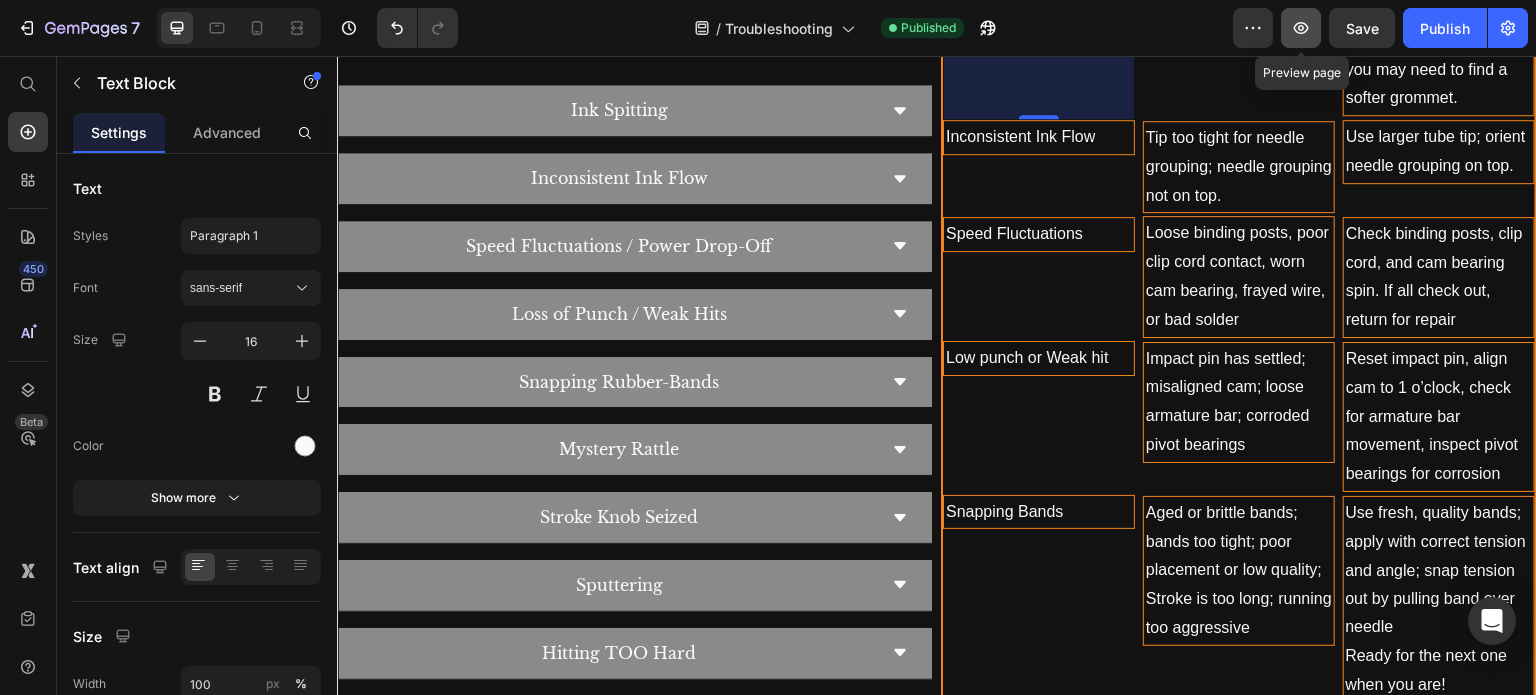 click 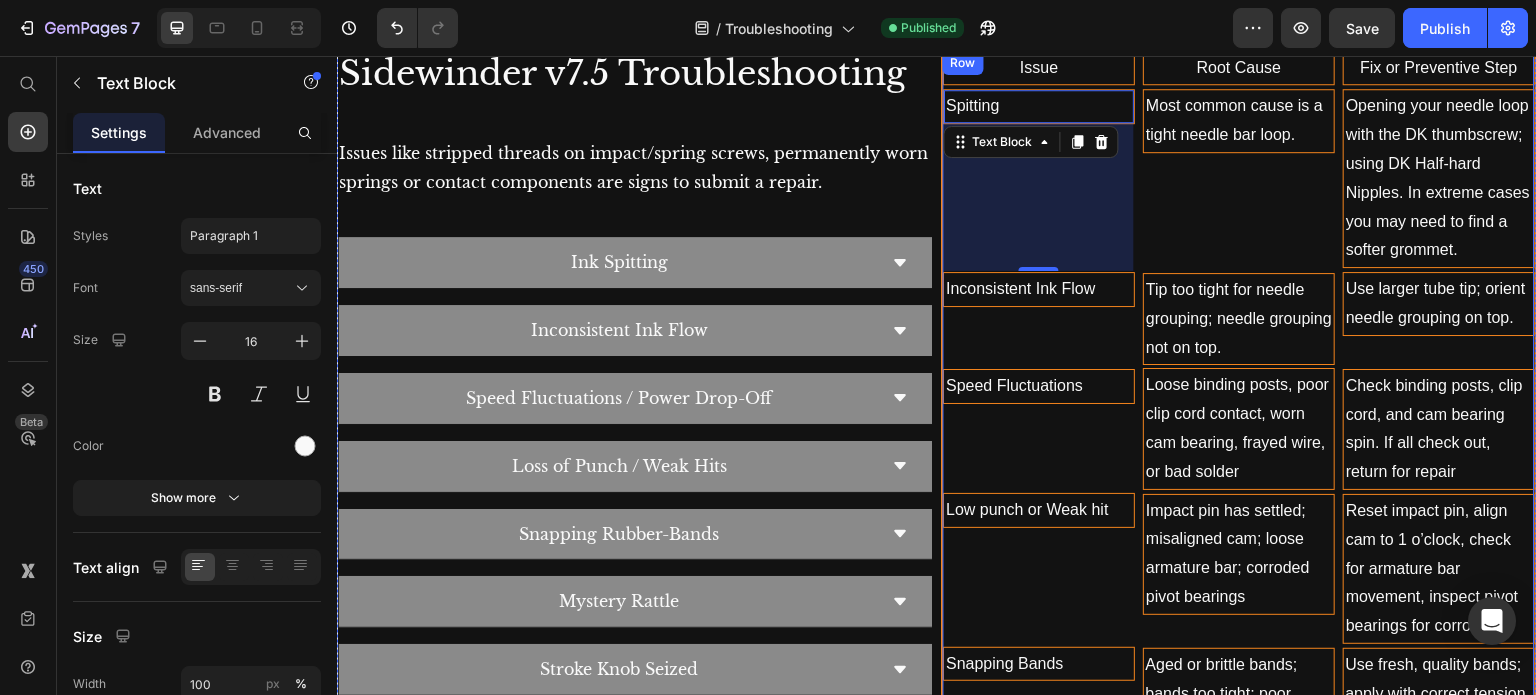 scroll, scrollTop: 1024, scrollLeft: 0, axis: vertical 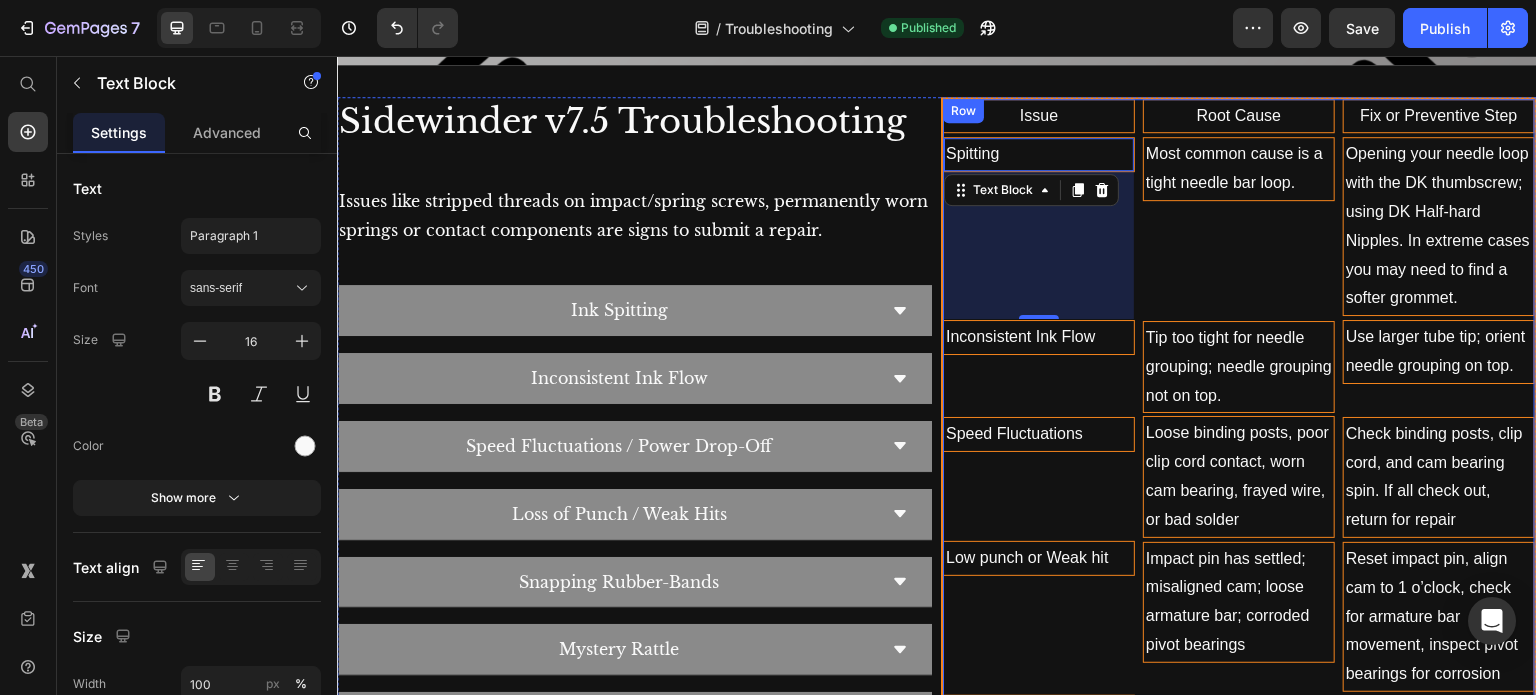 click on "Root Cause Text Block Most common cause is a tight needle bar loop. Text Block Tip too tight for needle grouping; needle grouping not on top. Text Block Loose binding posts, poor clip cord contact, worn cam bearing, frayed wire, or bad solder Text Block Impact pin has settled; misaligned cam; loose armature bar; corroded pivot bearings Text Block Aged or brittle bands; bands too tight; poor placement or low quality; Stroke is too long; running too aggressive  Text Block Broken internal impact pin clip Text Block Internal friction or debris causing the knob to seize Text Block Settled impact screw or loose drive spring on the armature bar Text Block Broken internal stroke spring or impact screw turned in too far Text Block" at bounding box center [1239, 737] 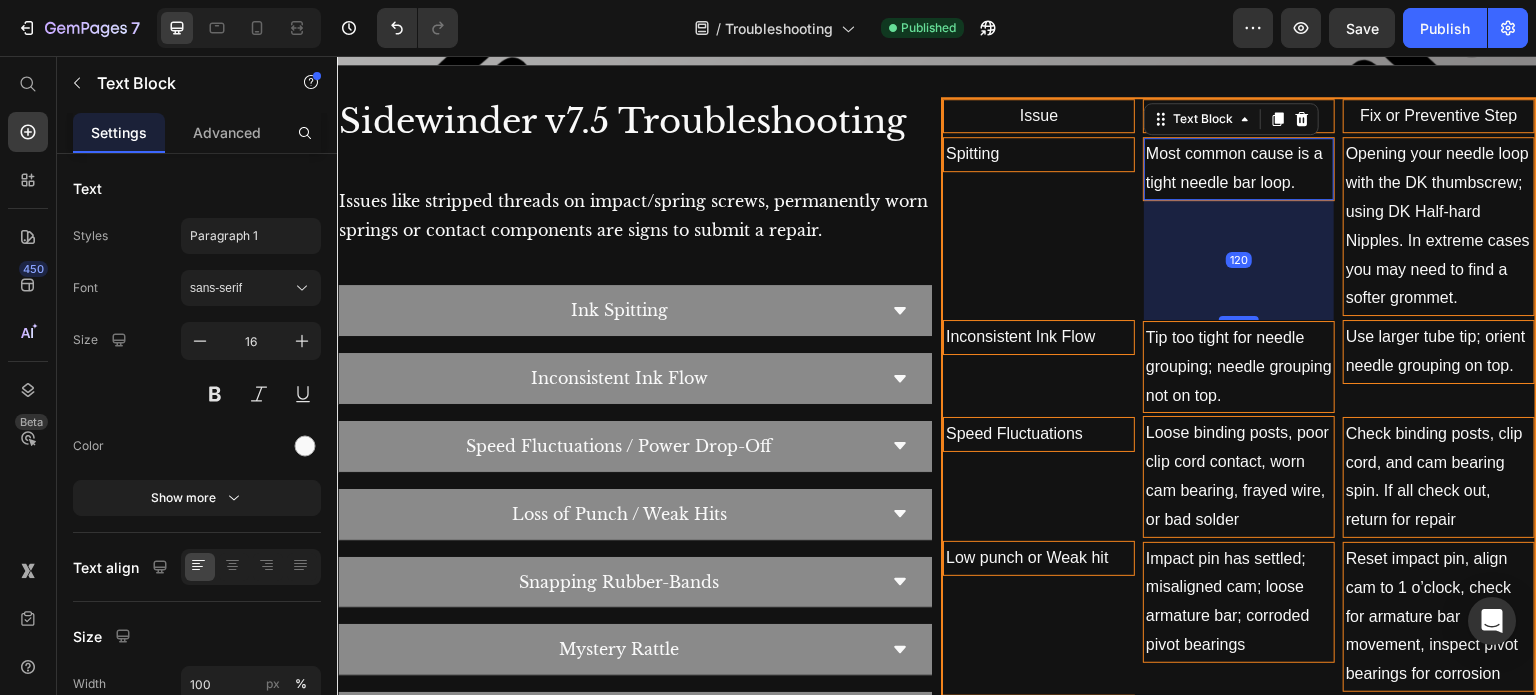 click on "Most common cause is a tight needle bar loop." at bounding box center [1239, 169] 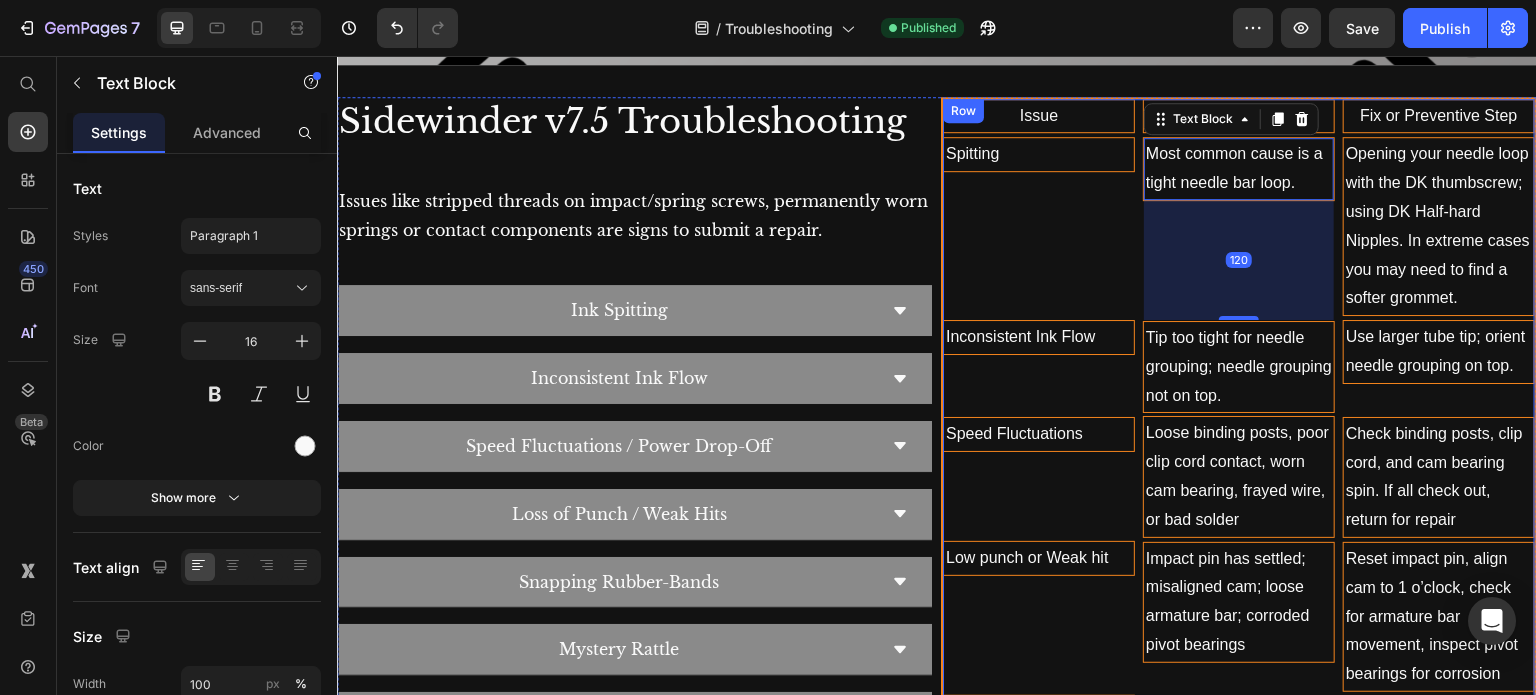 click on "Issue Text Block Spitting Text Block Inconsistent Ink Flow  Text Block Speed Fluctuations Text Block Low punch or Weak hit Text Block Snapping Bands Text Block Mystery Rattle  Text Block Stroke Knob Seized  Text Block Sputtering Text Block Hitting TOO Hard Text Block" at bounding box center (1039, 737) 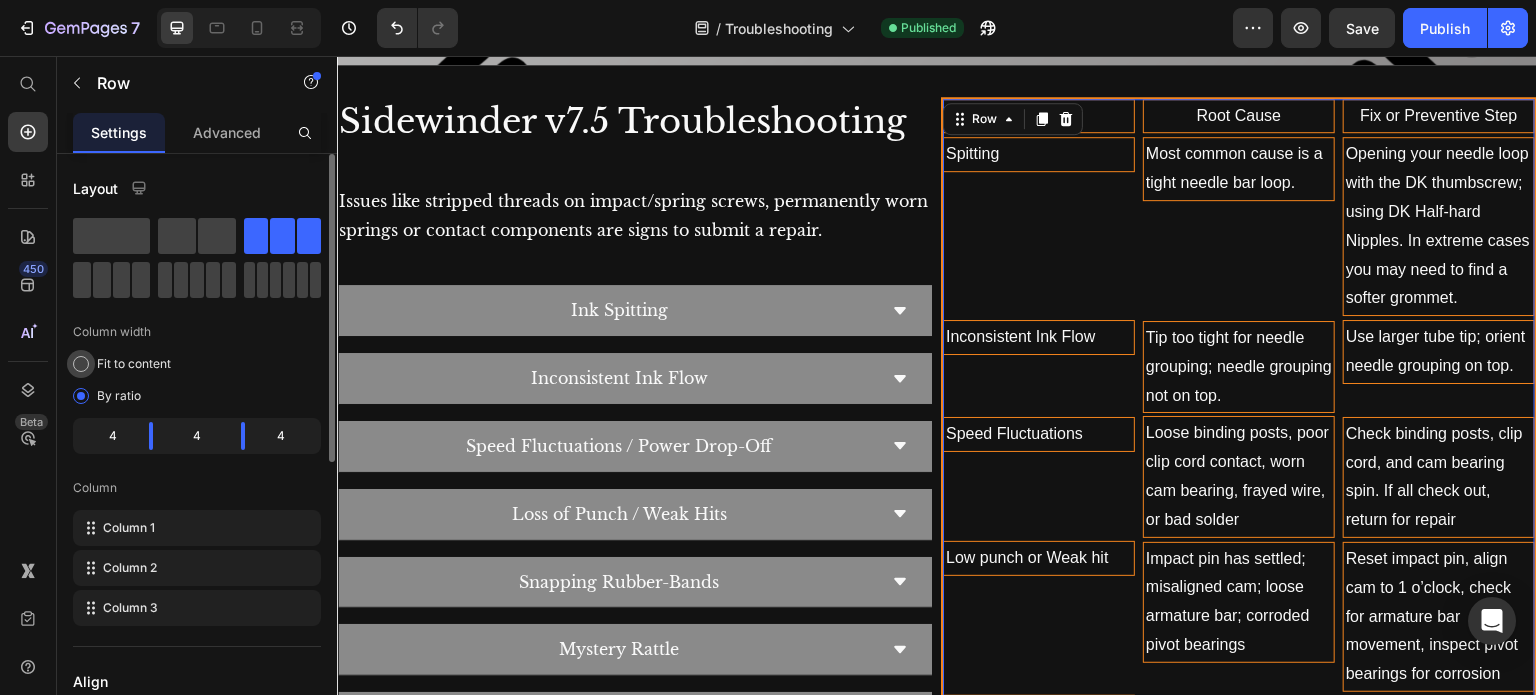click on "Fit to content" at bounding box center (134, 364) 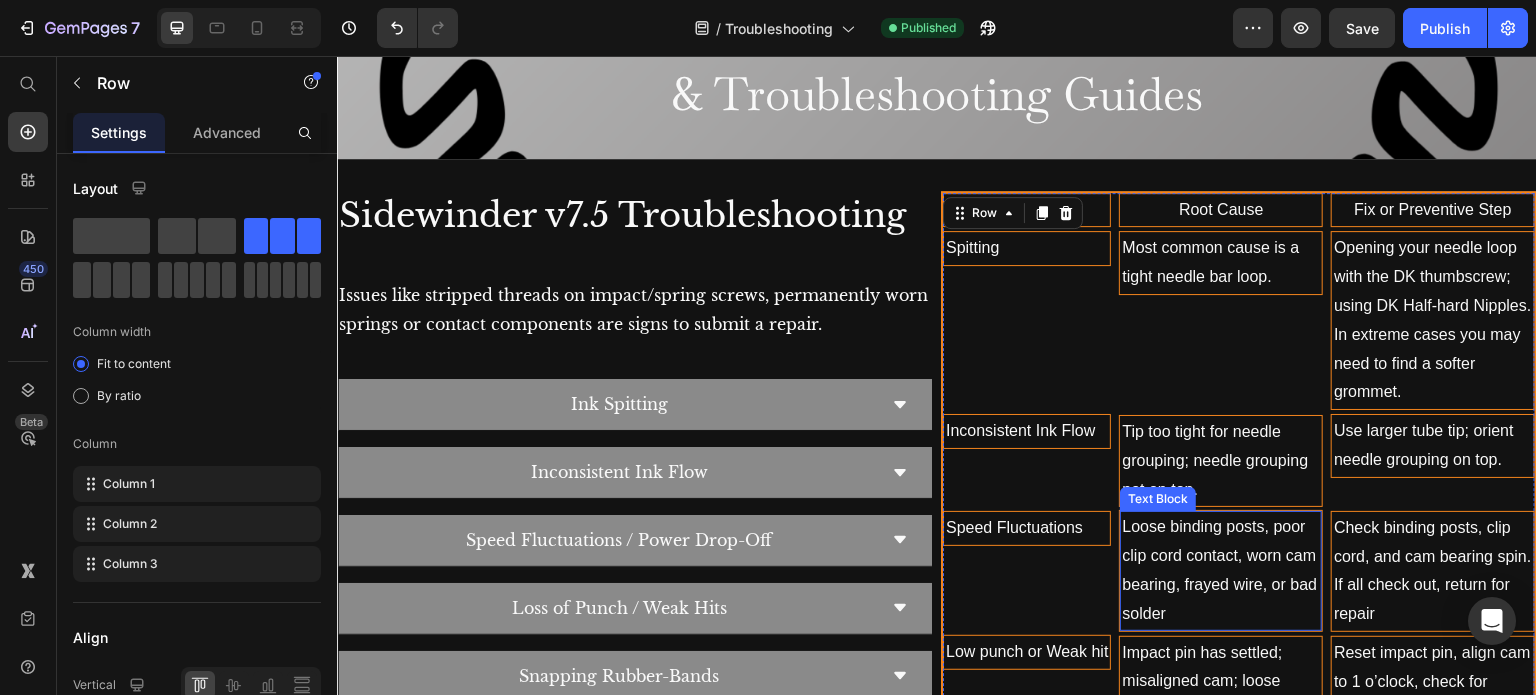 scroll, scrollTop: 924, scrollLeft: 0, axis: vertical 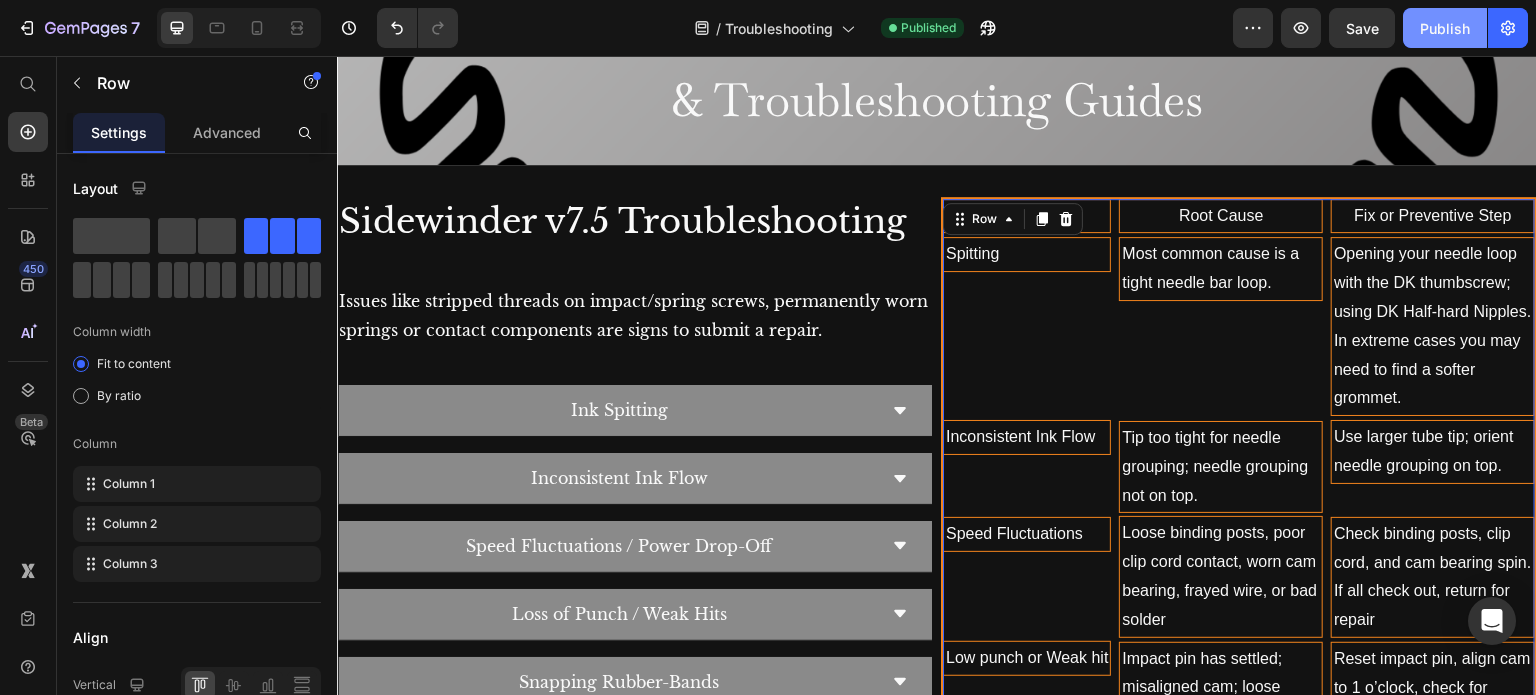 click on "Publish" at bounding box center (1445, 28) 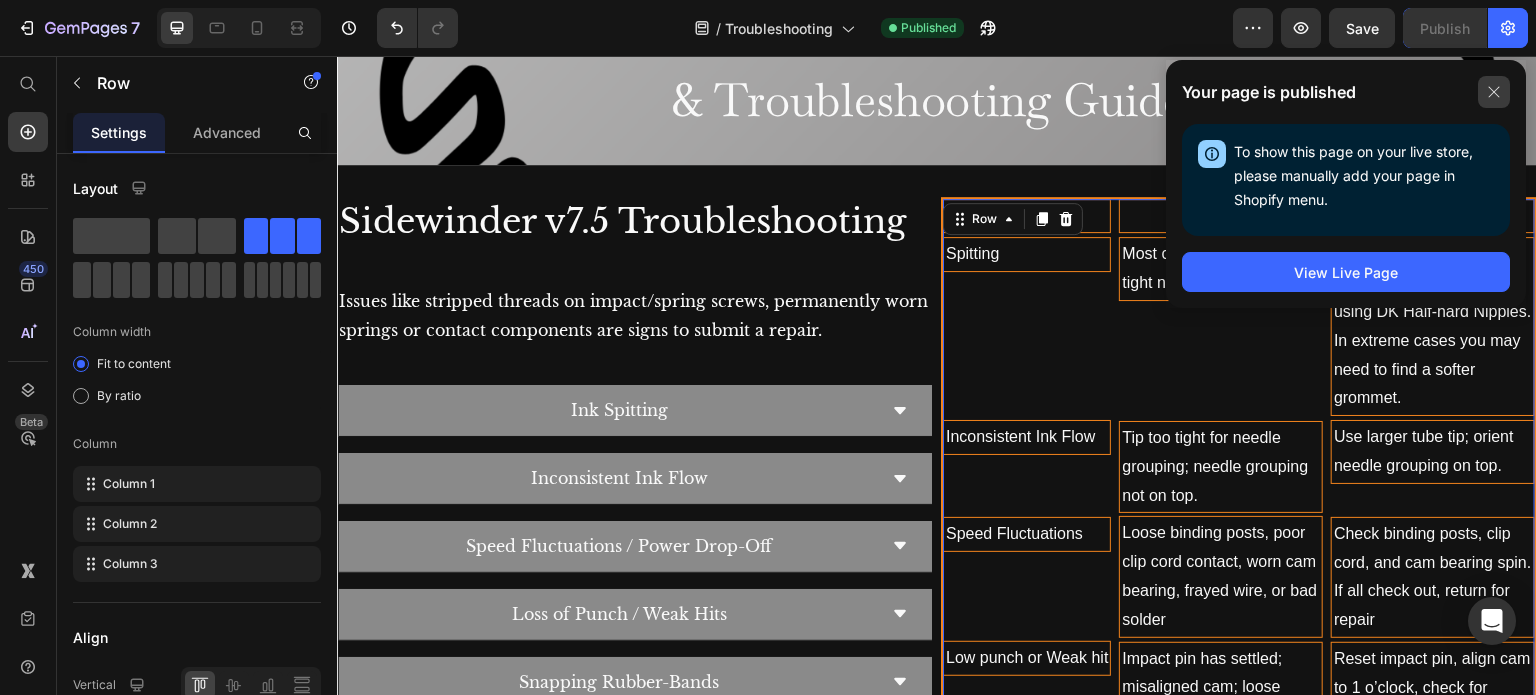 click 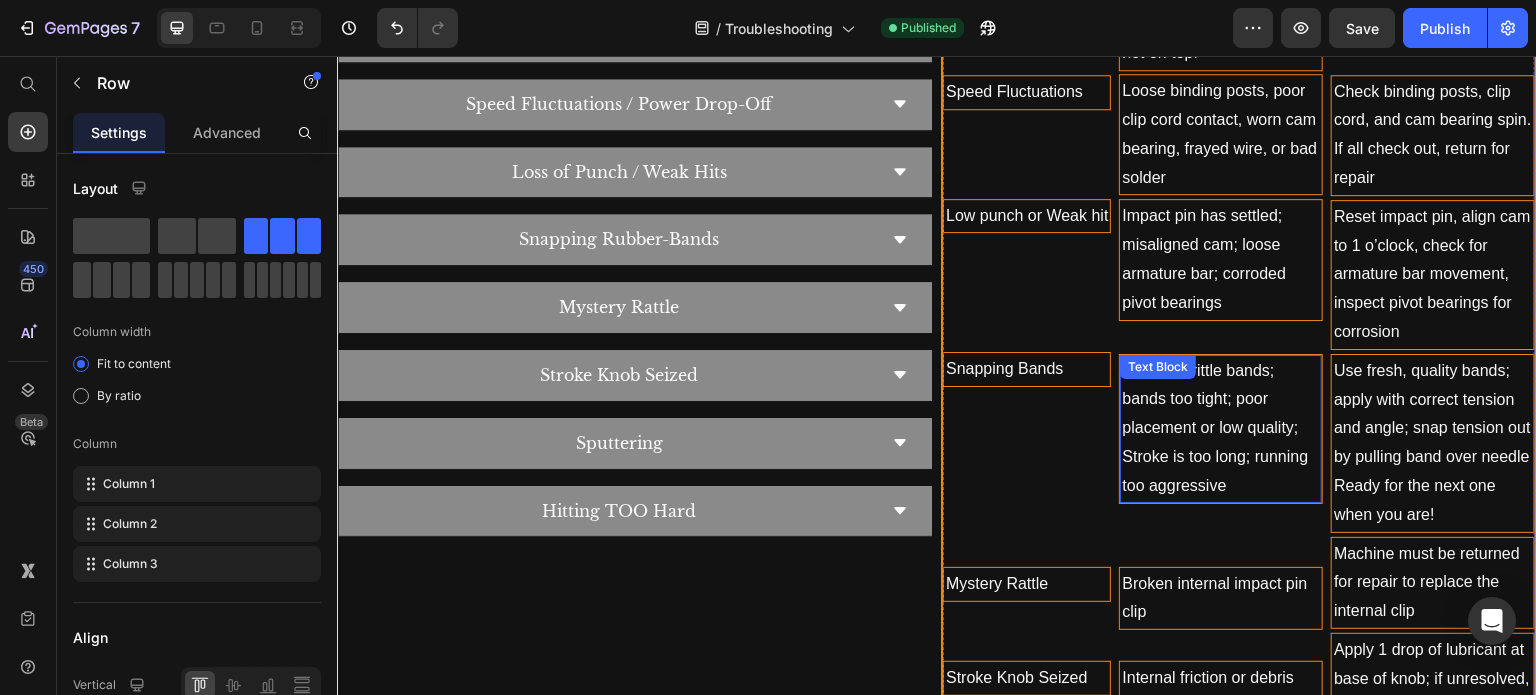 scroll, scrollTop: 1324, scrollLeft: 0, axis: vertical 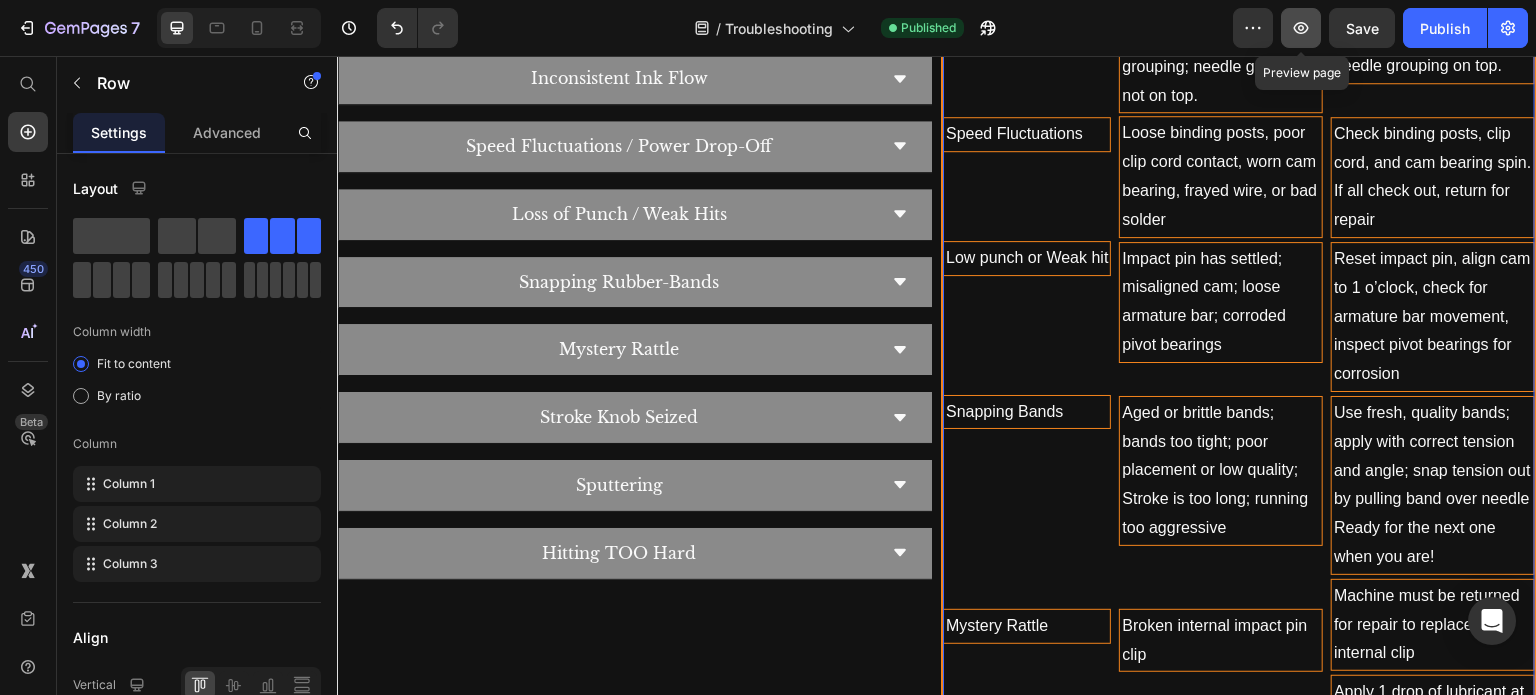 click 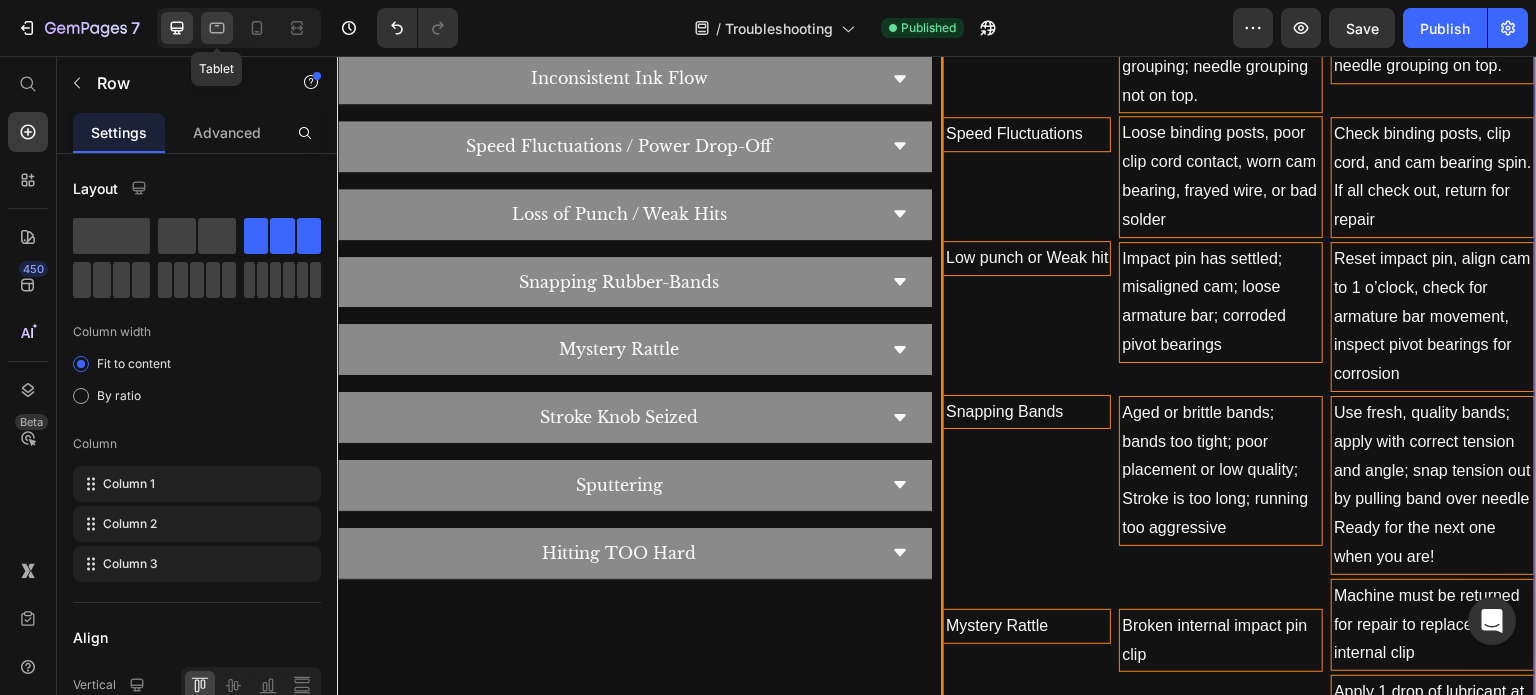 click 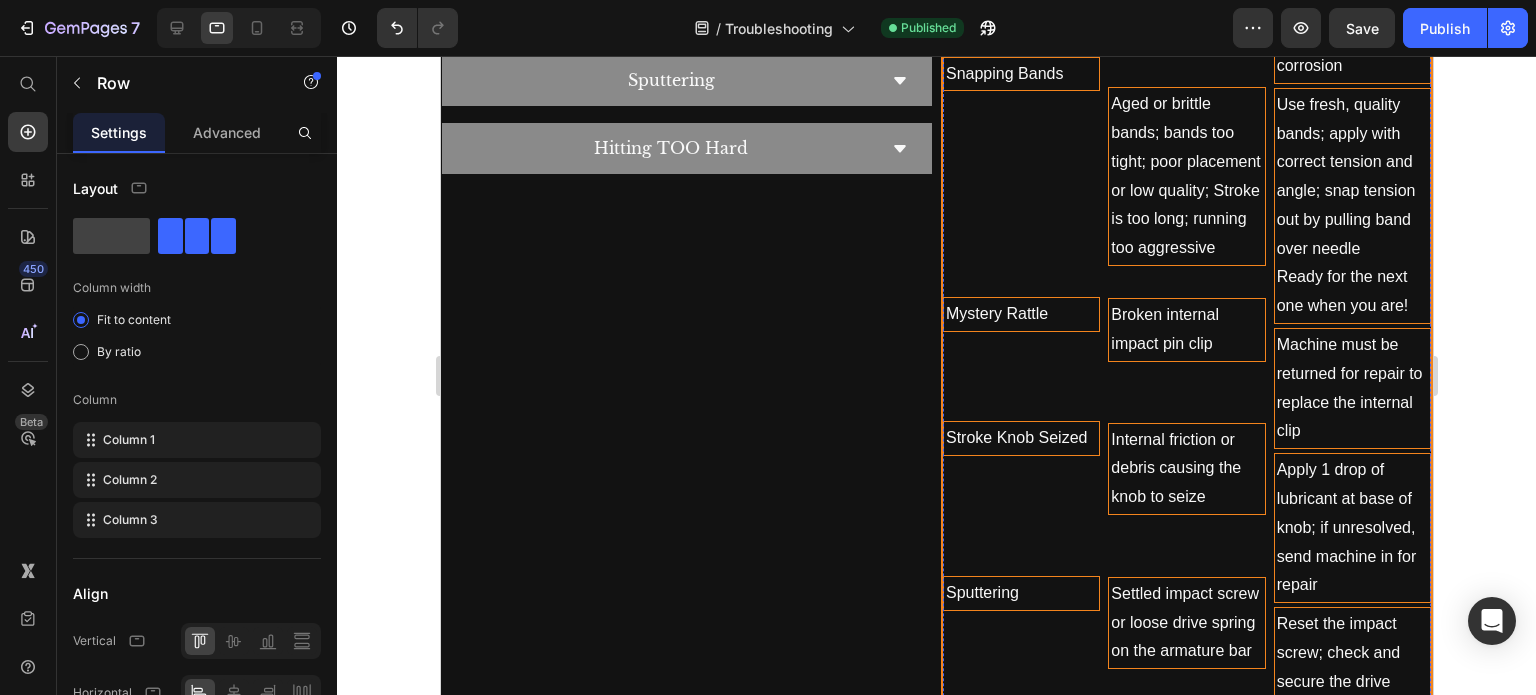 scroll, scrollTop: 1729, scrollLeft: 0, axis: vertical 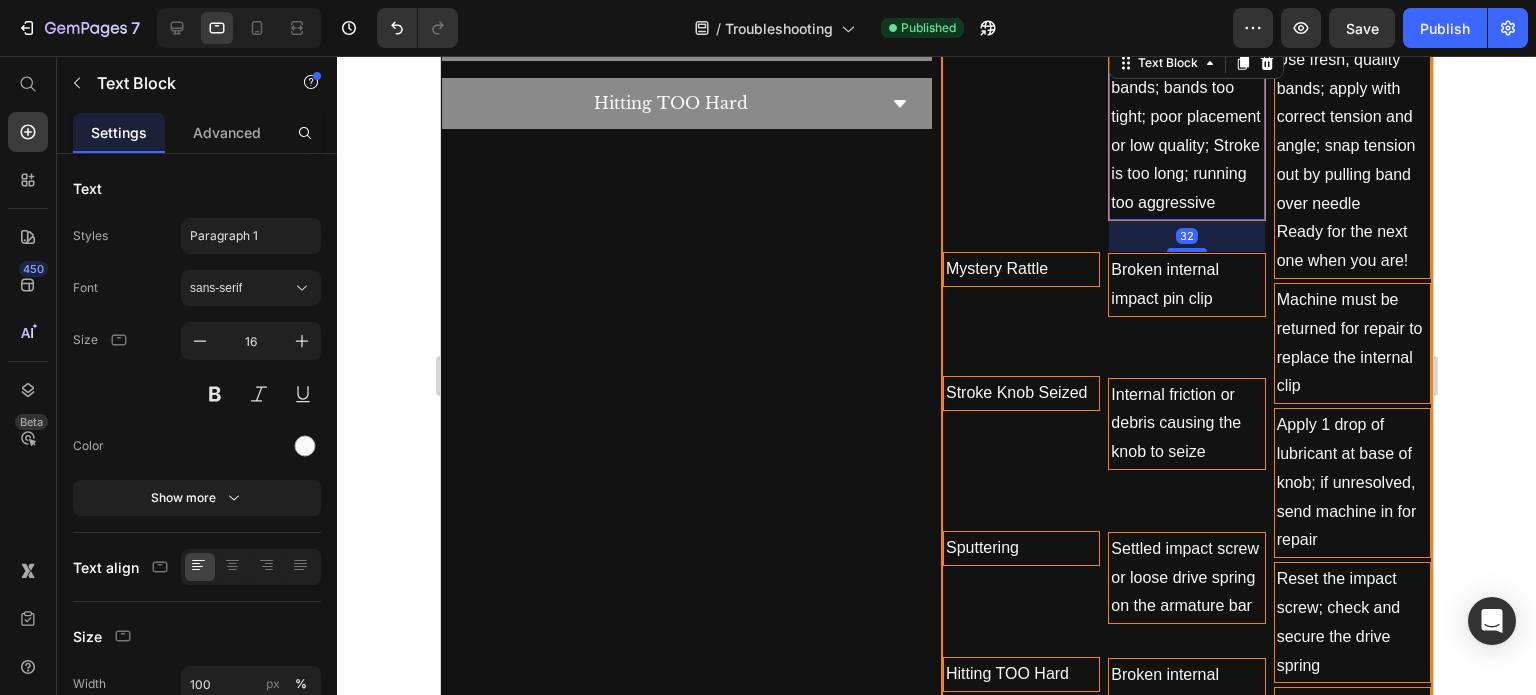 click on "Aged or brittle bands; bands too tight; poor placement or low quality; Stroke is too long; running too aggressive" at bounding box center (1185, 131) 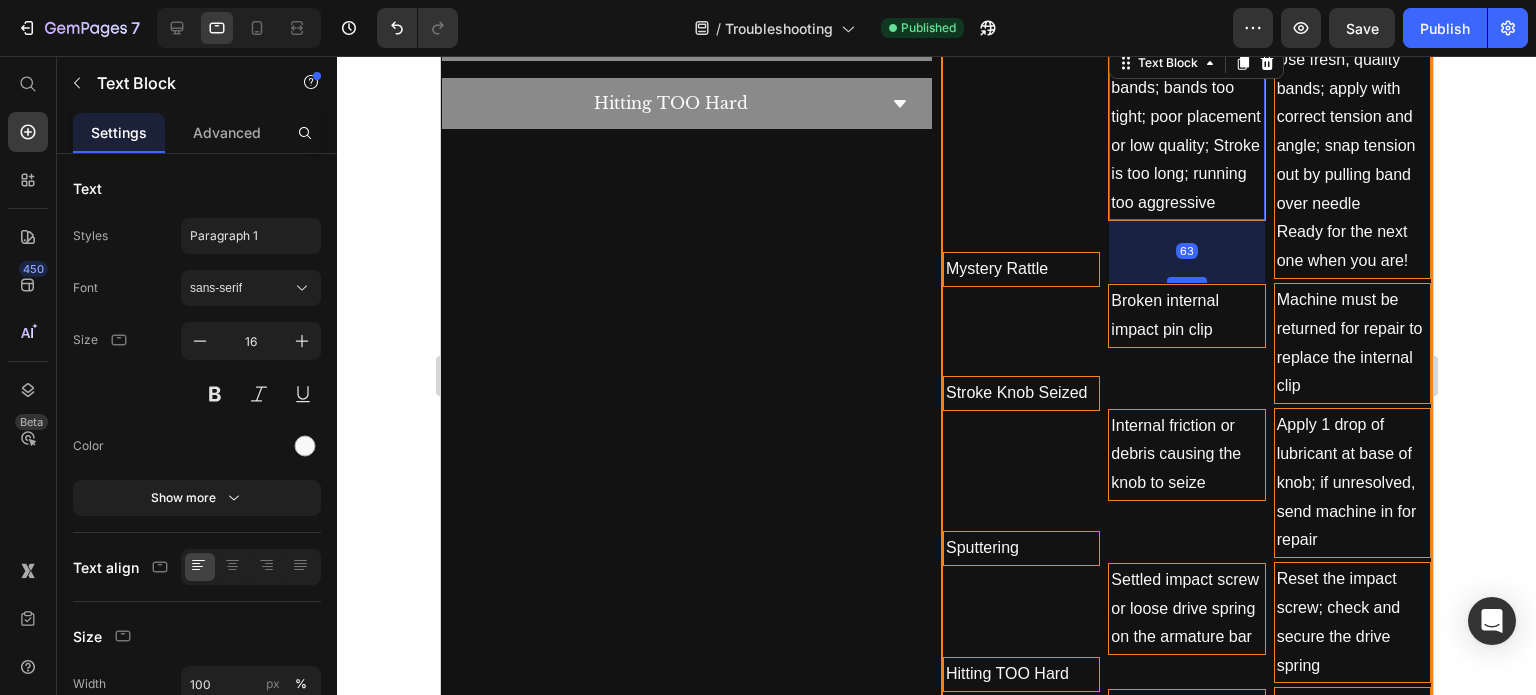 drag, startPoint x: 1189, startPoint y: 247, endPoint x: 1189, endPoint y: 278, distance: 31 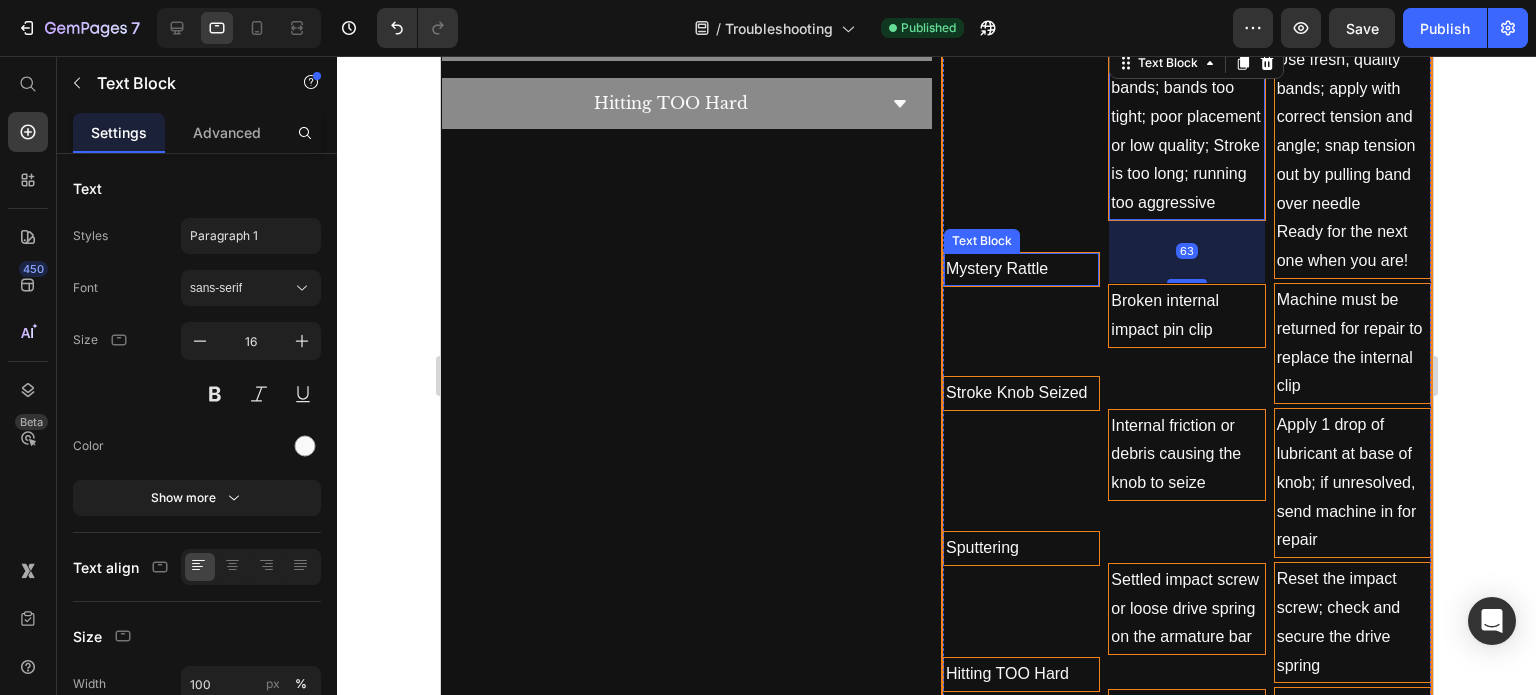 click on "Mystery Rattle" at bounding box center (1020, 269) 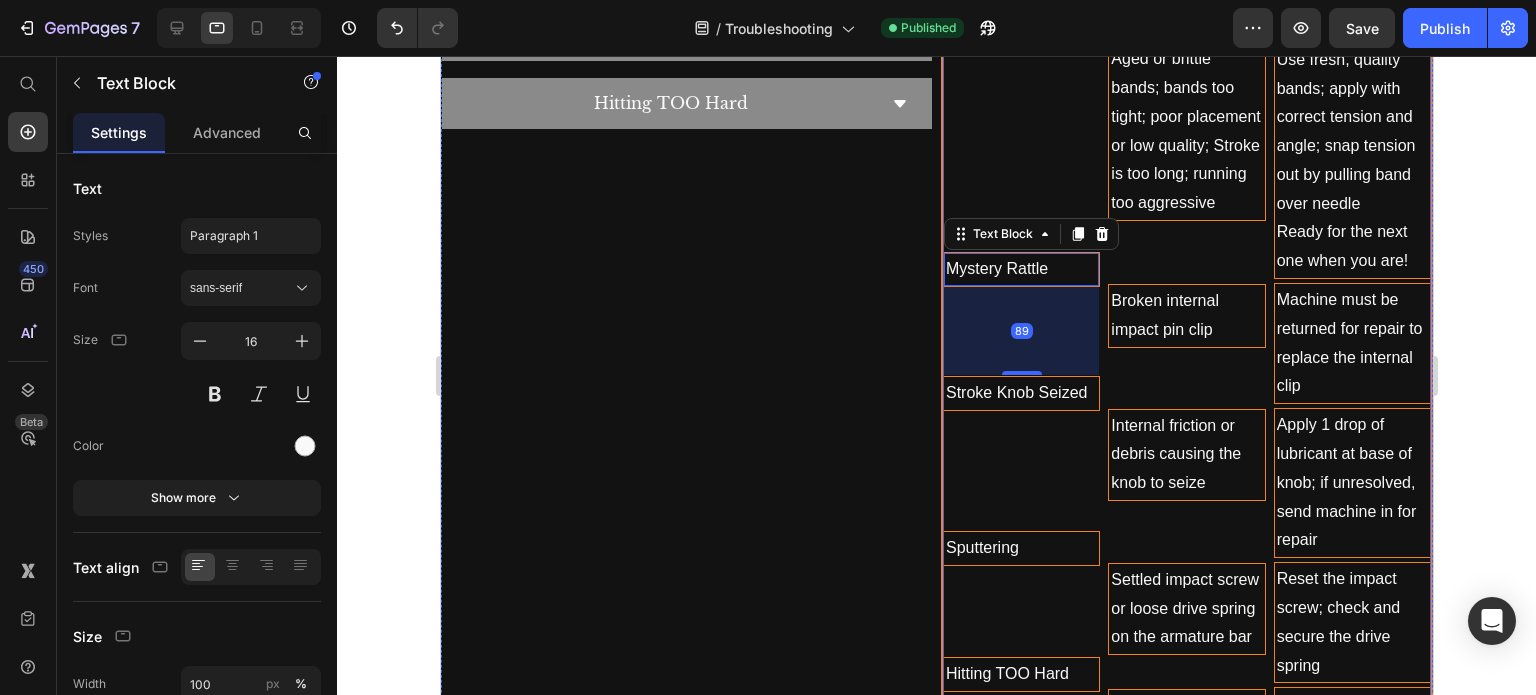click on "Snapping Bands" at bounding box center (1020, 29) 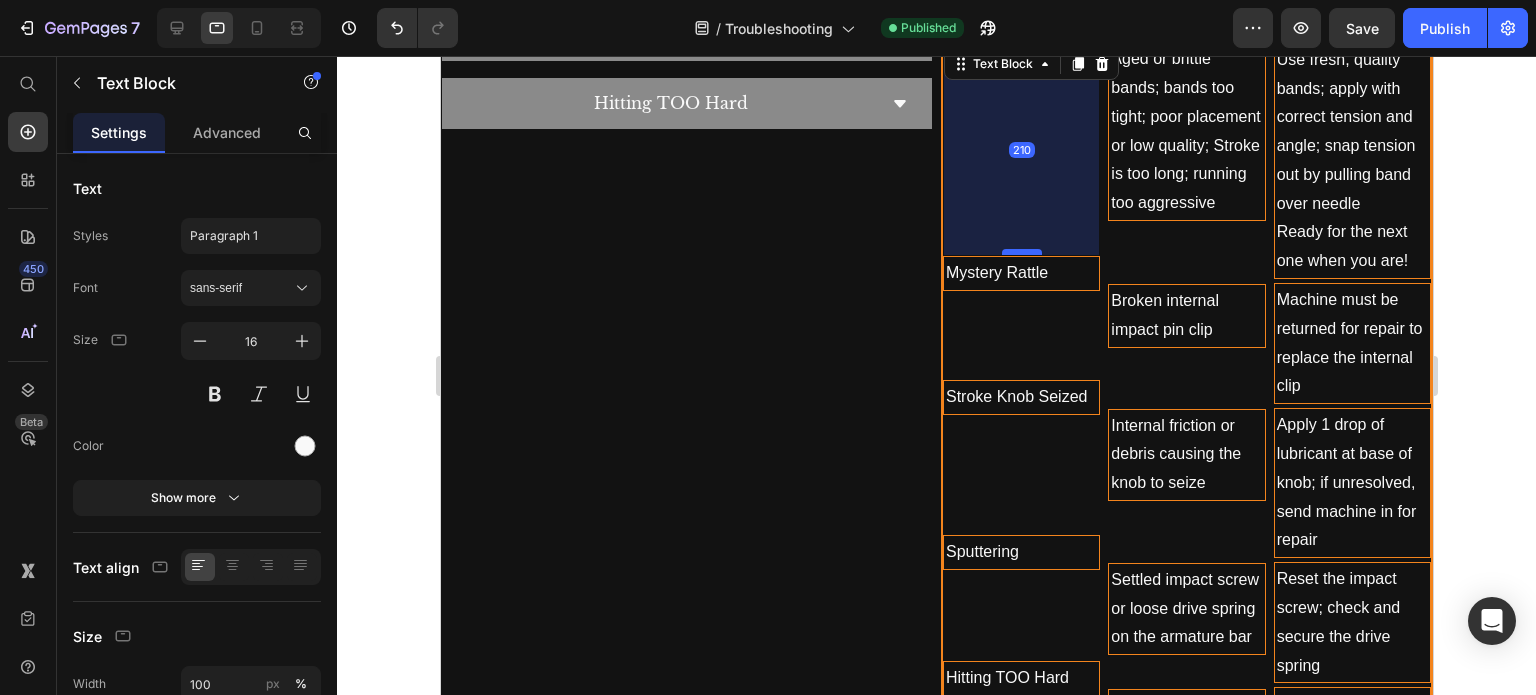 click at bounding box center (1021, 252) 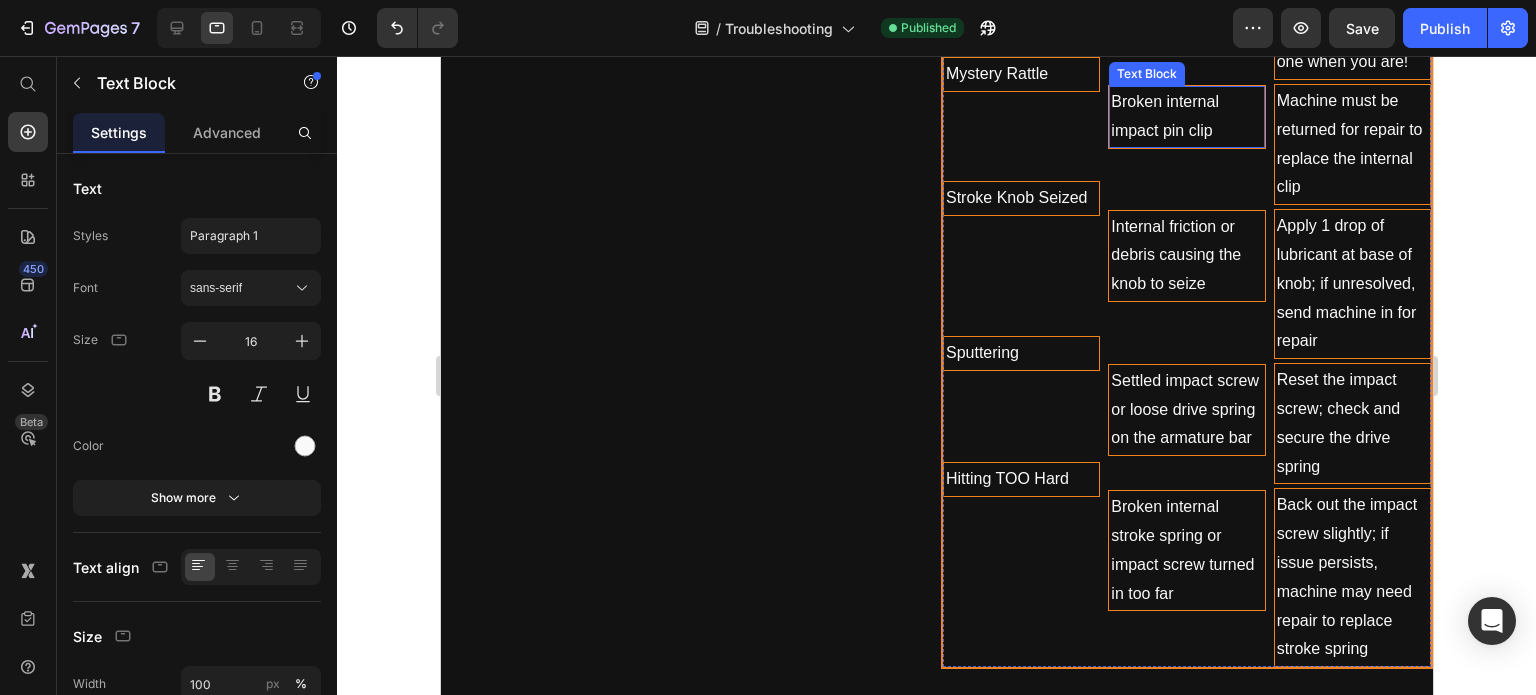 scroll, scrollTop: 1929, scrollLeft: 0, axis: vertical 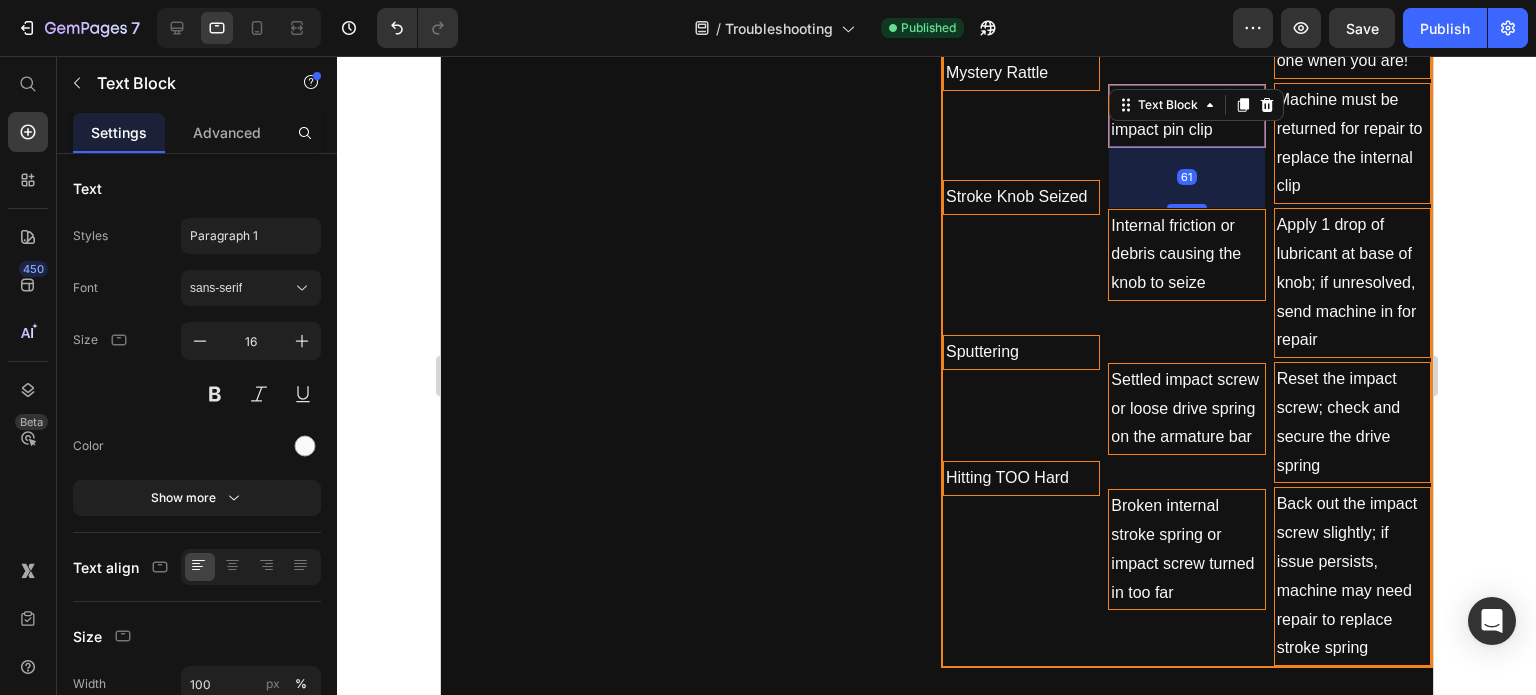 click on "Broken internal impact pin clip" at bounding box center (1185, 116) 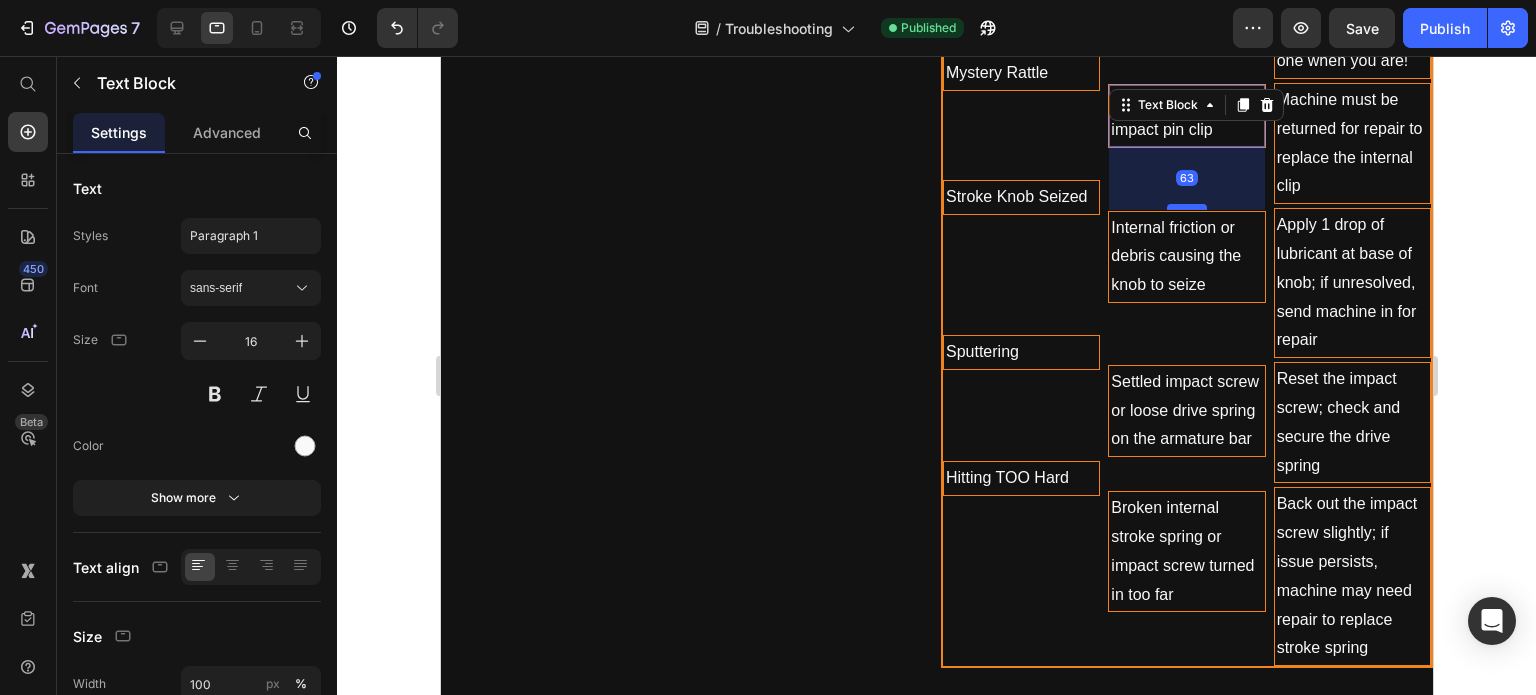 click at bounding box center (1186, 207) 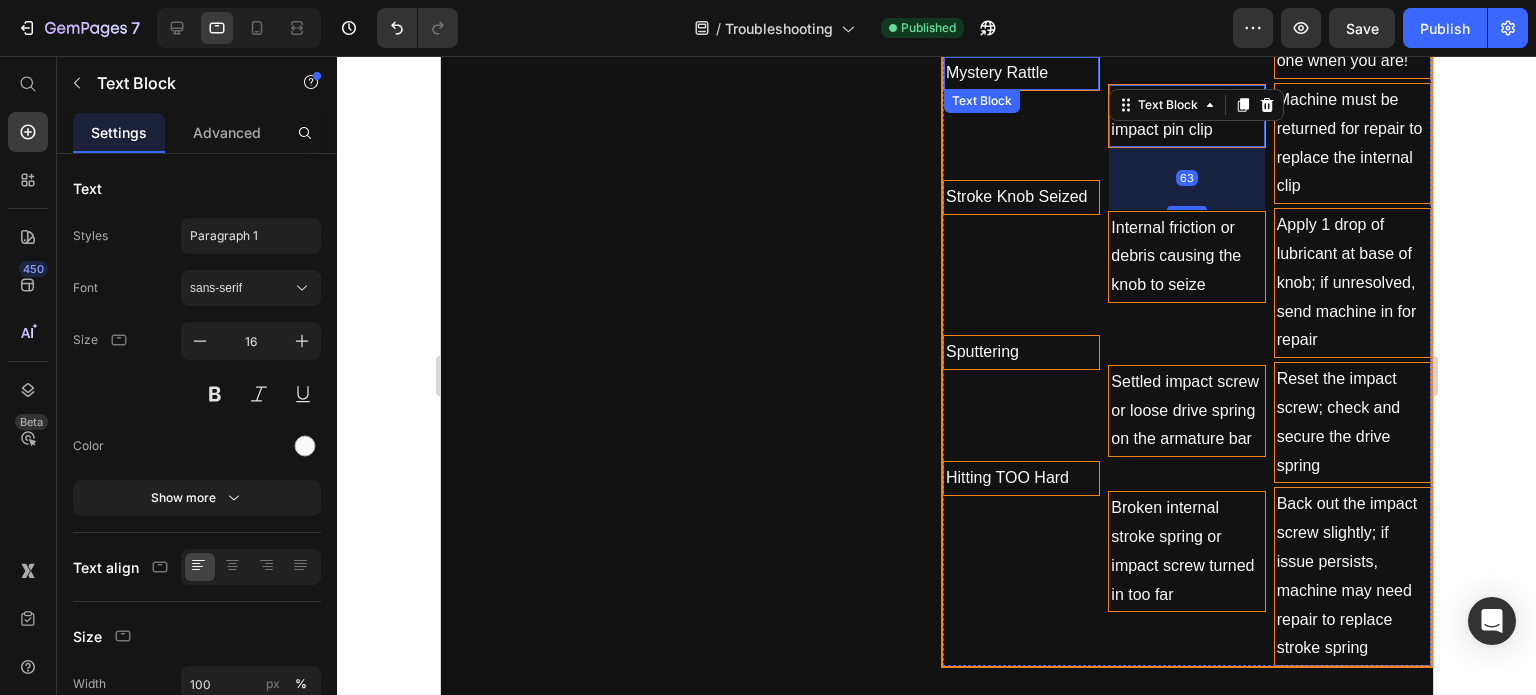 click on "Mystery Rattle" at bounding box center (1020, 73) 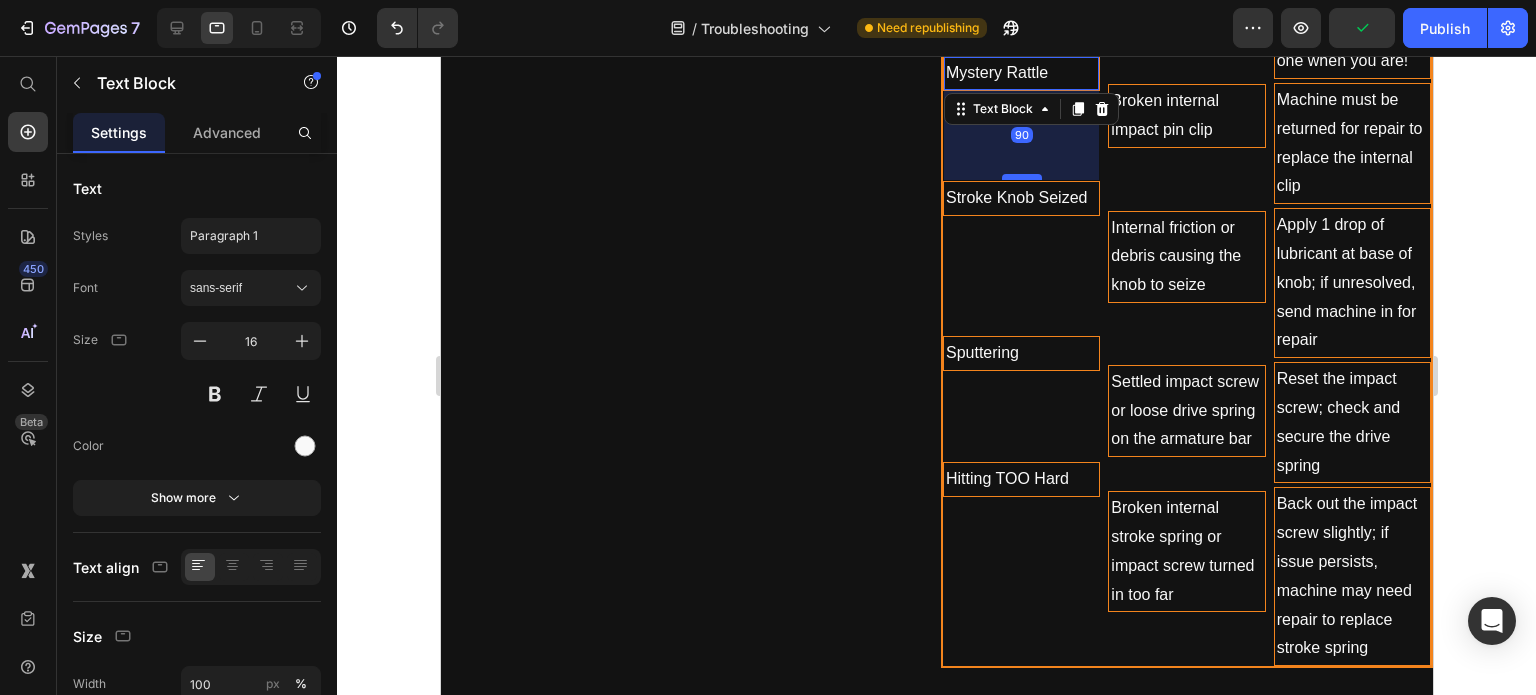 click at bounding box center [1021, 177] 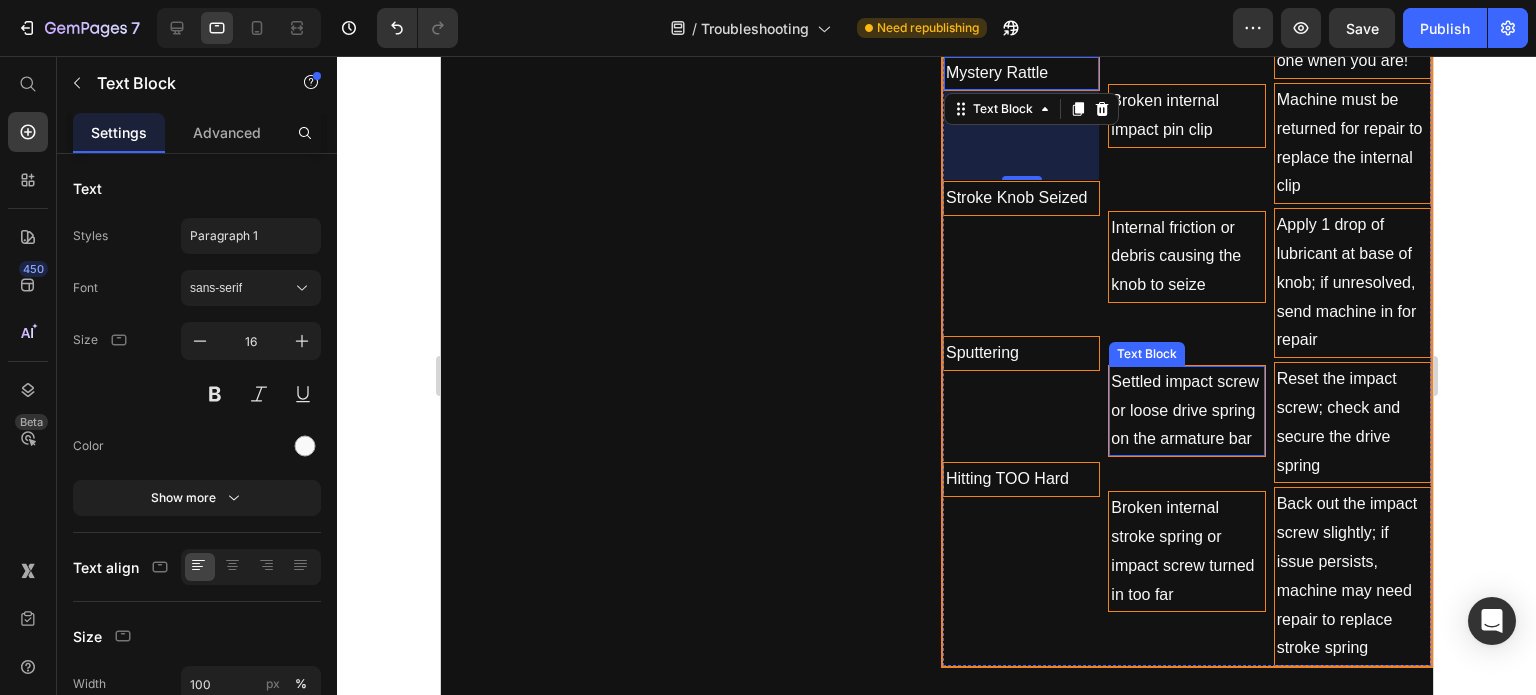click on "Settled impact screw or loose drive spring on the armature bar" at bounding box center [1185, 411] 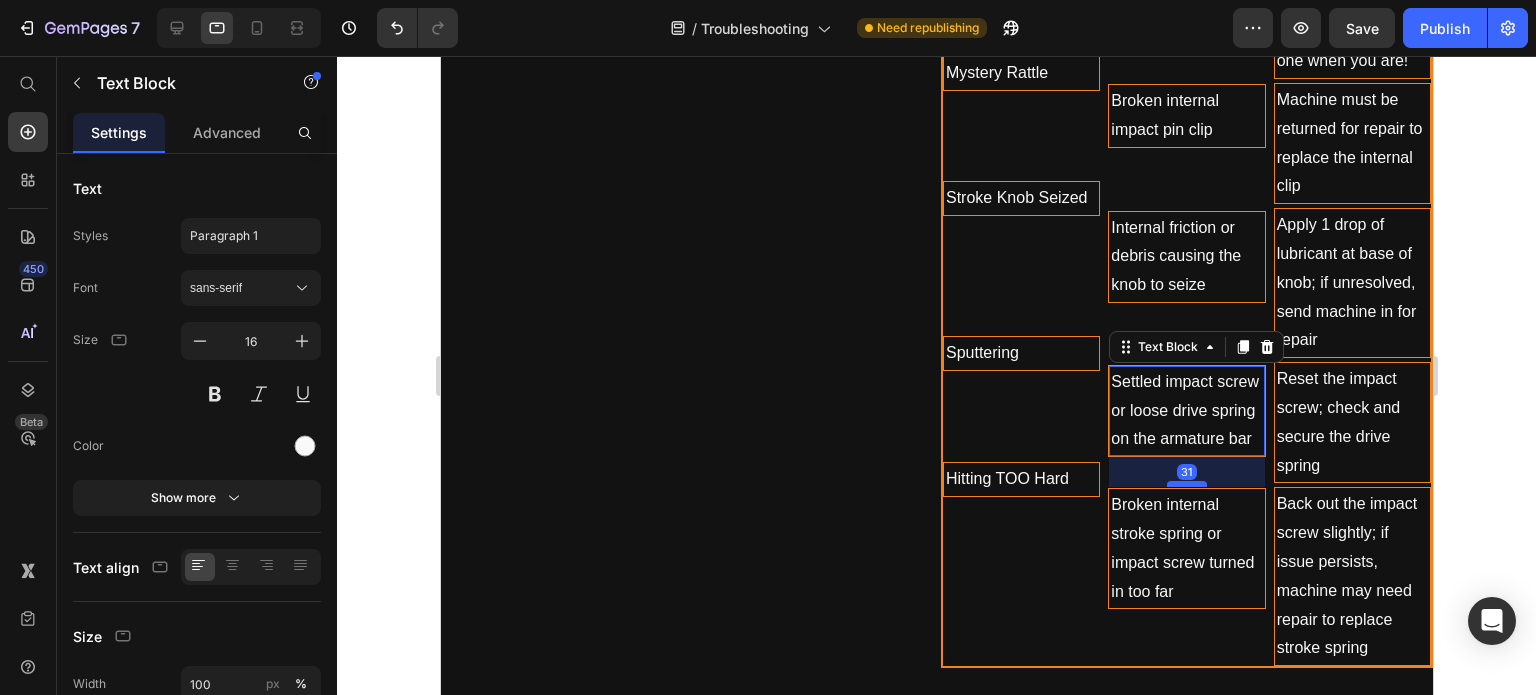 click at bounding box center (1186, 484) 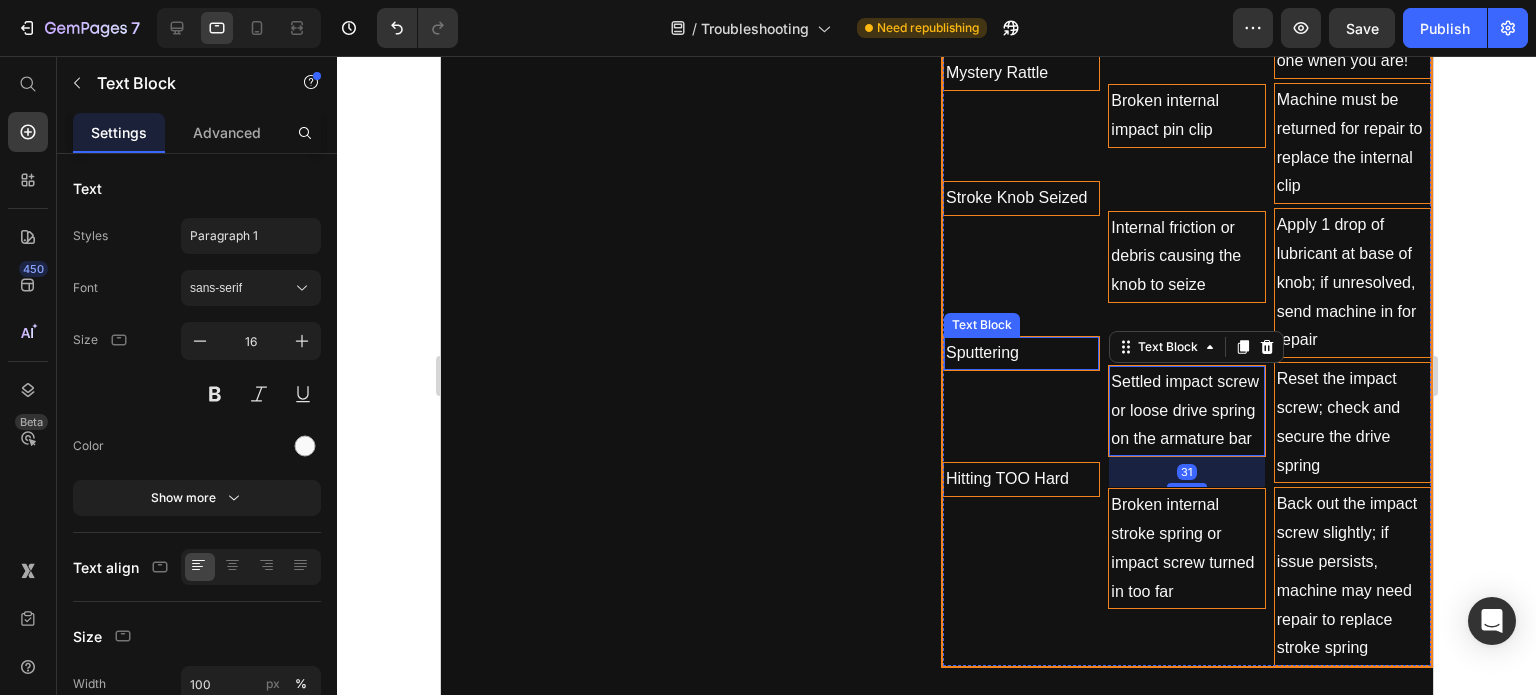 click on "Sputtering" at bounding box center [1020, 353] 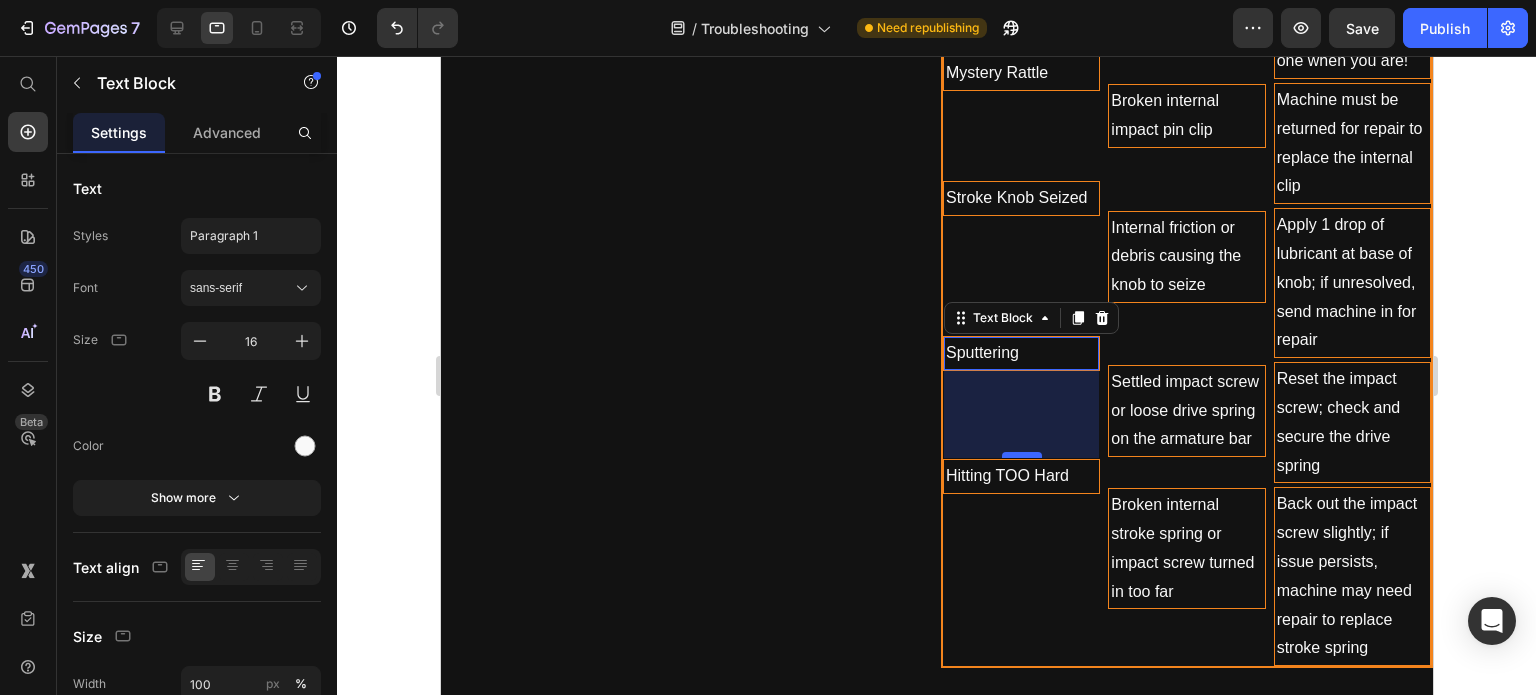 click at bounding box center [1021, 455] 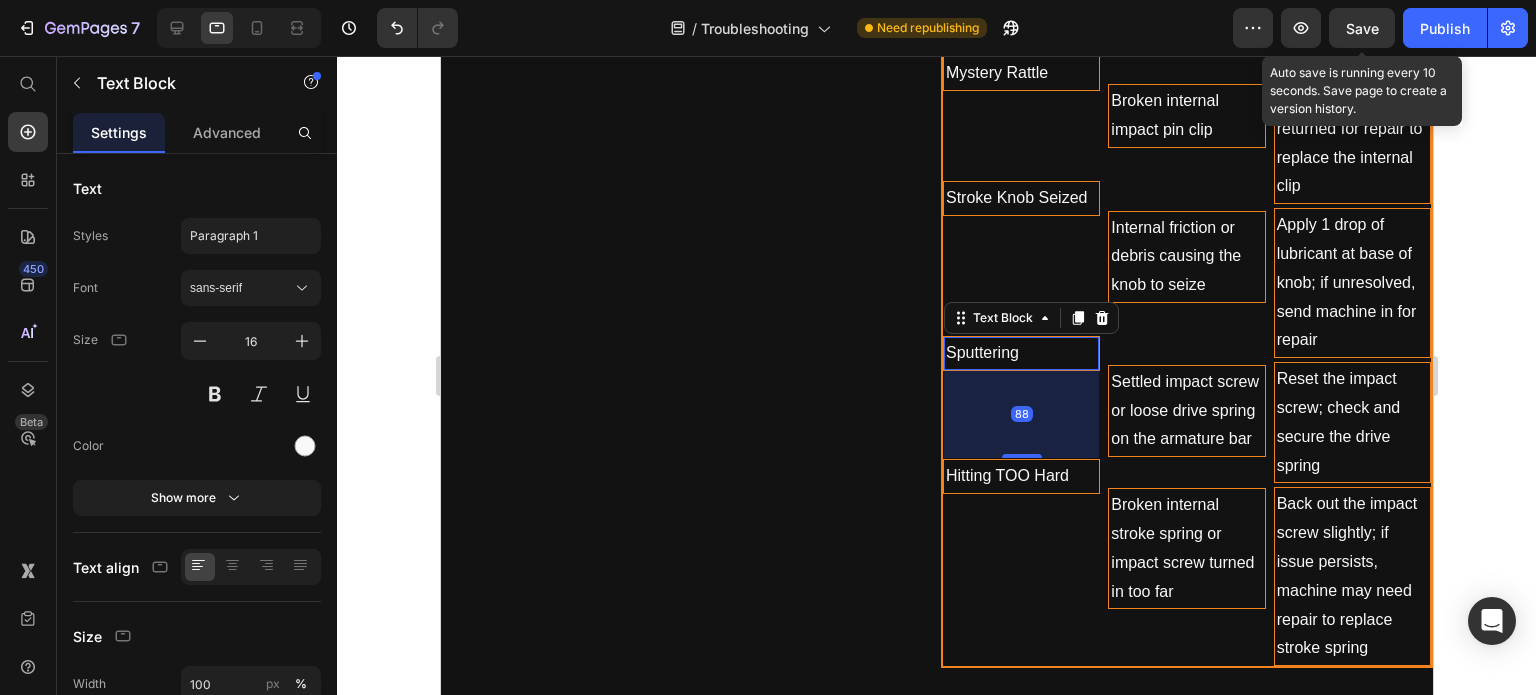 click on "7  Version history  /  Troubleshooting Need republishing Preview  Save  Auto save is running every 10 seconds. Save page to create a version history.  Publish" 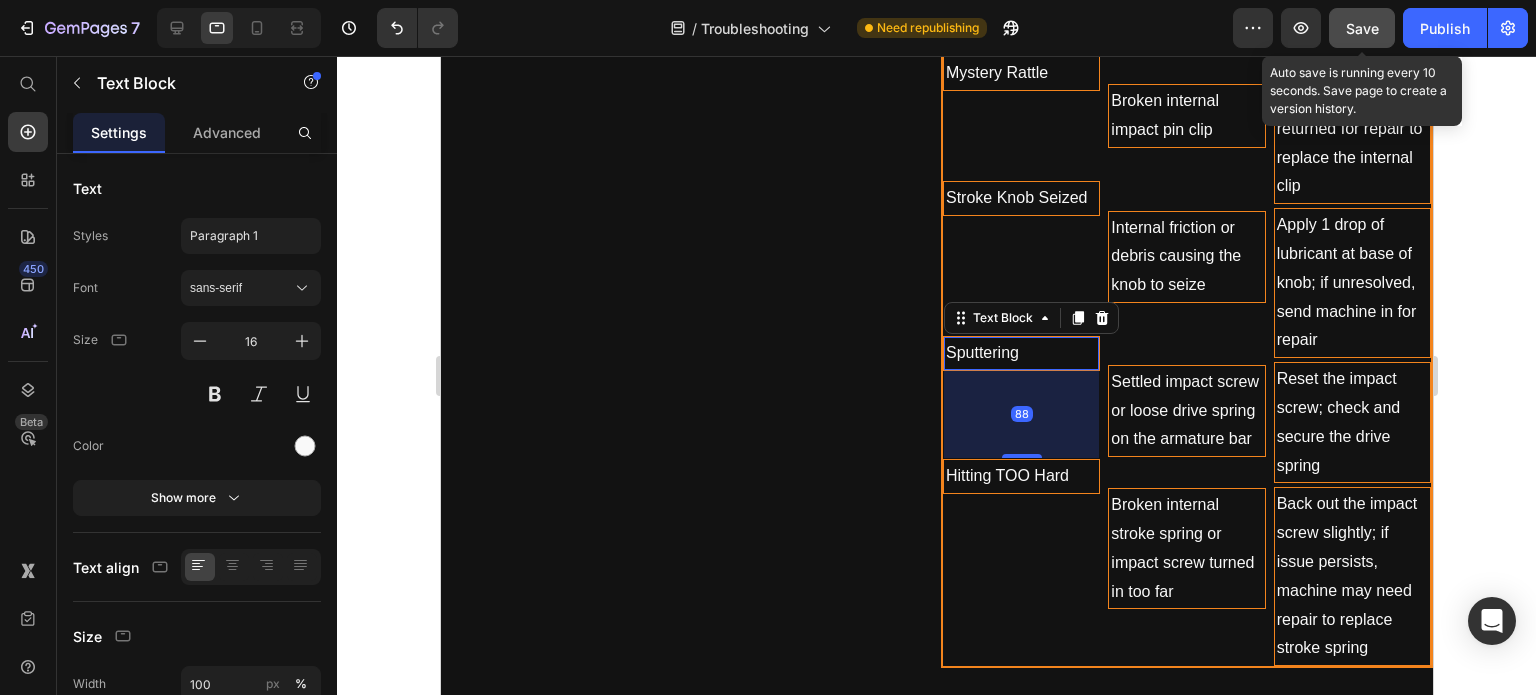 click on "Save" at bounding box center [1362, 28] 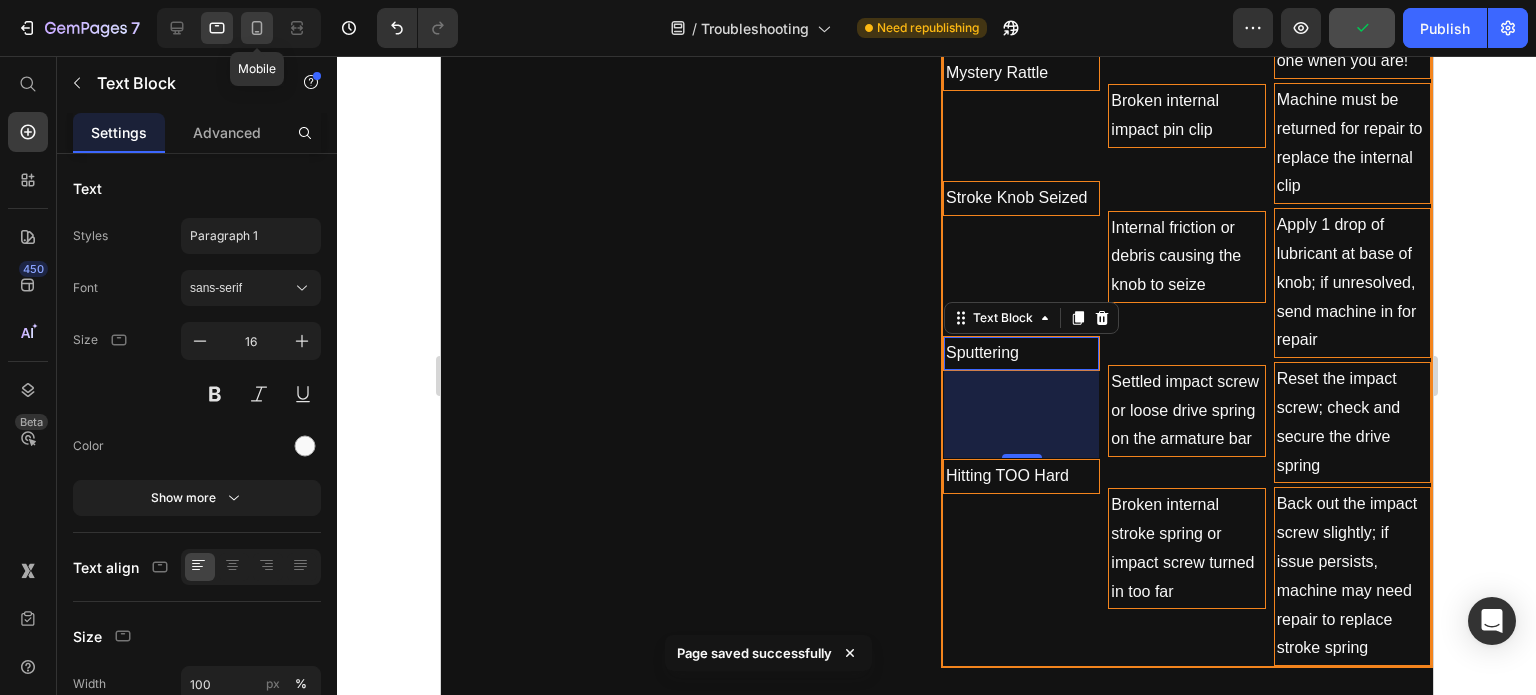 click 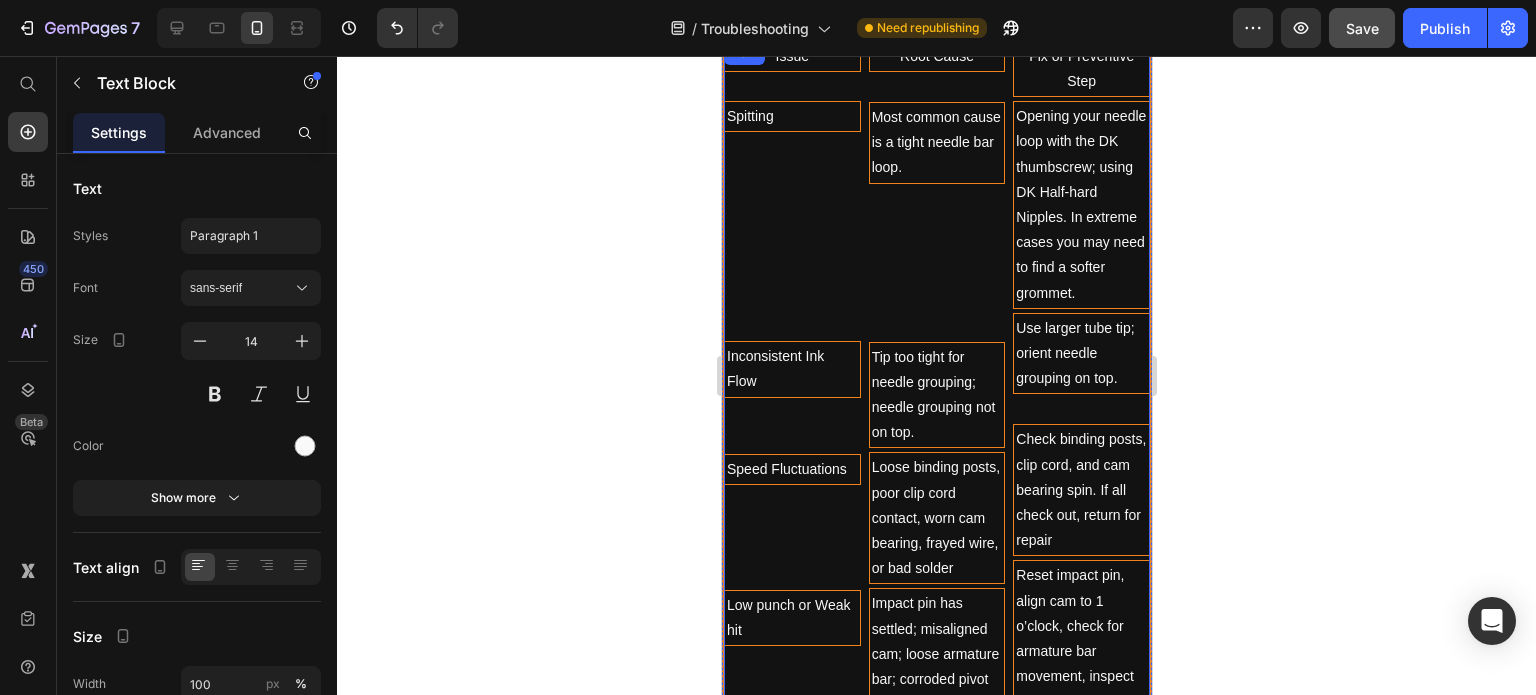scroll, scrollTop: 1732, scrollLeft: 0, axis: vertical 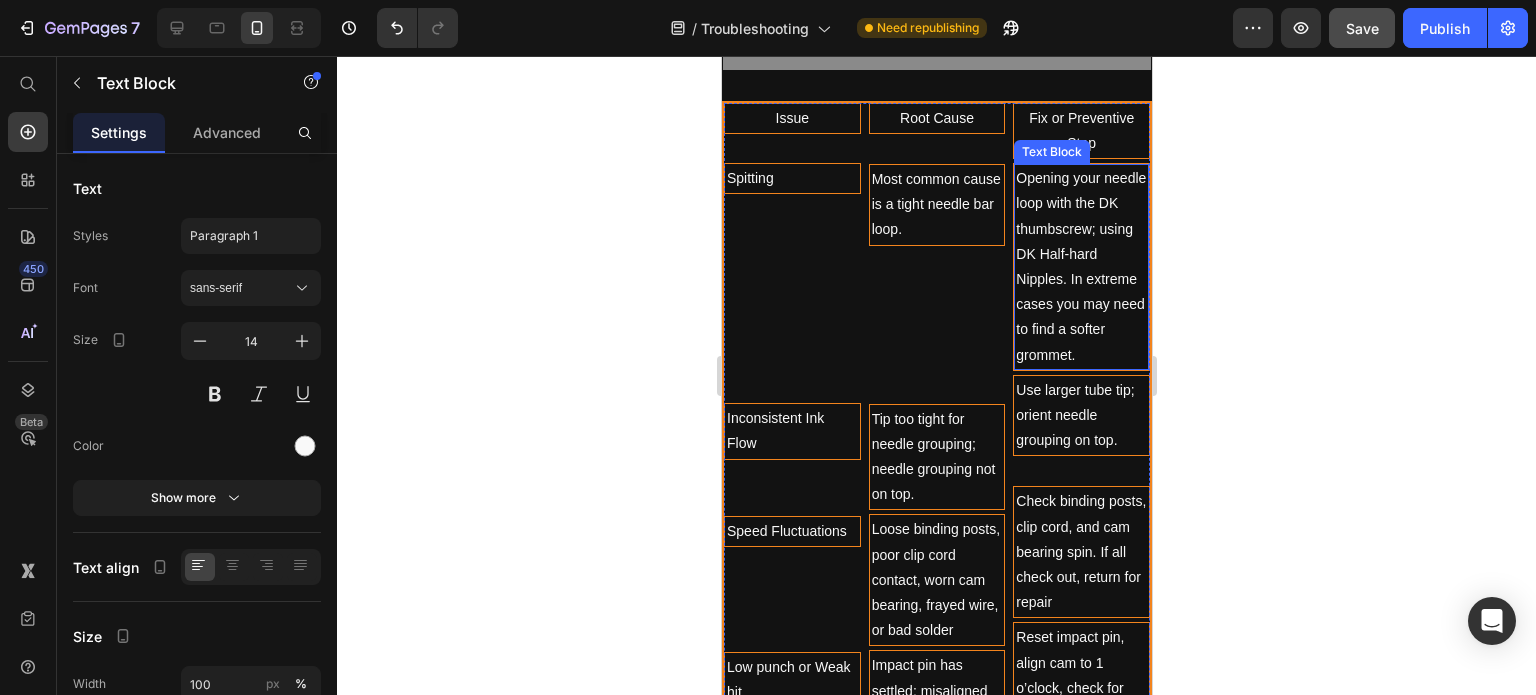 click on "Opening your needle loop with the DK thumbscrew; using DK Half-hard Nipples. In extreme cases you may need to find a softer grommet." at bounding box center [1080, 267] 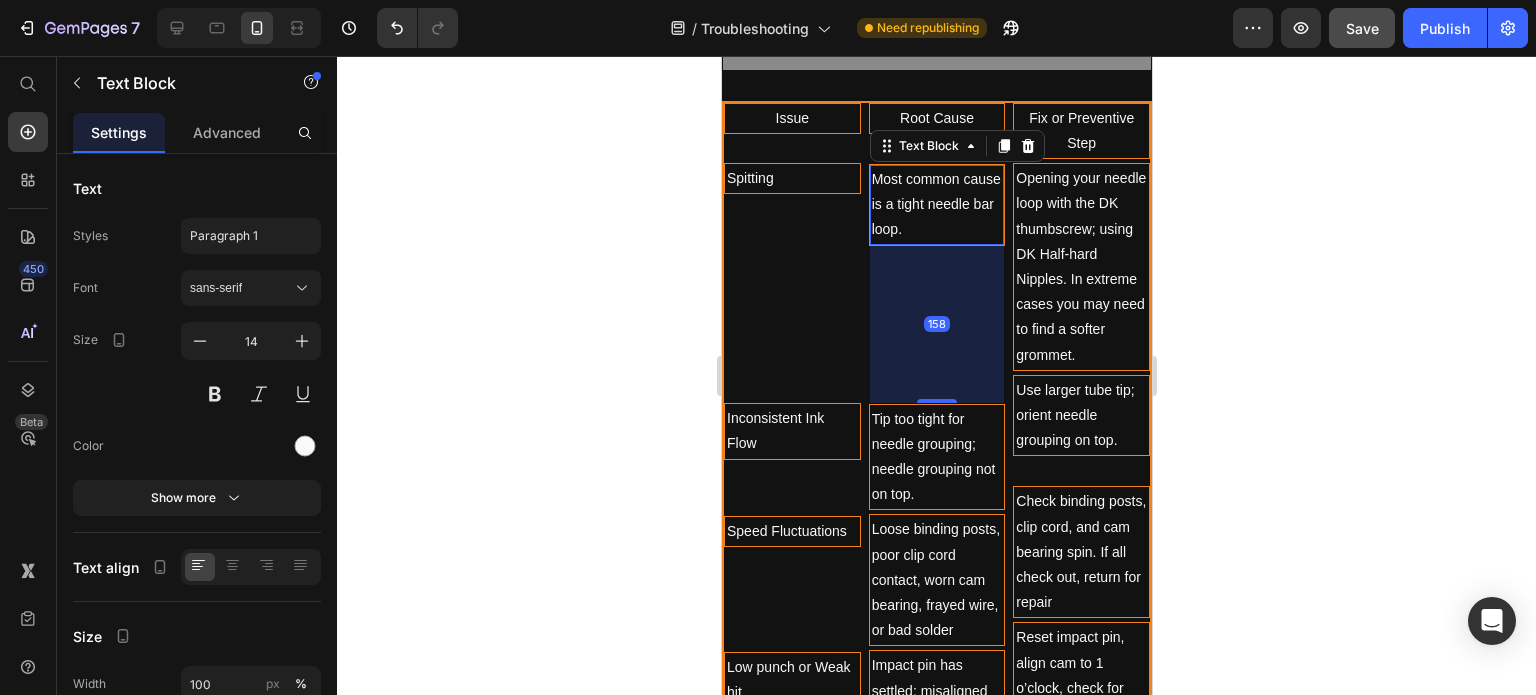 click on "Most common cause is a tight needle bar loop." at bounding box center (936, 205) 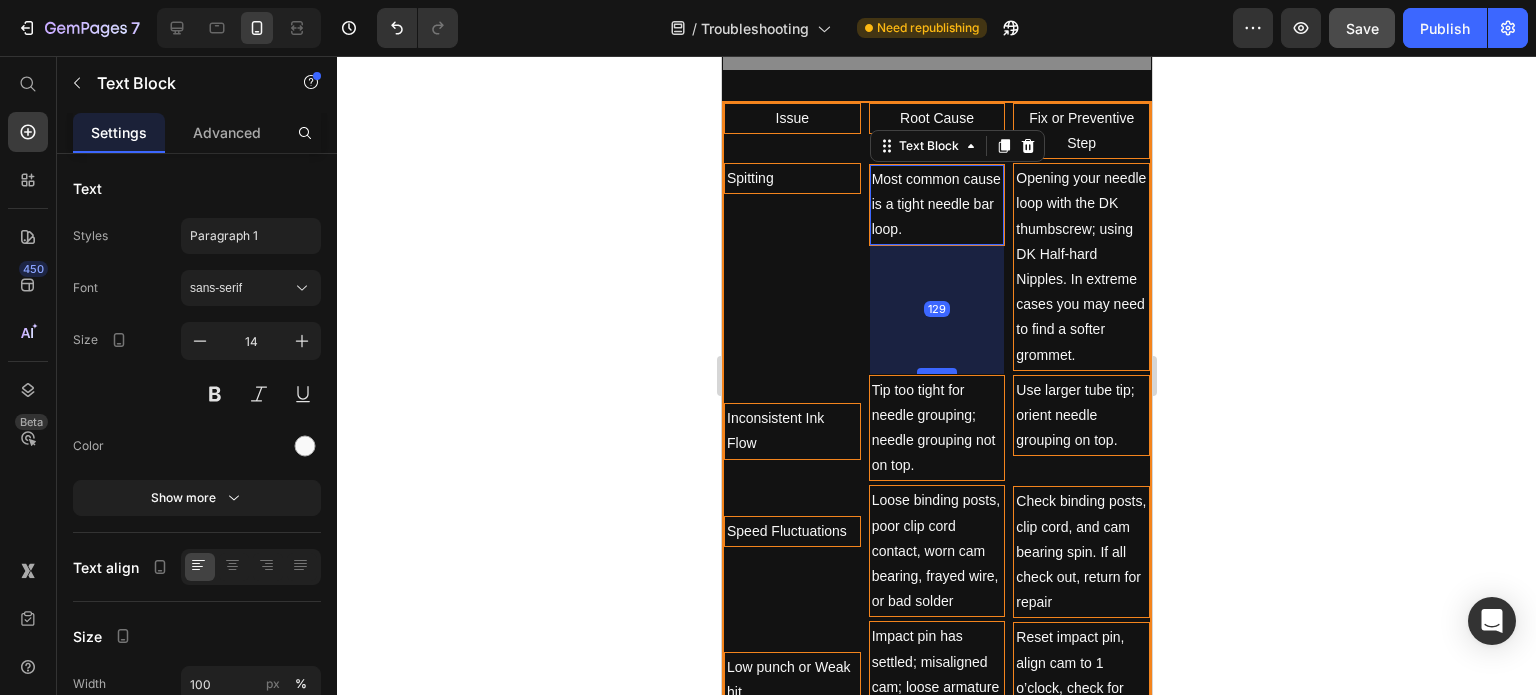 drag, startPoint x: 928, startPoint y: 393, endPoint x: 931, endPoint y: 364, distance: 29.15476 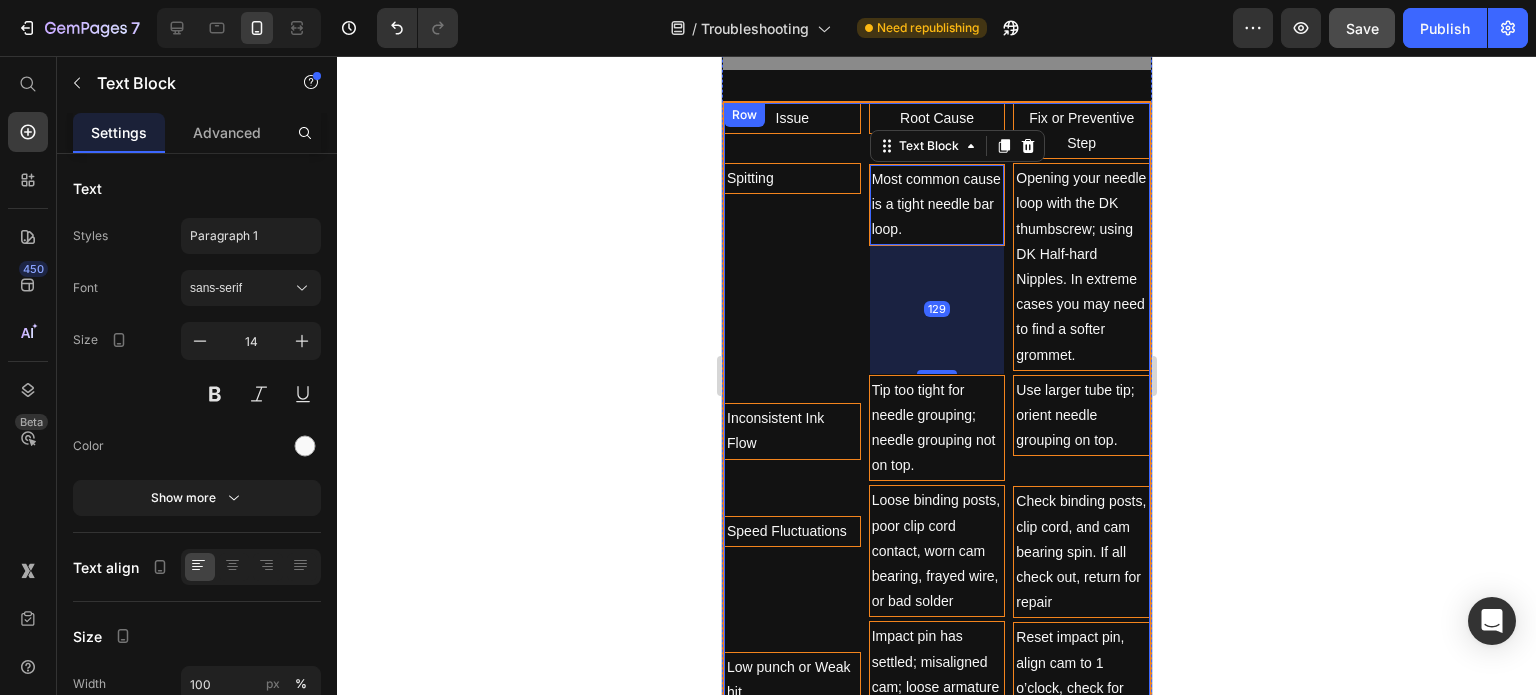 click on "Issue Text Block Spitting Text Block Inconsistent Ink Flow  Text Block Speed Fluctuations Text Block Low punch or Weak hit Text Block Snapping Bands Text Block Mystery Rattle  Text Block Stroke Knob Seized  Text Block Sputtering Text Block Hitting TOO Hard Text Block" at bounding box center [791, 819] 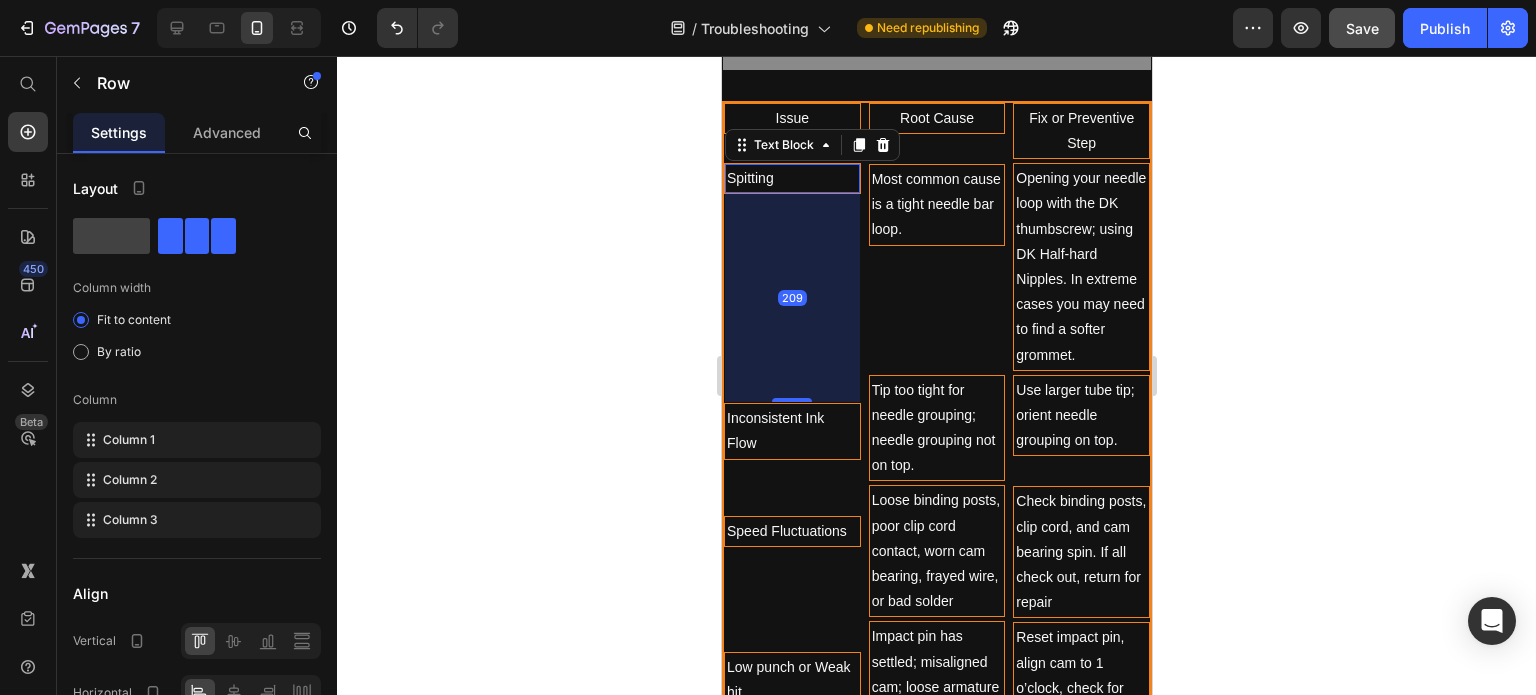 click on "Spitting" at bounding box center (791, 178) 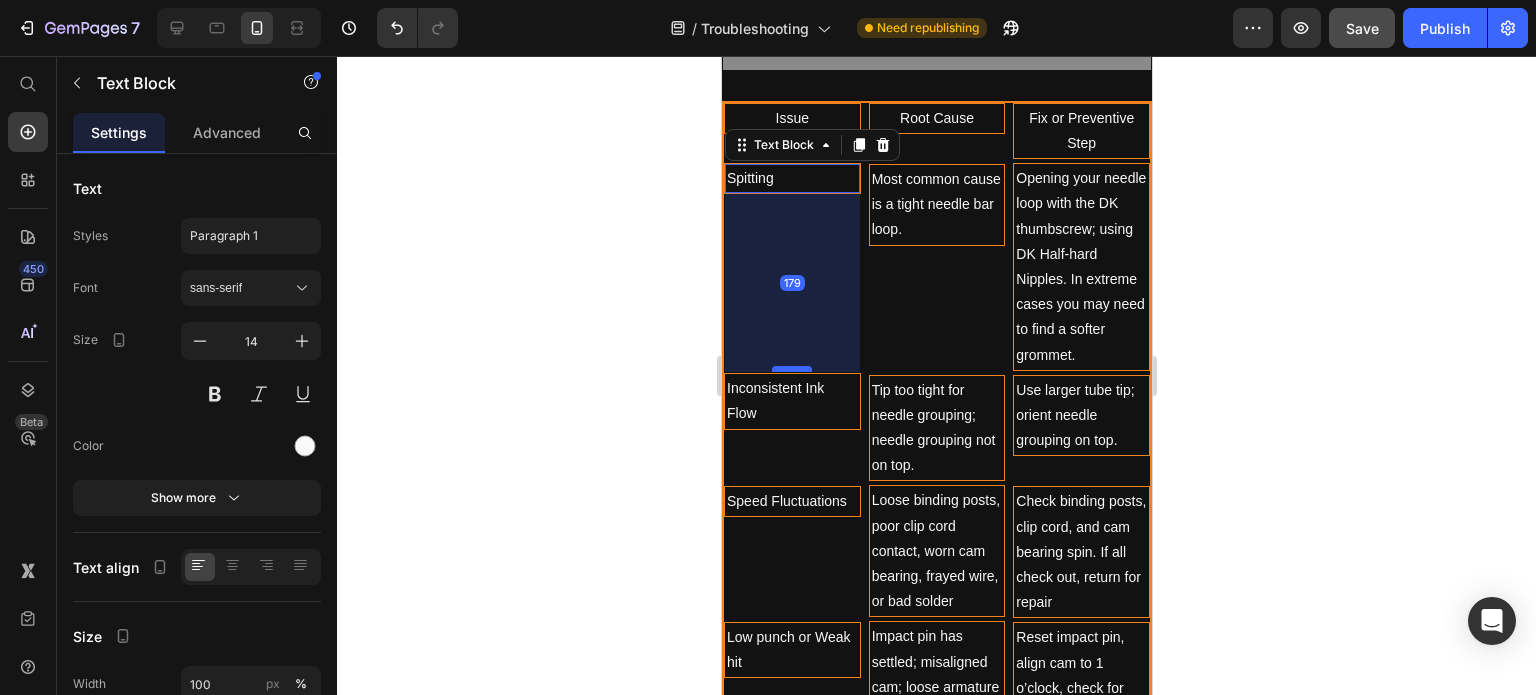 drag, startPoint x: 793, startPoint y: 391, endPoint x: 793, endPoint y: 361, distance: 30 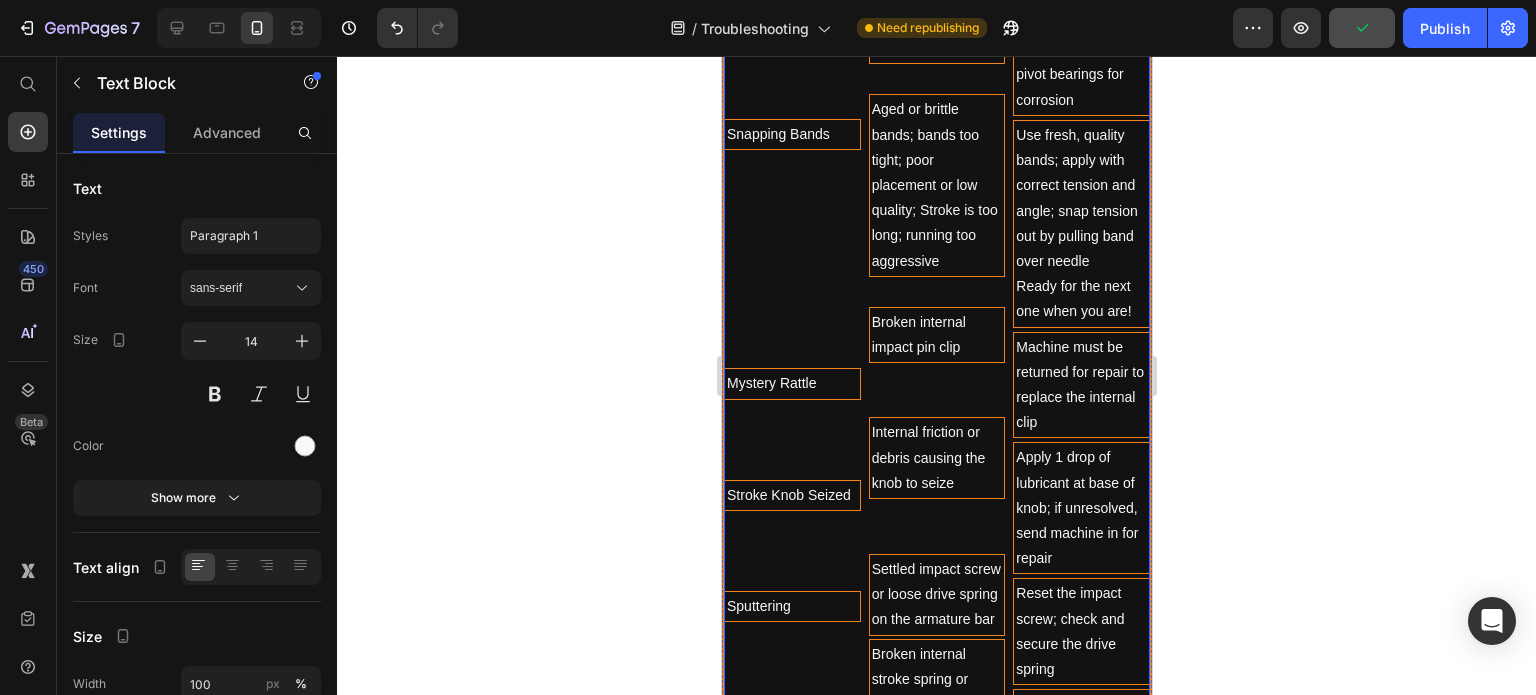 scroll, scrollTop: 2432, scrollLeft: 0, axis: vertical 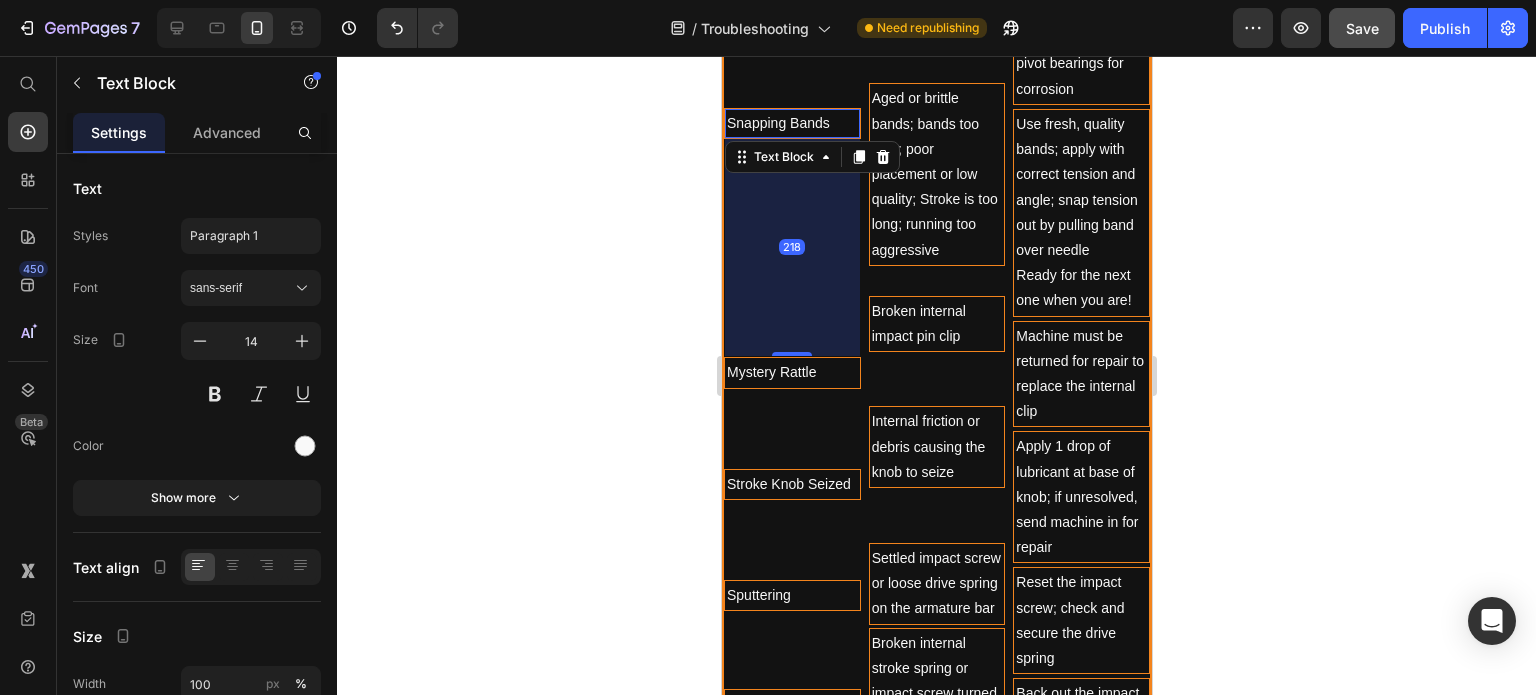 click on "Snapping Bands" at bounding box center [791, 123] 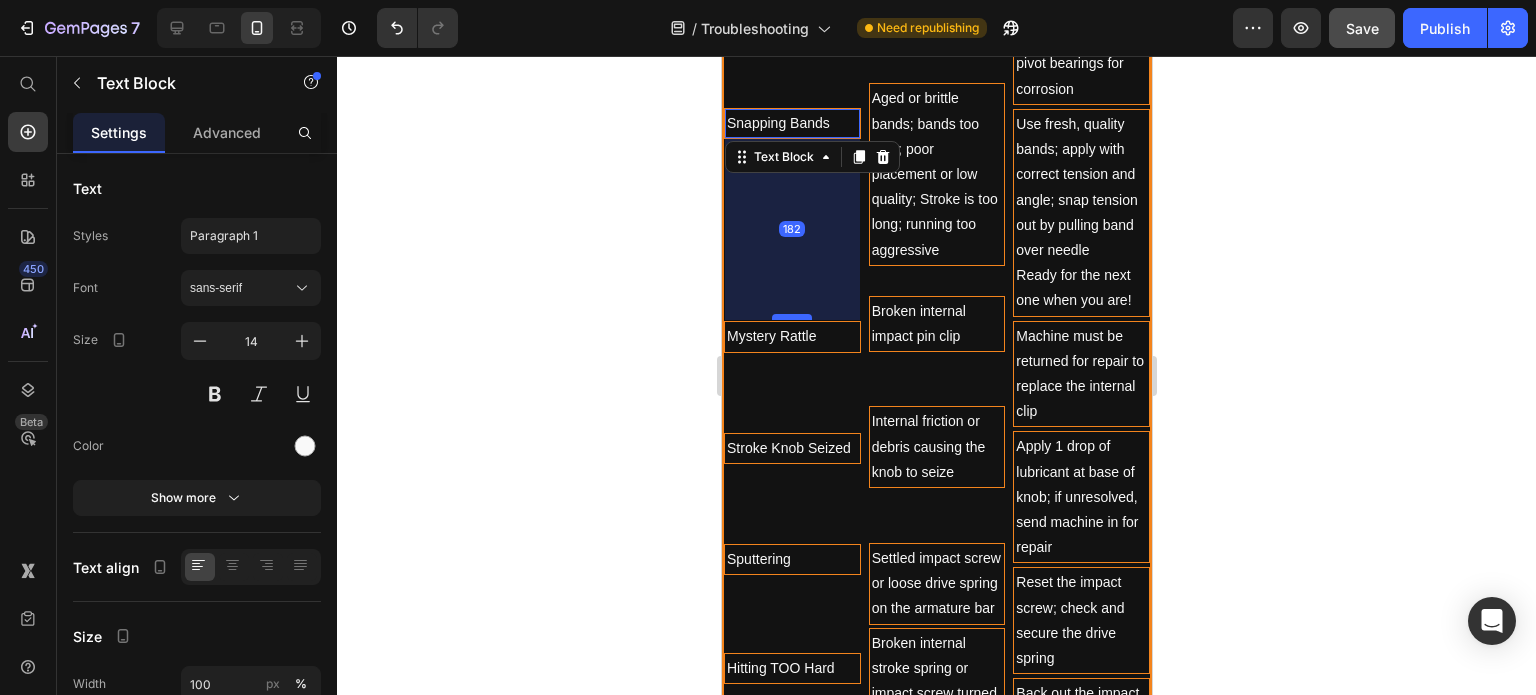 drag, startPoint x: 793, startPoint y: 344, endPoint x: 797, endPoint y: 308, distance: 36.221542 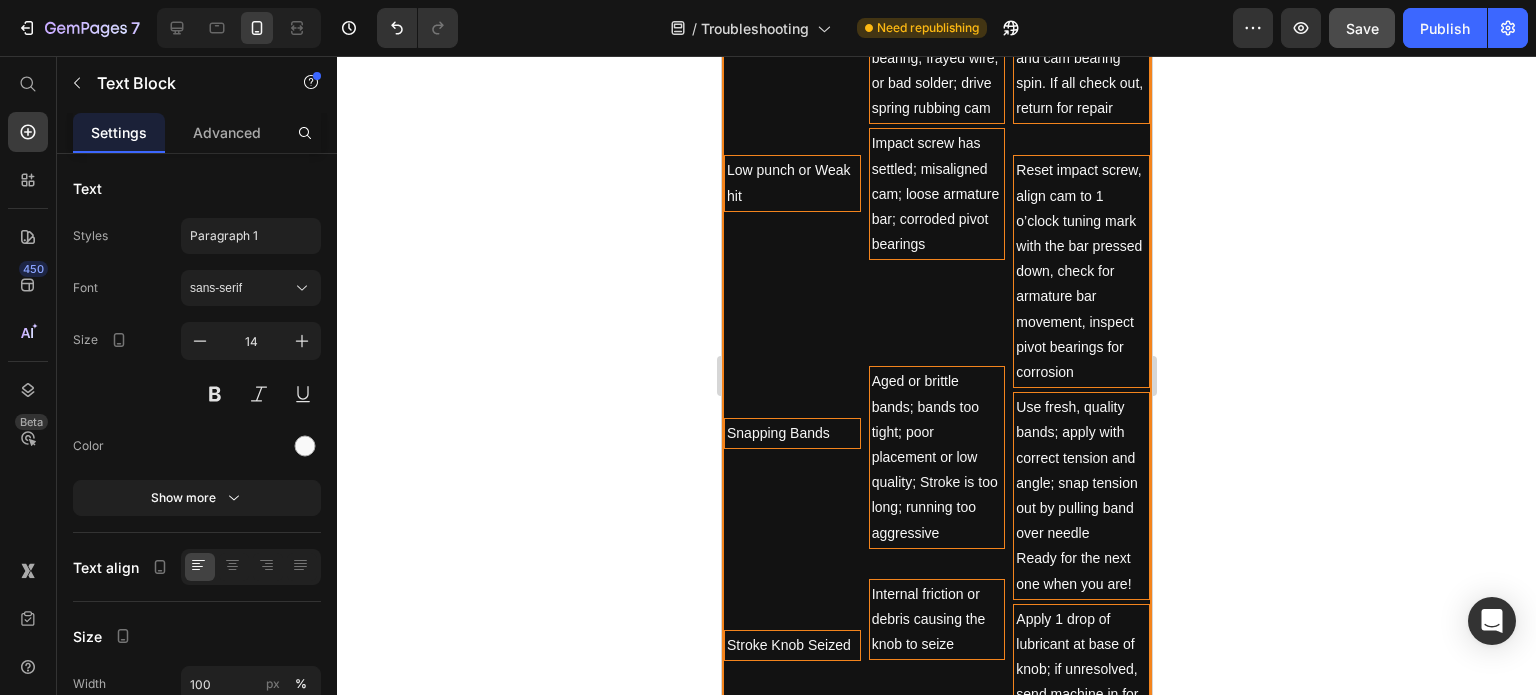 scroll, scrollTop: 5932, scrollLeft: 0, axis: vertical 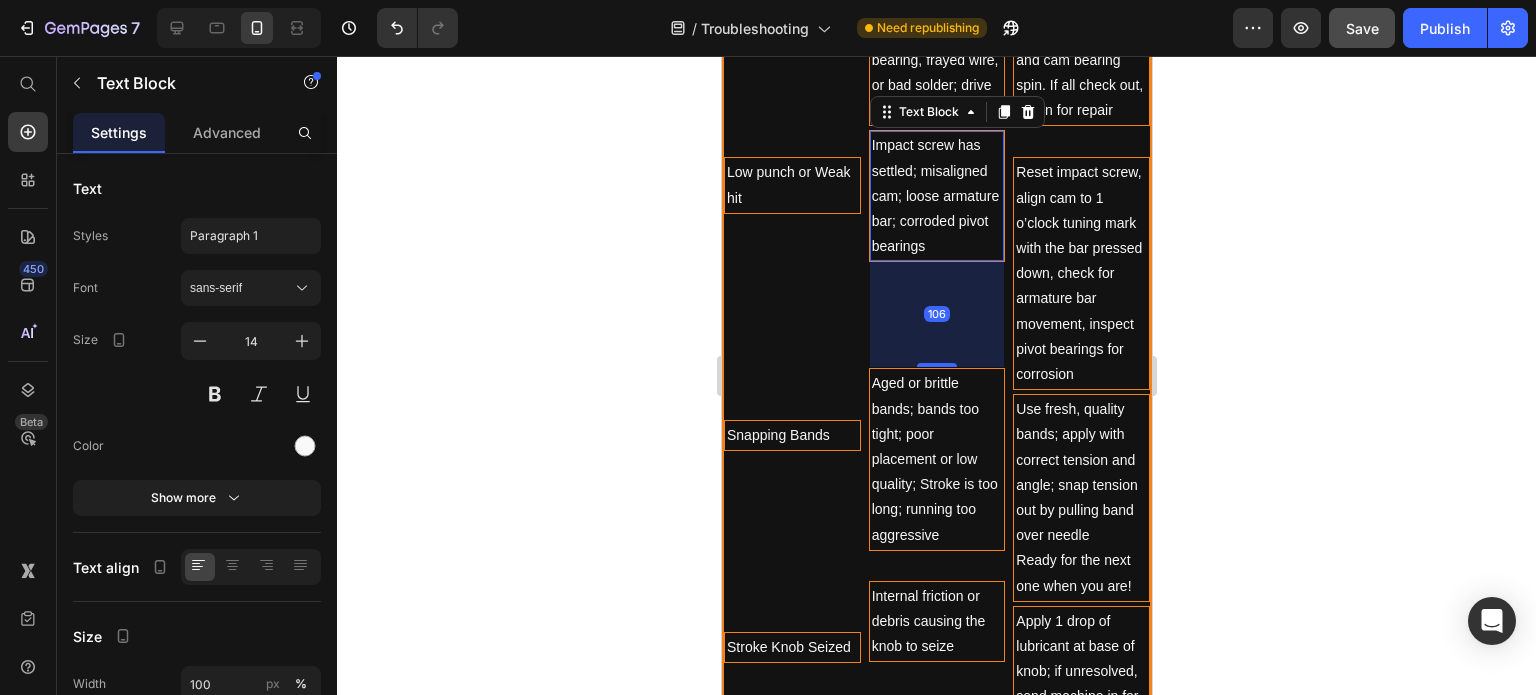 click on "Impact screw has settled; misaligned cam; loose armature bar; corroded pivot bearings" at bounding box center [936, 196] 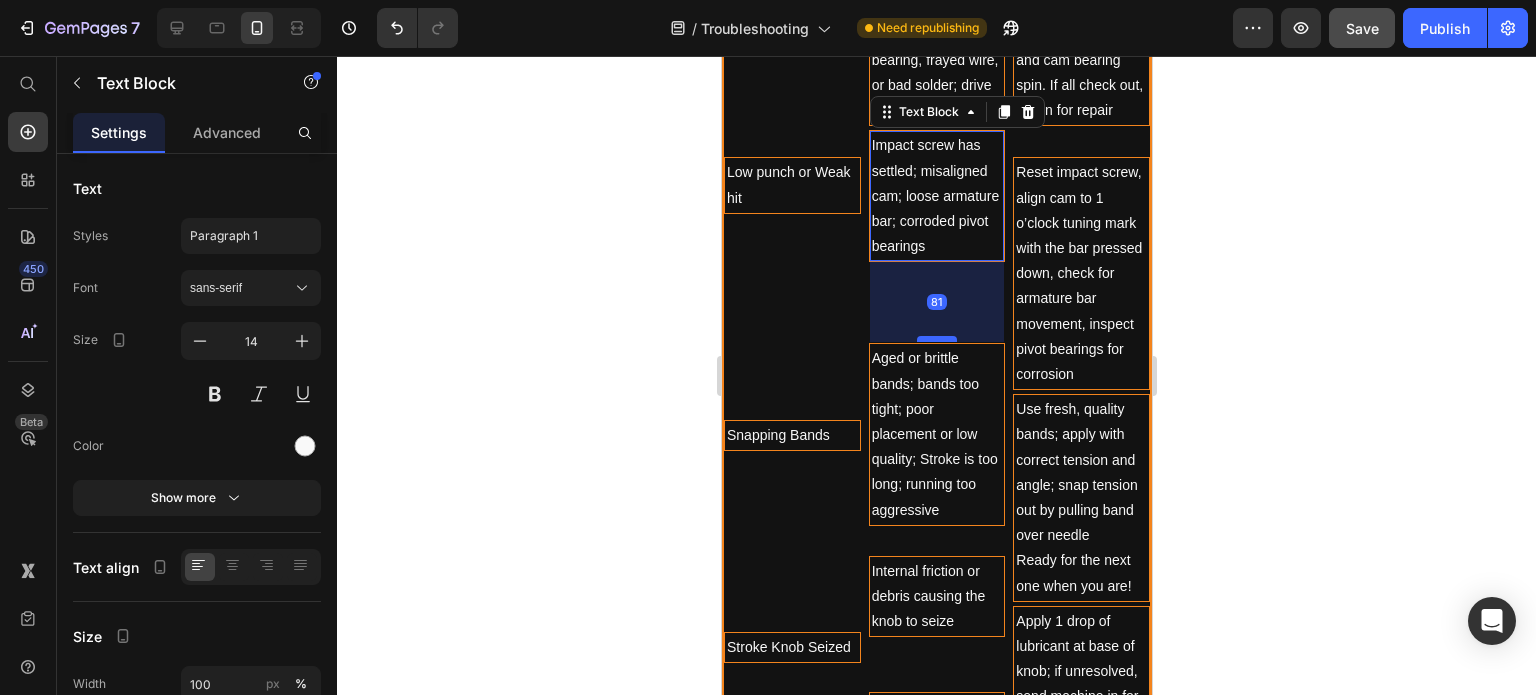 drag, startPoint x: 935, startPoint y: 408, endPoint x: 937, endPoint y: 383, distance: 25.079872 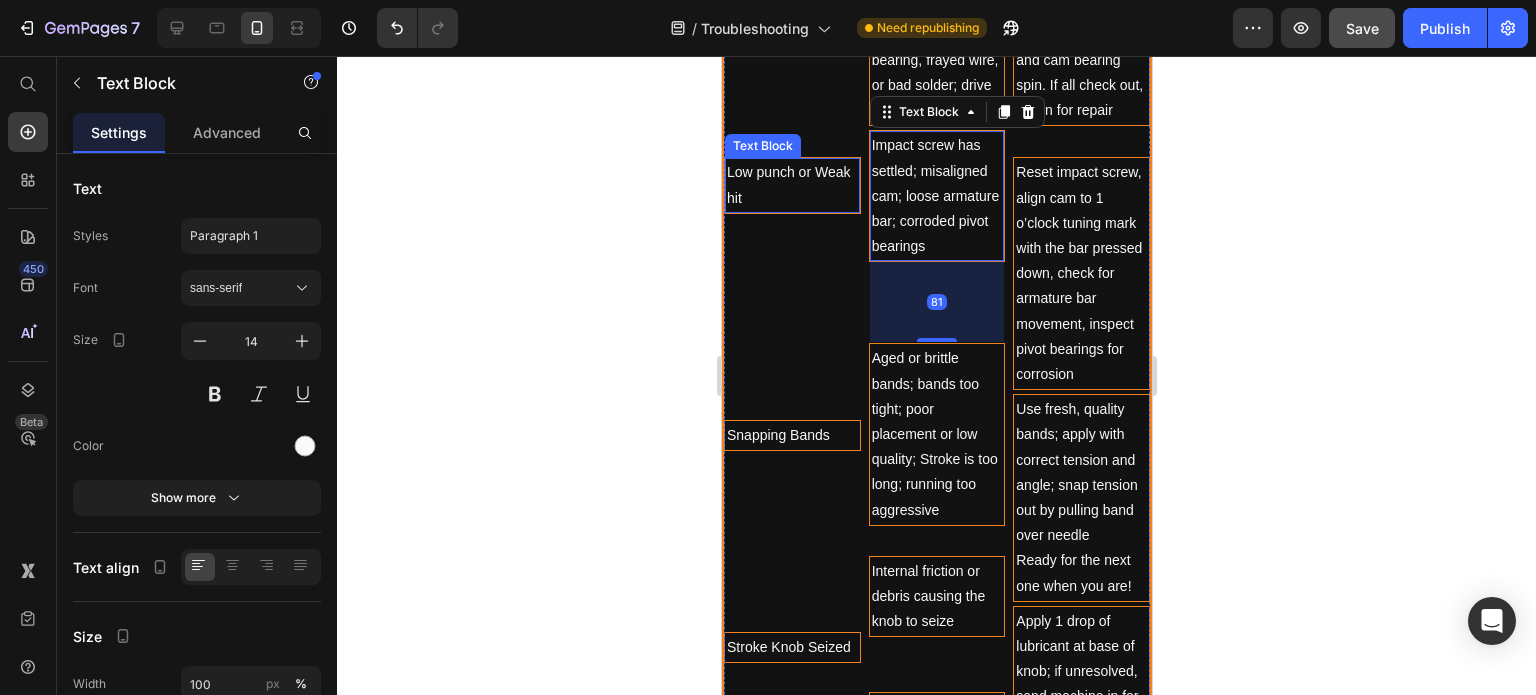 click on "Low punch or Weak hit" at bounding box center (791, 185) 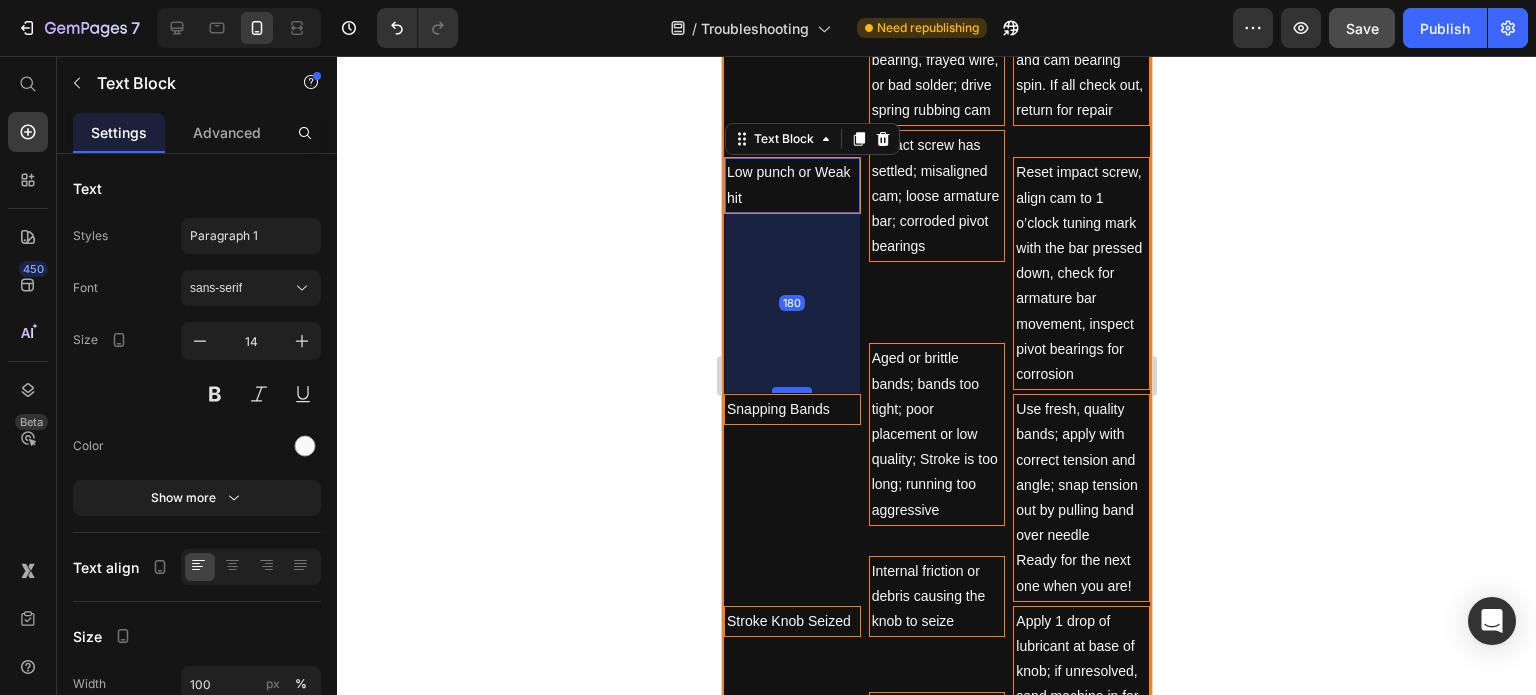 drag, startPoint x: 782, startPoint y: 408, endPoint x: 789, endPoint y: 382, distance: 26.925823 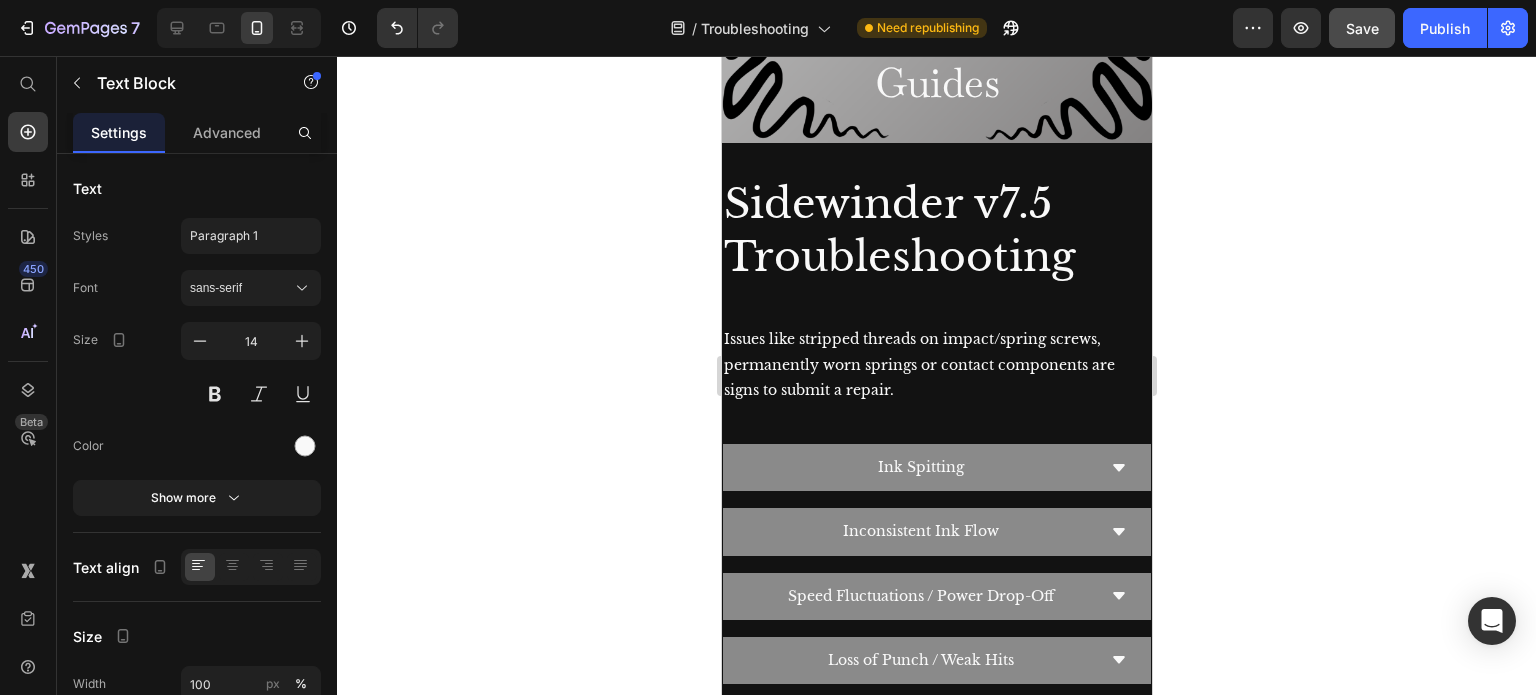 scroll, scrollTop: 420, scrollLeft: 0, axis: vertical 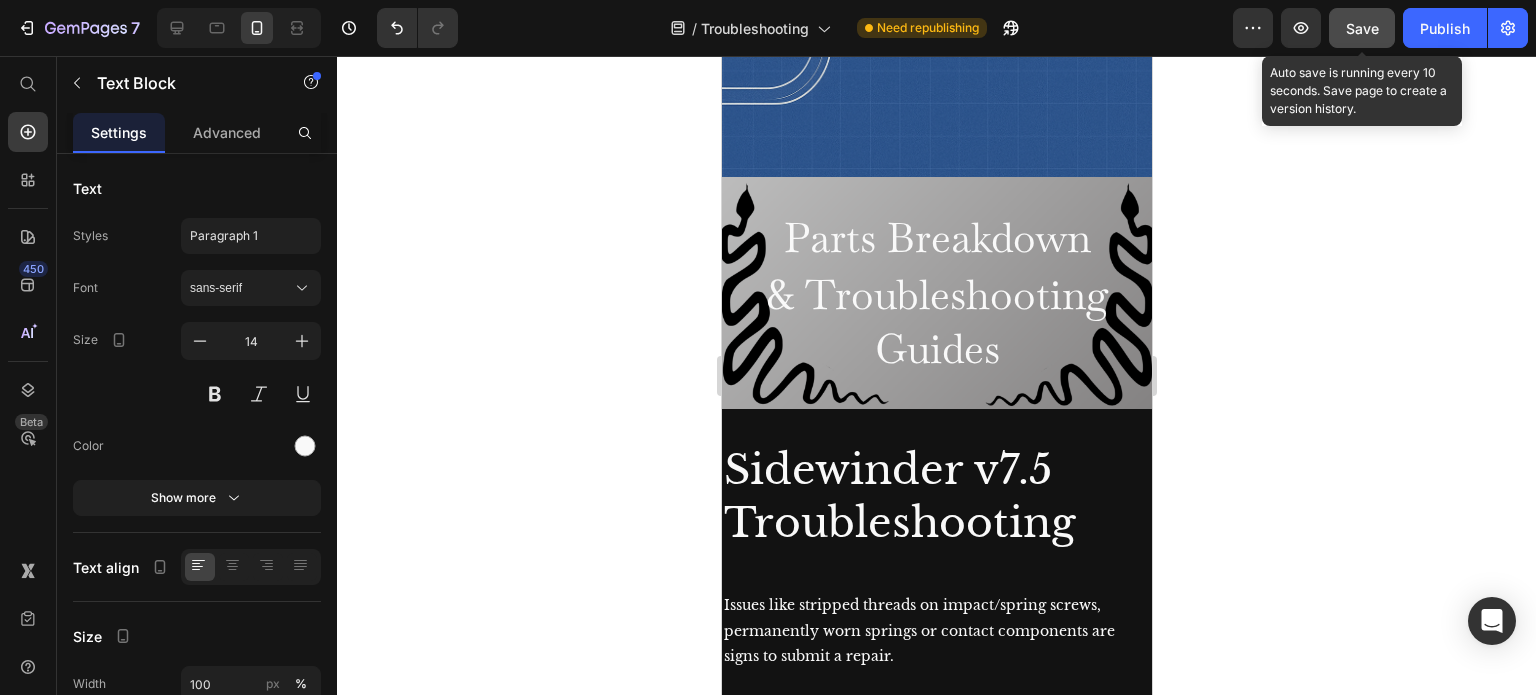 click on "Save" at bounding box center (1362, 28) 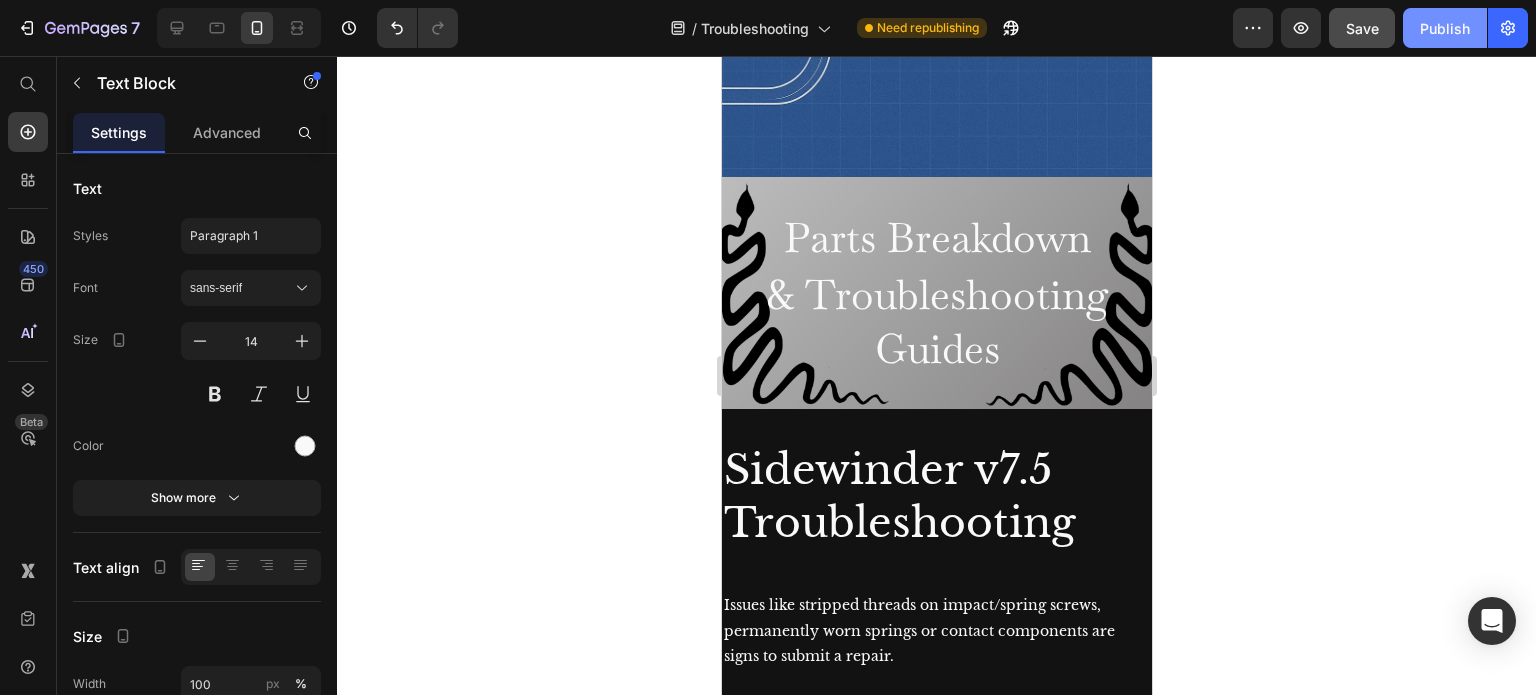 click on "Publish" 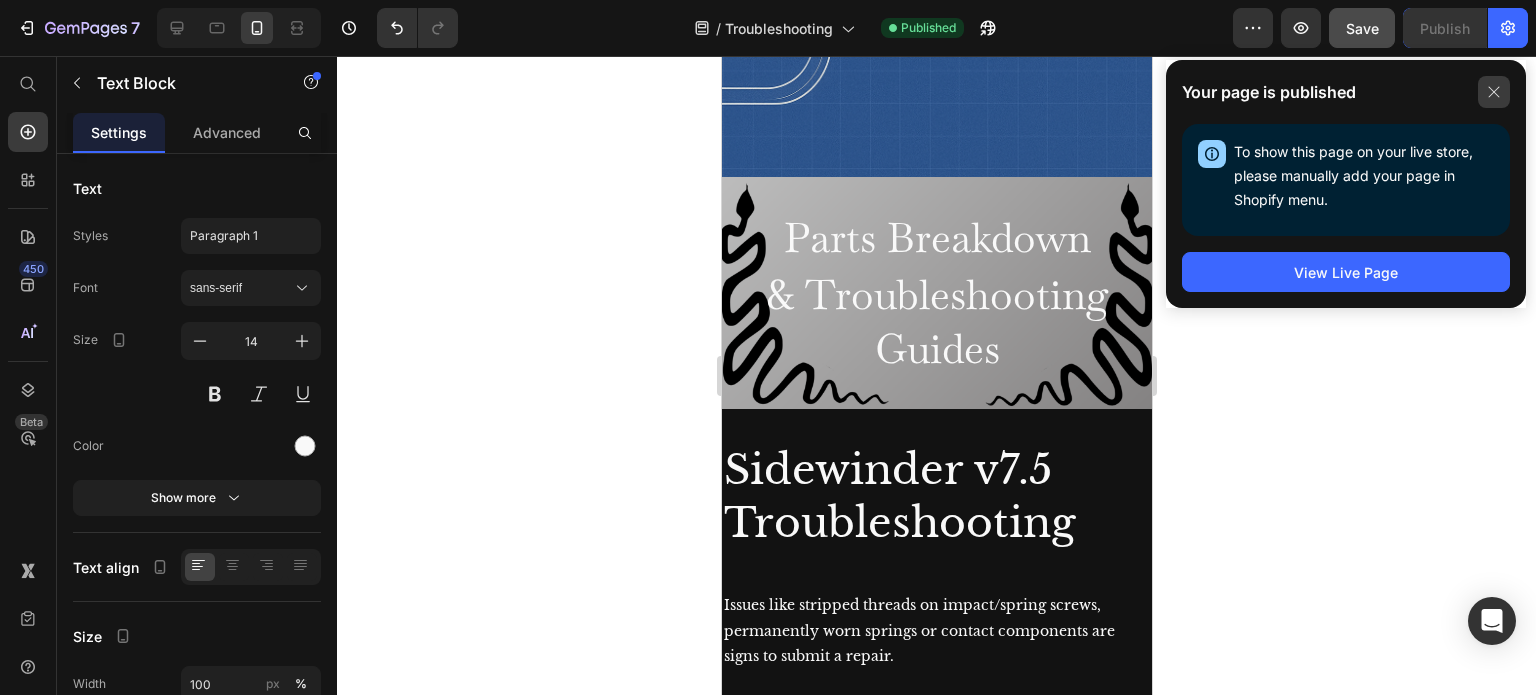 click 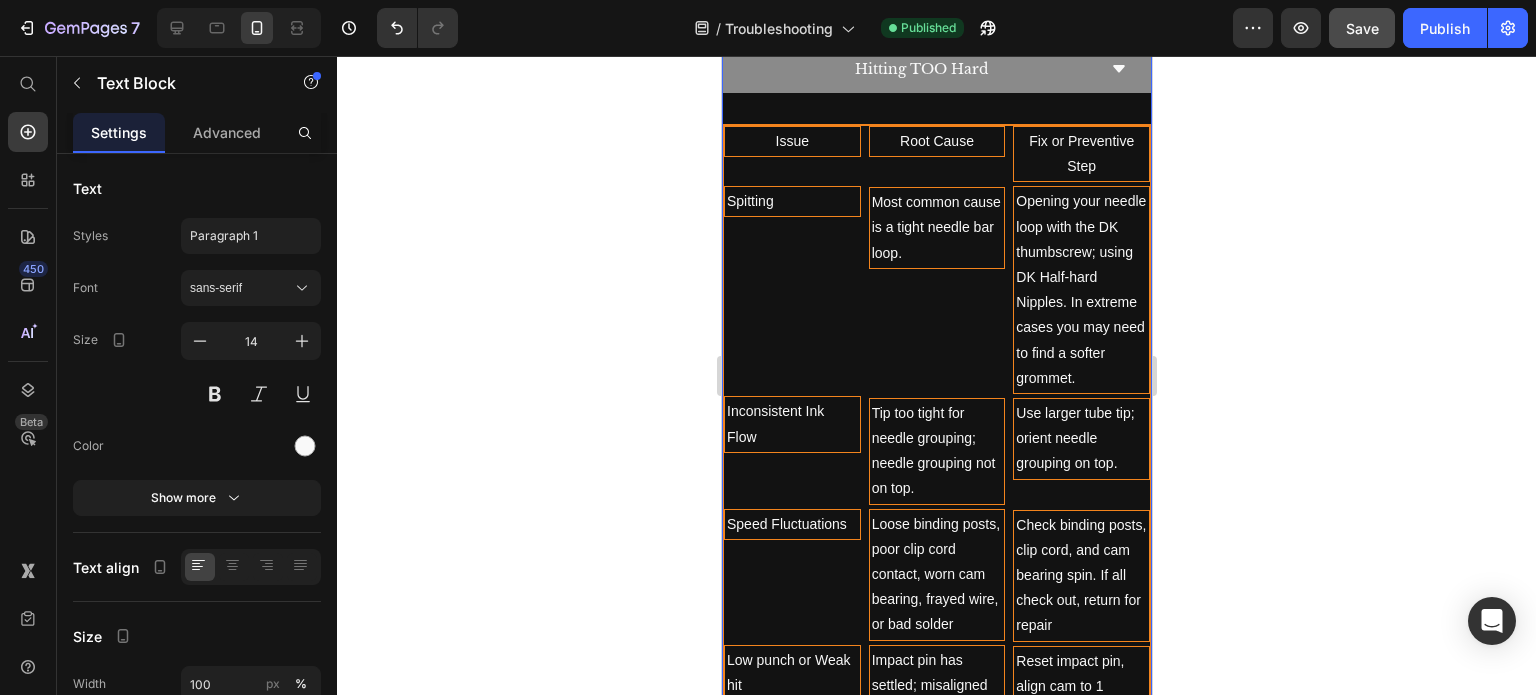 scroll, scrollTop: 1620, scrollLeft: 0, axis: vertical 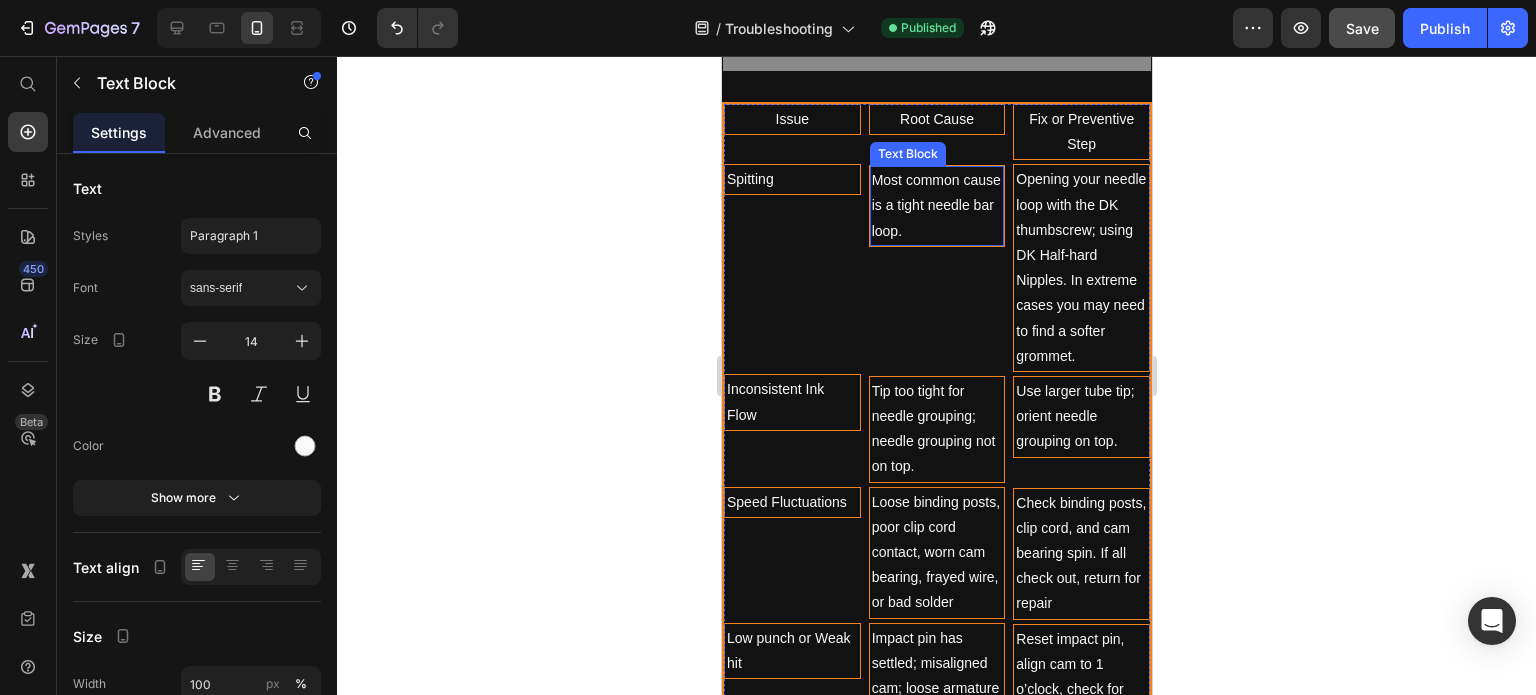 click on "Most common cause is a tight needle bar loop." at bounding box center [936, 206] 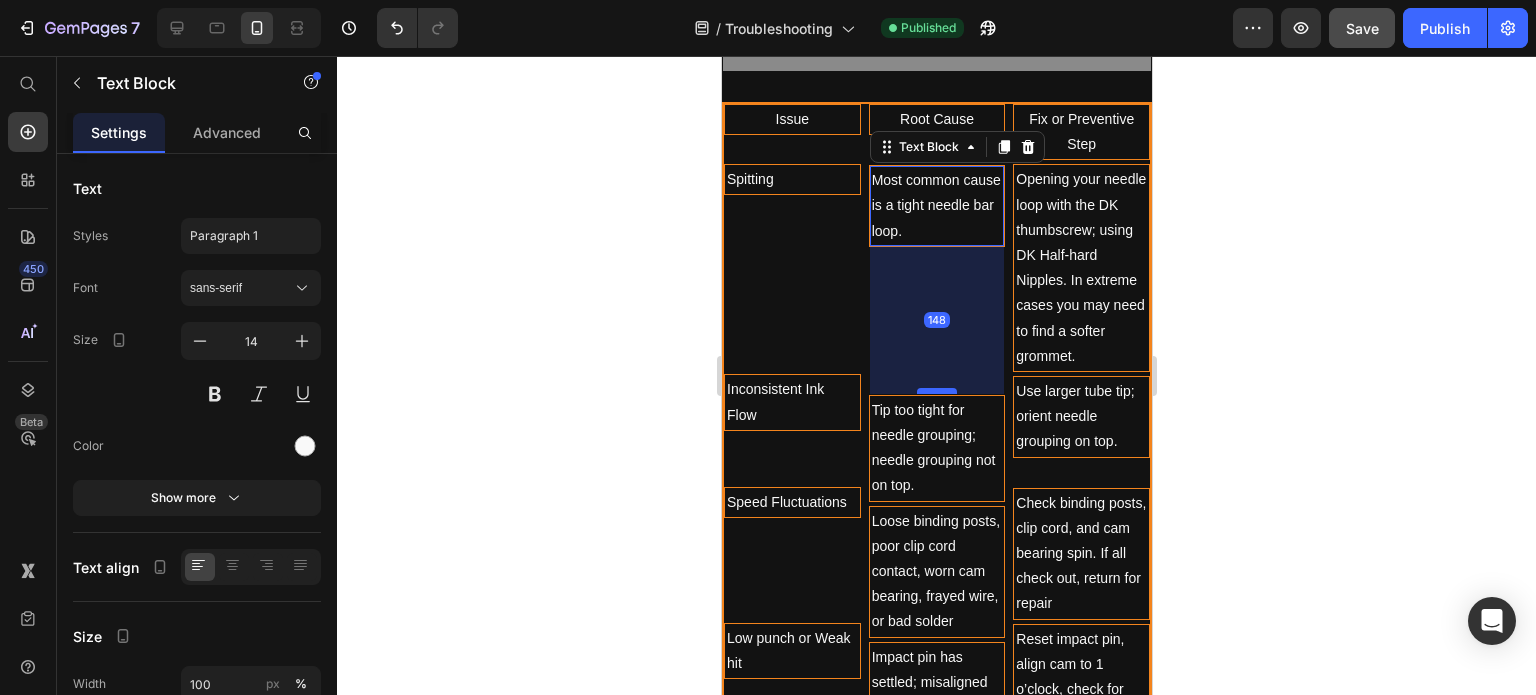 drag, startPoint x: 923, startPoint y: 364, endPoint x: 921, endPoint y: 383, distance: 19.104973 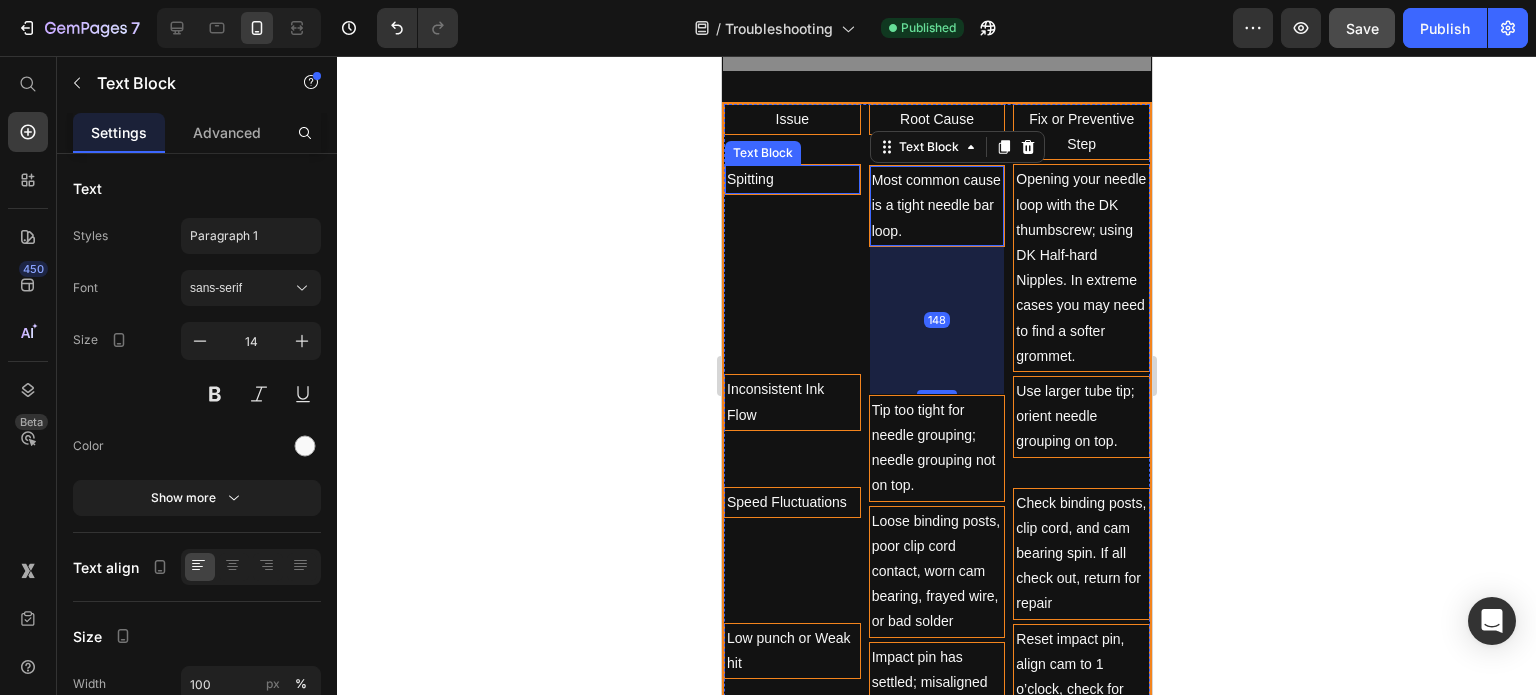 click on "Spitting" at bounding box center (791, 179) 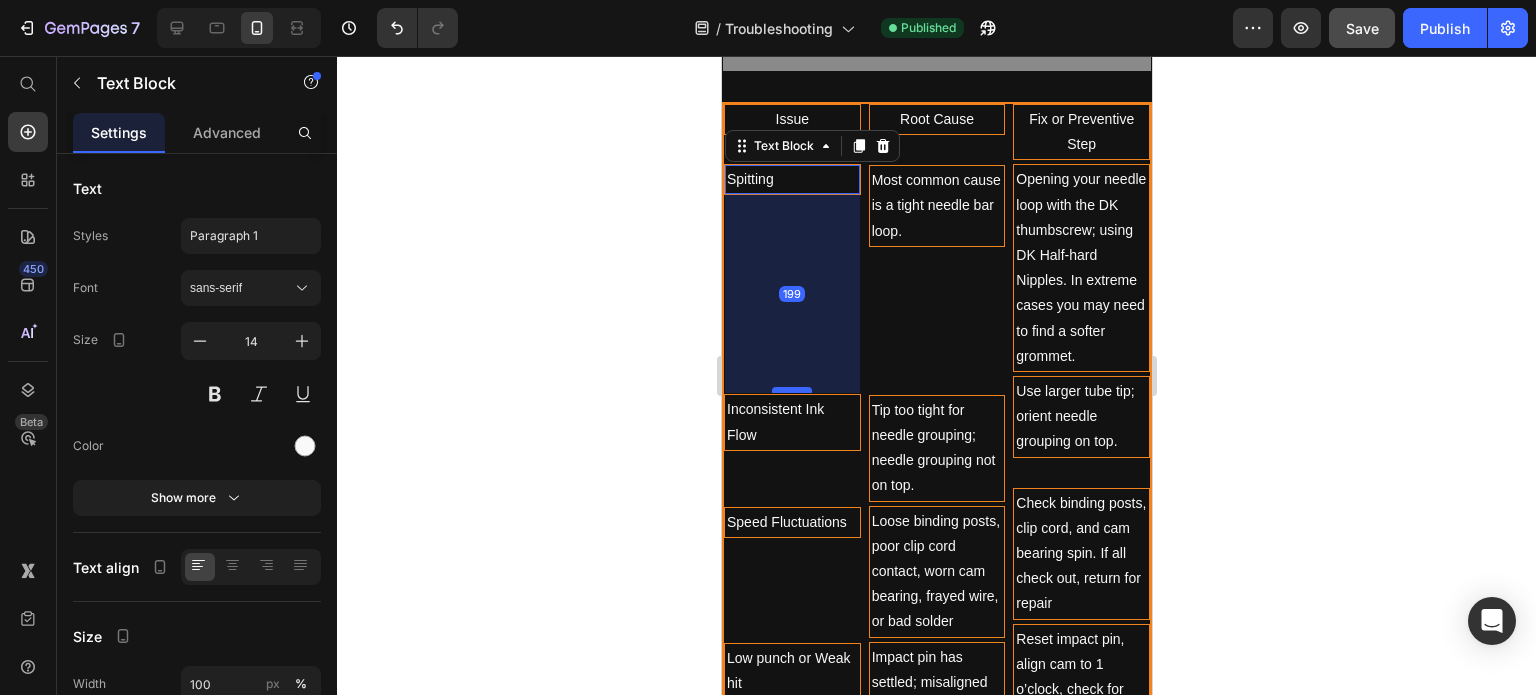 drag, startPoint x: 800, startPoint y: 363, endPoint x: 802, endPoint y: 383, distance: 20.09975 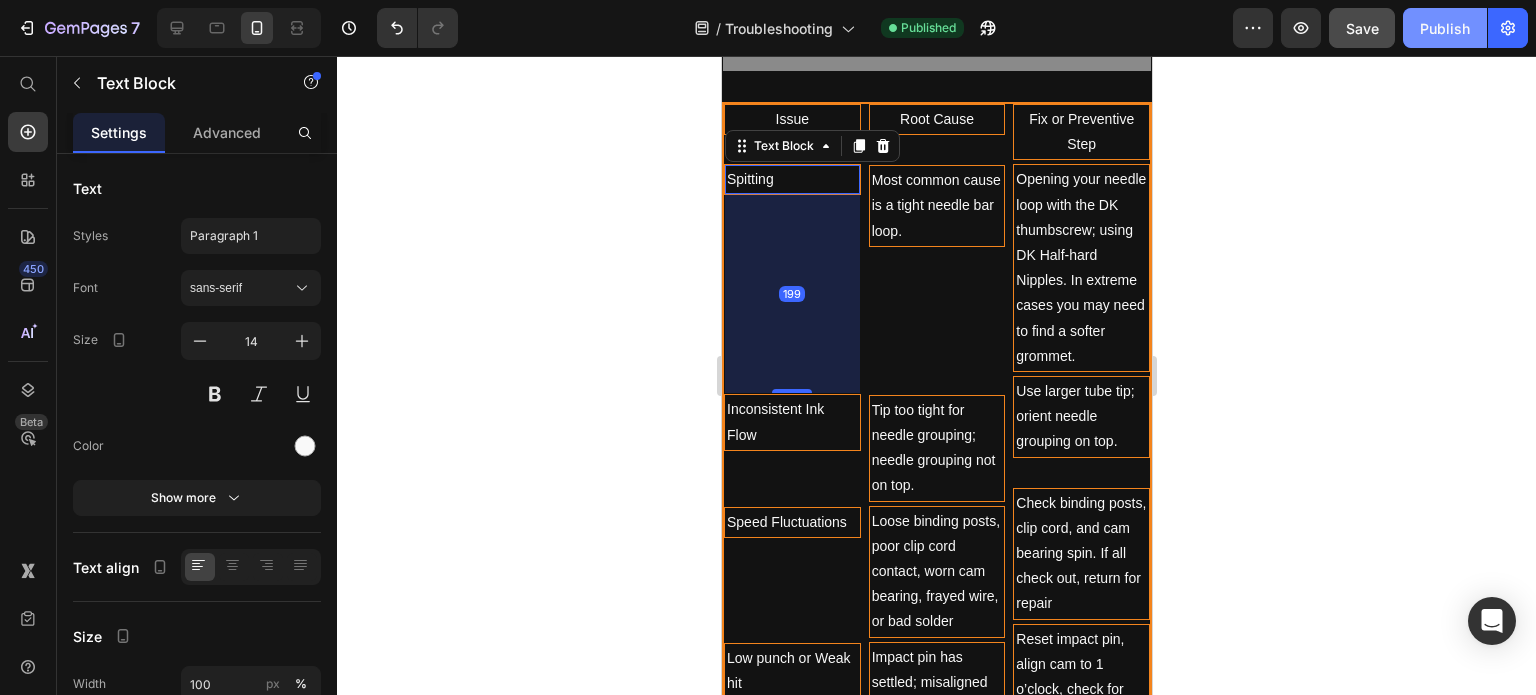 click on "Publish" at bounding box center (1445, 28) 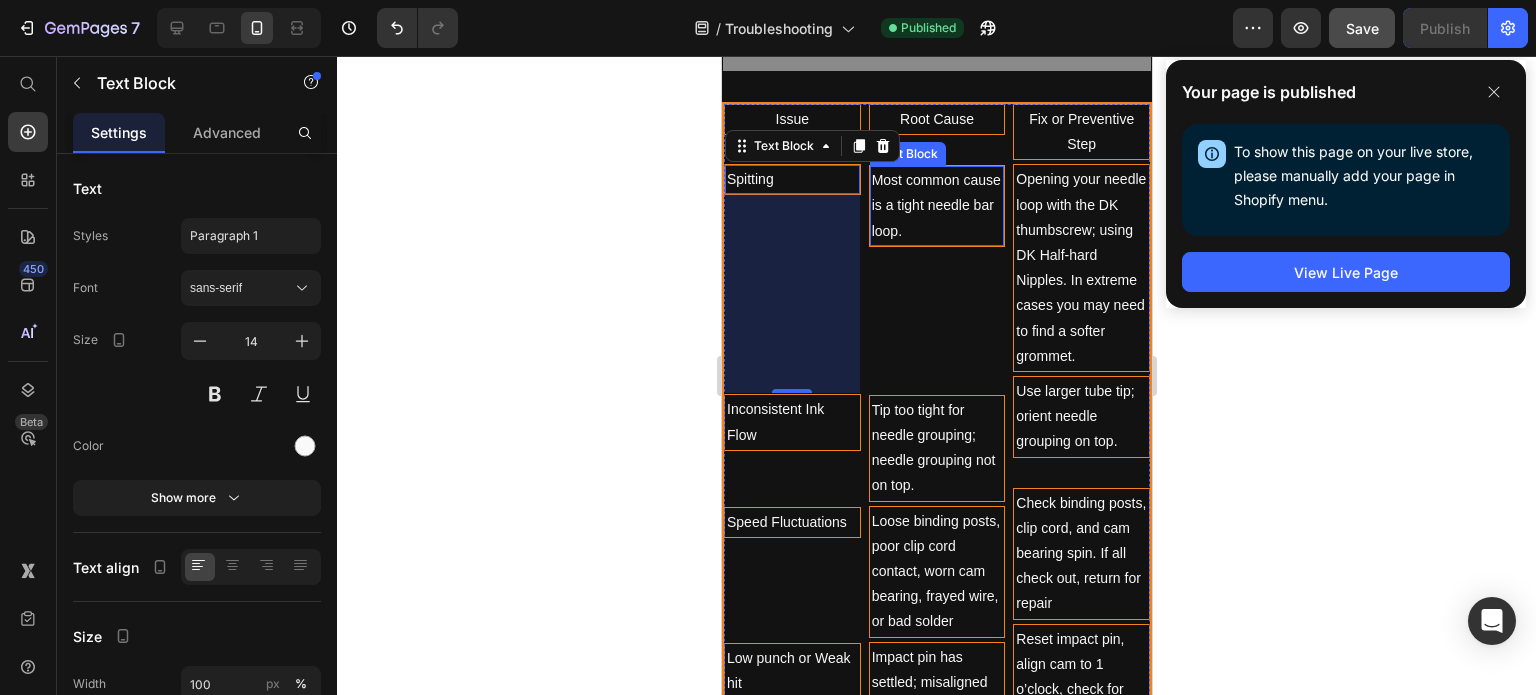 click on "Most common cause is a tight needle bar loop." at bounding box center [936, 206] 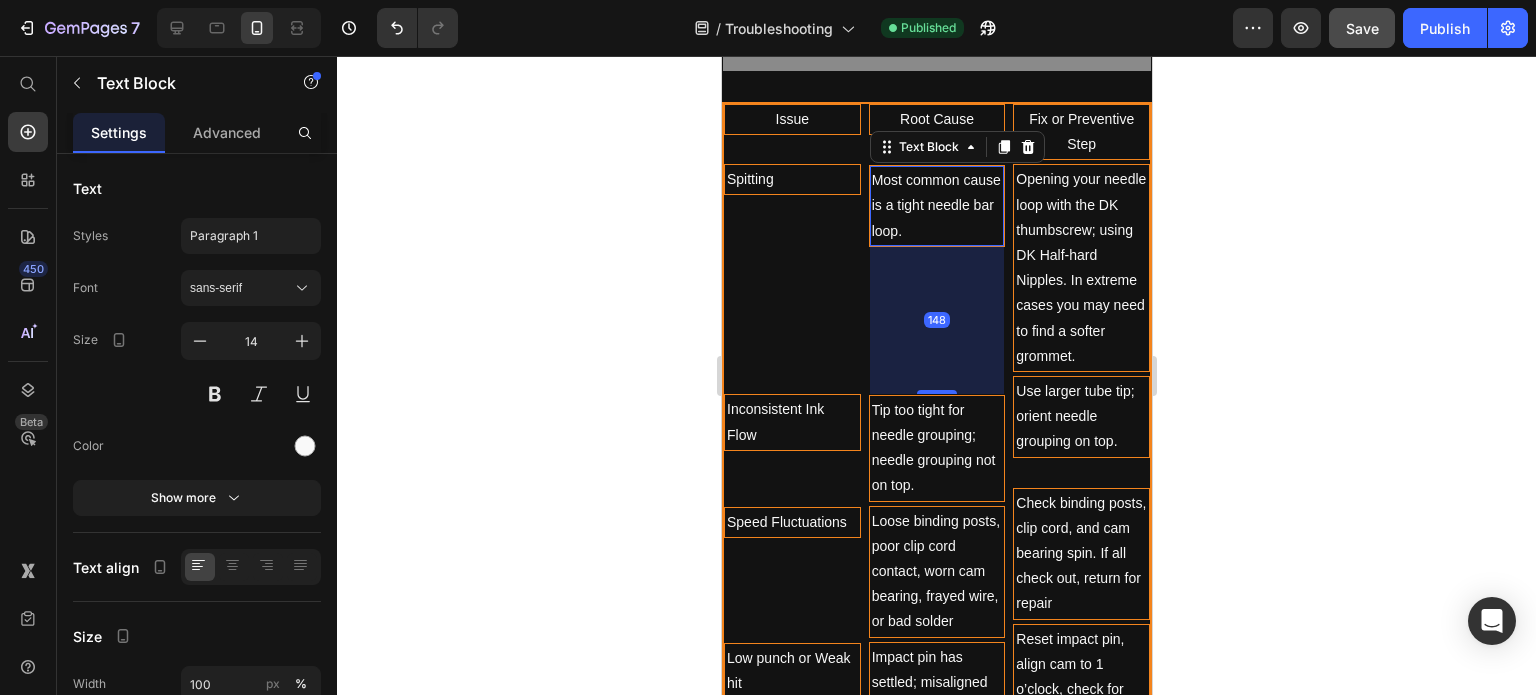 click on "148" at bounding box center [936, 246] 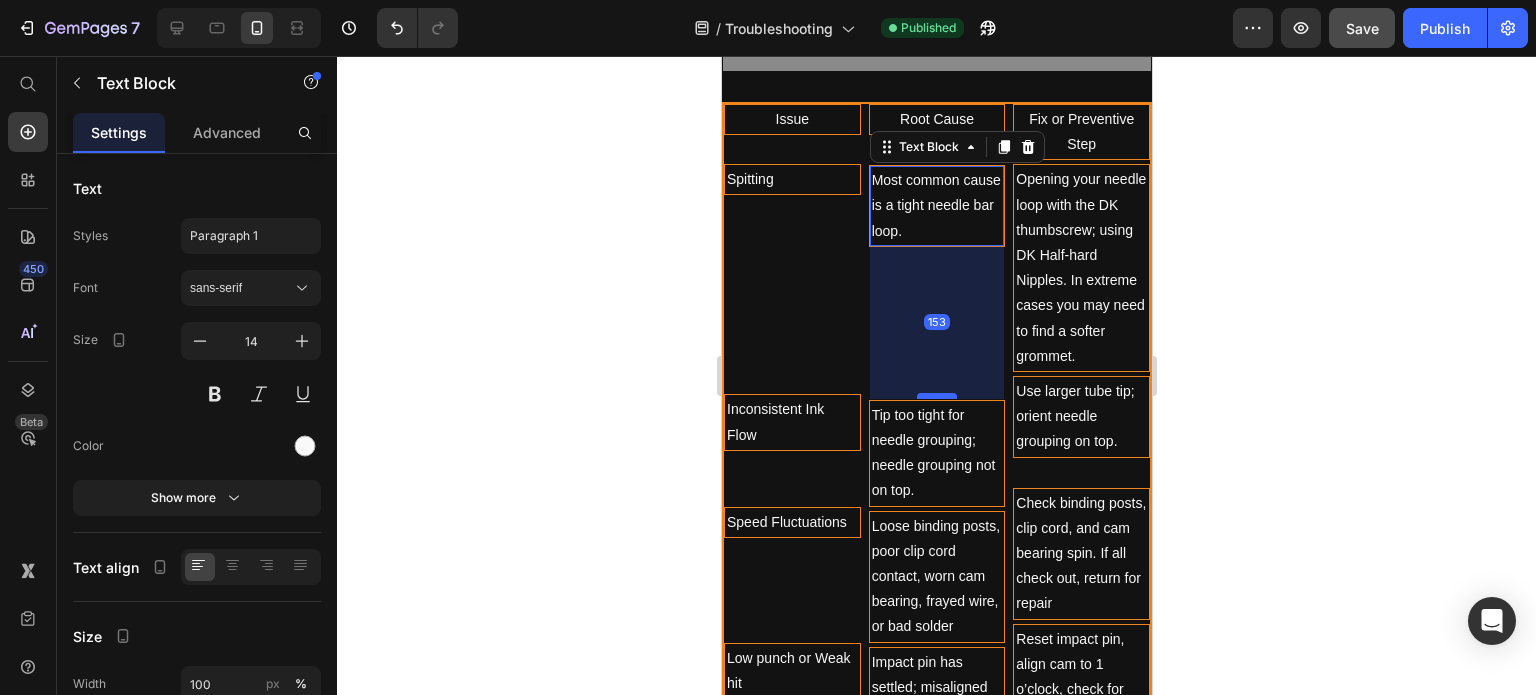 click at bounding box center (936, 396) 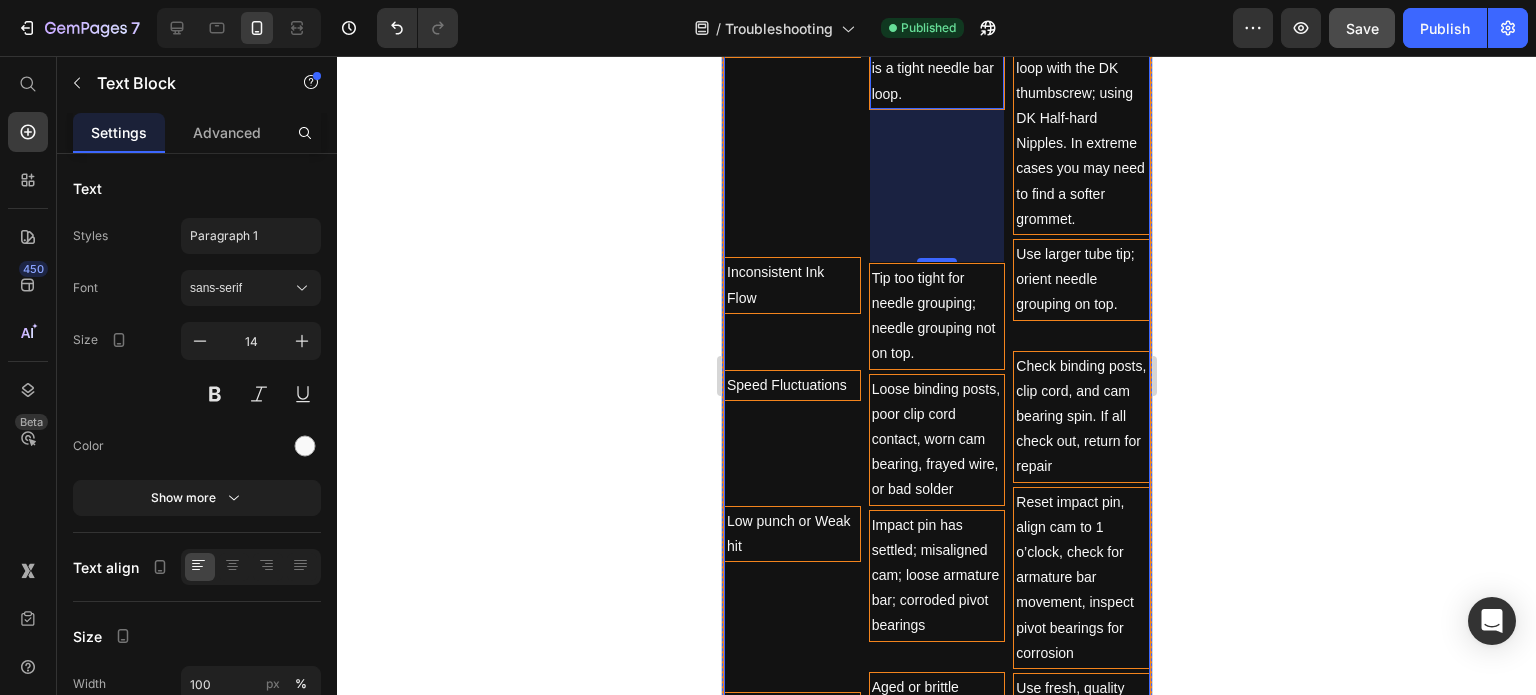 scroll, scrollTop: 1820, scrollLeft: 0, axis: vertical 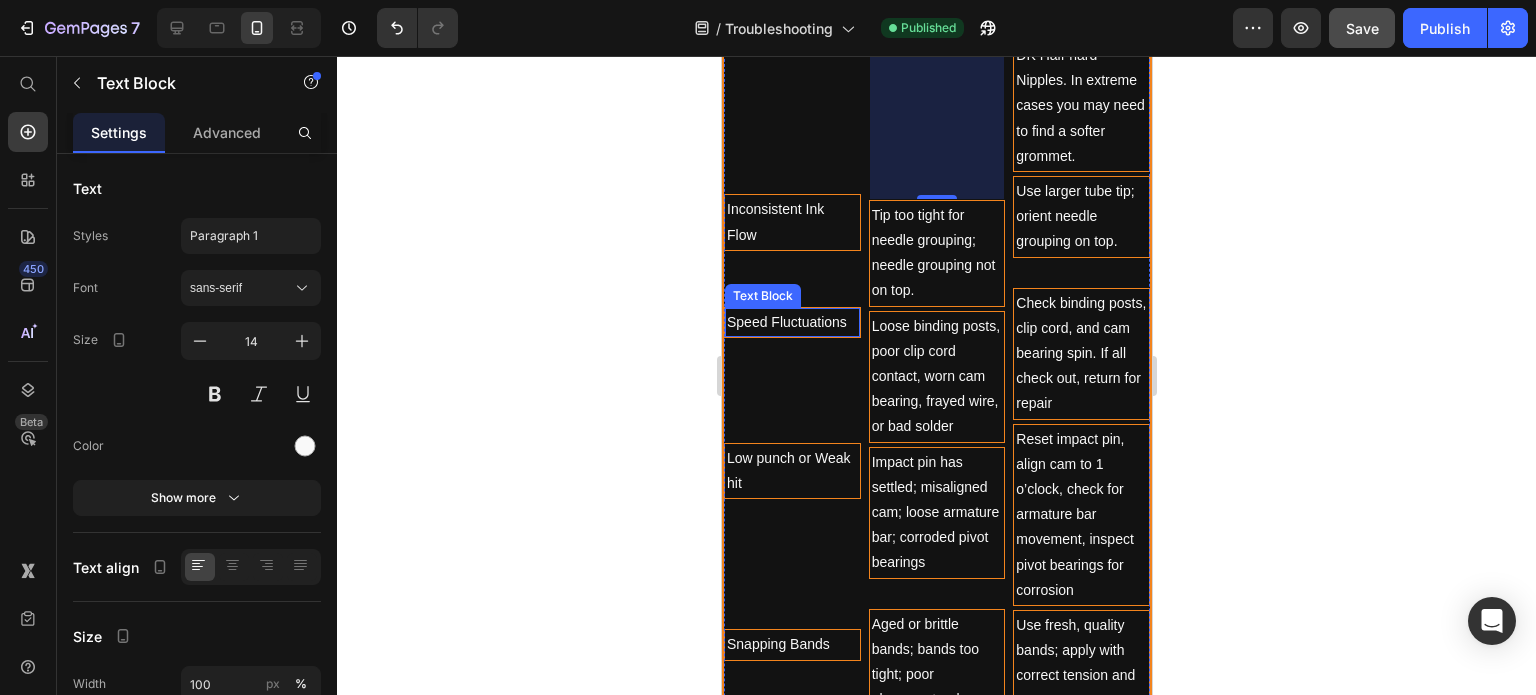 click on "Speed Fluctuations" at bounding box center [791, 322] 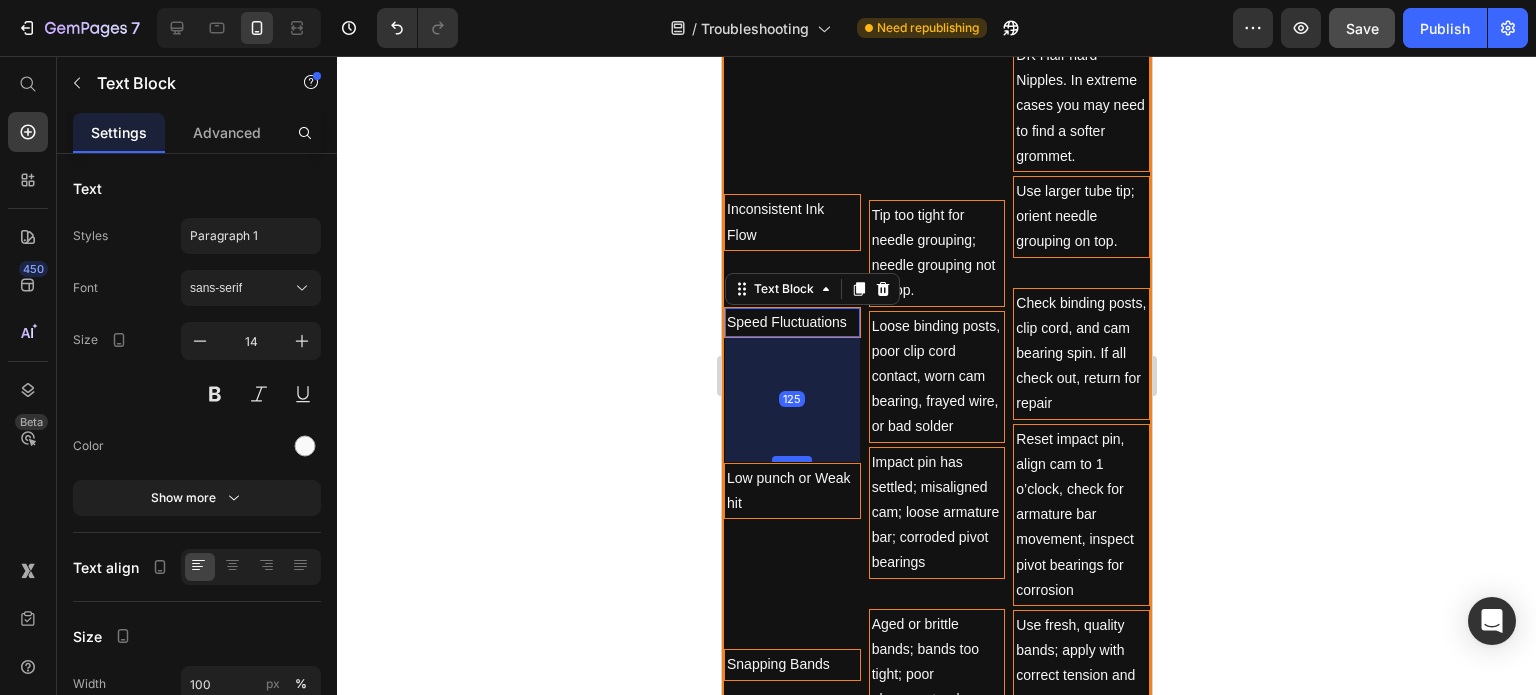 drag, startPoint x: 803, startPoint y: 431, endPoint x: 806, endPoint y: 451, distance: 20.22375 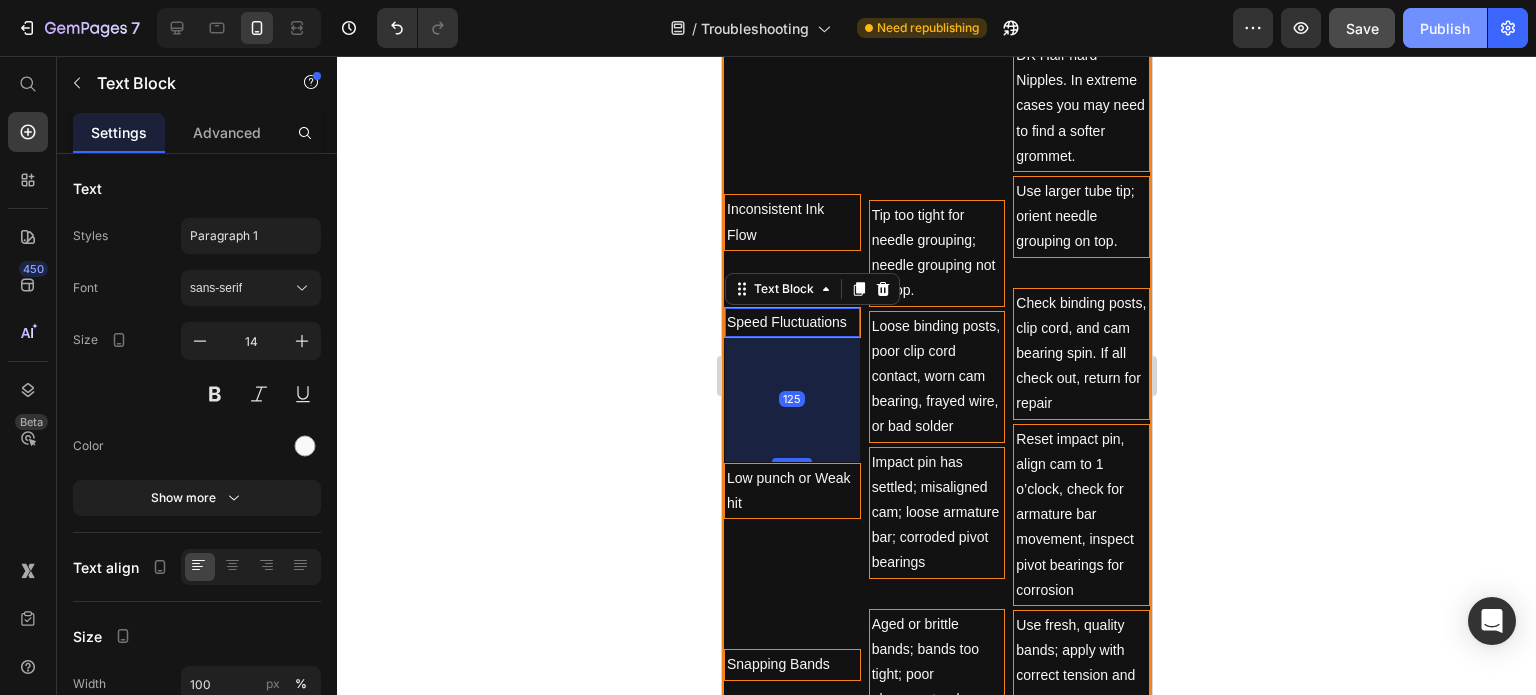 click on "Publish" at bounding box center [1445, 28] 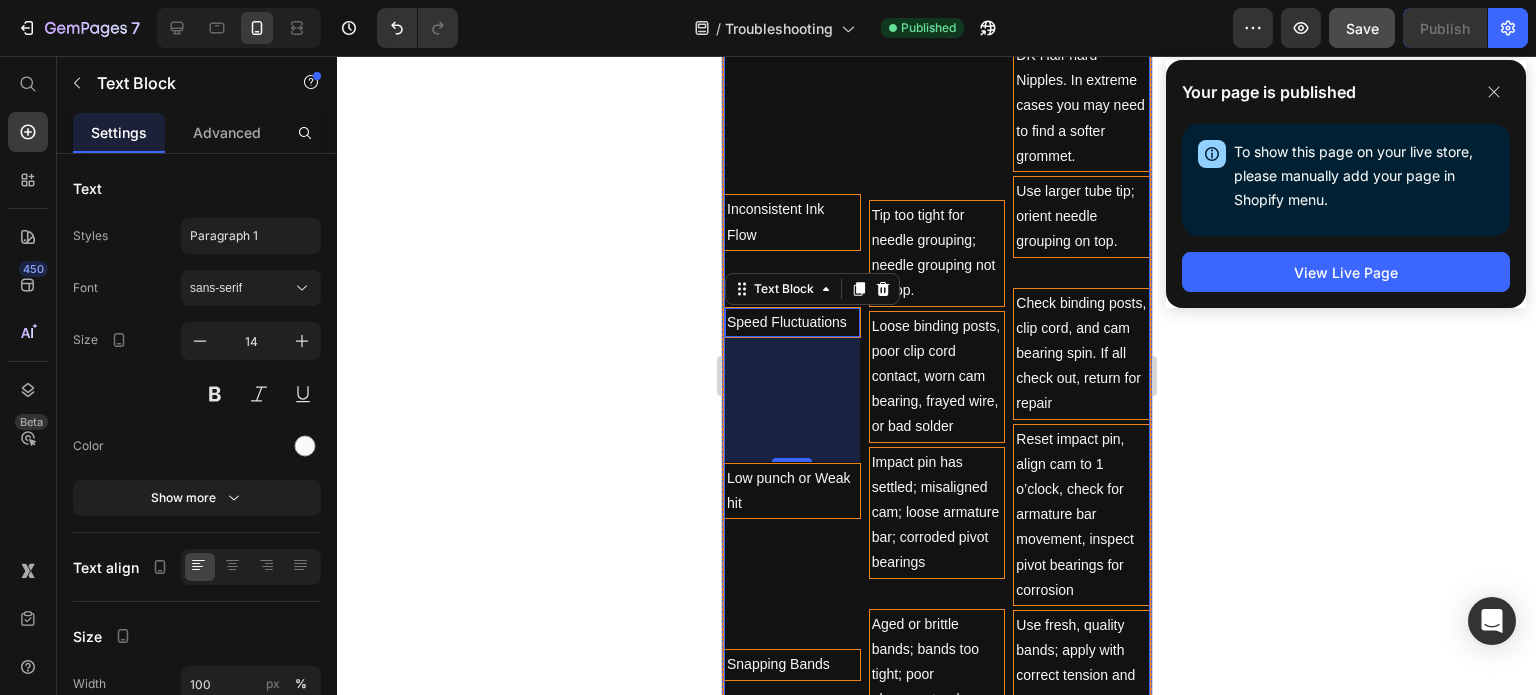 click on "Issue Text Block Spitting Text Block Inconsistent Ink Flow  Text Block Speed Fluctuations Text Block   125 Low punch or Weak hit Text Block Snapping Bands Text Block Mystery Rattle  Text Block Stroke Knob Seized  Text Block Sputtering Text Block Hitting TOO Hard Text Block" at bounding box center (791, 620) 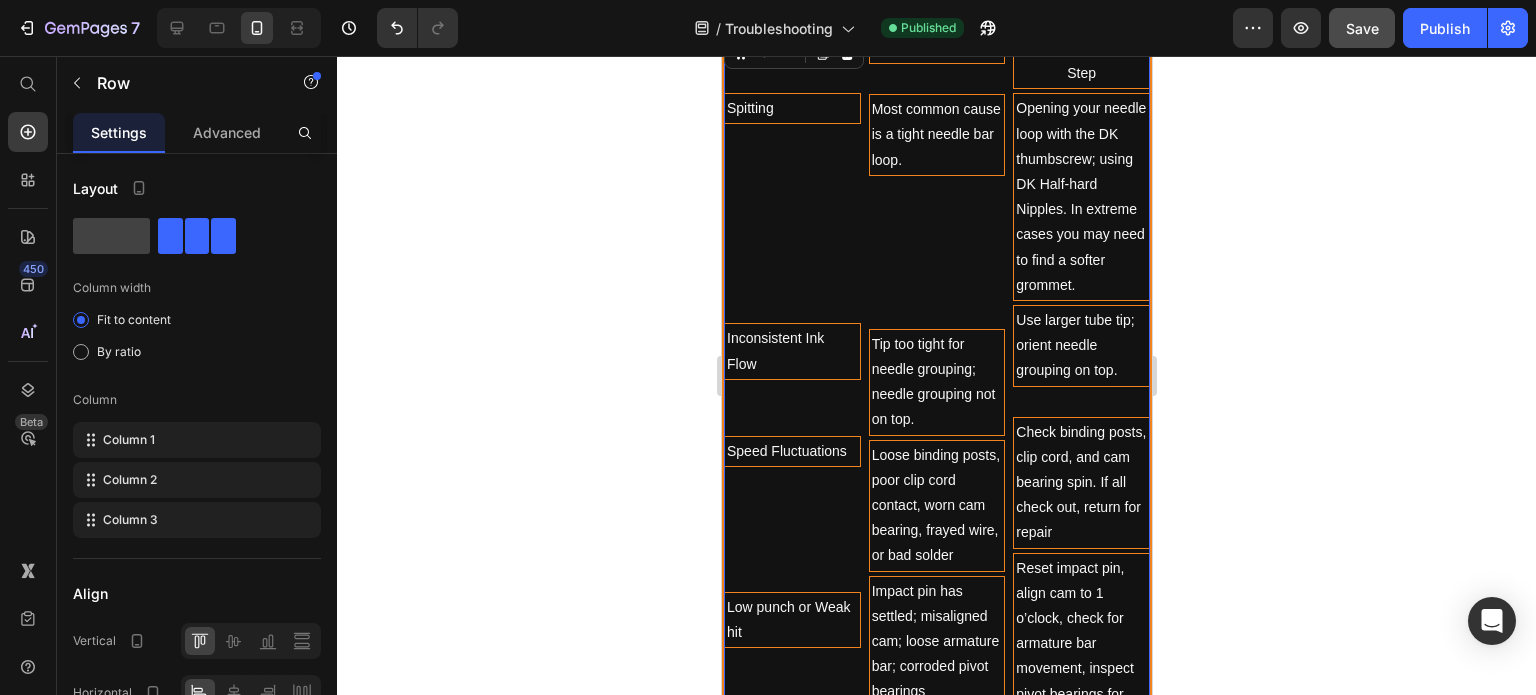 scroll, scrollTop: 1620, scrollLeft: 0, axis: vertical 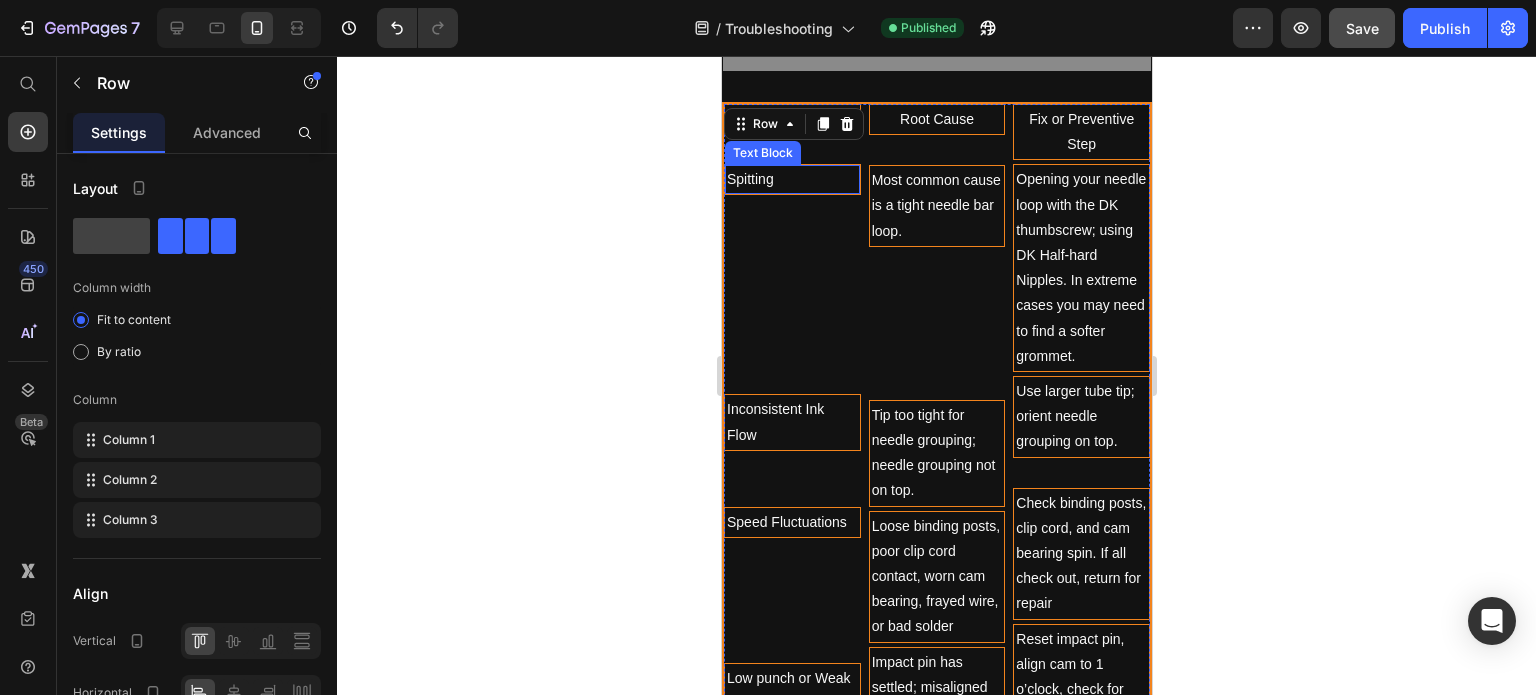 click on "Spitting" at bounding box center (791, 179) 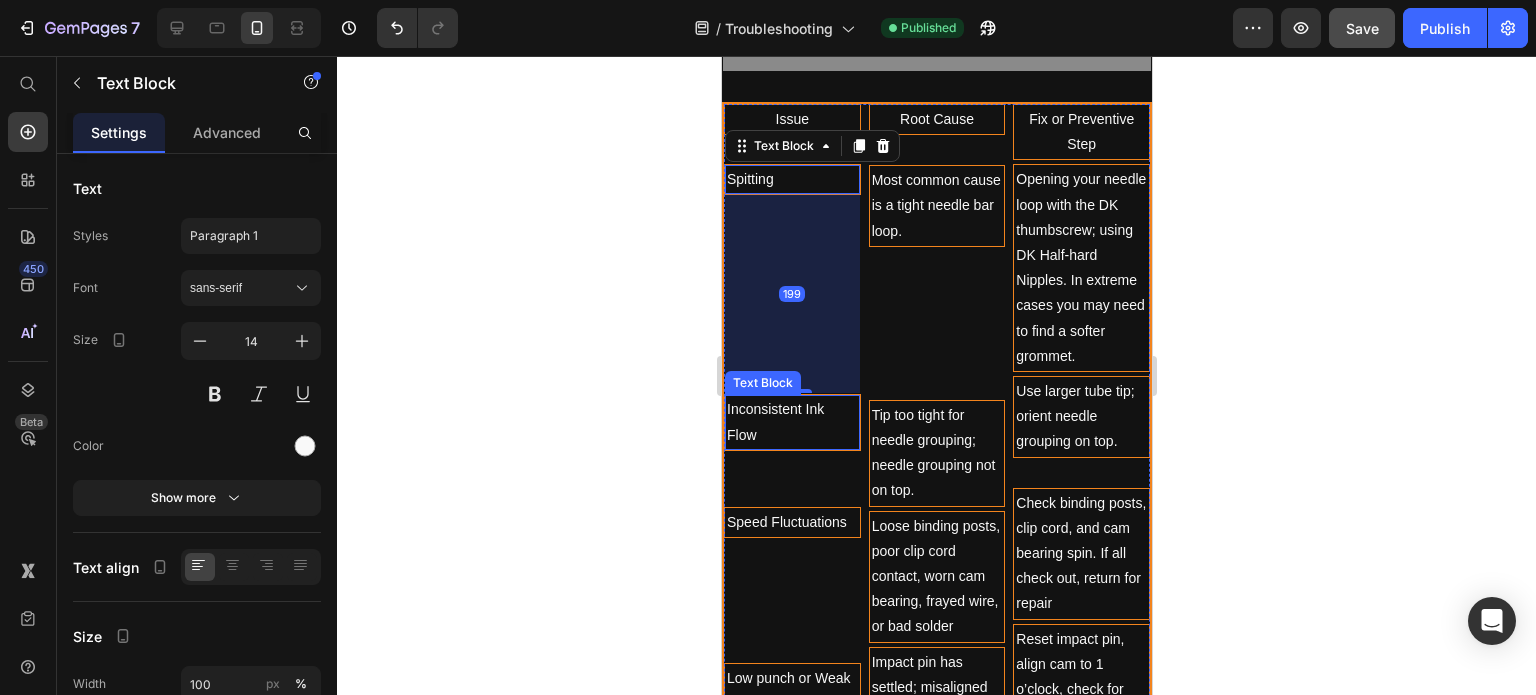 click on "Inconsistent Ink Flow  Text Block" at bounding box center (791, 422) 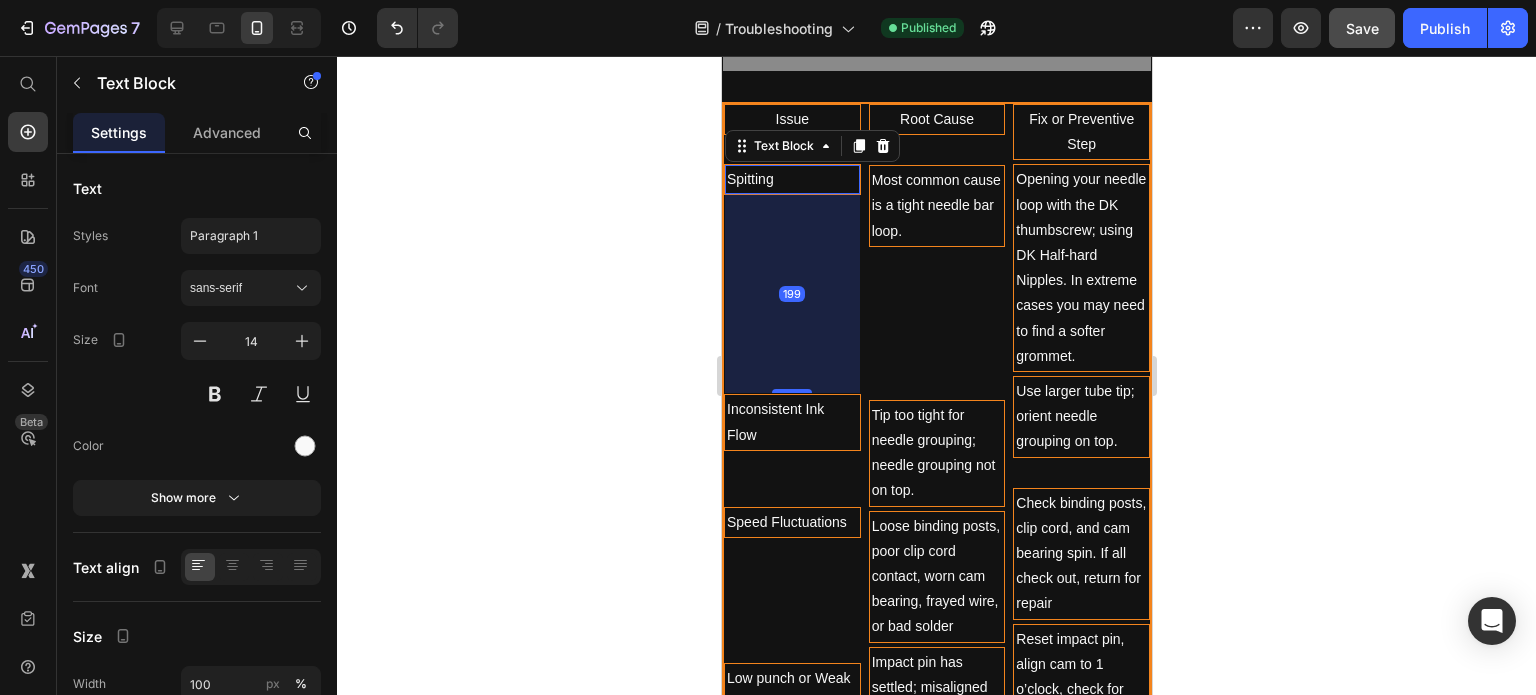 click on "Spitting" at bounding box center [791, 179] 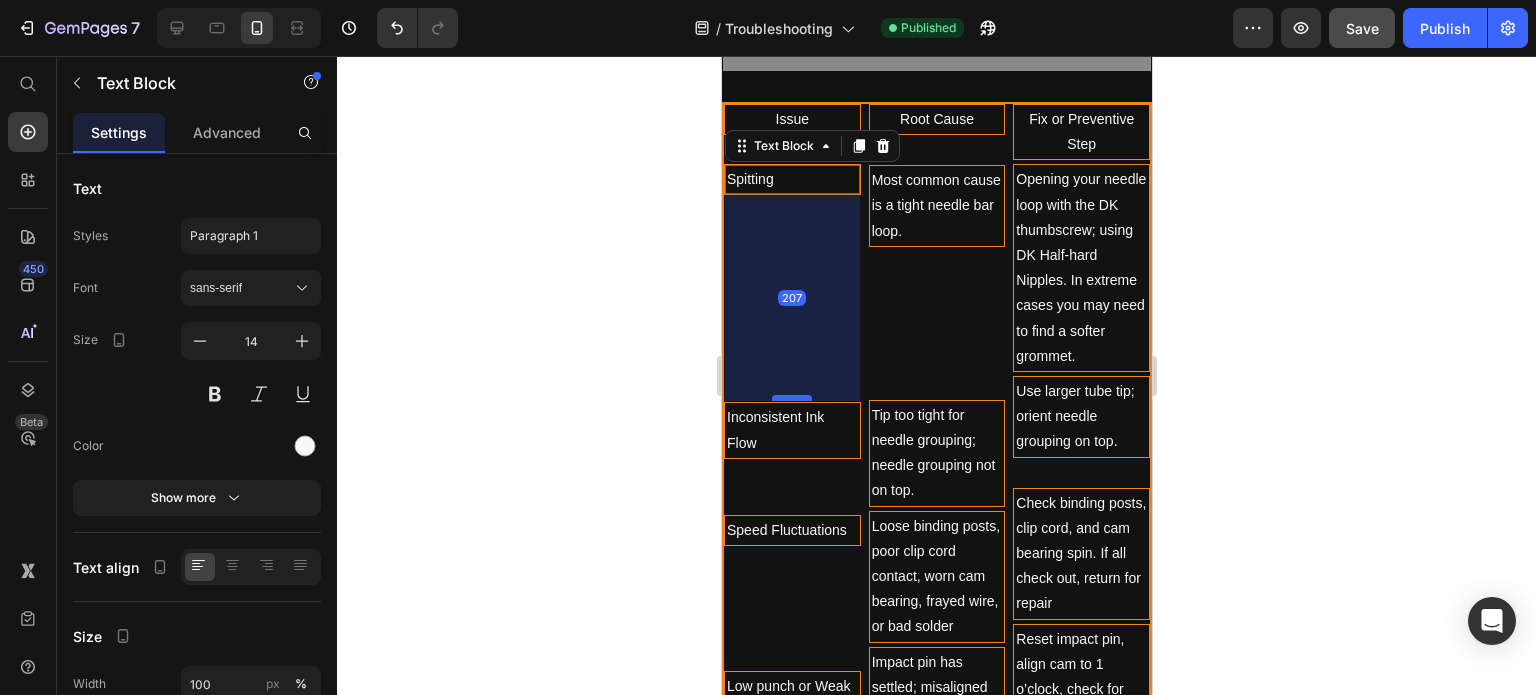 click at bounding box center (791, 398) 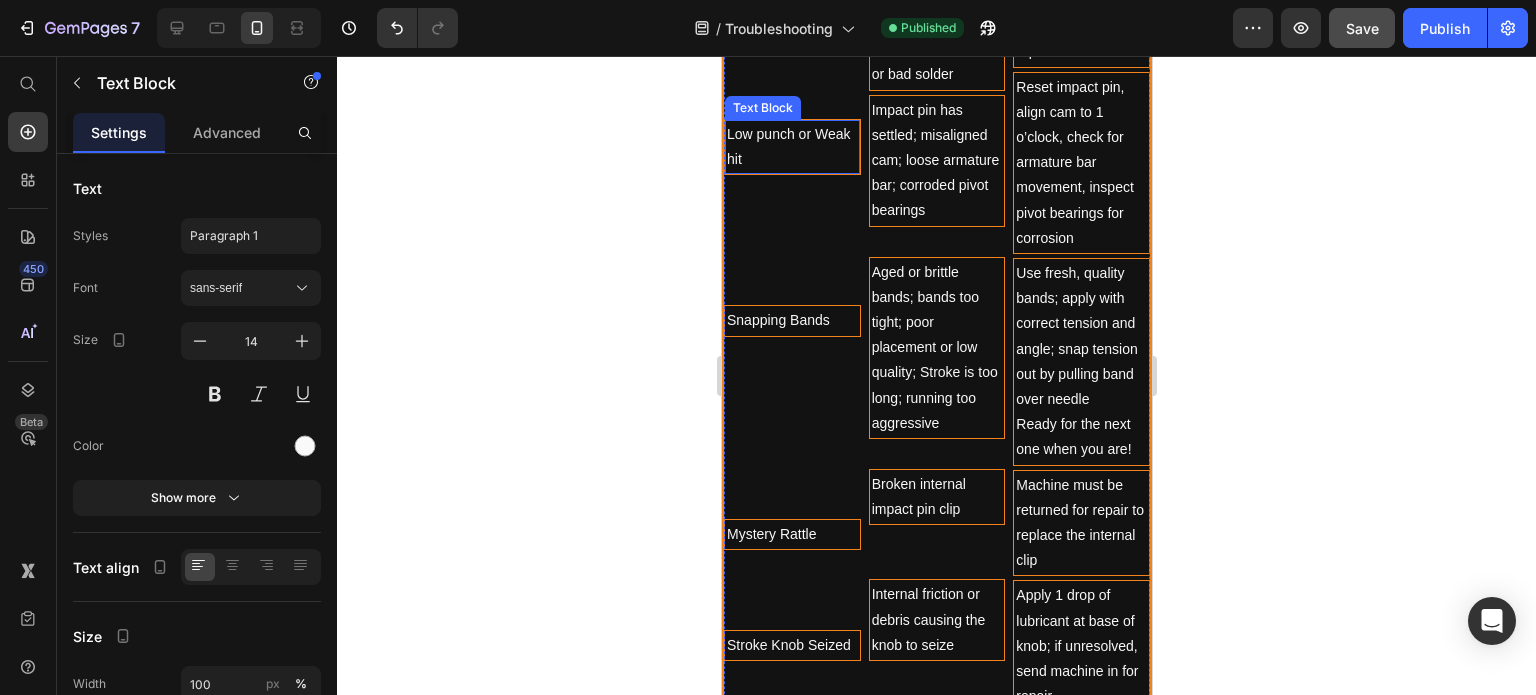 scroll, scrollTop: 2220, scrollLeft: 0, axis: vertical 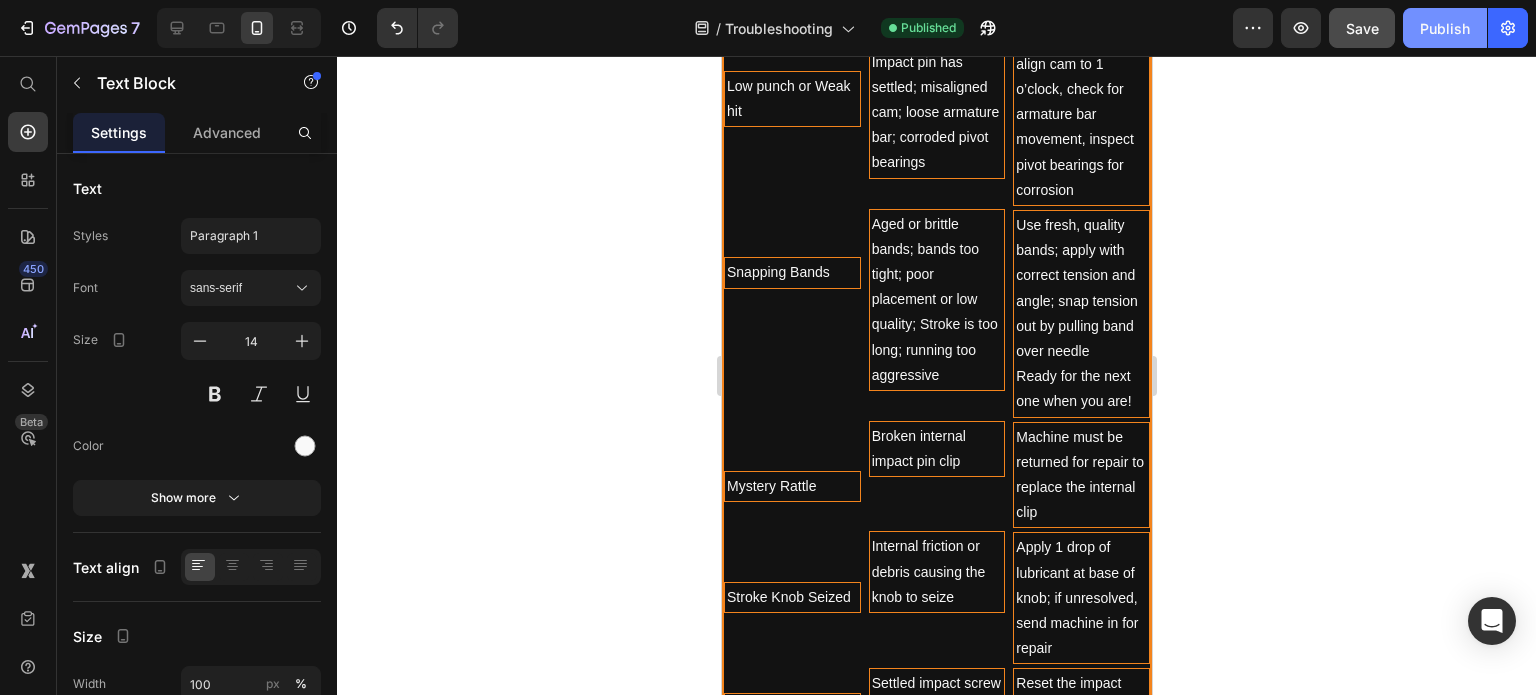 click on "Publish" at bounding box center (1445, 28) 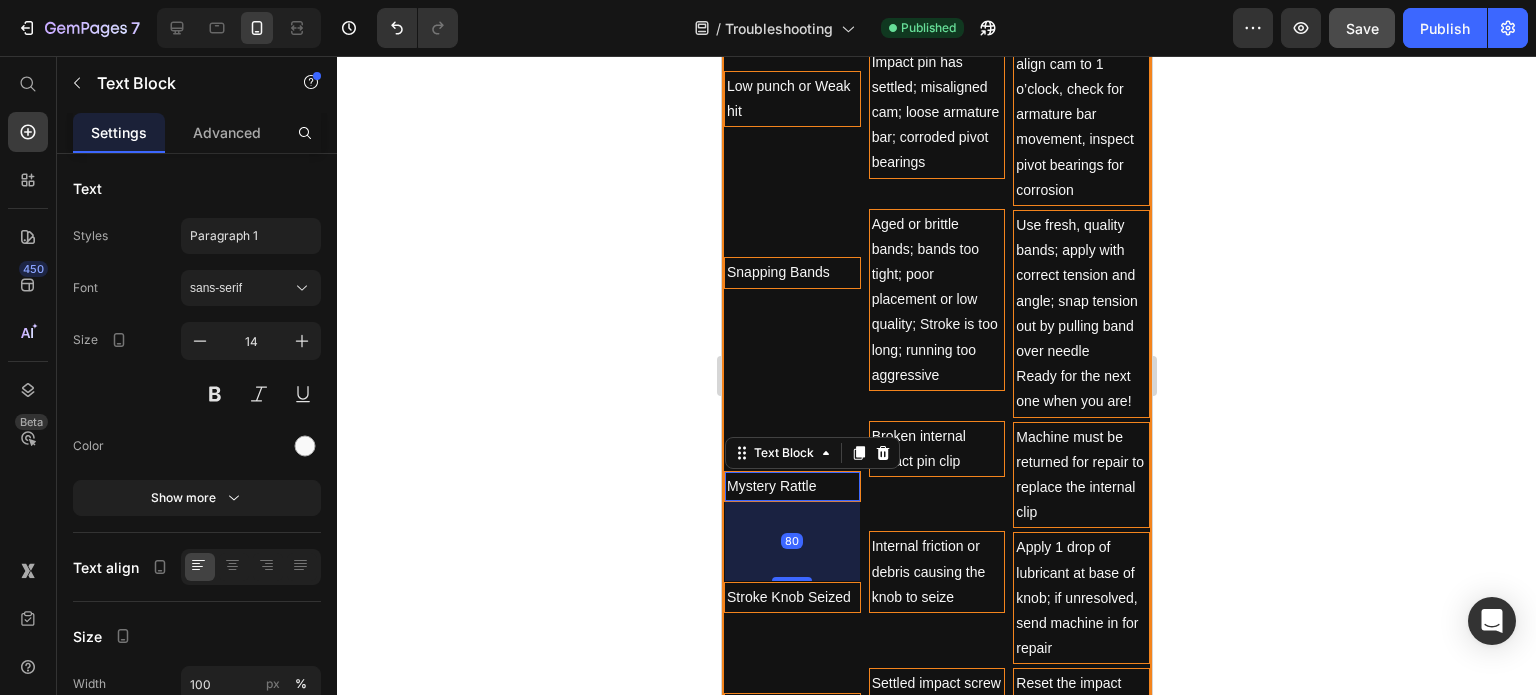 click on "Mystery Rattle" at bounding box center [791, 486] 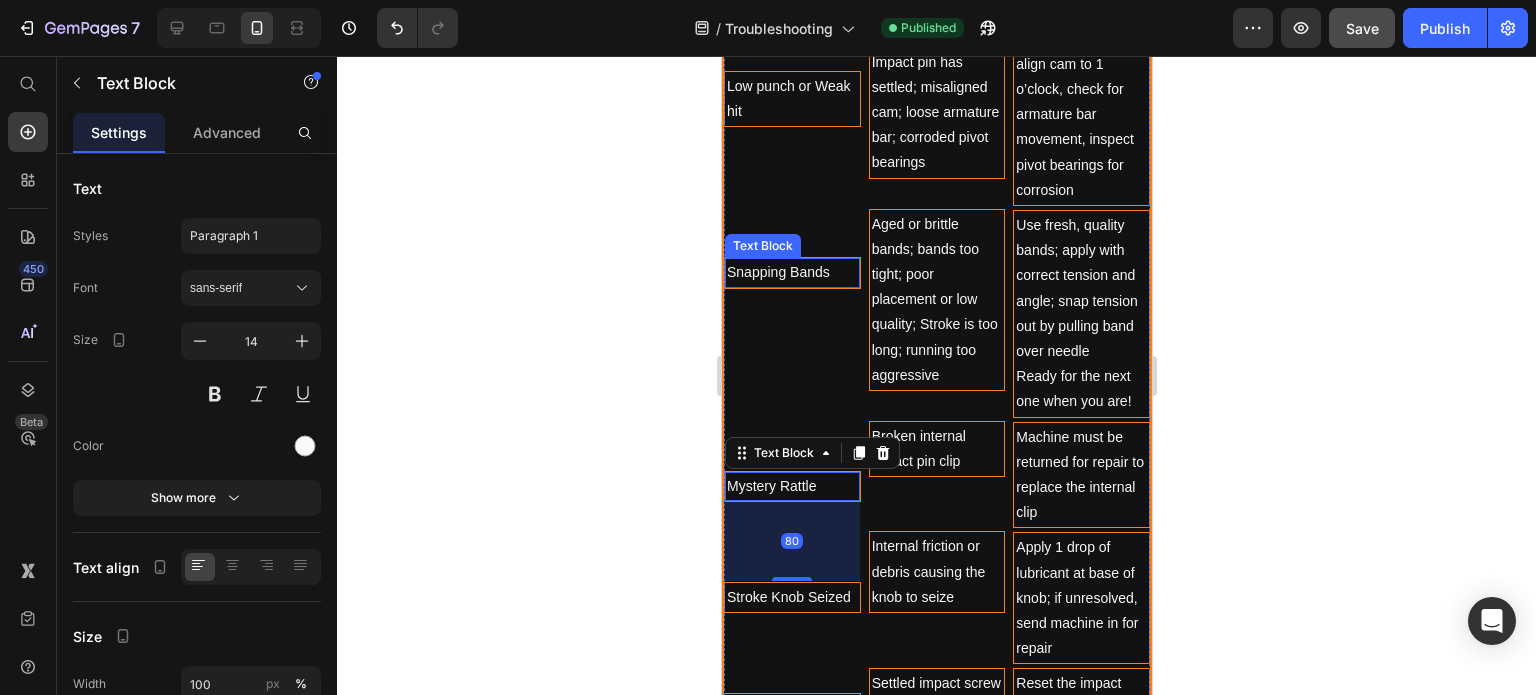 click on "Snapping Bands" at bounding box center (791, 272) 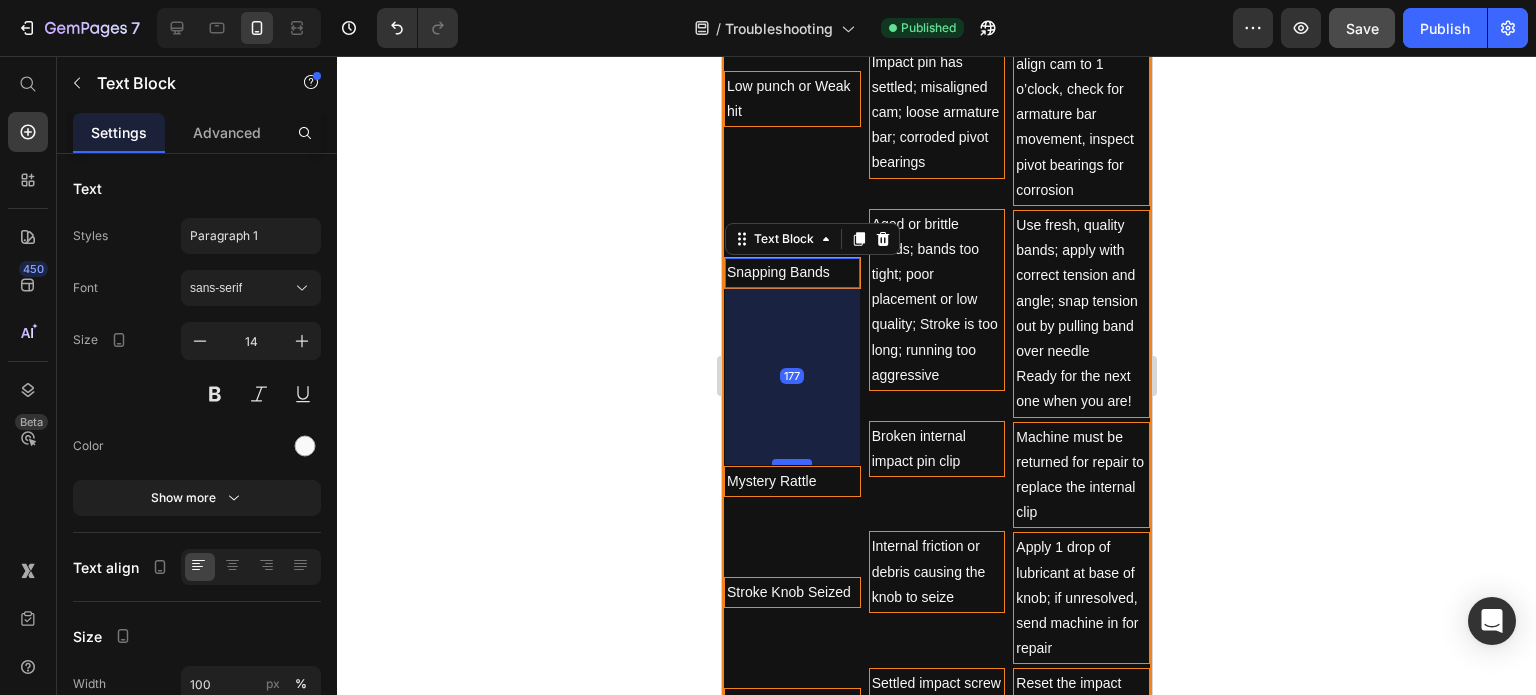 click at bounding box center [791, 462] 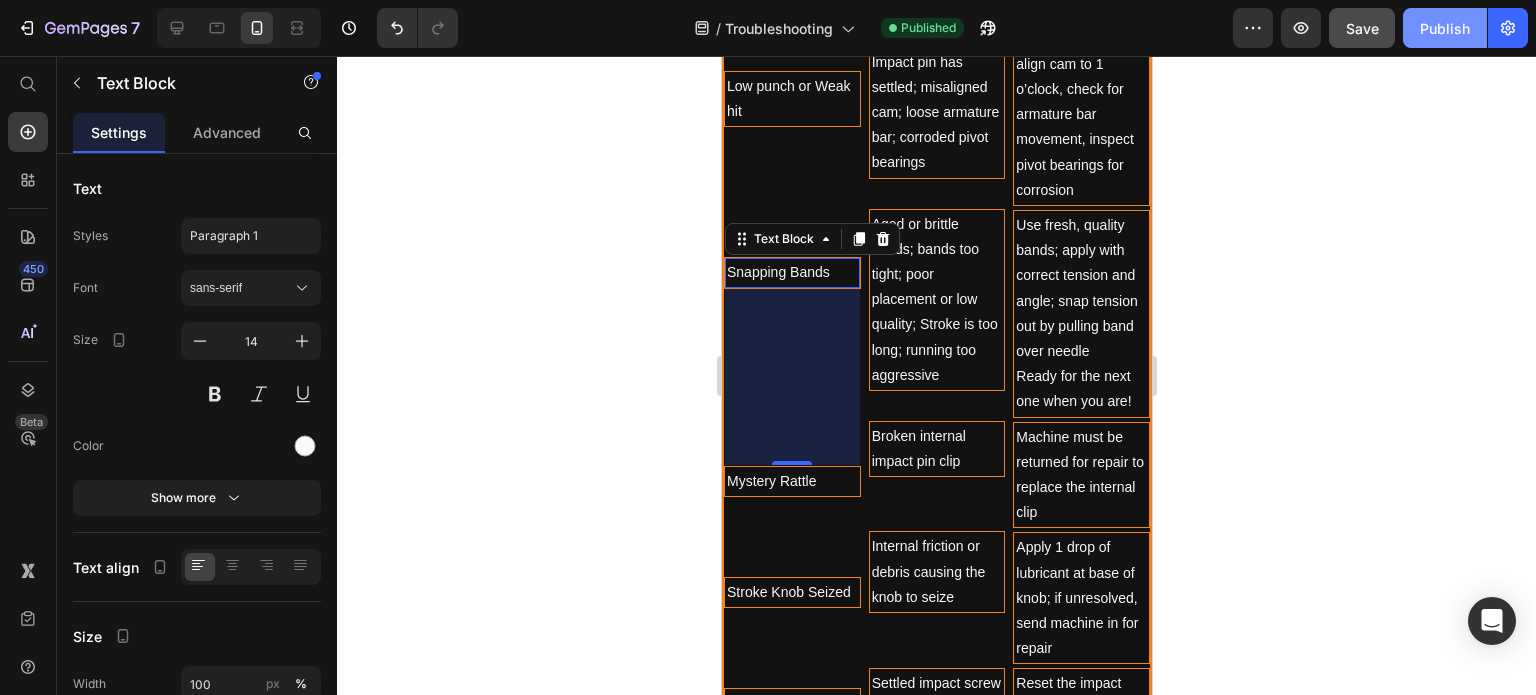 click on "Publish" at bounding box center (1445, 28) 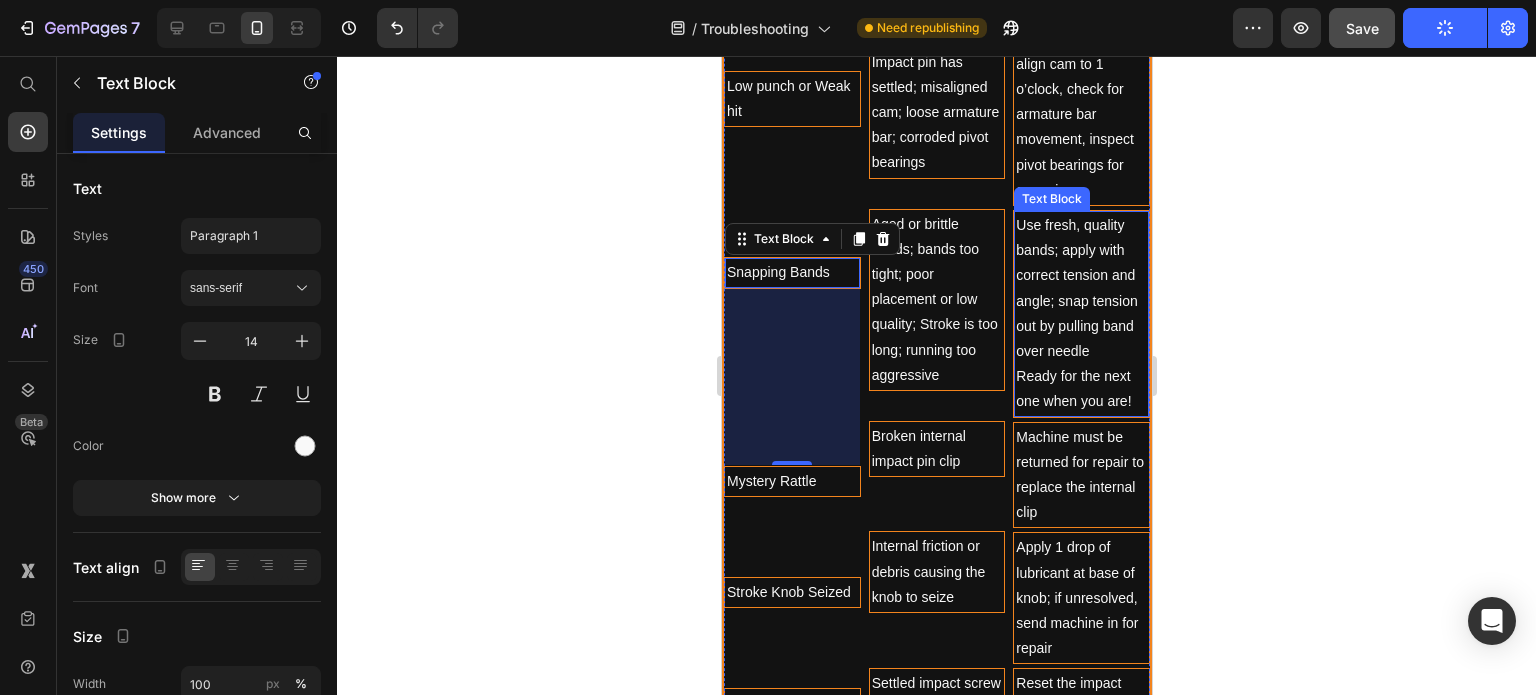 click on "Ready for the next one when you are!" at bounding box center [1080, 389] 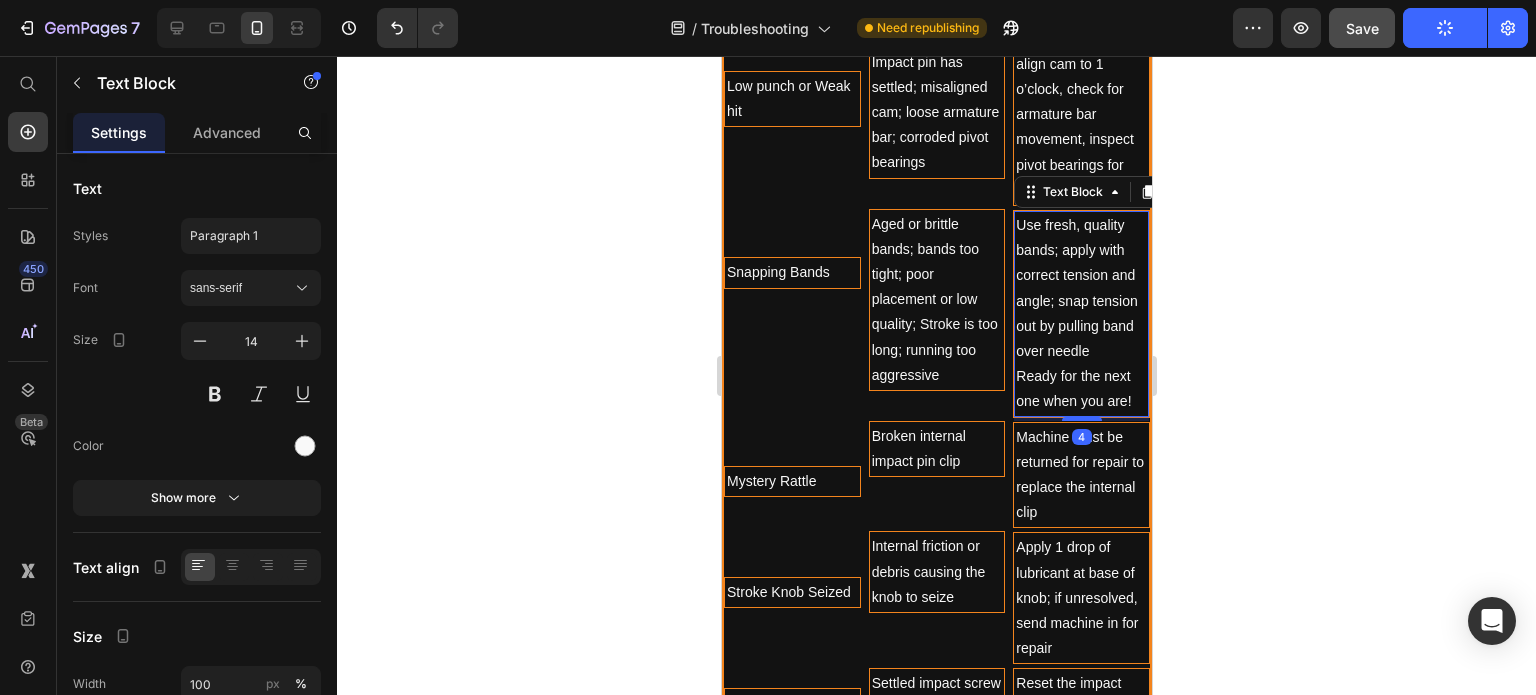 click on "Ready for the next one when you are!" at bounding box center (1080, 389) 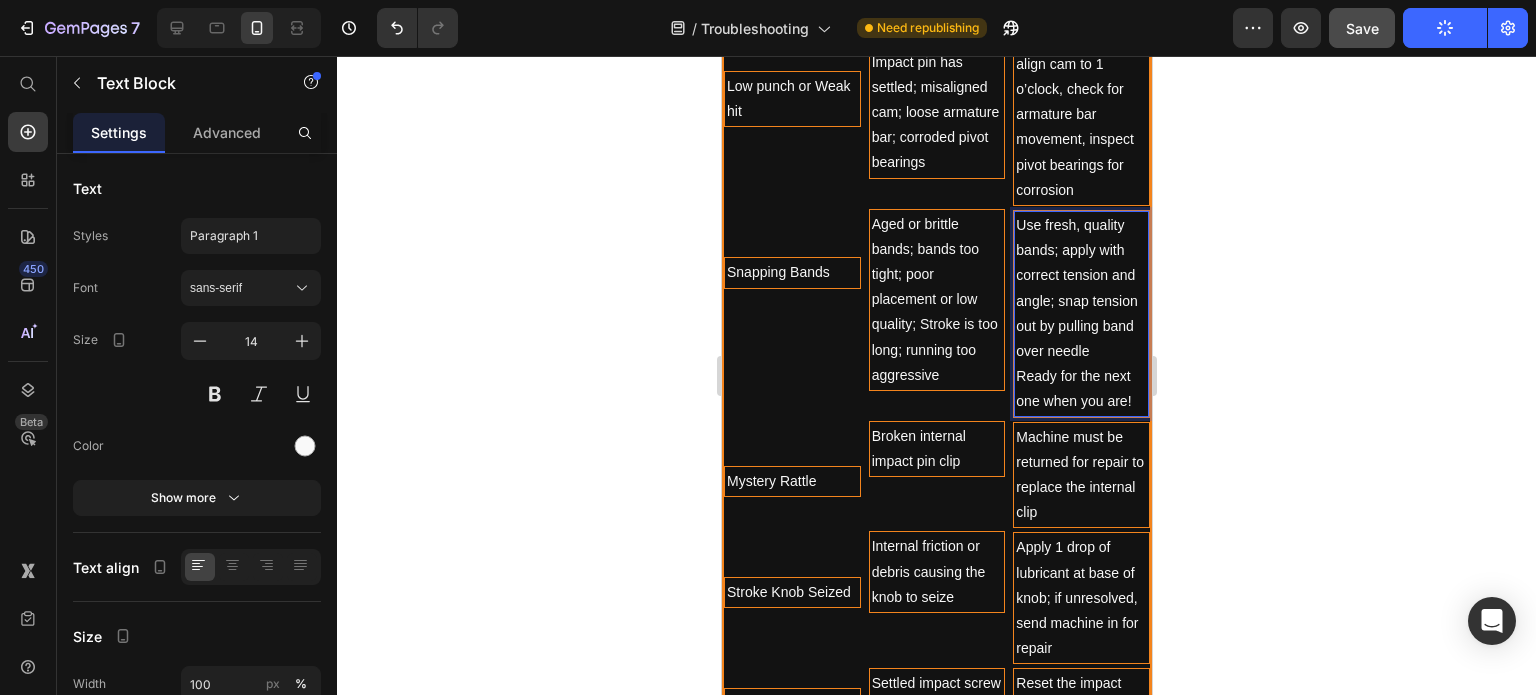 click on "Ready for the next one when you are!" at bounding box center (1080, 389) 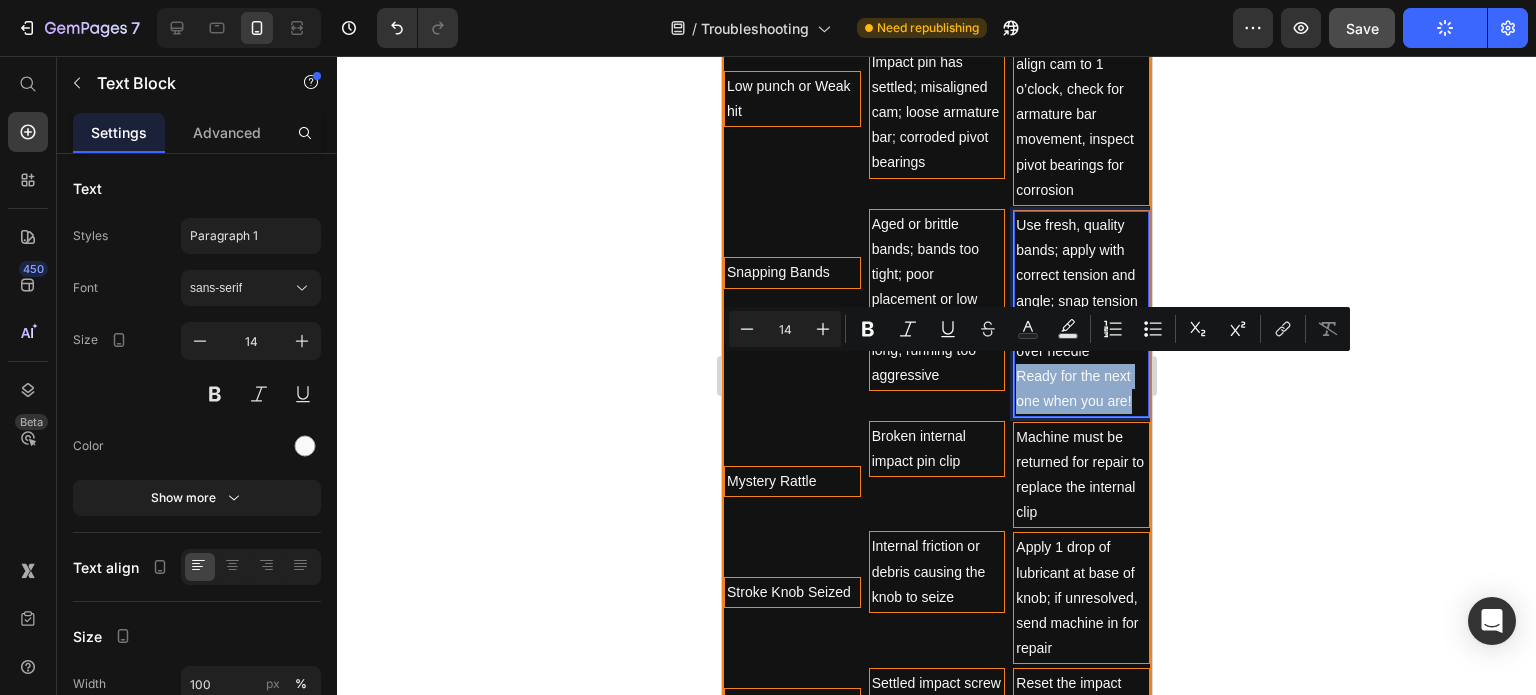 drag, startPoint x: 1122, startPoint y: 395, endPoint x: 1056, endPoint y: 380, distance: 67.68308 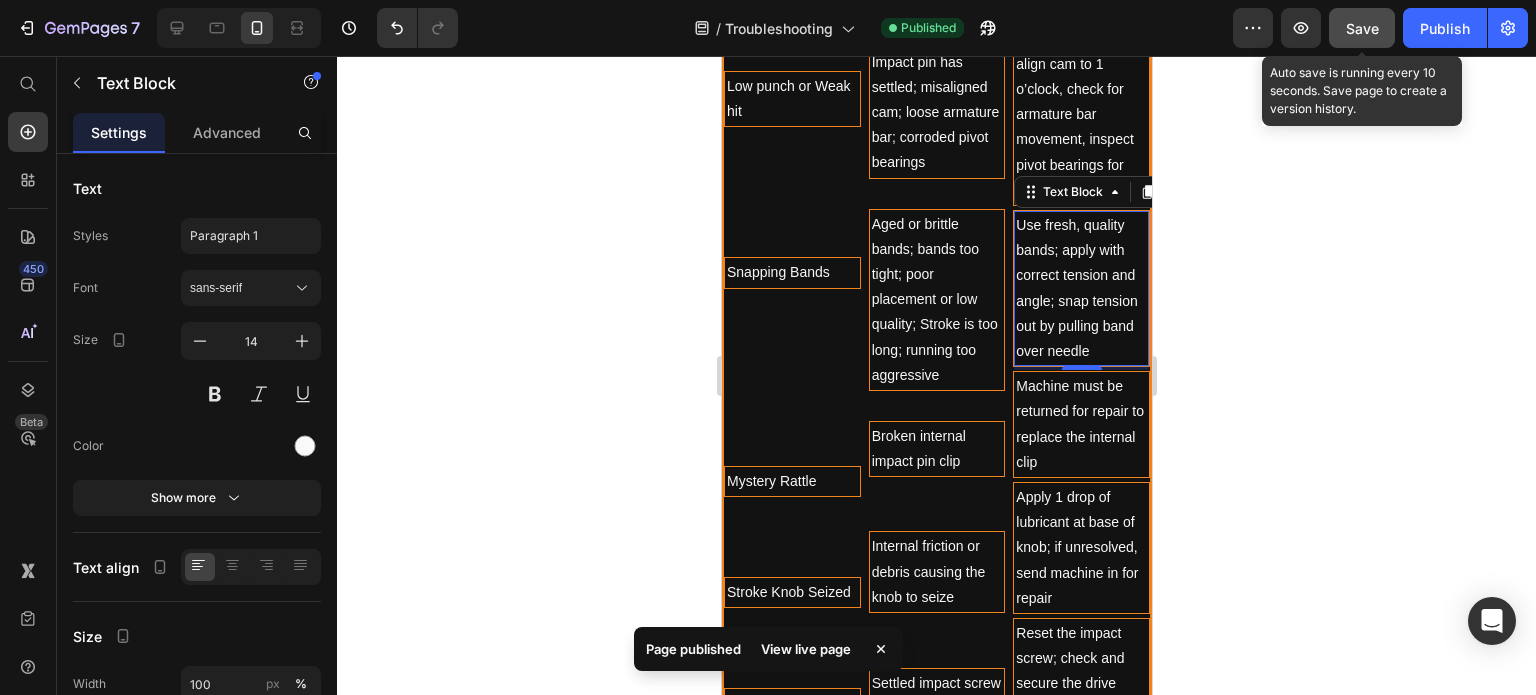 click on "Save" 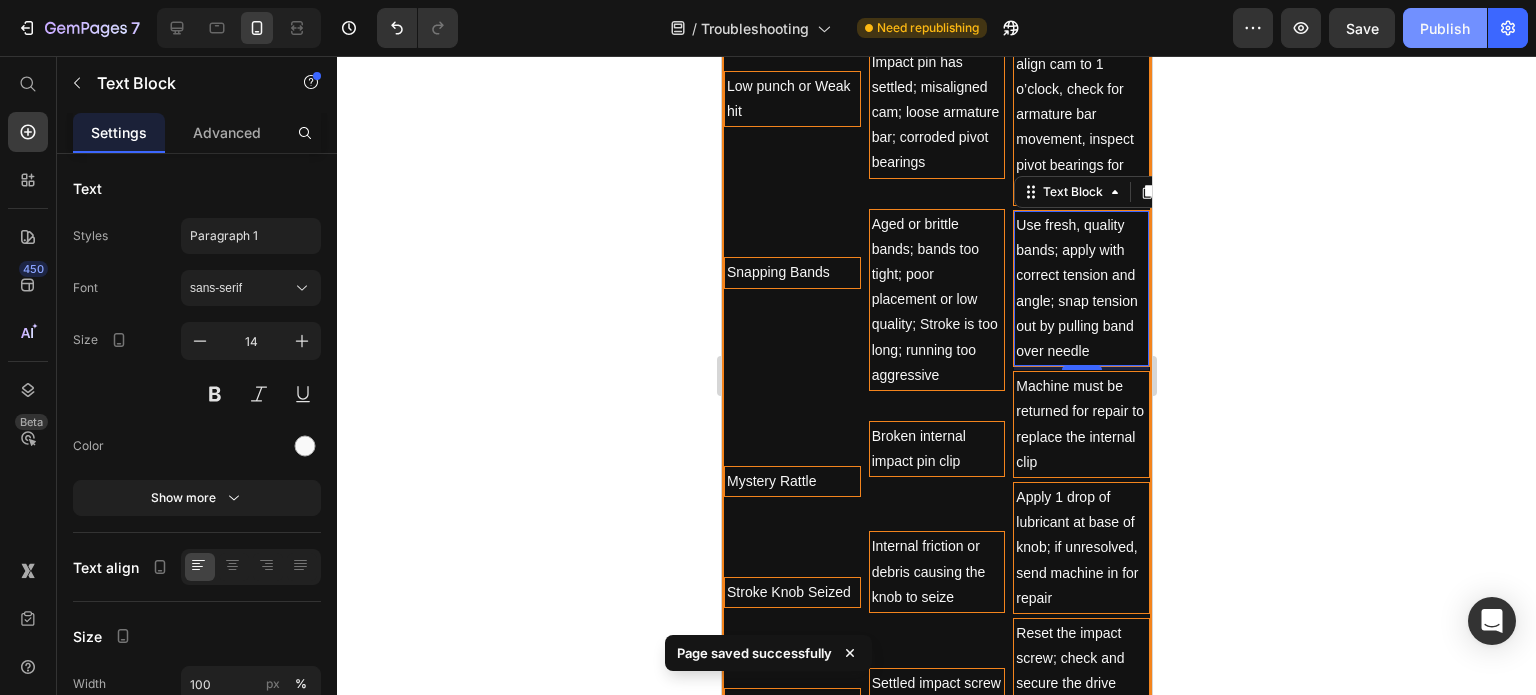 click on "Publish" 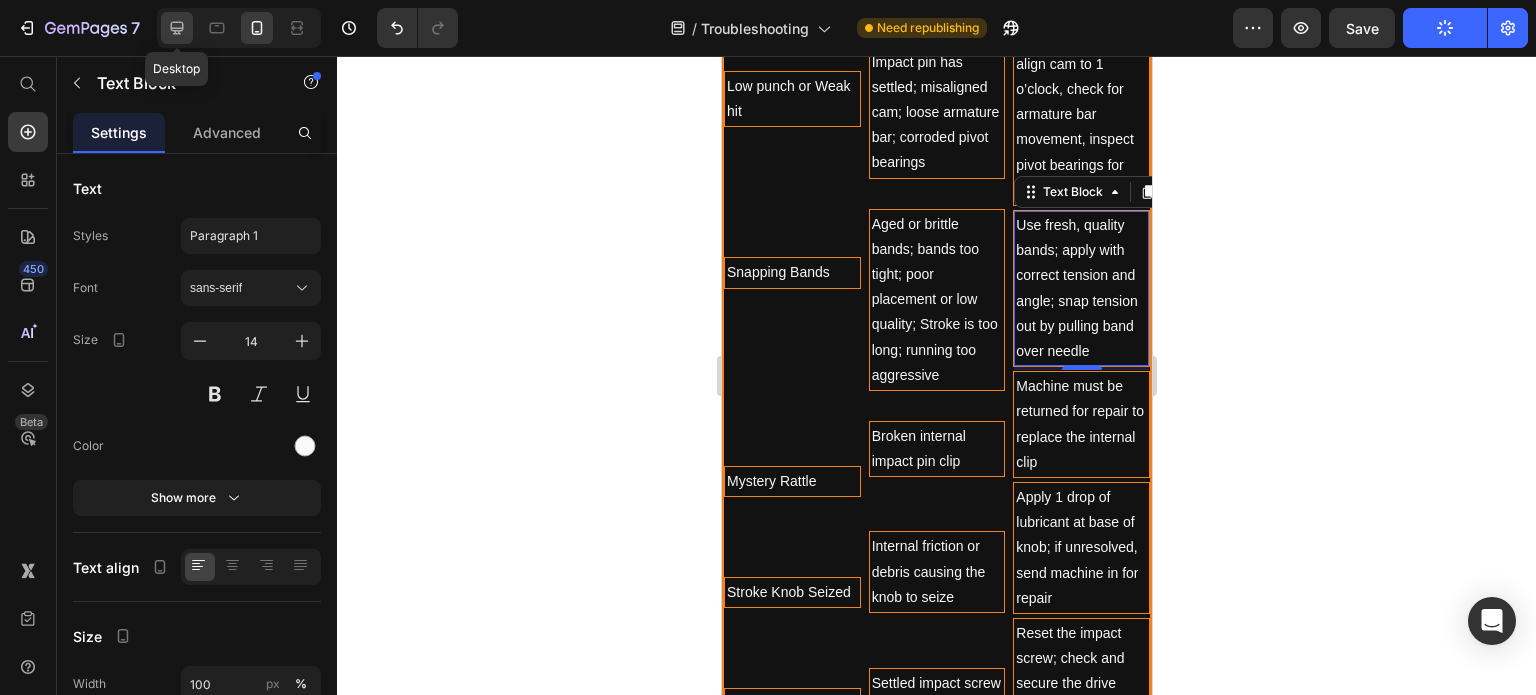 click 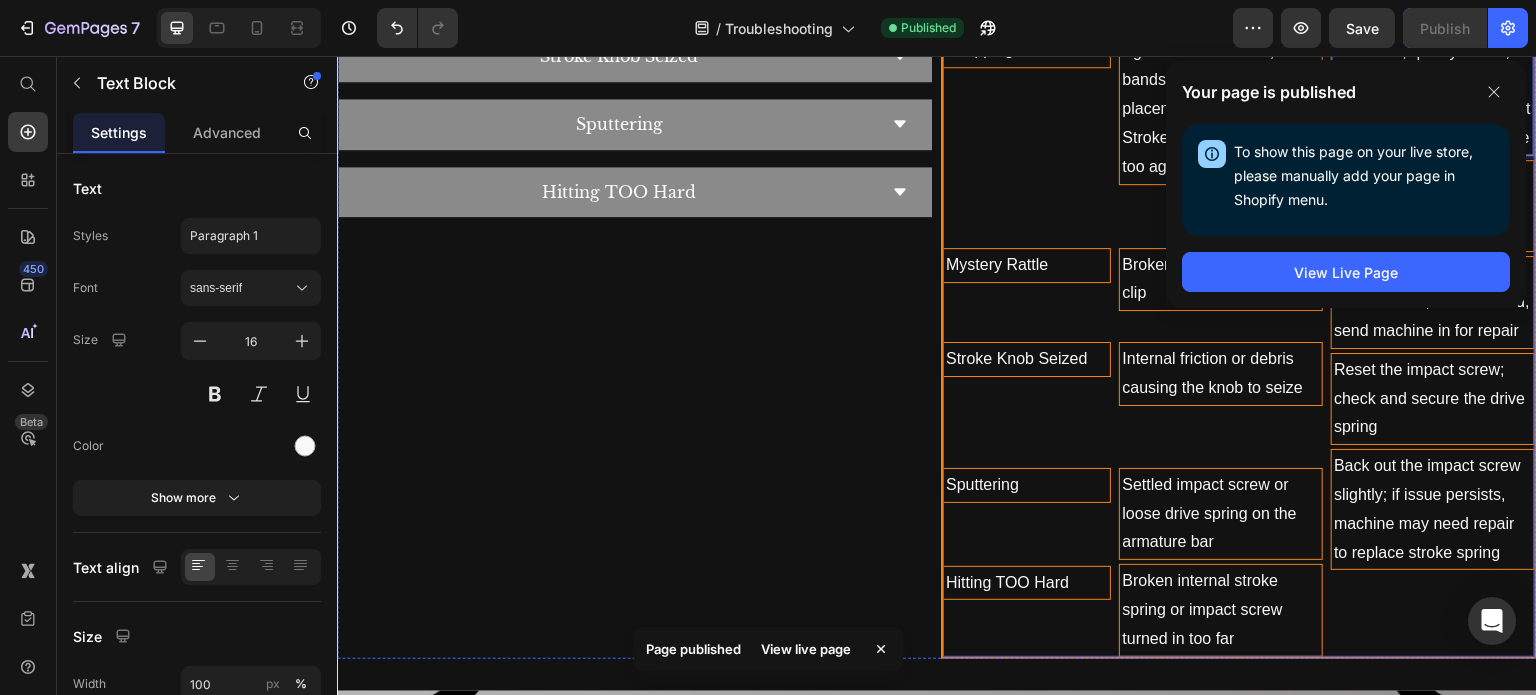 scroll, scrollTop: 1681, scrollLeft: 0, axis: vertical 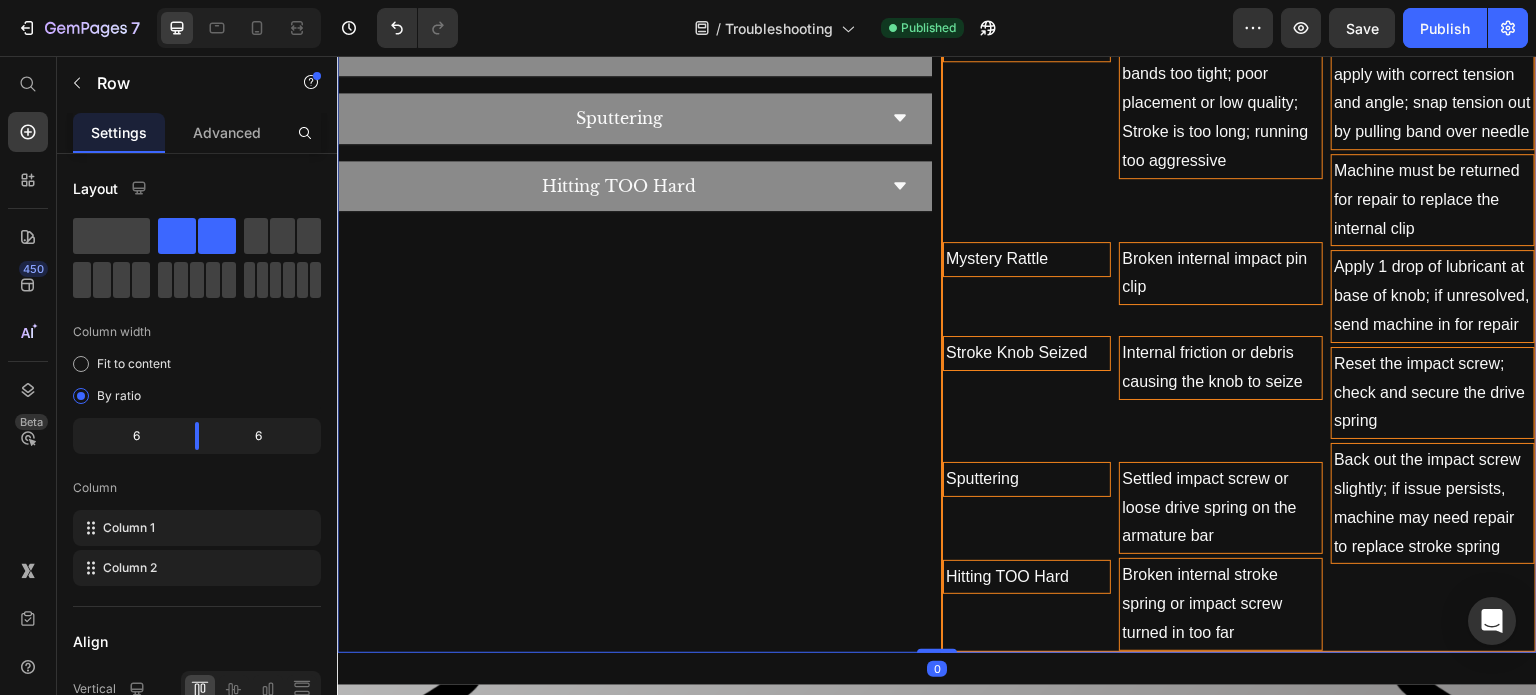 click on "Sidewinder v7.5 Troubleshooting Heading Issues like stripped threads on impact/spring screws, permanently worn springs or contact components are signs to submit a repair. Text Block
Ink Spitting
Inconsistent Ink Flow
Speed Fluctuations / Power Drop-Off
Loss of Punch / Weak Hits
Snapping Rubber-Bands
Mystery Rattle
Stroke Knob Seized
Sputtering
Hitting TOO Hard Accordion" at bounding box center [635, 40] 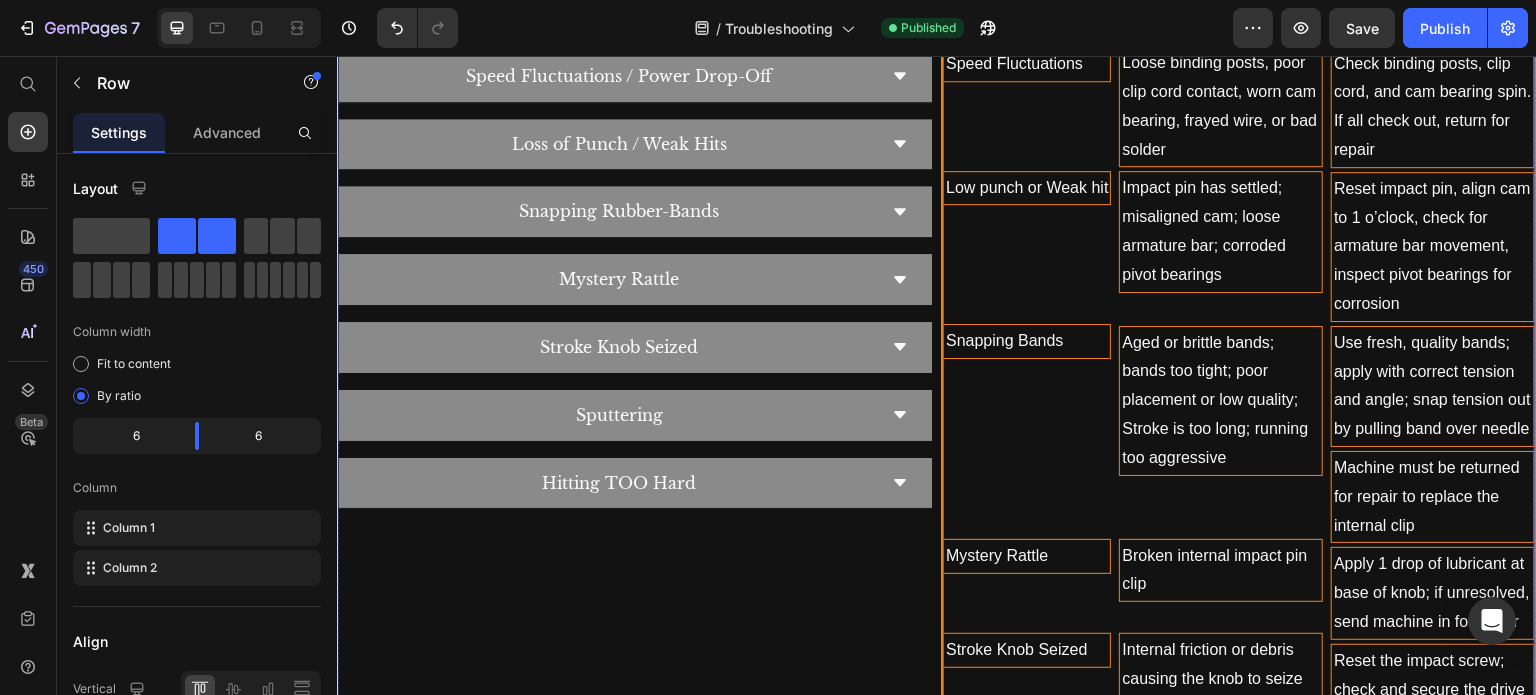 scroll, scrollTop: 1381, scrollLeft: 0, axis: vertical 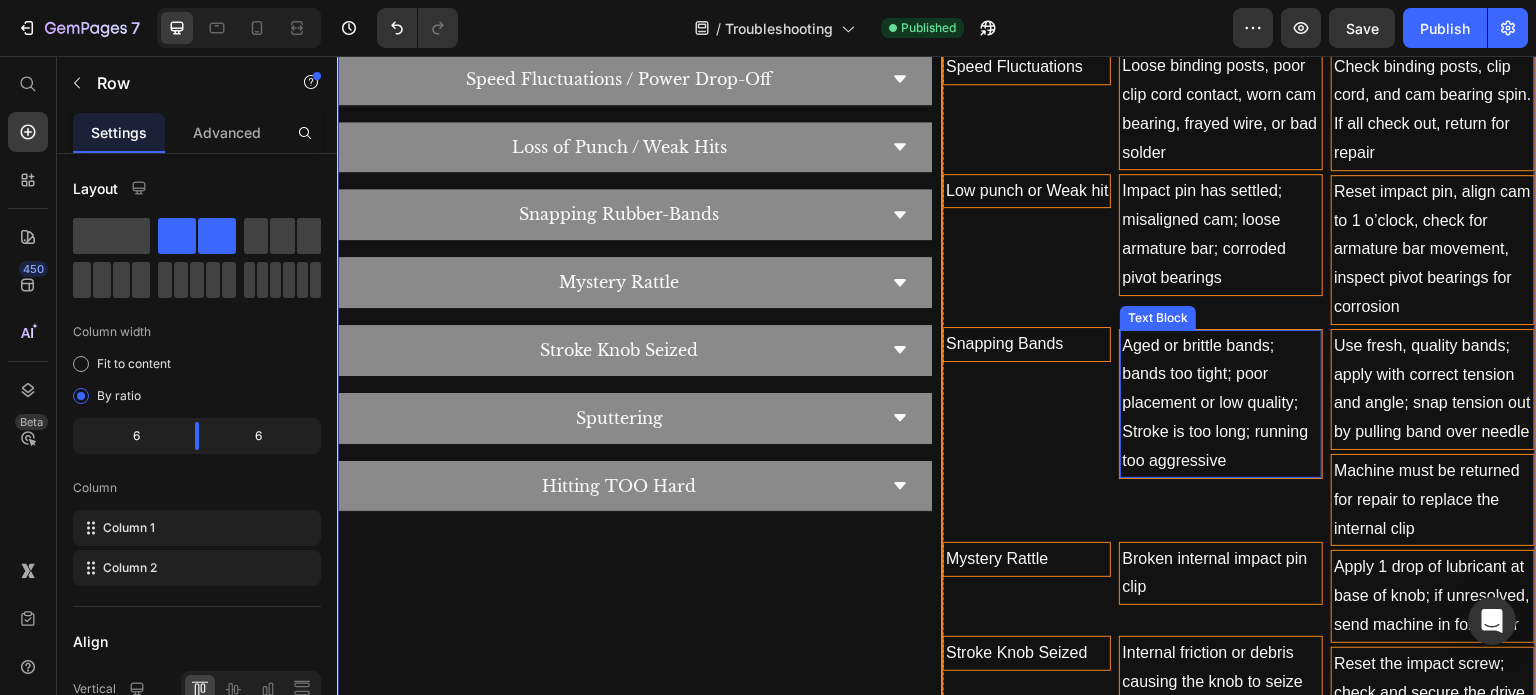 click on "Aged or brittle bands; bands too tight; poor placement or low quality; Stroke is too long; running too aggressive" at bounding box center [1221, 404] 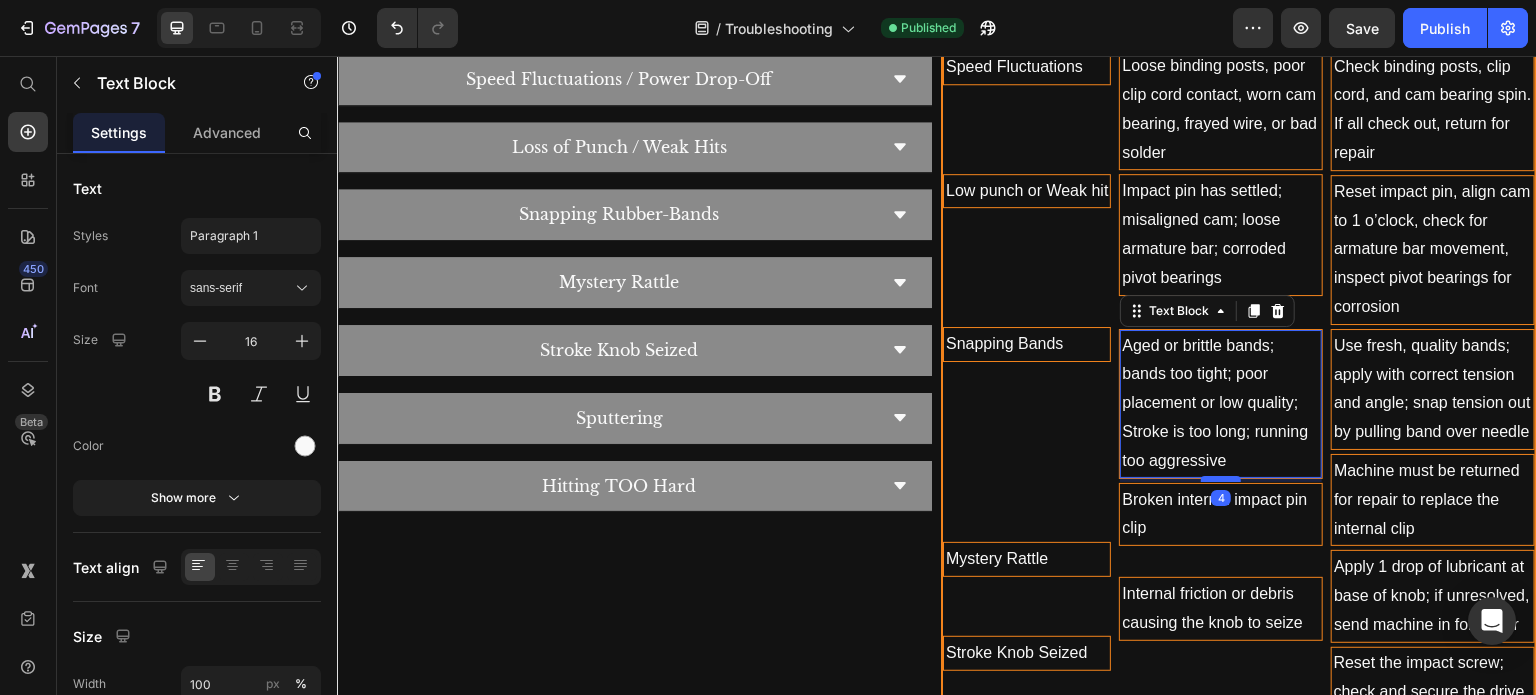 drag, startPoint x: 1214, startPoint y: 535, endPoint x: 1225, endPoint y: 476, distance: 60.016663 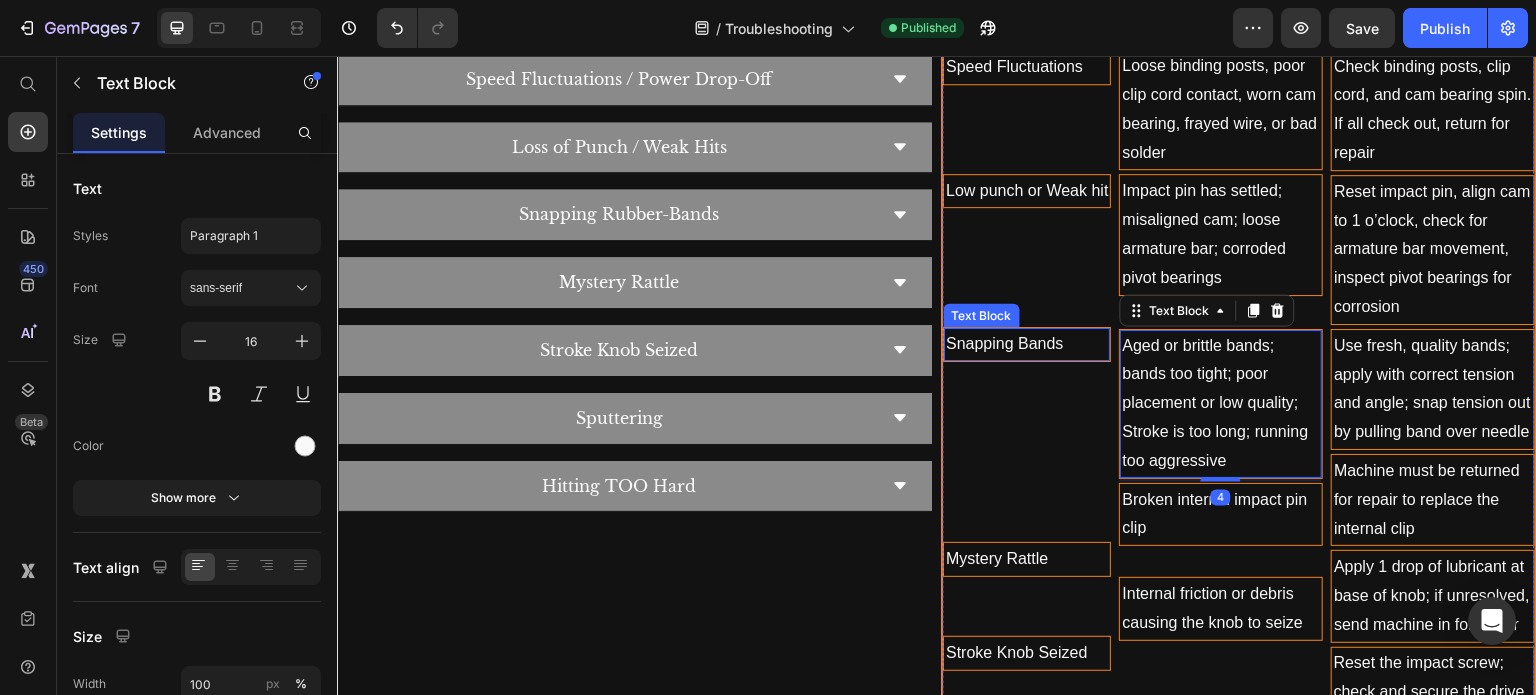 click on "Snapping Bands" at bounding box center (1027, 344) 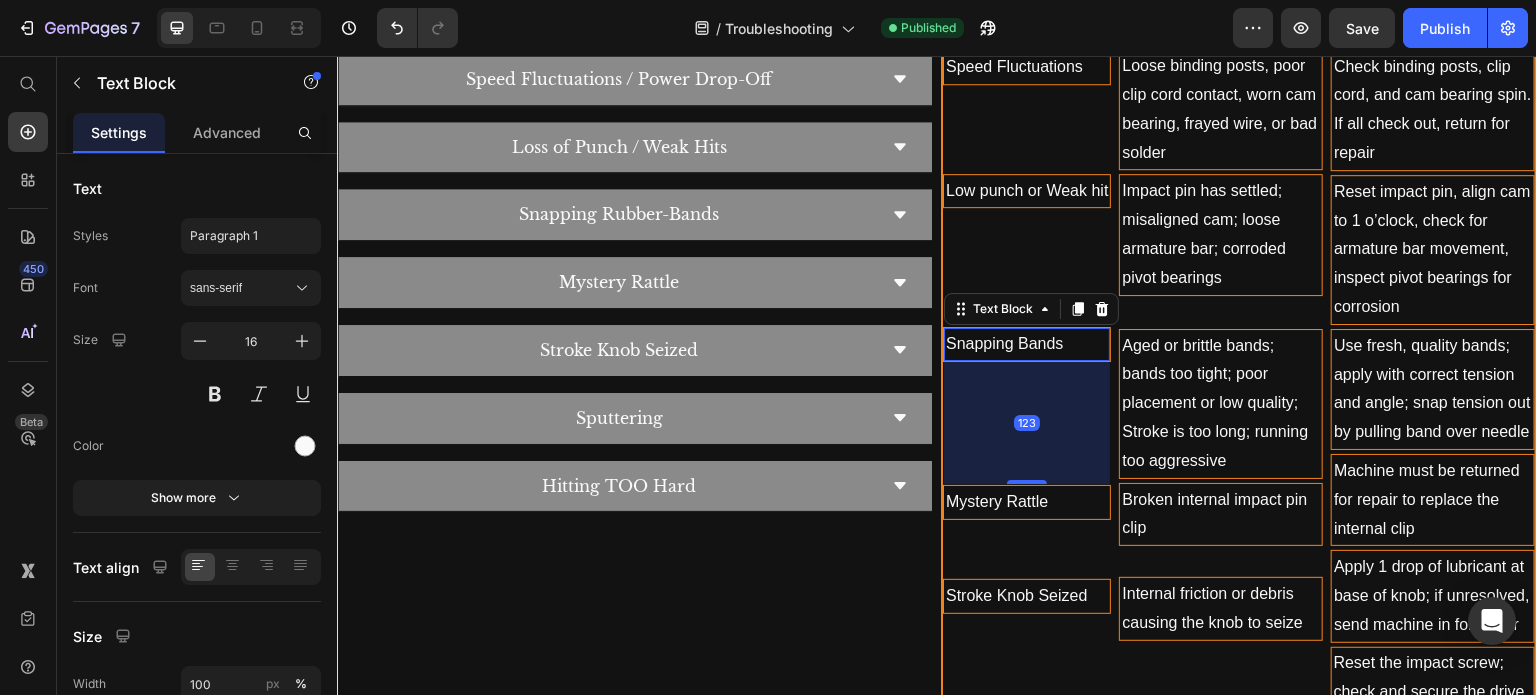 drag, startPoint x: 1023, startPoint y: 536, endPoint x: 1042, endPoint y: 479, distance: 60.083275 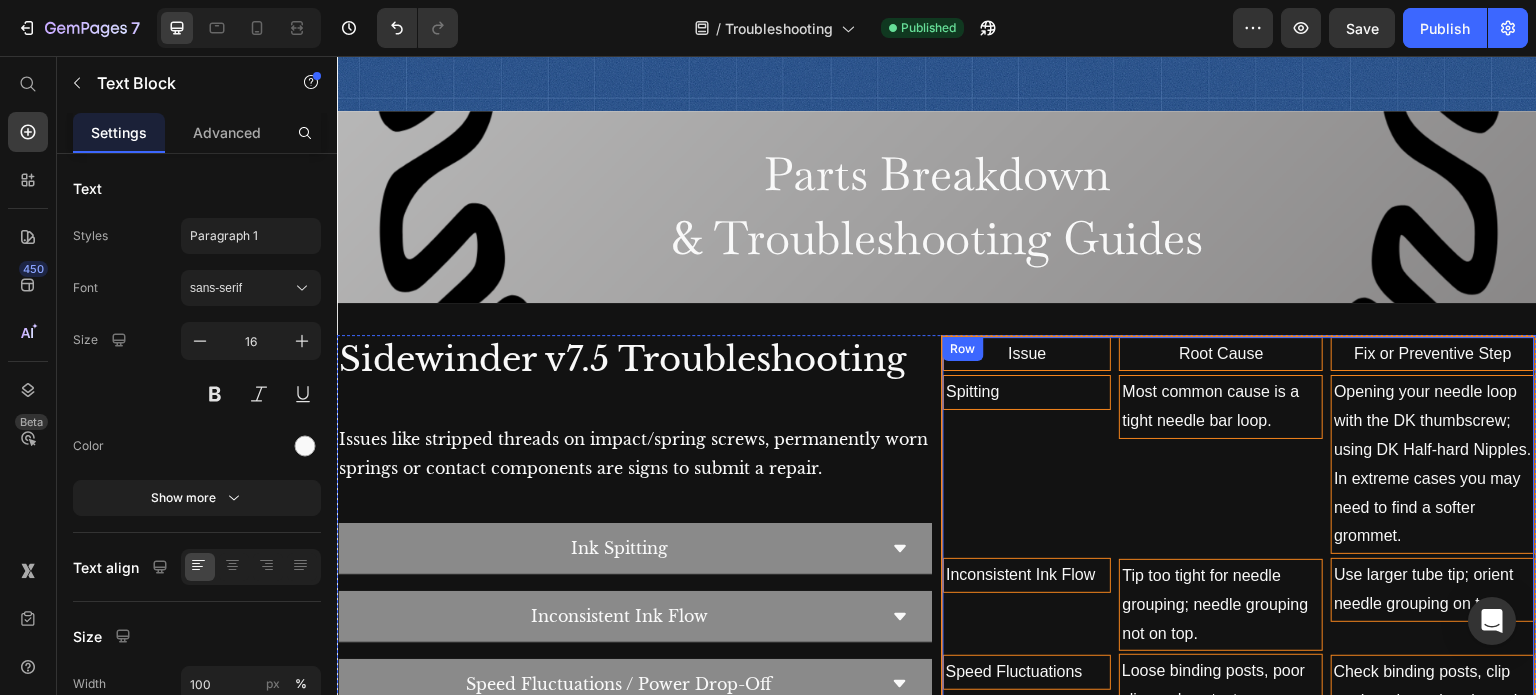scroll, scrollTop: 781, scrollLeft: 0, axis: vertical 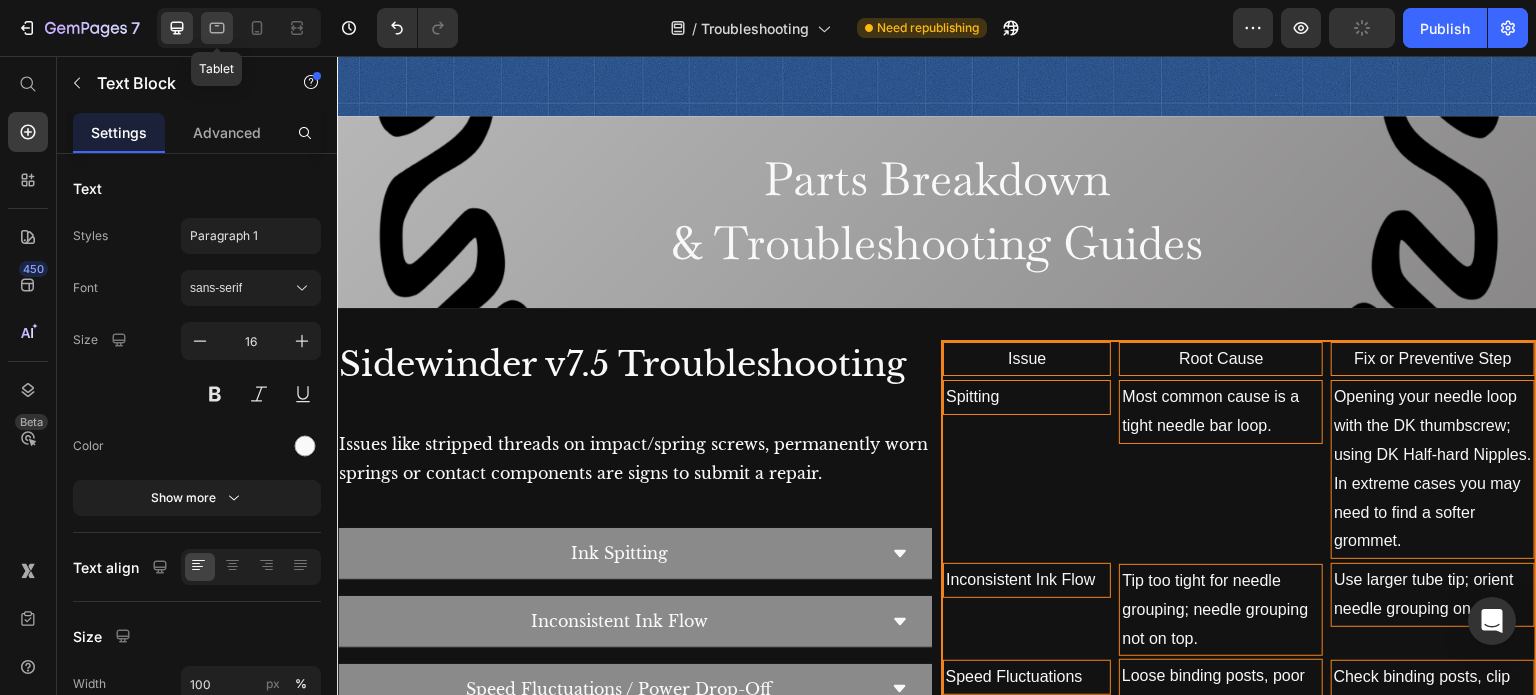 click 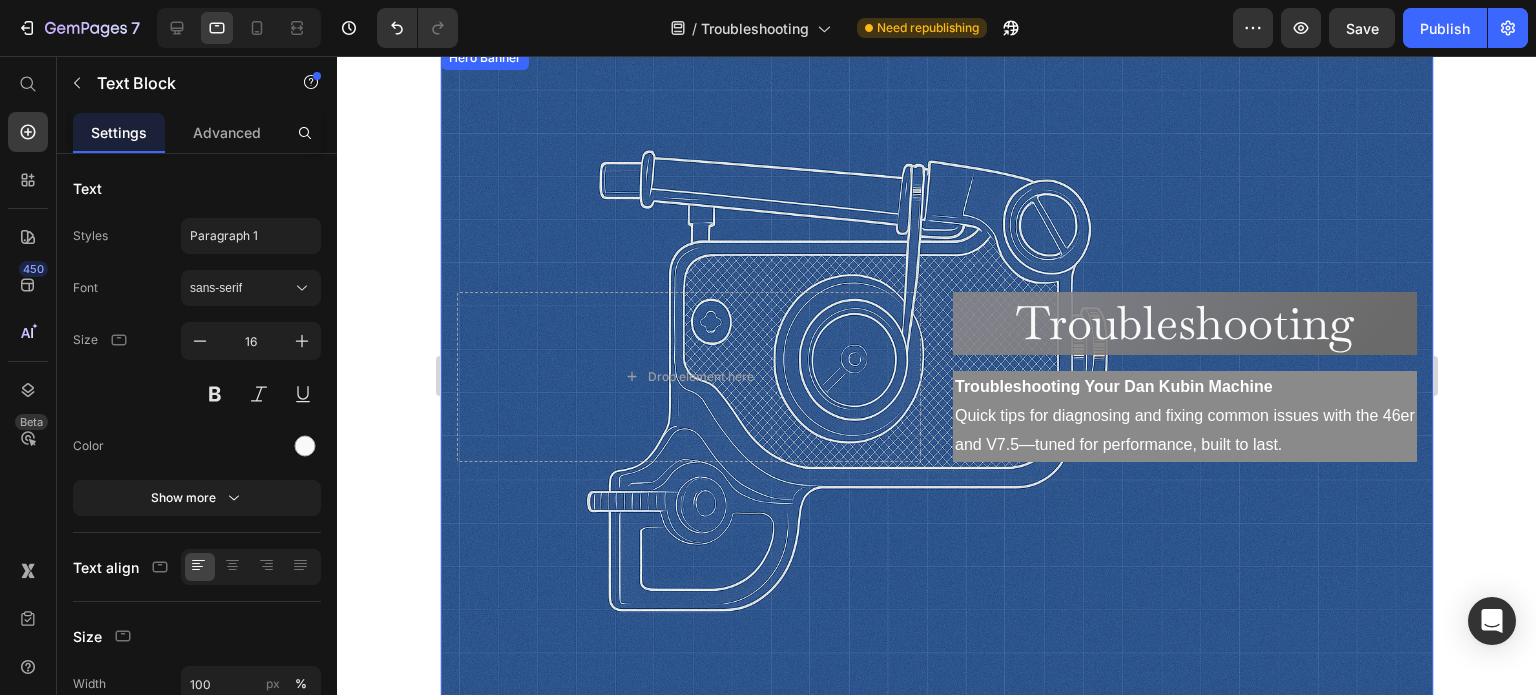 scroll, scrollTop: 0, scrollLeft: 0, axis: both 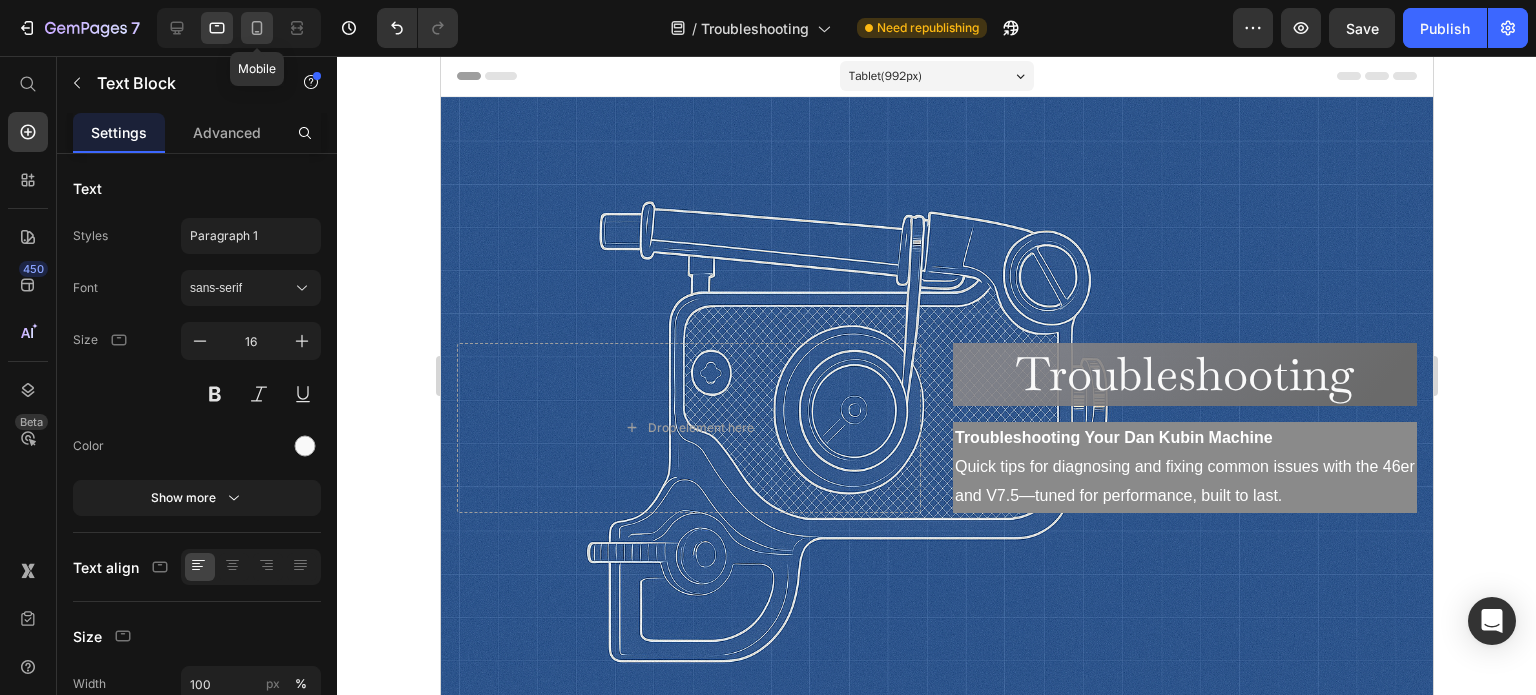click 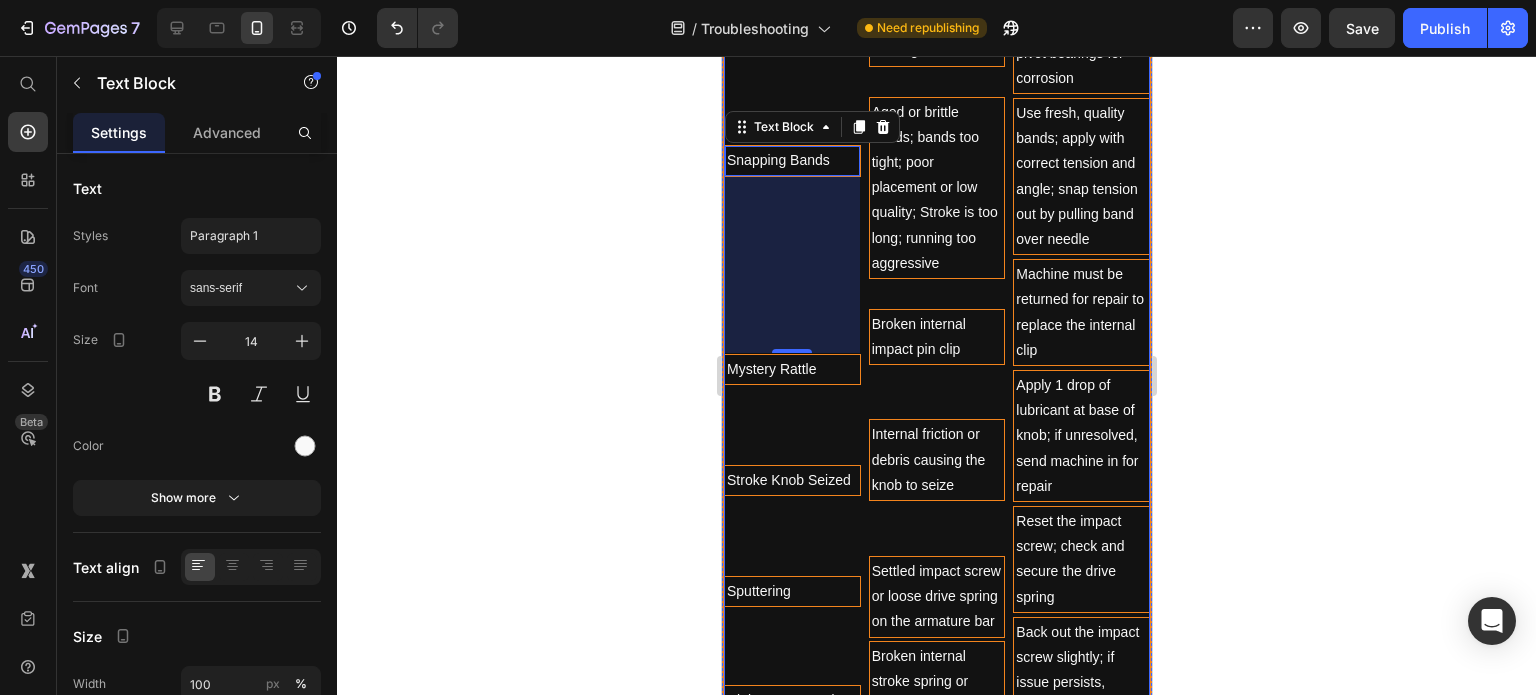 scroll, scrollTop: 2343, scrollLeft: 0, axis: vertical 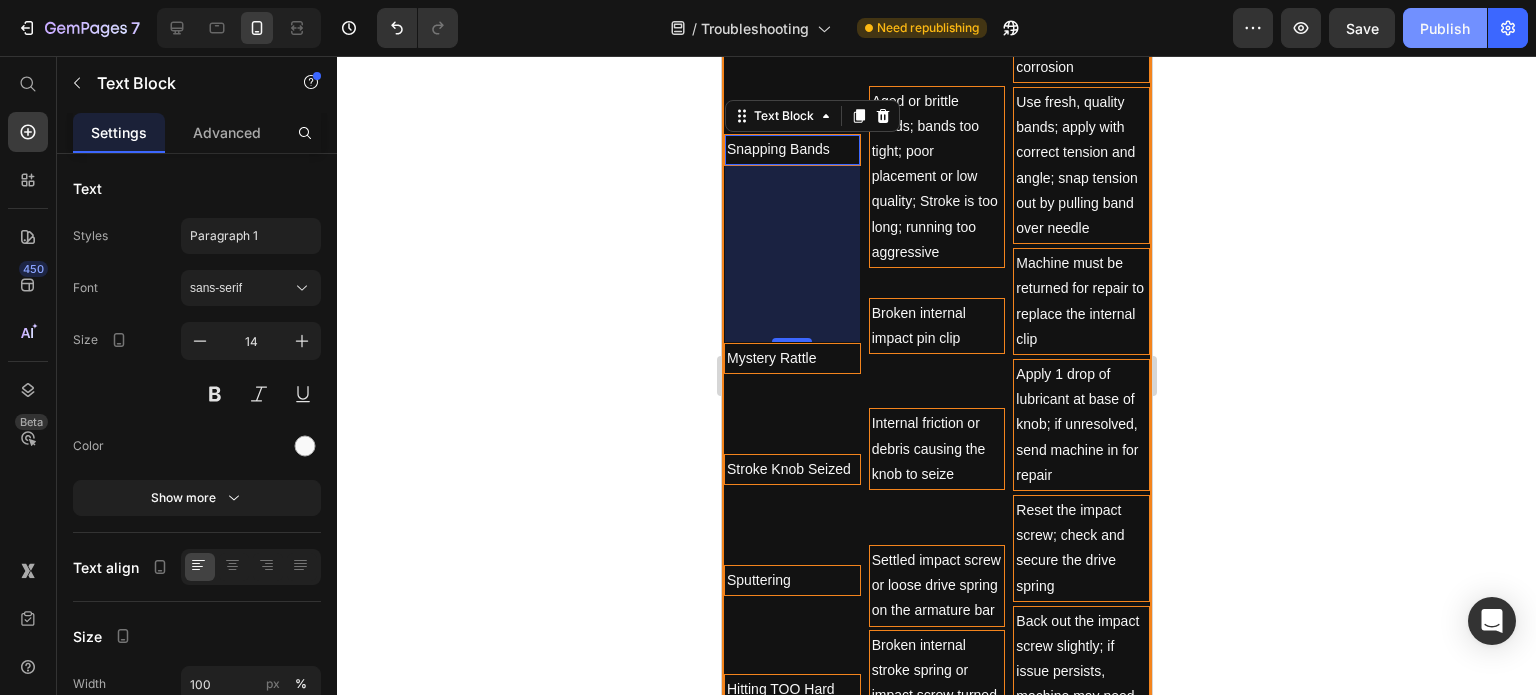 click on "Publish" at bounding box center [1445, 28] 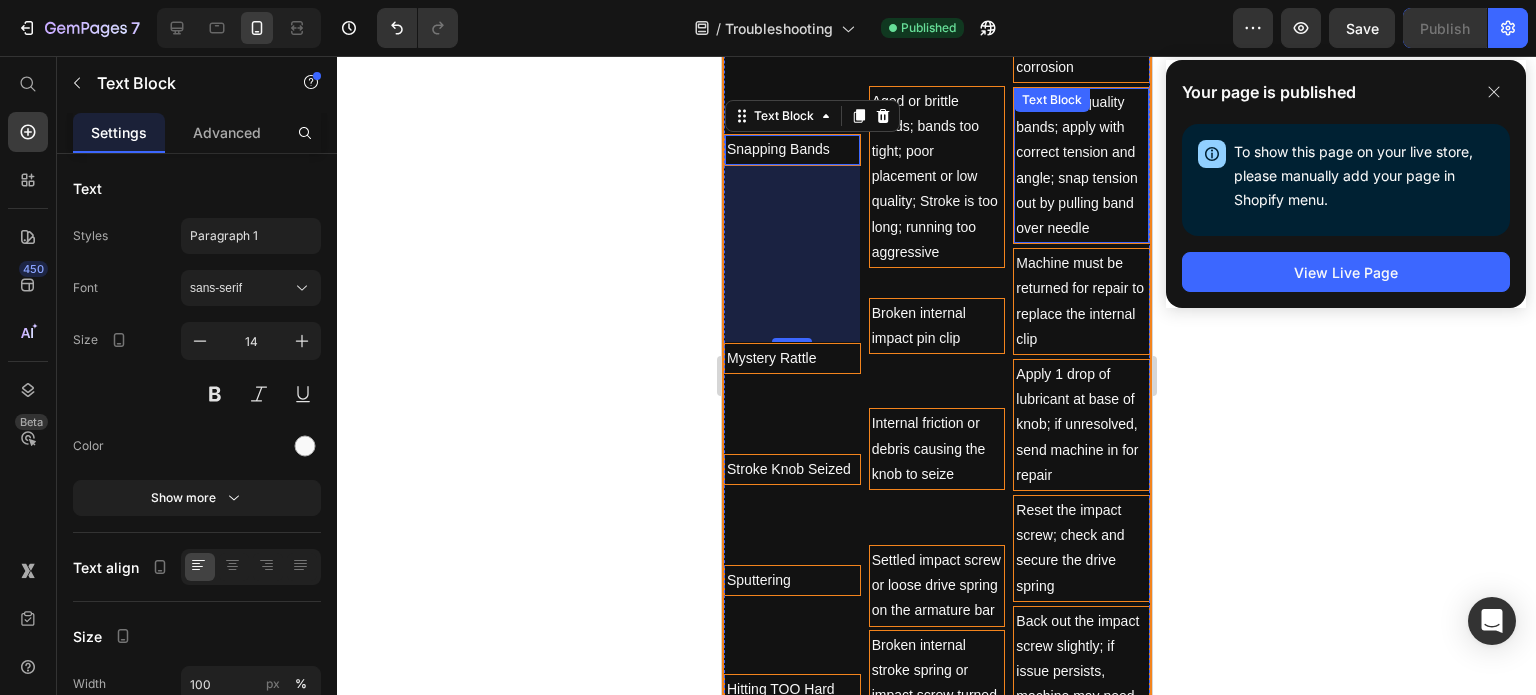 click on "Use fresh, quality bands; apply with correct tension and angle; snap tension out by pulling band over needle" at bounding box center [1080, 165] 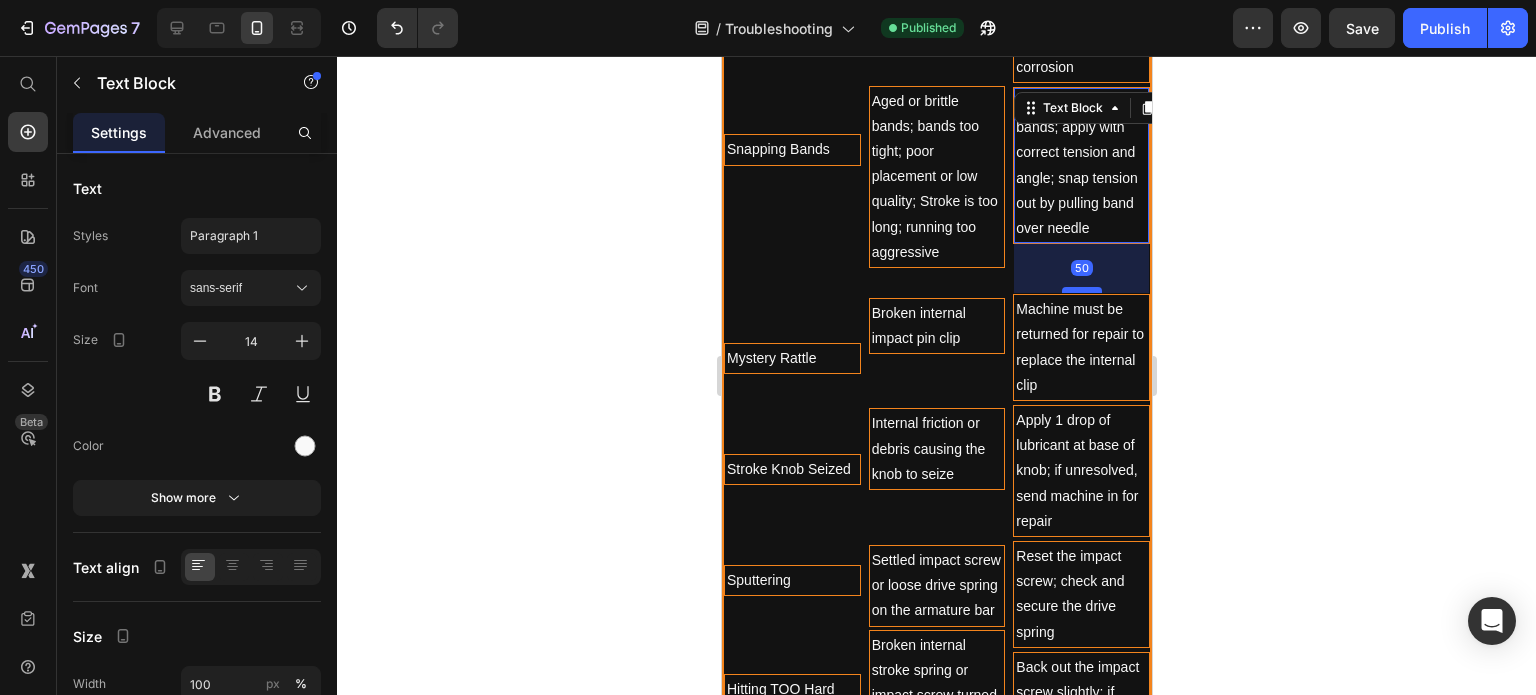 drag, startPoint x: 1087, startPoint y: 237, endPoint x: 1087, endPoint y: 283, distance: 46 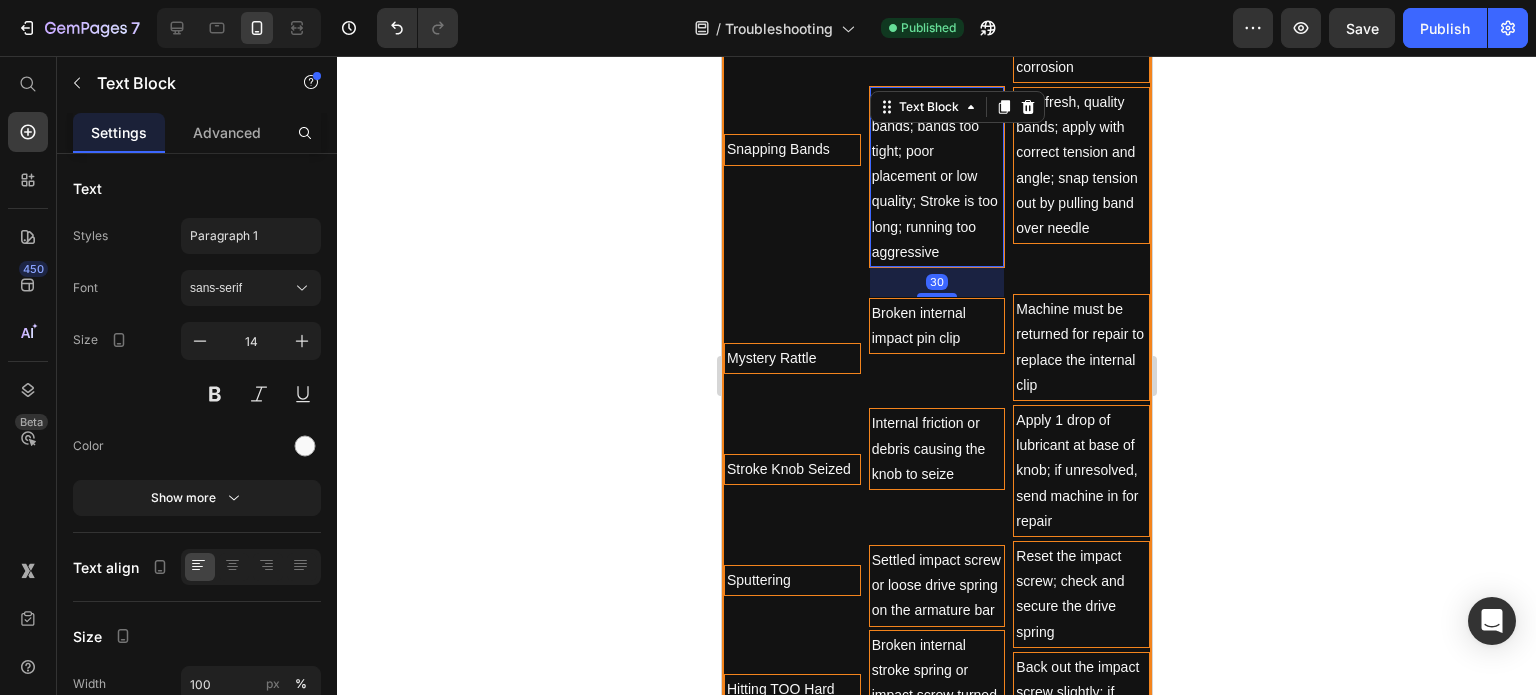 click on "Aged or brittle bands; bands too tight; poor placement or low quality; Stroke is too long; running too aggressive" at bounding box center (936, 177) 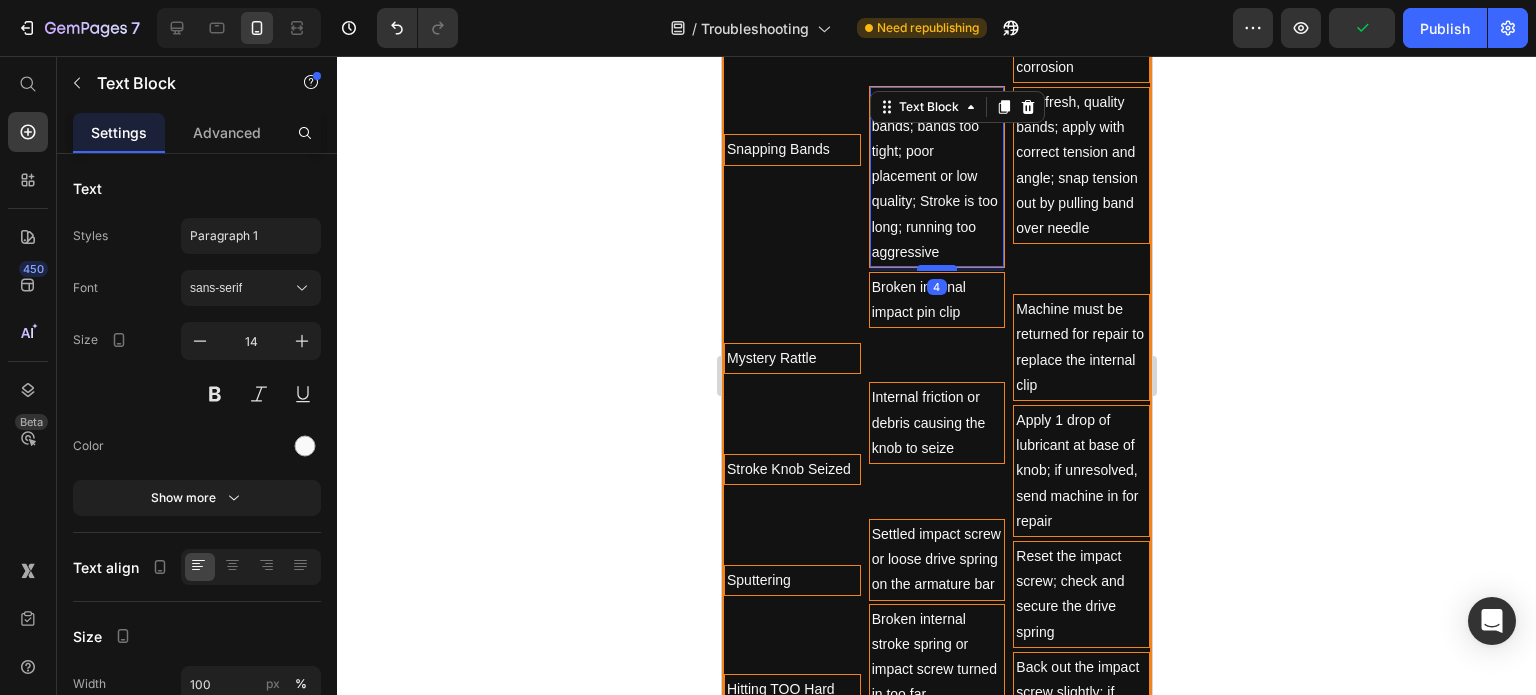 drag, startPoint x: 936, startPoint y: 312, endPoint x: 944, endPoint y: 286, distance: 27.202942 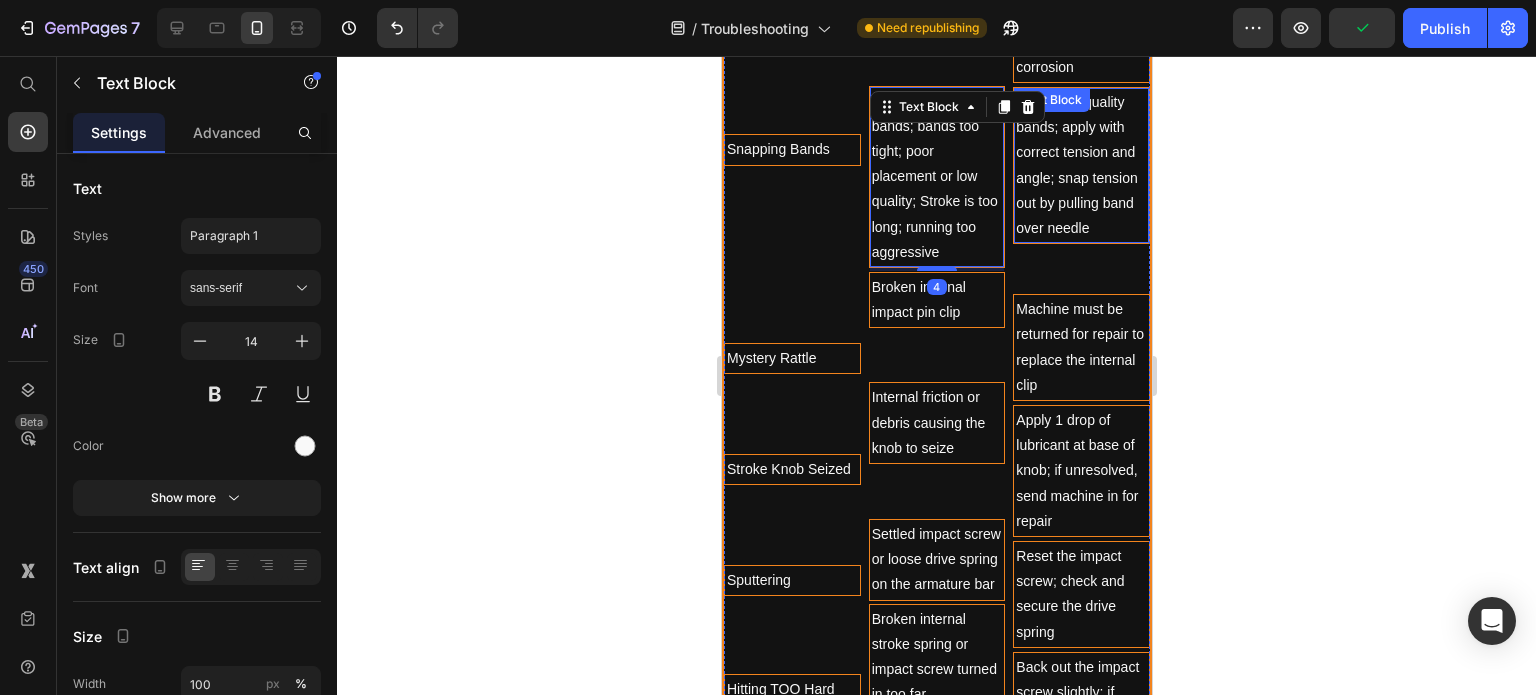 click on "Use fresh, quality bands; apply with correct tension and angle; snap tension out by pulling band over needle" at bounding box center [1080, 165] 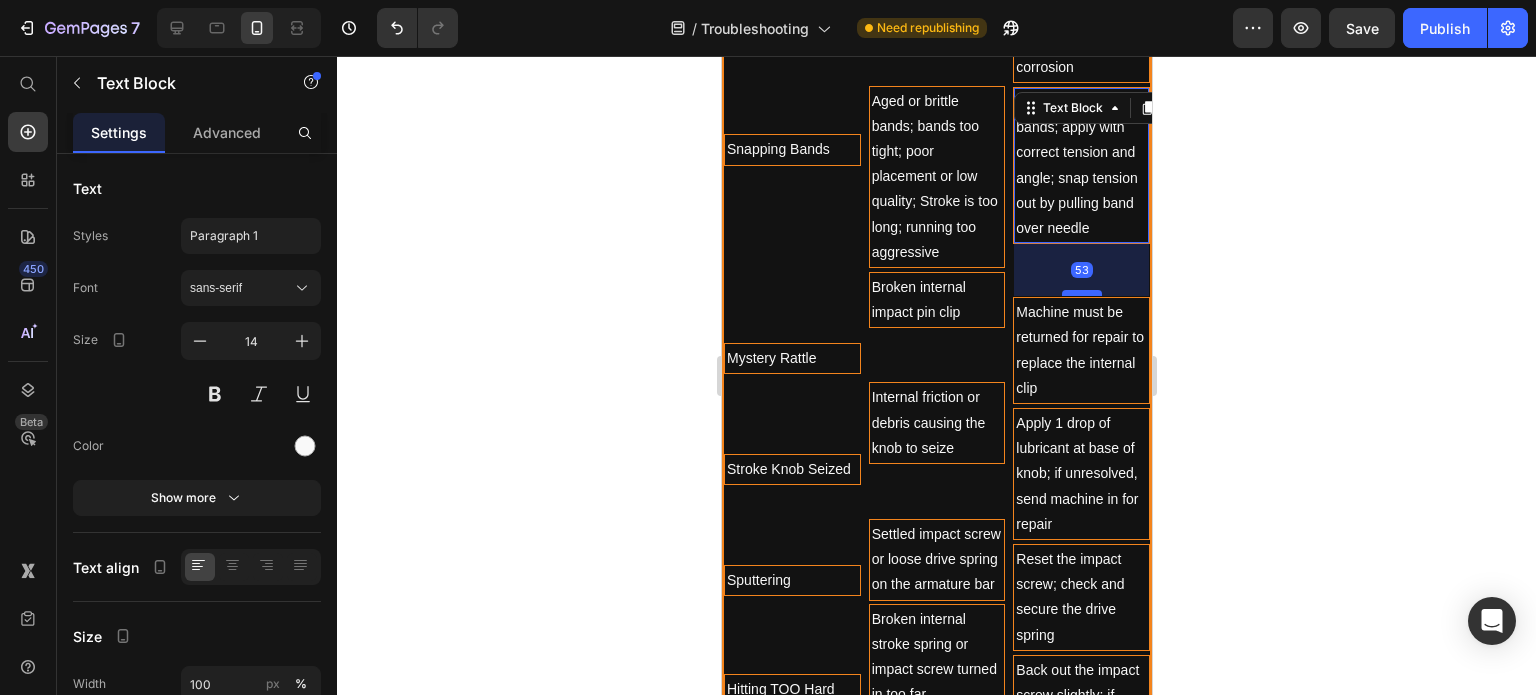click at bounding box center [1081, 293] 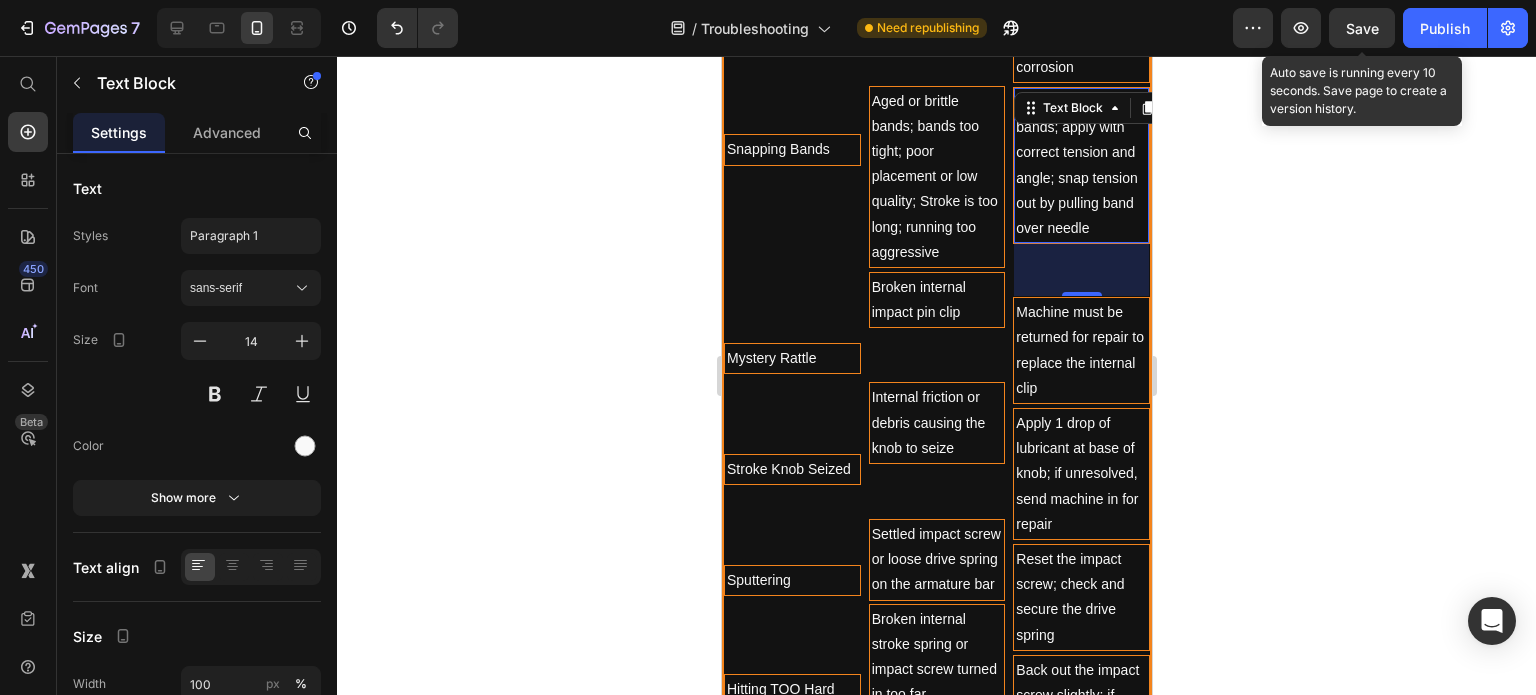 click on "Save" at bounding box center (1362, 28) 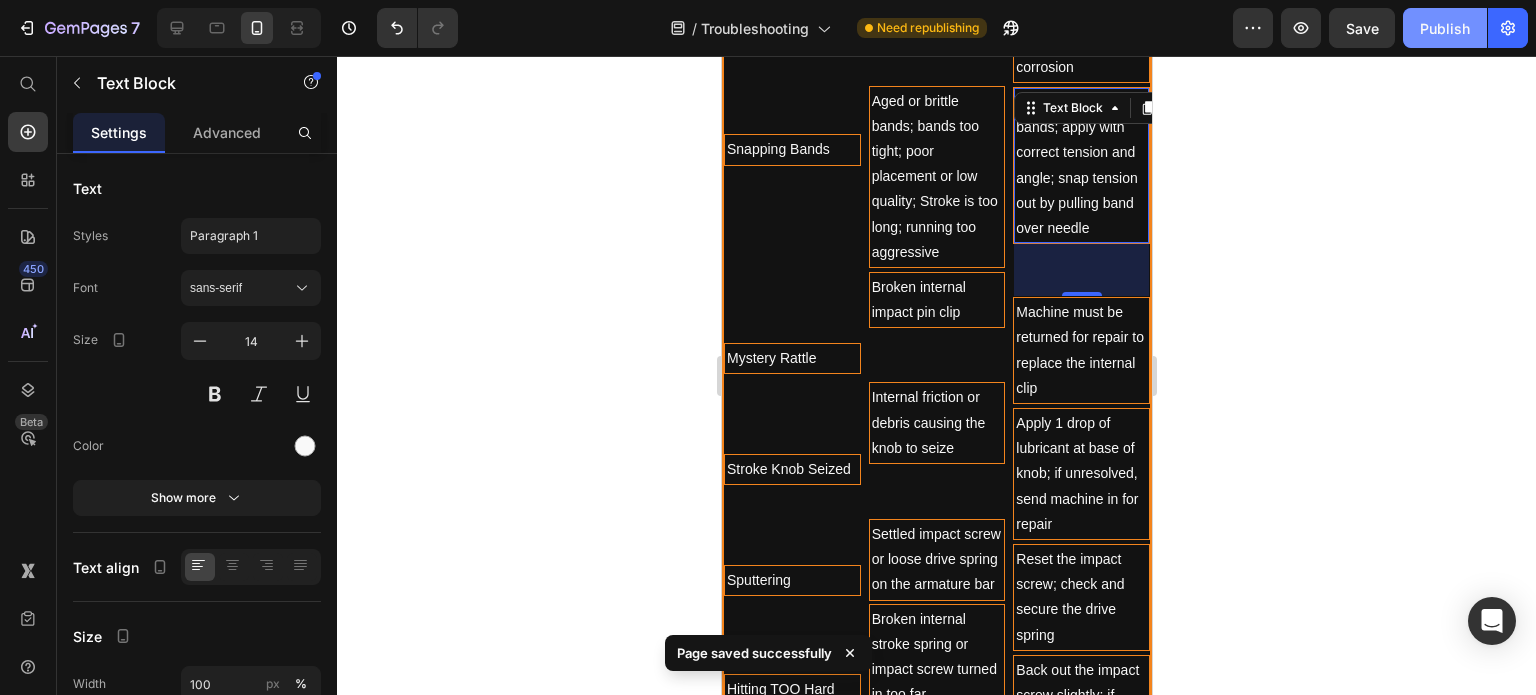 click on "Publish" at bounding box center (1445, 28) 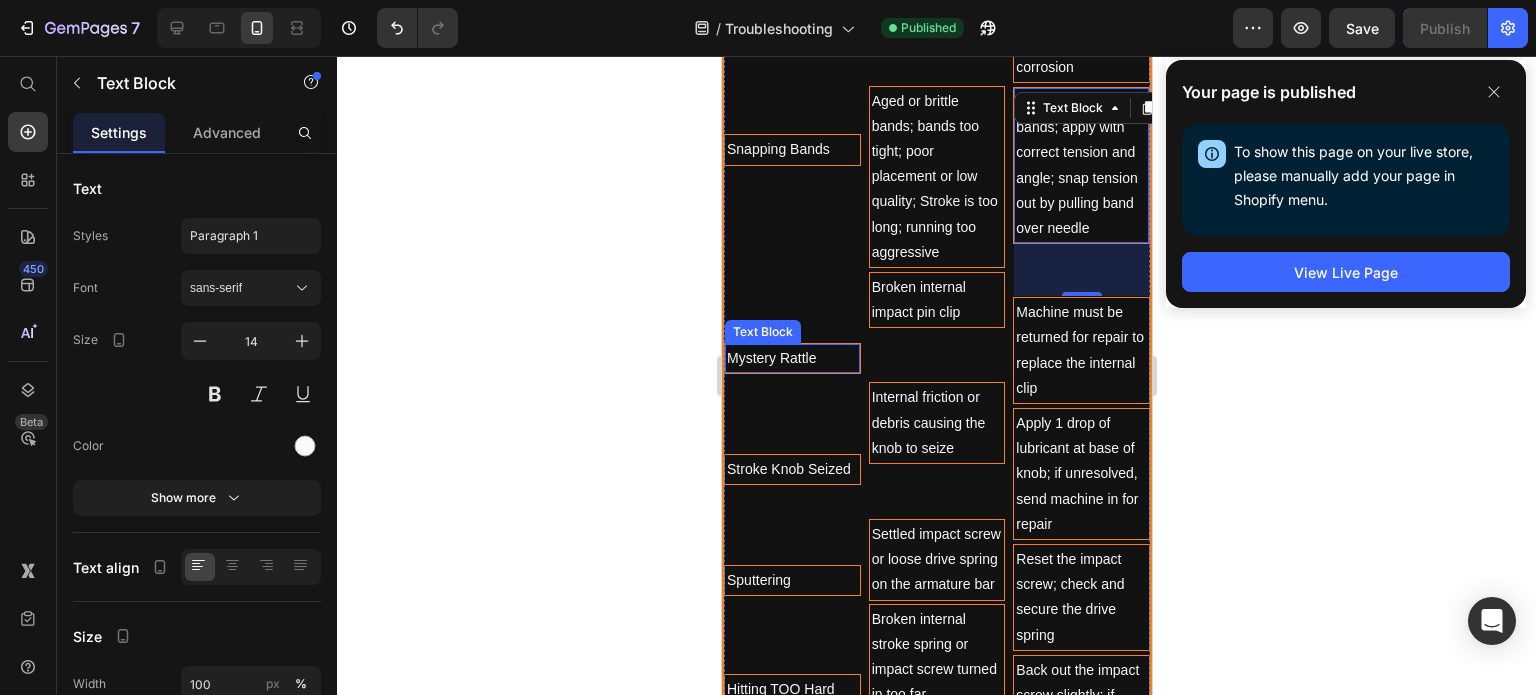 click on "Mystery Rattle" at bounding box center (791, 358) 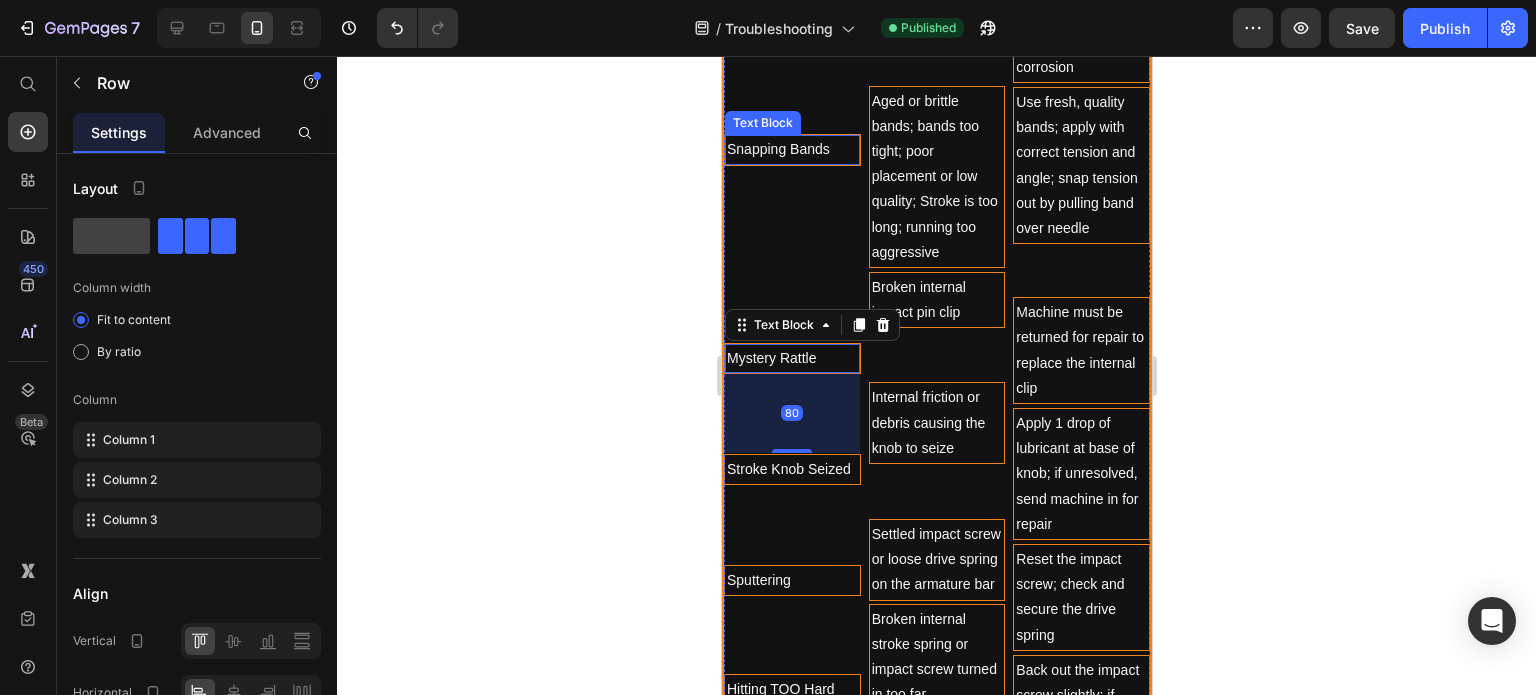 click on "Issue Text Block Spitting Text Block Inconsistent Ink Flow  Text Block Speed Fluctuations Text Block Low punch or Weak hit Text Block Snapping Bands Text Block Mystery Rattle  Text Block   80 Stroke Knob Seized  Text Block Sputtering Text Block Hitting TOO Hard Text Block" at bounding box center [791, 96] 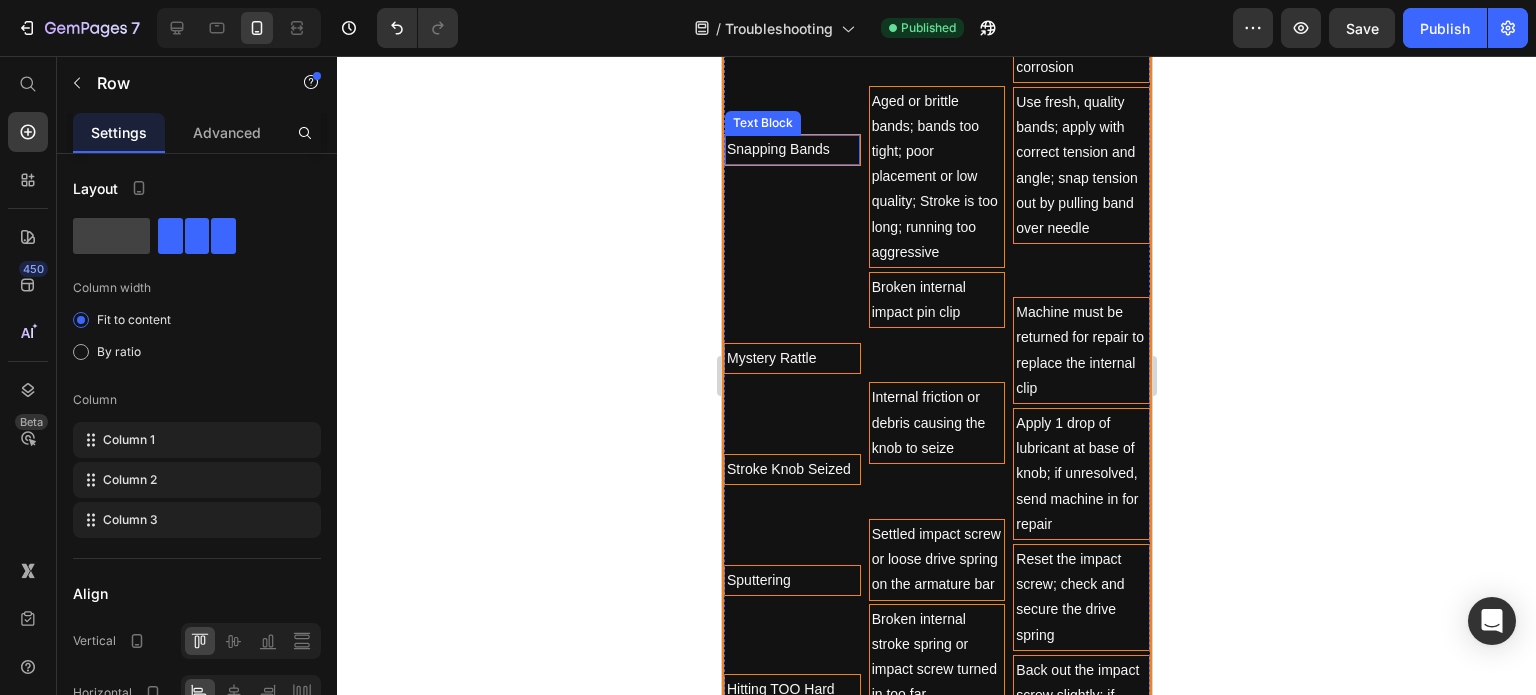 click on "Snapping Bands" at bounding box center [791, 149] 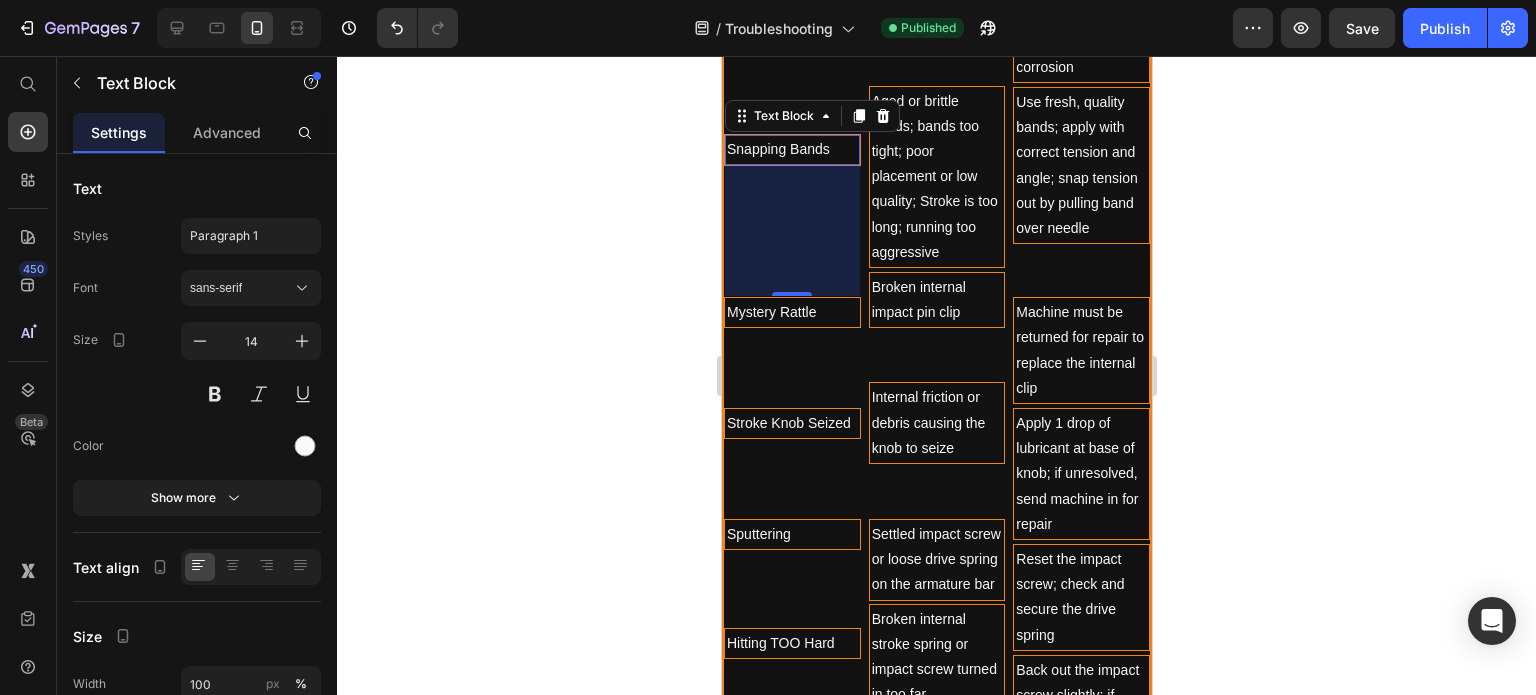 drag, startPoint x: 804, startPoint y: 329, endPoint x: 812, endPoint y: 283, distance: 46.69047 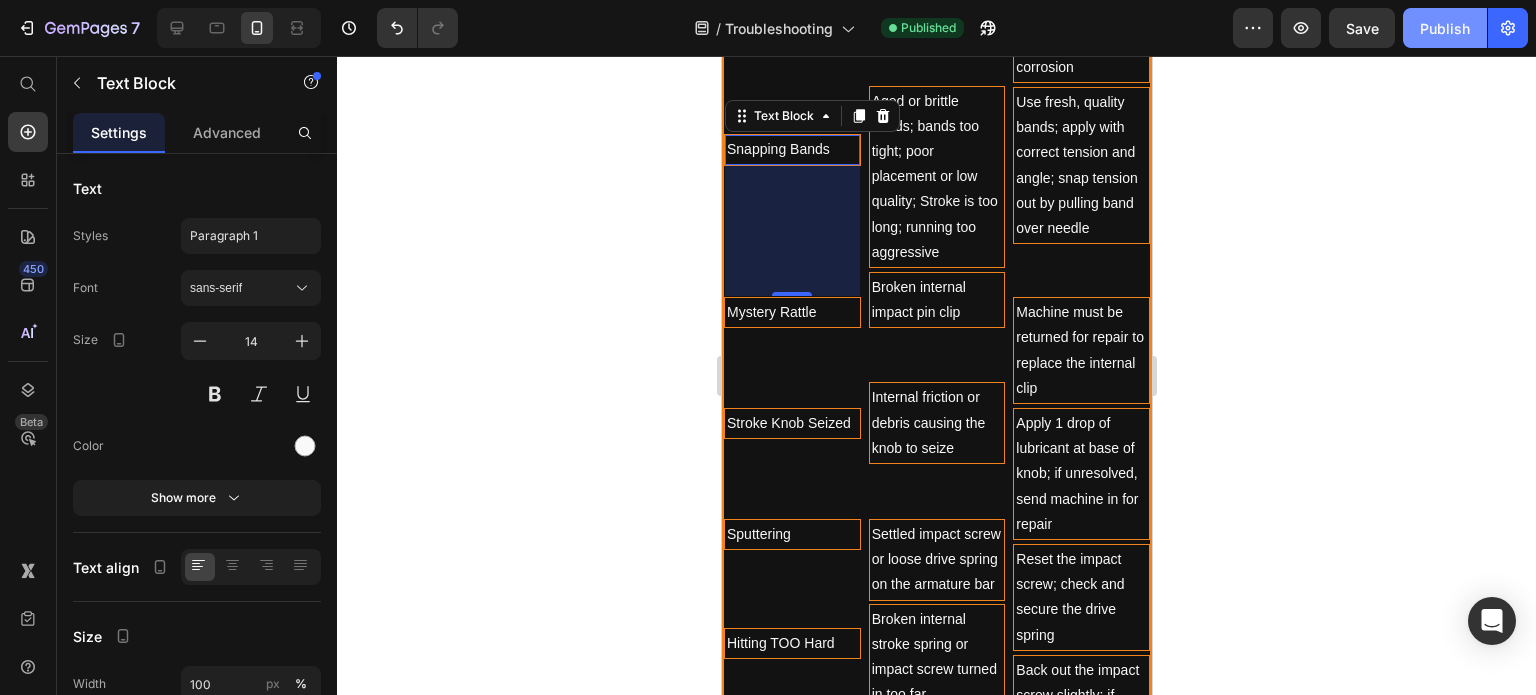 click on "Publish" at bounding box center (1445, 28) 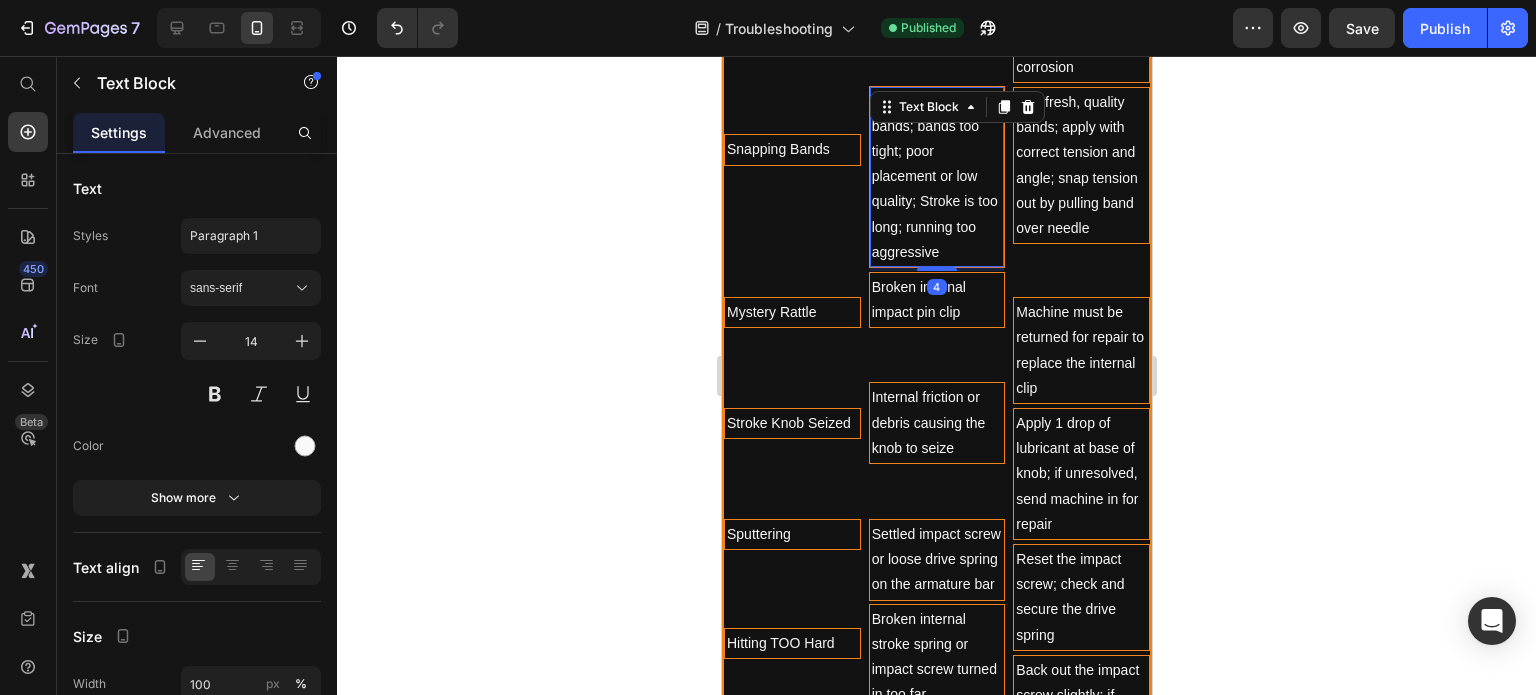 click on "Aged or brittle bands; bands too tight; poor placement or low quality; Stroke is too long; running too aggressive" at bounding box center (936, 177) 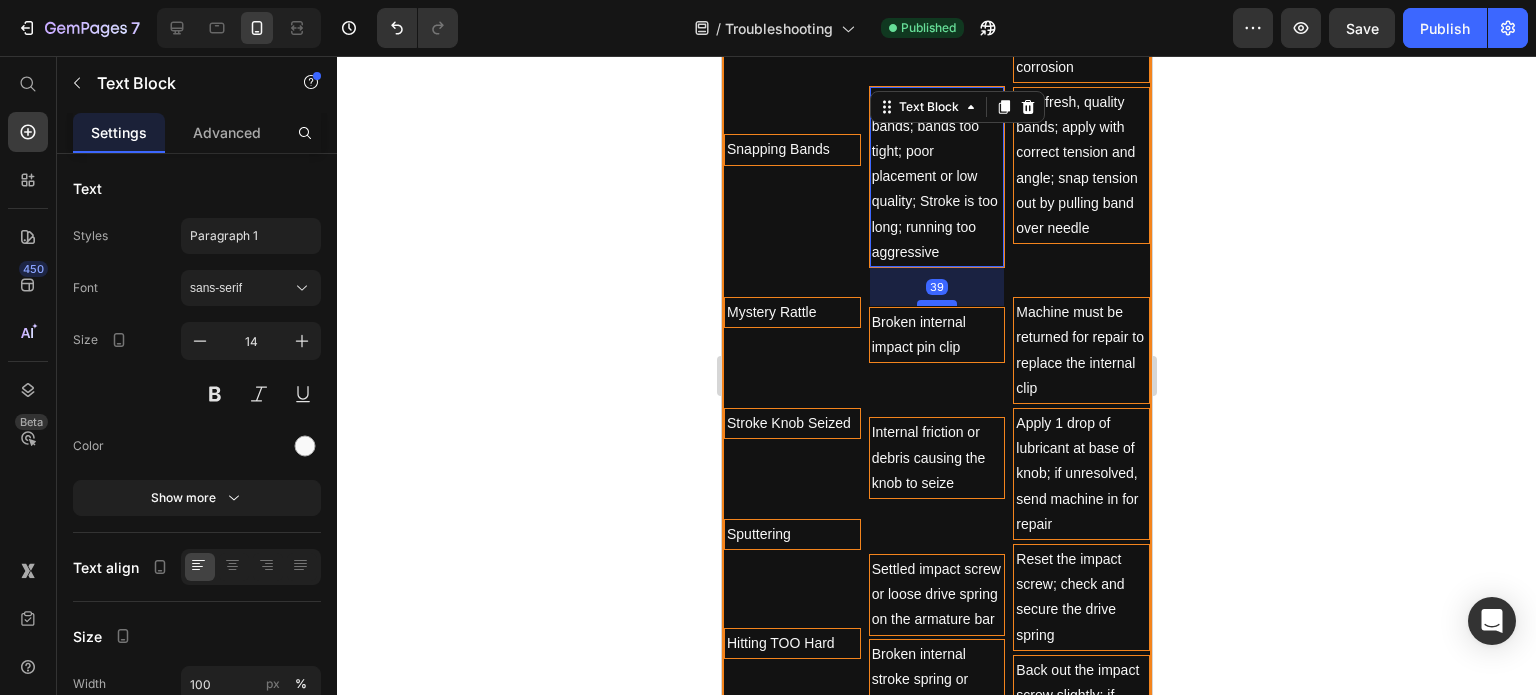 drag, startPoint x: 944, startPoint y: 284, endPoint x: 941, endPoint y: 319, distance: 35.128338 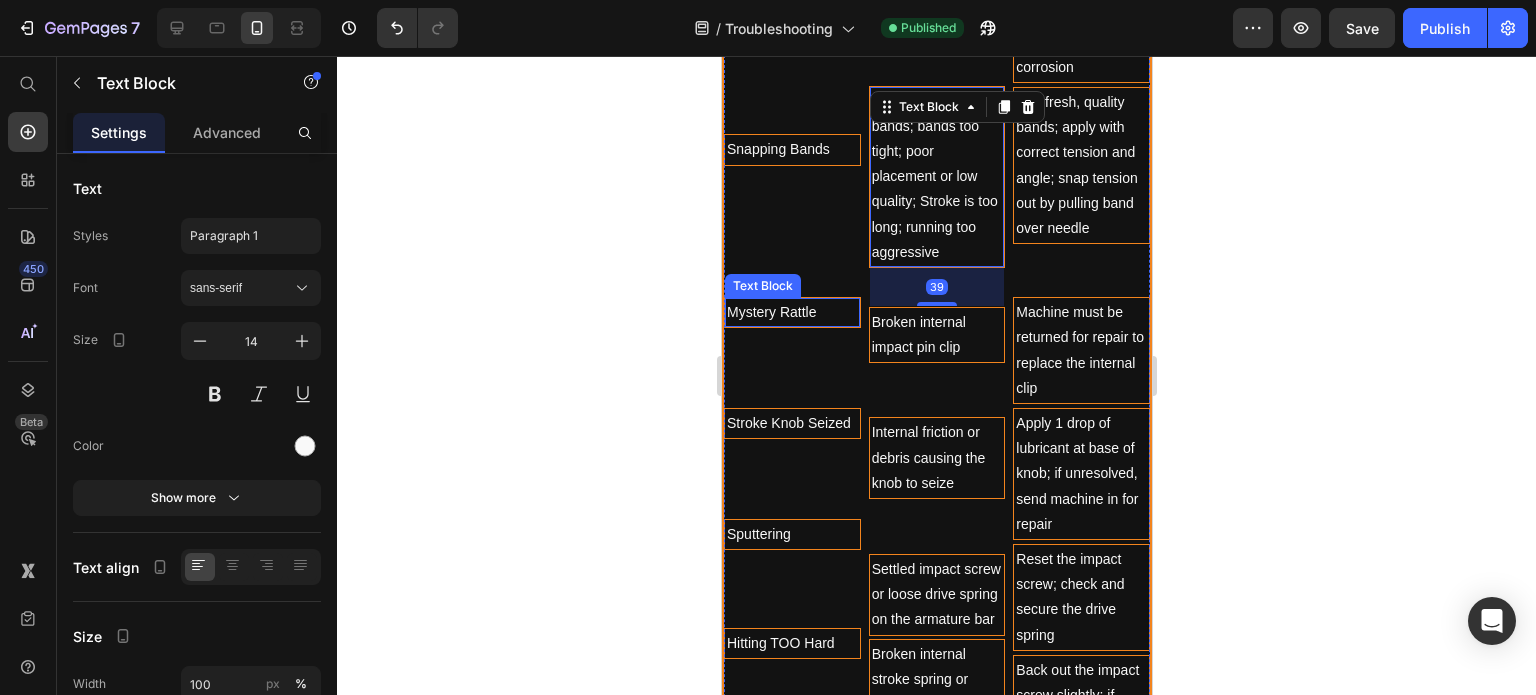 click on "Mystery Rattle" at bounding box center [791, 312] 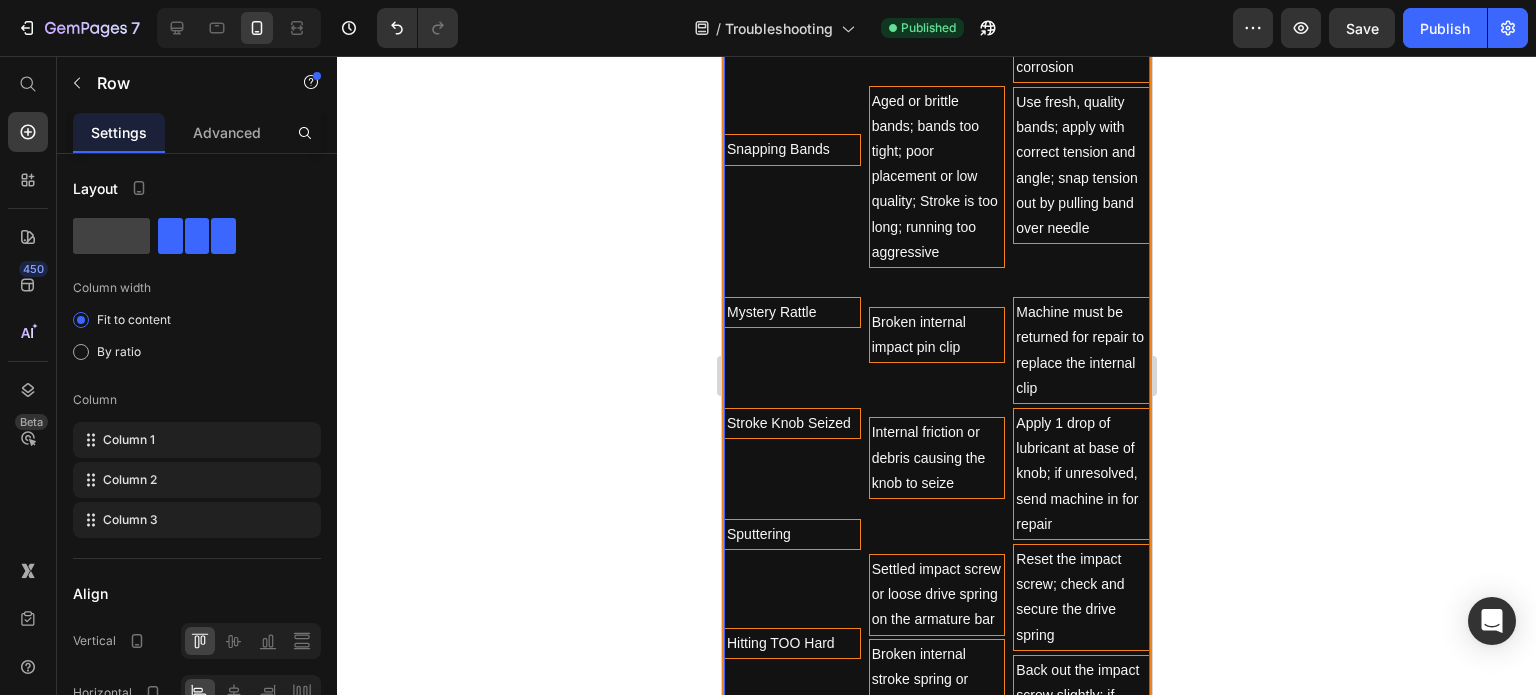 click on "Issue Text Block Spitting Text Block Inconsistent Ink Flow  Text Block Speed Fluctuations Text Block Low punch or Weak hit Text Block Snapping Bands Text Block Mystery Rattle  Text Block Stroke Knob Seized  Text Block Sputtering Text Block Hitting TOO Hard Text Block" at bounding box center (791, 96) 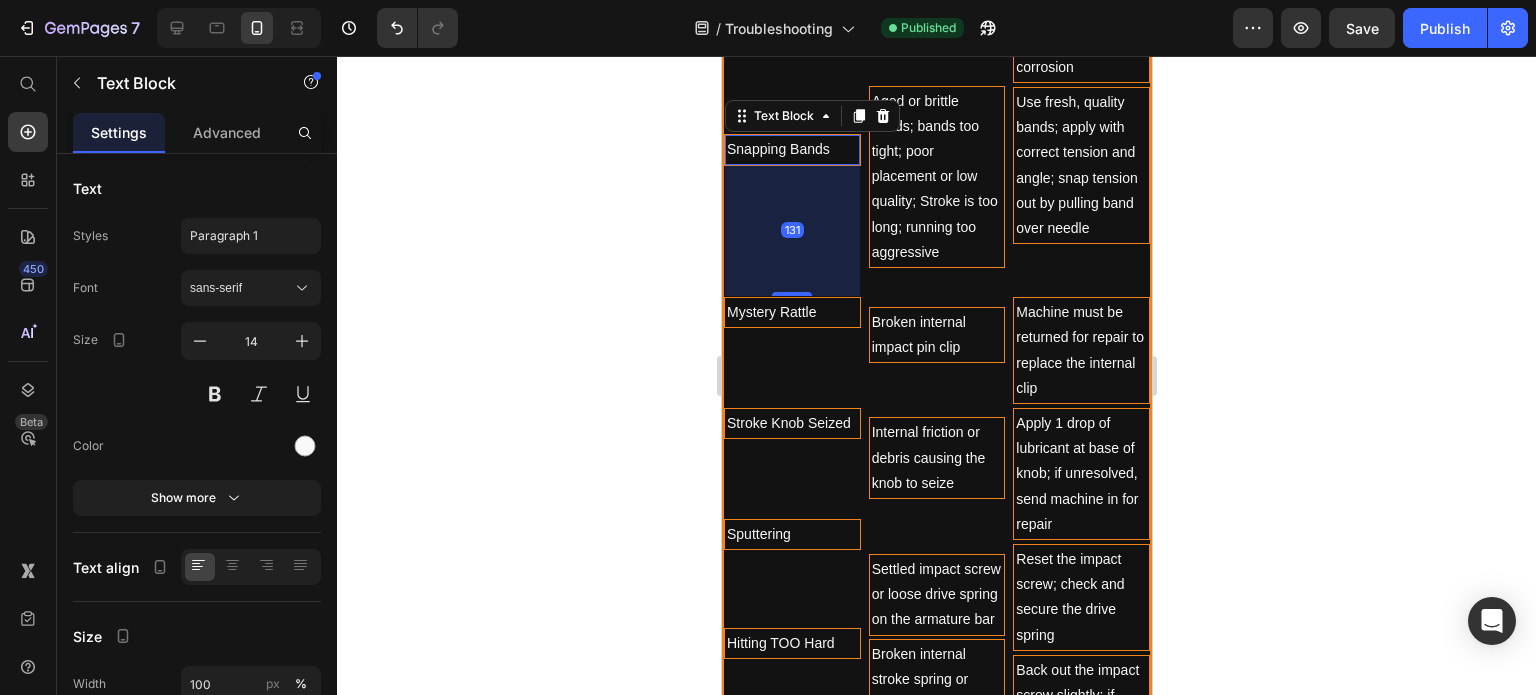 click on "Snapping Bands" at bounding box center (791, 149) 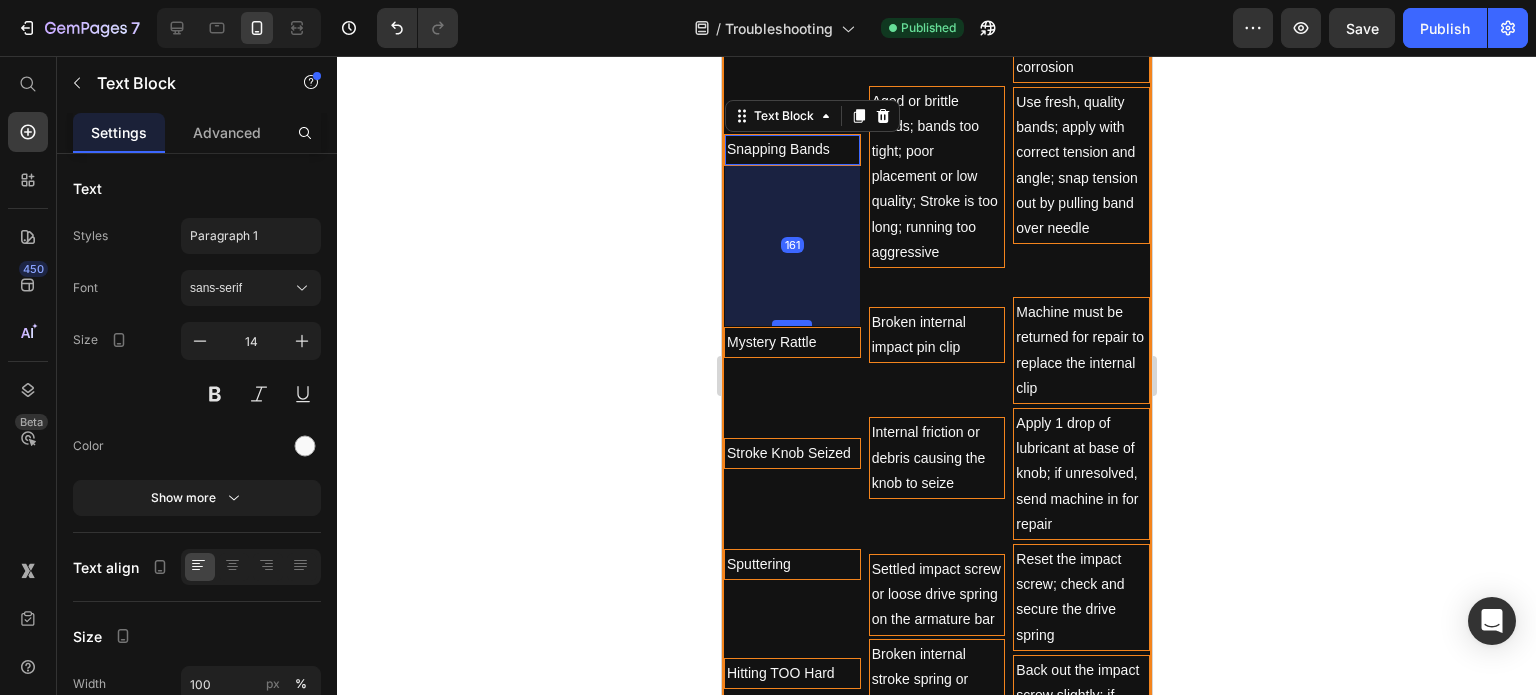 drag, startPoint x: 795, startPoint y: 285, endPoint x: 793, endPoint y: 315, distance: 30.066593 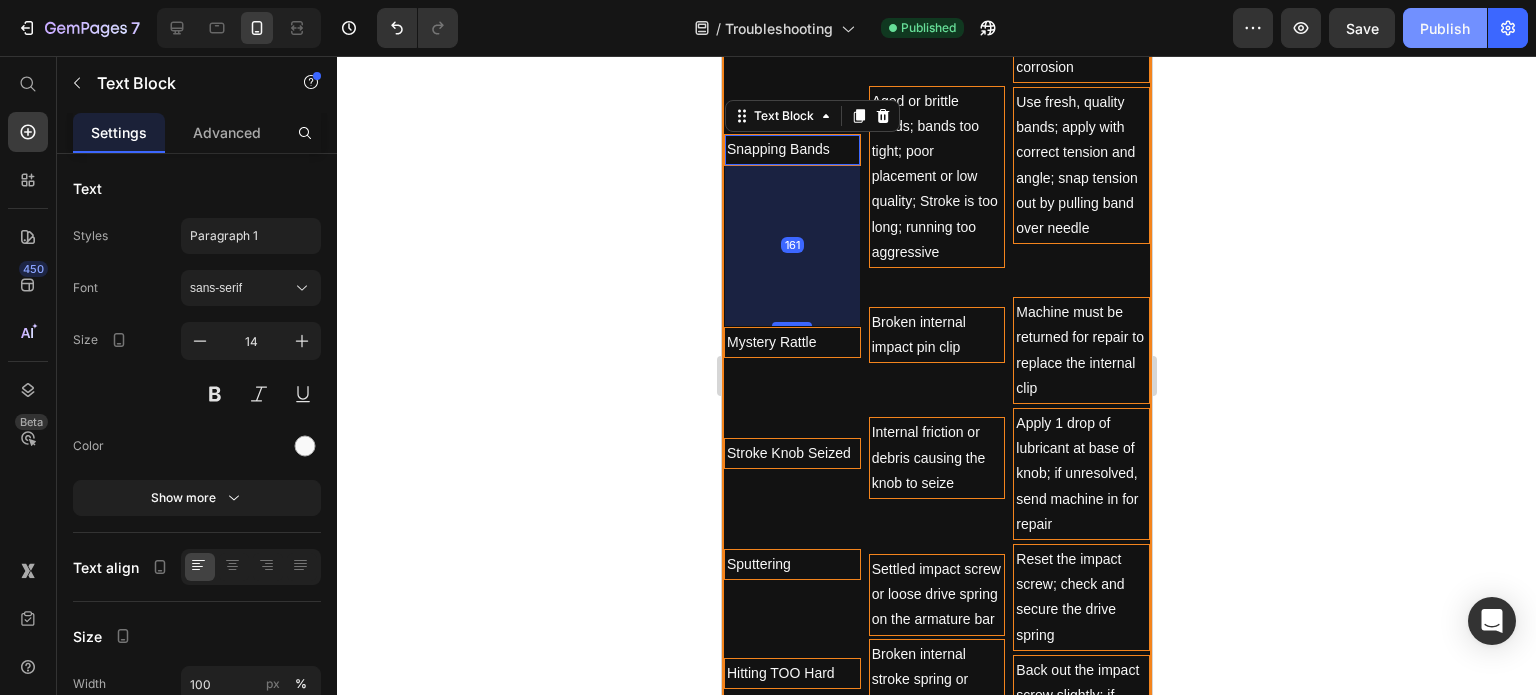 click on "Publish" at bounding box center [1445, 28] 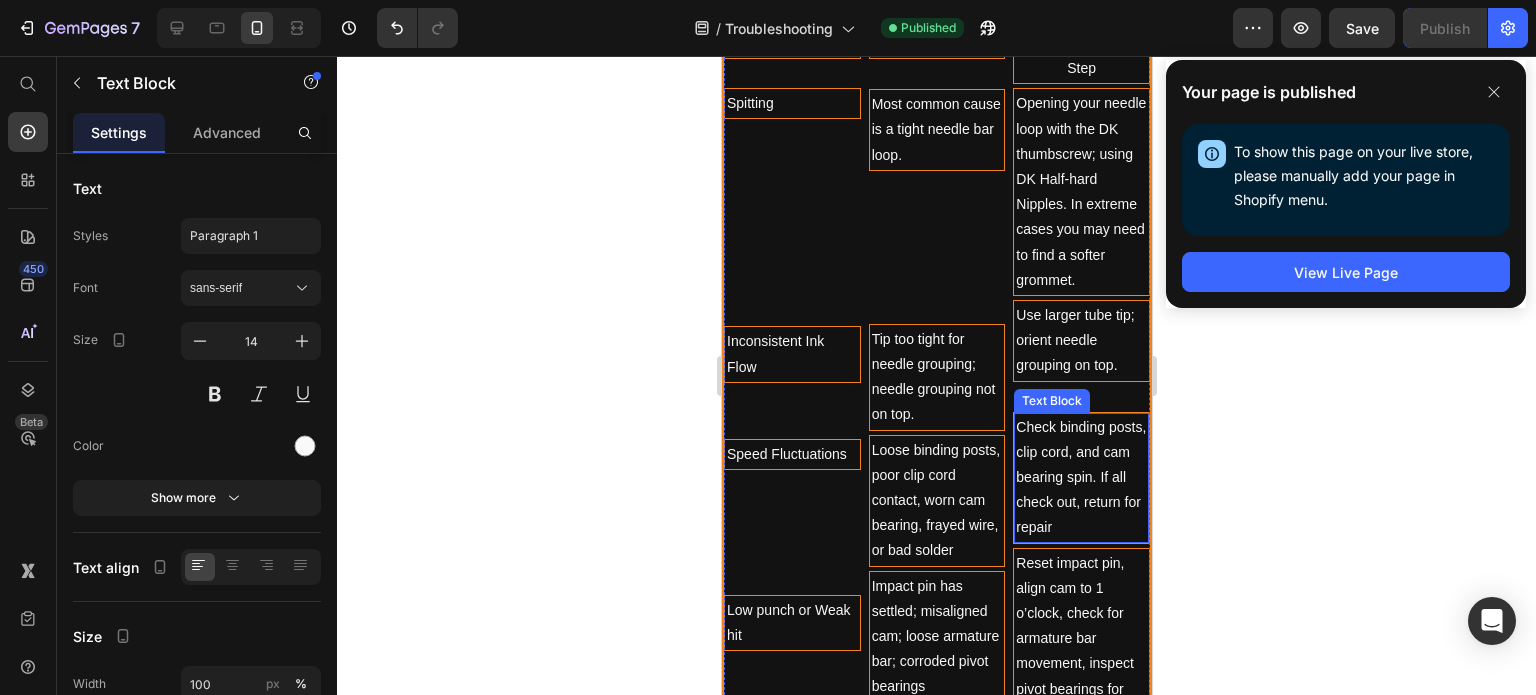 scroll, scrollTop: 1643, scrollLeft: 0, axis: vertical 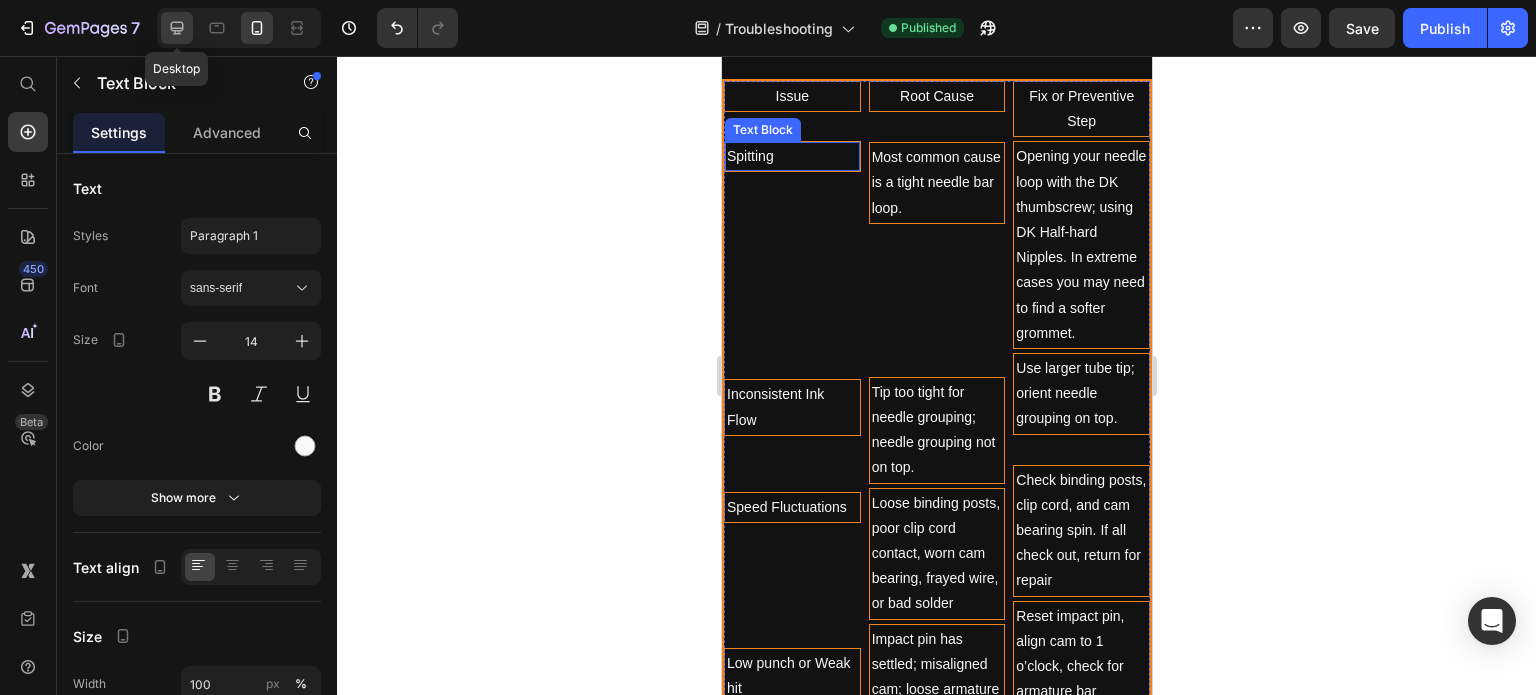 click 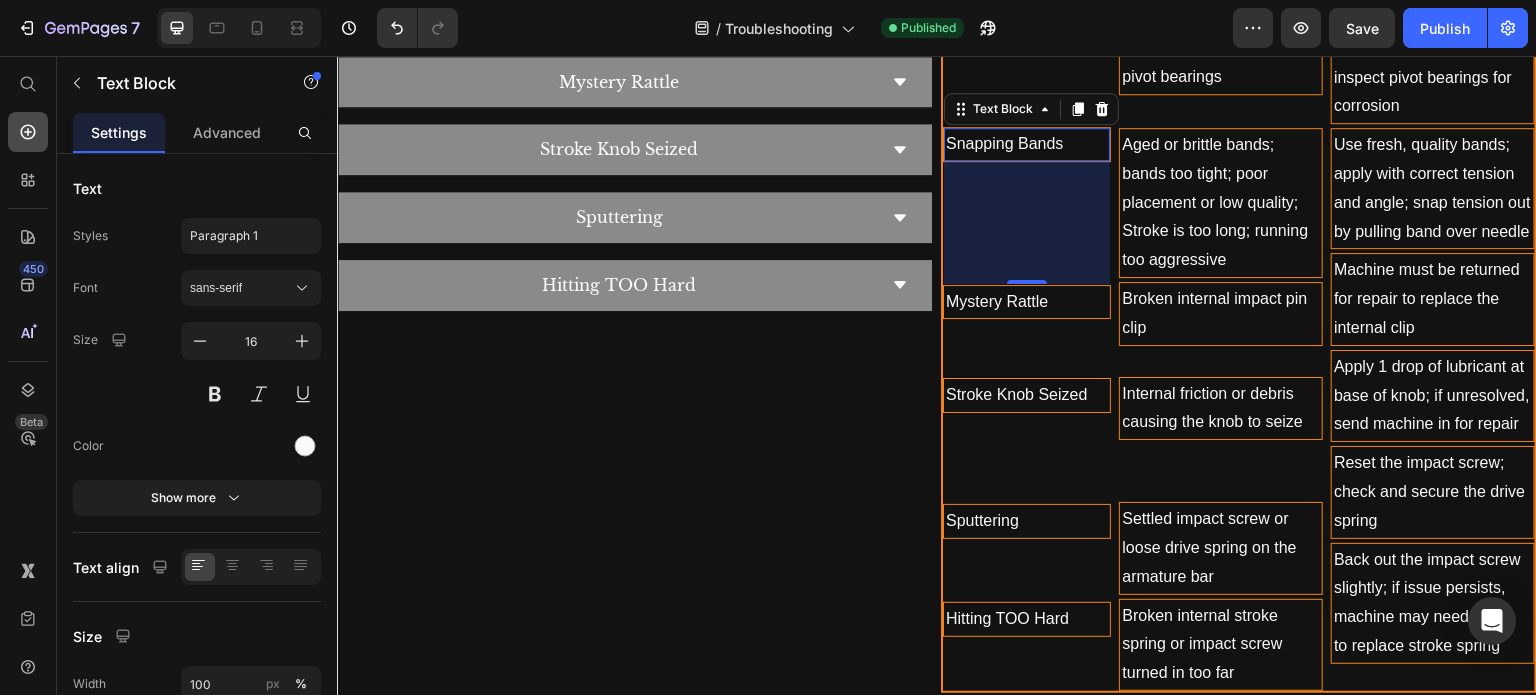 scroll, scrollTop: 1330, scrollLeft: 0, axis: vertical 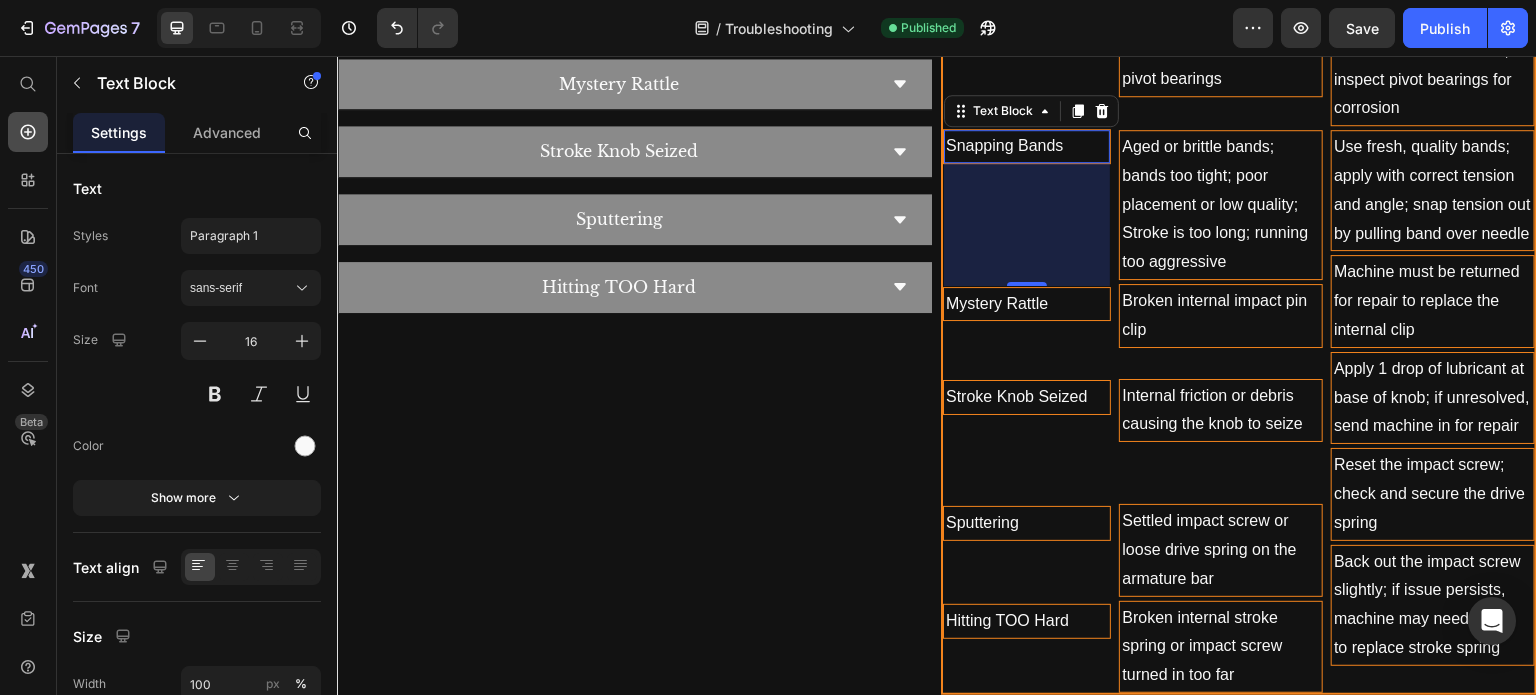 click 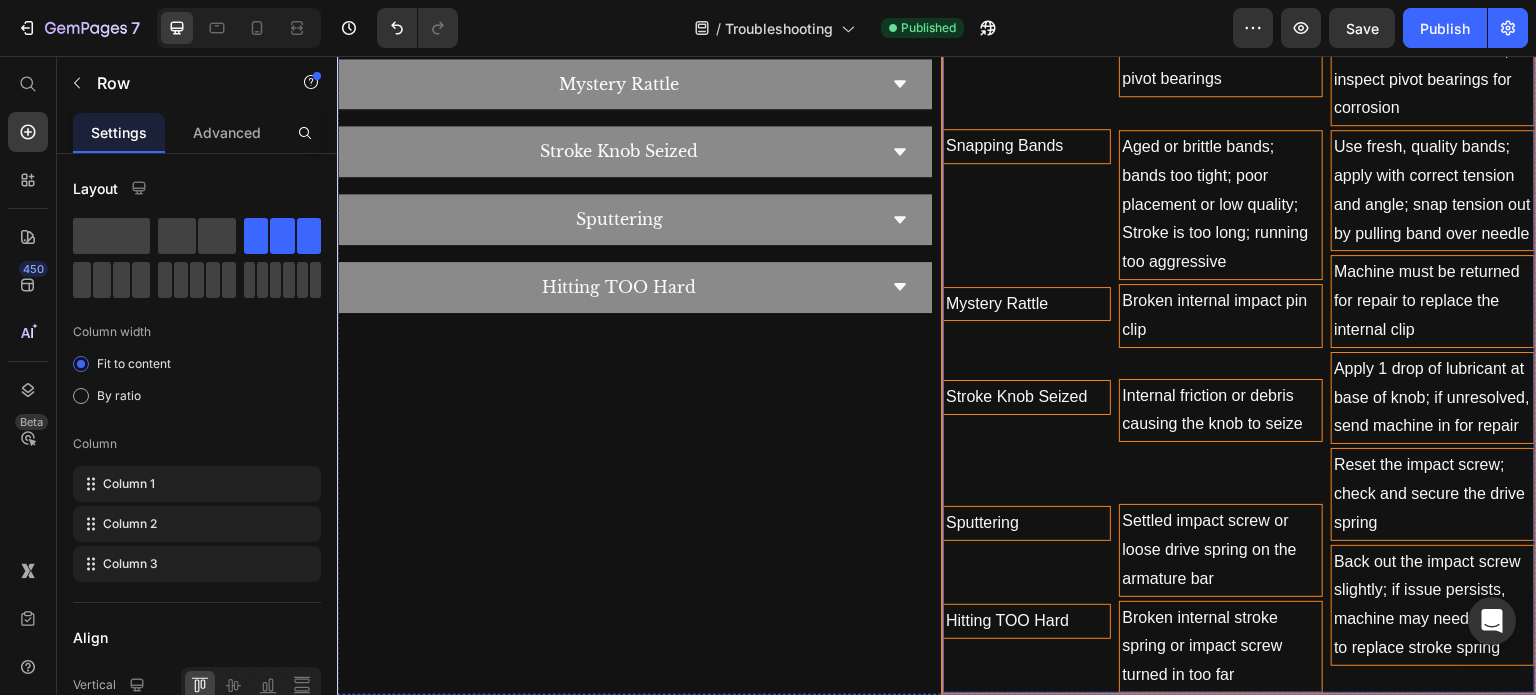 click on "Issue Text Block Spitting Text Block Inconsistent Ink Flow  Text Block Speed Fluctuations Text Block Low punch or Weak hit Text Block Snapping Bands Text Block Mystery Rattle  Text Block Stroke Knob Seized  Text Block Sputtering Text Block Hitting TOO Hard Text Block" at bounding box center [1027, 113] 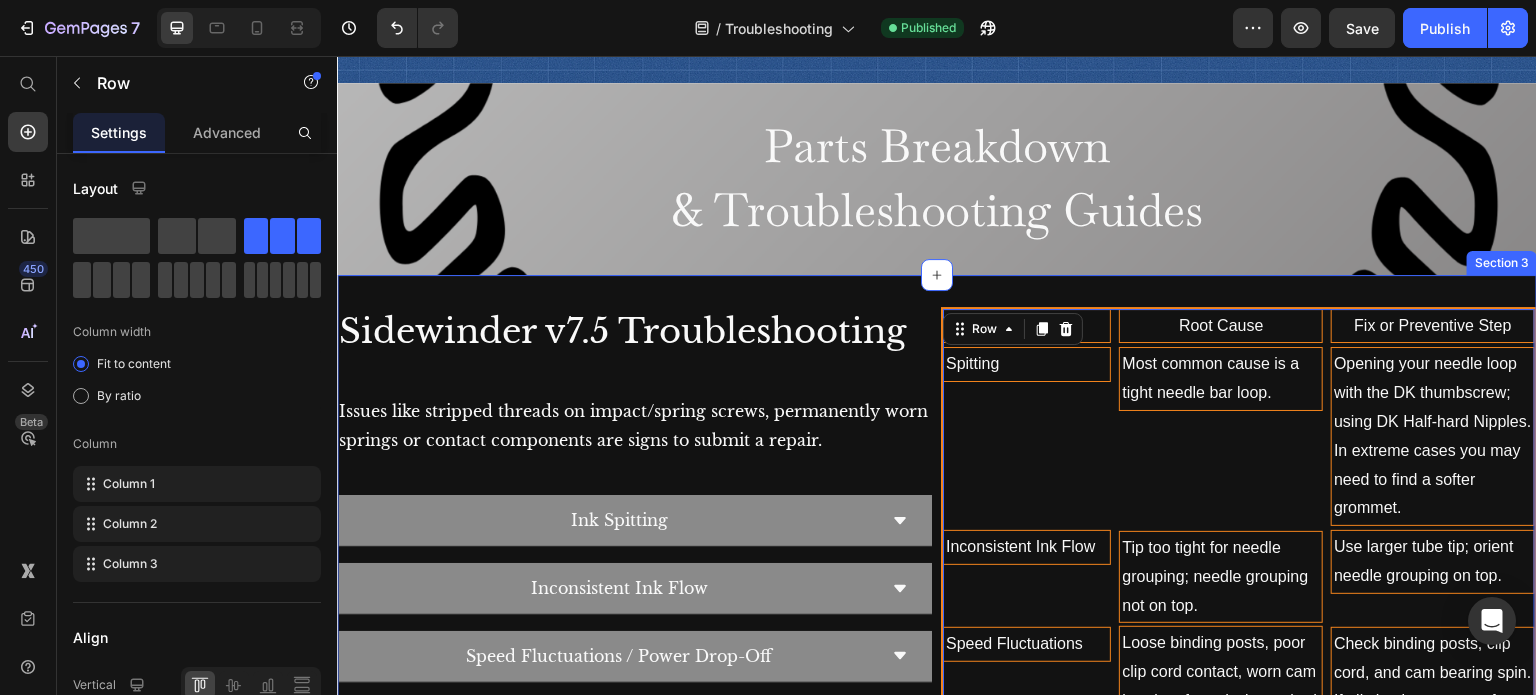 scroll, scrollTop: 780, scrollLeft: 0, axis: vertical 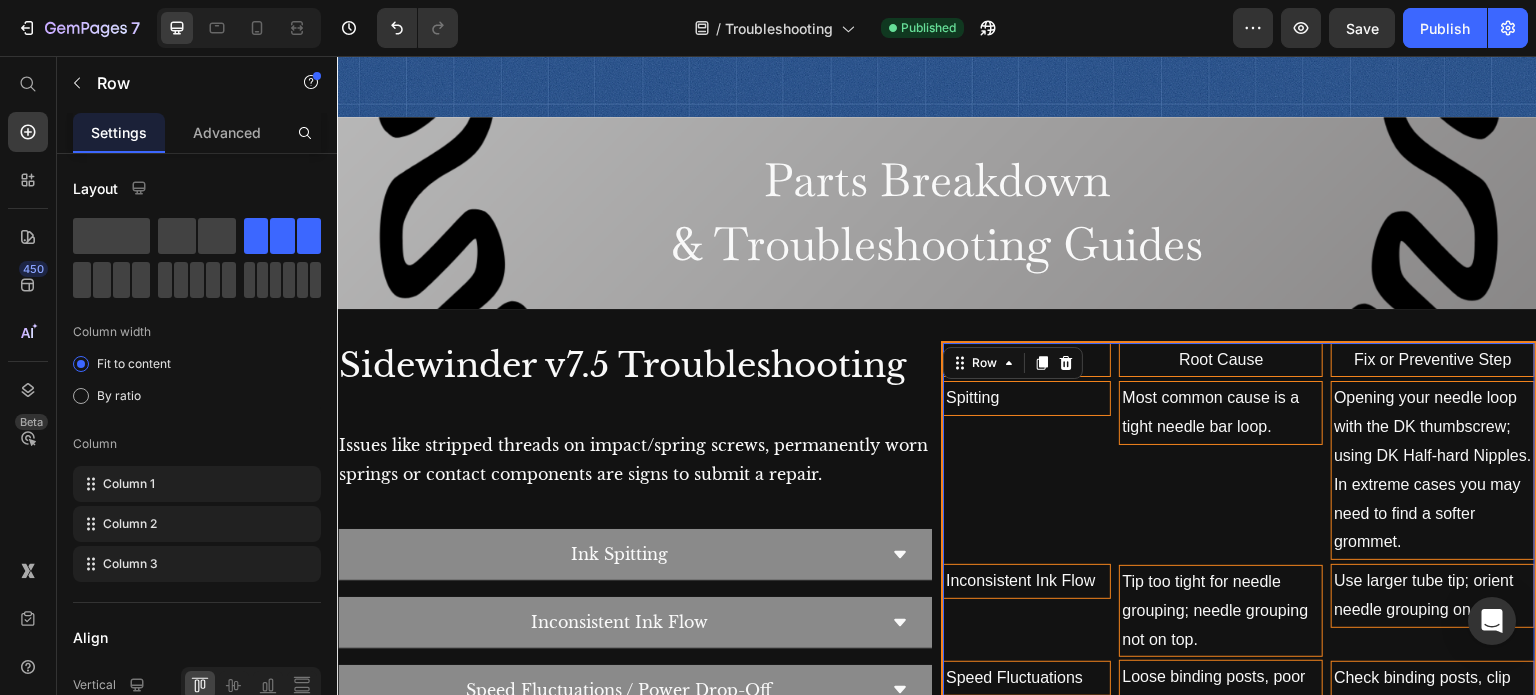 click on "Issue Text Block Spitting Text Block Inconsistent Ink Flow  Text Block Speed Fluctuations Text Block Low punch or Weak hit Text Block Snapping Bands Text Block Mystery Rattle  Text Block Stroke Knob Seized  Text Block Sputtering Text Block Hitting TOO Hard Text Block Root Cause Text Block Most common cause is a tight needle bar loop. Text Block Tip too tight for needle grouping; needle grouping not on top. Text Block Loose binding posts, poor clip cord contact, worn cam bearing, frayed wire, or bad solder Text Block Impact pin has settled; misaligned cam; loose armature bar; corroded pivot bearings Text Block Aged or brittle bands; bands too tight; poor placement or low quality; Stroke is too long; running too aggressive  Text Block Broken internal impact pin clip Text Block Internal friction or debris causing the knob to seize Text Block Settled impact screw or loose drive spring on the armature bar Text Block Broken internal stroke spring or impact screw turned in too far Text Block Text Block Row   0" at bounding box center (1239, 923) 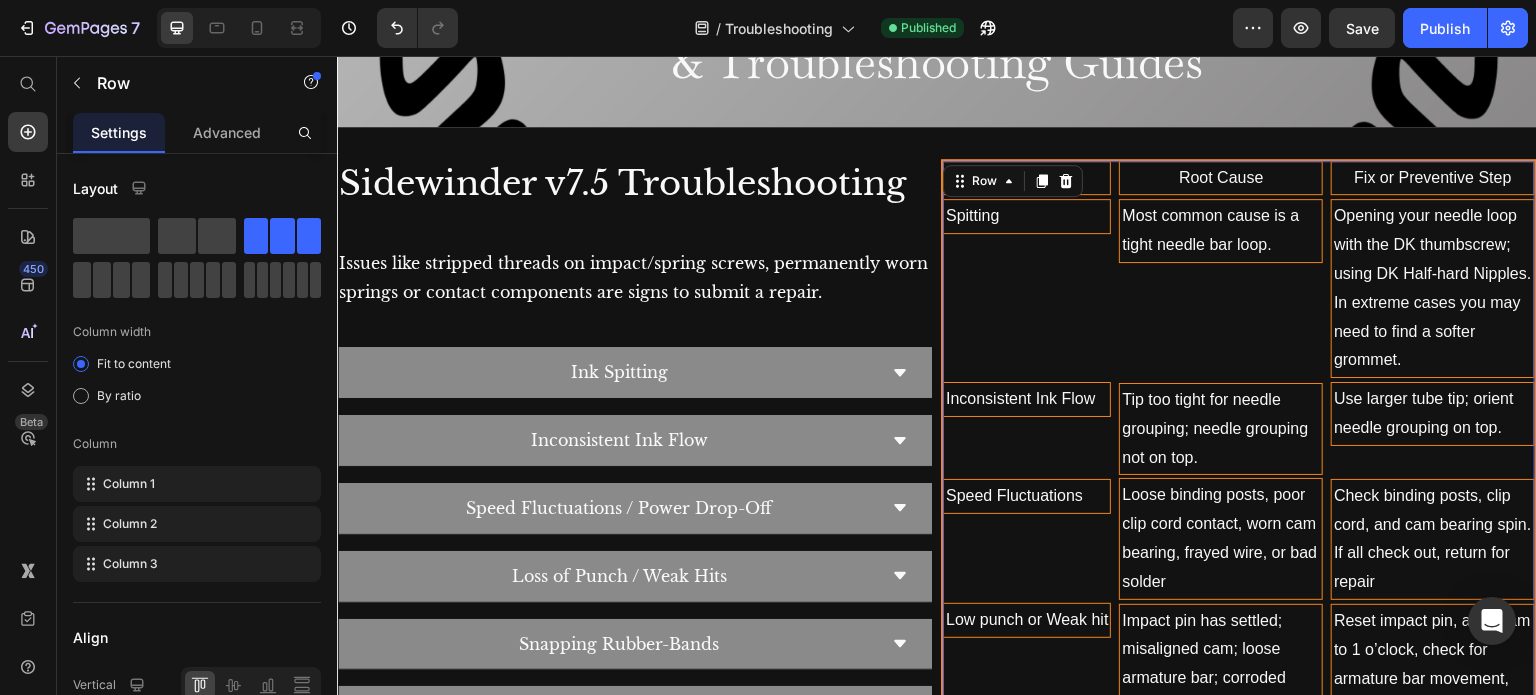 scroll, scrollTop: 980, scrollLeft: 0, axis: vertical 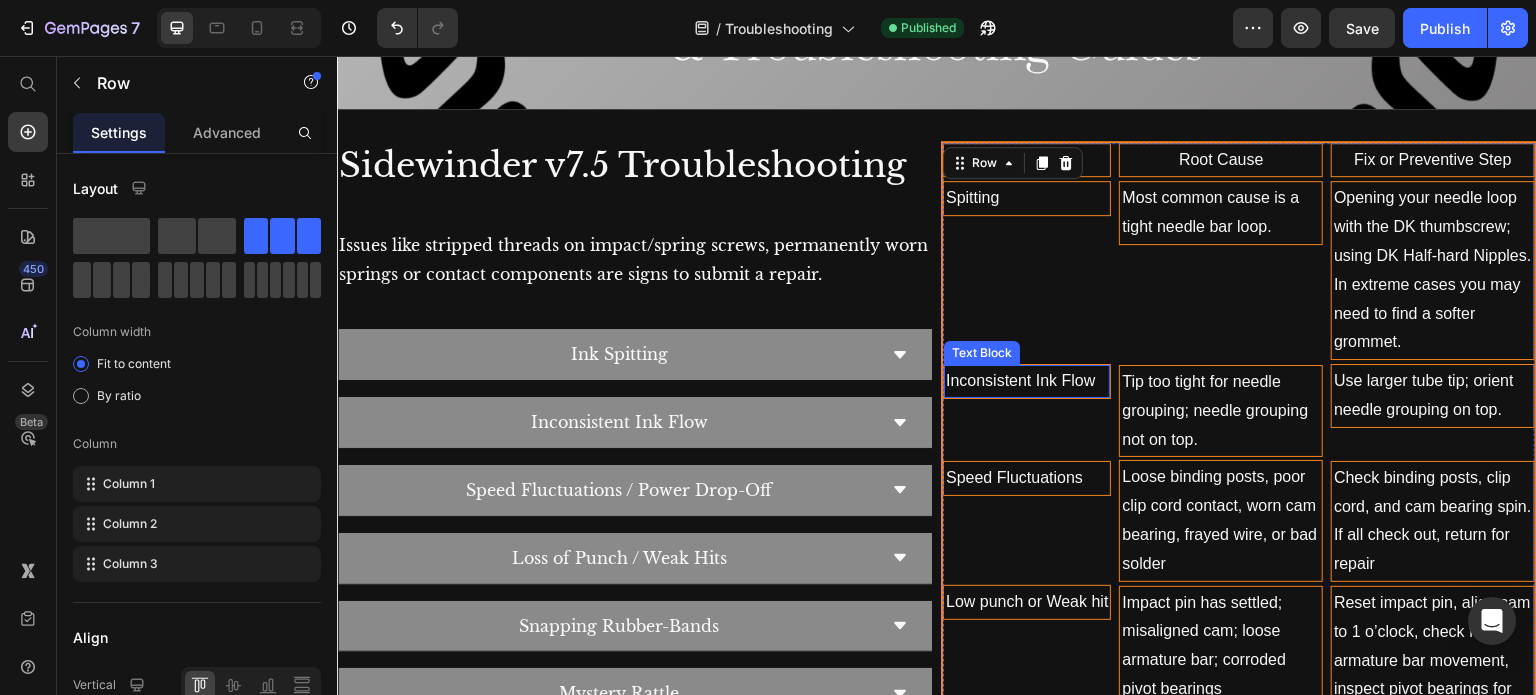 click on "Inconsistent Ink Flow" at bounding box center [1027, 381] 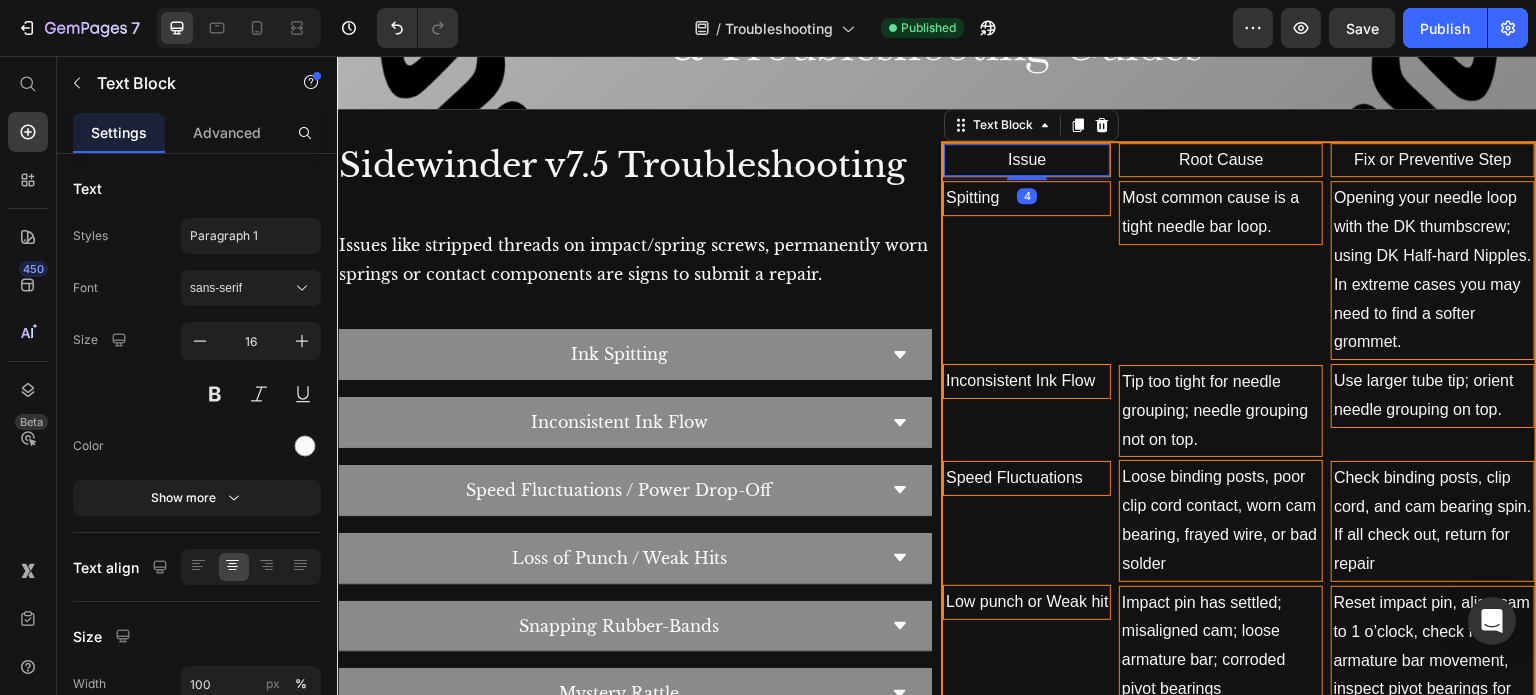 click on "Issue" at bounding box center (1027, 160) 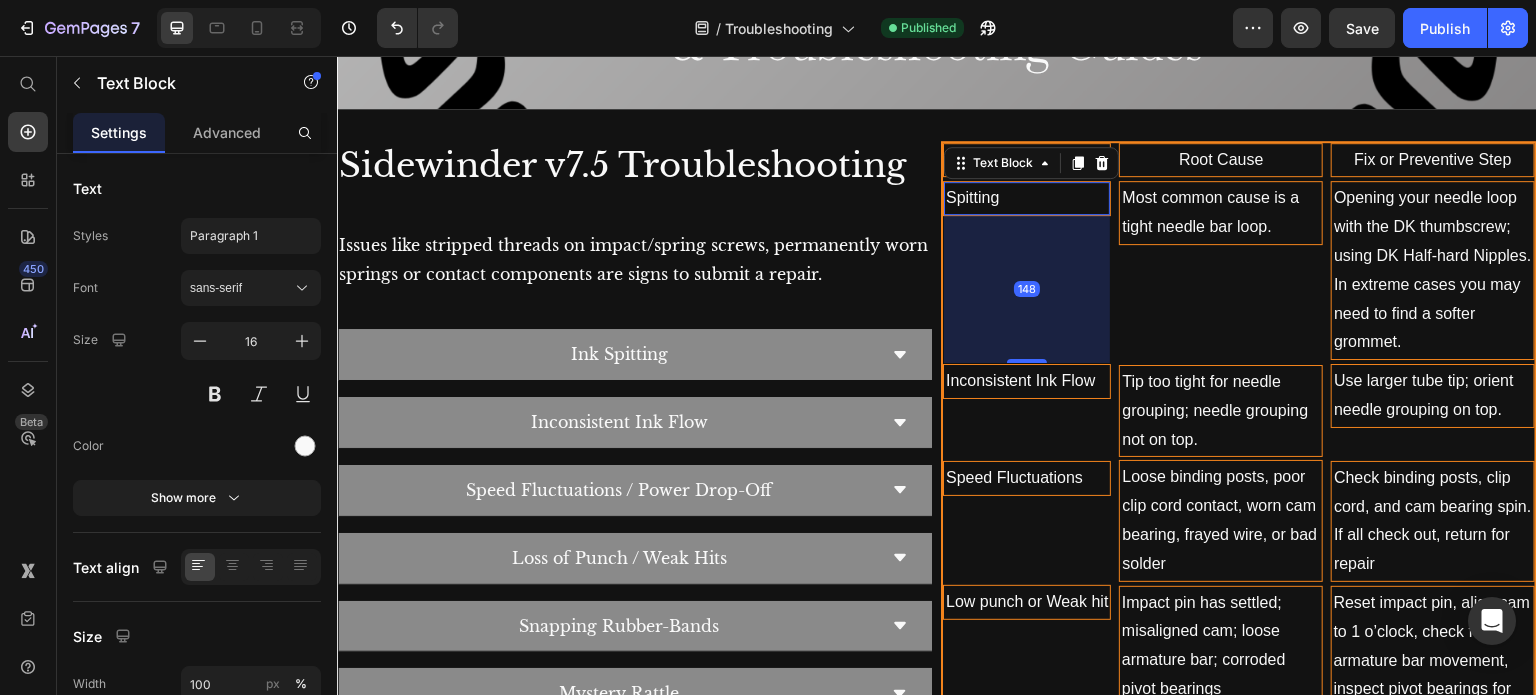 click on "Spitting" at bounding box center [1027, 198] 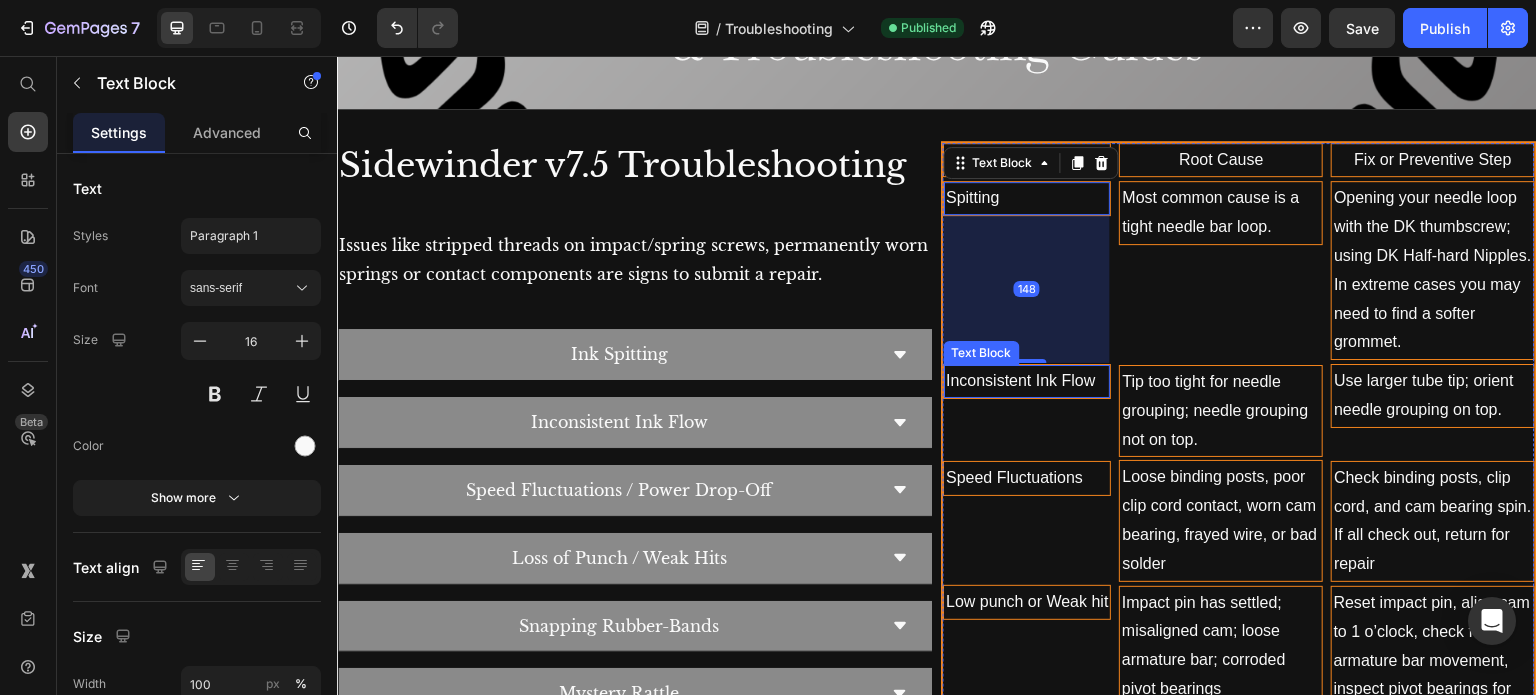 click on "Inconsistent Ink Flow" at bounding box center [1027, 381] 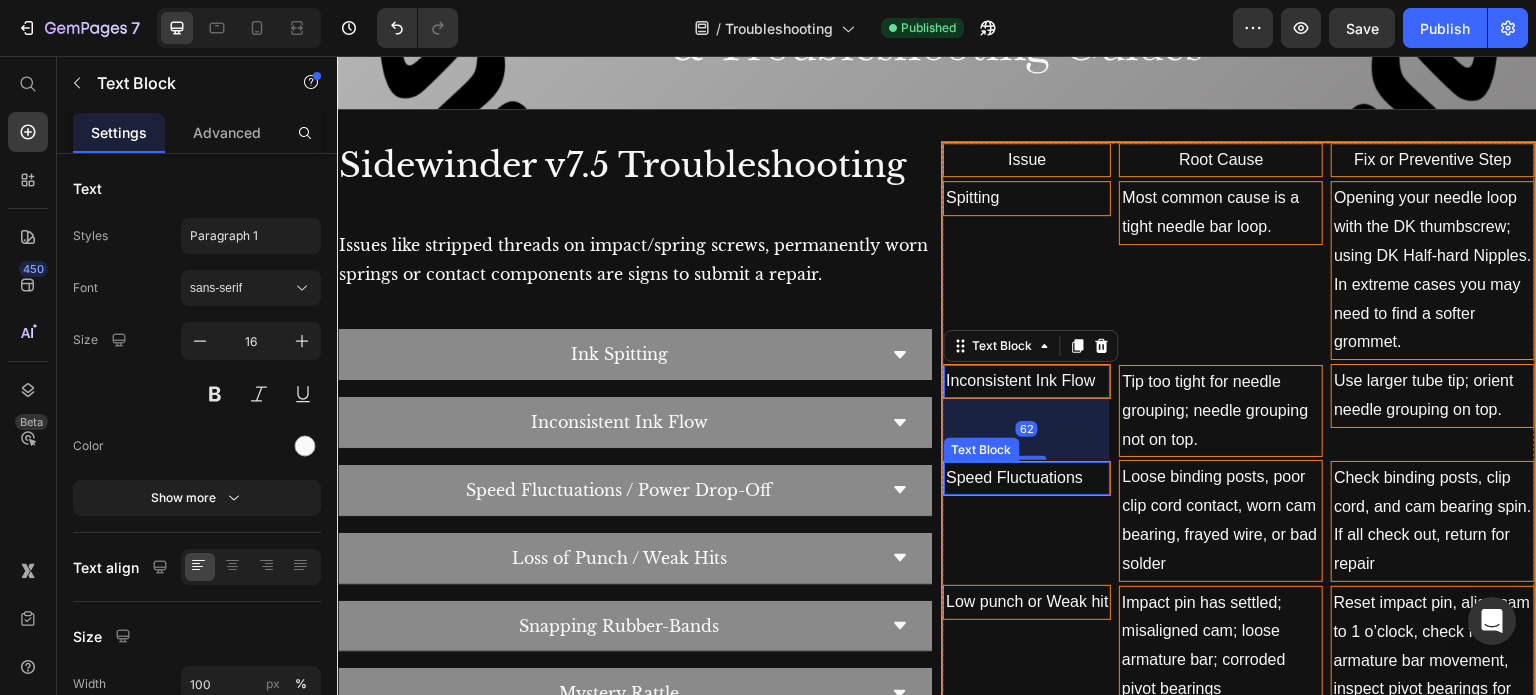 click on "Speed Fluctuations" at bounding box center [1027, 478] 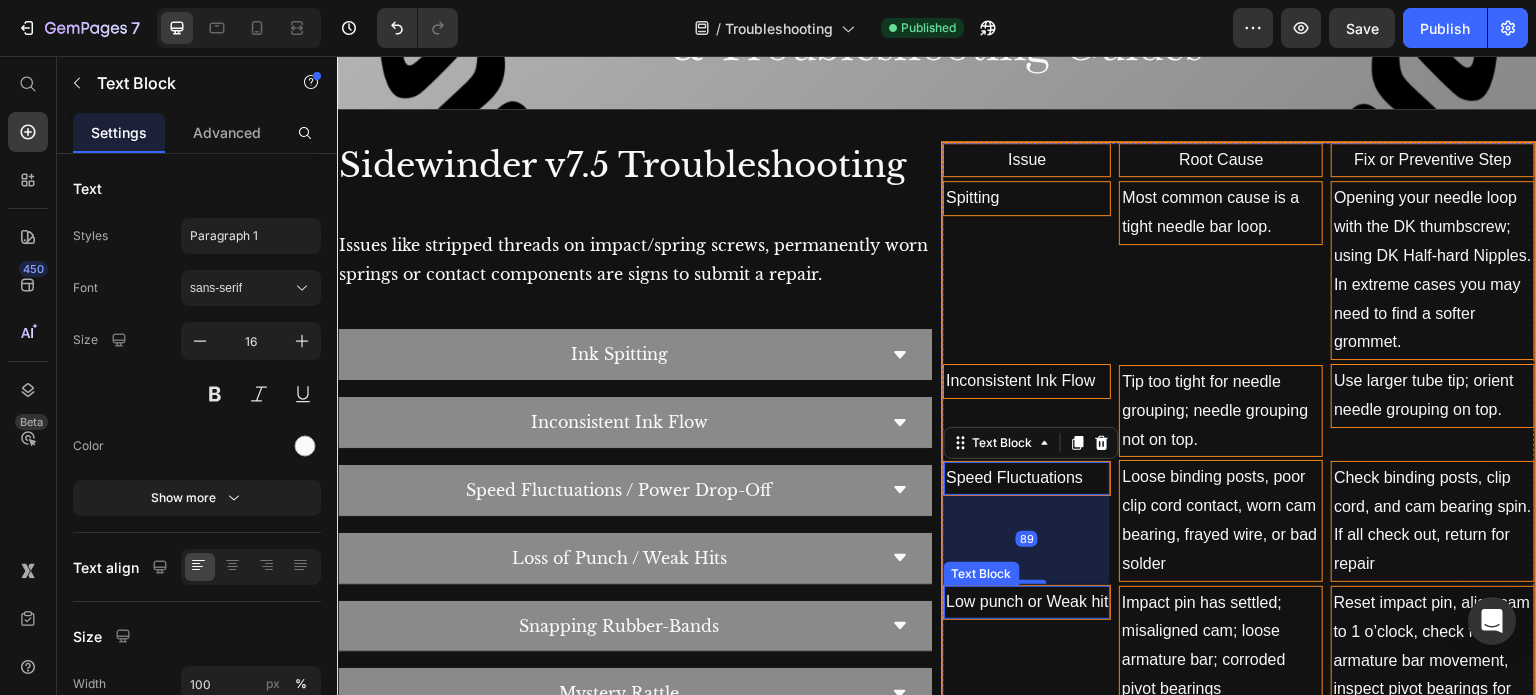 click on "Low punch or Weak hit" at bounding box center (1027, 602) 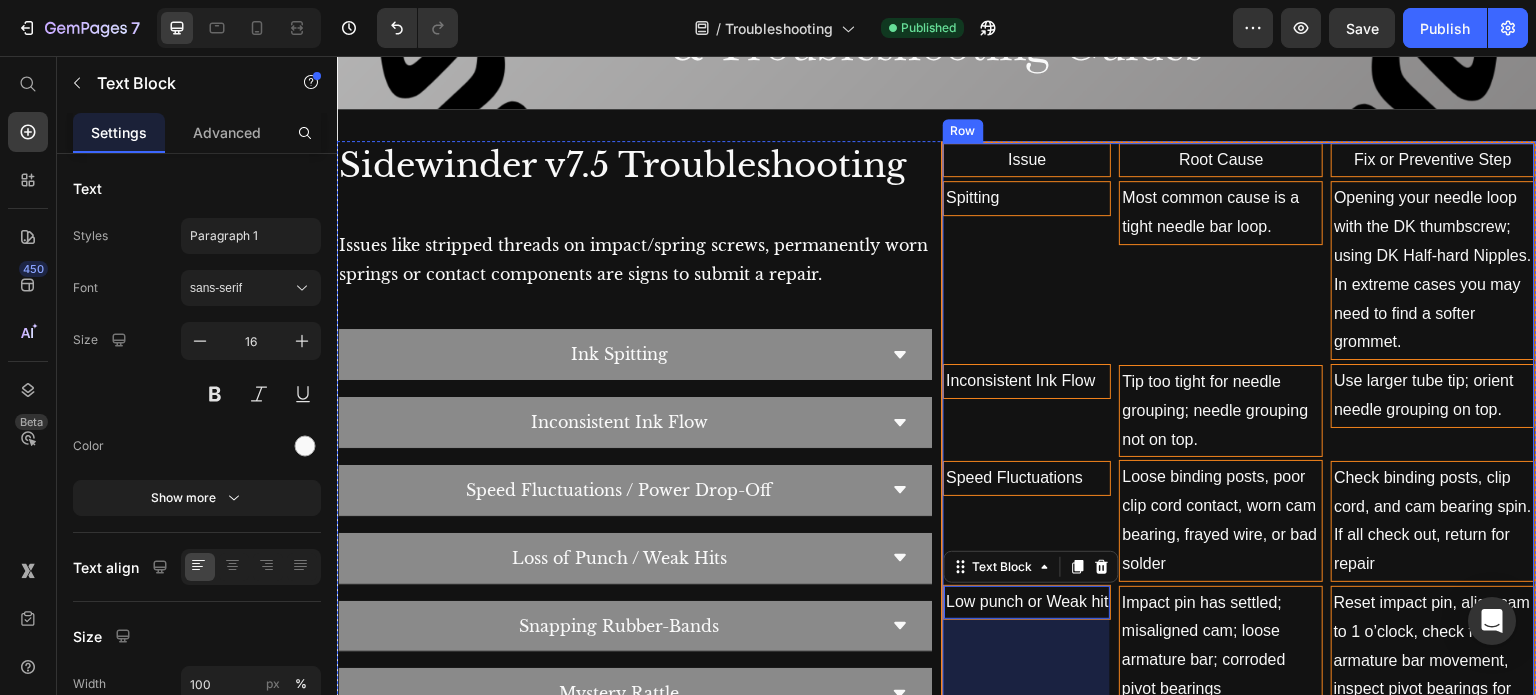 click on "Issue Text Block Spitting Text Block Inconsistent Ink Flow  Text Block Speed Fluctuations Text Block Low punch or Weak hit Text Block   119 Snapping Bands Text Block Mystery Rattle  Text Block Stroke Knob Seized  Text Block Sputtering Text Block Hitting TOO Hard Text Block" at bounding box center [1027, 723] 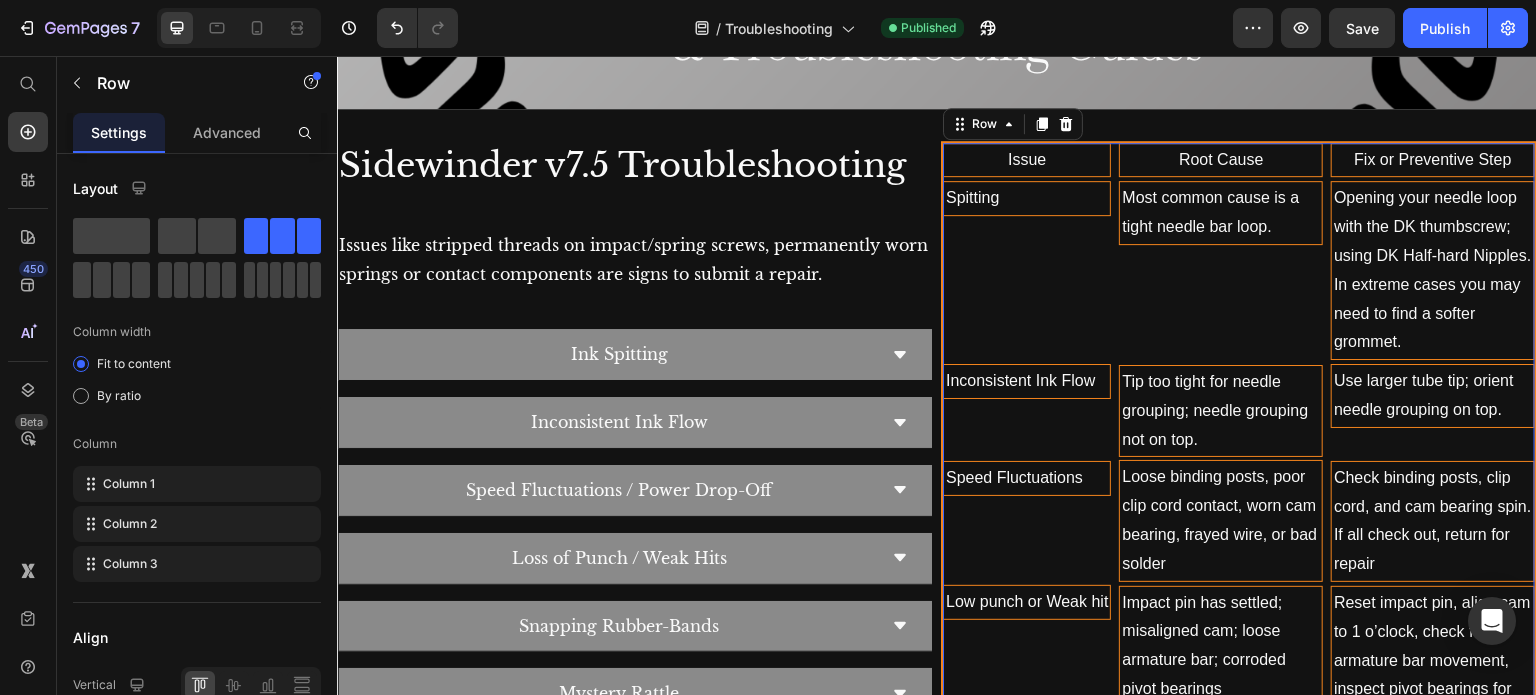 click on "Root Cause Text Block Most common cause is a tight needle bar loop. Text Block Tip too tight for needle grouping; needle grouping not on top. Text Block Loose binding posts, poor clip cord contact, worn cam bearing, frayed wire, or bad solder Text Block Impact pin has settled; misaligned cam; loose armature bar; corroded pivot bearings Text Block Aged or brittle bands; bands too tight; poor placement or low quality; Stroke is too long; running too aggressive  Text Block Broken internal impact pin clip Text Block Internal friction or debris causing the knob to seize Text Block Settled impact screw or loose drive spring on the armature bar Text Block Broken internal stroke spring or impact screw turned in too far Text Block" at bounding box center (1221, 723) 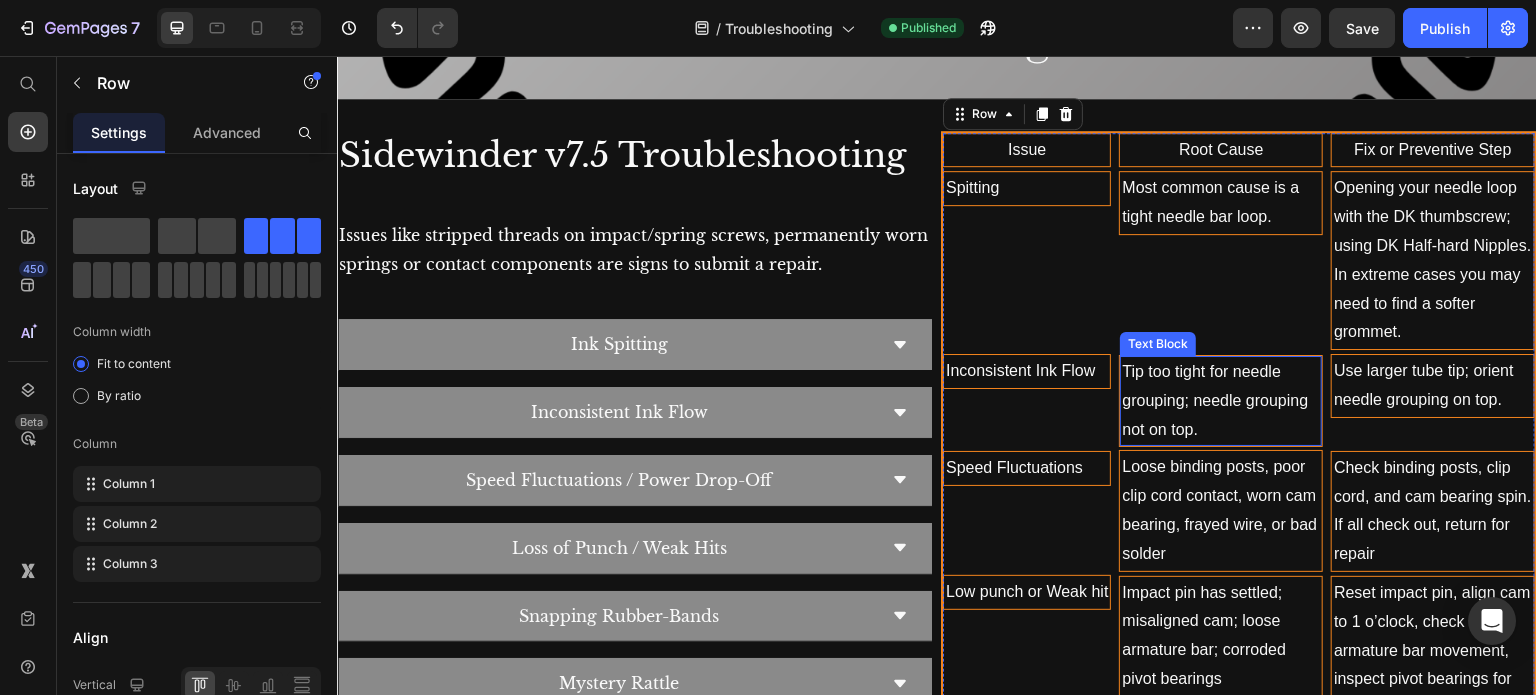 scroll, scrollTop: 980, scrollLeft: 0, axis: vertical 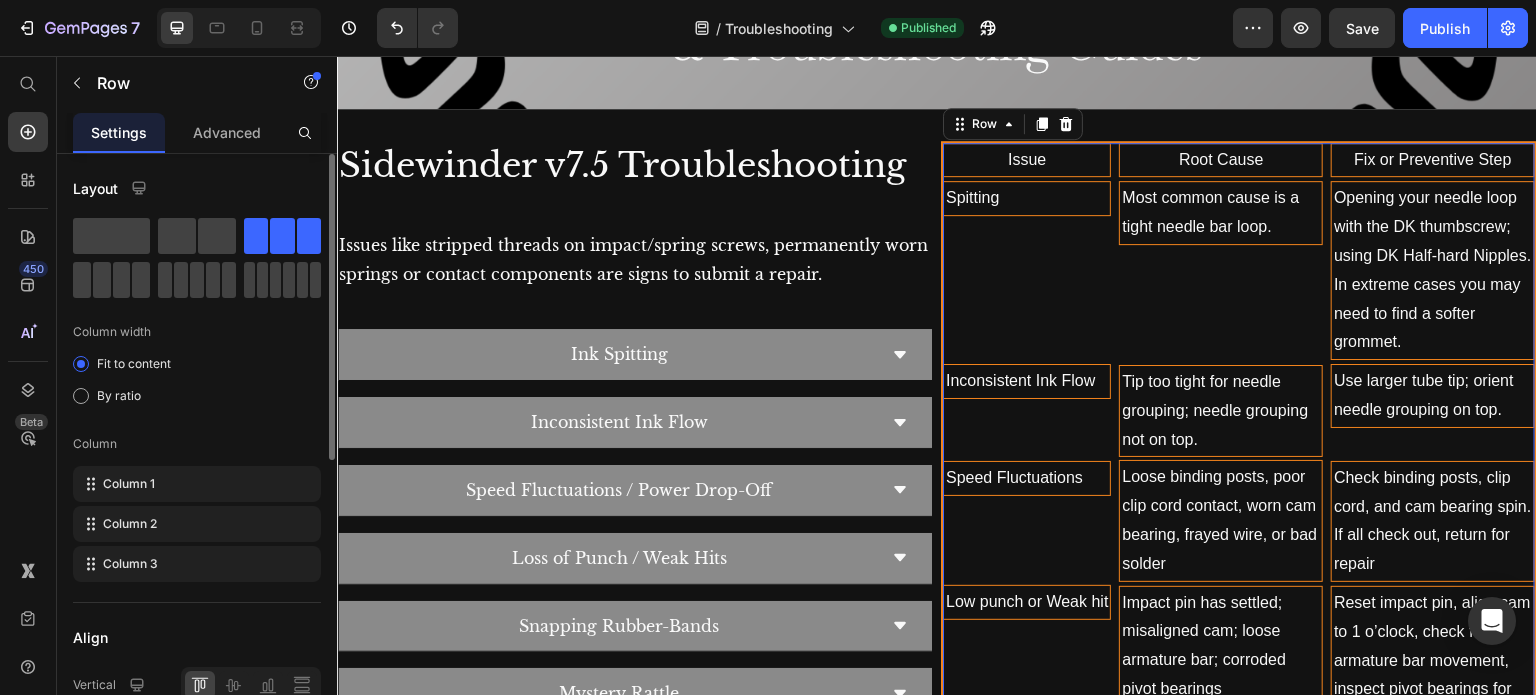 drag, startPoint x: 120, startPoint y: 232, endPoint x: 216, endPoint y: 181, distance: 108.706024 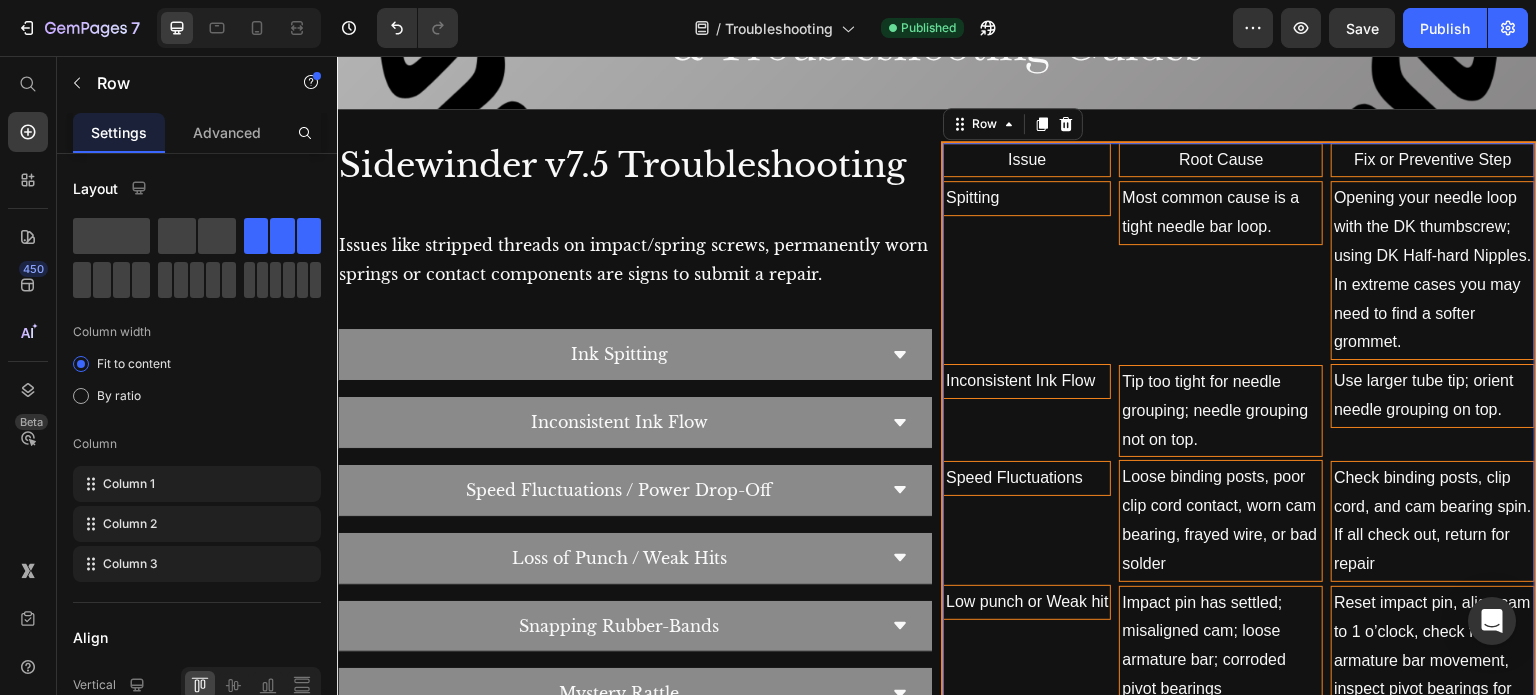 click on "Issue Text Block Spitting Text Block Inconsistent Ink Flow  Text Block Speed Fluctuations Text Block Low punch or Weak hit Text Block Snapping Bands Text Block Mystery Rattle  Text Block Stroke Knob Seized  Text Block Sputtering Text Block Hitting TOO Hard Text Block" at bounding box center [1027, 723] 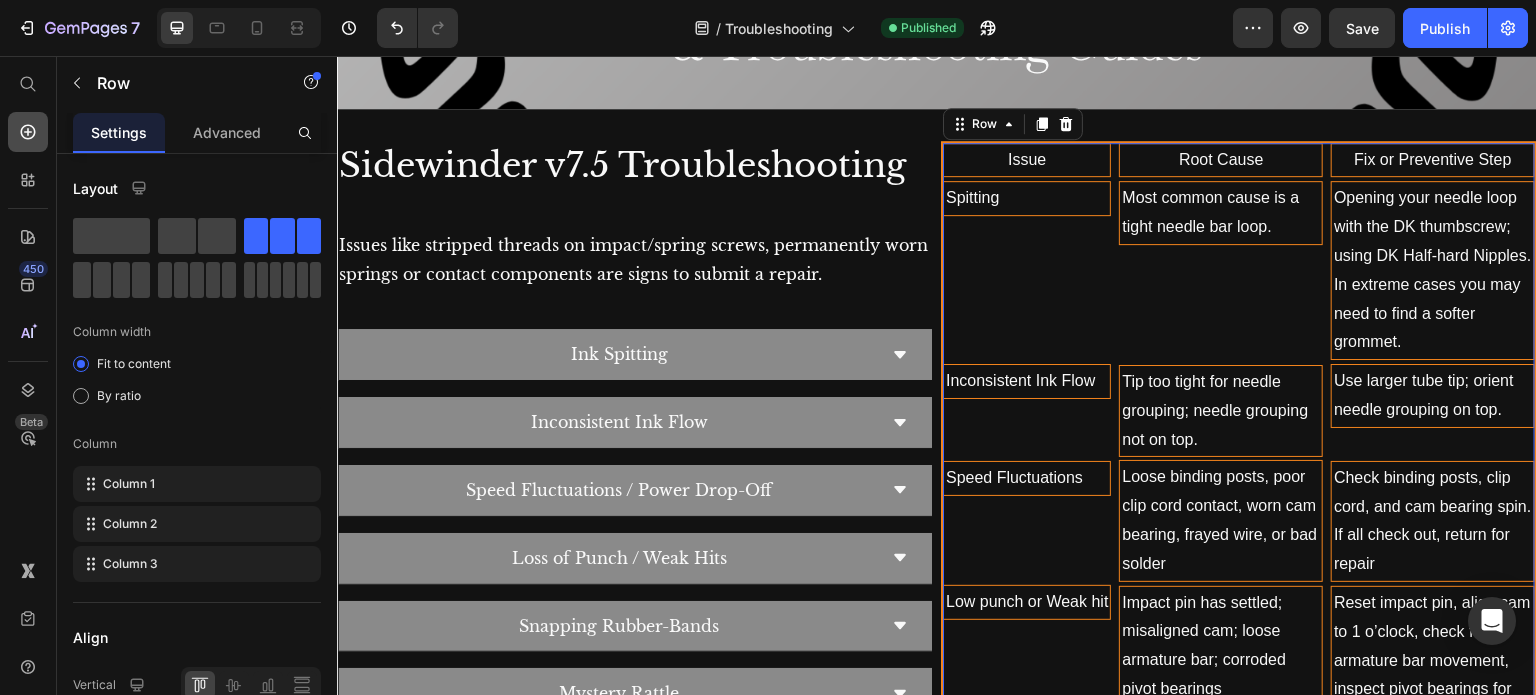 click 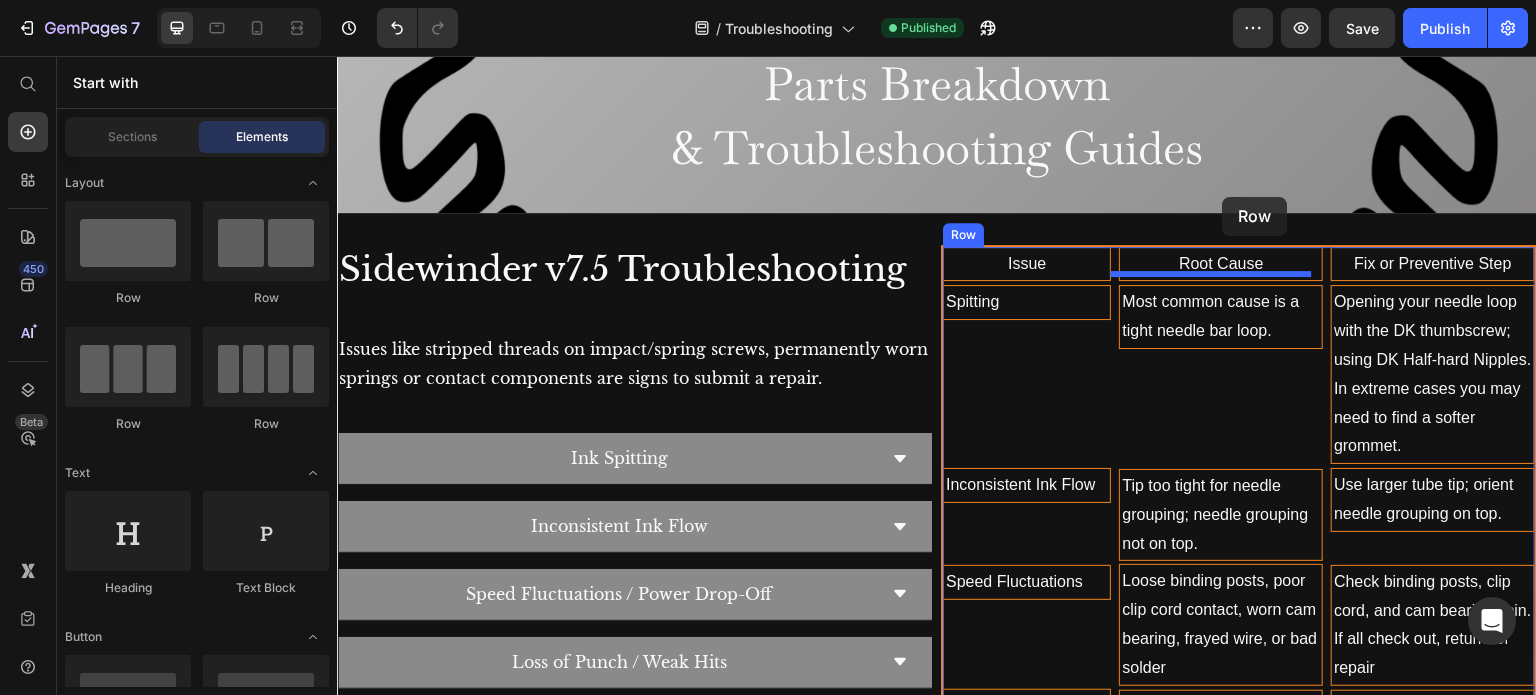 scroll, scrollTop: 848, scrollLeft: 0, axis: vertical 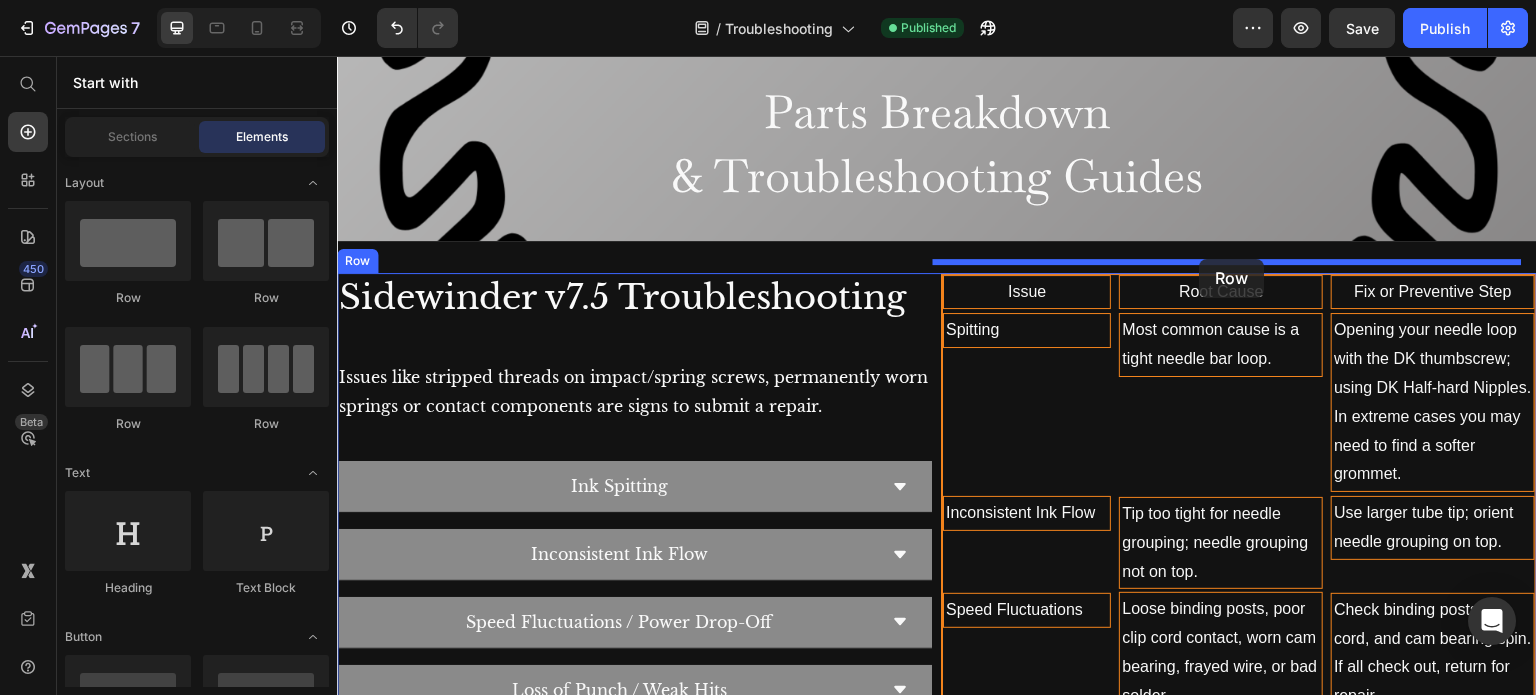 drag, startPoint x: 460, startPoint y: 299, endPoint x: 1200, endPoint y: 259, distance: 741.0803 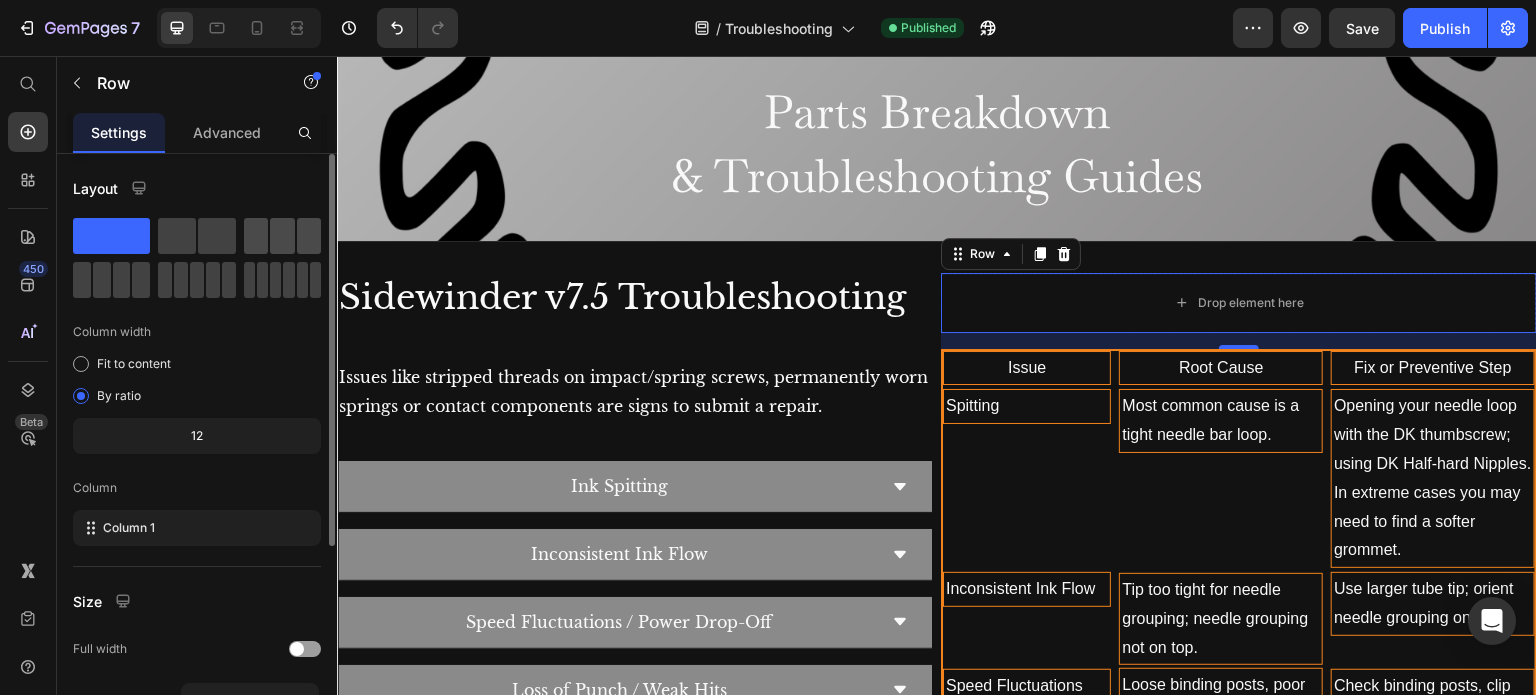 click 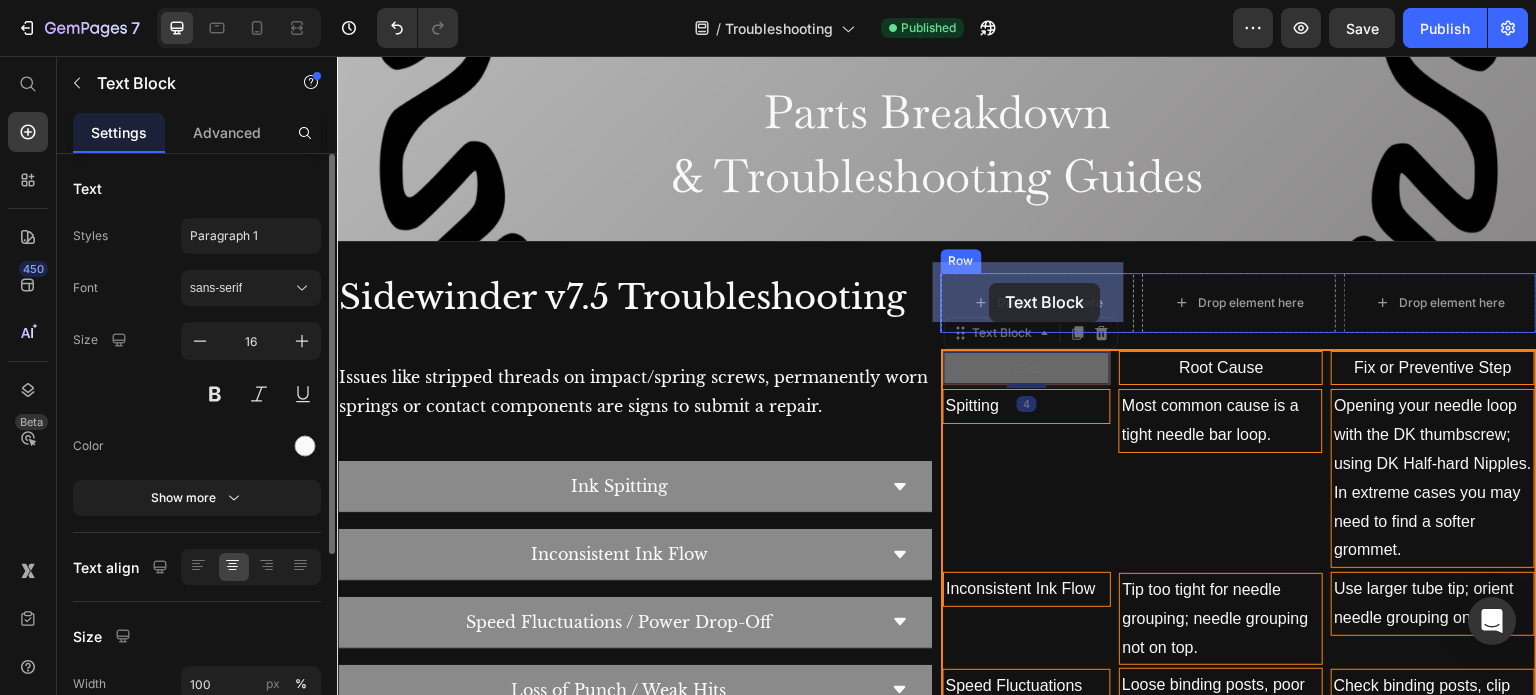 drag, startPoint x: 980, startPoint y: 329, endPoint x: 990, endPoint y: 283, distance: 47.07441 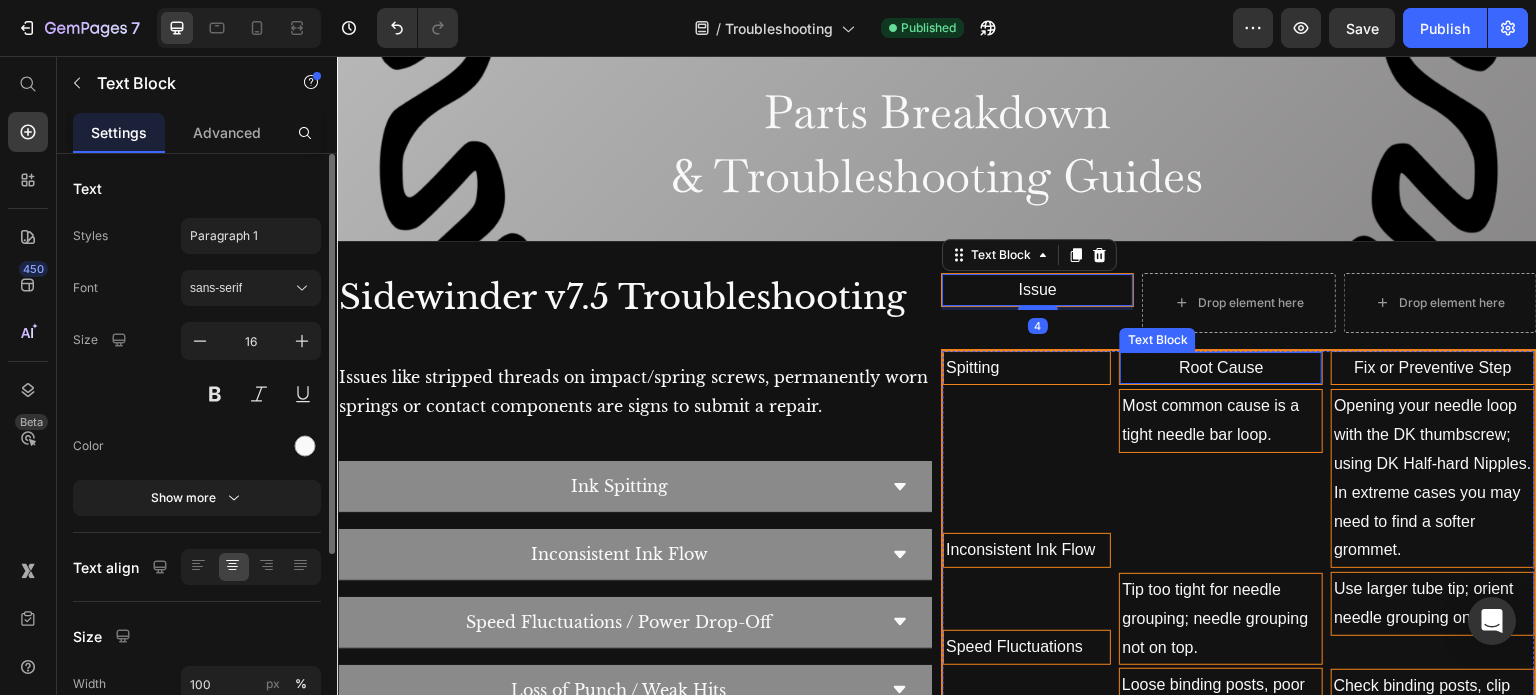 click on "Root Cause" at bounding box center [1221, 368] 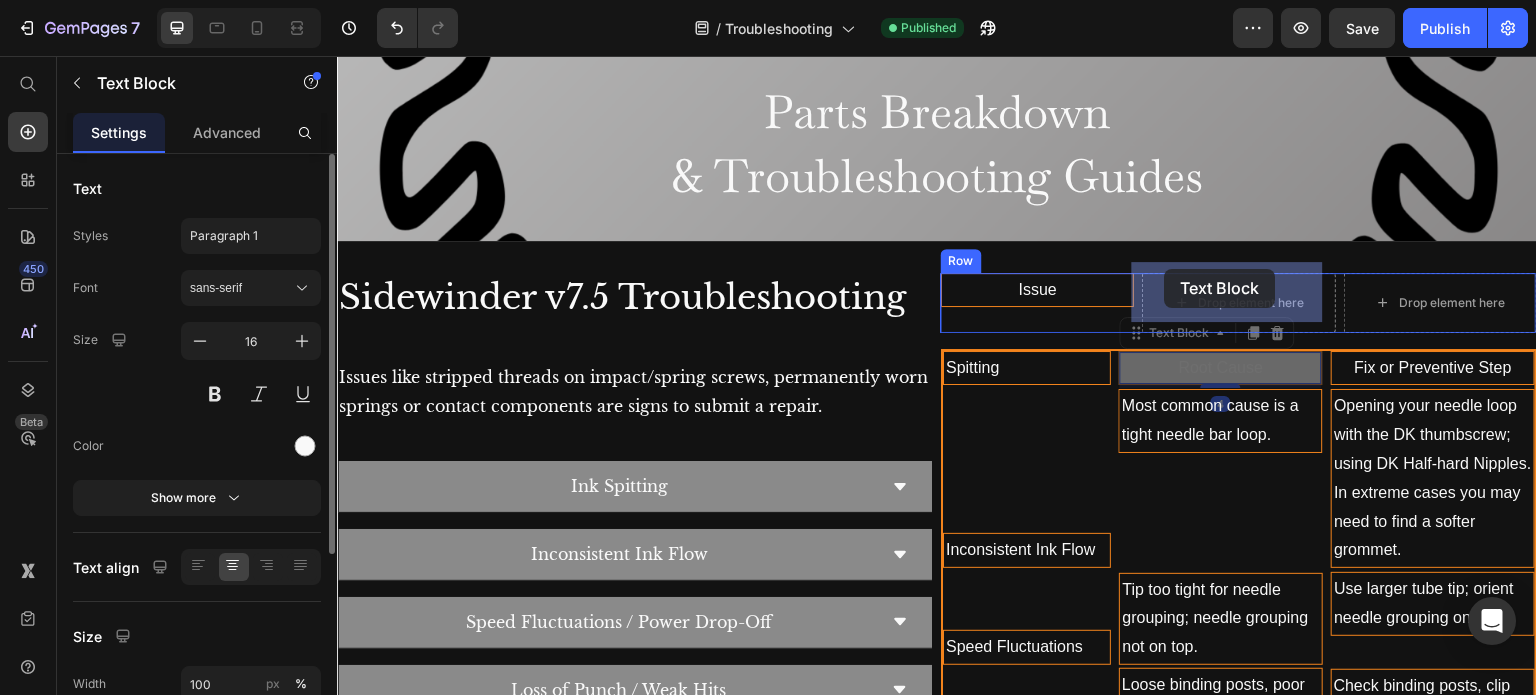drag, startPoint x: 1154, startPoint y: 316, endPoint x: 1165, endPoint y: 269, distance: 48.270073 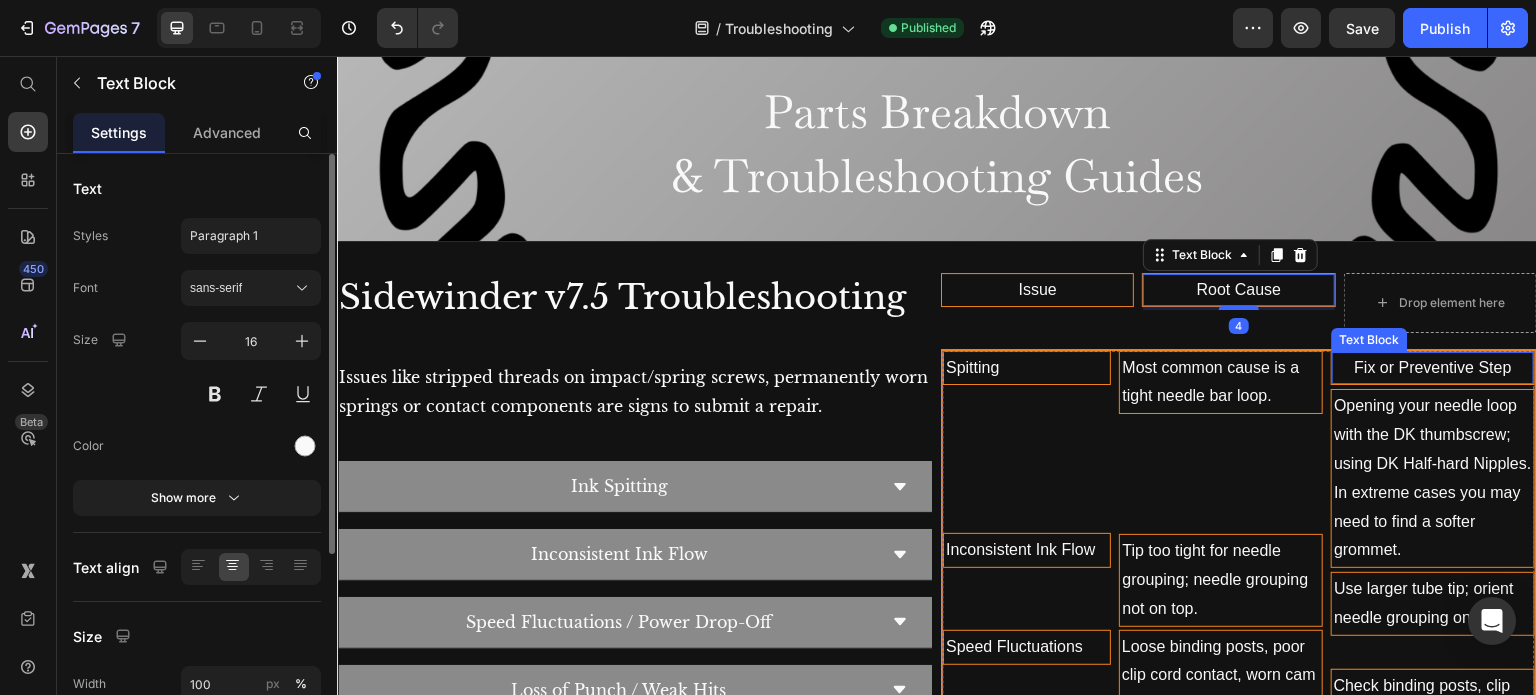 click on "Fix or Preventive Step" at bounding box center (1433, 368) 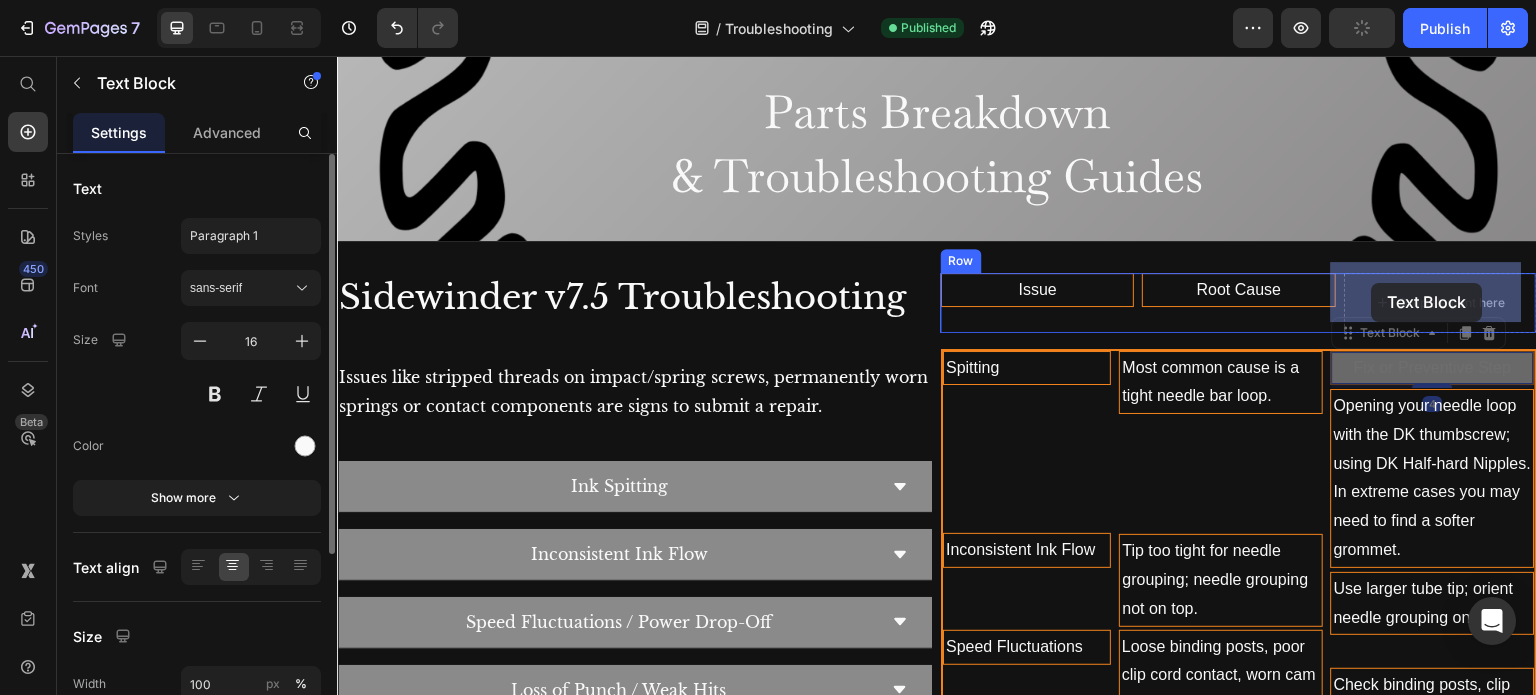 drag, startPoint x: 1351, startPoint y: 321, endPoint x: 1372, endPoint y: 283, distance: 43.416588 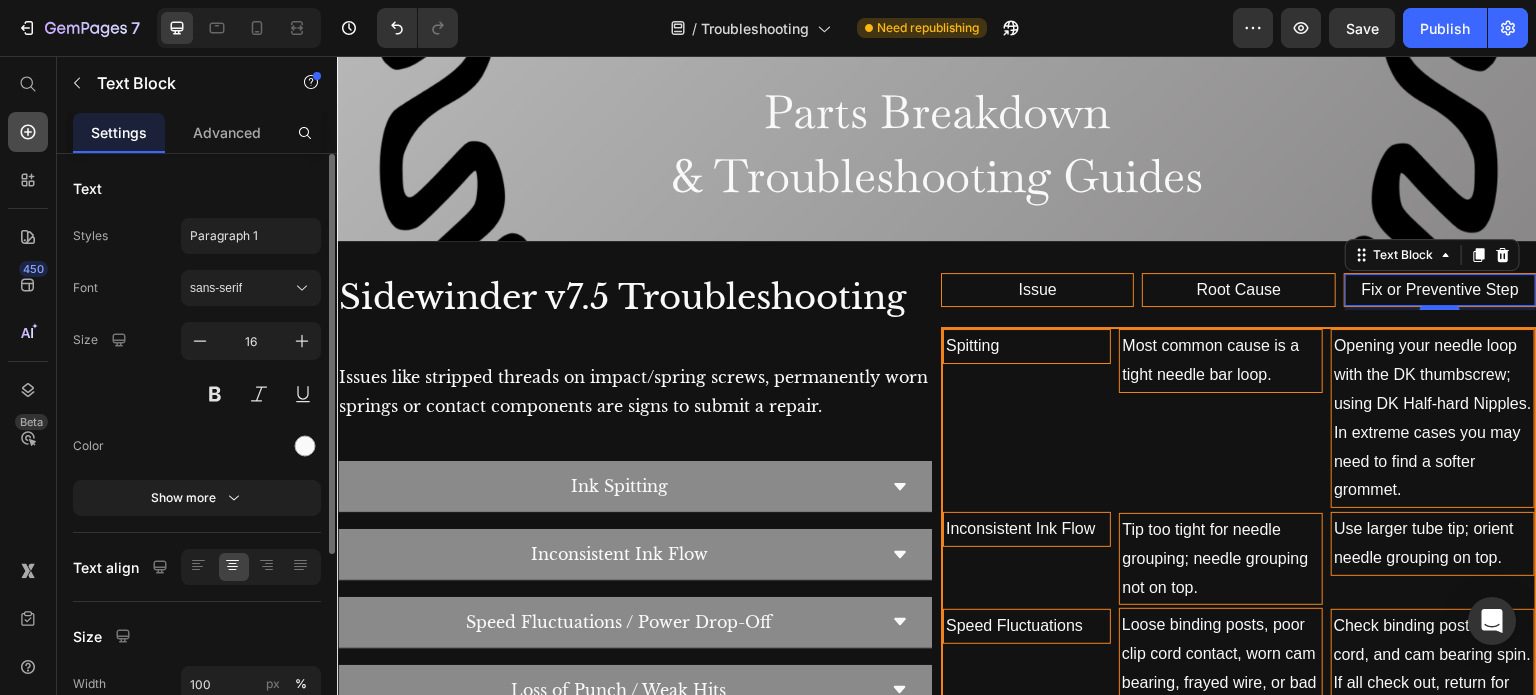 click 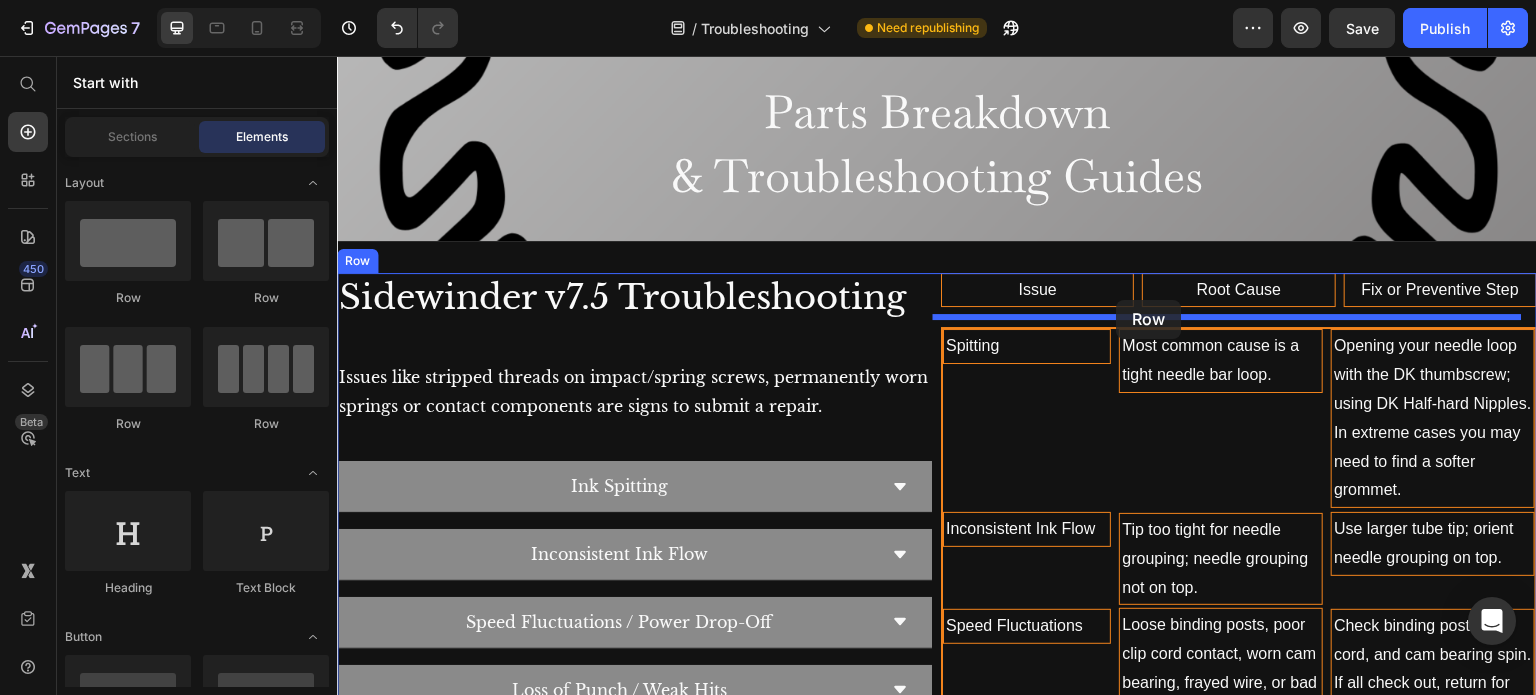 drag, startPoint x: 453, startPoint y: 307, endPoint x: 1117, endPoint y: 300, distance: 664.0369 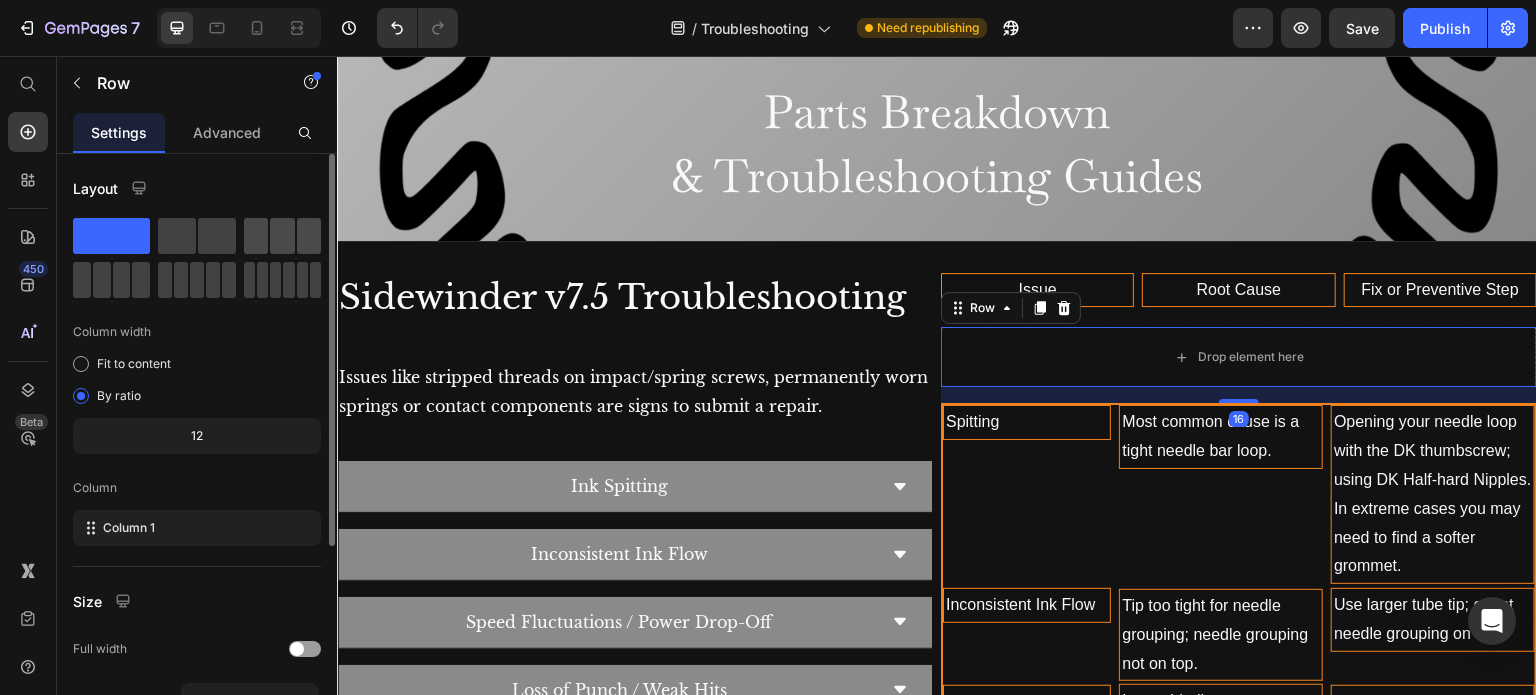 click 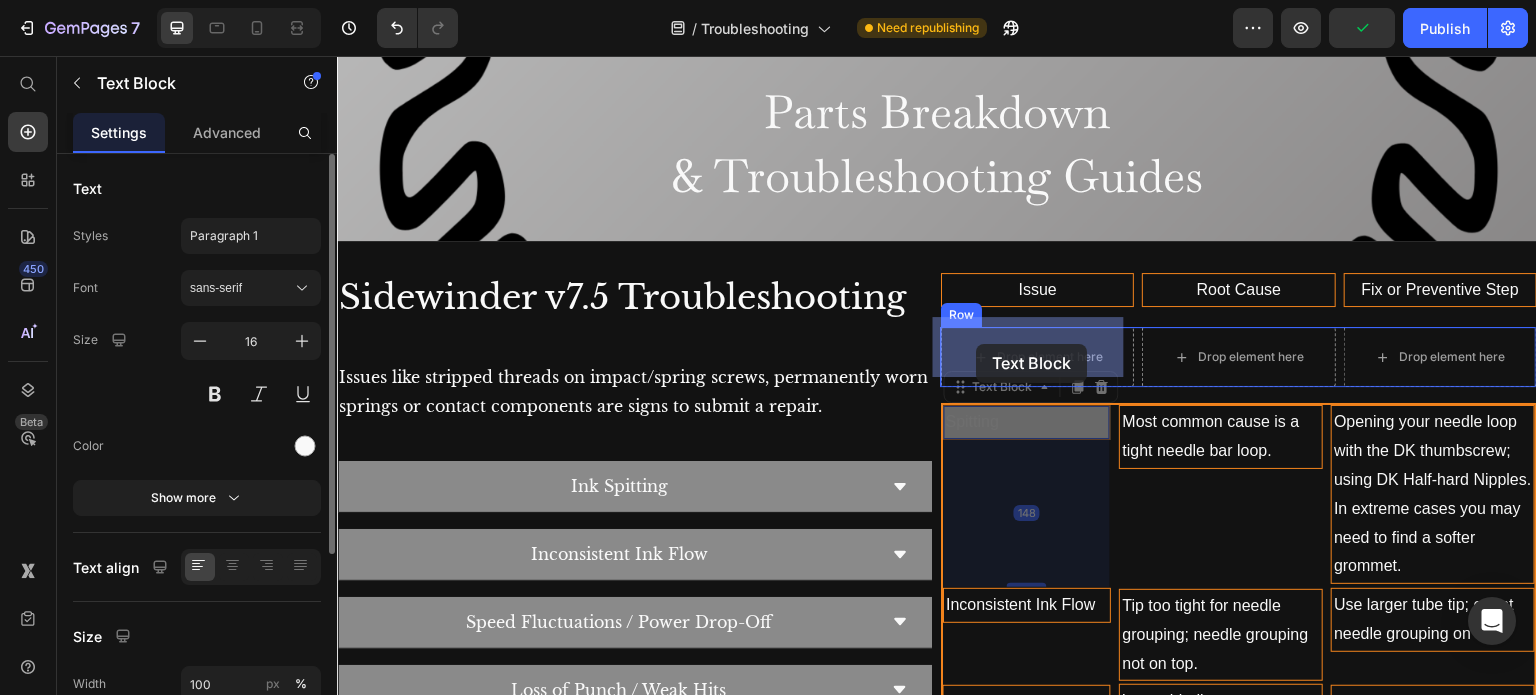 drag, startPoint x: 974, startPoint y: 386, endPoint x: 977, endPoint y: 344, distance: 42.107006 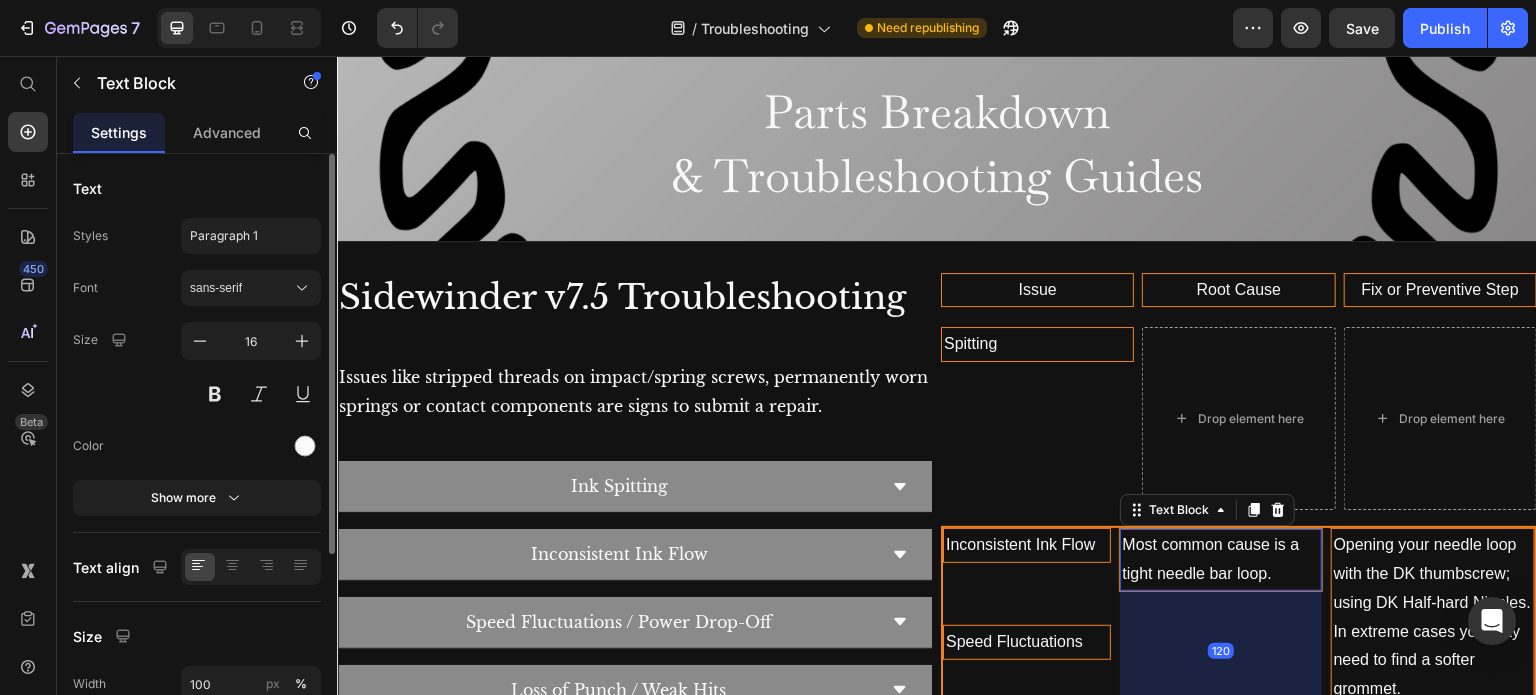 click on "Most common cause is a tight needle bar loop." at bounding box center [1221, 560] 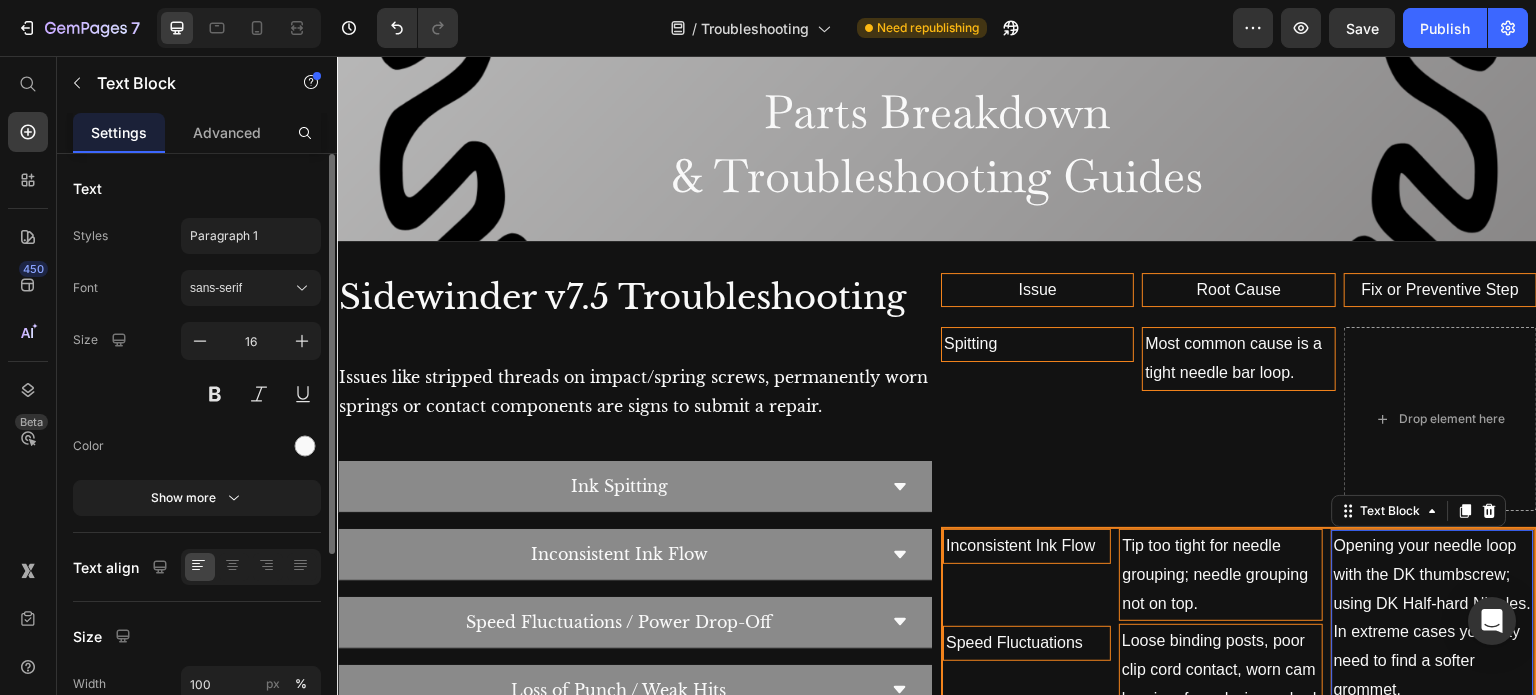click on "Opening your needle loop with the DK thumbscrew; using DK Half-hard Nipples. In extreme cases you may need to find a softer grommet." at bounding box center (1433, 618) 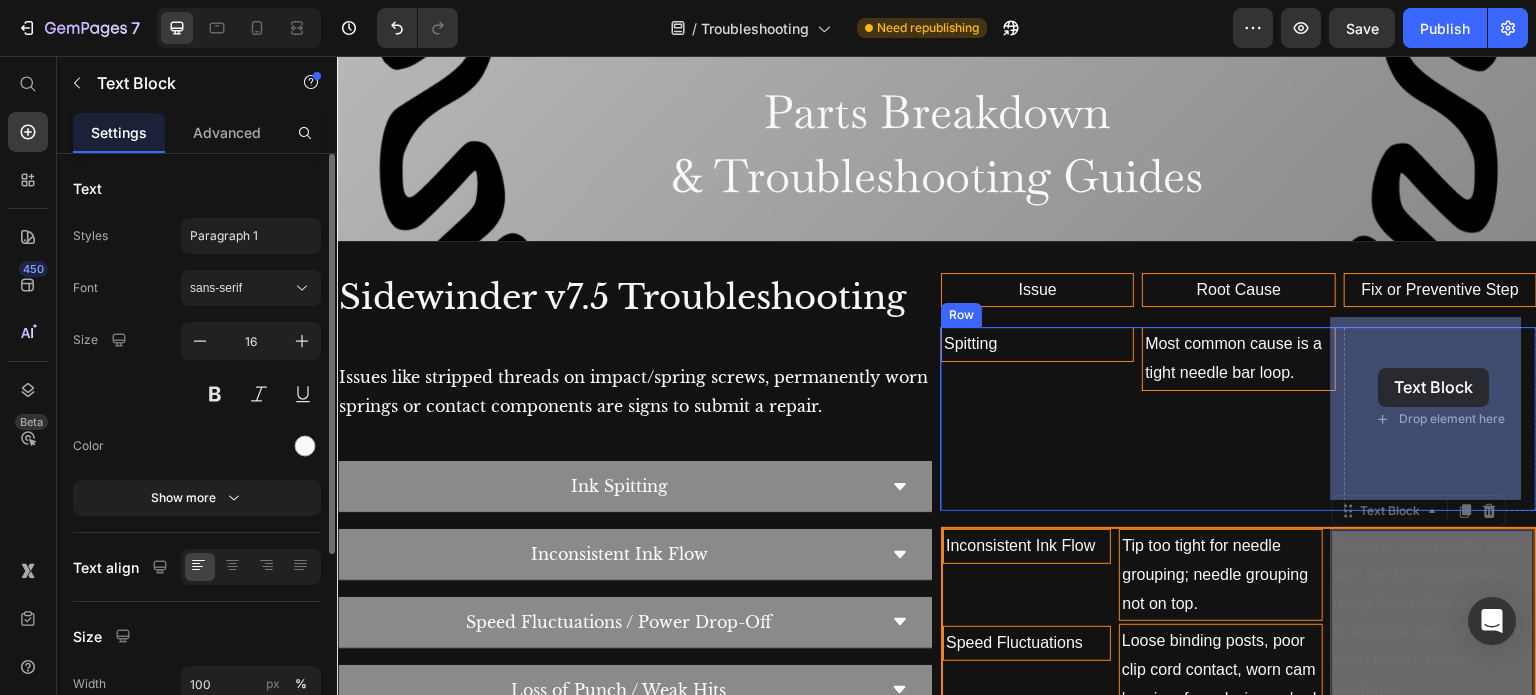 drag, startPoint x: 1387, startPoint y: 496, endPoint x: 1379, endPoint y: 368, distance: 128.24976 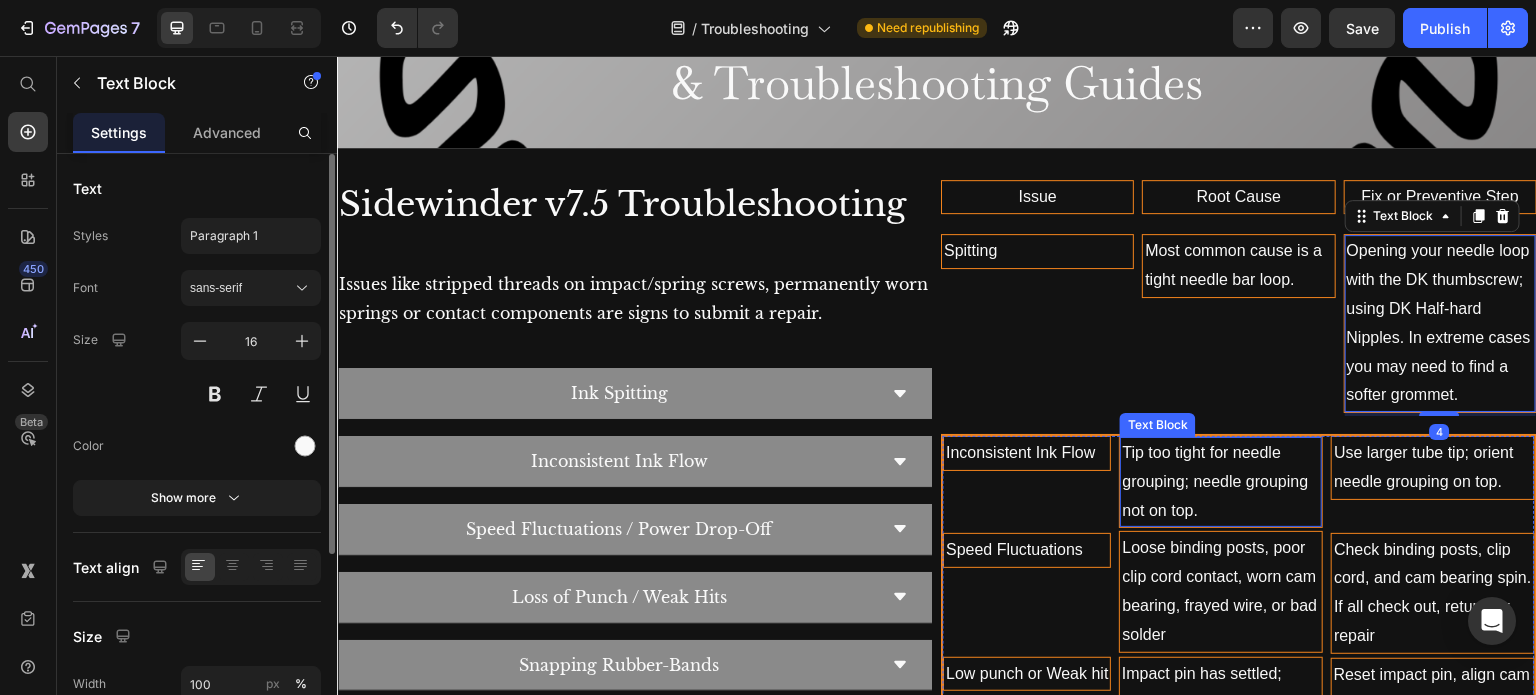 scroll, scrollTop: 948, scrollLeft: 0, axis: vertical 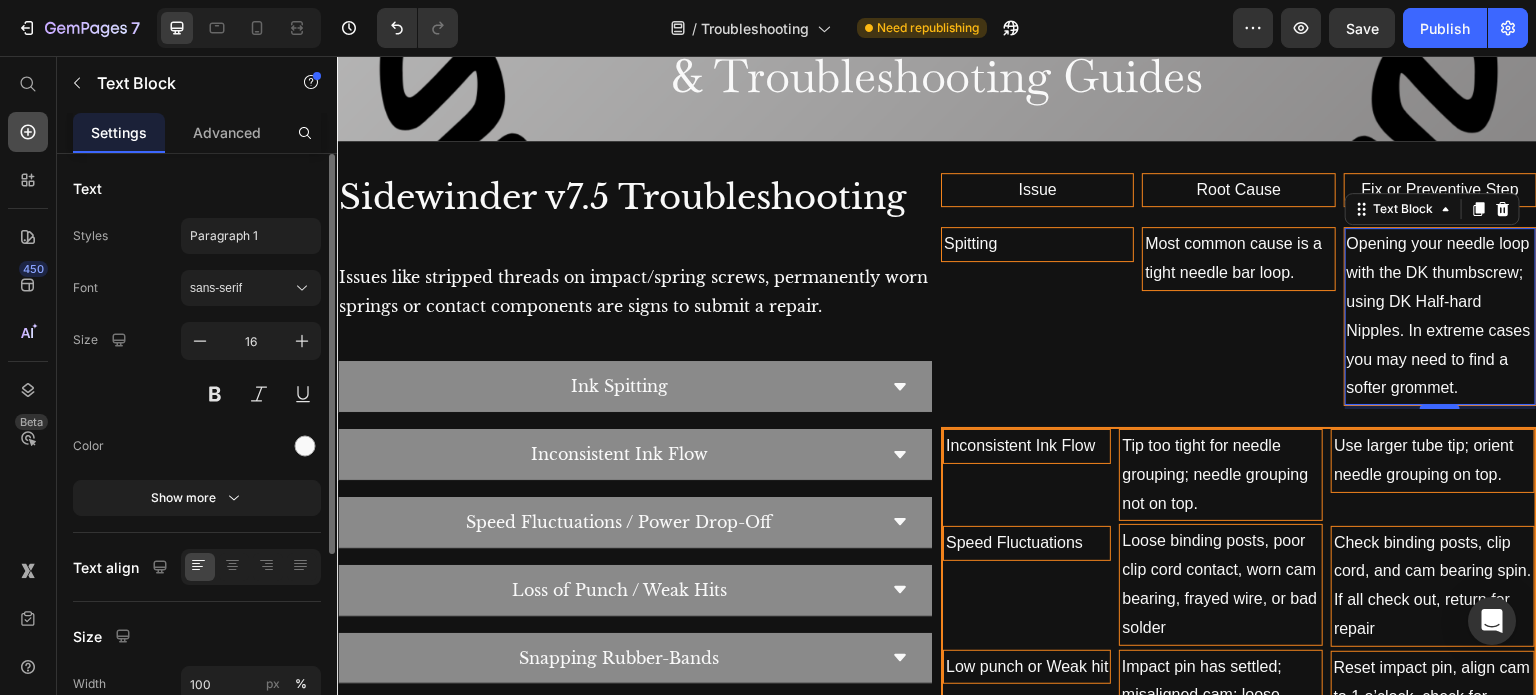 click 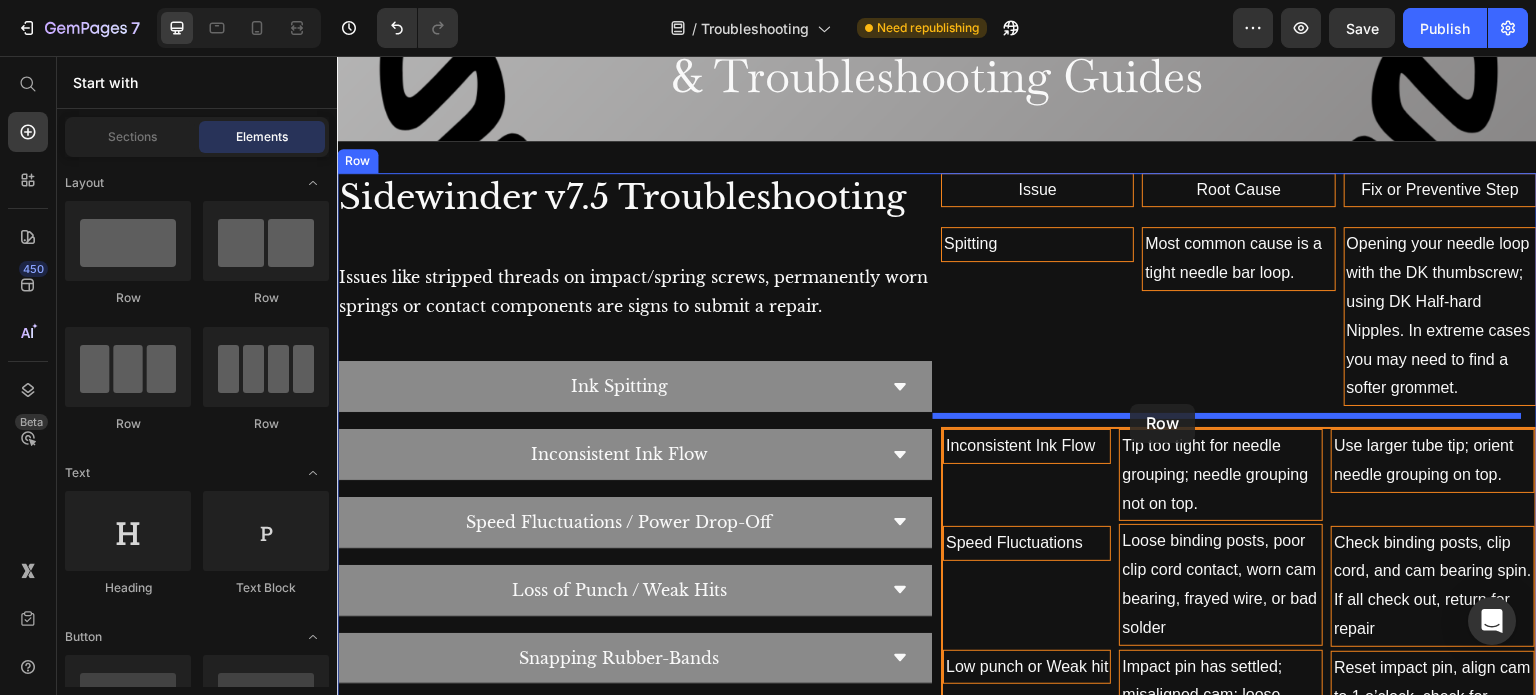 drag, startPoint x: 468, startPoint y: 319, endPoint x: 1131, endPoint y: 404, distance: 668.4265 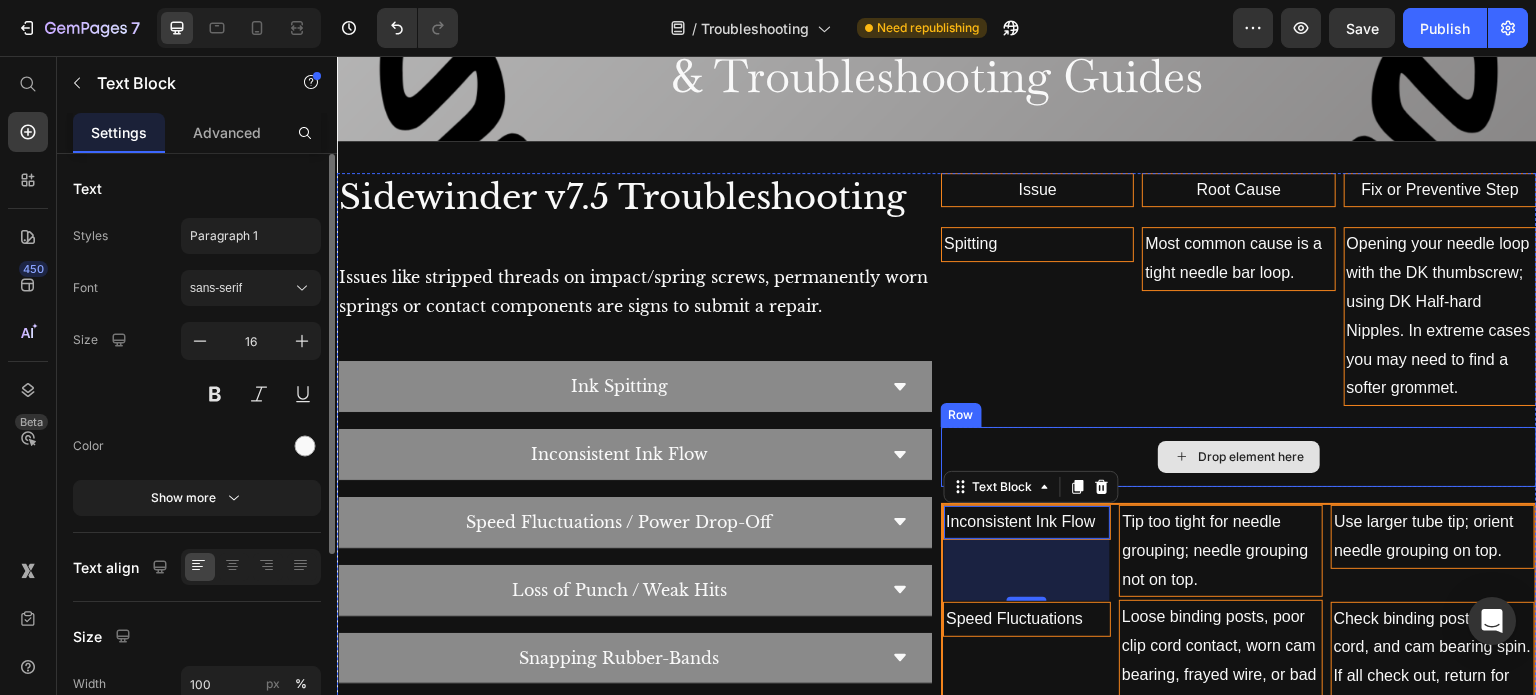 click on "Drop element here" at bounding box center (1239, 457) 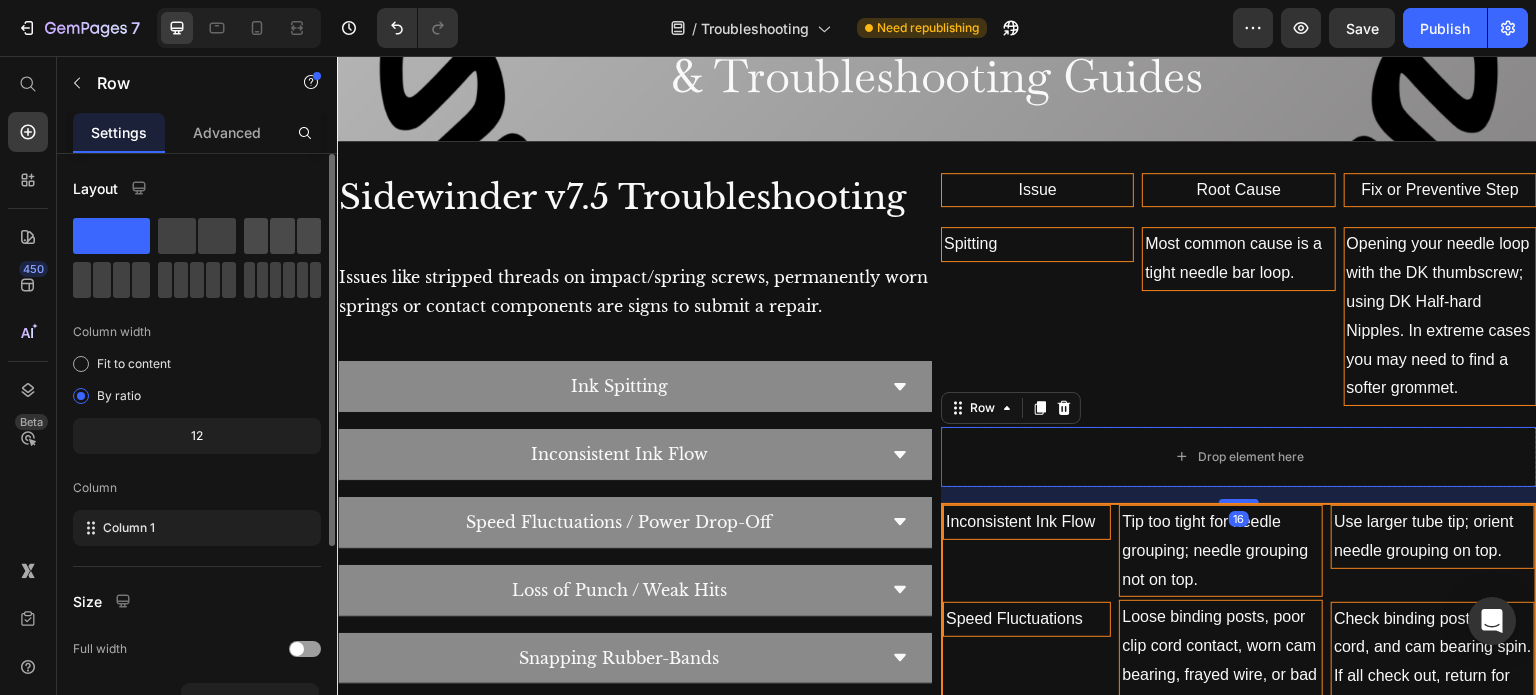 click 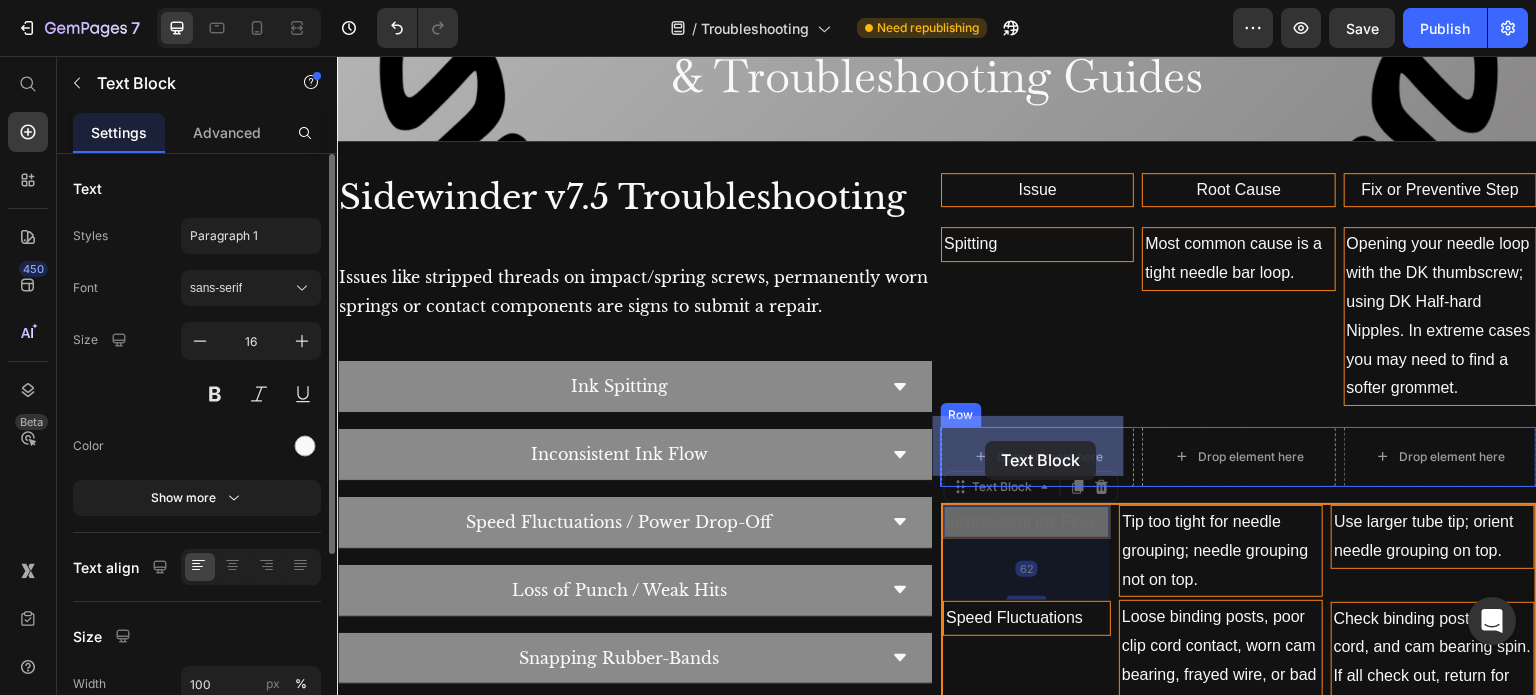 drag, startPoint x: 978, startPoint y: 488, endPoint x: 993, endPoint y: 441, distance: 49.335587 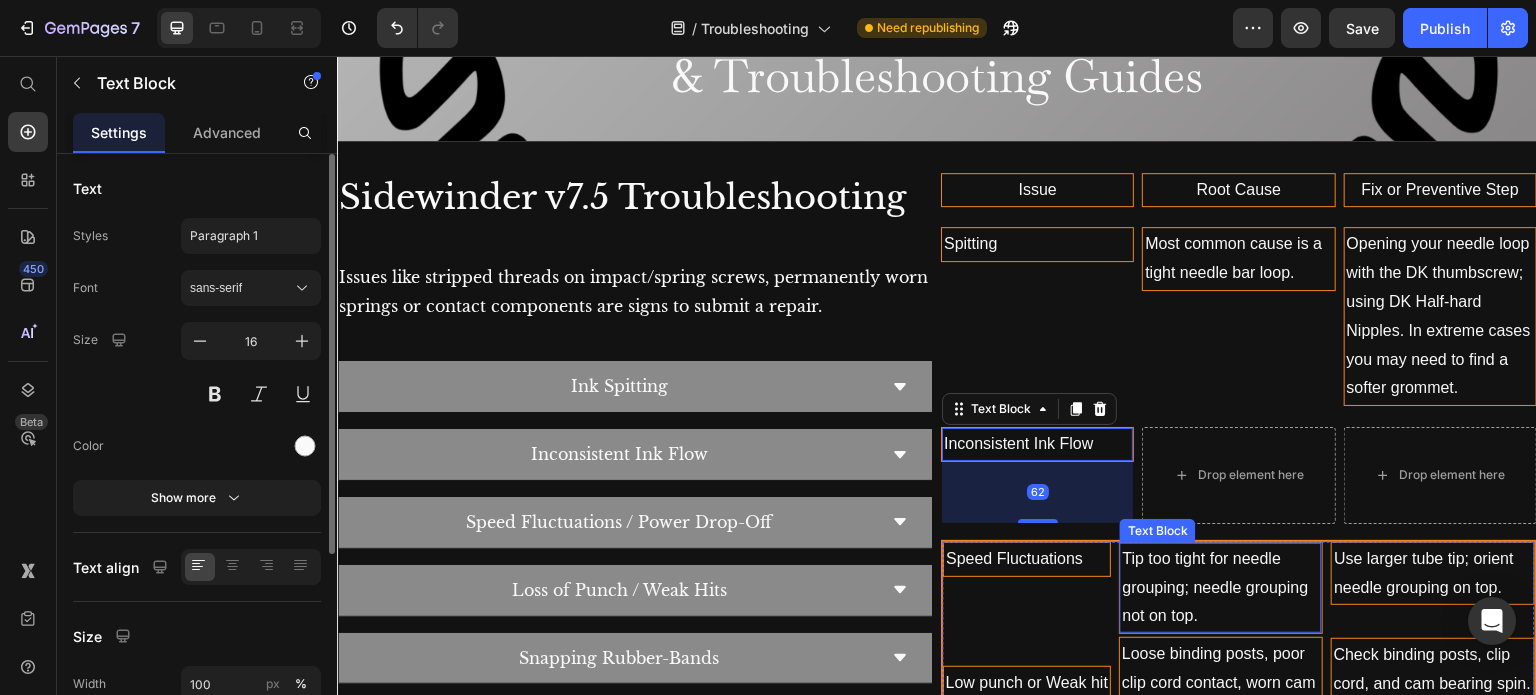 click on "Tip too tight for needle grouping; needle grouping not on top." at bounding box center [1221, 588] 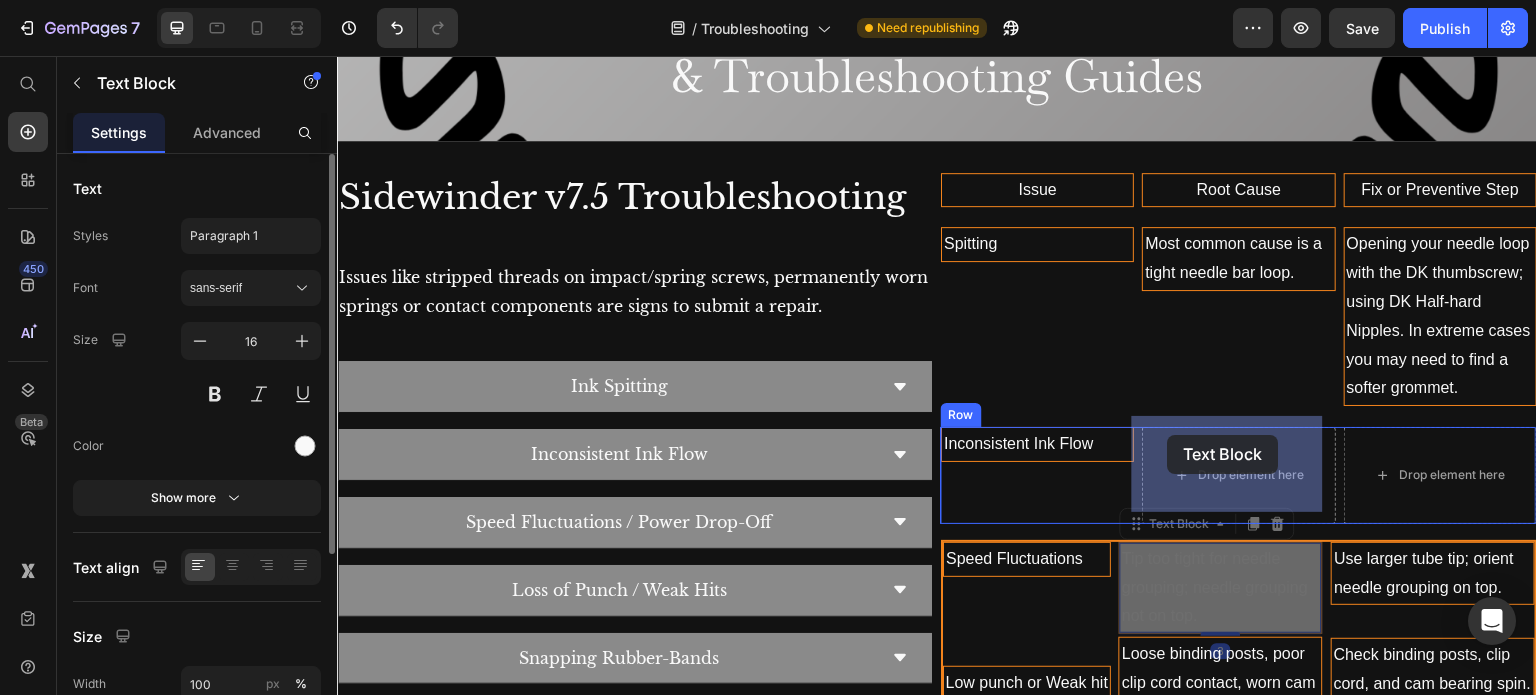 drag, startPoint x: 1155, startPoint y: 510, endPoint x: 1168, endPoint y: 435, distance: 76.11833 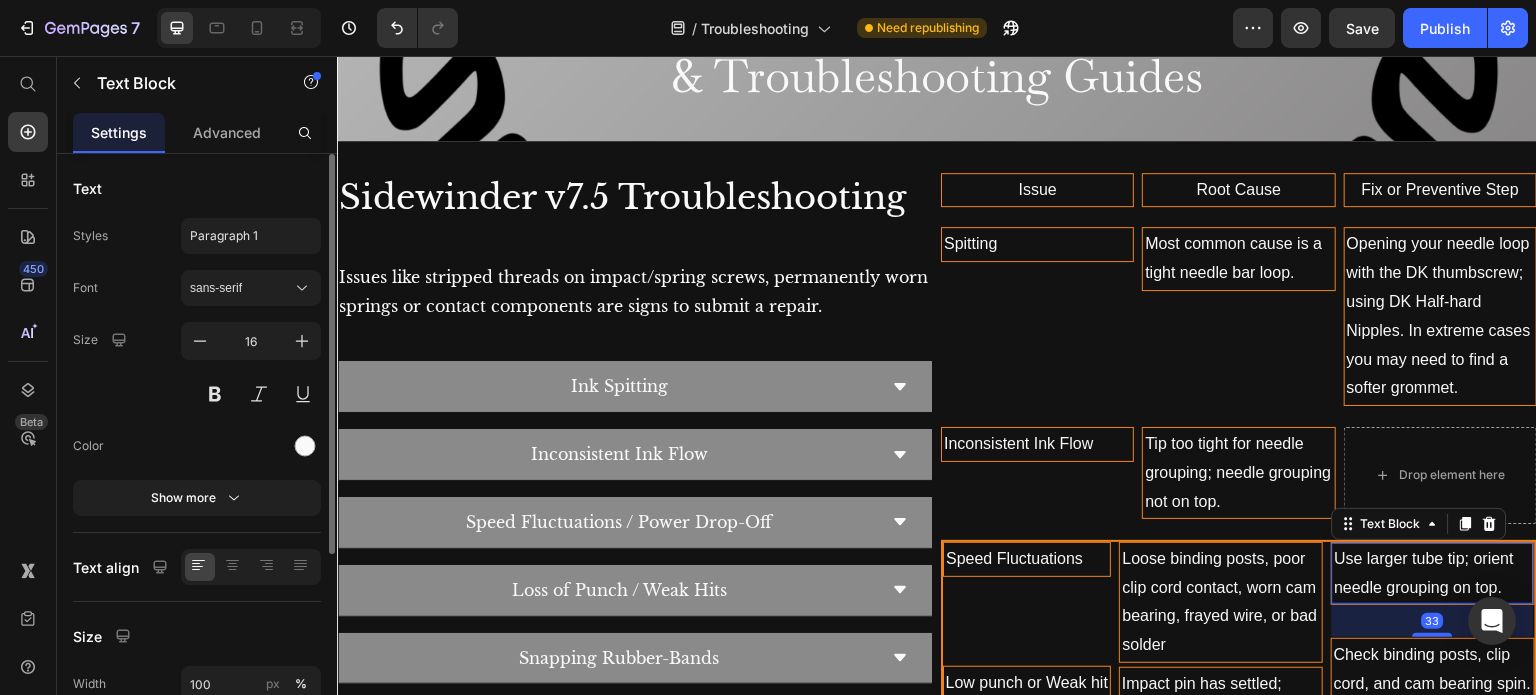 click on "Use larger tube tip; orient needle grouping on top." at bounding box center (1433, 574) 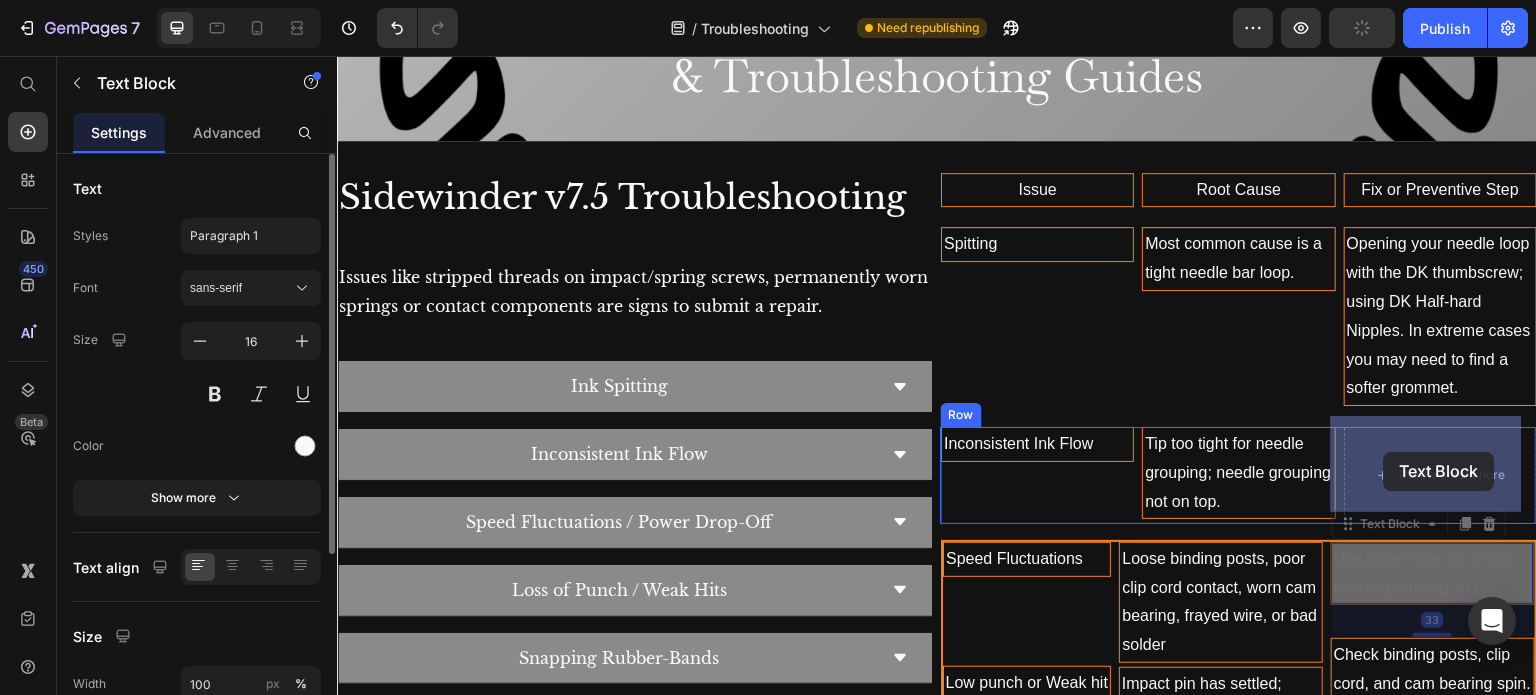 drag, startPoint x: 1374, startPoint y: 510, endPoint x: 1377, endPoint y: 447, distance: 63.07139 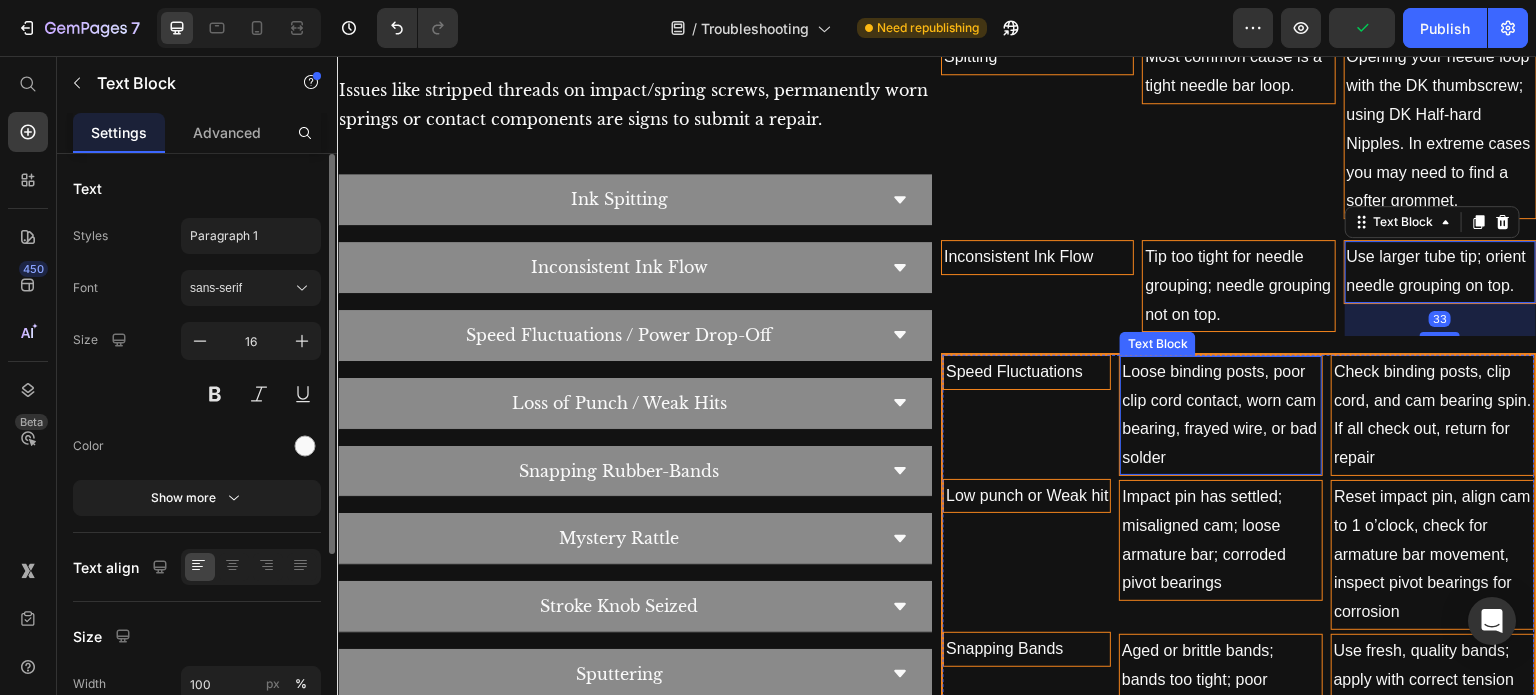 scroll, scrollTop: 1148, scrollLeft: 0, axis: vertical 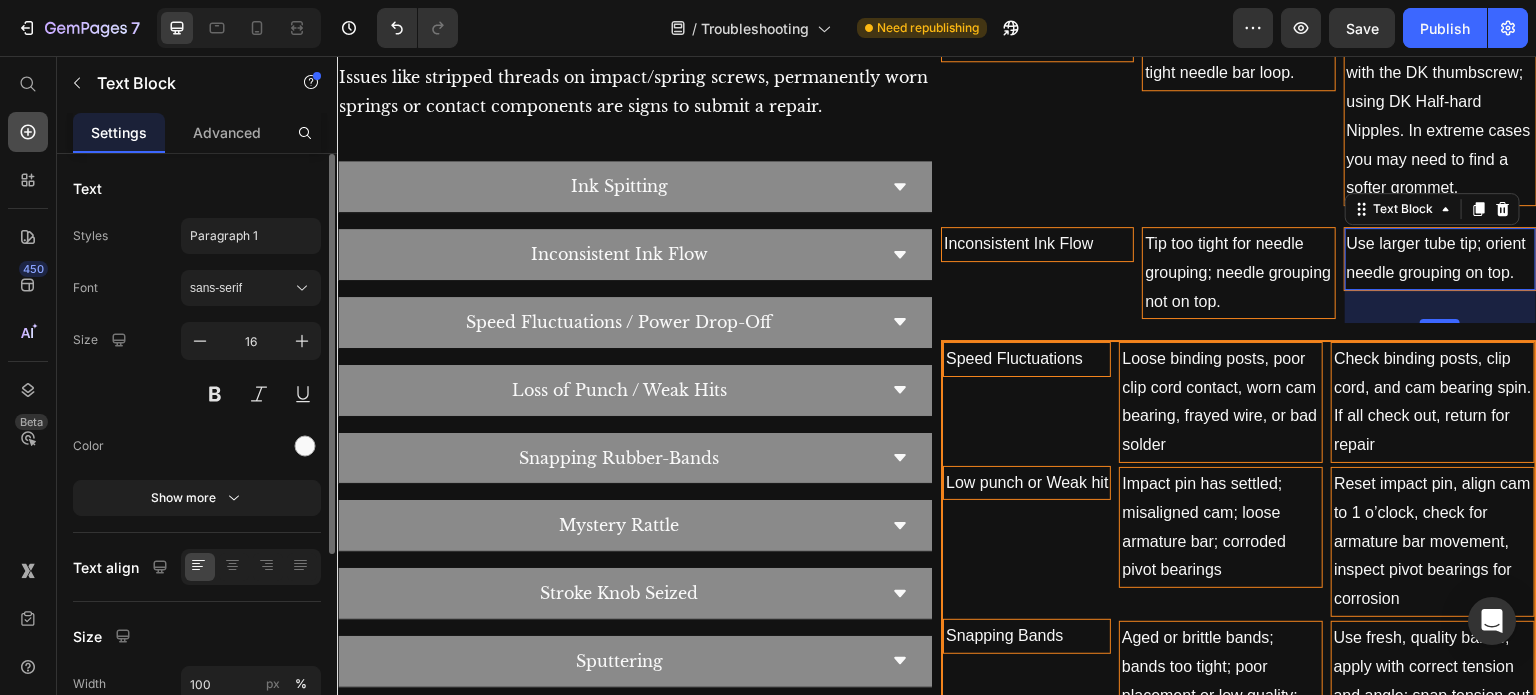 click 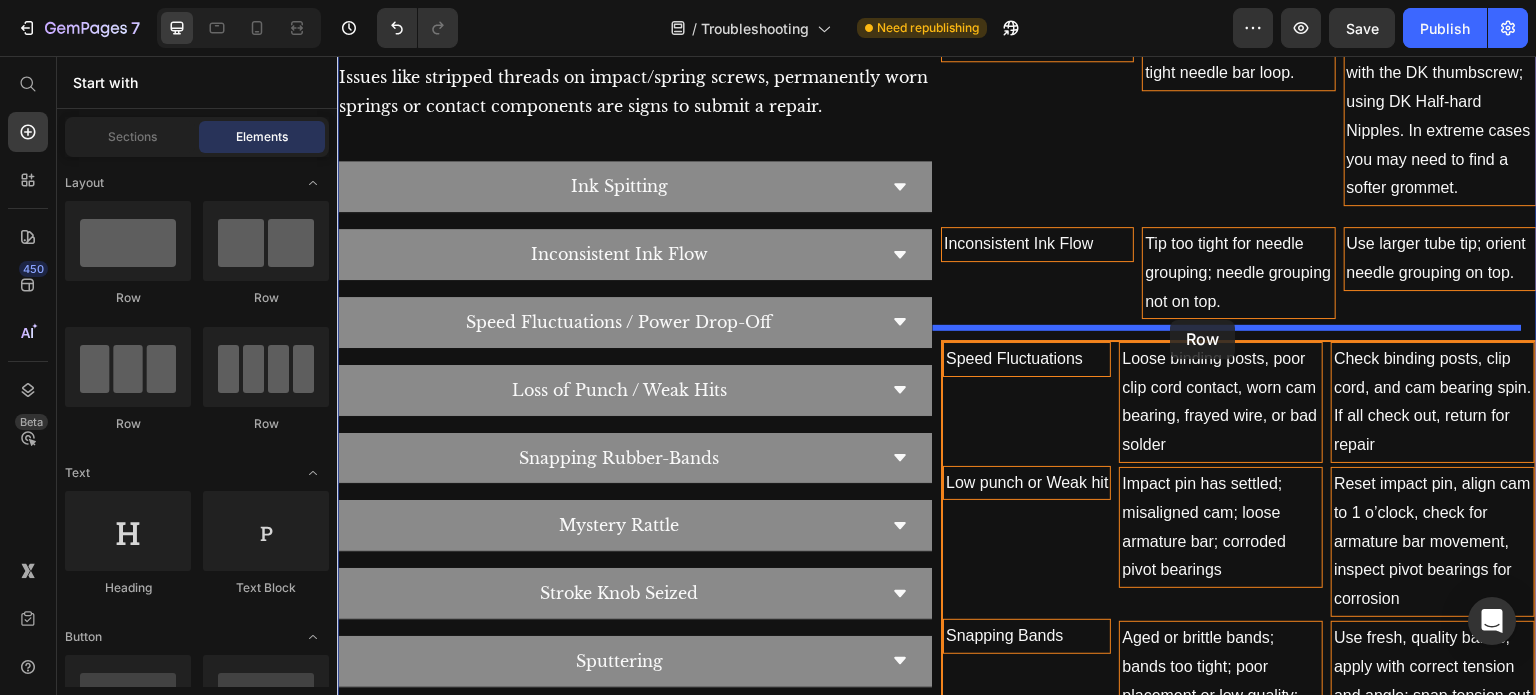 drag, startPoint x: 444, startPoint y: 289, endPoint x: 1171, endPoint y: 320, distance: 727.66064 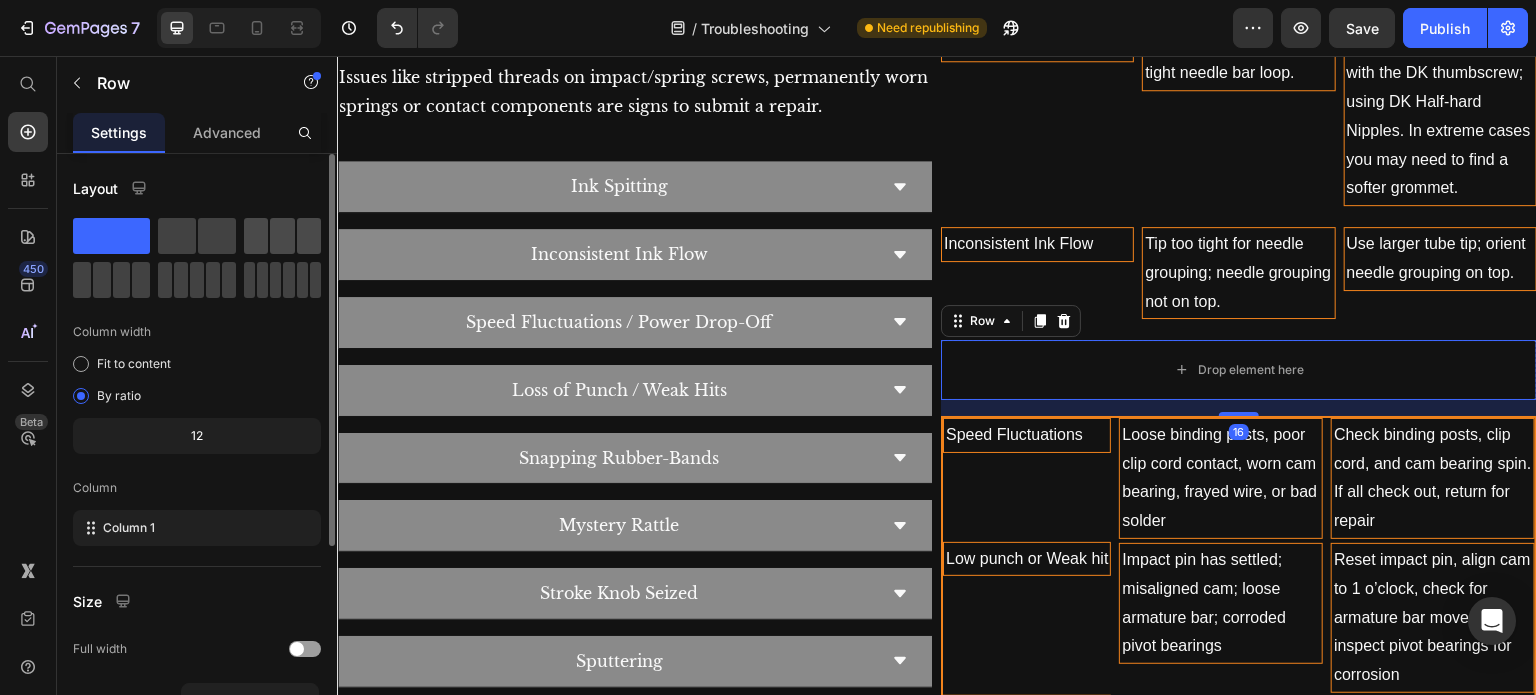 click 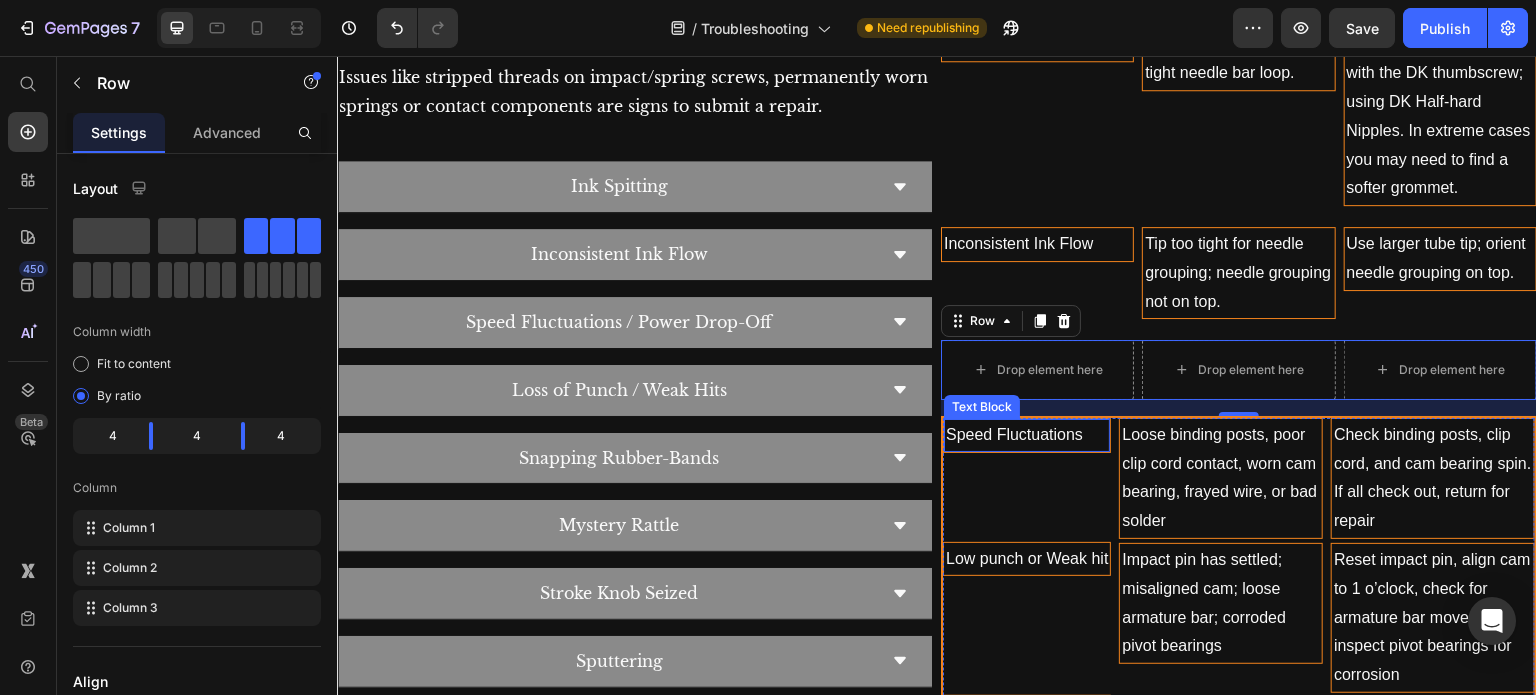 click on "Speed Fluctuations" at bounding box center (1027, 435) 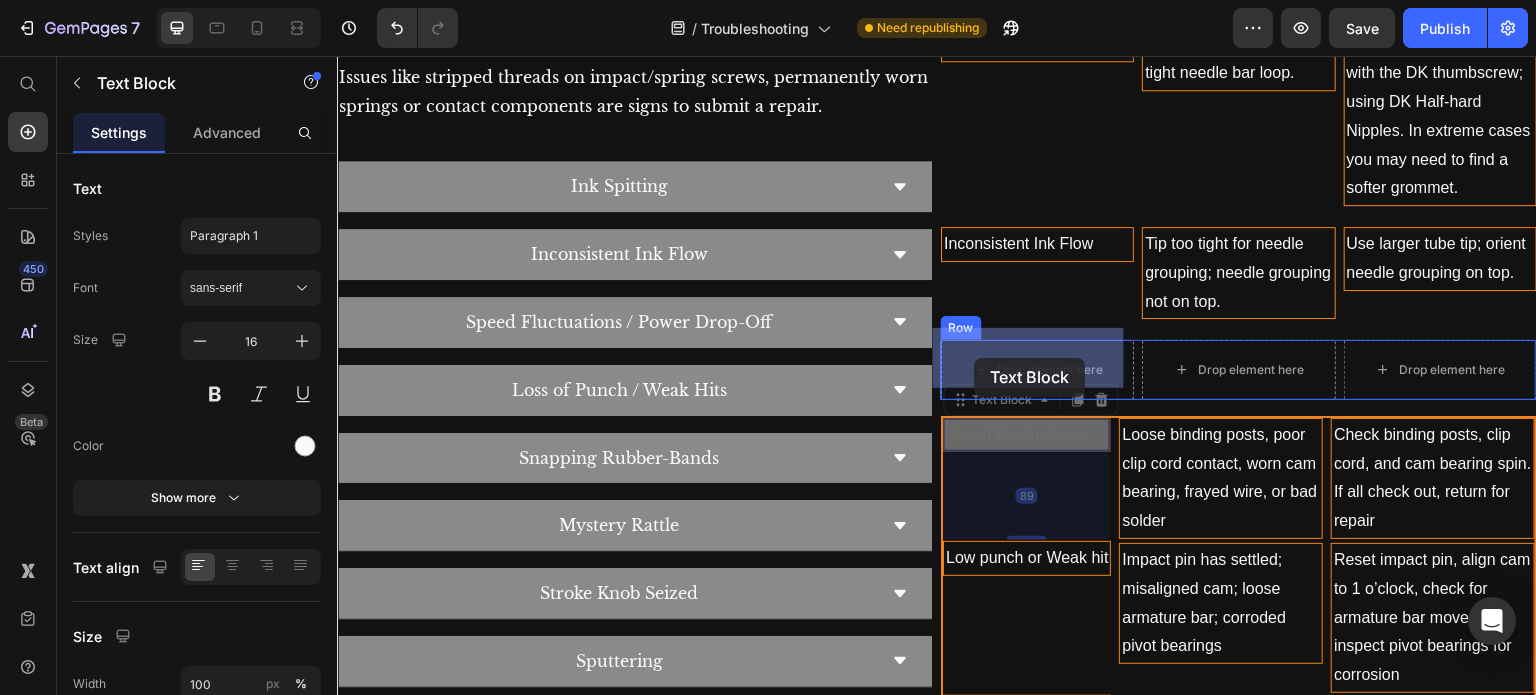 drag, startPoint x: 972, startPoint y: 392, endPoint x: 975, endPoint y: 358, distance: 34.132095 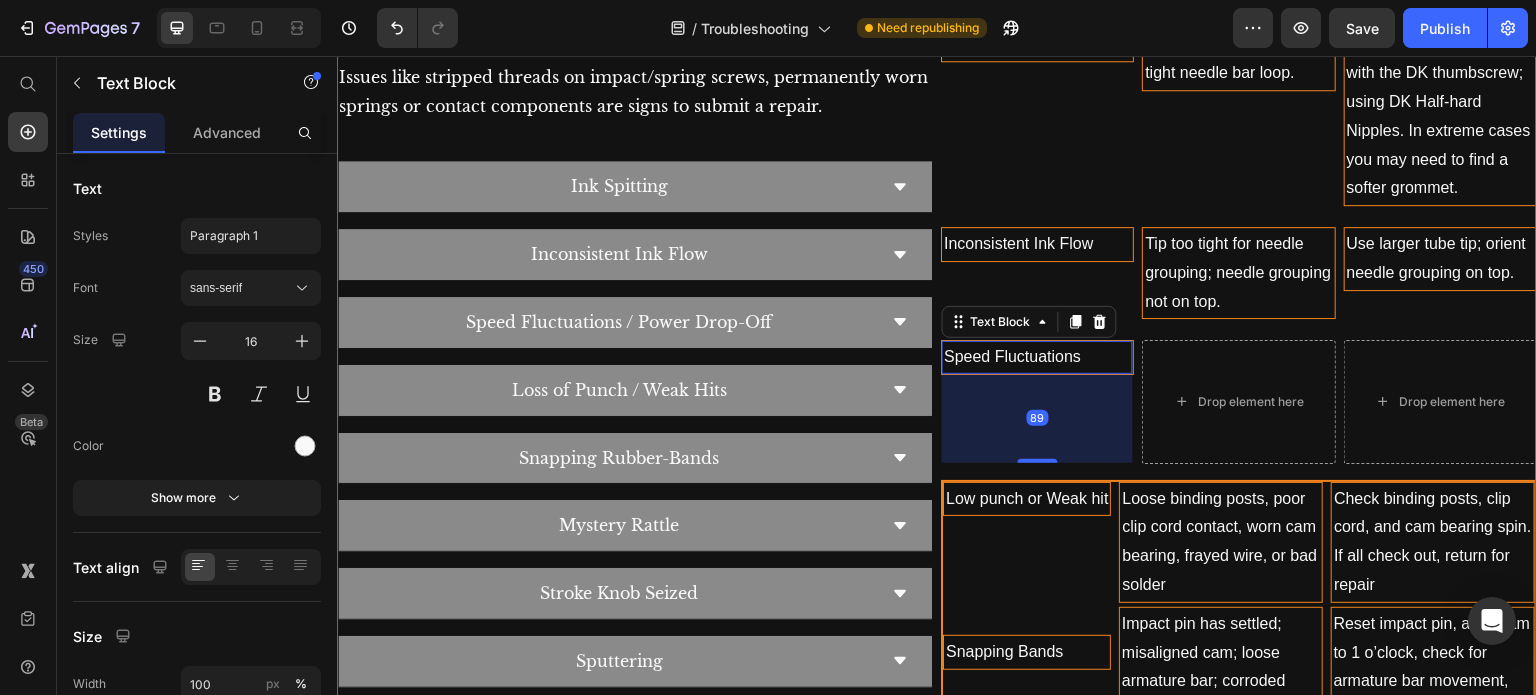click on "Loose binding posts, poor clip cord contact, worn cam bearing, frayed wire, or bad solder" at bounding box center [1221, 542] 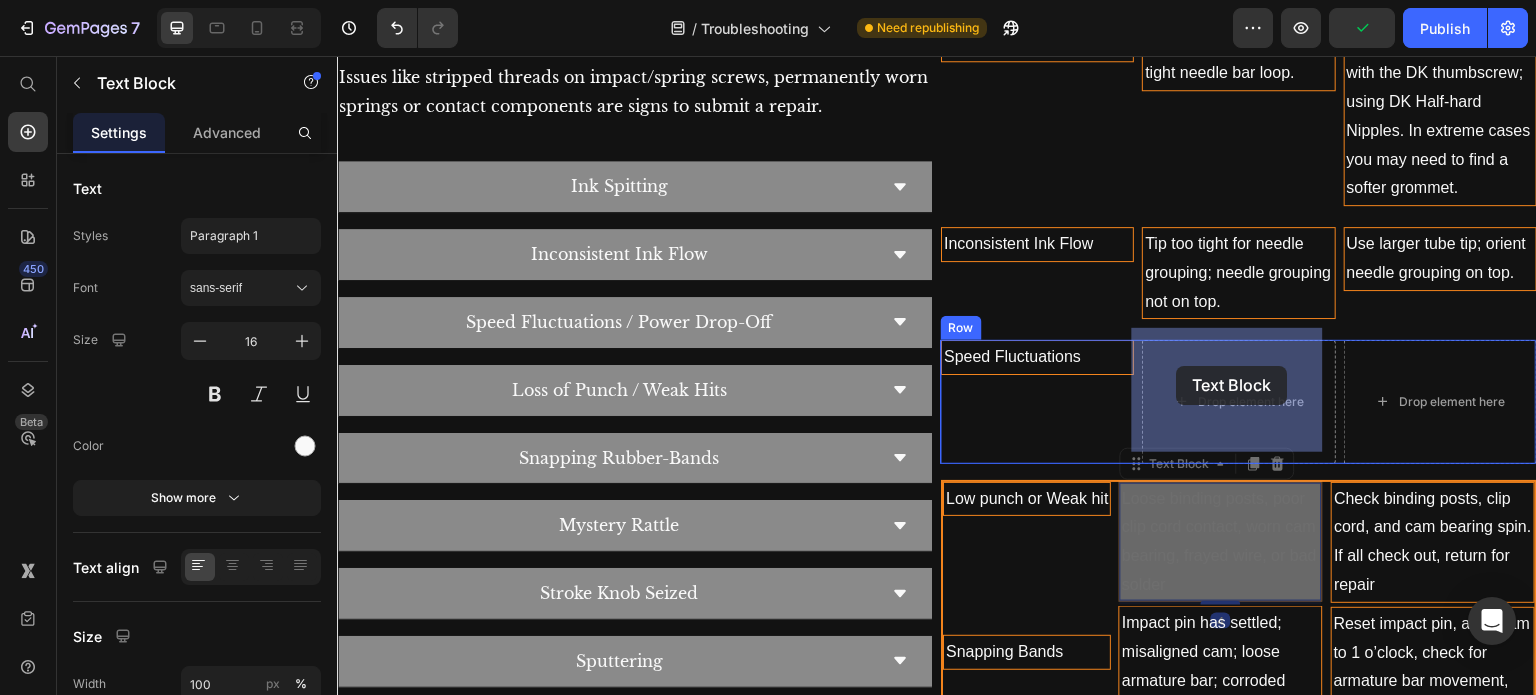 drag, startPoint x: 1159, startPoint y: 450, endPoint x: 1173, endPoint y: 363, distance: 88.11924 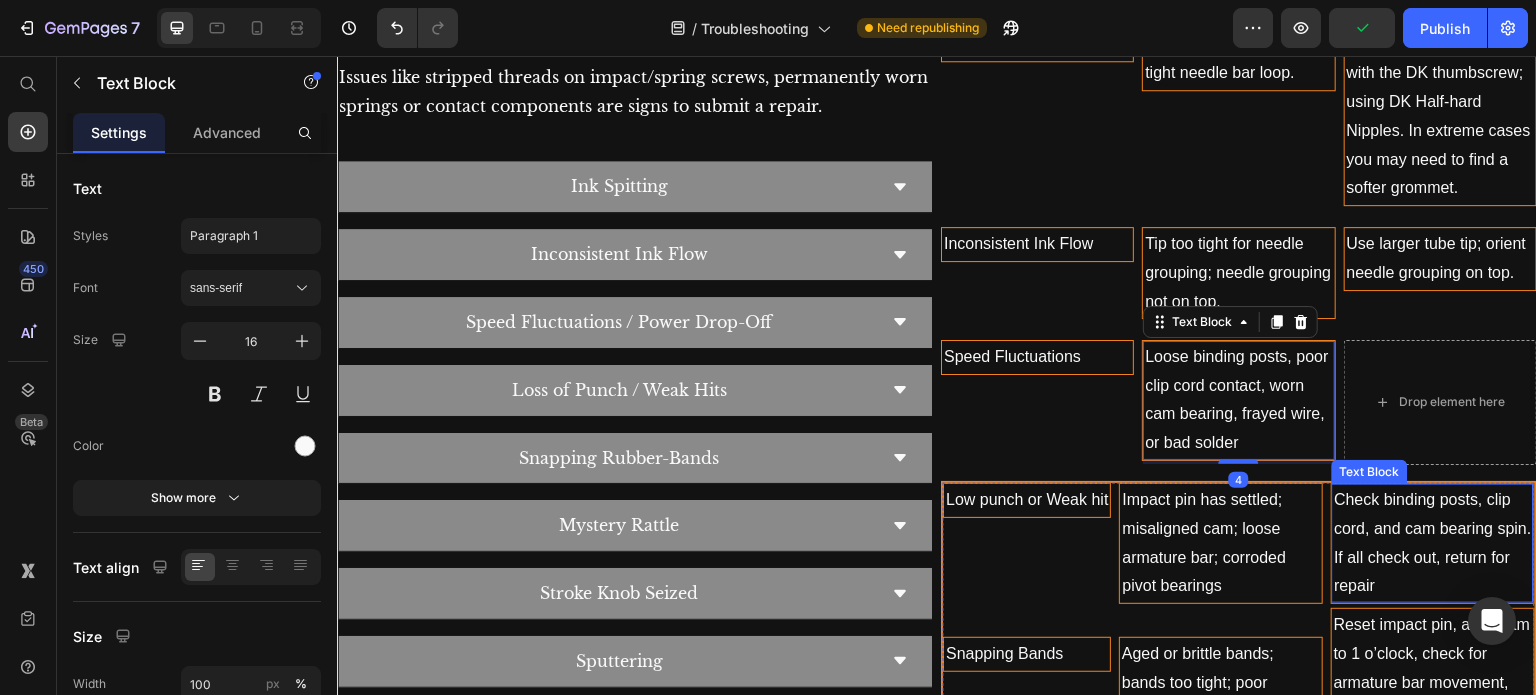 click on "Check binding posts, clip cord, and cam bearing spin. If all check out, return for repair" at bounding box center (1433, 543) 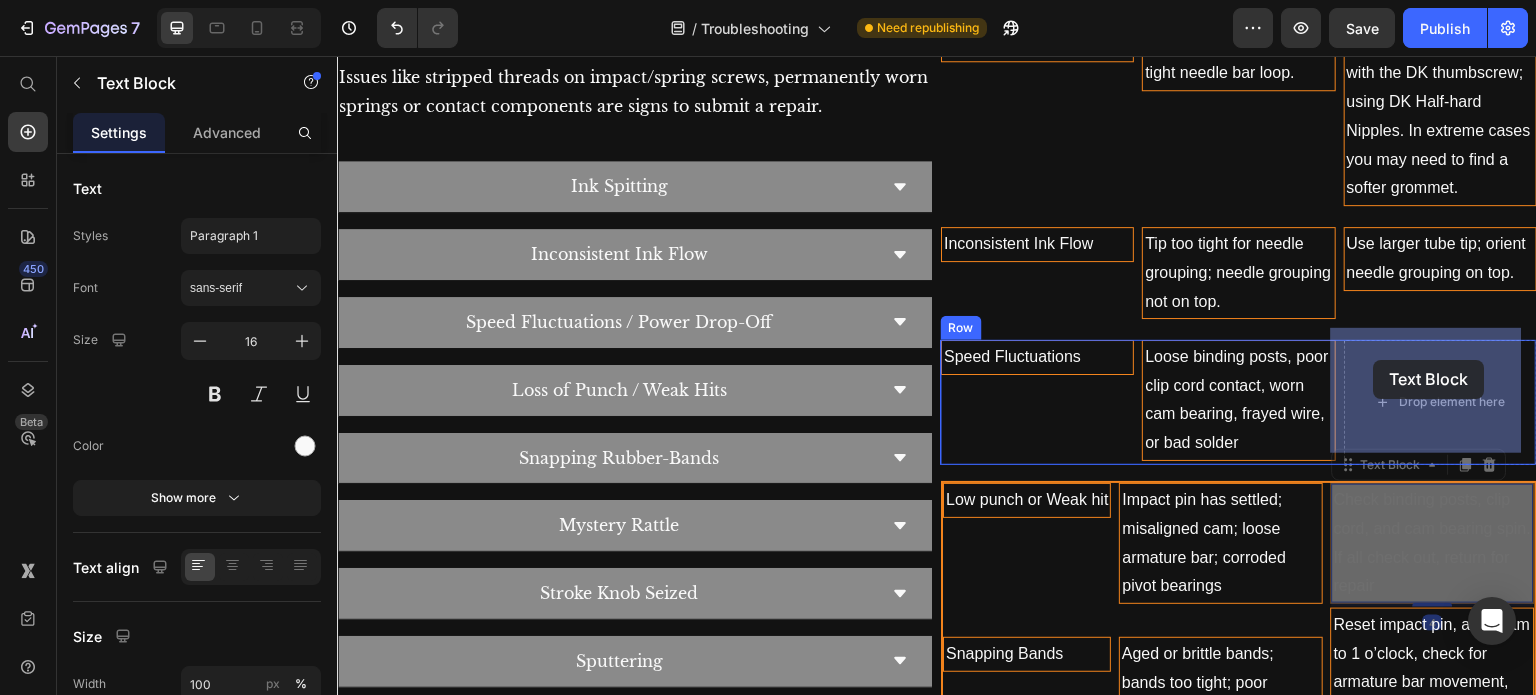 drag, startPoint x: 1374, startPoint y: 456, endPoint x: 1381, endPoint y: 368, distance: 88.27797 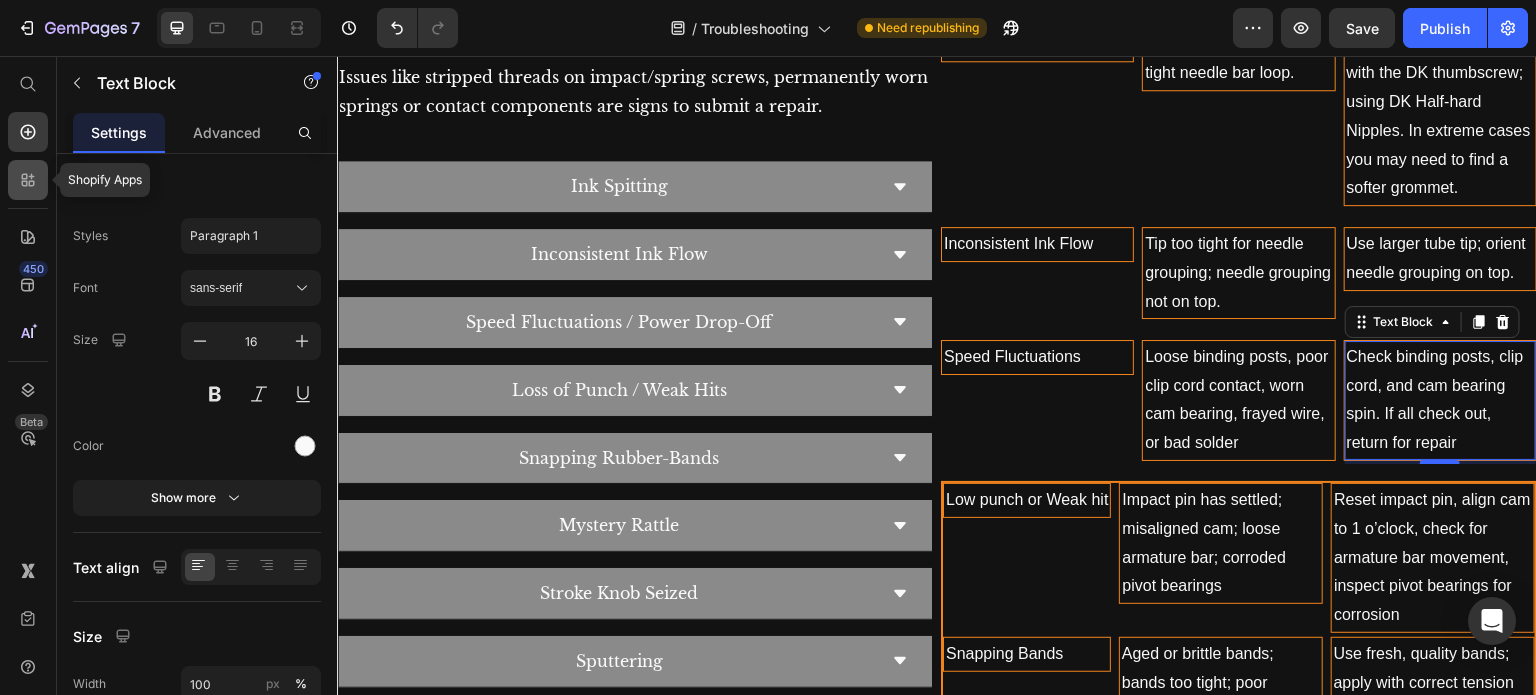 click 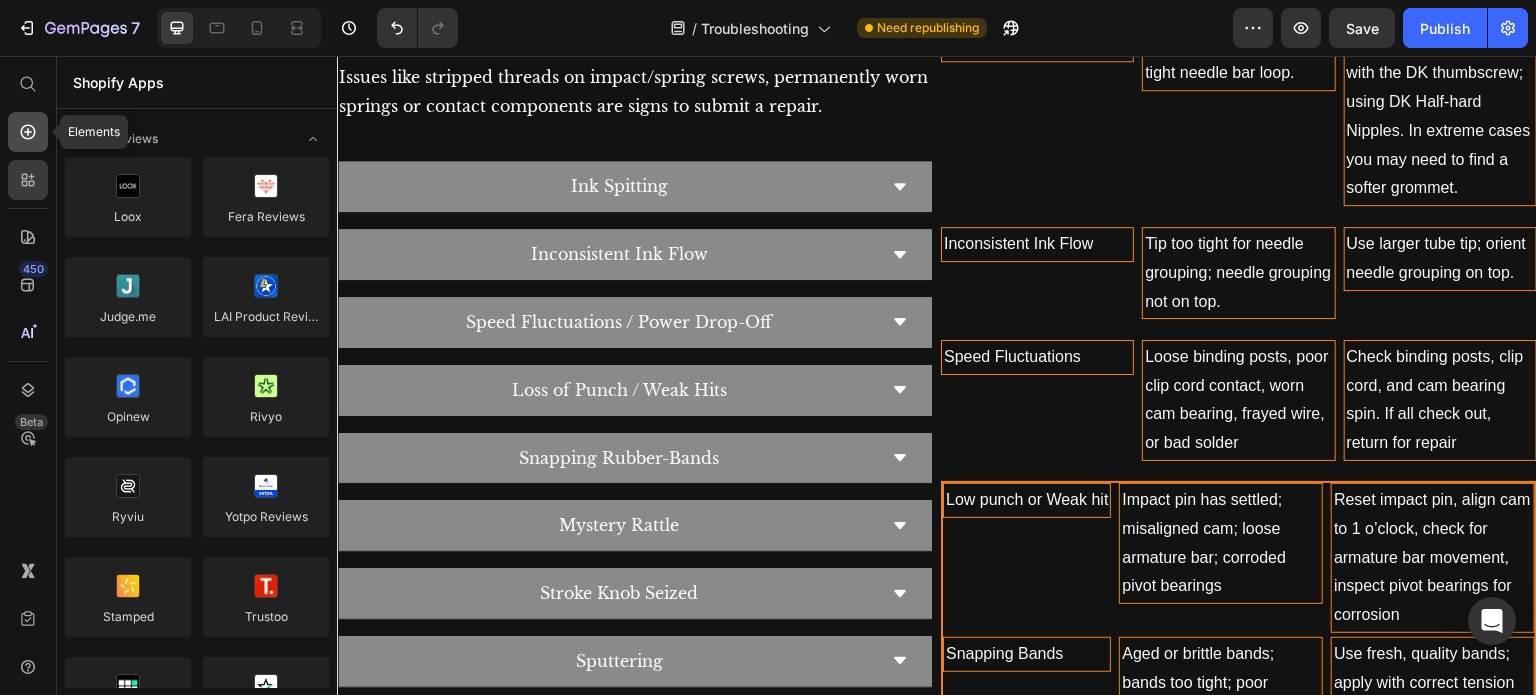 click 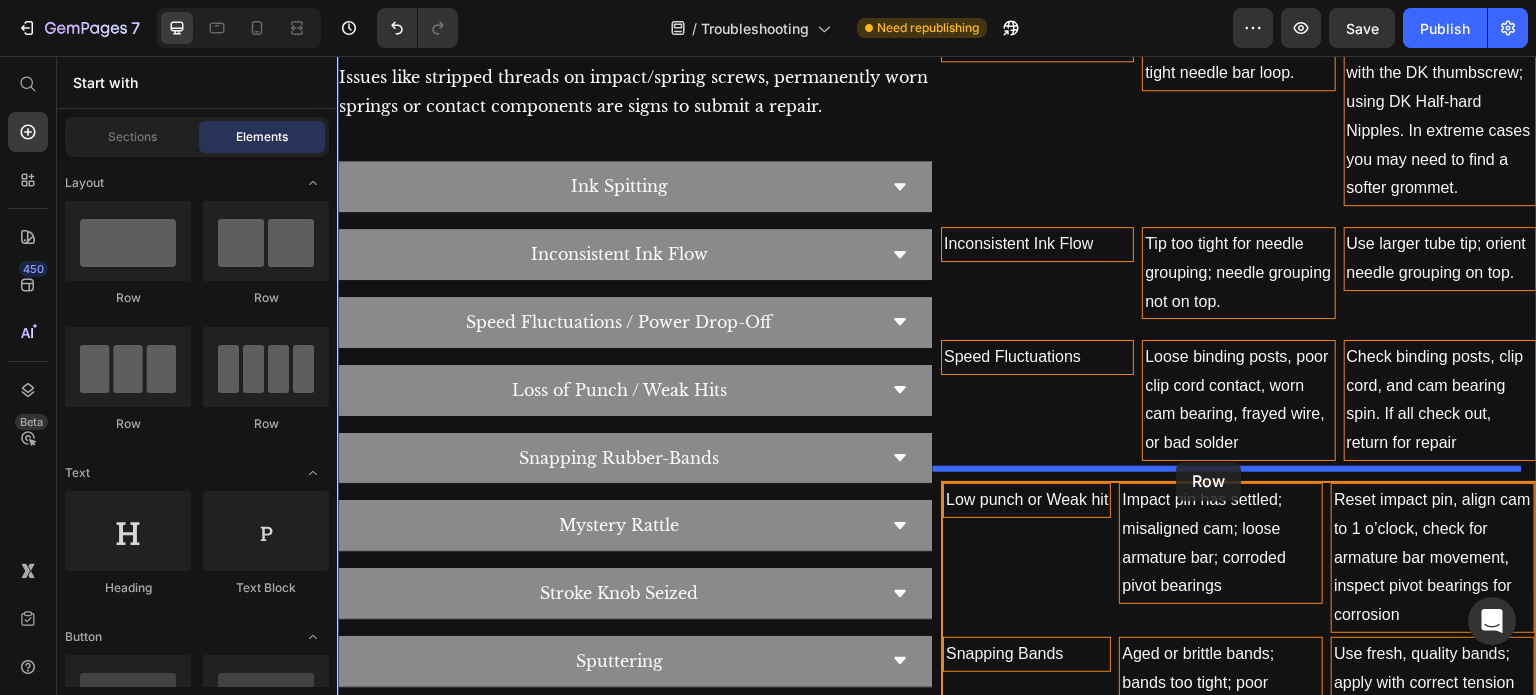 drag, startPoint x: 465, startPoint y: 299, endPoint x: 1177, endPoint y: 462, distance: 730.41974 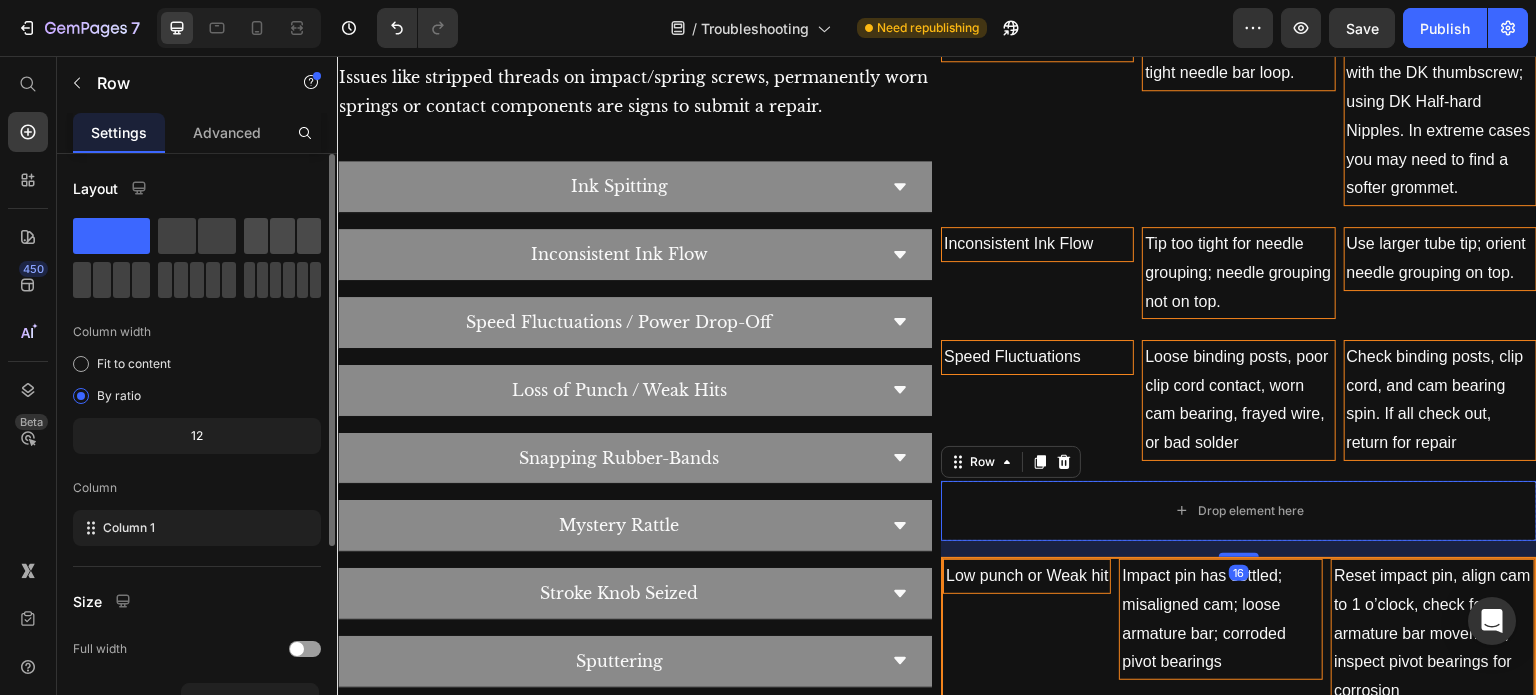 click 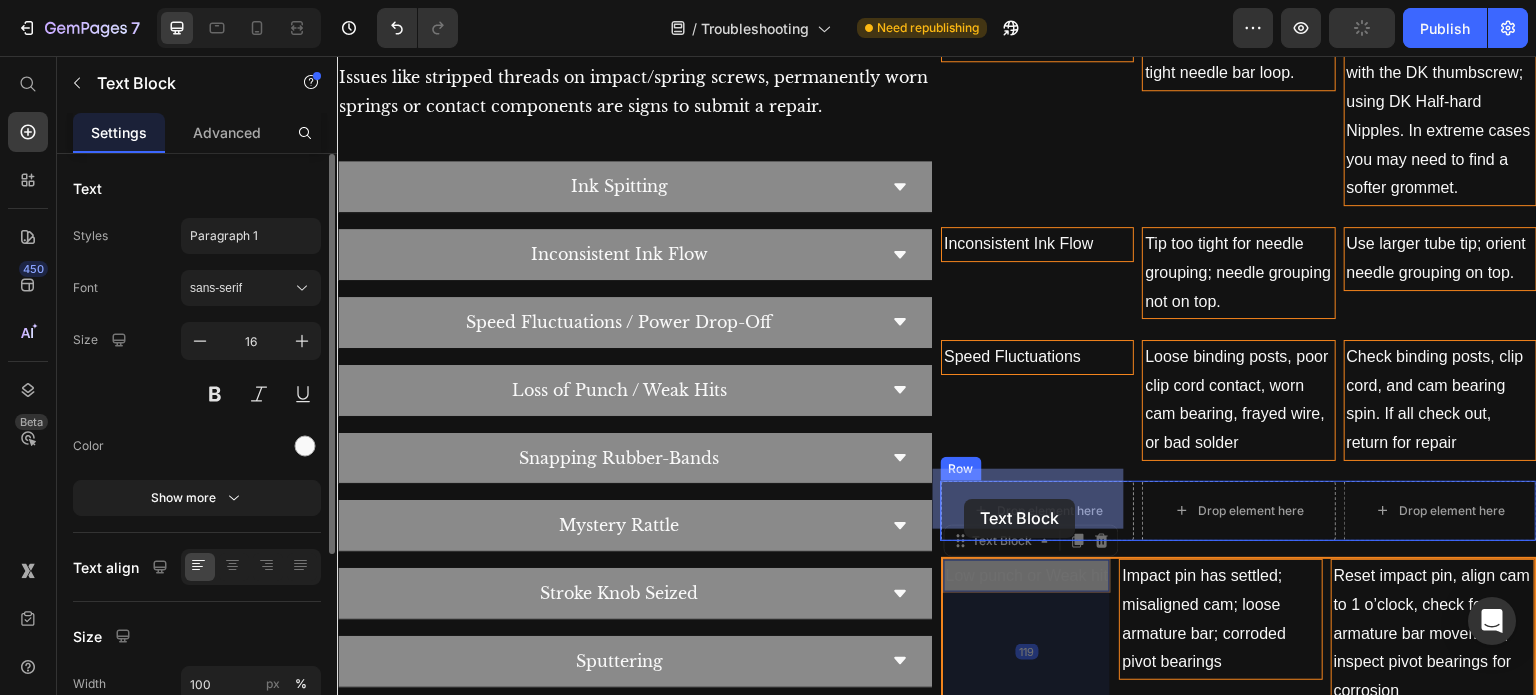 drag, startPoint x: 966, startPoint y: 538, endPoint x: 966, endPoint y: 507, distance: 31 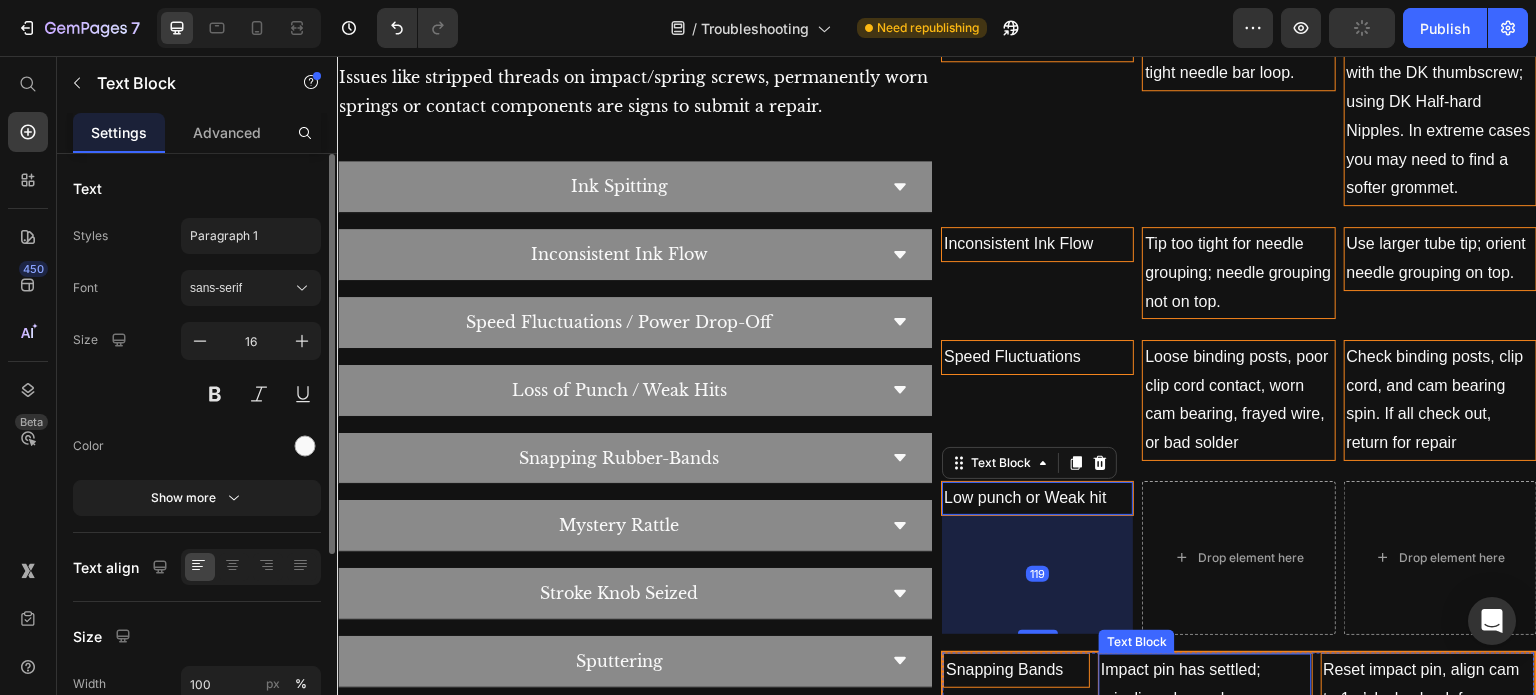 click on "Impact pin has settled; misaligned cam; loose armature bar; corroded pivot bearings" at bounding box center (1205, 713) 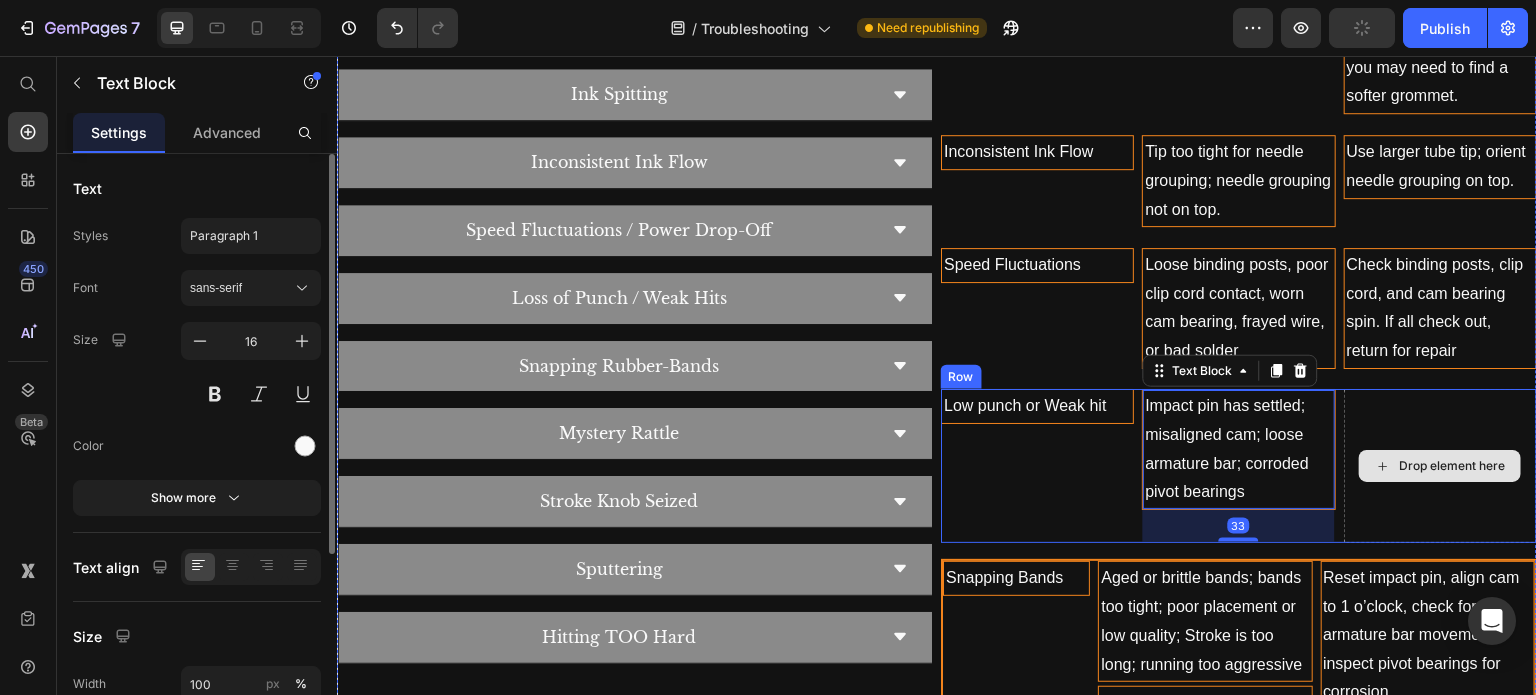 scroll, scrollTop: 1248, scrollLeft: 0, axis: vertical 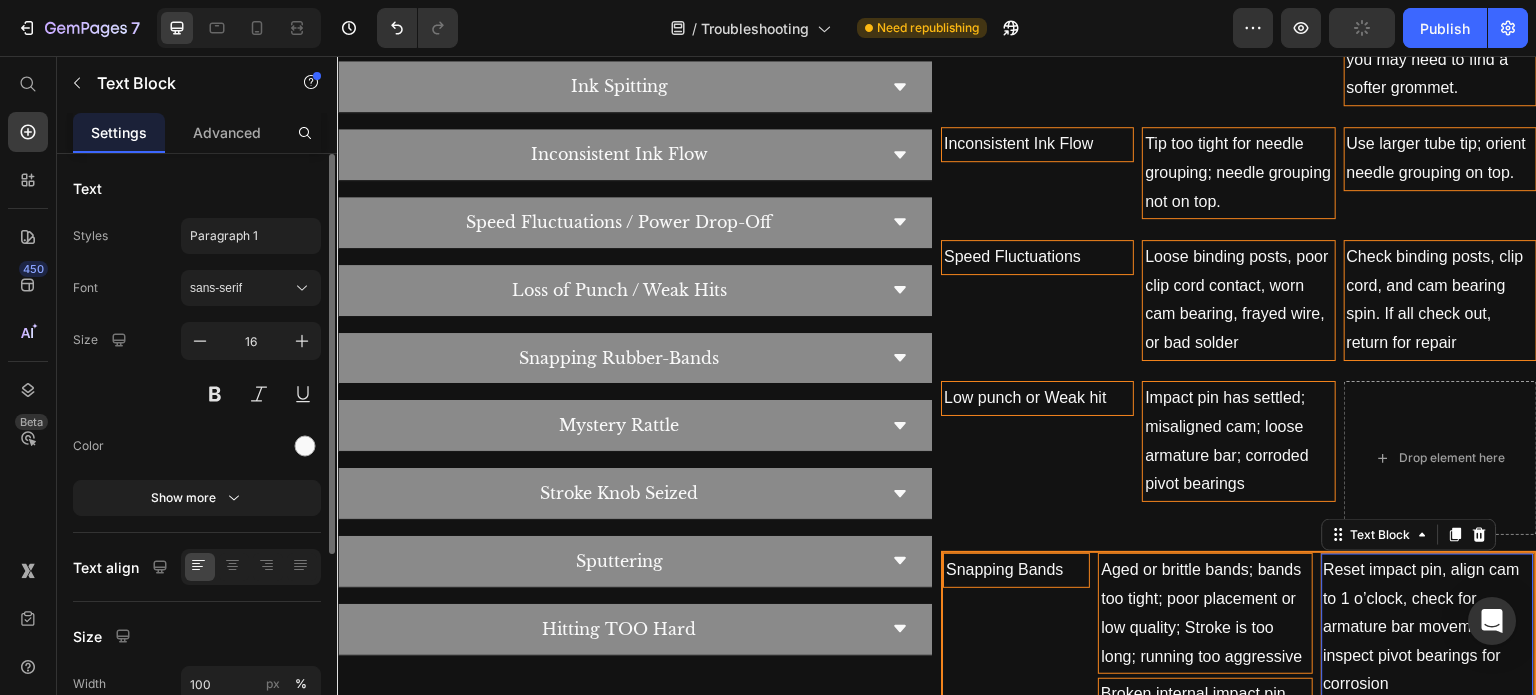 click on "Reset impact pin, align cam to 1 o’clock, check for armature bar movement, inspect pivot bearings for corrosion" at bounding box center (1428, 628) 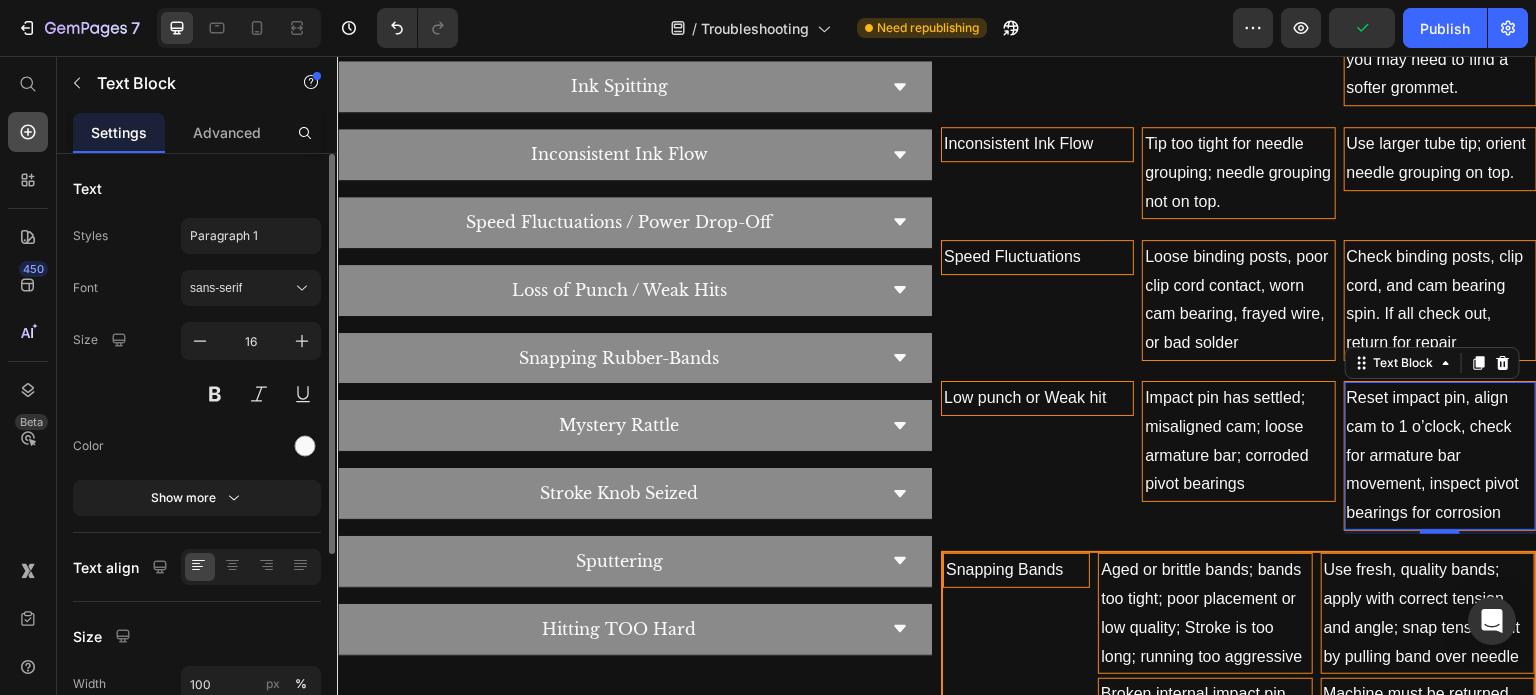 click 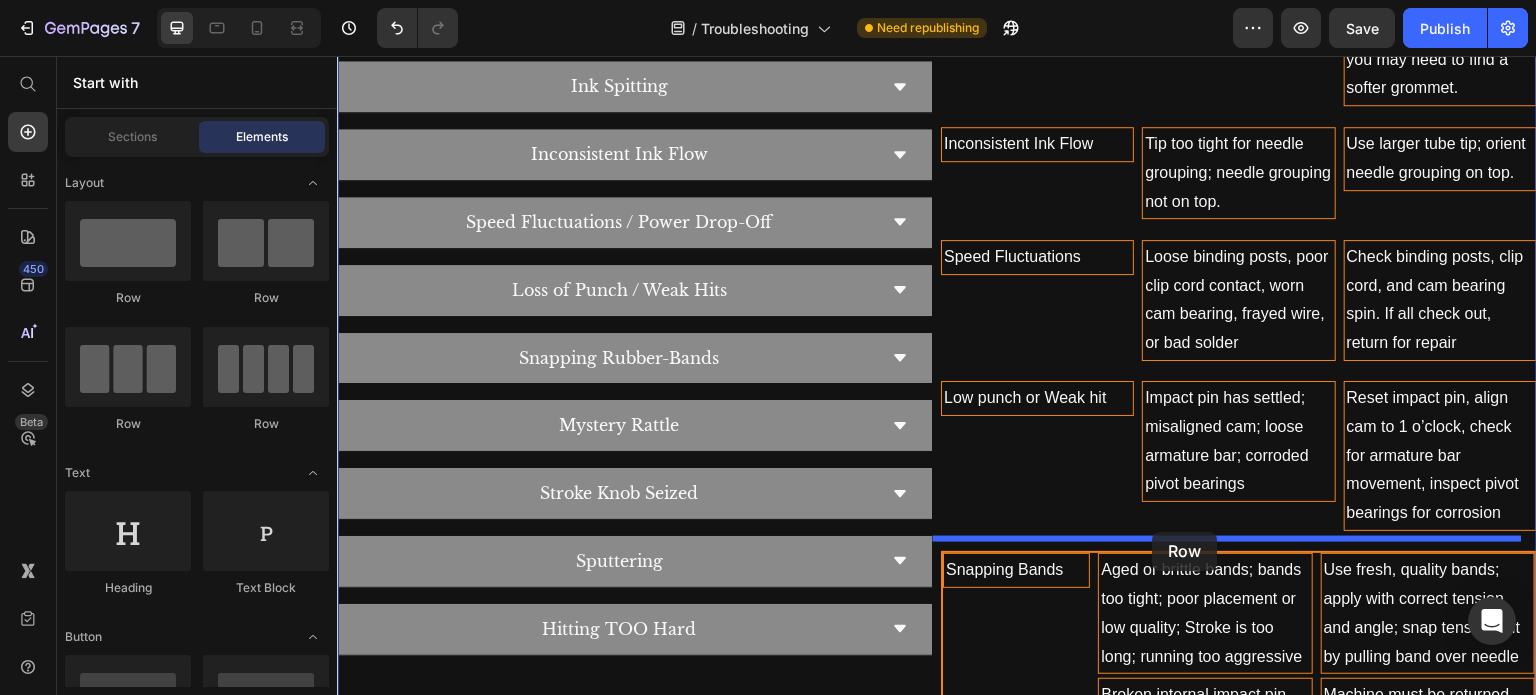 drag, startPoint x: 481, startPoint y: 315, endPoint x: 1153, endPoint y: 532, distance: 706.16785 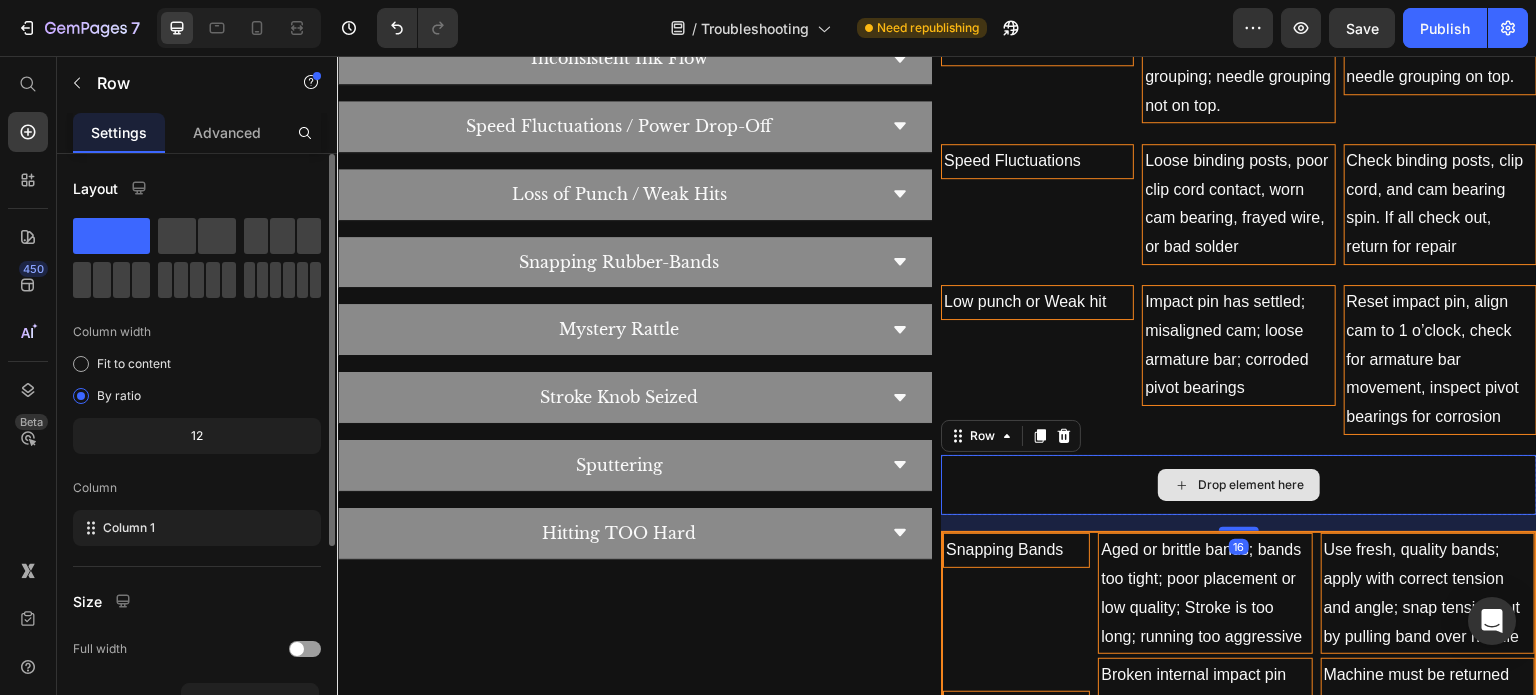 scroll, scrollTop: 1348, scrollLeft: 0, axis: vertical 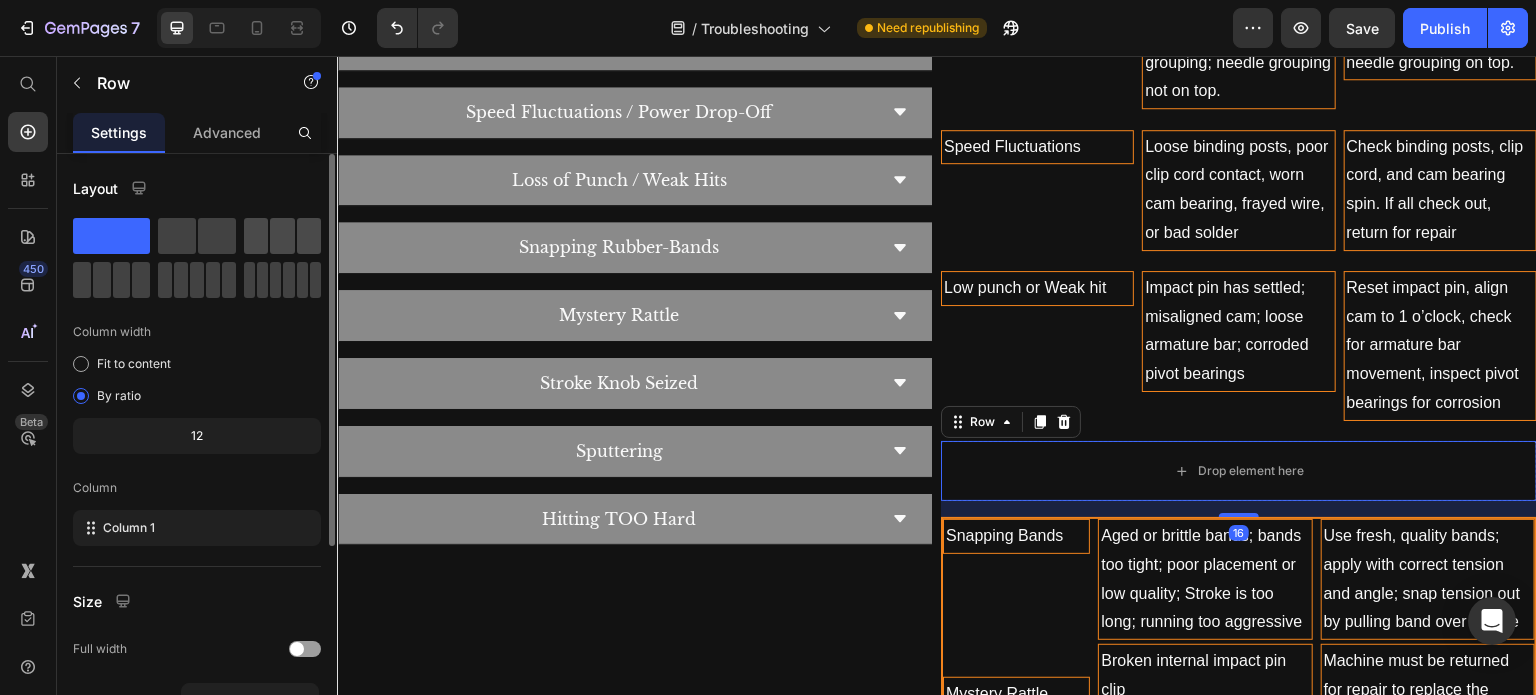 click 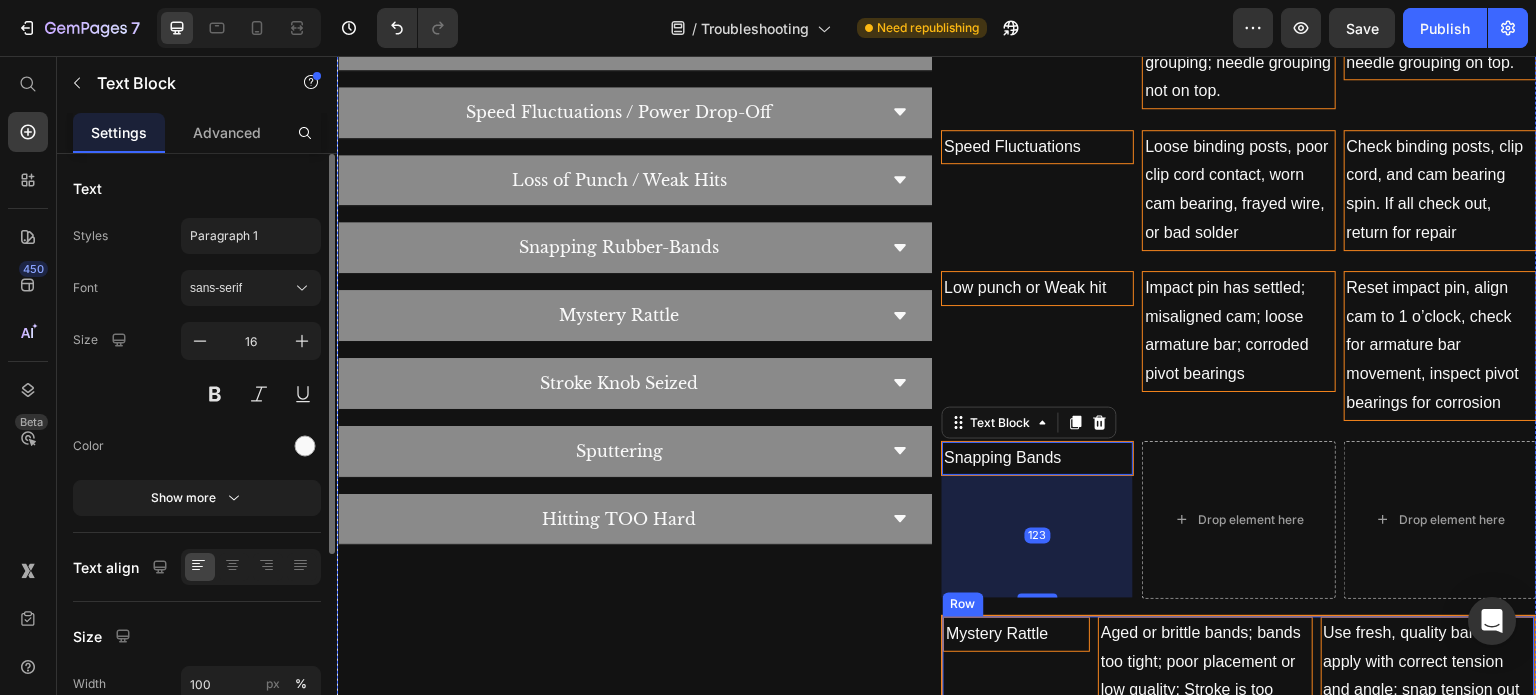 click on "Aged or brittle bands; bands too tight; poor placement or low quality; Stroke is too long; running too aggressive" at bounding box center (1205, 677) 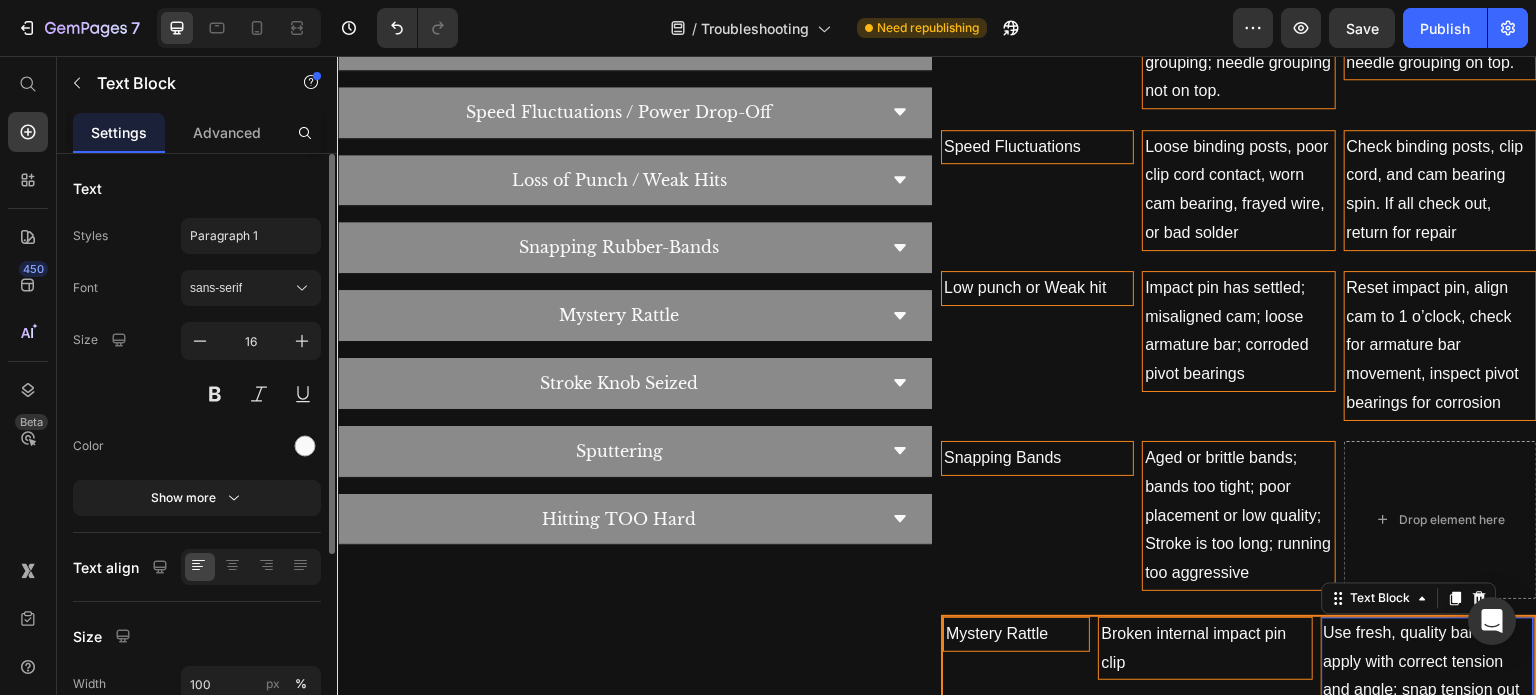 click on "Use fresh, quality bands; apply with correct tension and angle; snap tension out by pulling band over needle" at bounding box center (1428, 677) 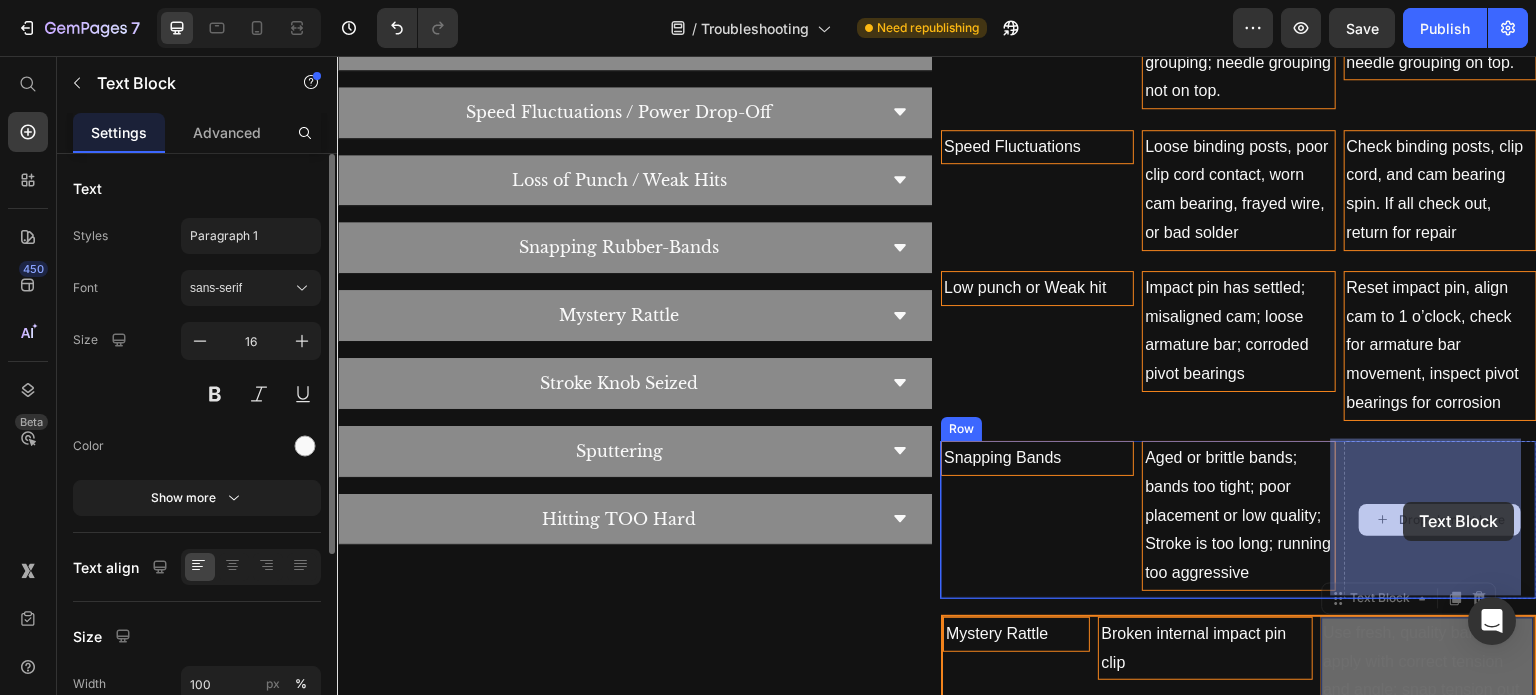 drag, startPoint x: 1361, startPoint y: 598, endPoint x: 1404, endPoint y: 498, distance: 108.85311 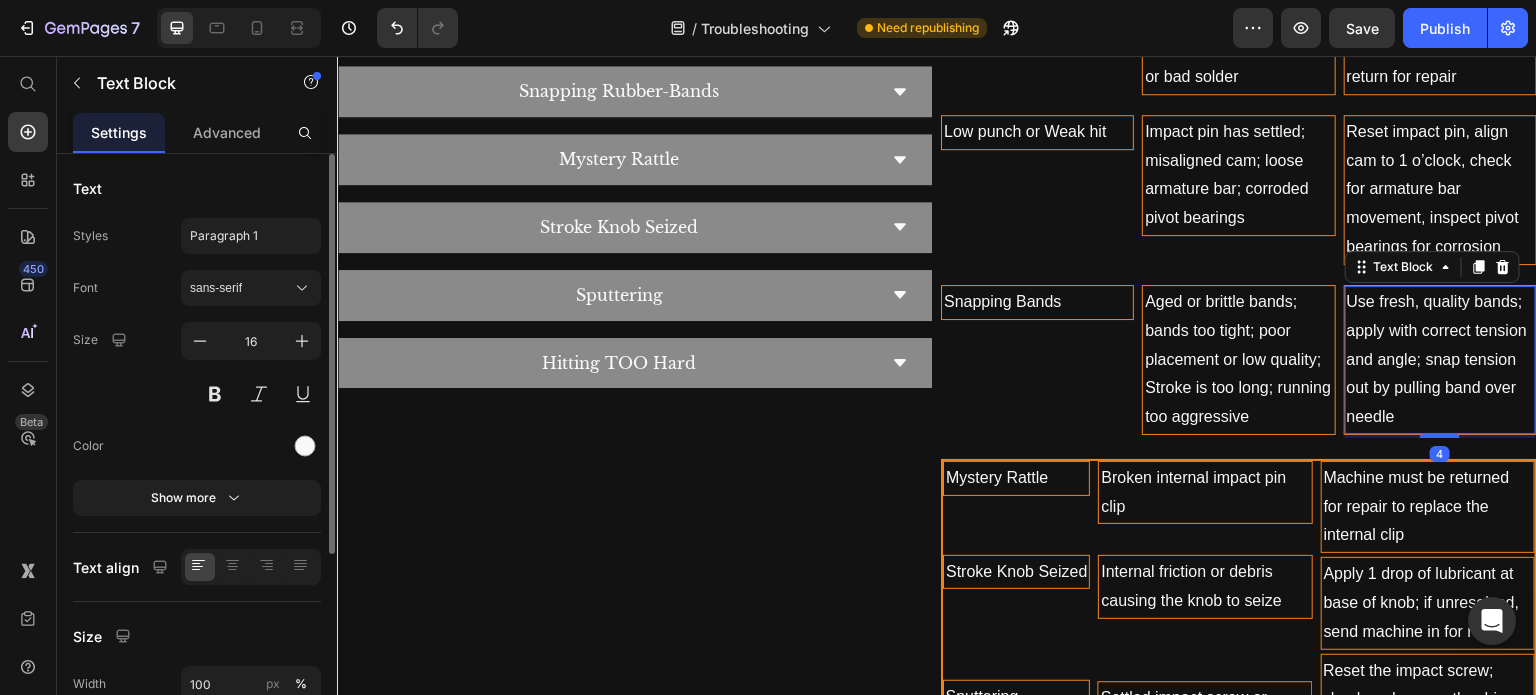 scroll, scrollTop: 1548, scrollLeft: 0, axis: vertical 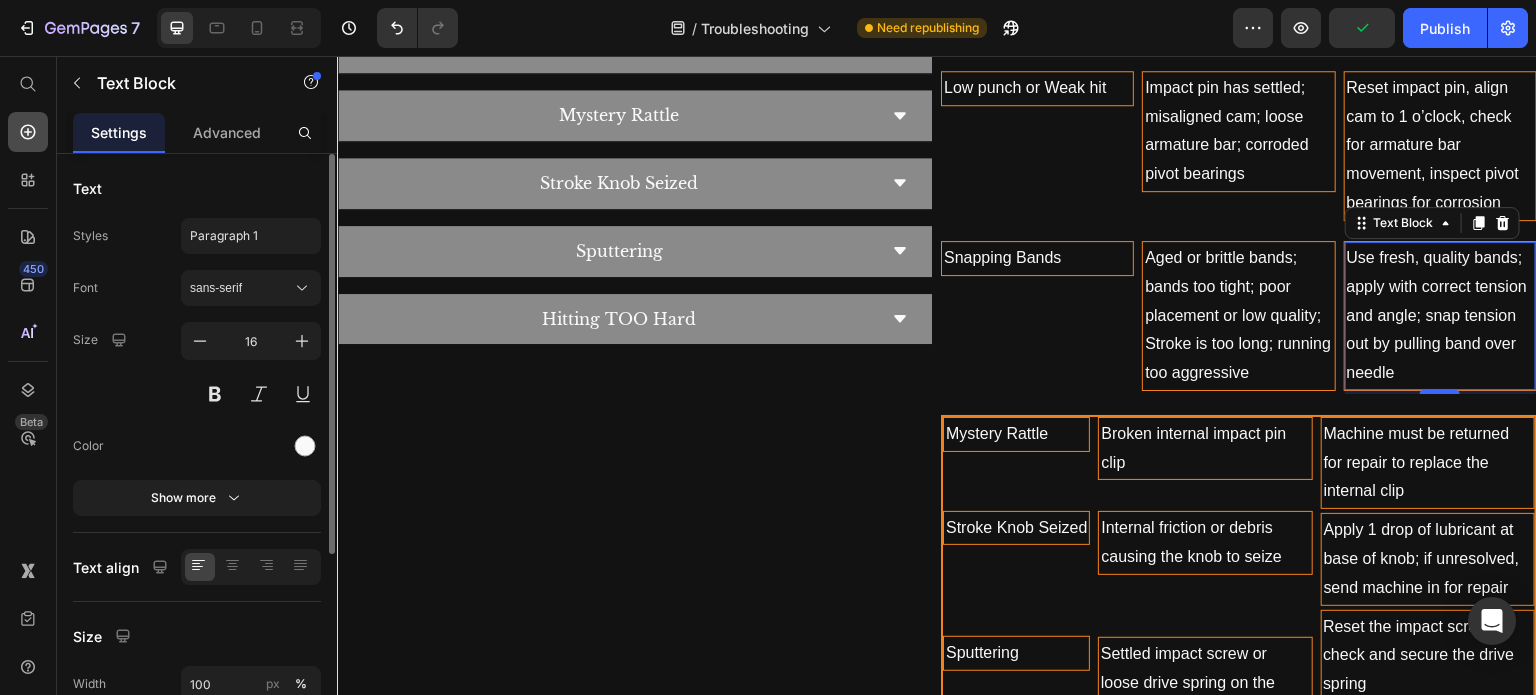 click 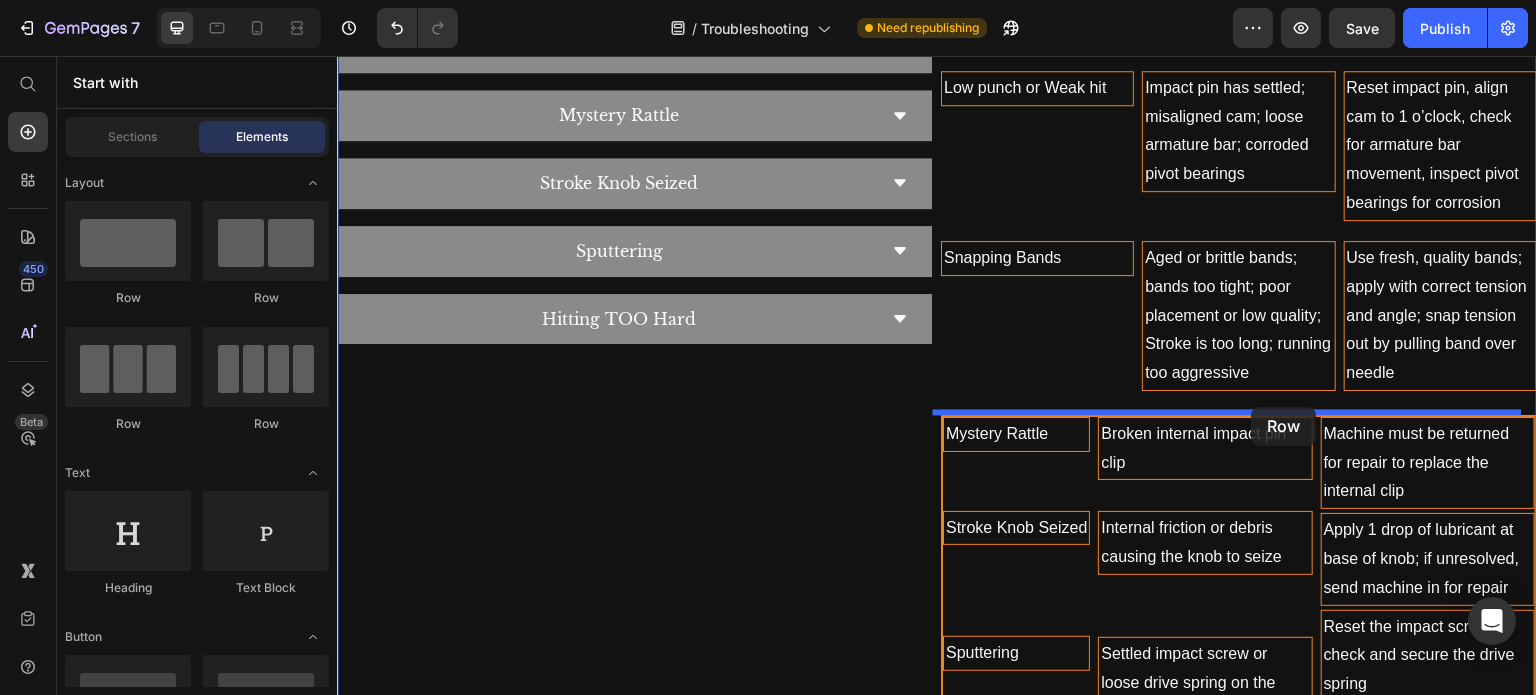 drag, startPoint x: 456, startPoint y: 283, endPoint x: 1252, endPoint y: 407, distance: 805.6004 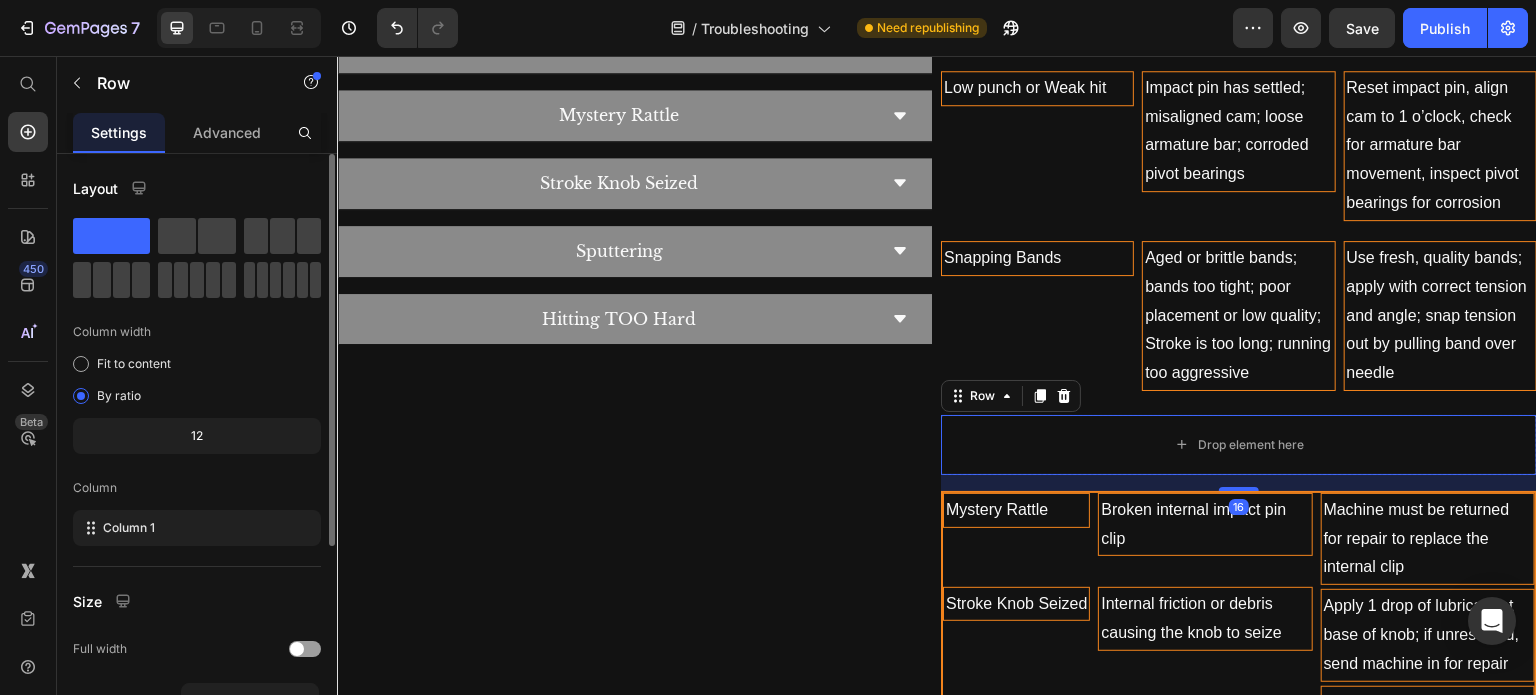 click on "Layout Column width Fit to content By ratio 12 Column Column 1" 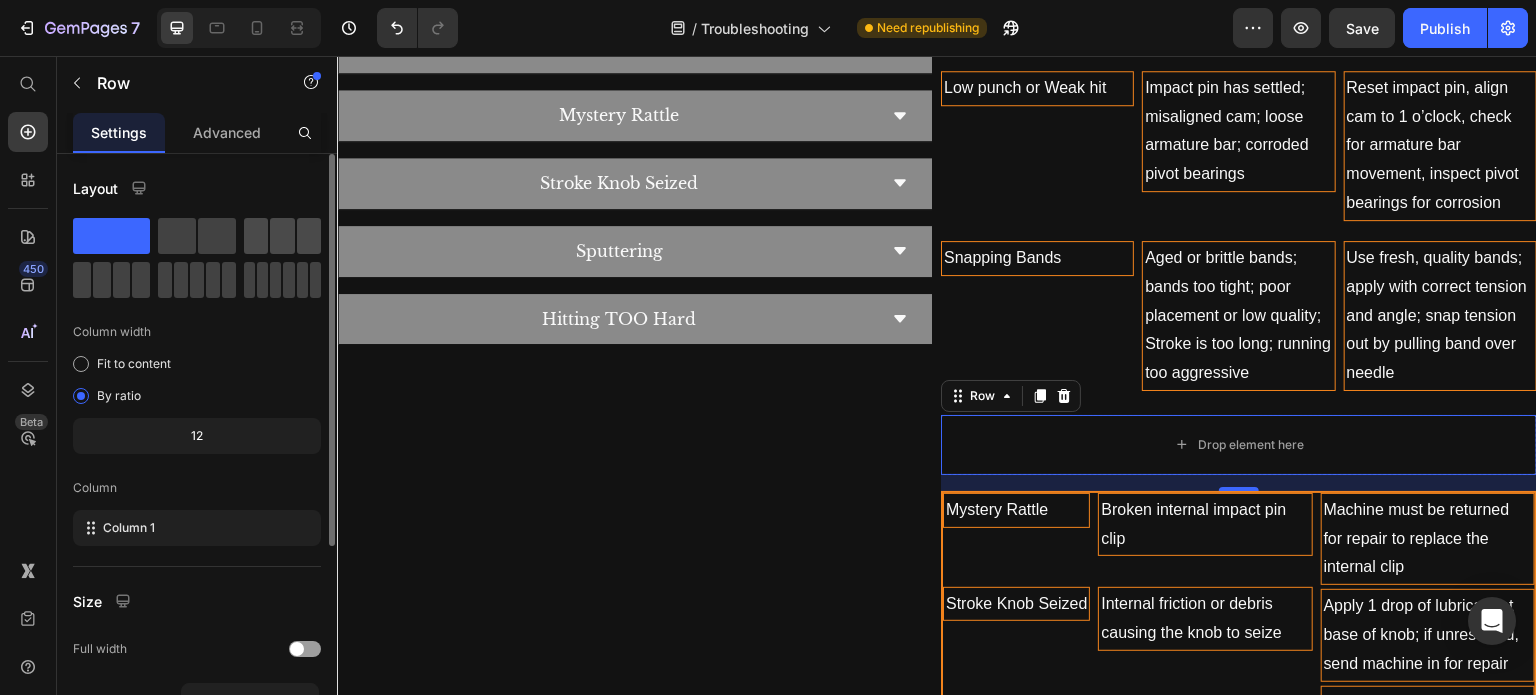 click 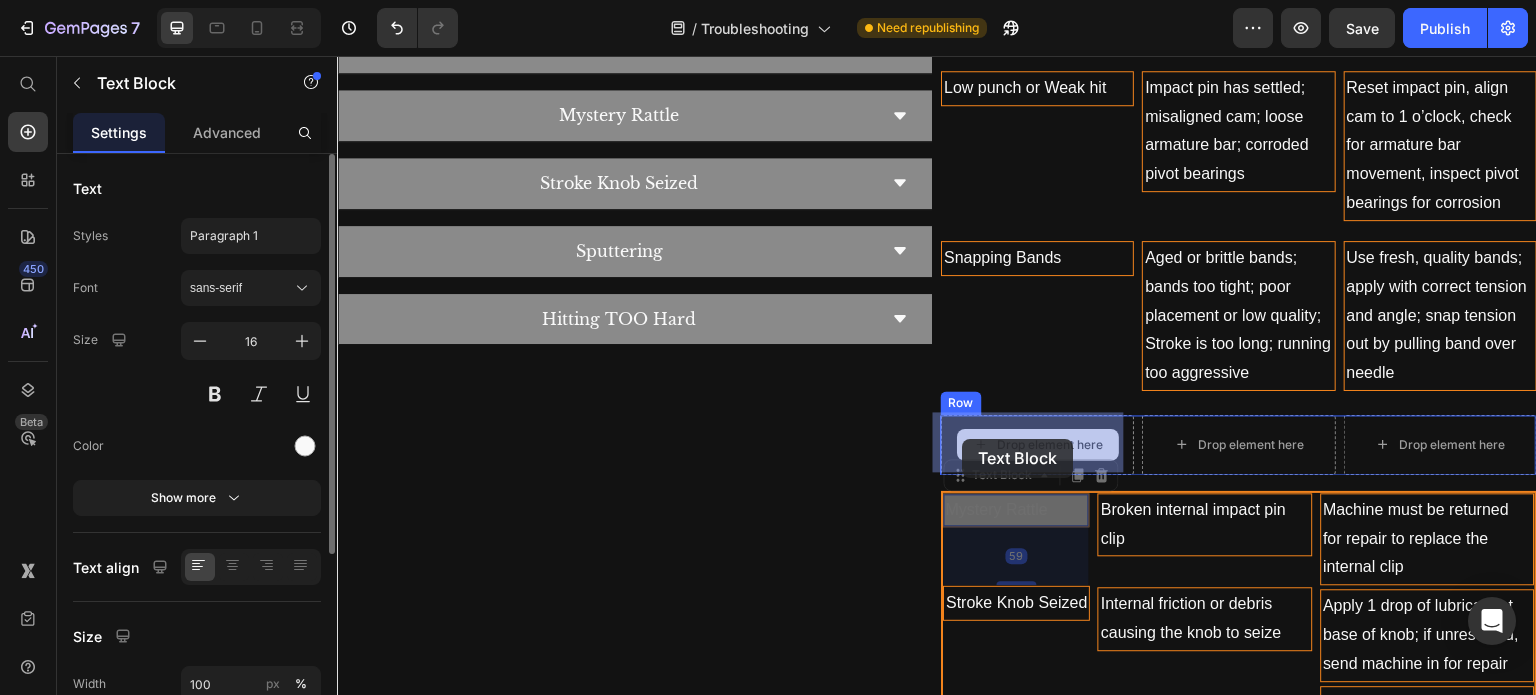 drag, startPoint x: 958, startPoint y: 480, endPoint x: 962, endPoint y: 447, distance: 33.24154 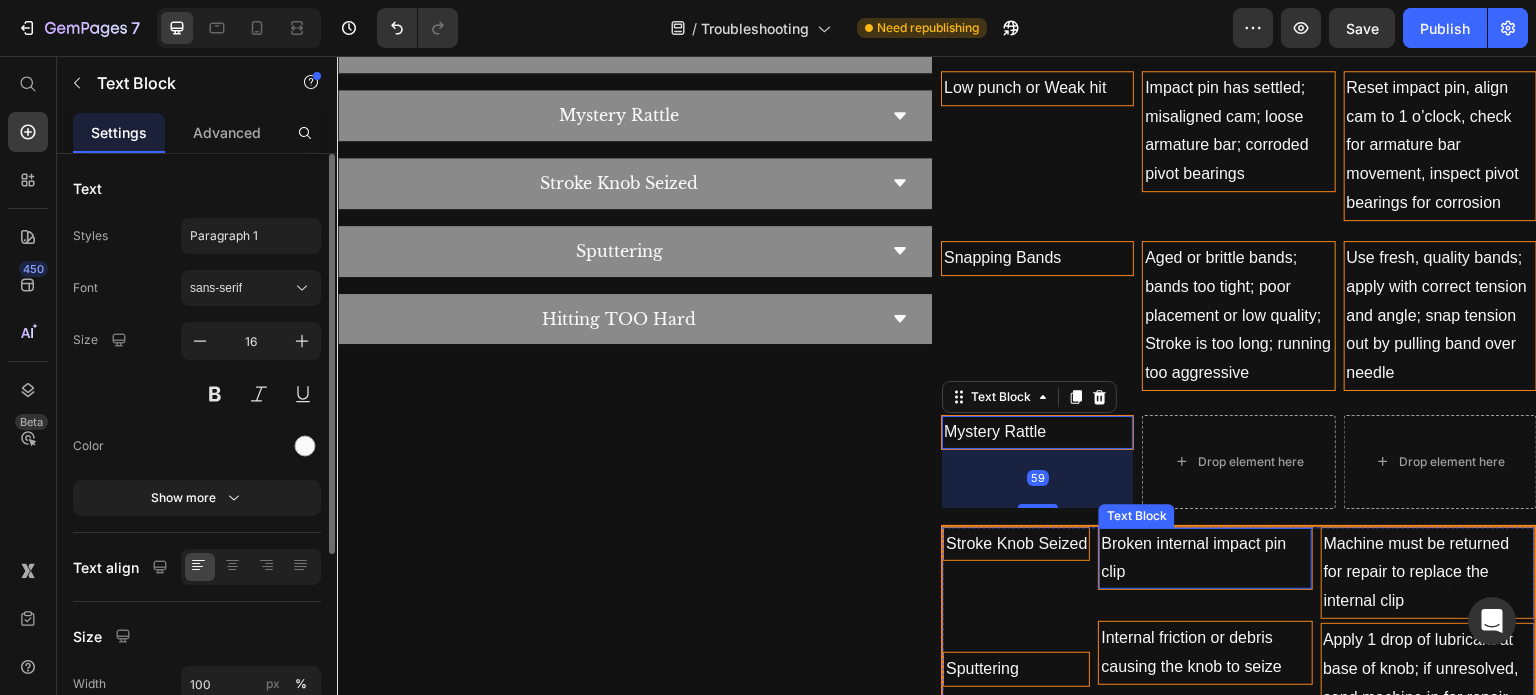 click on "Broken internal impact pin clip" at bounding box center [1205, 559] 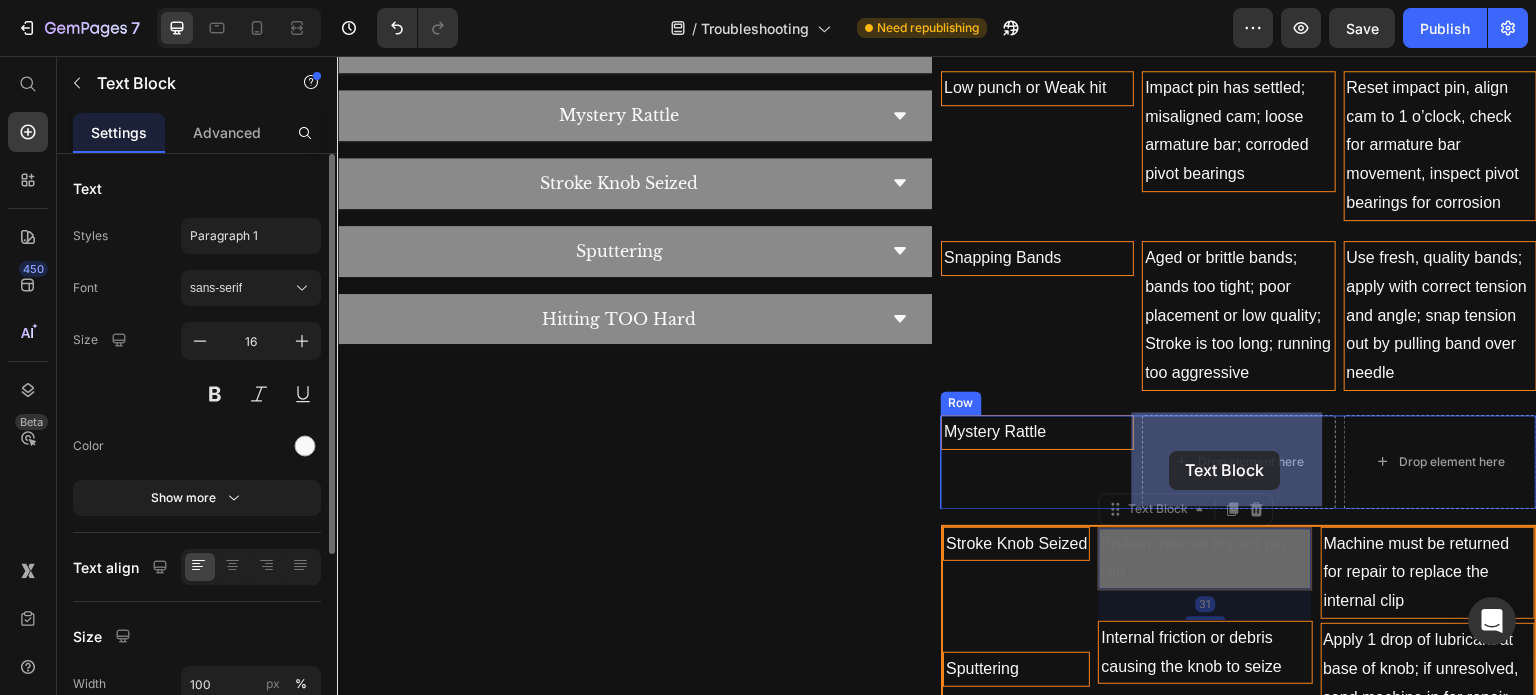 drag, startPoint x: 1135, startPoint y: 505, endPoint x: 1166, endPoint y: 468, distance: 48.270073 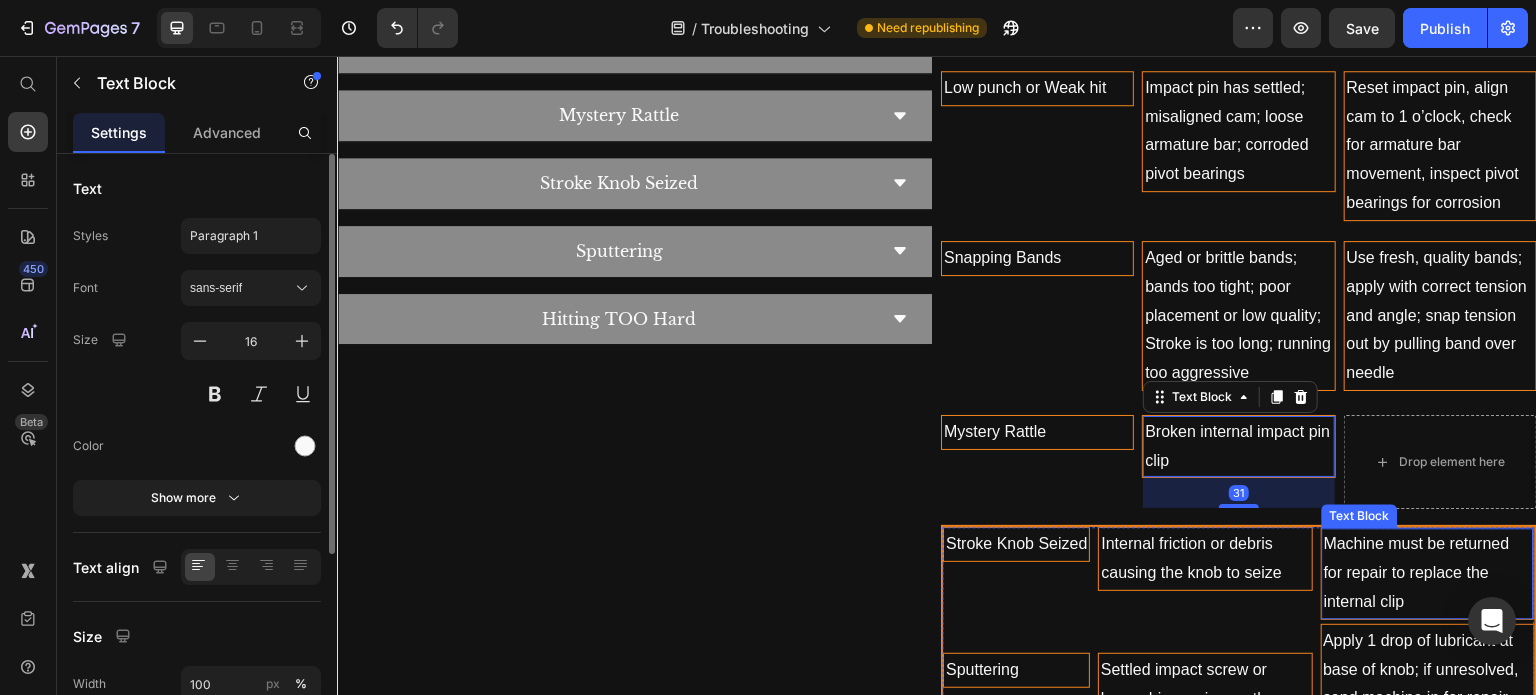 click on "Machine must be returned for repair to replace the internal clip" at bounding box center [1428, 573] 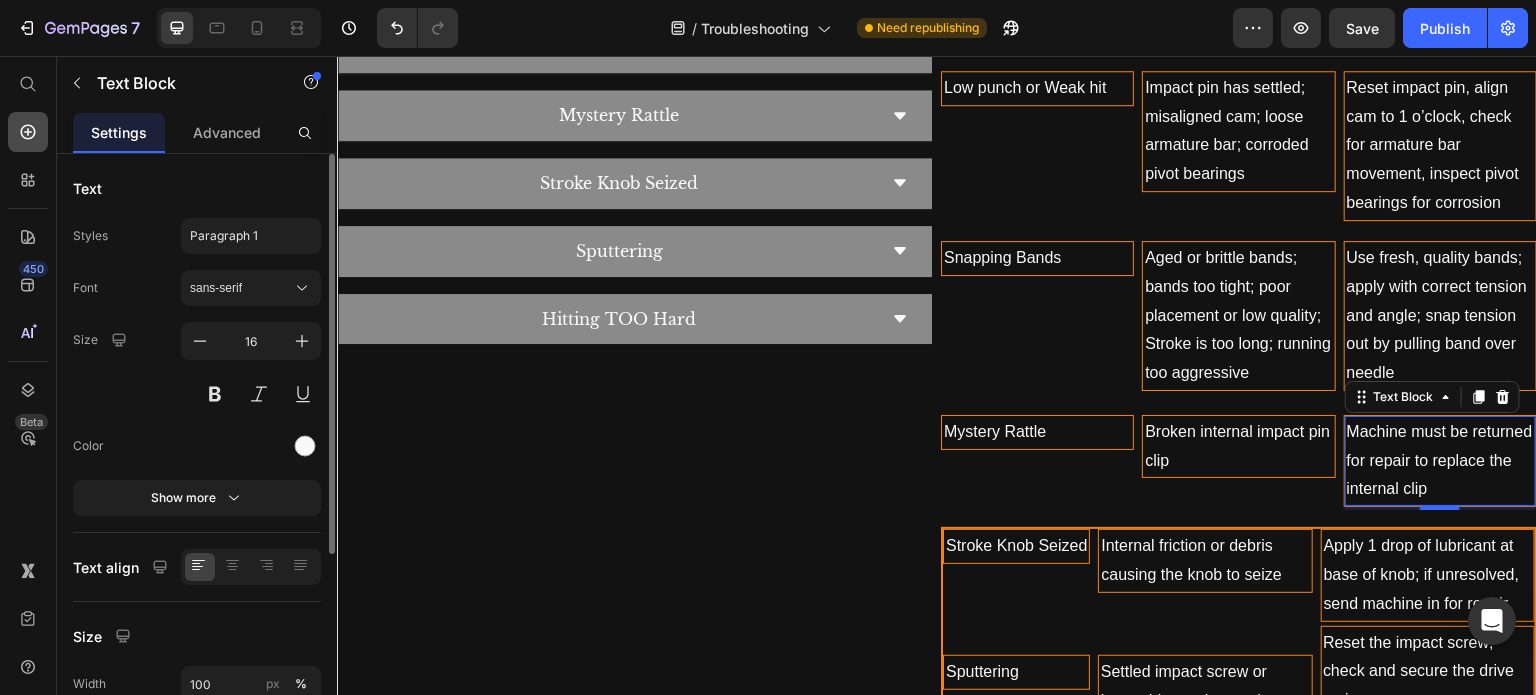 click 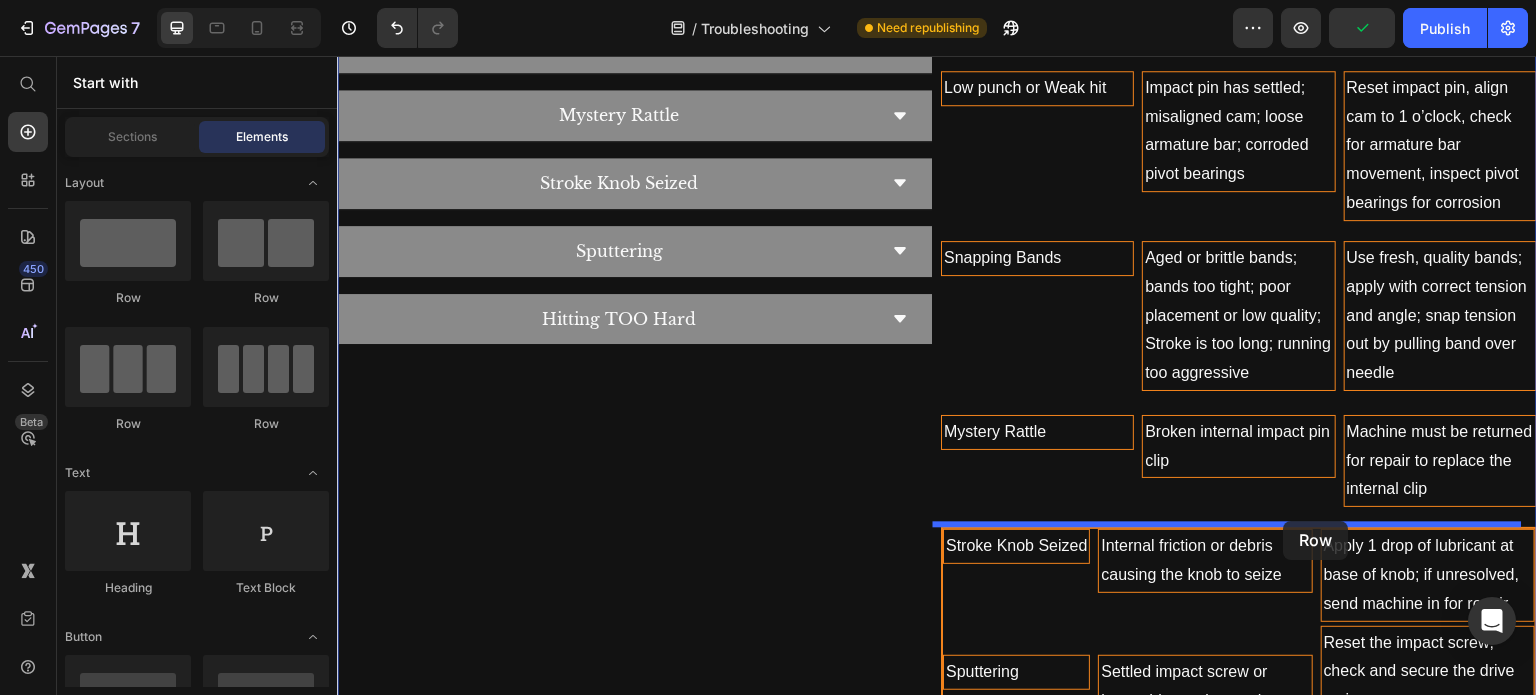 drag, startPoint x: 483, startPoint y: 295, endPoint x: 1284, endPoint y: 521, distance: 832.2722 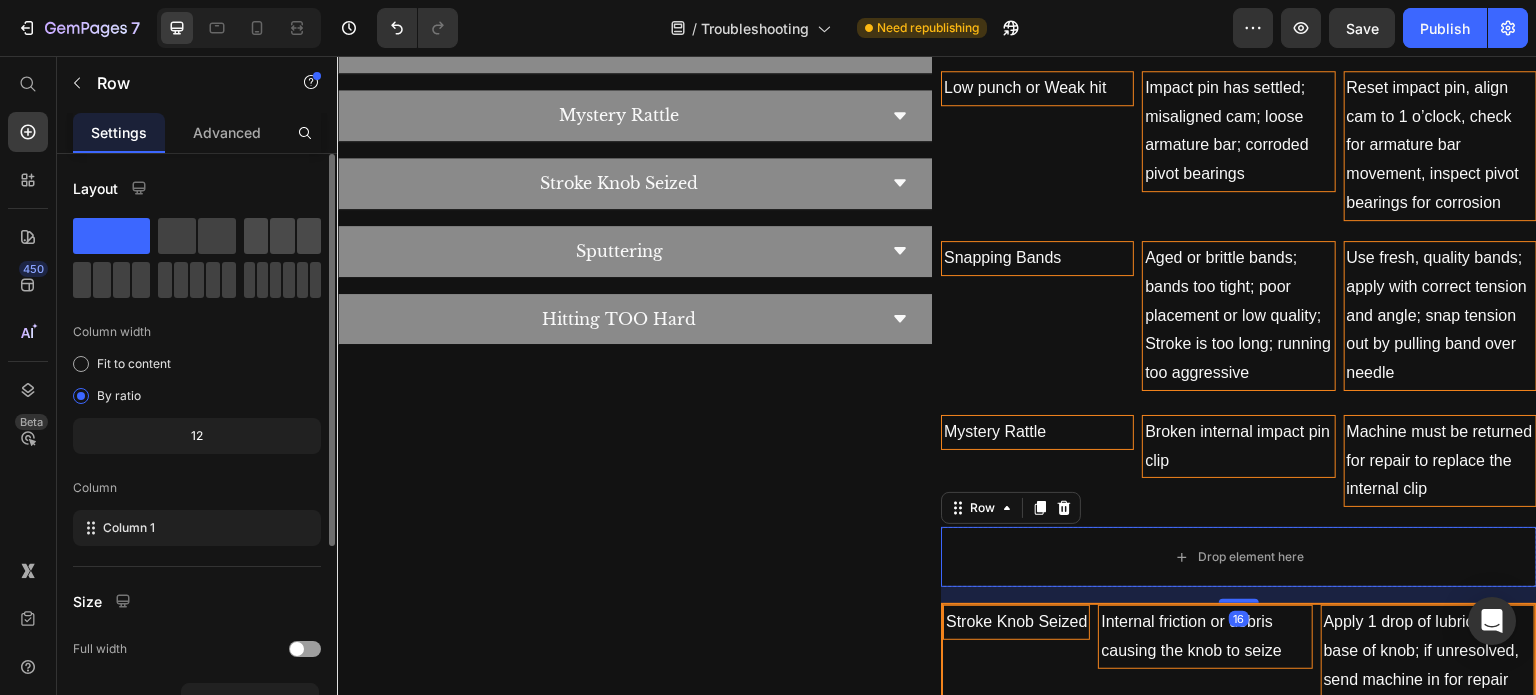 click 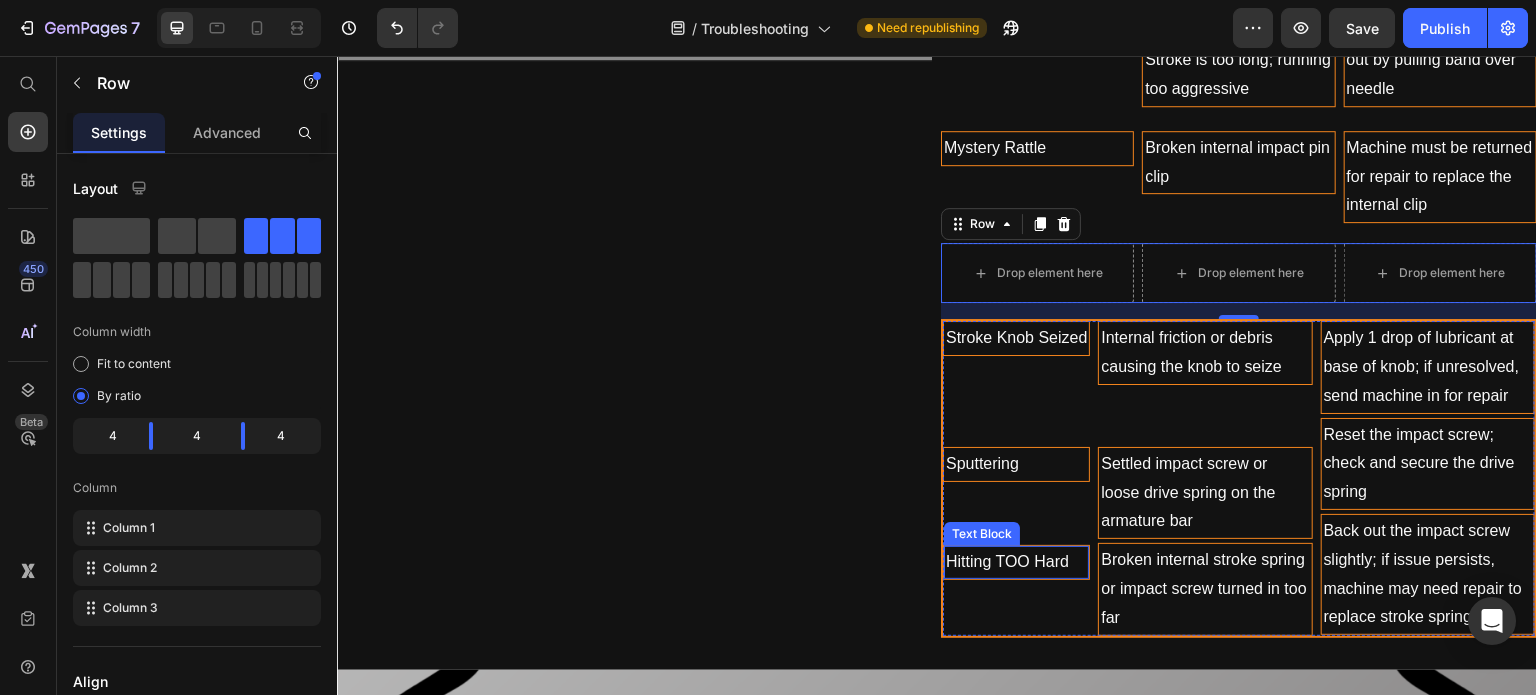 scroll, scrollTop: 1848, scrollLeft: 0, axis: vertical 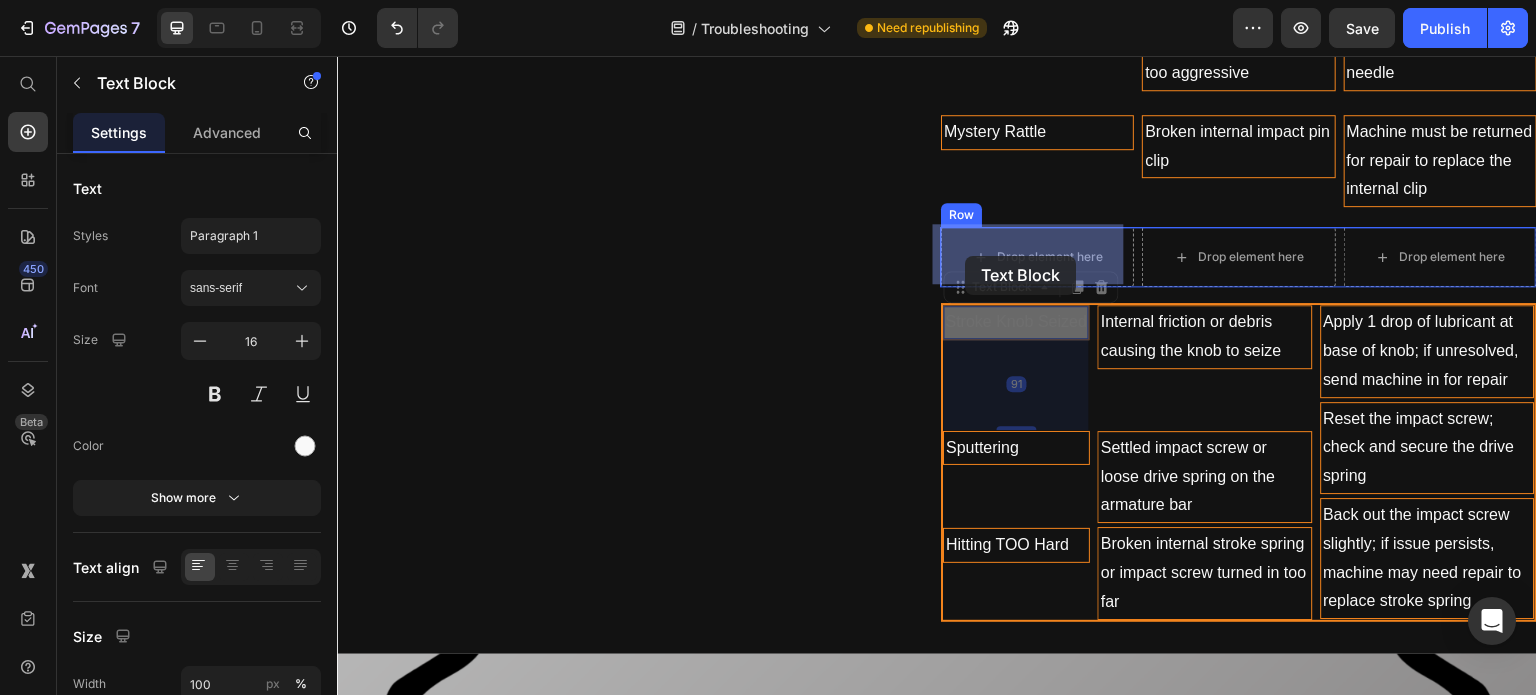drag, startPoint x: 961, startPoint y: 291, endPoint x: 966, endPoint y: 262, distance: 29.427877 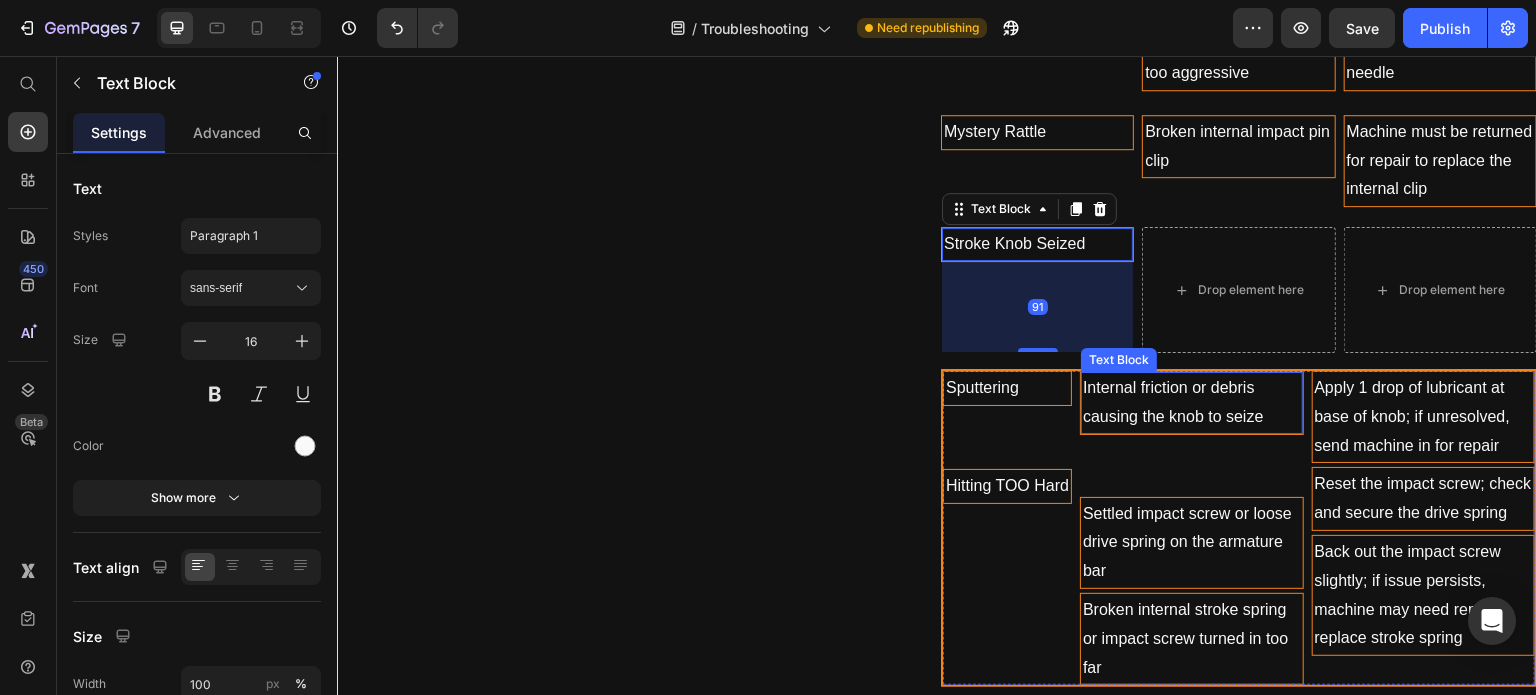 click on "Internal friction or debris causing the knob to seize" at bounding box center [1191, 403] 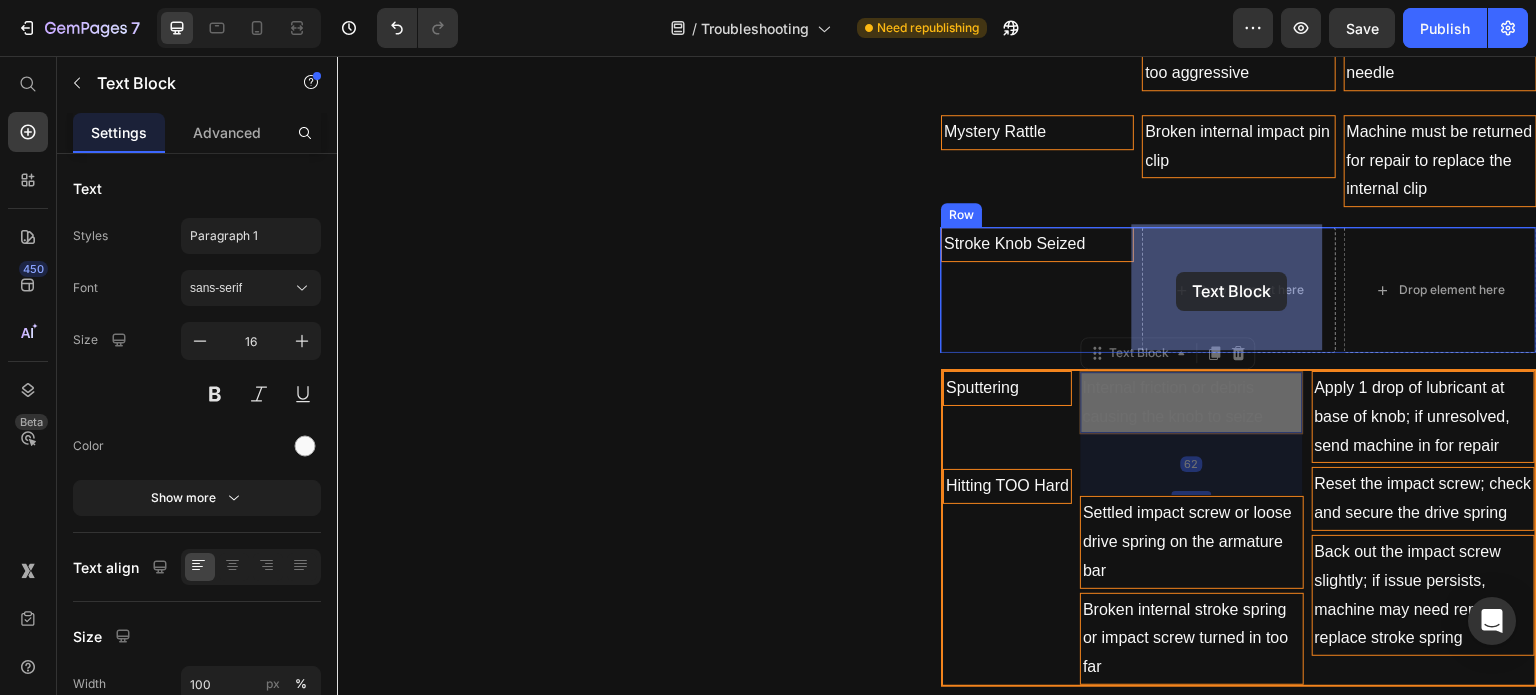 drag, startPoint x: 1138, startPoint y: 348, endPoint x: 1177, endPoint y: 271, distance: 86.313385 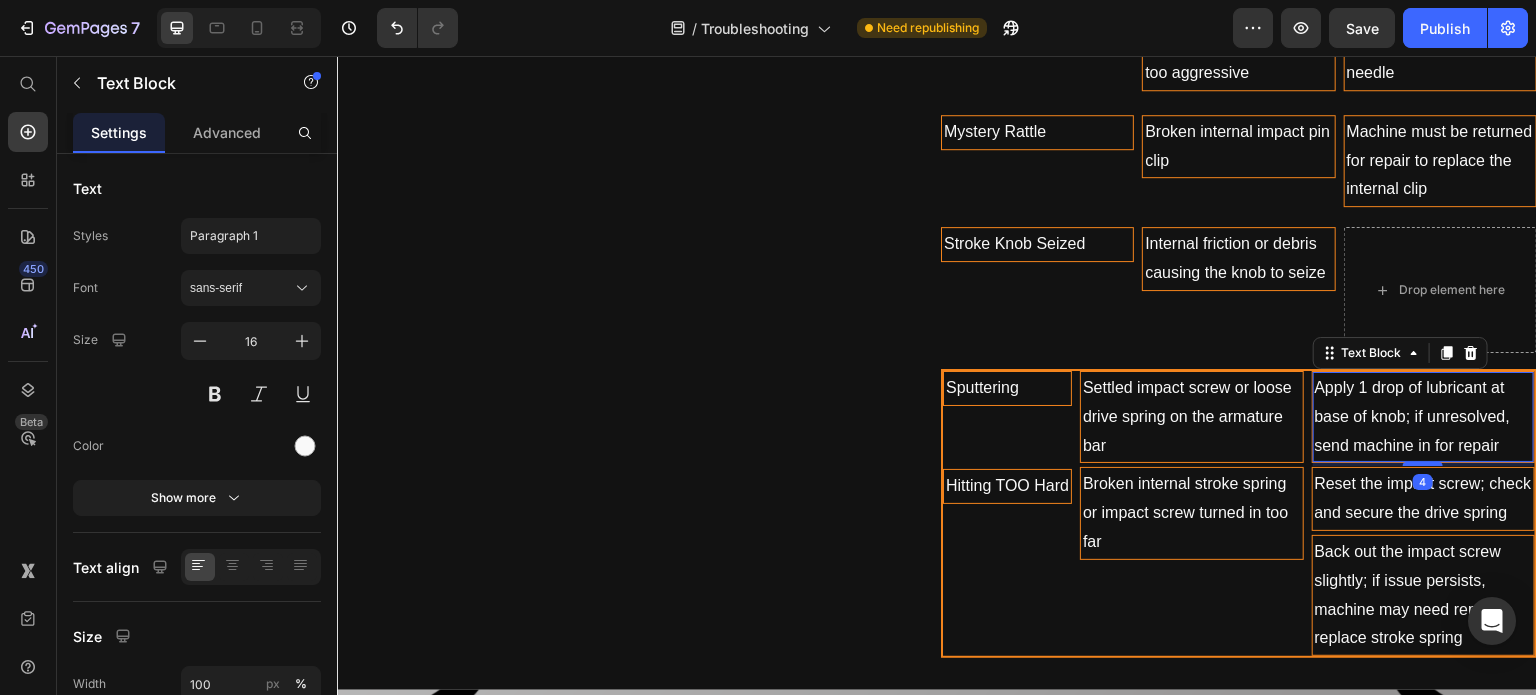 click on "Apply 1 drop of lubricant at base of knob; if unresolved, send machine in for repair" at bounding box center [1424, 417] 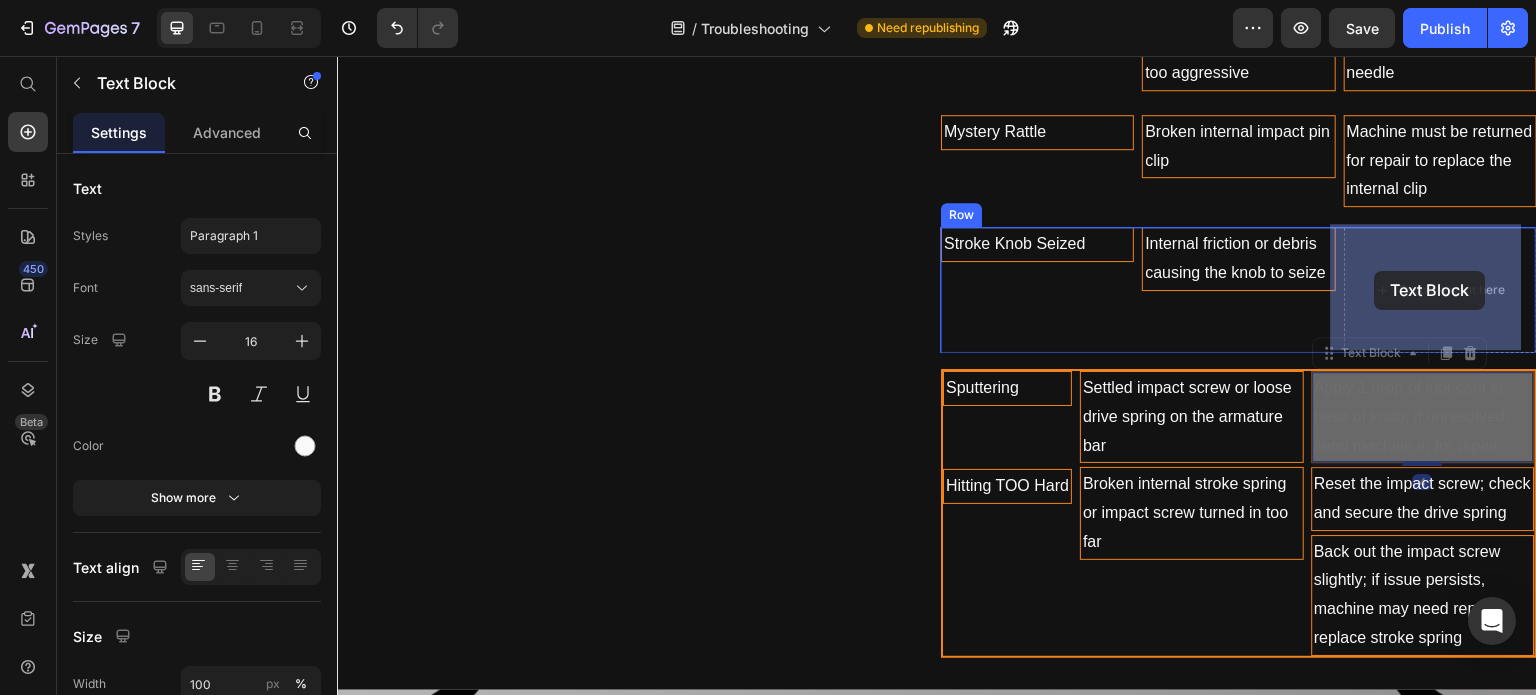 drag, startPoint x: 1356, startPoint y: 352, endPoint x: 1375, endPoint y: 279, distance: 75.43209 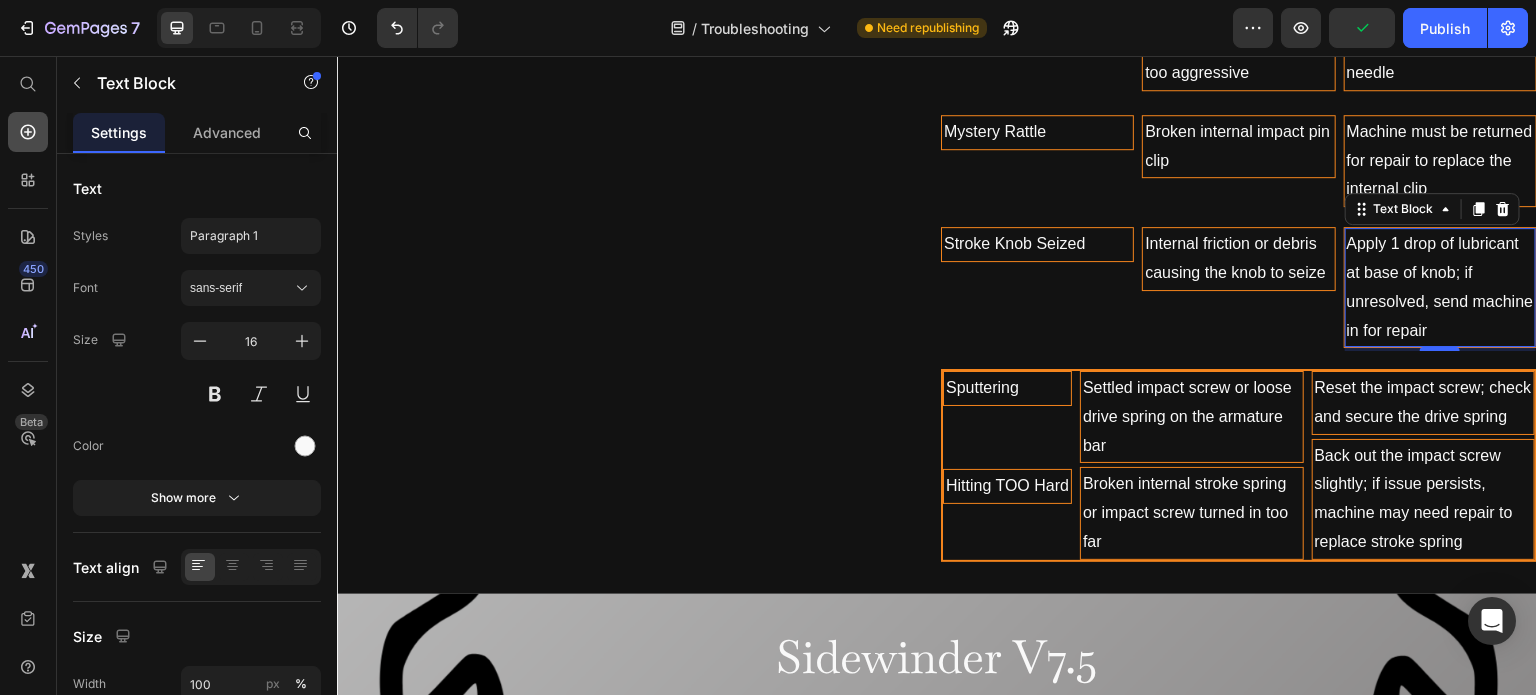 click 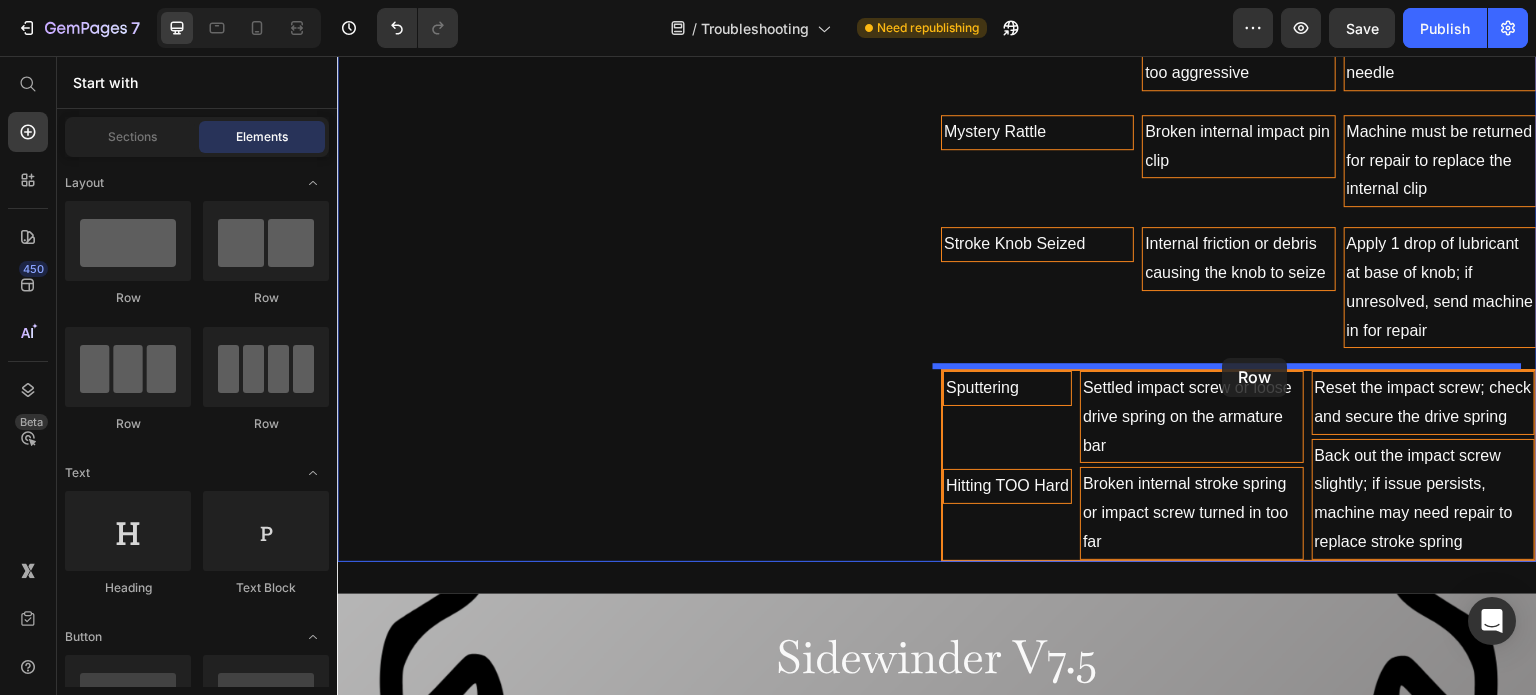 drag, startPoint x: 485, startPoint y: 289, endPoint x: 1223, endPoint y: 358, distance: 741.21857 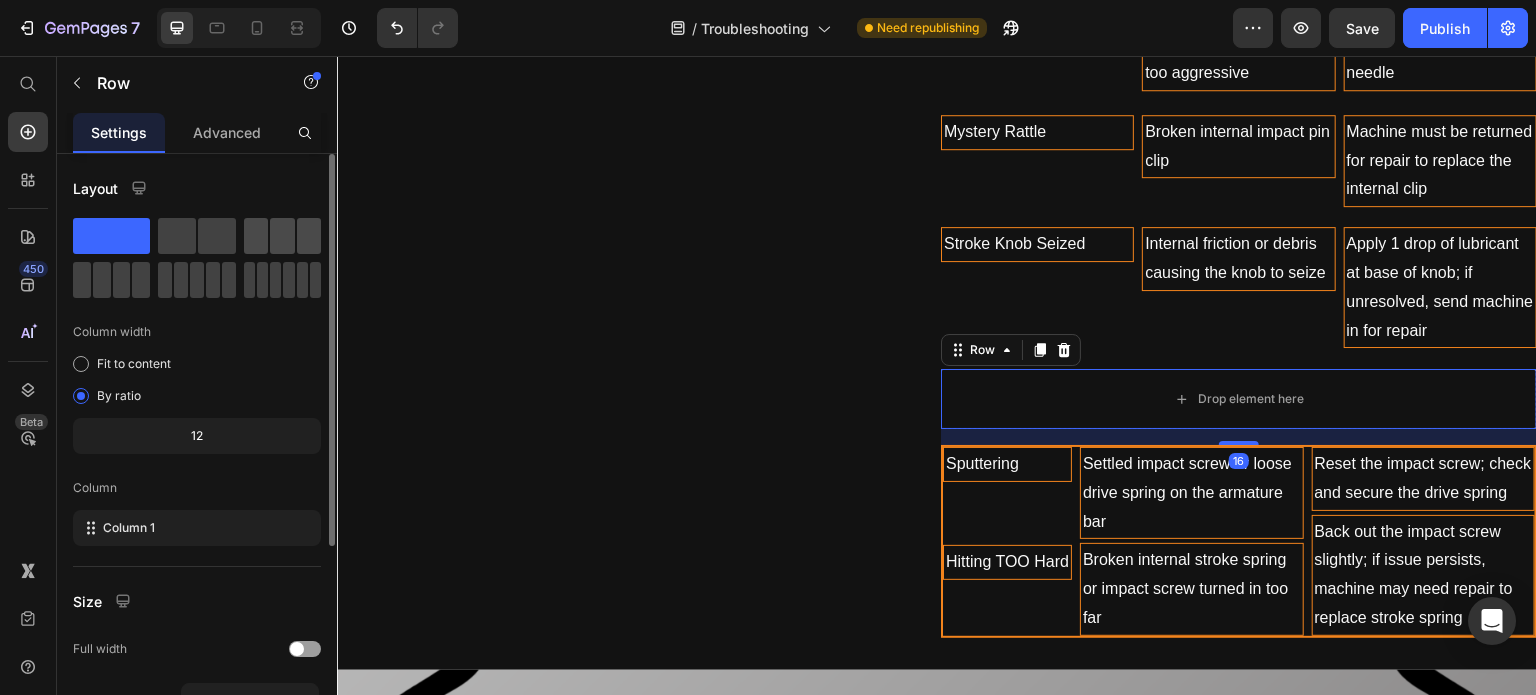 click 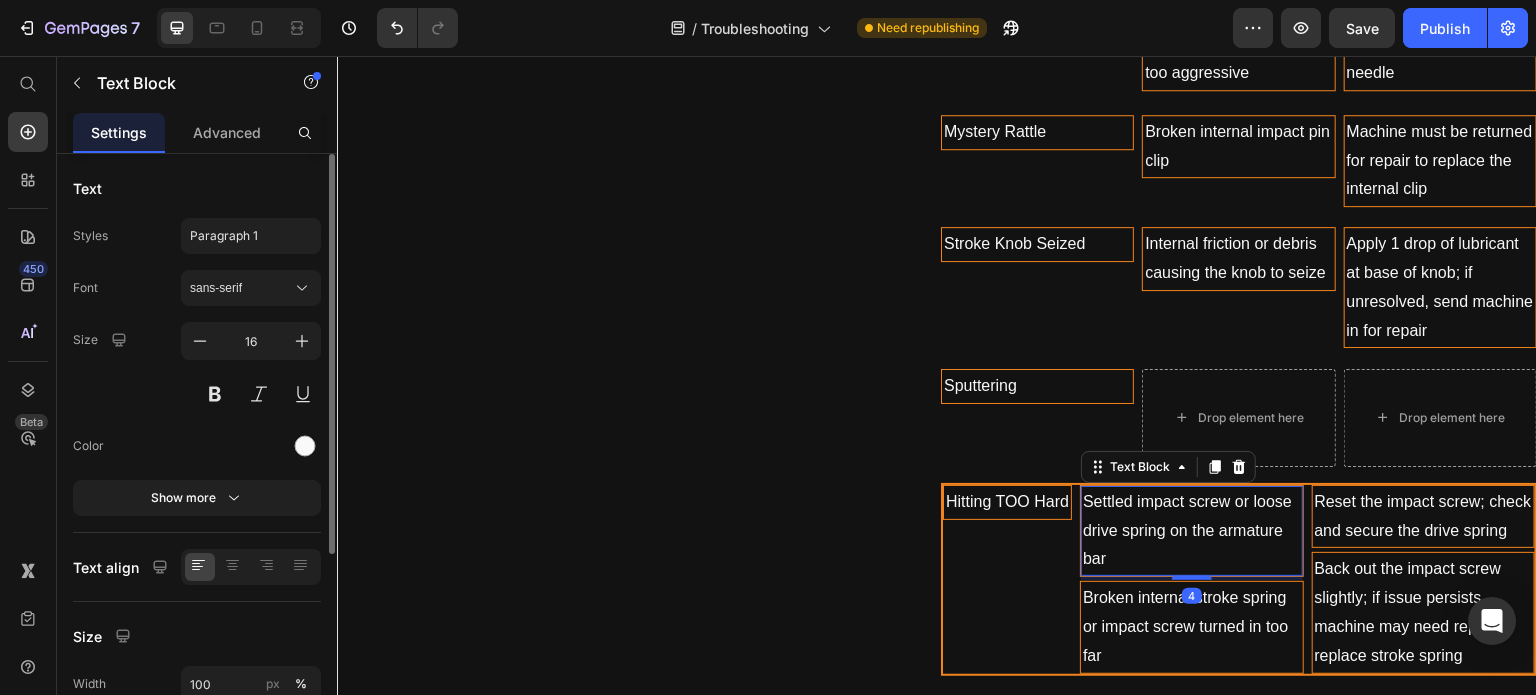 click on "Settled impact screw or loose drive spring on the armature bar" at bounding box center [1191, 531] 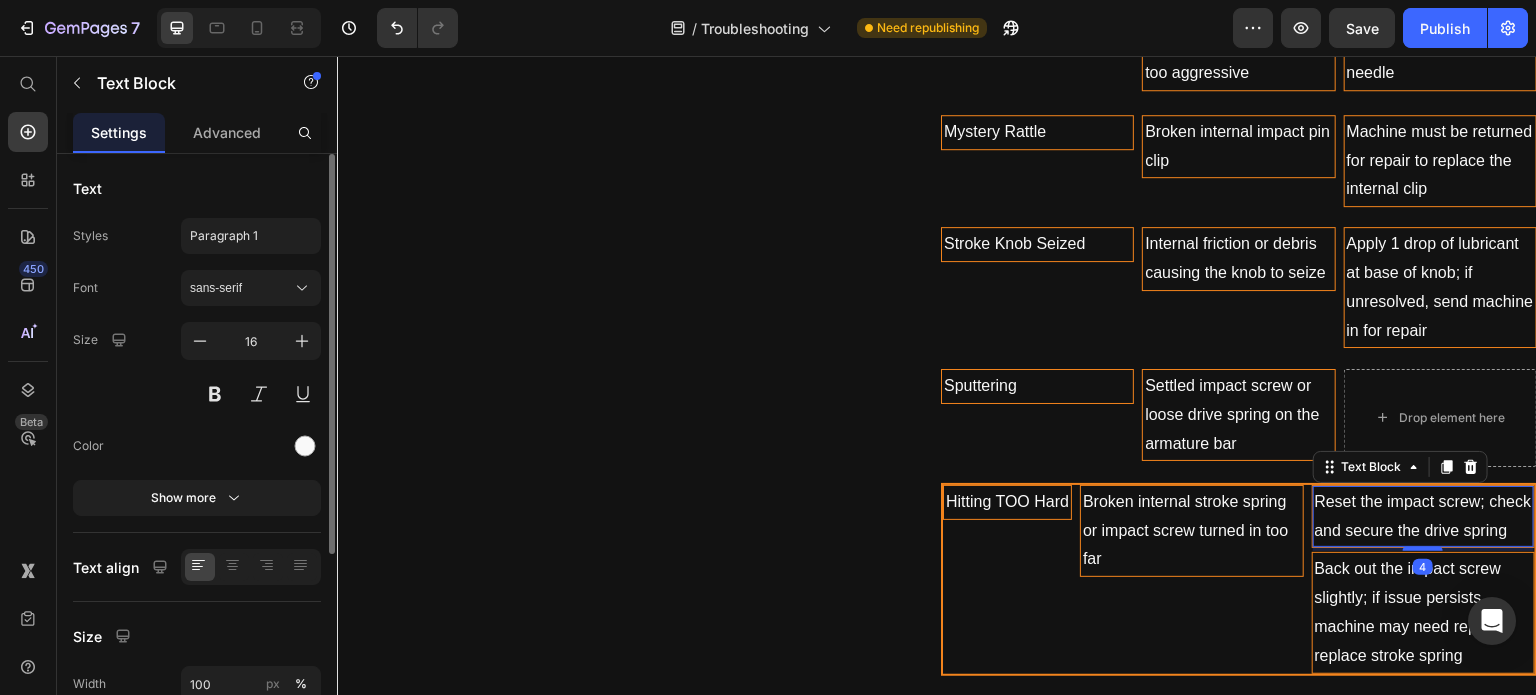 click on "Reset the impact screw; check and secure the drive spring" at bounding box center [1424, 517] 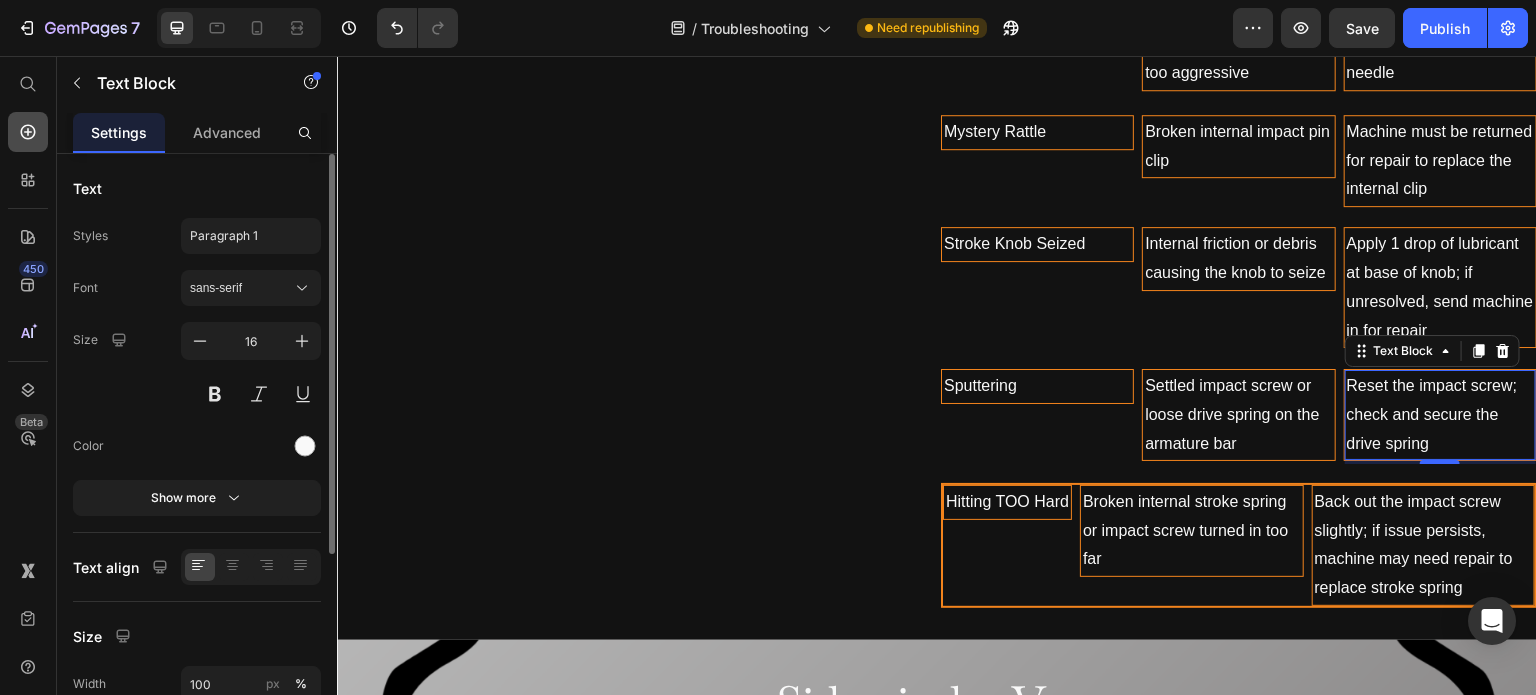 click 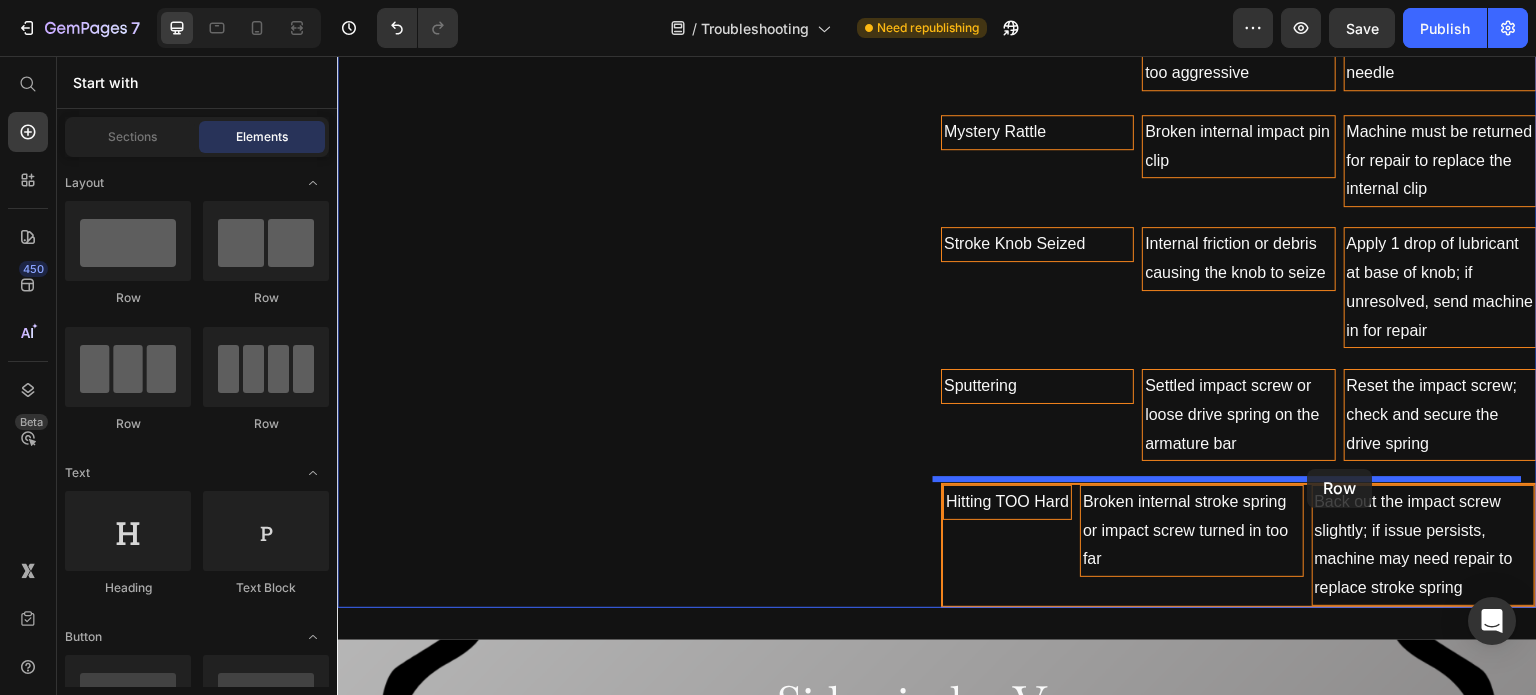 drag, startPoint x: 490, startPoint y: 283, endPoint x: 1308, endPoint y: 469, distance: 838.8802 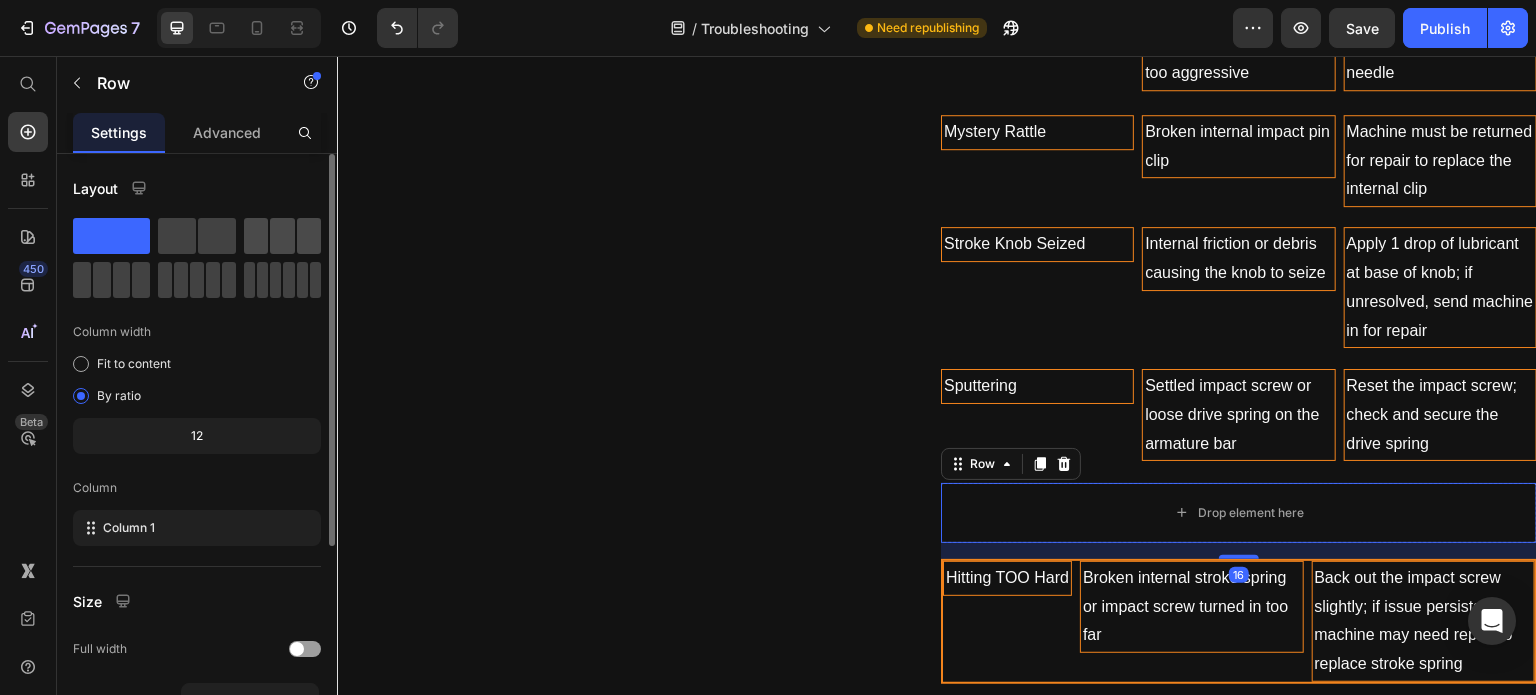 click 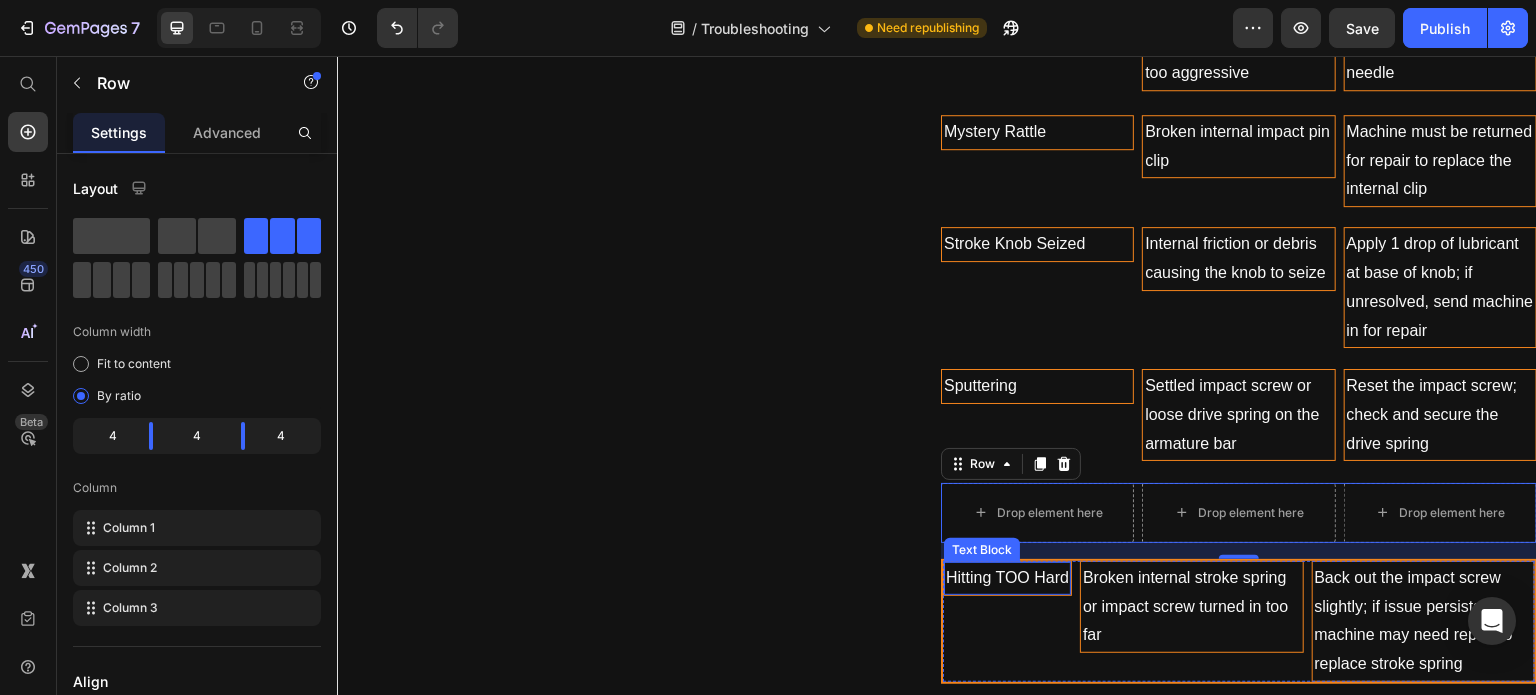 click on "Hitting TOO Hard" at bounding box center (1007, 578) 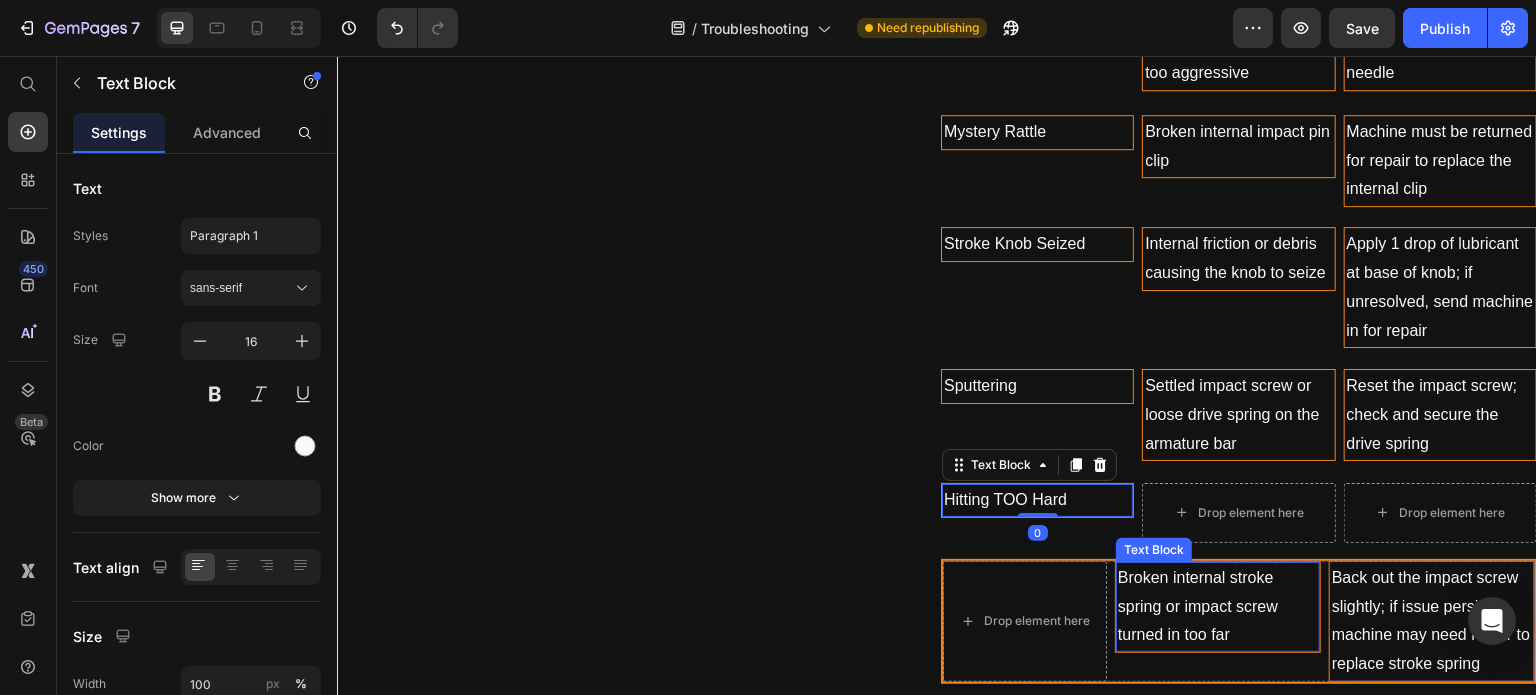 click on "Broken internal stroke spring or impact screw turned in too far" at bounding box center [1218, 607] 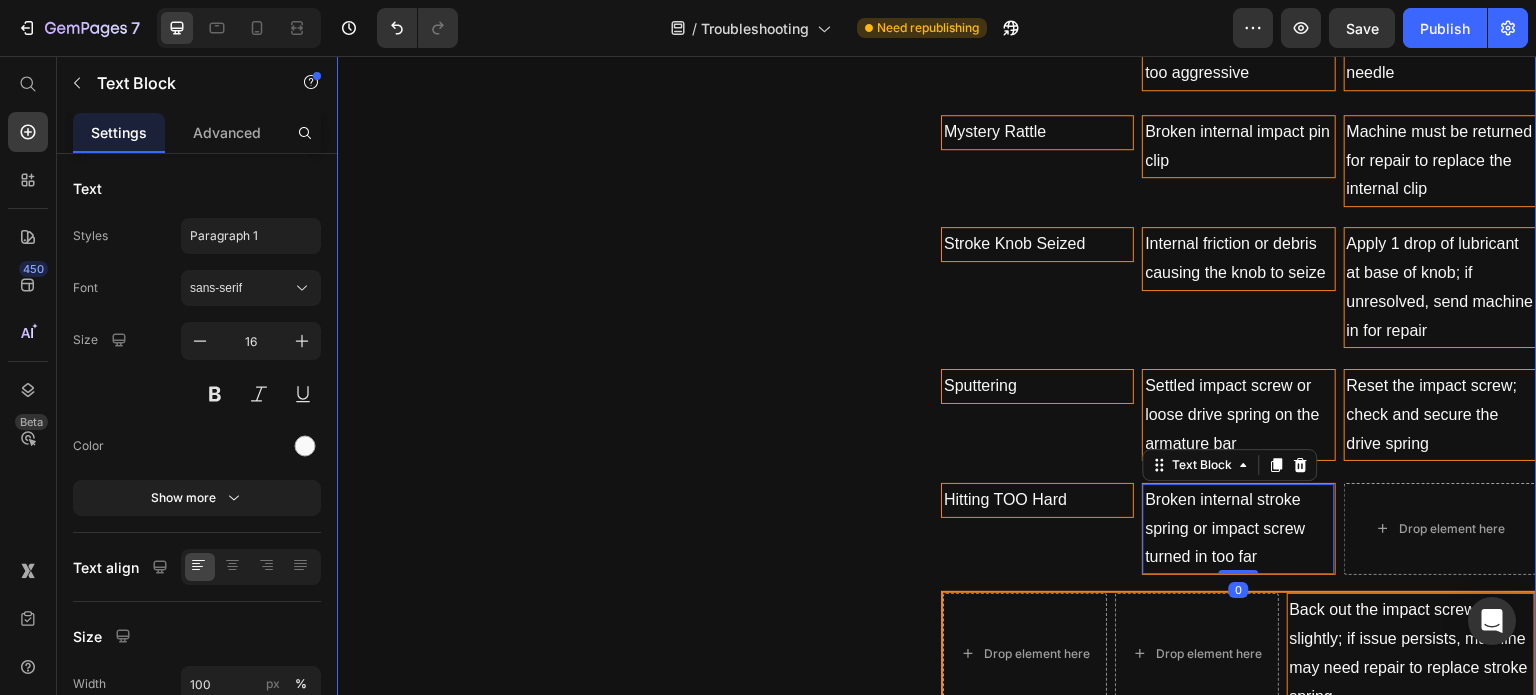 click on "Back out the impact screw slightly; if issue persists, machine may need repair to replace stroke spring" at bounding box center (1411, 653) 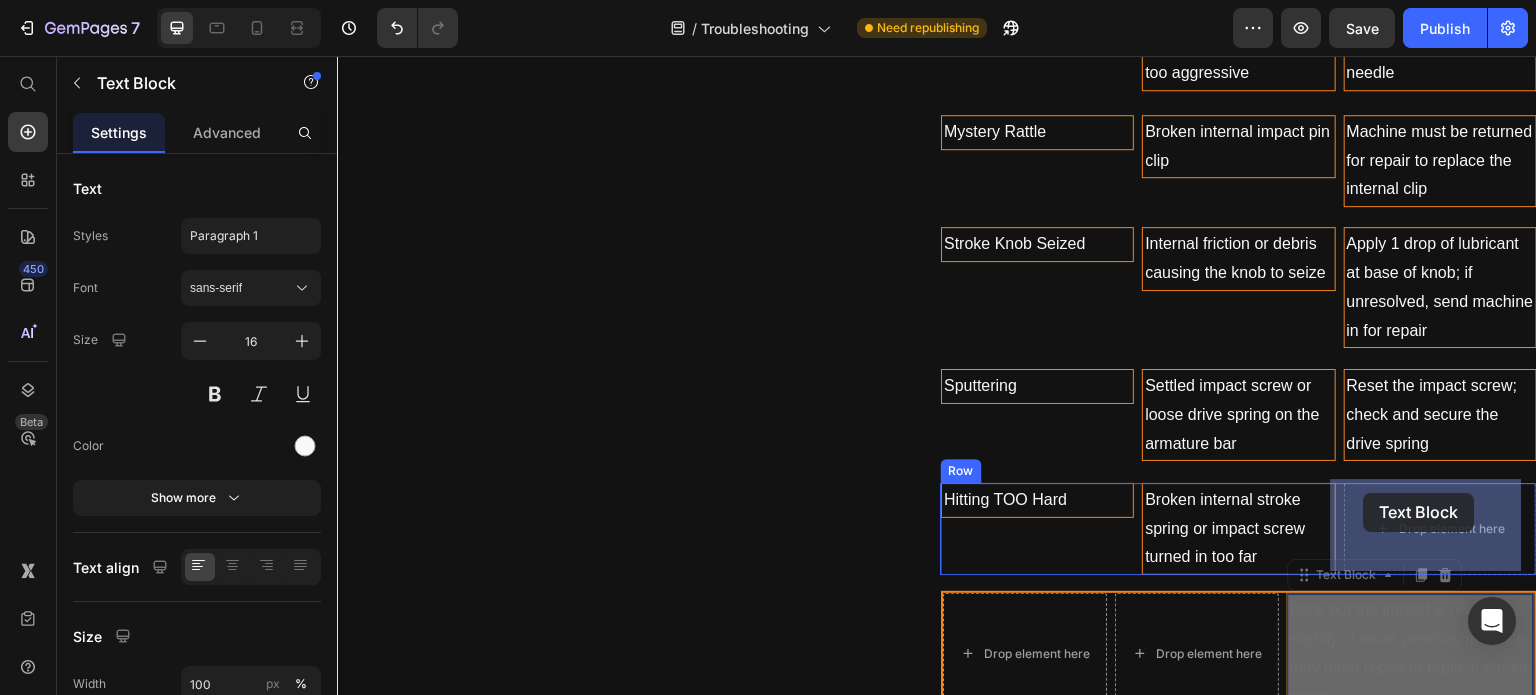 drag, startPoint x: 1320, startPoint y: 568, endPoint x: 1364, endPoint y: 488, distance: 91.3017 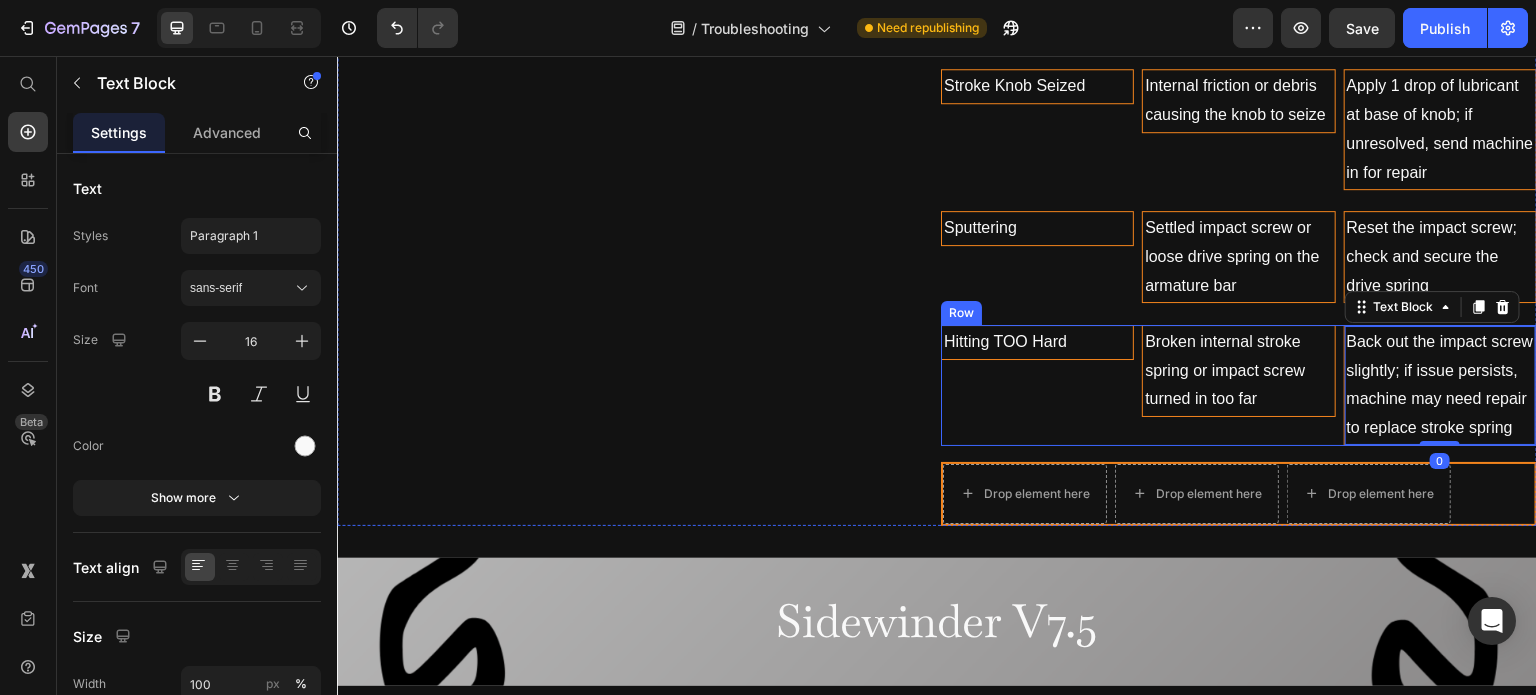 scroll, scrollTop: 2048, scrollLeft: 0, axis: vertical 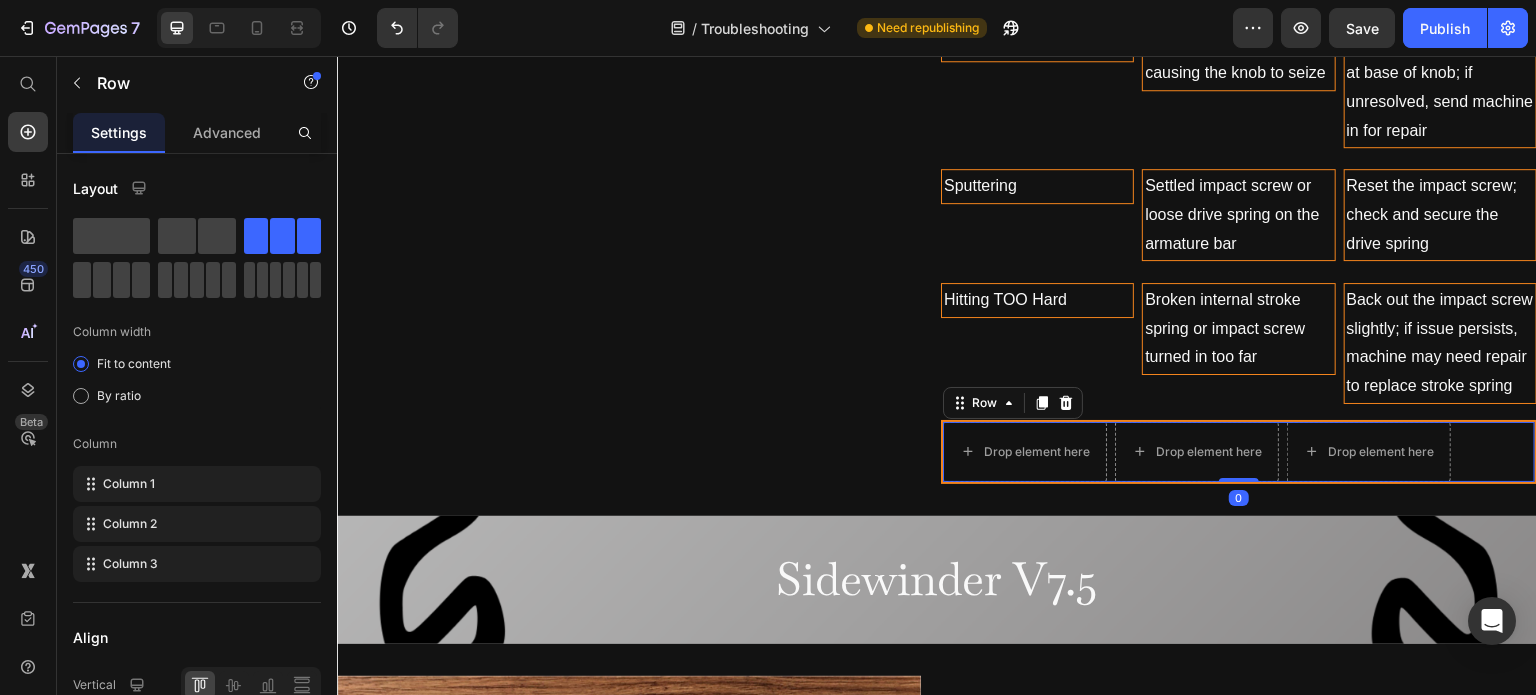 click on "Drop element here
Drop element here
Drop element here Row   0" at bounding box center (1239, 452) 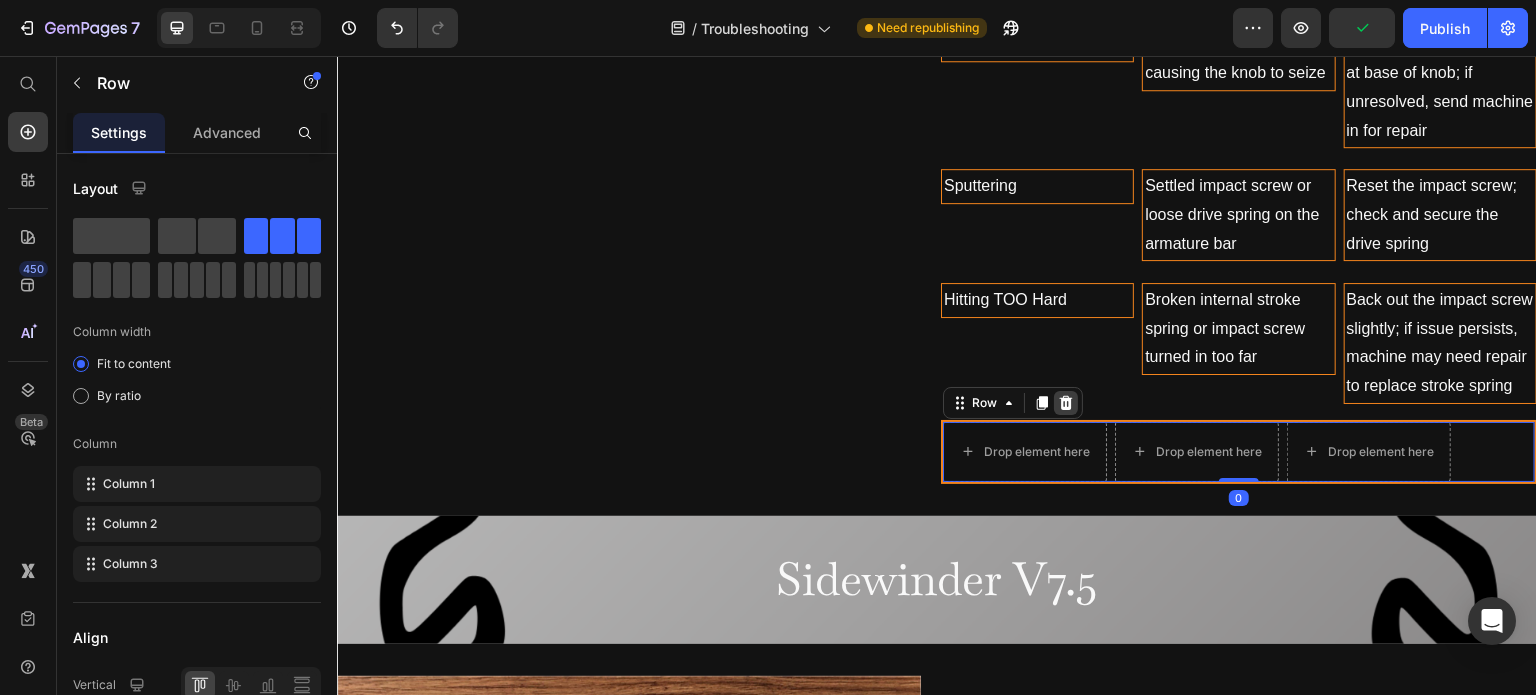 click 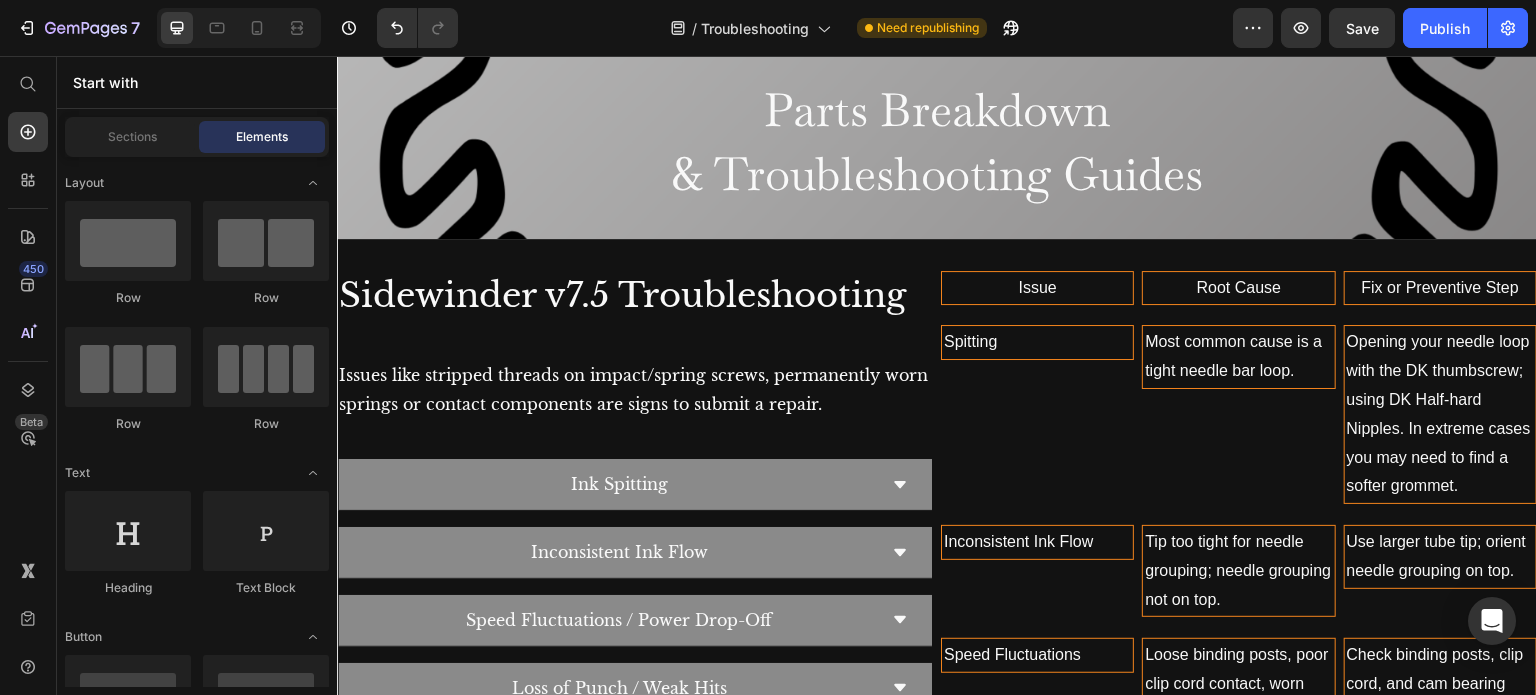 scroll, scrollTop: 848, scrollLeft: 0, axis: vertical 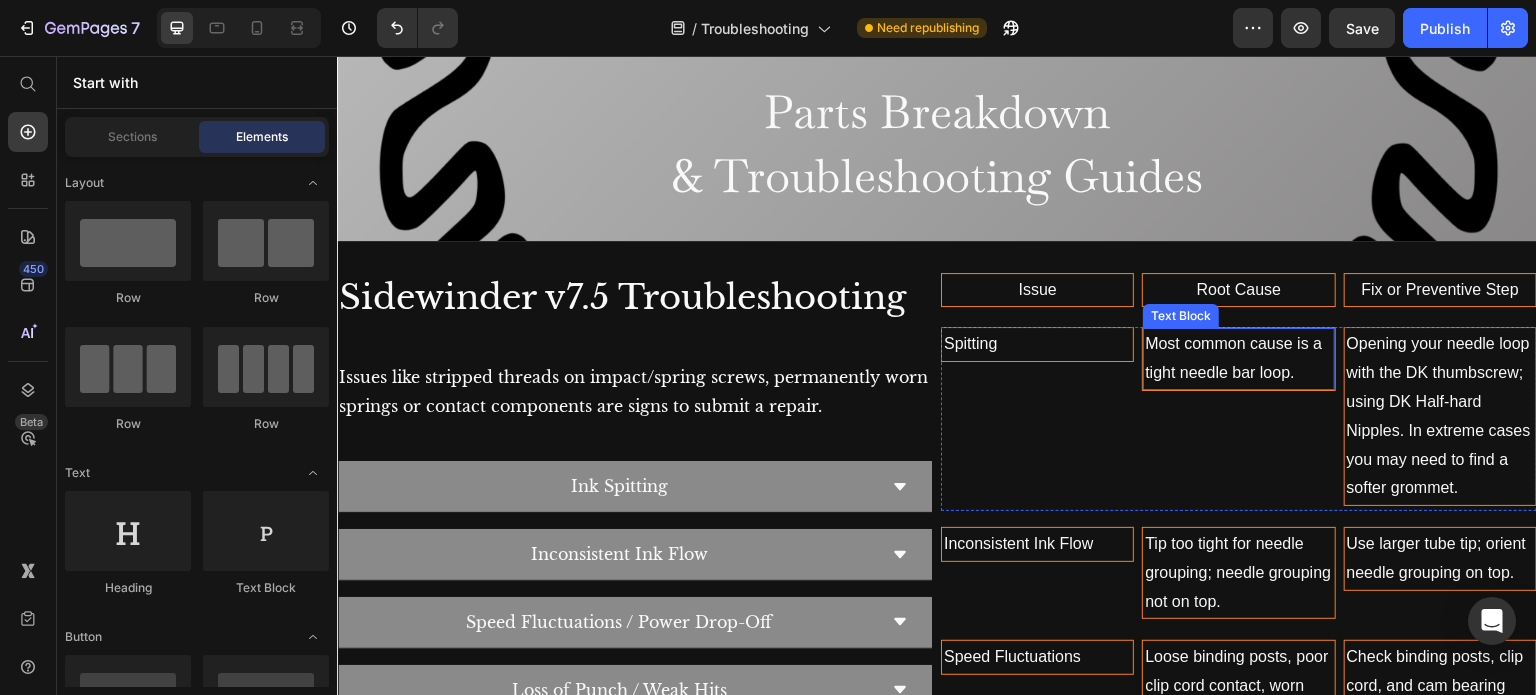 click on "Most common cause is a tight needle bar loop." at bounding box center [1238, 359] 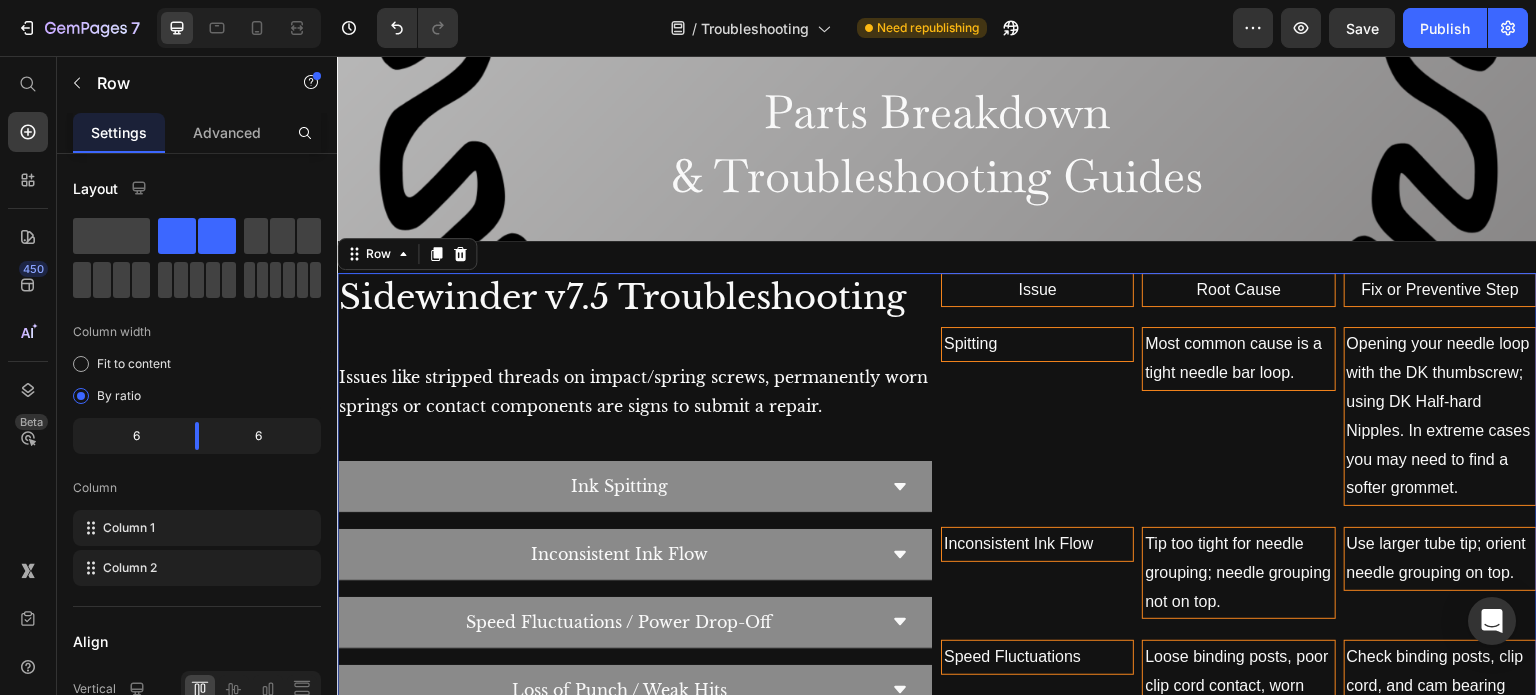 click on "Issue Text Block Root Cause Text Block Fix or Preventive Step Text Block Row Spitting Text Block Most common cause is a tight needle bar loop. Text Block Opening your needle loop with the DK thumbscrew; using DK Half-hard Nipples. In extreme cases you may need to find a softer grommet.  Text Block Row Inconsistent Ink Flow  Text Block Tip too tight for needle grouping; needle grouping not on top. Text Block Use larger tube tip; orient needle grouping on top. Text Block Row Speed Fluctuations Text Block Loose binding posts, poor clip cord contact, worn cam bearing, frayed wire, or bad solder Text Block Check binding posts, clip cord, and cam bearing spin. If all check out, return for repair Text Block Row Low punch or Weak hit Text Block Impact pin has settled; misaligned cam; loose armature bar; corroded pivot bearings Text Block Reset impact pin, align cam to 1 o’clock, check for armature bar movement, inspect pivot bearings for corrosion Text Block Row Snapping Bands Text Block Text Block Text Block Row" at bounding box center (1239, 944) 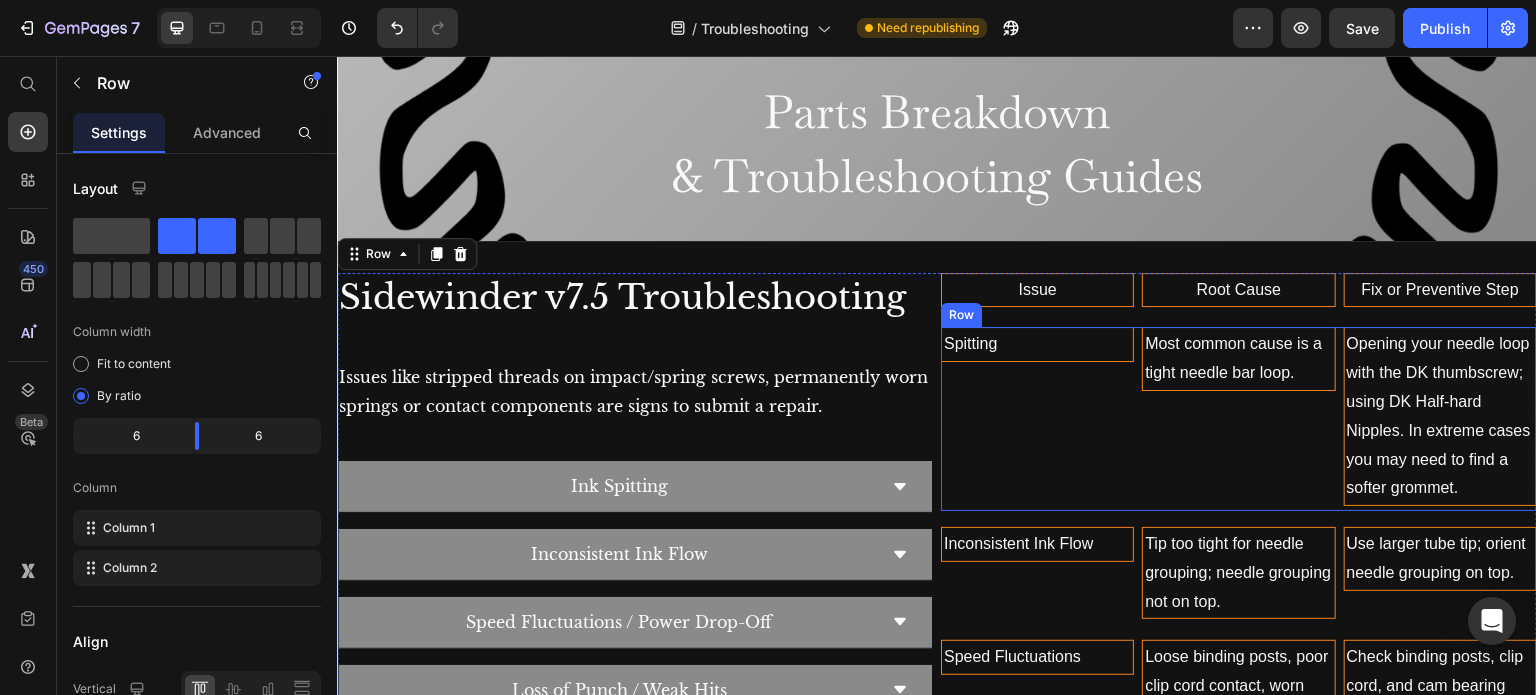 click on "Spitting Text Block" at bounding box center [1037, 419] 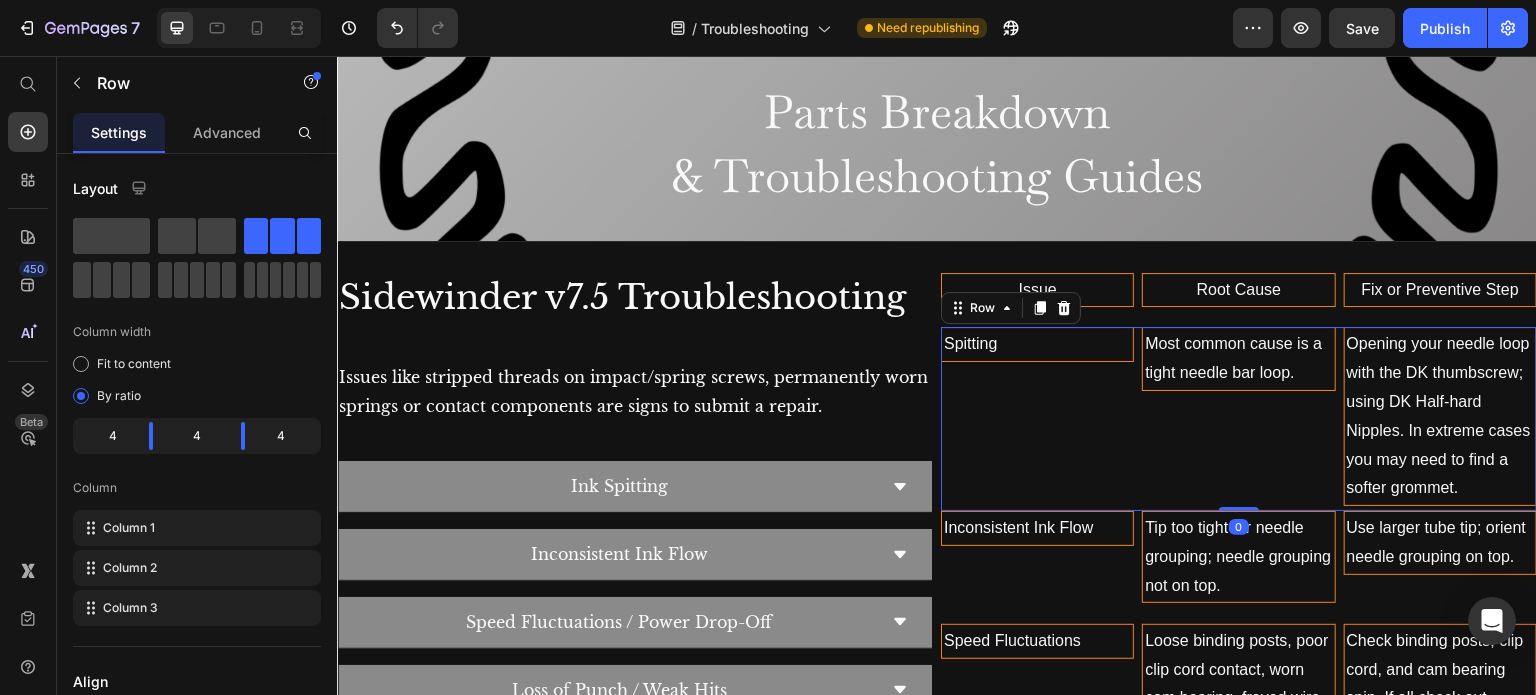 drag, startPoint x: 1231, startPoint y: 512, endPoint x: 1227, endPoint y: 491, distance: 21.377558 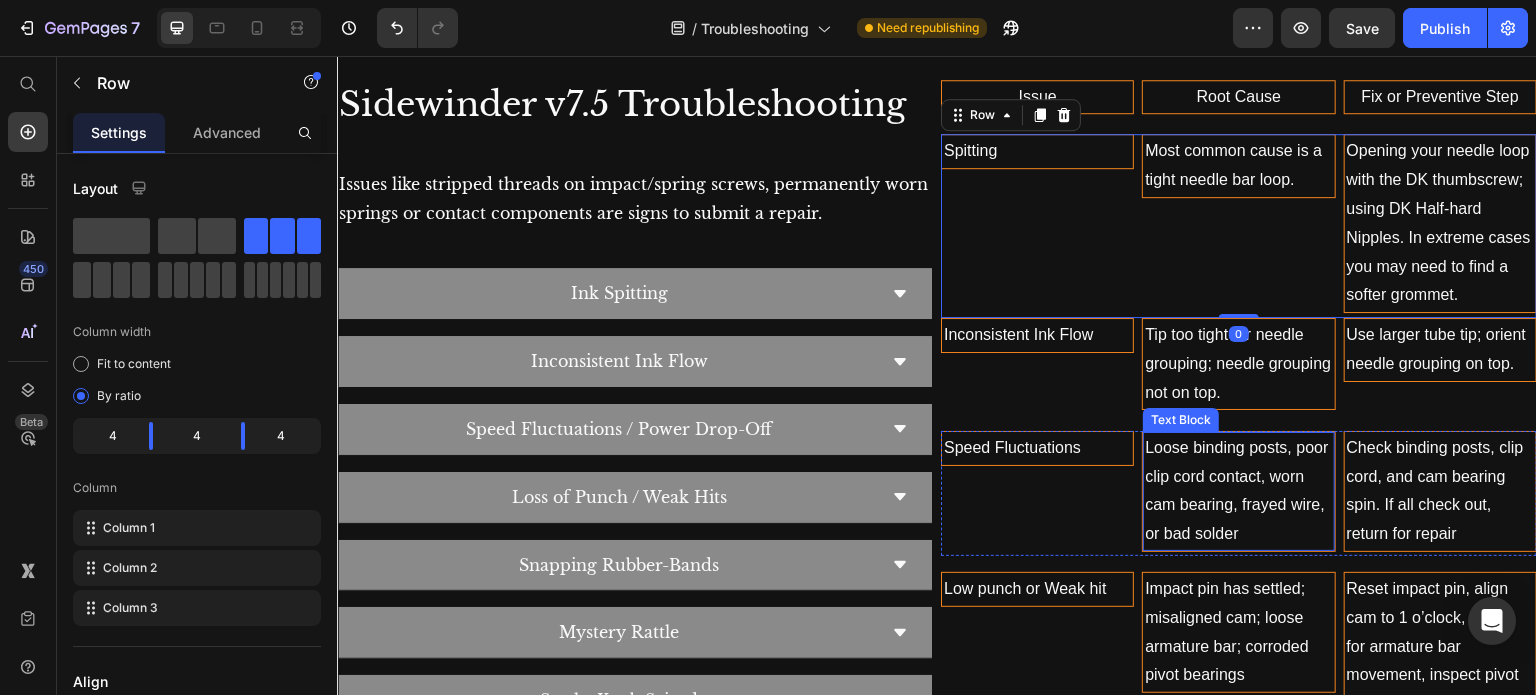 scroll, scrollTop: 1048, scrollLeft: 0, axis: vertical 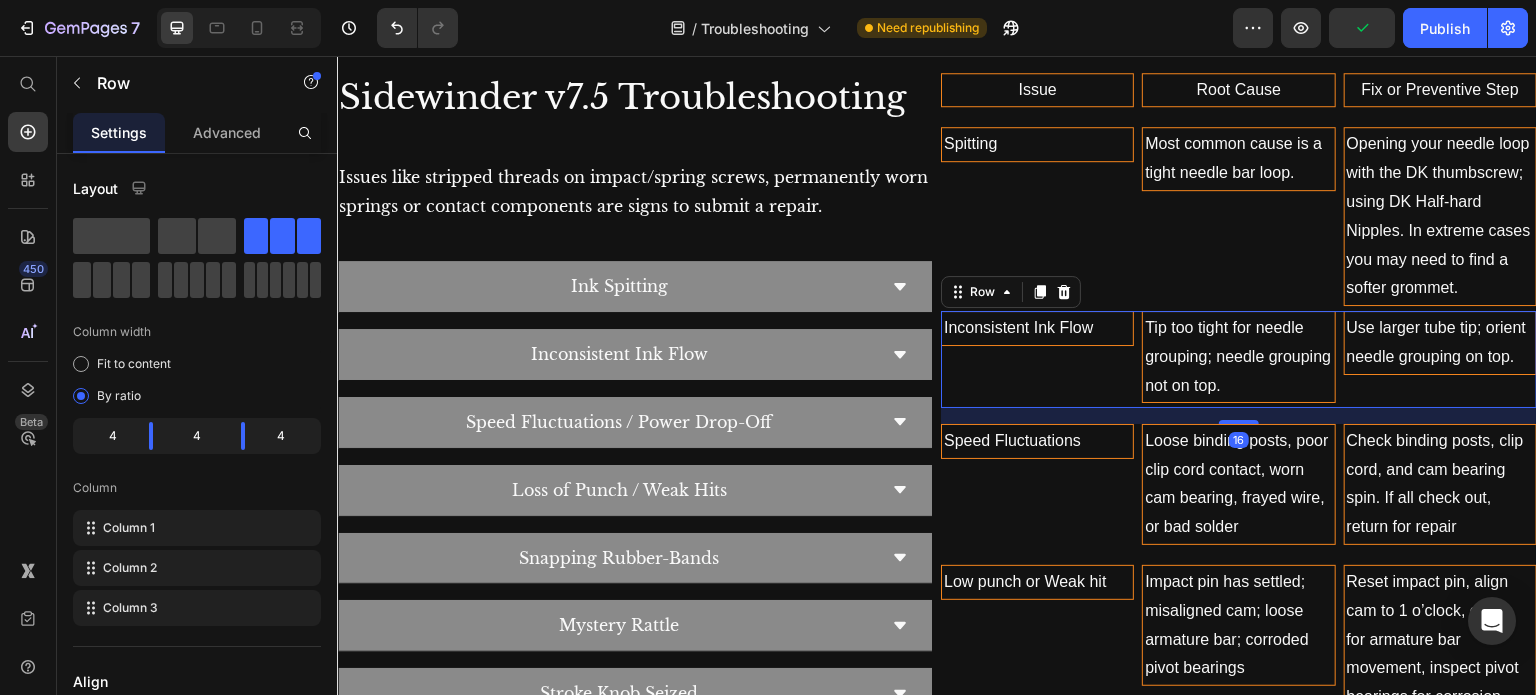 click on "Inconsistent Ink Flow  Text Block" at bounding box center (1037, 359) 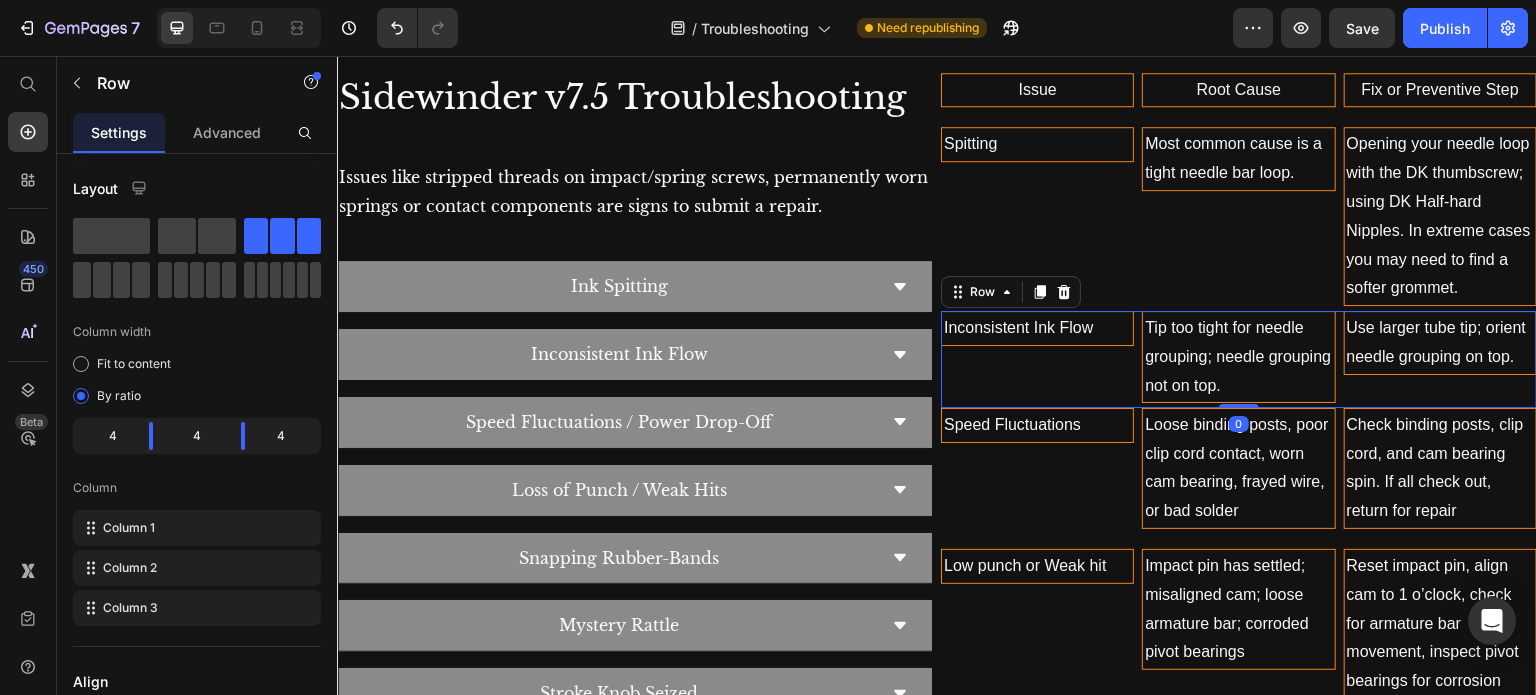 drag, startPoint x: 1235, startPoint y: 408, endPoint x: 1233, endPoint y: 385, distance: 23.086792 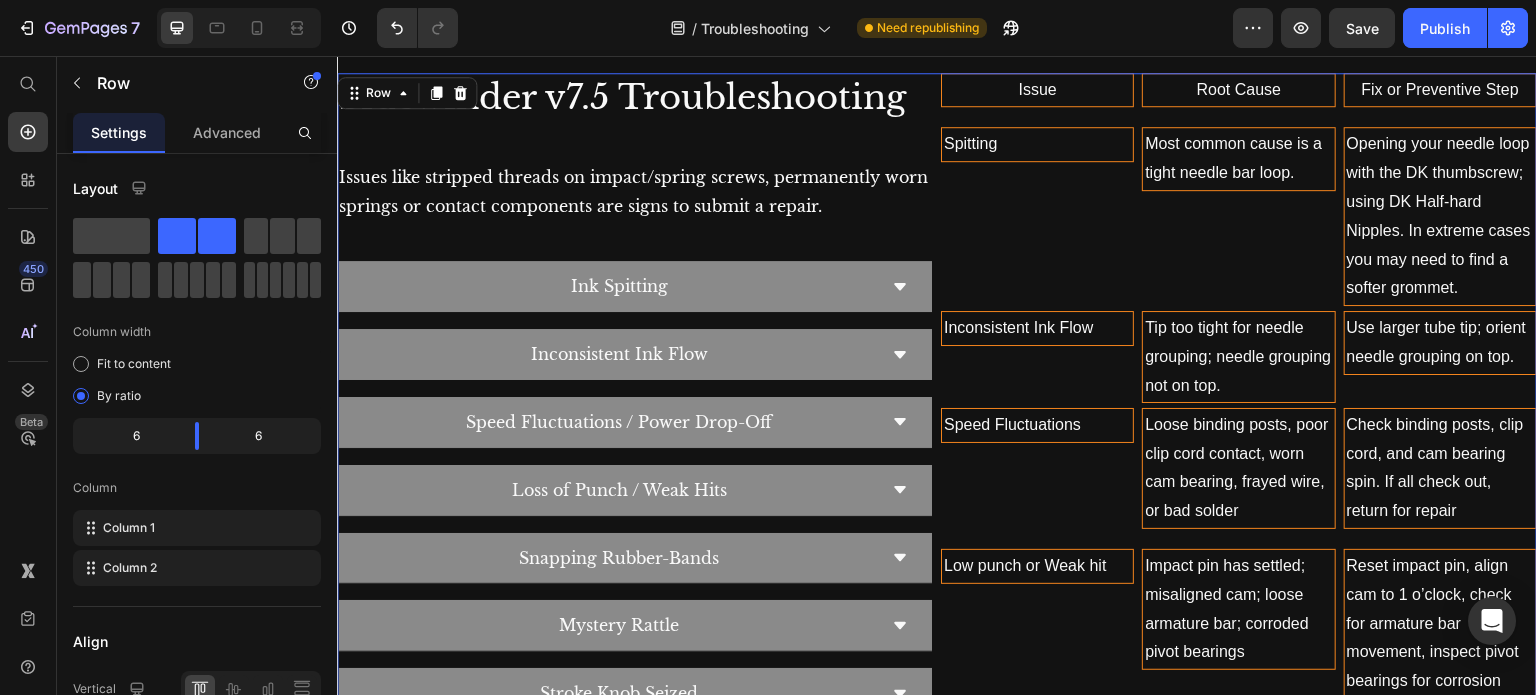 click on "Issue Text Block Root Cause Text Block Fix or Preventive Step Text Block Row Spitting Text Block Most common cause is a tight needle bar loop. Text Block Opening your needle loop with the DK thumbscrew; using DK Half-hard Nipples. In extreme cases you may need to find a softer grommet.  Text Block Row Inconsistent Ink Flow  Text Block Tip too tight for needle grouping; needle grouping not on top. Text Block Use larger tube tip; orient needle grouping on top. Text Block Row Speed Fluctuations Text Block Loose binding posts, poor clip cord contact, worn cam bearing, frayed wire, or bad solder Text Block Check binding posts, clip cord, and cam bearing spin. If all check out, return for repair Text Block Row Low punch or Weak hit Text Block Impact pin has settled; misaligned cam; loose armature bar; corroded pivot bearings Text Block Reset impact pin, align cam to 1 o’clock, check for armature bar movement, inspect pivot bearings for corrosion Text Block Row Snapping Bands Text Block Text Block Text Block Row" at bounding box center [1239, 728] 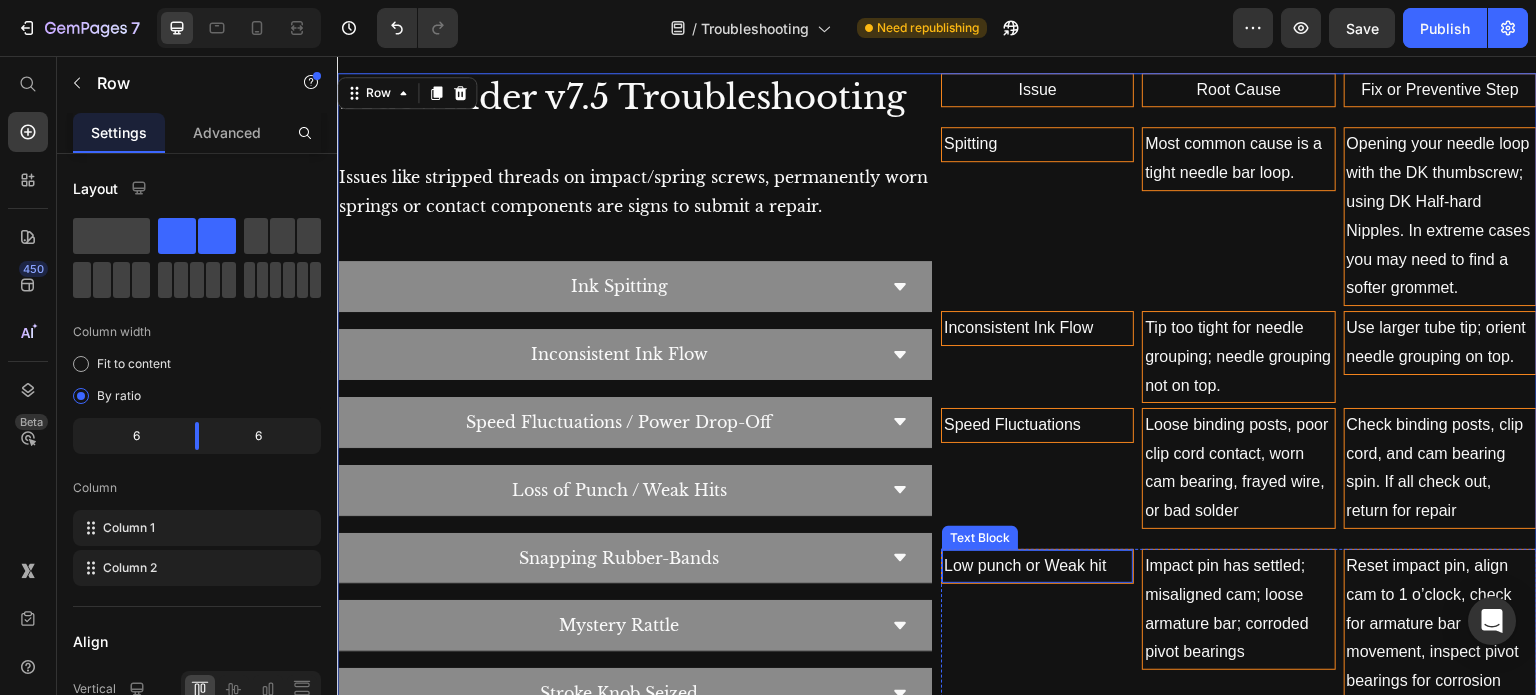 click on "Low punch or Weak hit" at bounding box center [1037, 566] 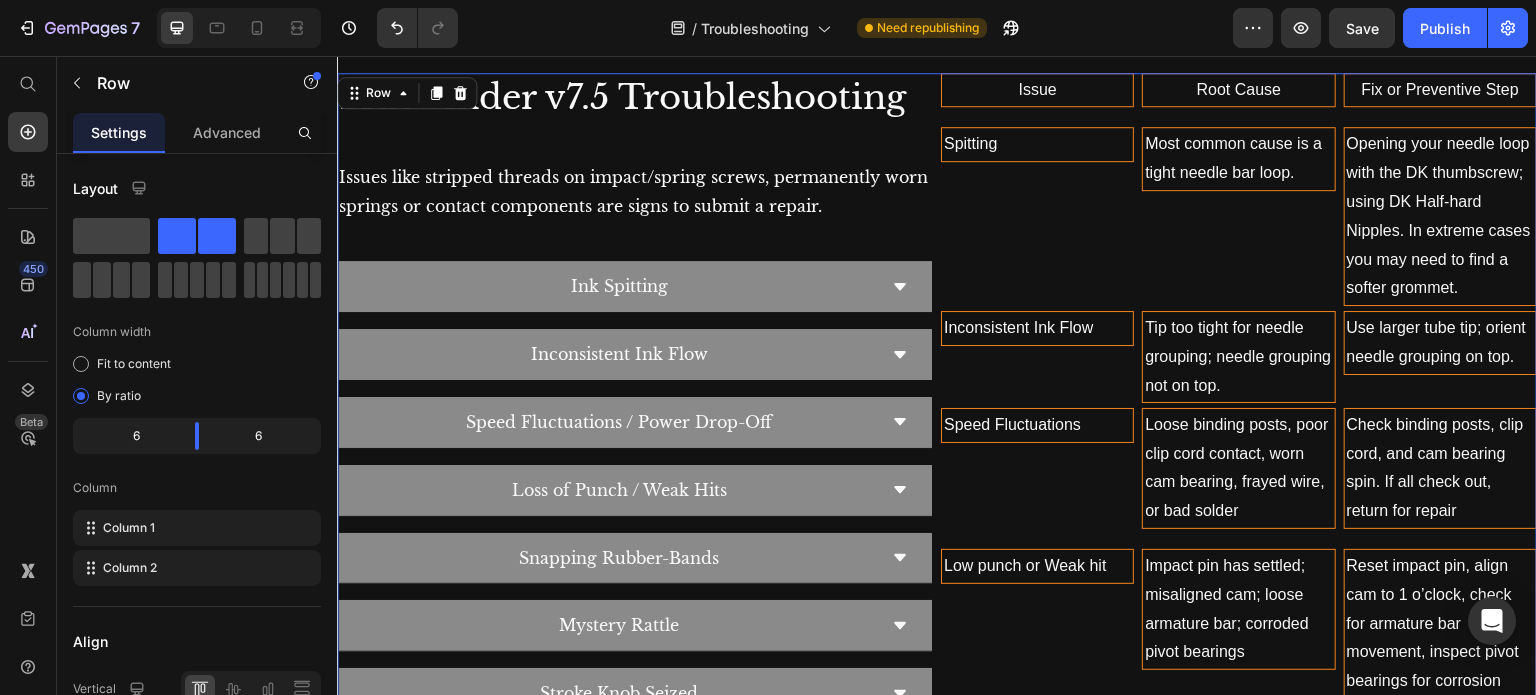click on "Issue Text Block Root Cause Text Block Fix or Preventive Step Text Block Row Spitting Text Block Most common cause is a tight needle bar loop. Text Block Opening your needle loop with the DK thumbscrew; using DK Half-hard Nipples. In extreme cases you may need to find a softer grommet.  Text Block Row Inconsistent Ink Flow  Text Block Tip too tight for needle grouping; needle grouping not on top. Text Block Use larger tube tip; orient needle grouping on top. Text Block Row Speed Fluctuations Text Block Loose binding posts, poor clip cord contact, worn cam bearing, frayed wire, or bad solder Text Block Check binding posts, clip cord, and cam bearing spin. If all check out, return for repair Text Block Row Low punch or Weak hit Text Block Impact pin has settled; misaligned cam; loose armature bar; corroded pivot bearings Text Block Reset impact pin, align cam to 1 o’clock, check for armature bar movement, inspect pivot bearings for corrosion Text Block Row Snapping Bands Text Block Text Block Text Block Row" at bounding box center [1239, 728] 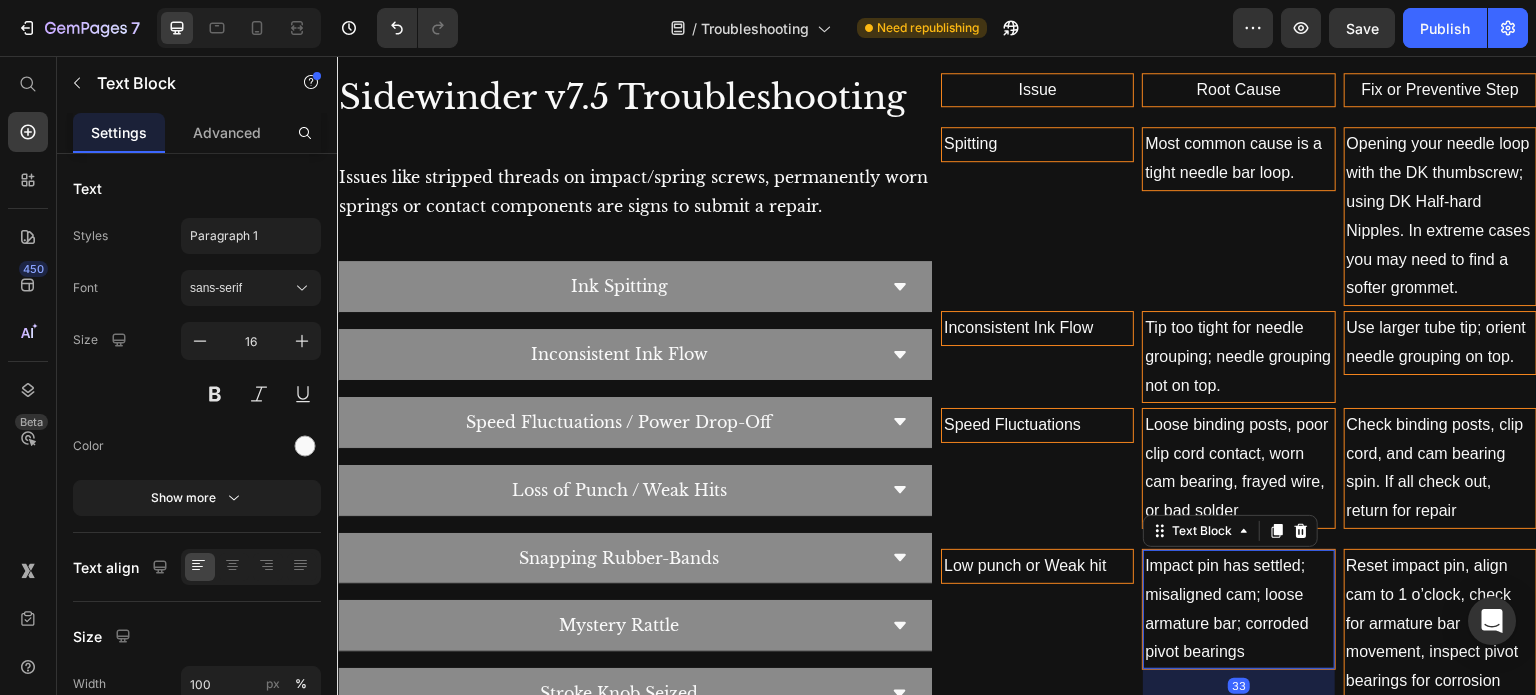 click on "Impact pin has settled; misaligned cam; loose armature bar; corroded pivot bearings" at bounding box center [1238, 609] 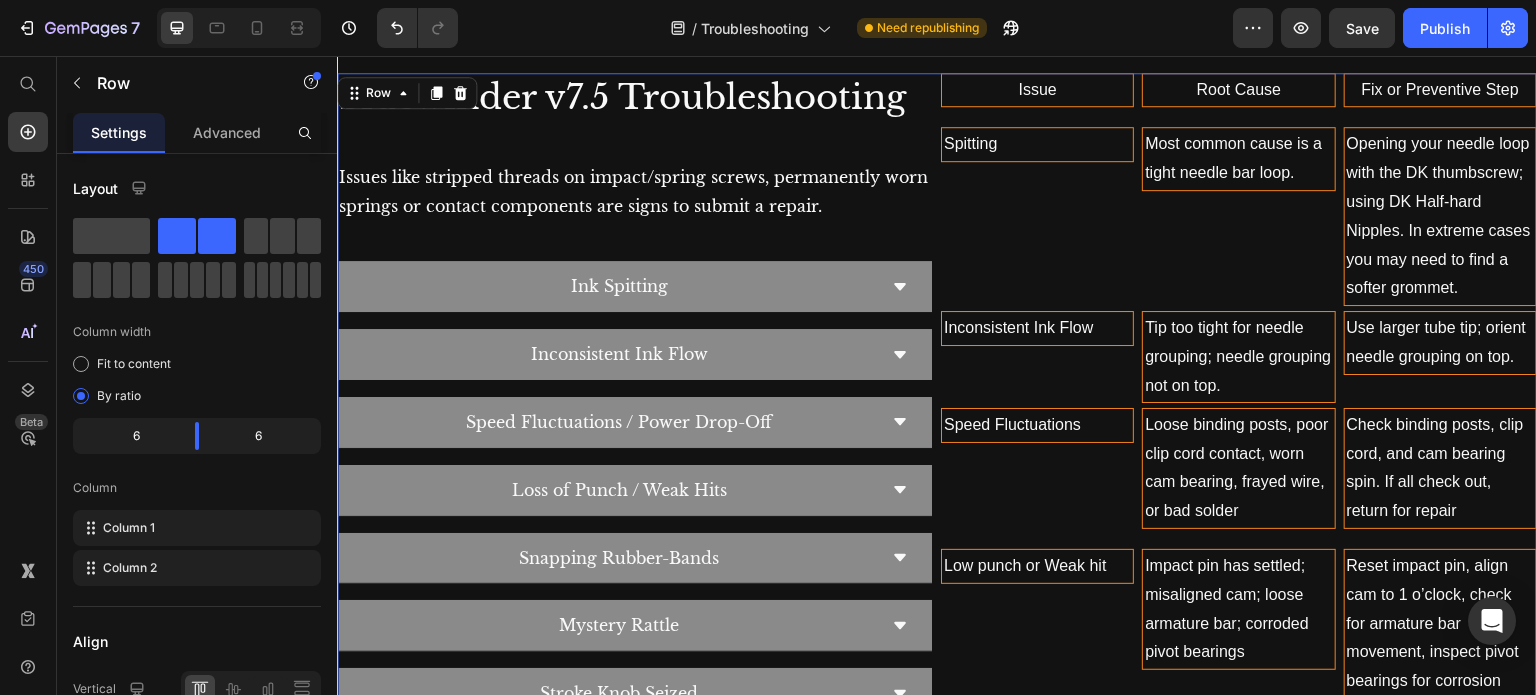 click on "Issue Text Block Root Cause Text Block Fix or Preventive Step Text Block Row Spitting Text Block Most common cause is a tight needle bar loop. Text Block Opening your needle loop with the DK thumbscrew; using DK Half-hard Nipples. In extreme cases you may need to find a softer grommet.  Text Block Row Inconsistent Ink Flow  Text Block Tip too tight for needle grouping; needle grouping not on top. Text Block Use larger tube tip; orient needle grouping on top. Text Block Row Speed Fluctuations Text Block Loose binding posts, poor clip cord contact, worn cam bearing, frayed wire, or bad solder Text Block Check binding posts, clip cord, and cam bearing spin. If all check out, return for repair Text Block Row Low punch or Weak hit Text Block Impact pin has settled; misaligned cam; loose armature bar; corroded pivot bearings Text Block Reset impact pin, align cam to 1 o’clock, check for armature bar movement, inspect pivot bearings for corrosion Text Block Row Snapping Bands Text Block Text Block Text Block Row" at bounding box center (1239, 728) 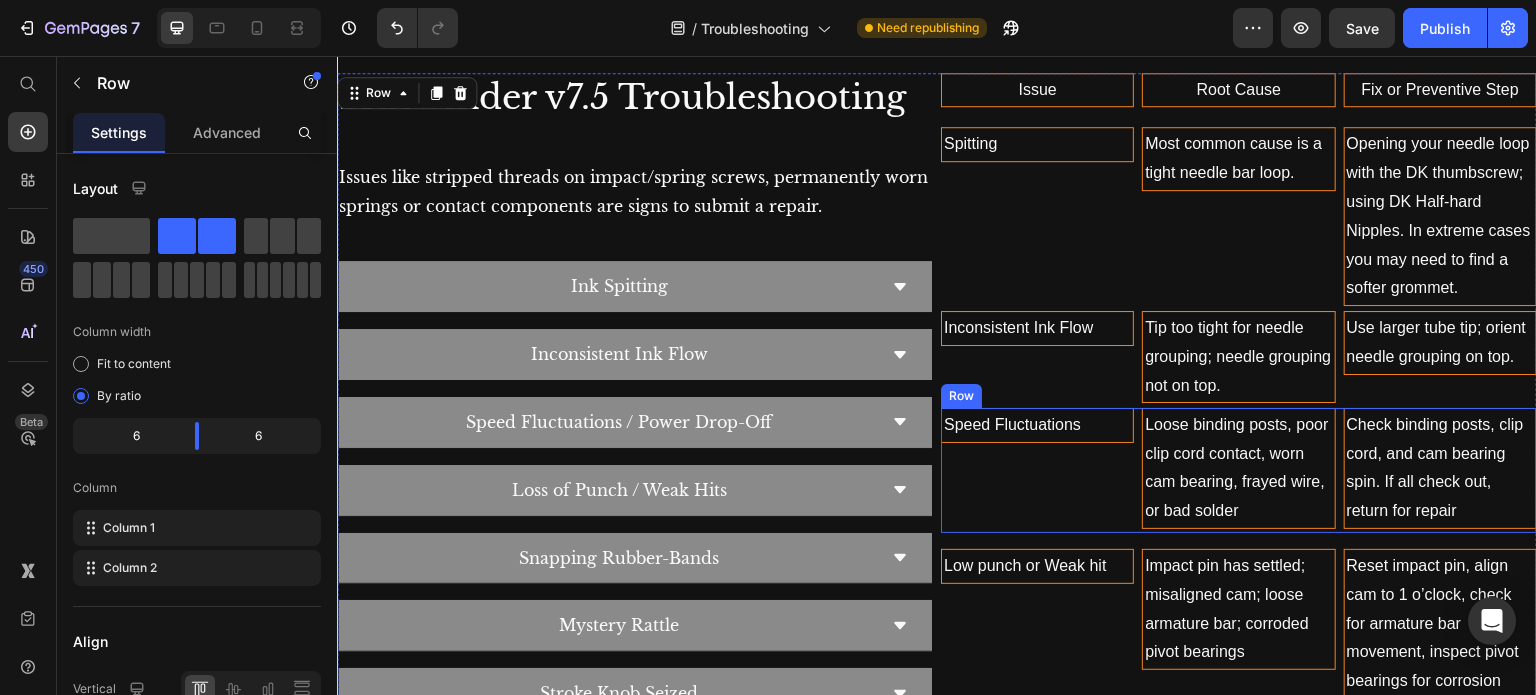 click on "Speed Fluctuations Text Block" at bounding box center [1037, 470] 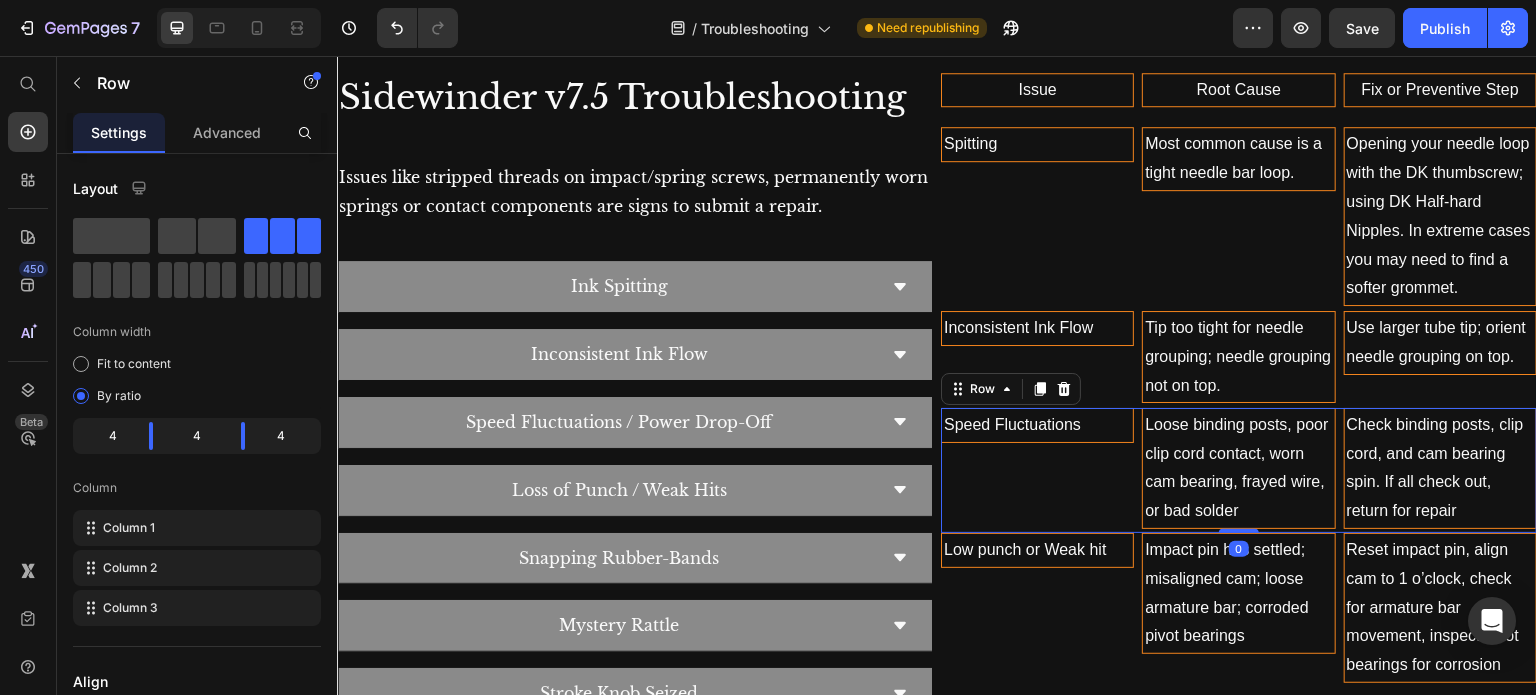 drag, startPoint x: 1220, startPoint y: 532, endPoint x: 1216, endPoint y: 510, distance: 22.36068 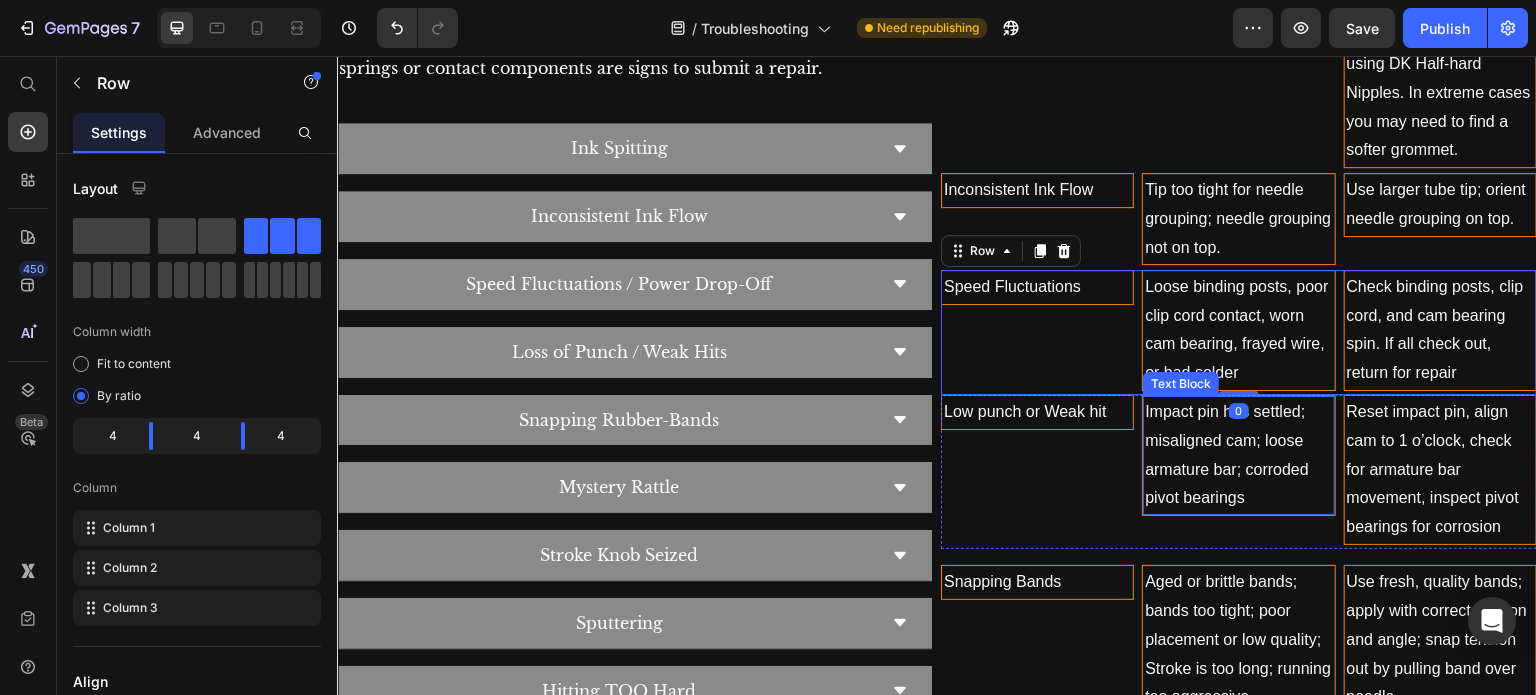 scroll, scrollTop: 1248, scrollLeft: 0, axis: vertical 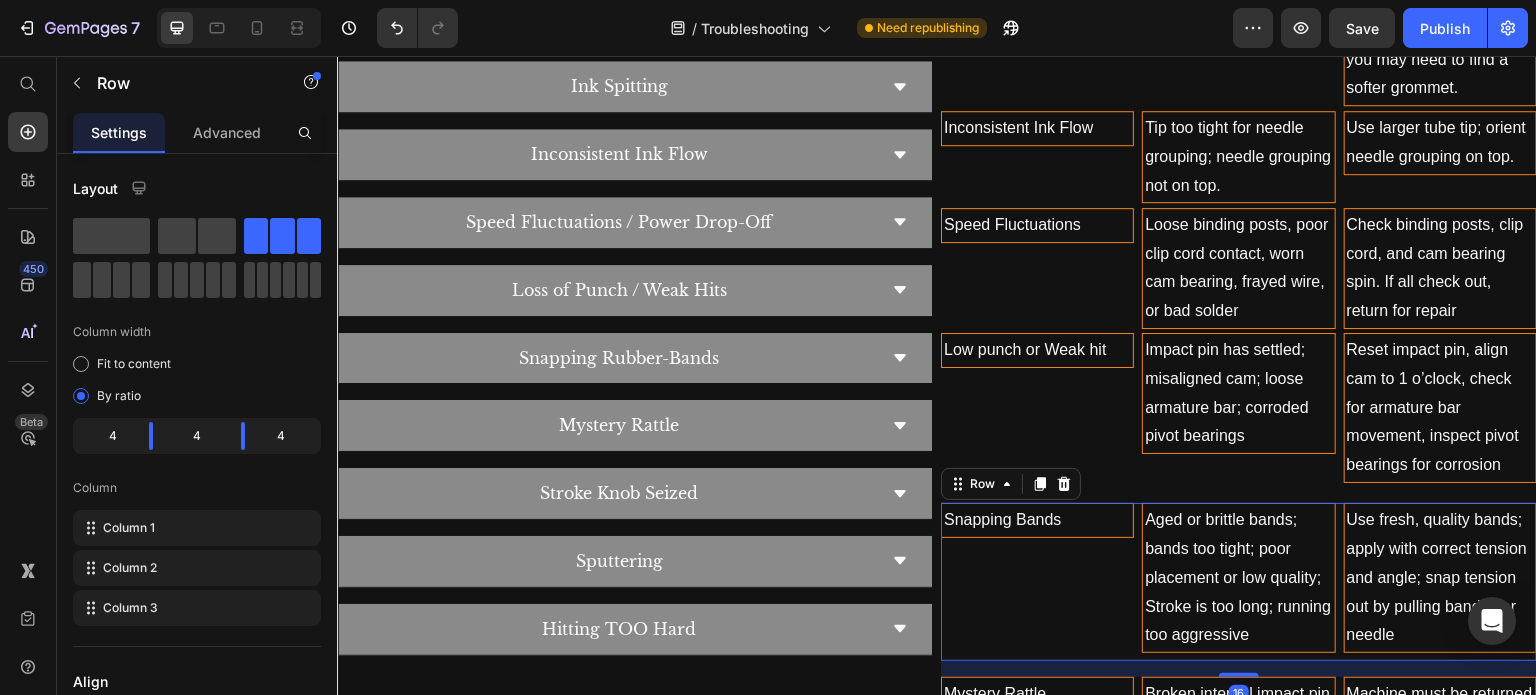 click on "Snapping Bands Text Block" at bounding box center (1037, 582) 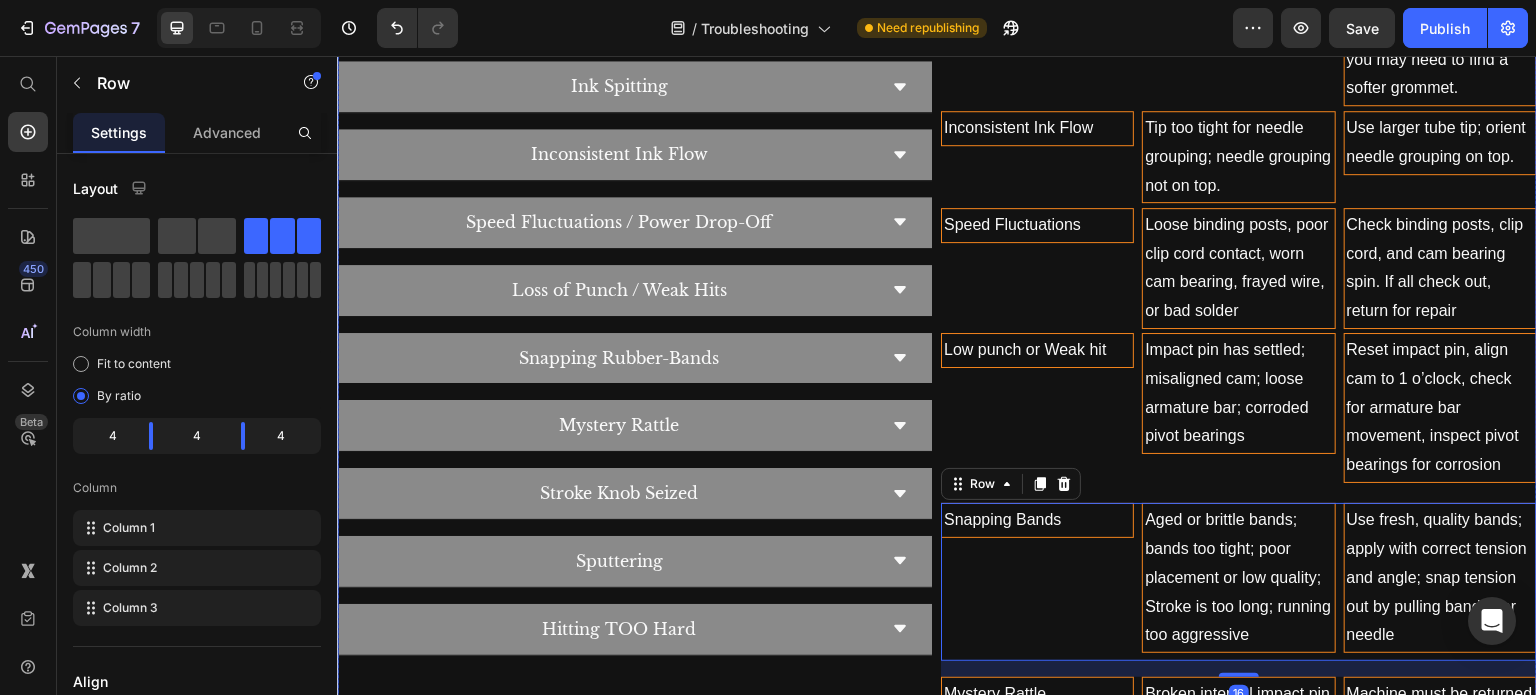 click on "Low punch or Weak hit Text Block" at bounding box center (1037, 410) 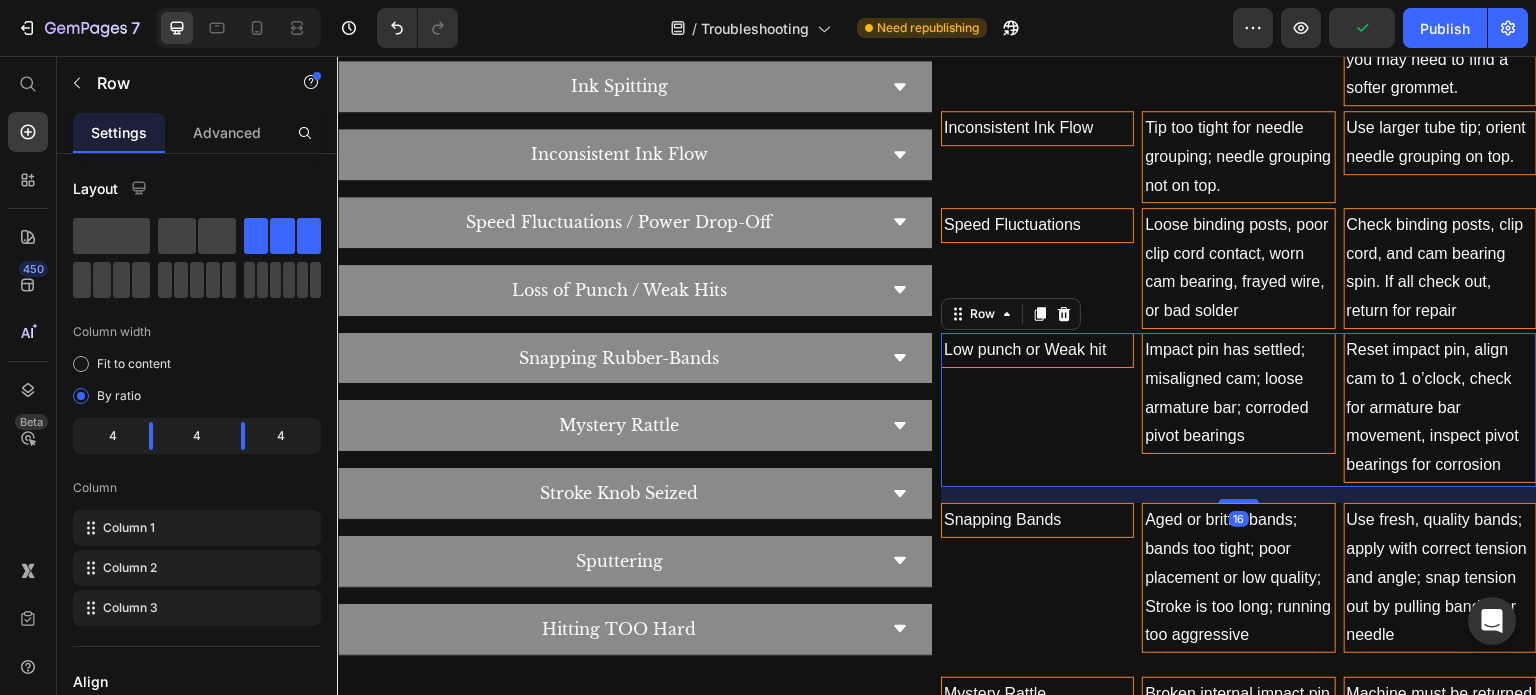 drag, startPoint x: 1227, startPoint y: 489, endPoint x: 1227, endPoint y: 476, distance: 13 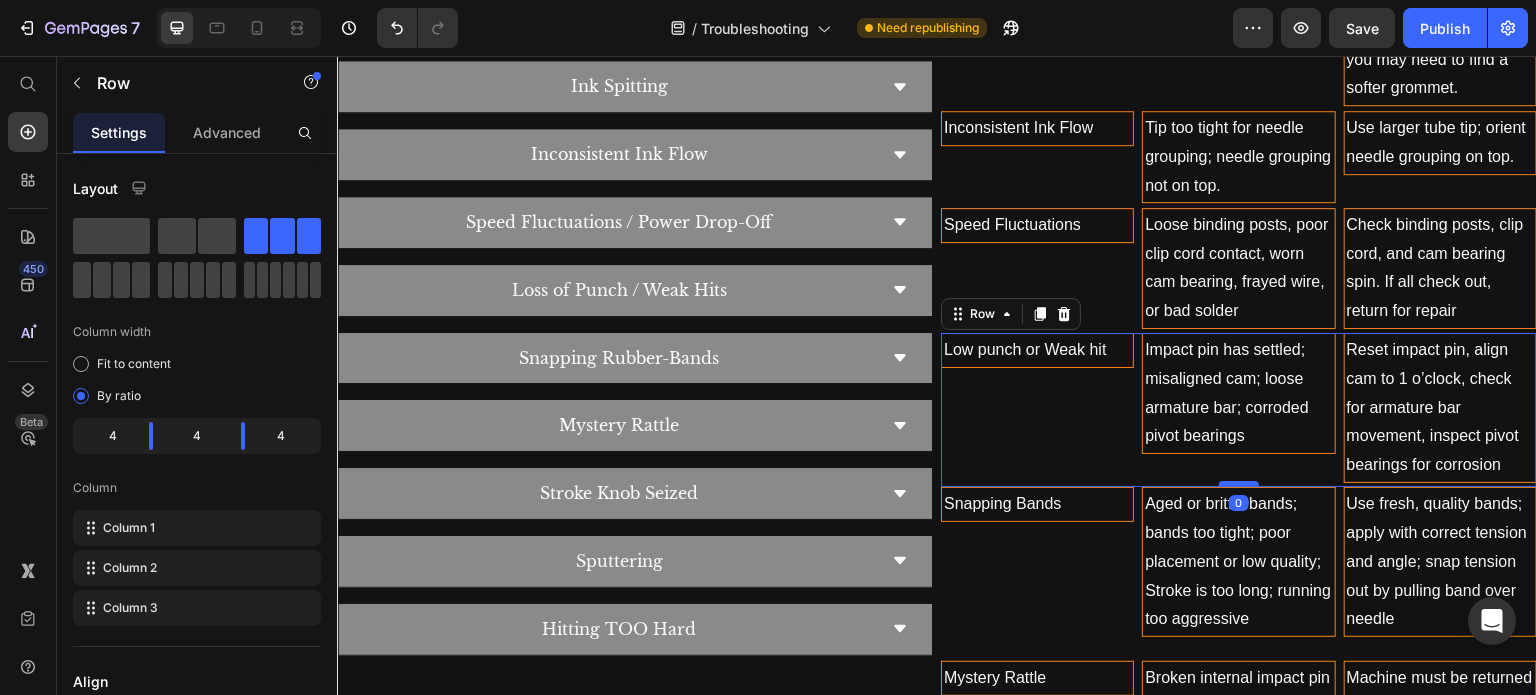 drag, startPoint x: 1232, startPoint y: 487, endPoint x: 1227, endPoint y: 468, distance: 19.646883 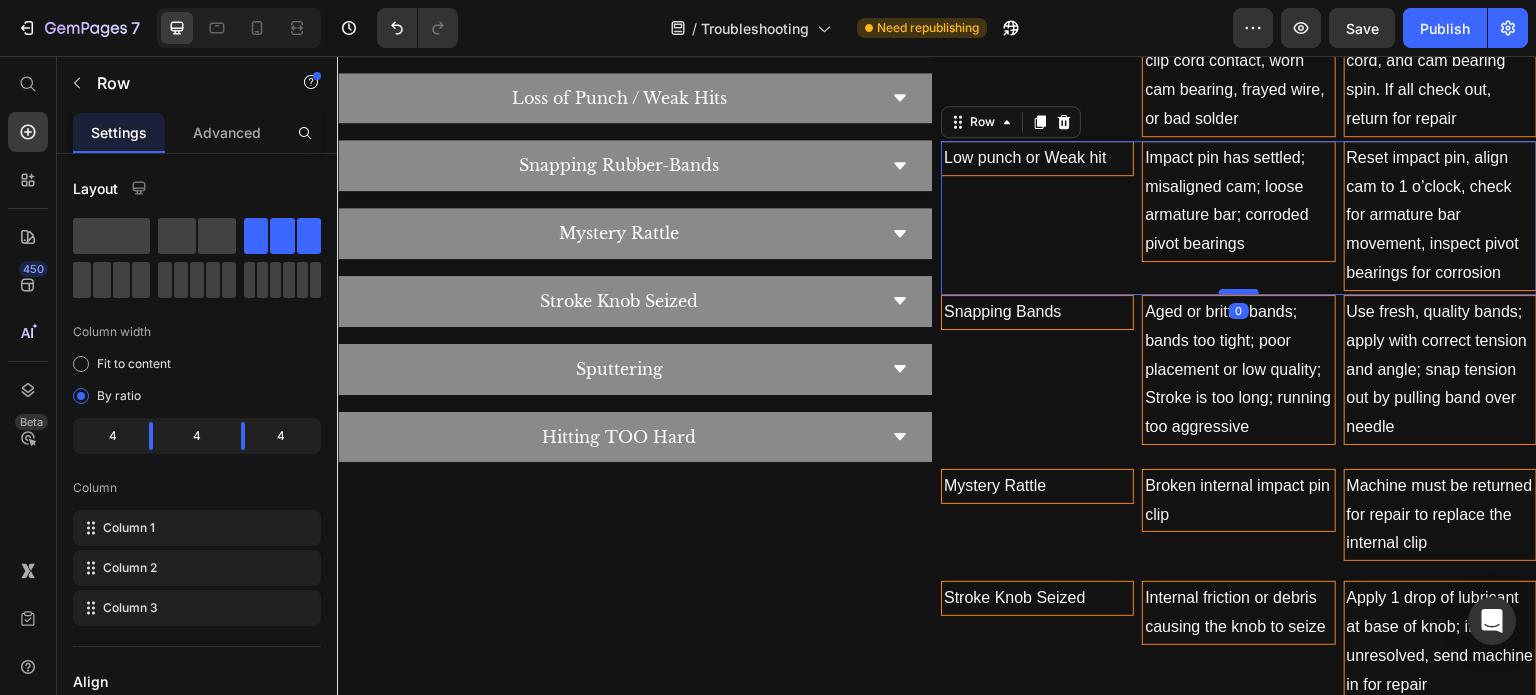 scroll, scrollTop: 1448, scrollLeft: 0, axis: vertical 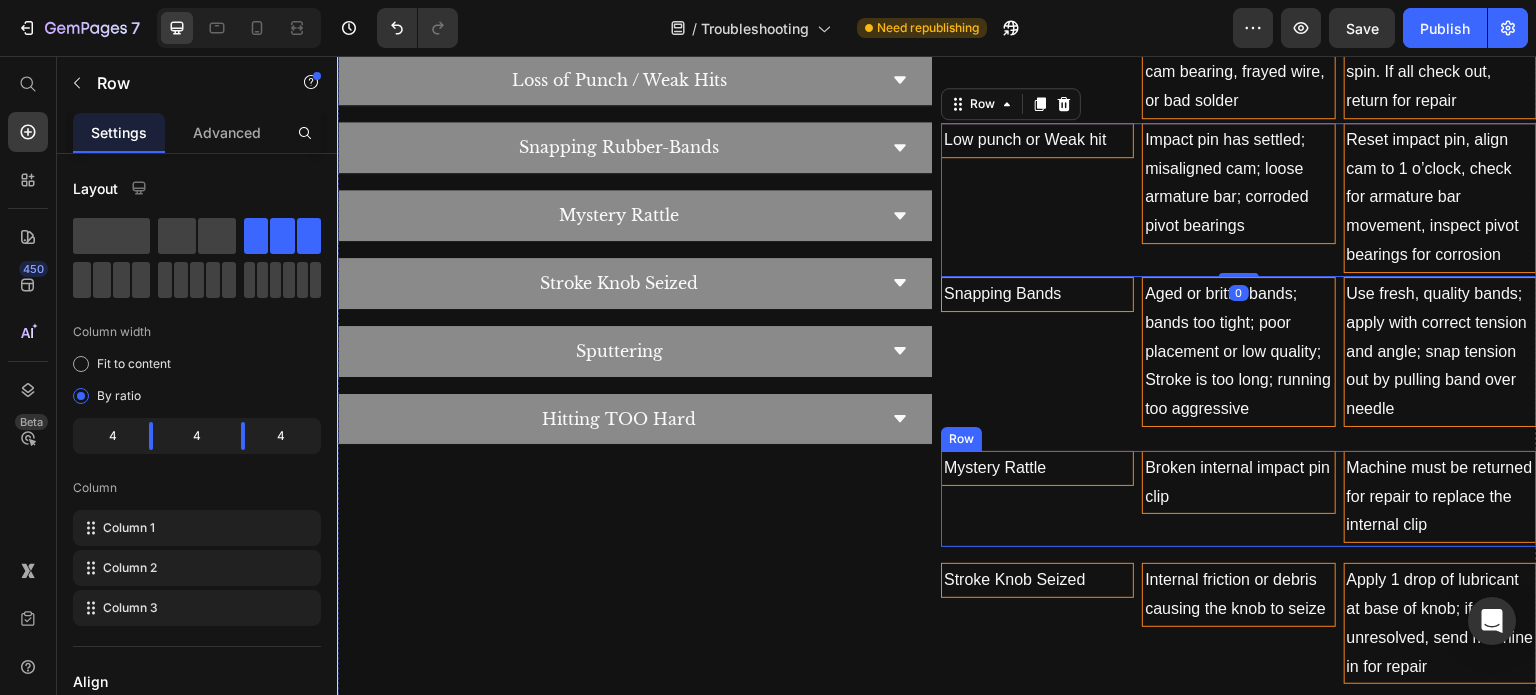 click on "Broken internal impact pin clip Text Block" at bounding box center [1238, 499] 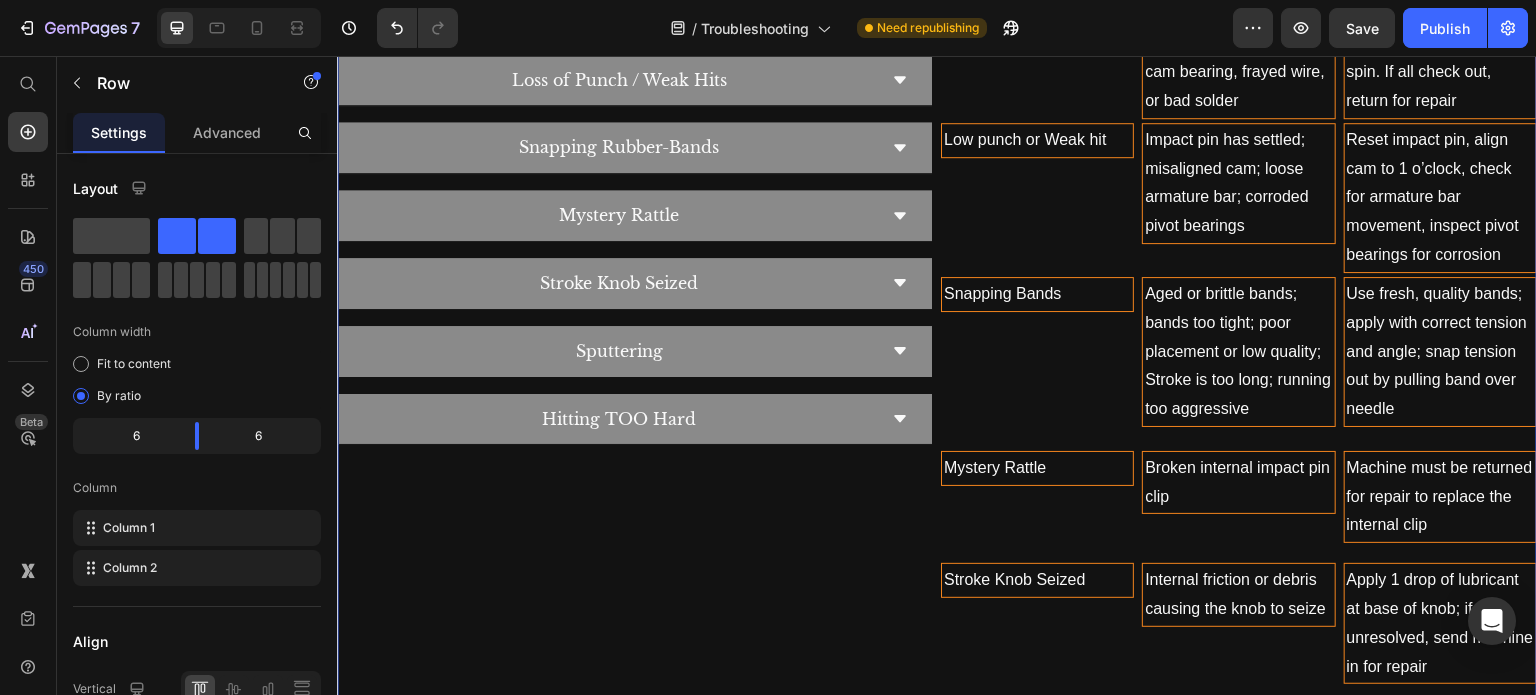 click on "Issue Text Block Root Cause Text Block Fix or Preventive Step Text Block Row Spitting Text Block Most common cause is a tight needle bar loop. Text Block Opening your needle loop with the DK thumbscrew; using DK Half-hard Nipples. In extreme cases you may need to find a softer grommet.  Text Block Row Inconsistent Ink Flow  Text Block Tip too tight for needle grouping; needle grouping not on top. Text Block Use larger tube tip; orient needle grouping on top. Text Block Row Speed Fluctuations Text Block Loose binding posts, poor clip cord contact, worn cam bearing, frayed wire, or bad solder Text Block Check binding posts, clip cord, and cam bearing spin. If all check out, return for repair Text Block Row Low punch or Weak hit Text Block Impact pin has settled; misaligned cam; loose armature bar; corroded pivot bearings Text Block Reset impact pin, align cam to 1 o’clock, check for armature bar movement, inspect pivot bearings for corrosion Text Block Row Snapping Bands Text Block Text Block Text Block Row" at bounding box center [1239, 301] 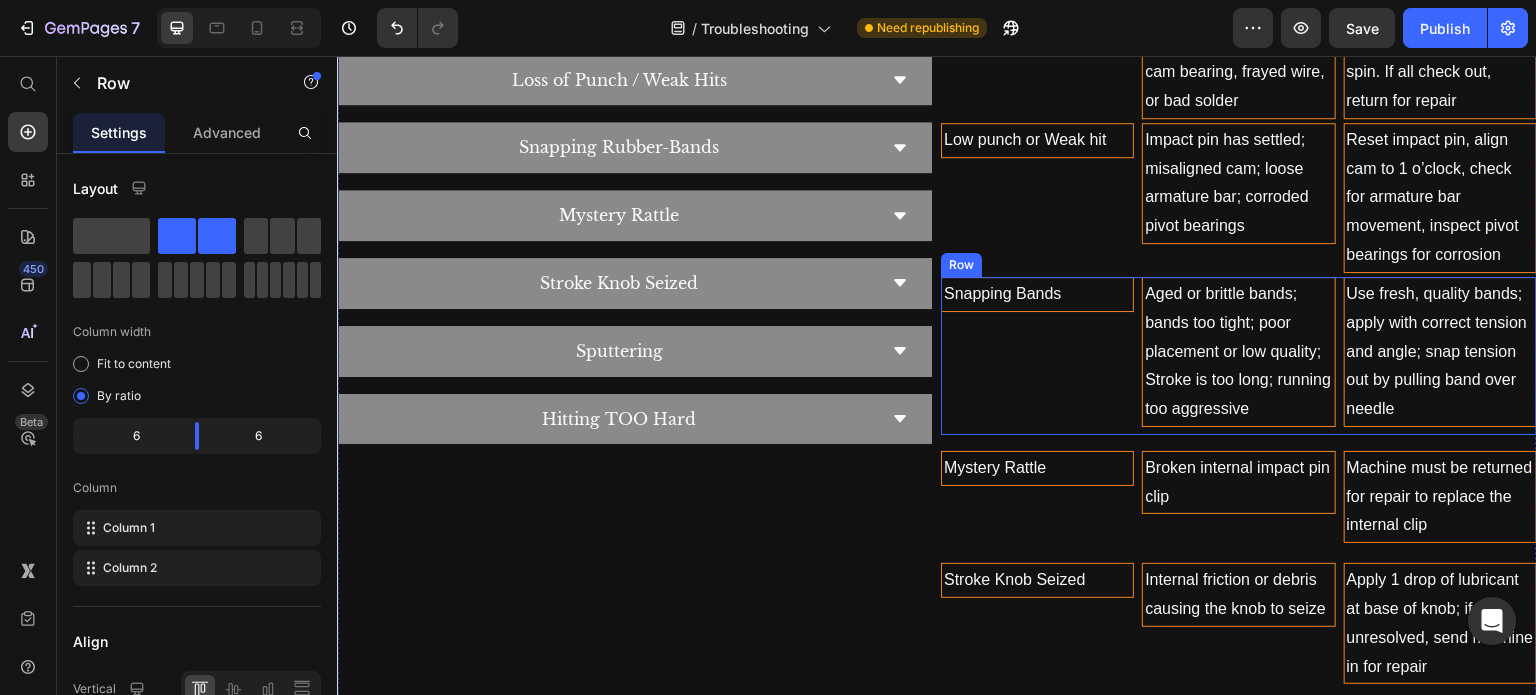 click on "Aged or brittle bands; bands too tight; poor placement or low quality; Stroke is too long; running too aggressive" at bounding box center [1238, 352] 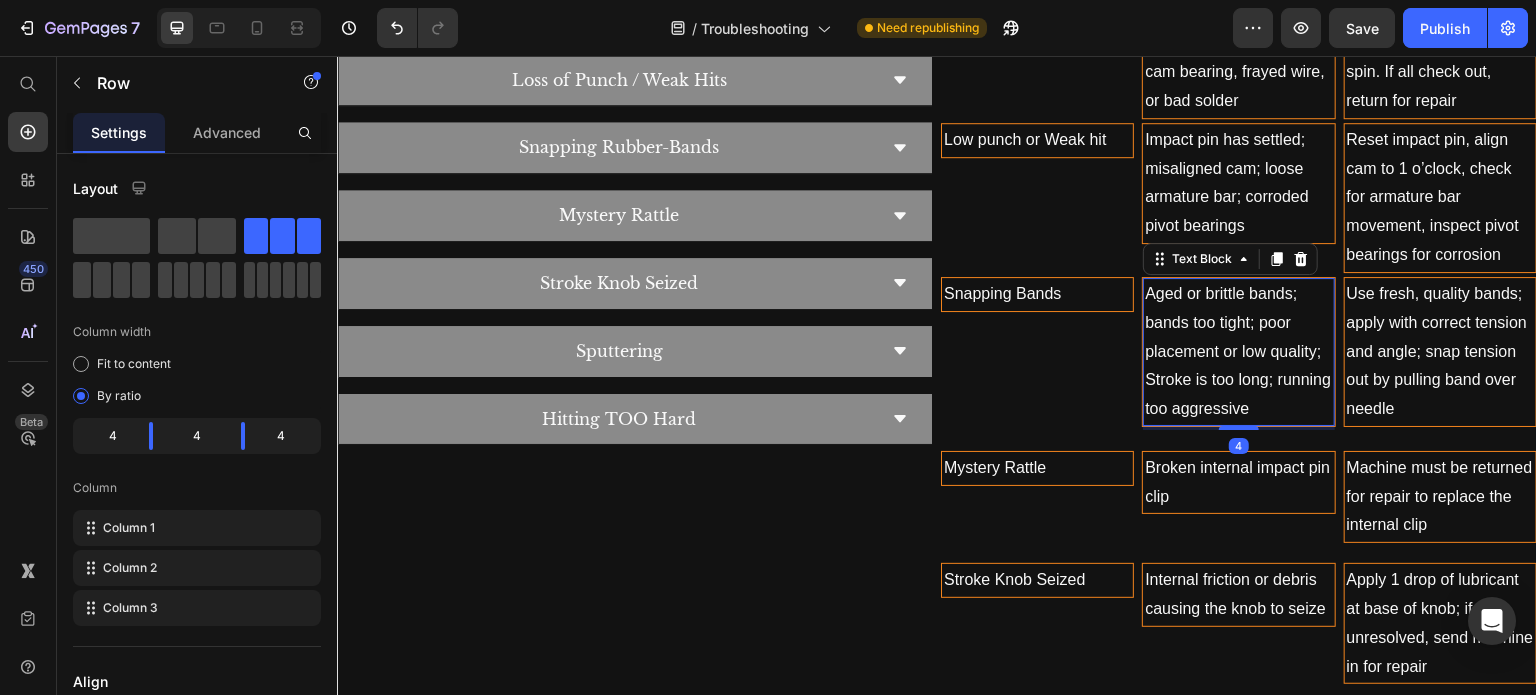 click on "Snapping Bands Text Block" at bounding box center [1037, 356] 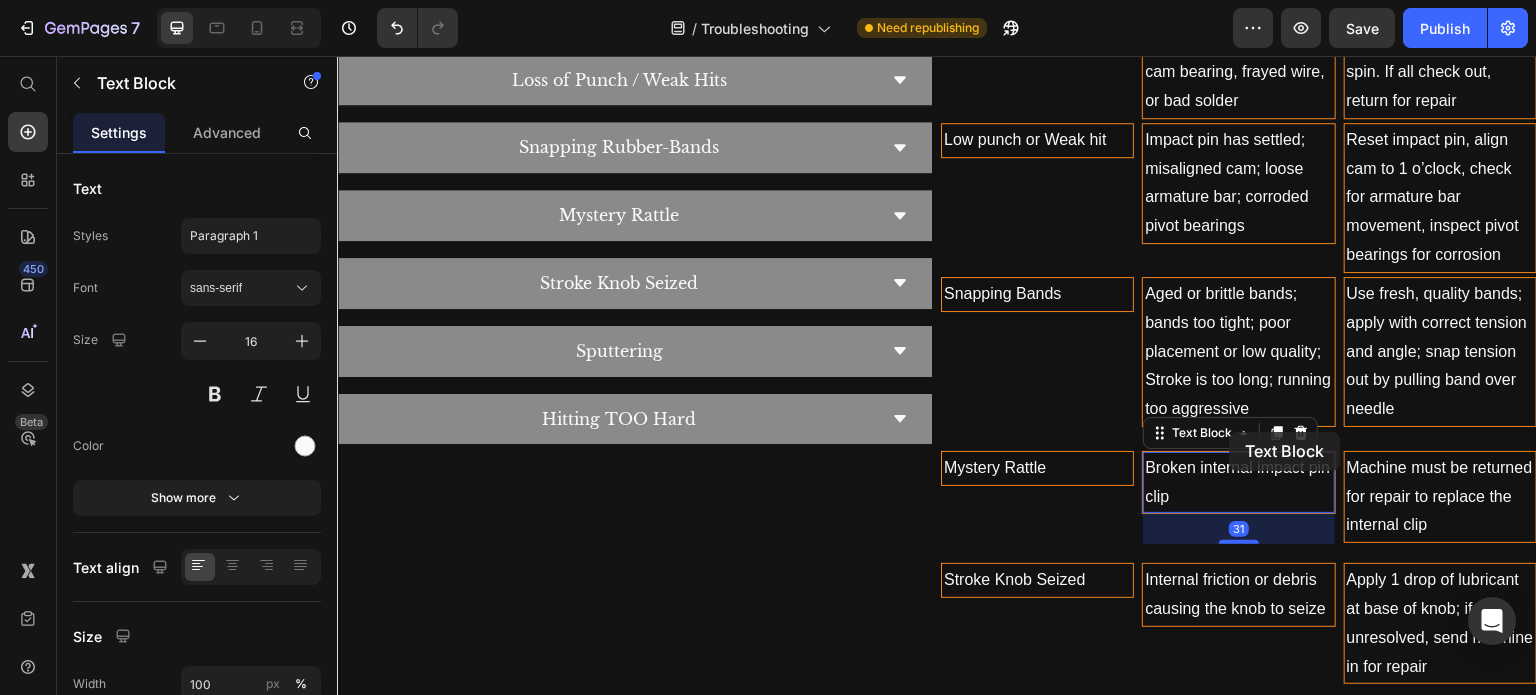 drag, startPoint x: 1231, startPoint y: 447, endPoint x: 1230, endPoint y: 432, distance: 15.033297 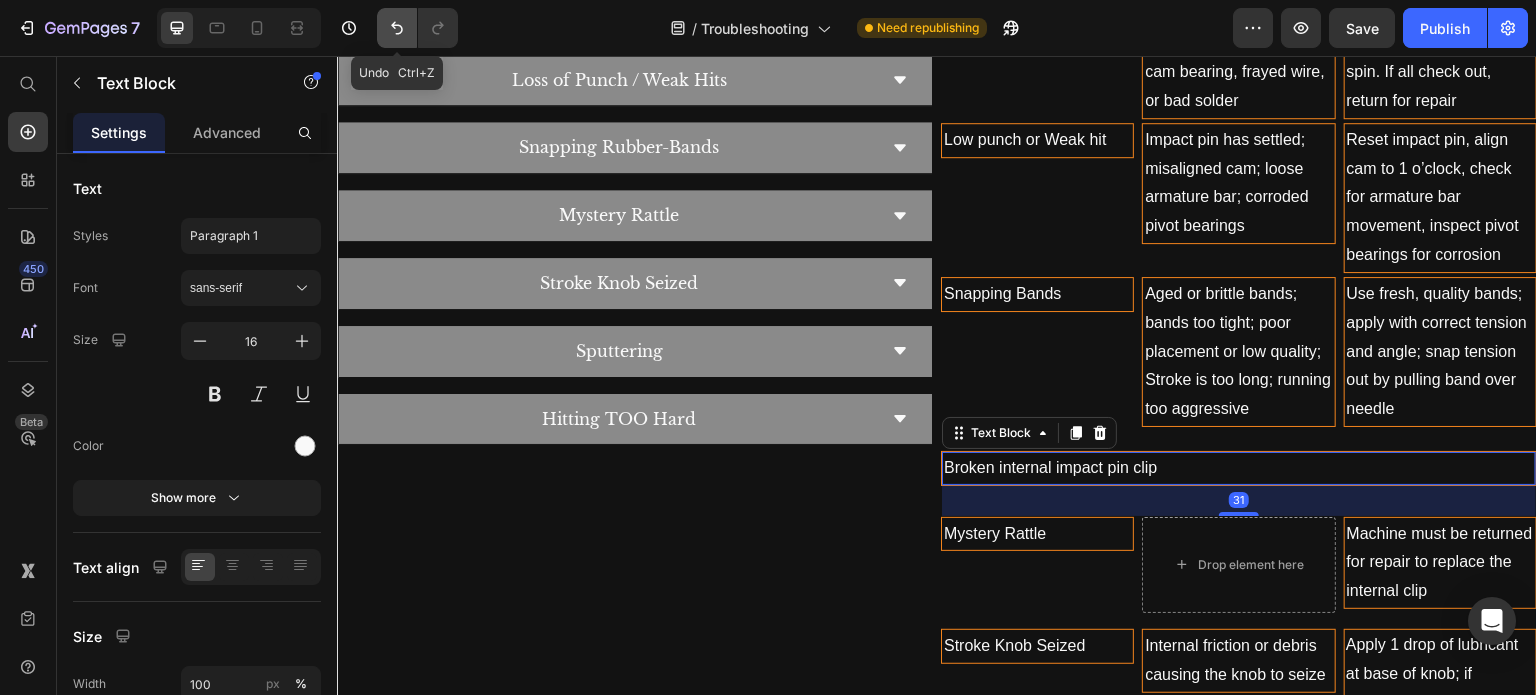 click 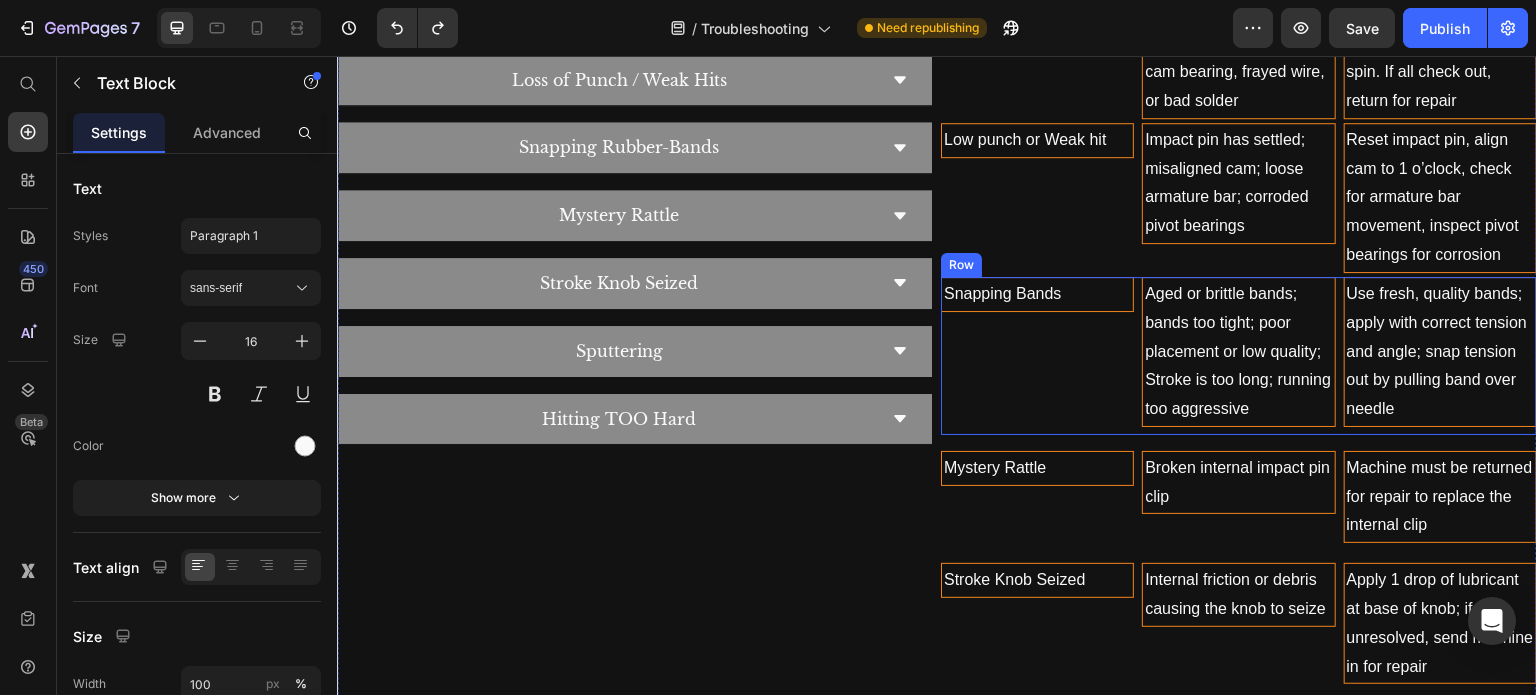 click on "Snapping Bands Text Block" at bounding box center [1037, 356] 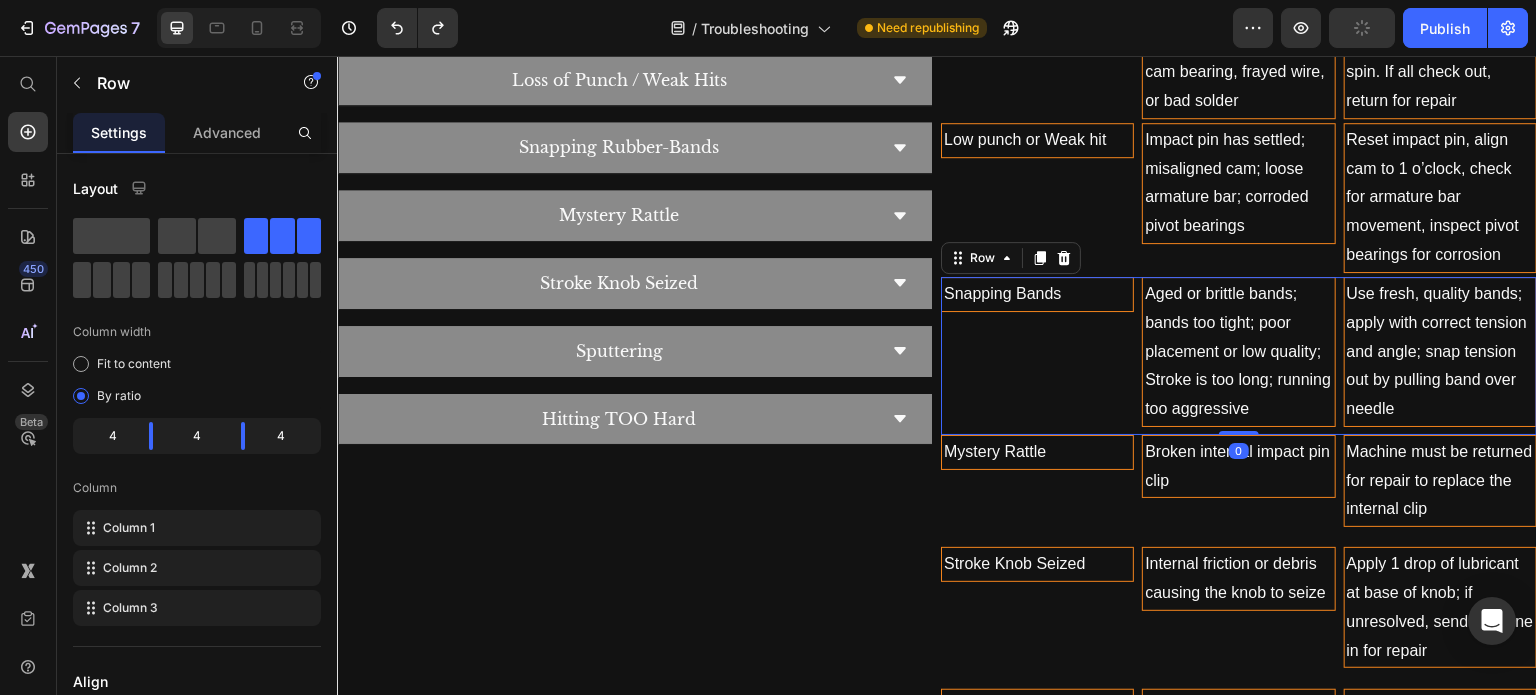 drag, startPoint x: 1236, startPoint y: 441, endPoint x: 1239, endPoint y: 388, distance: 53.08484 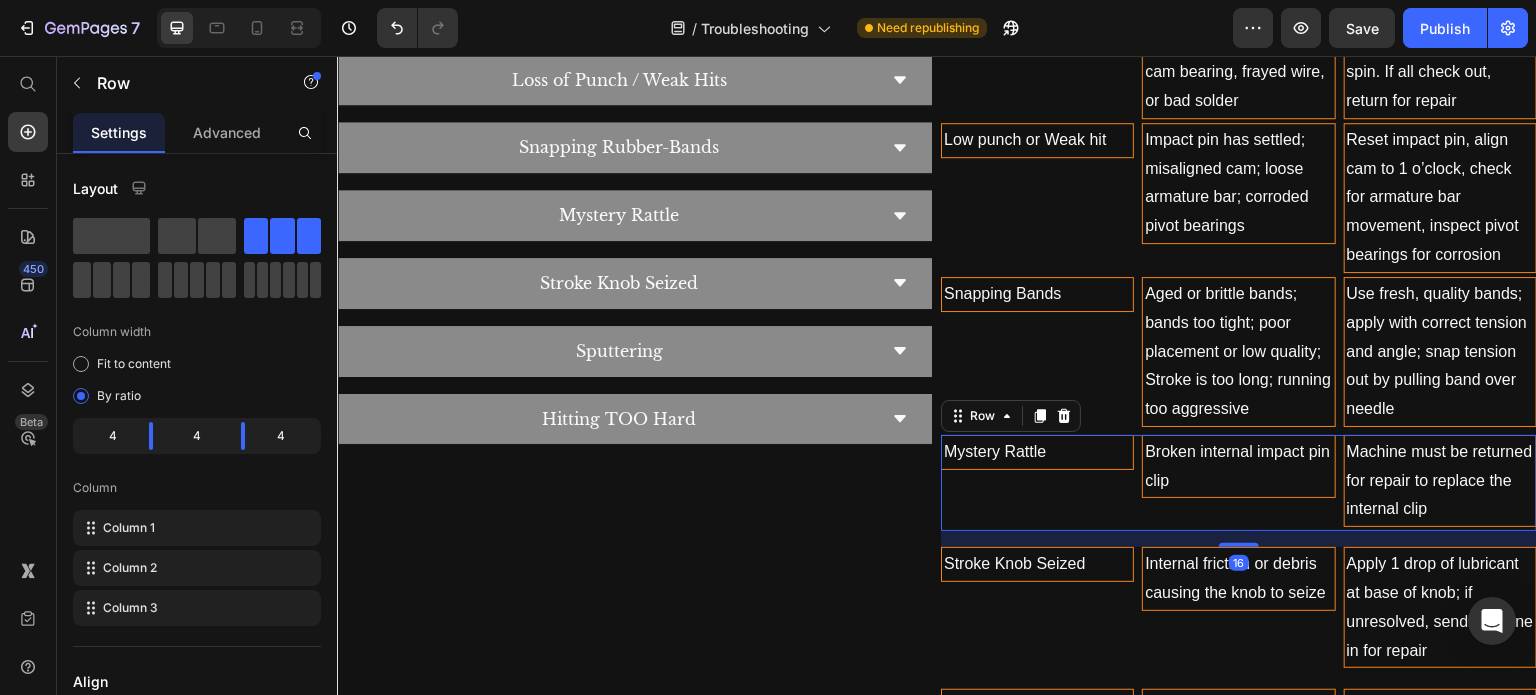 click on "Mystery Rattle  Text Block" at bounding box center (1037, 483) 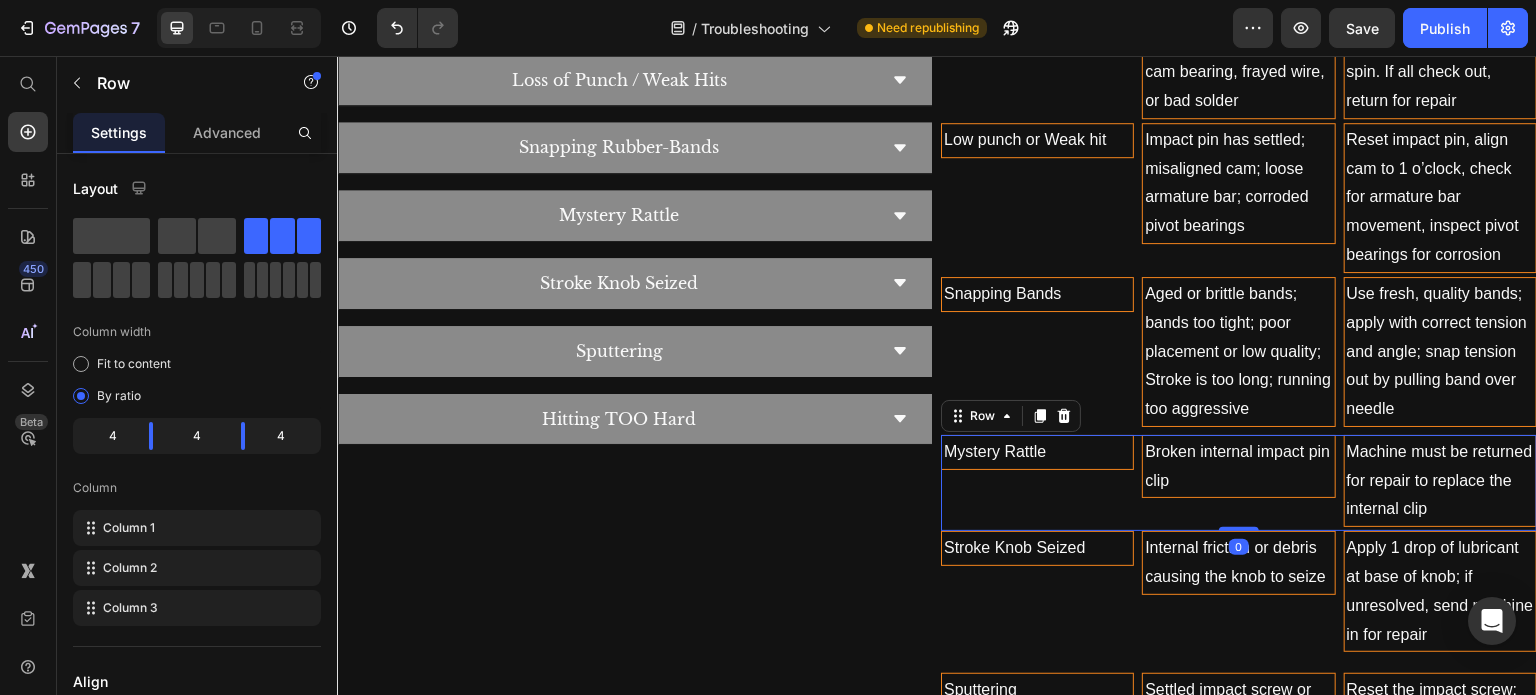 drag, startPoint x: 1227, startPoint y: 539, endPoint x: 1227, endPoint y: 509, distance: 30 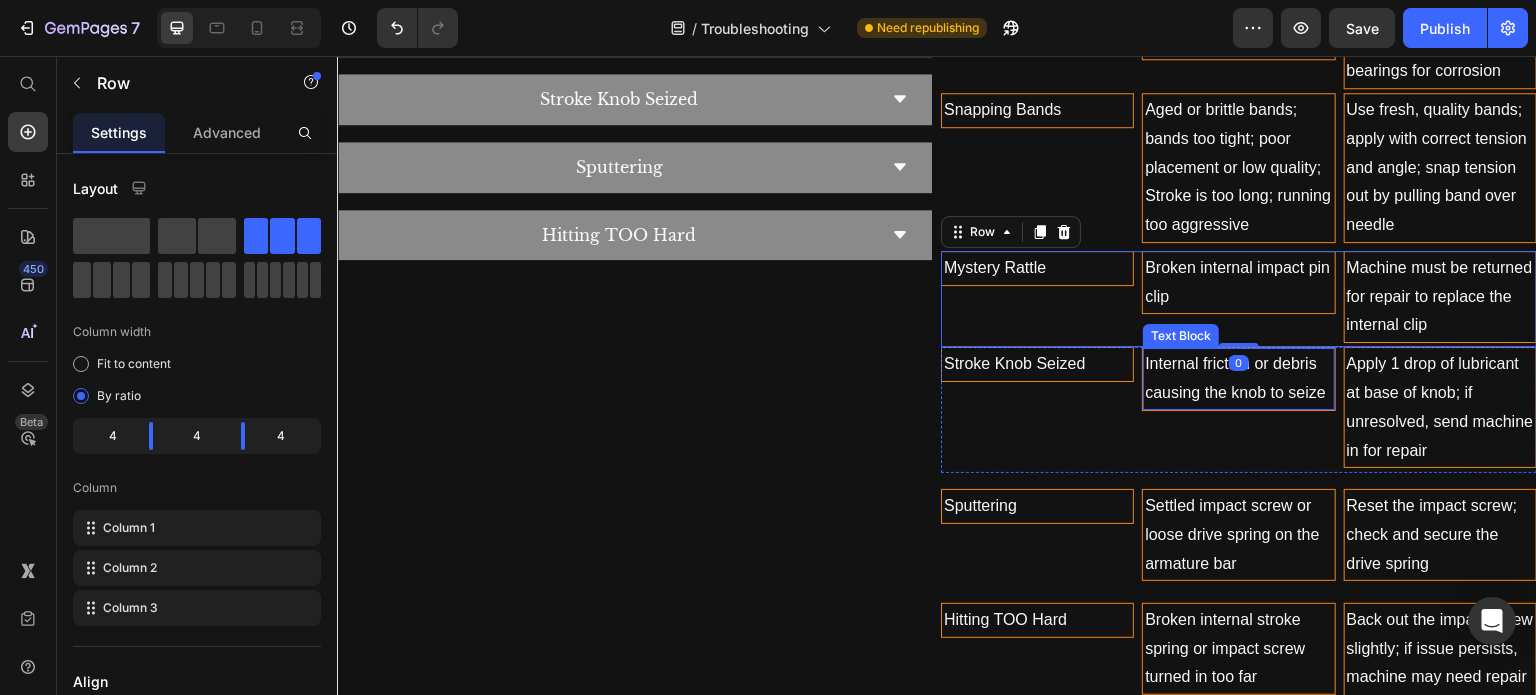scroll, scrollTop: 1648, scrollLeft: 0, axis: vertical 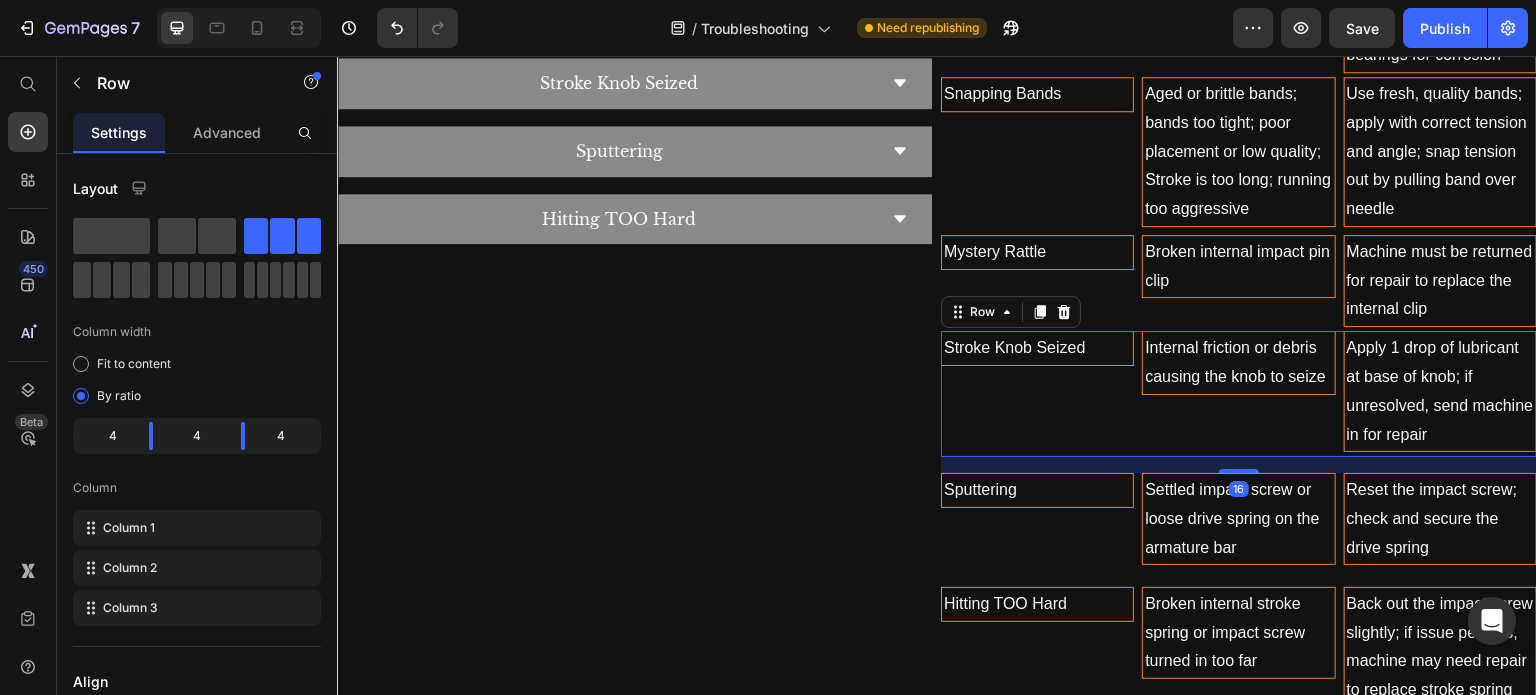 click on "Internal friction or debris causing the knob to seize Text Block" at bounding box center [1238, 394] 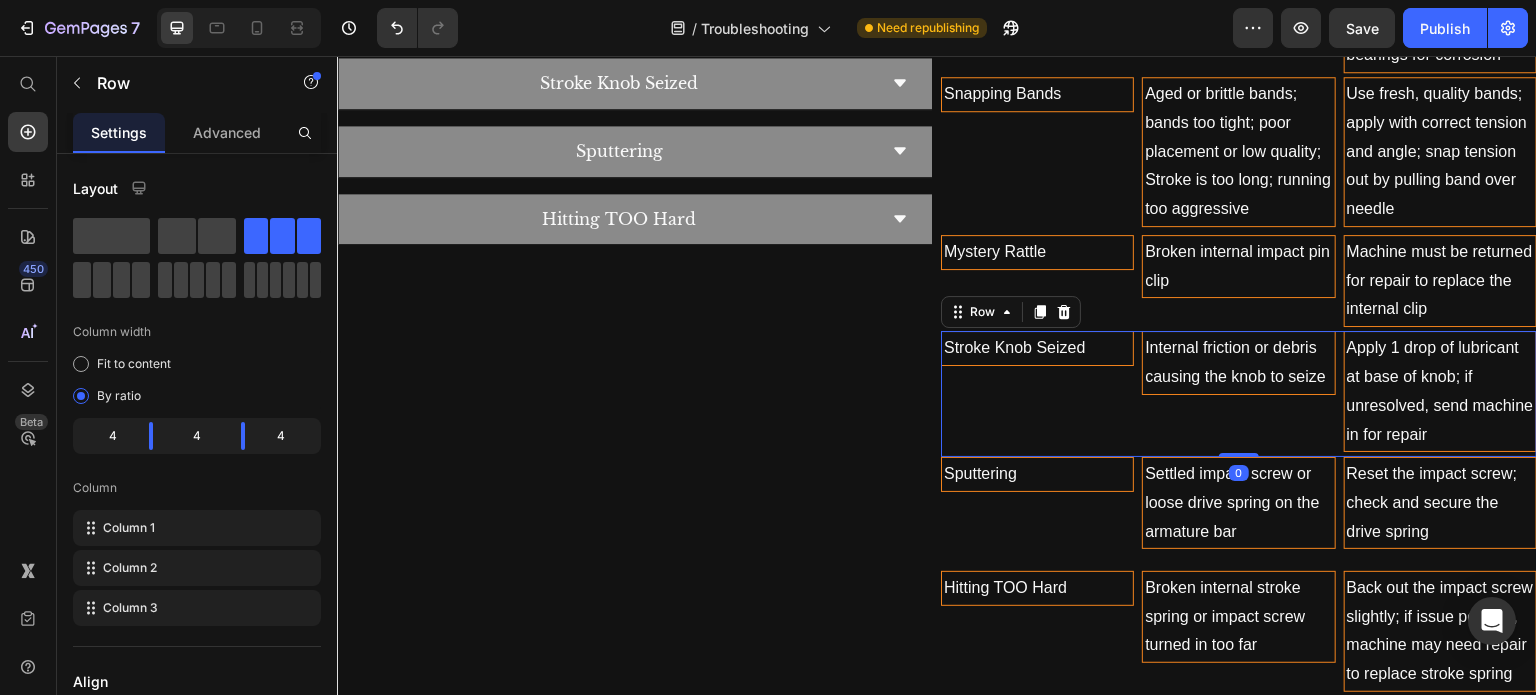 drag, startPoint x: 1234, startPoint y: 468, endPoint x: 1233, endPoint y: 438, distance: 30.016663 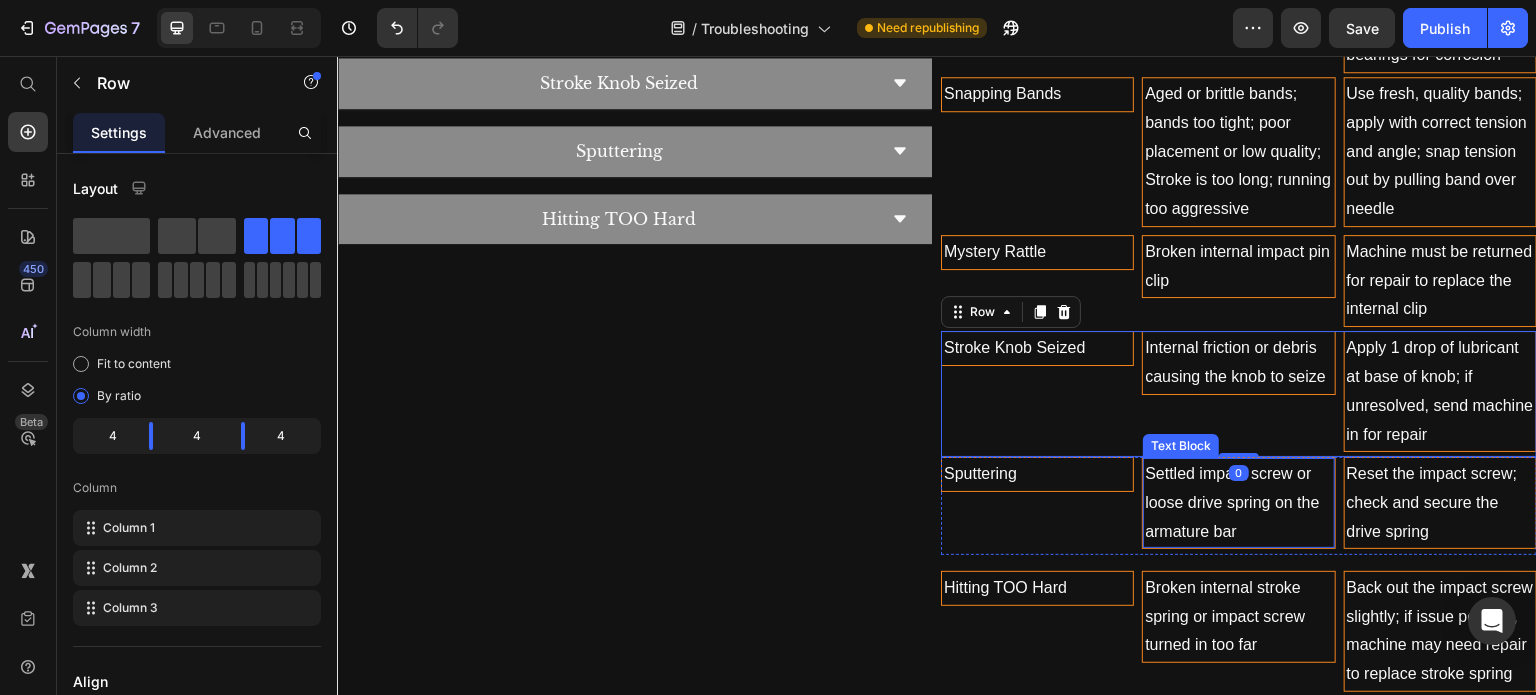 click on "Settled impact screw or loose drive spring on the armature bar" at bounding box center (1238, 503) 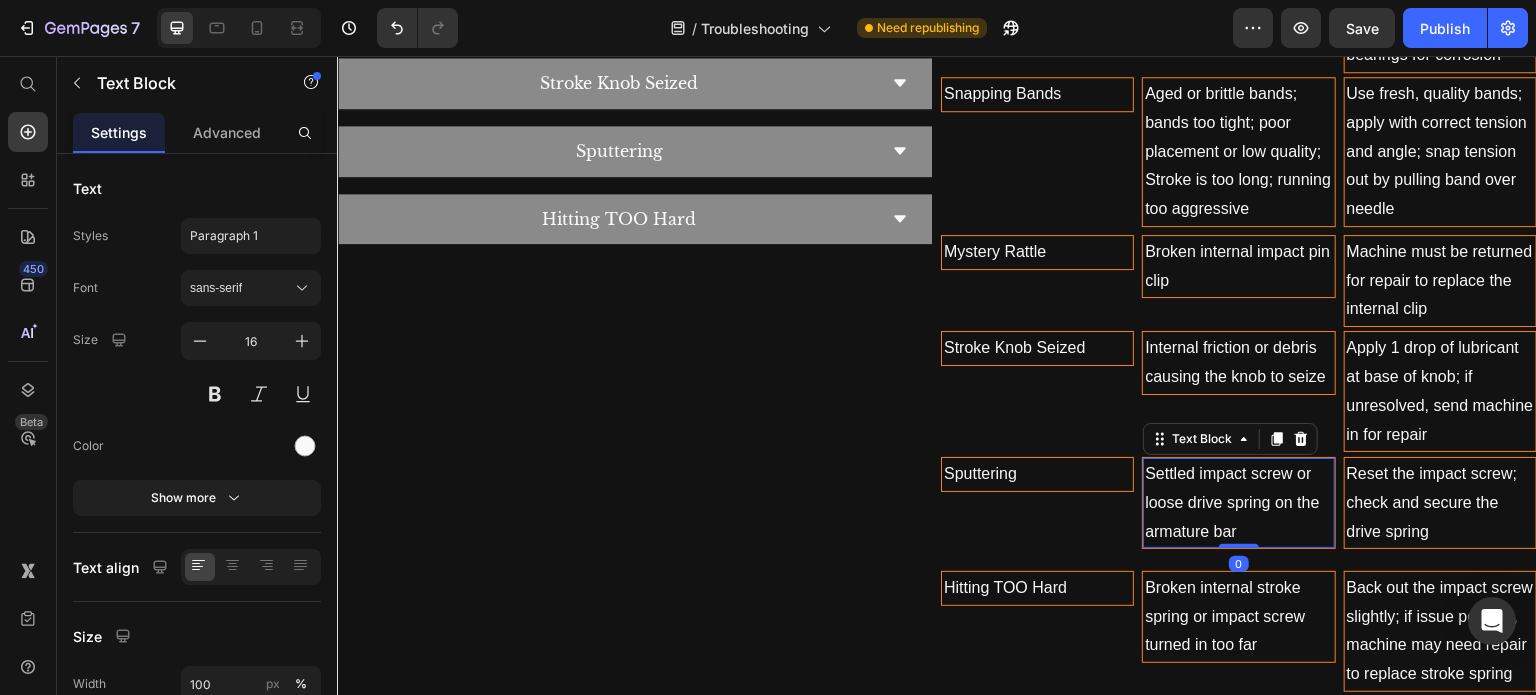 drag, startPoint x: 1230, startPoint y: 546, endPoint x: 1239, endPoint y: 521, distance: 26.57066 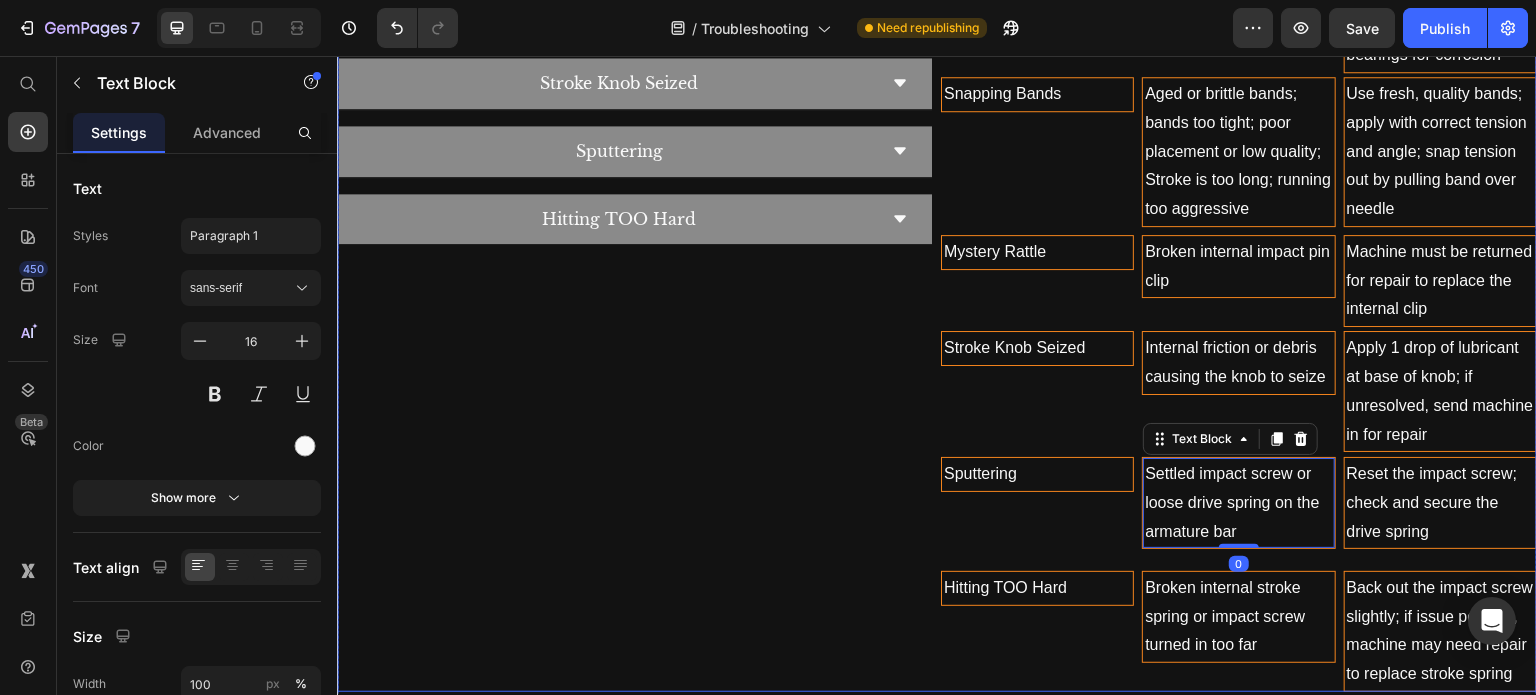 click on "Issue Text Block Root Cause Text Block Fix or Preventive Step Text Block Row Spitting Text Block Most common cause is a tight needle bar loop. Text Block Opening your needle loop with the DK thumbscrew; using DK Half-hard Nipples. In extreme cases you may need to find a softer grommet.  Text Block Row Inconsistent Ink Flow  Text Block Tip too tight for needle grouping; needle grouping not on top. Text Block Use larger tube tip; orient needle grouping on top. Text Block Row Speed Fluctuations Text Block Loose binding posts, poor clip cord contact, worn cam bearing, frayed wire, or bad solder Text Block Check binding posts, clip cord, and cam bearing spin. If all check out, return for repair Text Block Row Low punch or Weak hit Text Block Impact pin has settled; misaligned cam; loose armature bar; corroded pivot bearings Text Block Reset impact pin, align cam to 1 o’clock, check for armature bar movement, inspect pivot bearings for corrosion Text Block Row Snapping Bands Text Block Text Block Text Block Row" at bounding box center [1239, 77] 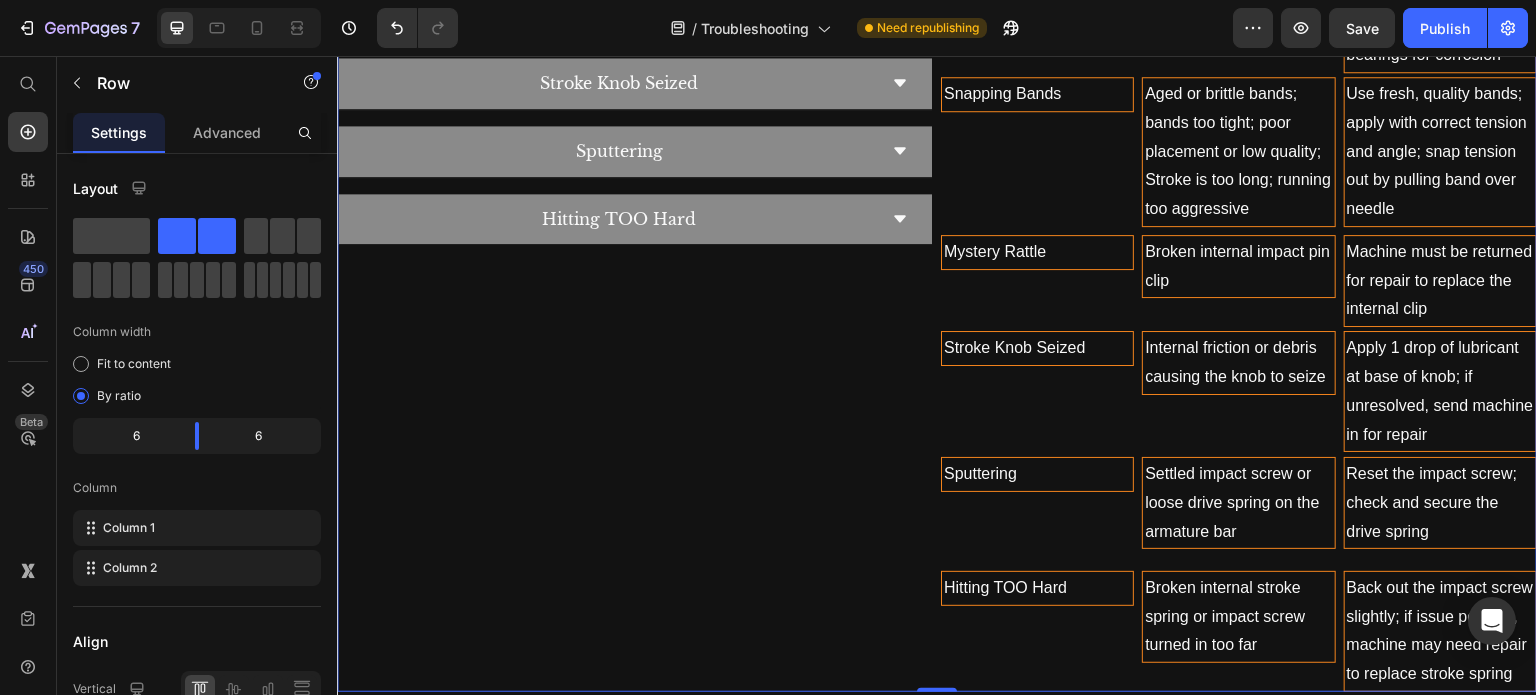 click on "Issue Text Block Root Cause Text Block Fix or Preventive Step Text Block Row Spitting Text Block Most common cause is a tight needle bar loop. Text Block Opening your needle loop with the DK thumbscrew; using DK Half-hard Nipples. In extreme cases you may need to find a softer grommet.  Text Block Row Inconsistent Ink Flow  Text Block Tip too tight for needle grouping; needle grouping not on top. Text Block Use larger tube tip; orient needle grouping on top. Text Block Row Speed Fluctuations Text Block Loose binding posts, poor clip cord contact, worn cam bearing, frayed wire, or bad solder Text Block Check binding posts, clip cord, and cam bearing spin. If all check out, return for repair Text Block Row Low punch or Weak hit Text Block Impact pin has settled; misaligned cam; loose armature bar; corroded pivot bearings Text Block Reset impact pin, align cam to 1 o’clock, check for armature bar movement, inspect pivot bearings for corrosion Text Block Row Snapping Bands Text Block Text Block Text Block Row" at bounding box center [1239, 77] 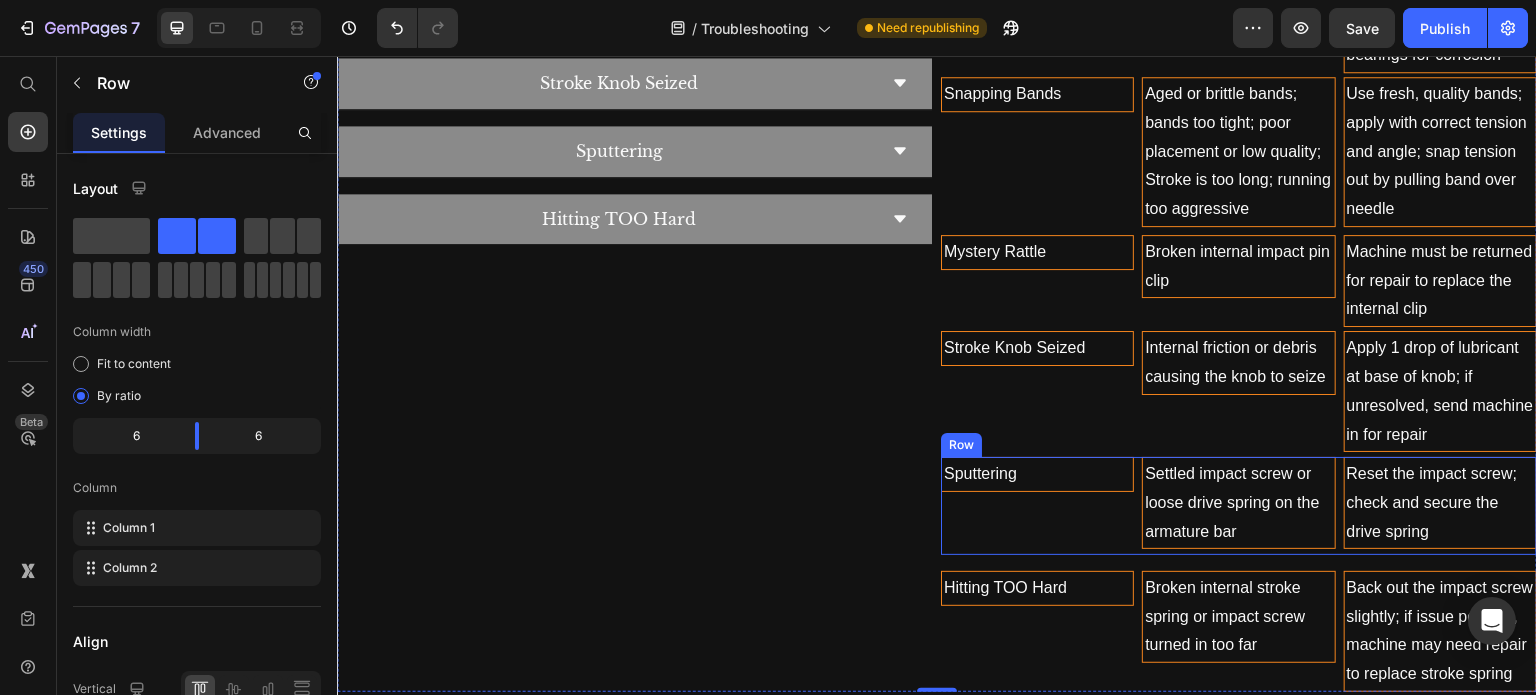 click on "Sputtering Text Block" at bounding box center (1037, 506) 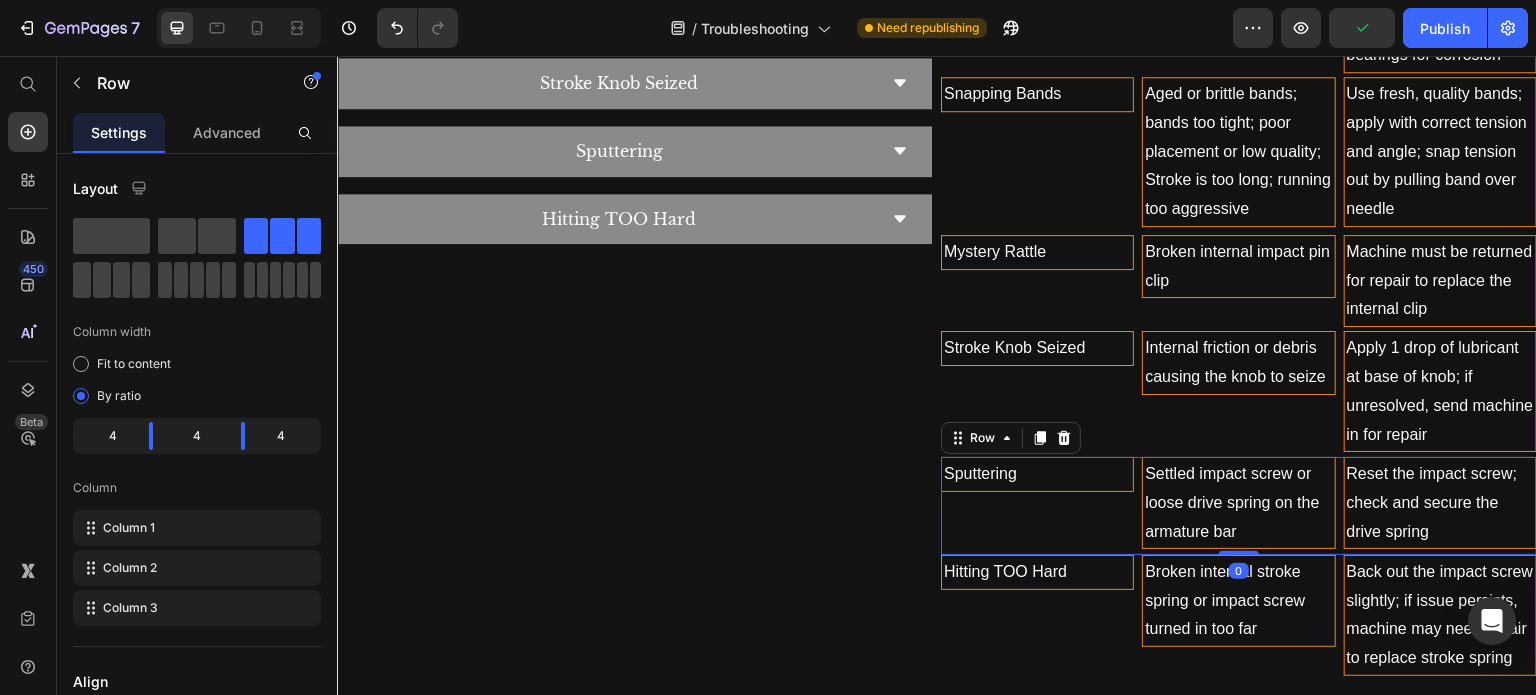 drag, startPoint x: 1227, startPoint y: 562, endPoint x: 1227, endPoint y: 529, distance: 33 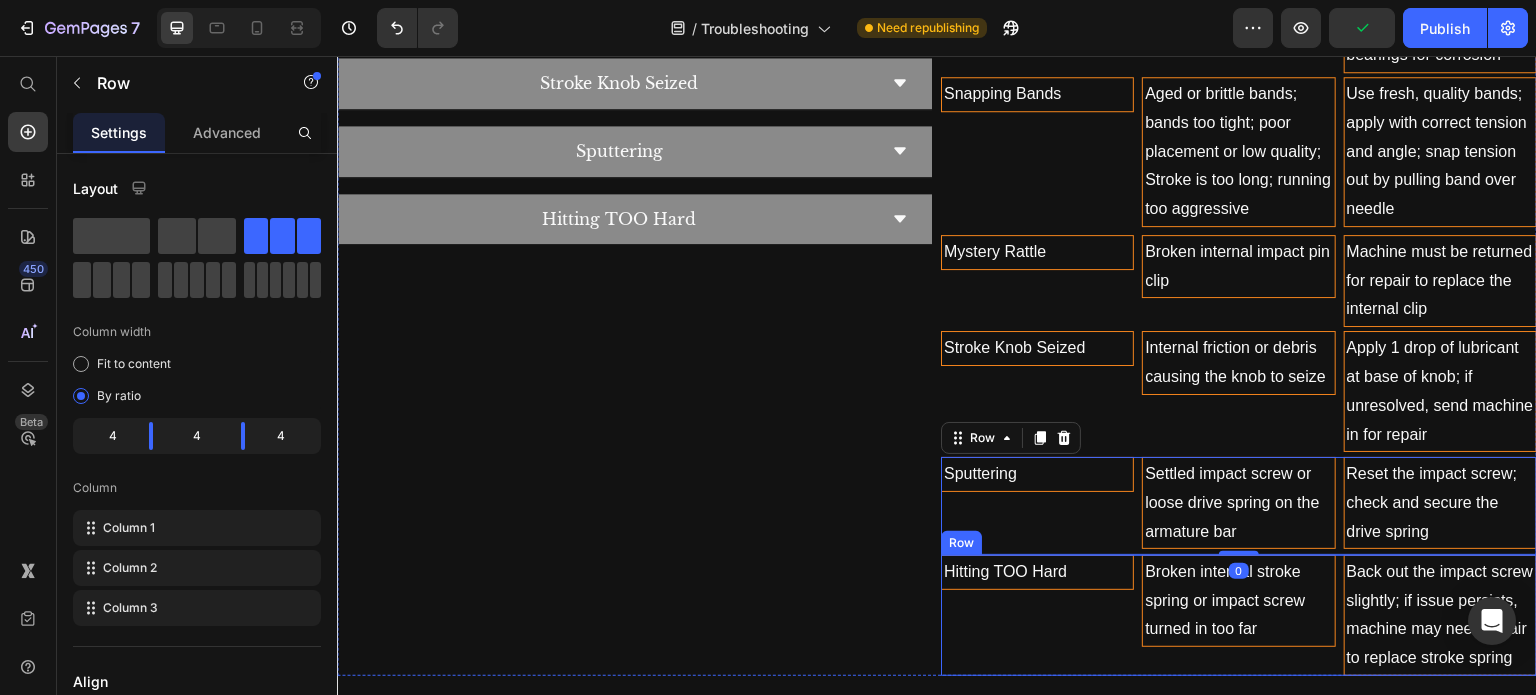 click on "Hitting TOO Hard Text Block" at bounding box center (1037, 615) 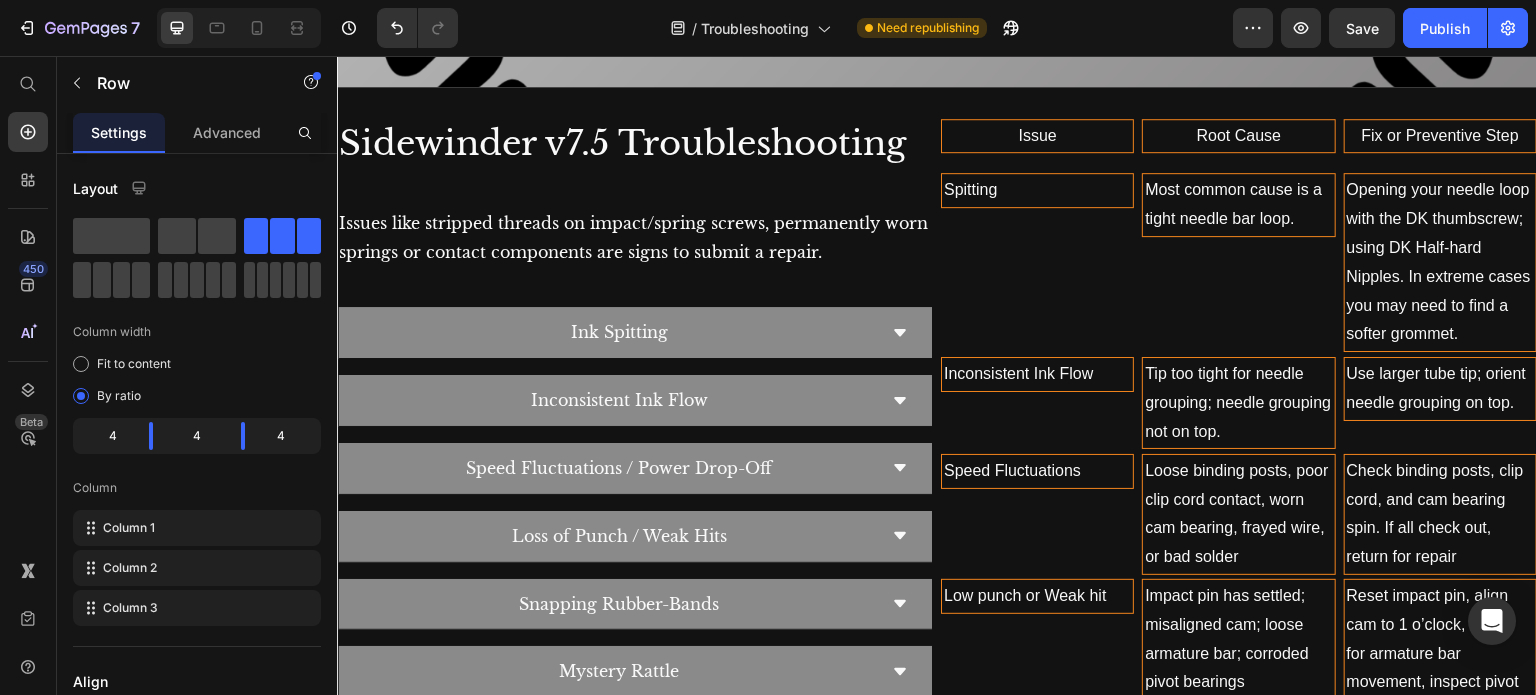 scroll, scrollTop: 948, scrollLeft: 0, axis: vertical 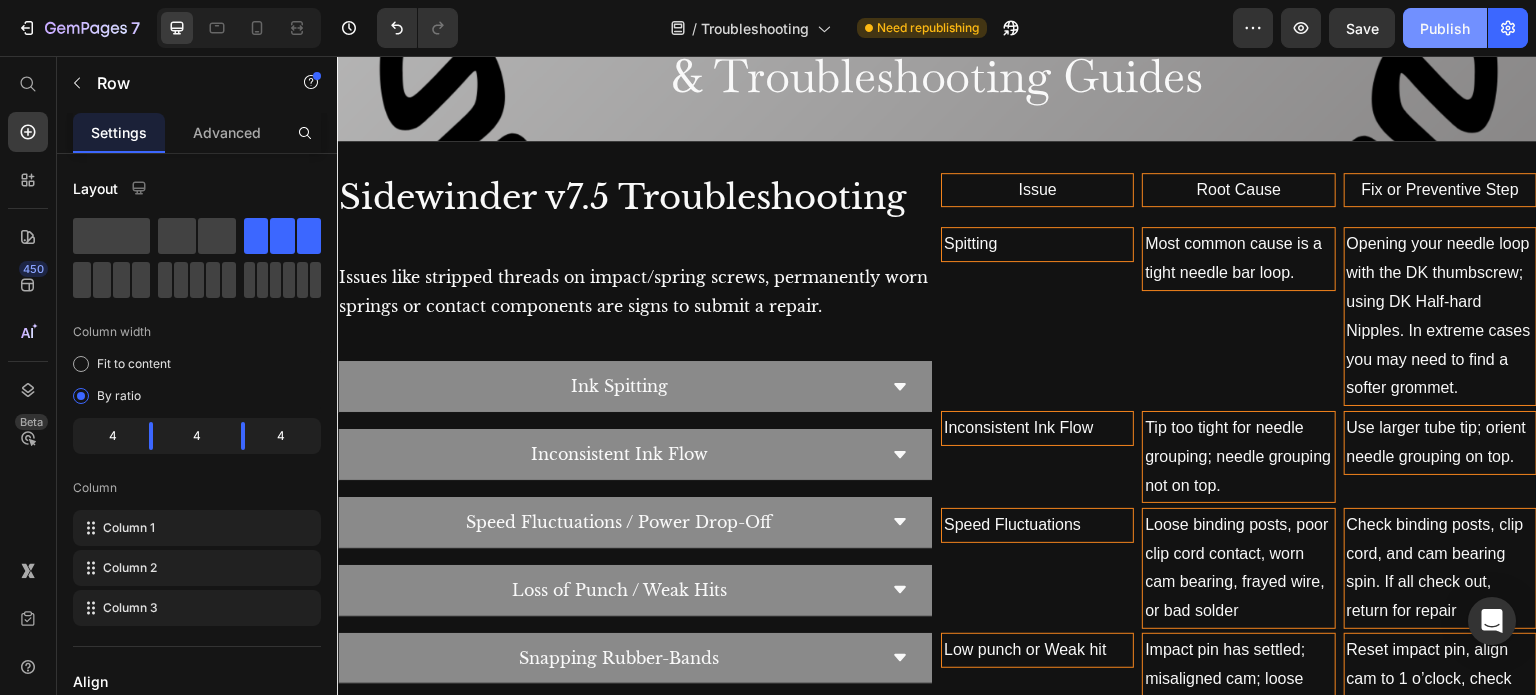 click on "Publish" at bounding box center [1445, 28] 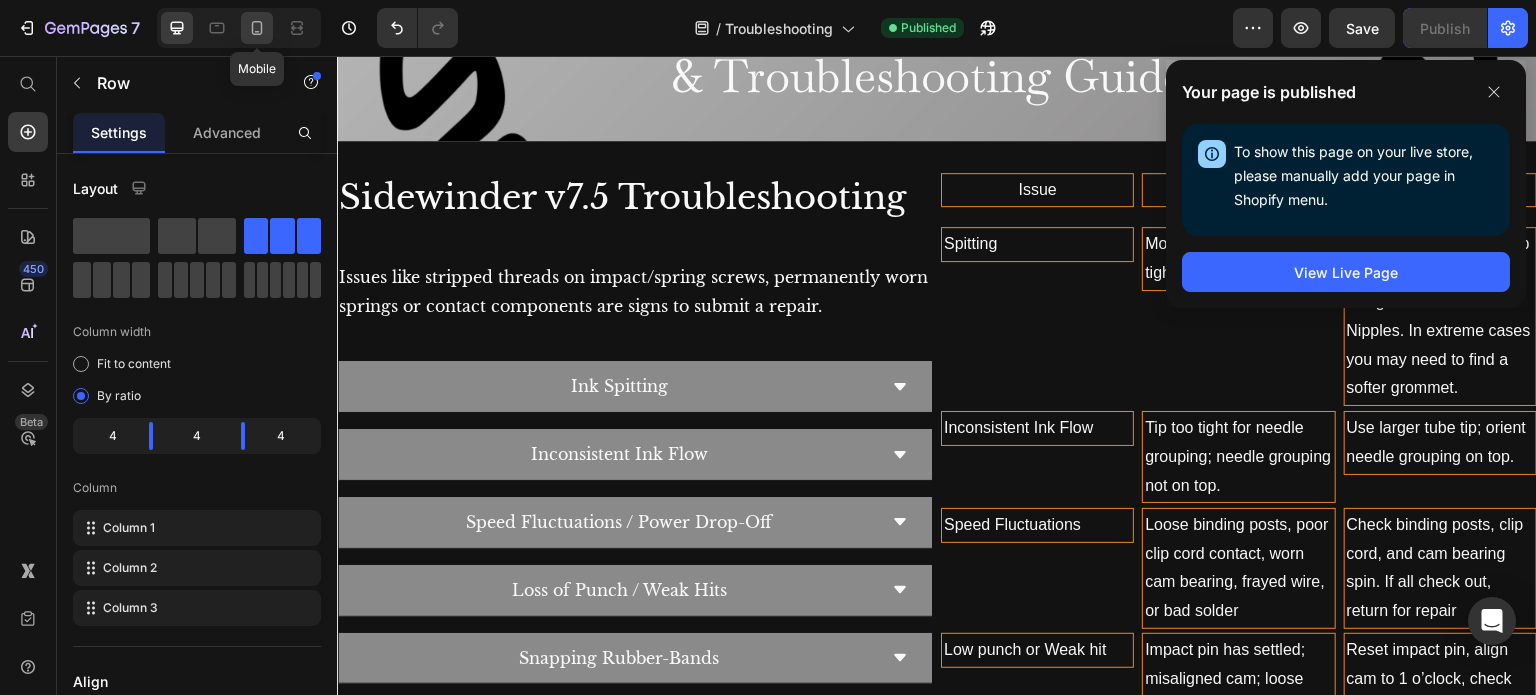 click 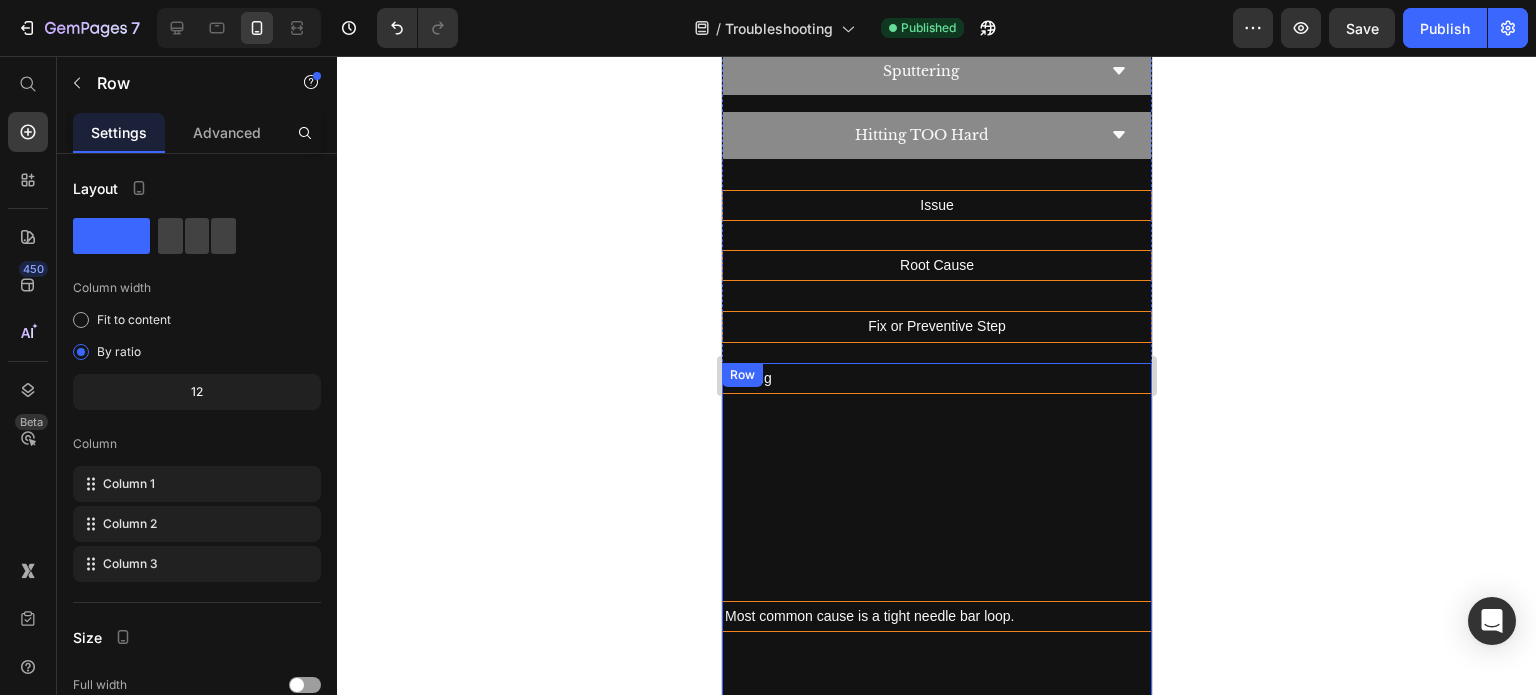 scroll, scrollTop: 1493, scrollLeft: 0, axis: vertical 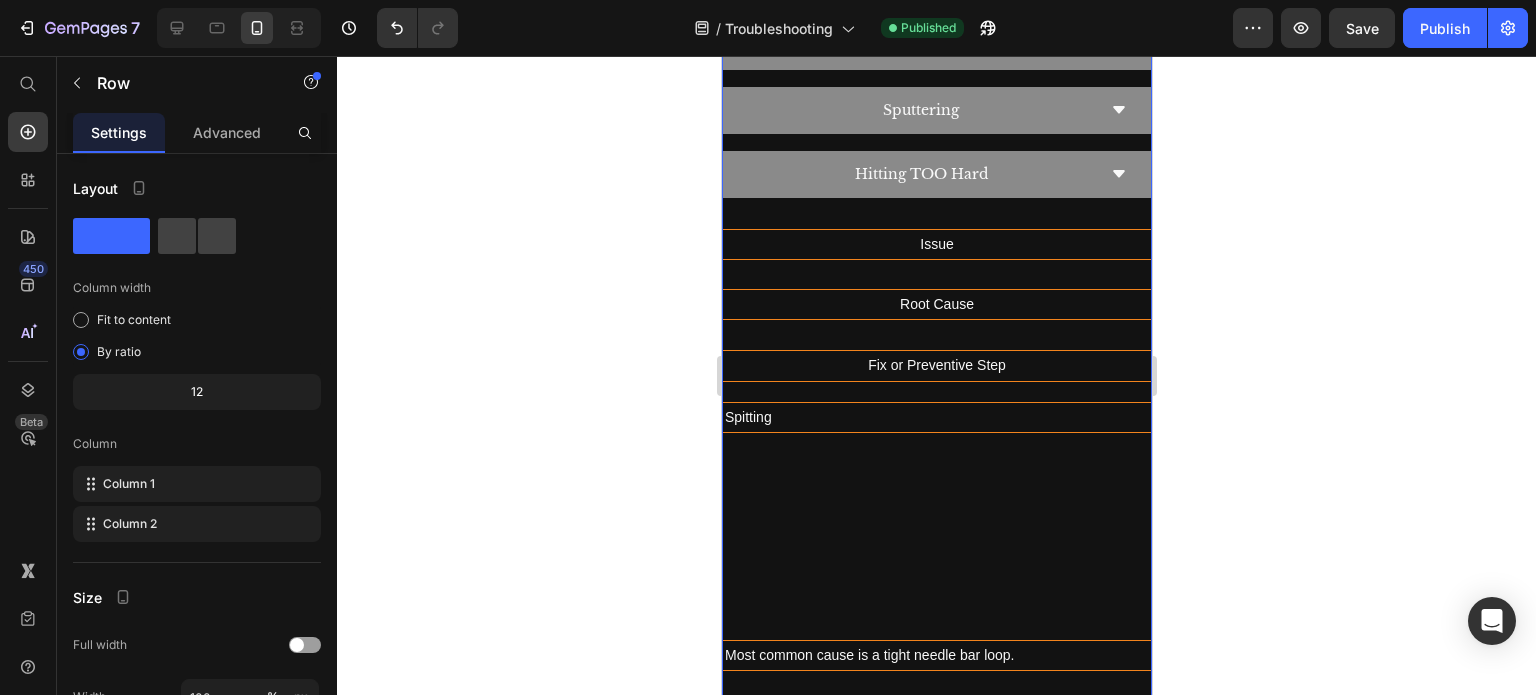 click on "Sidewinder v7.5 Troubleshooting Heading Issues like stripped threads on impact/spring screws, permanently worn springs or contact components are signs to submit a repair. Text Block
Ink Spitting
Inconsistent Ink Flow
Speed Fluctuations / Power Drop-Off
Loss of Punch / Weak Hits
Snapping Rubber-Bands
Mystery Rattle
Stroke Knob Seized
Sputtering
Hitting TOO Hard Accordion" at bounding box center [936, -202] 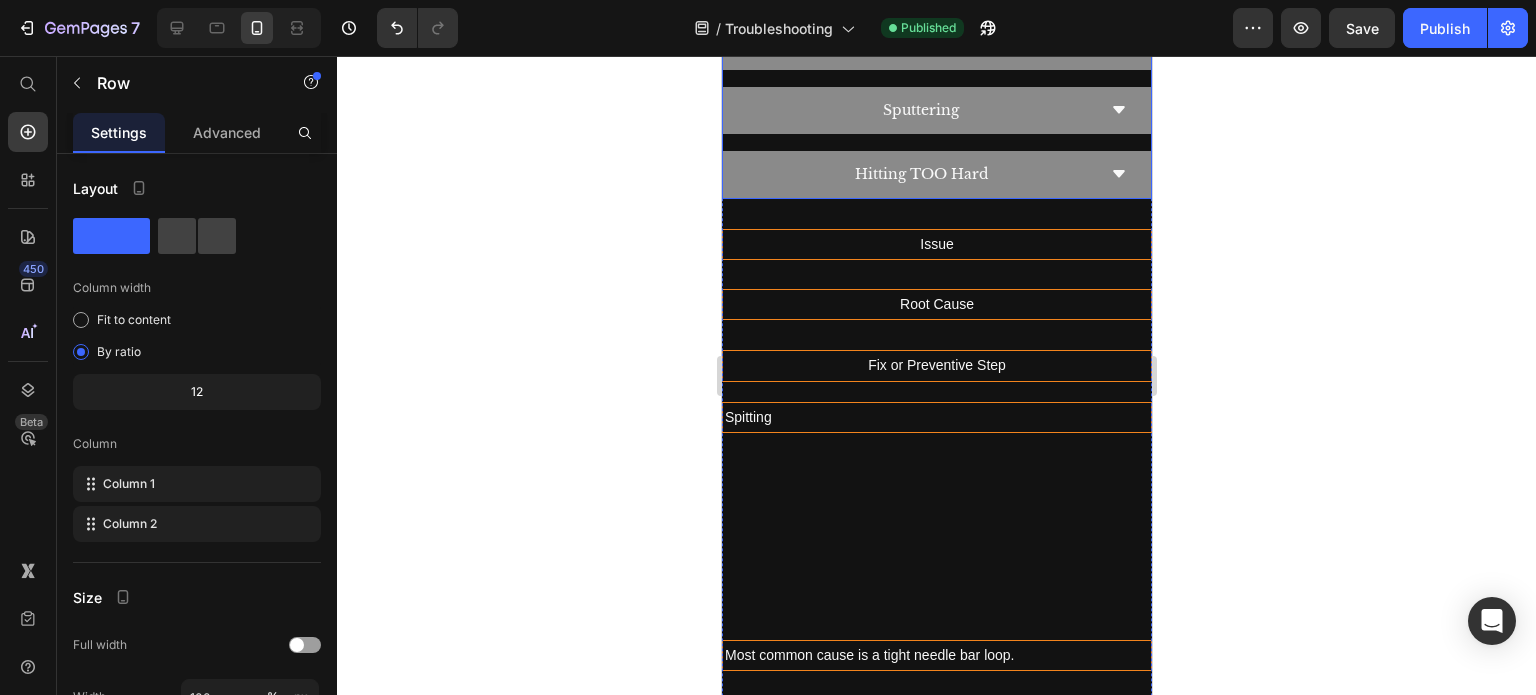 click on "Hitting TOO Hard" at bounding box center (936, 175) 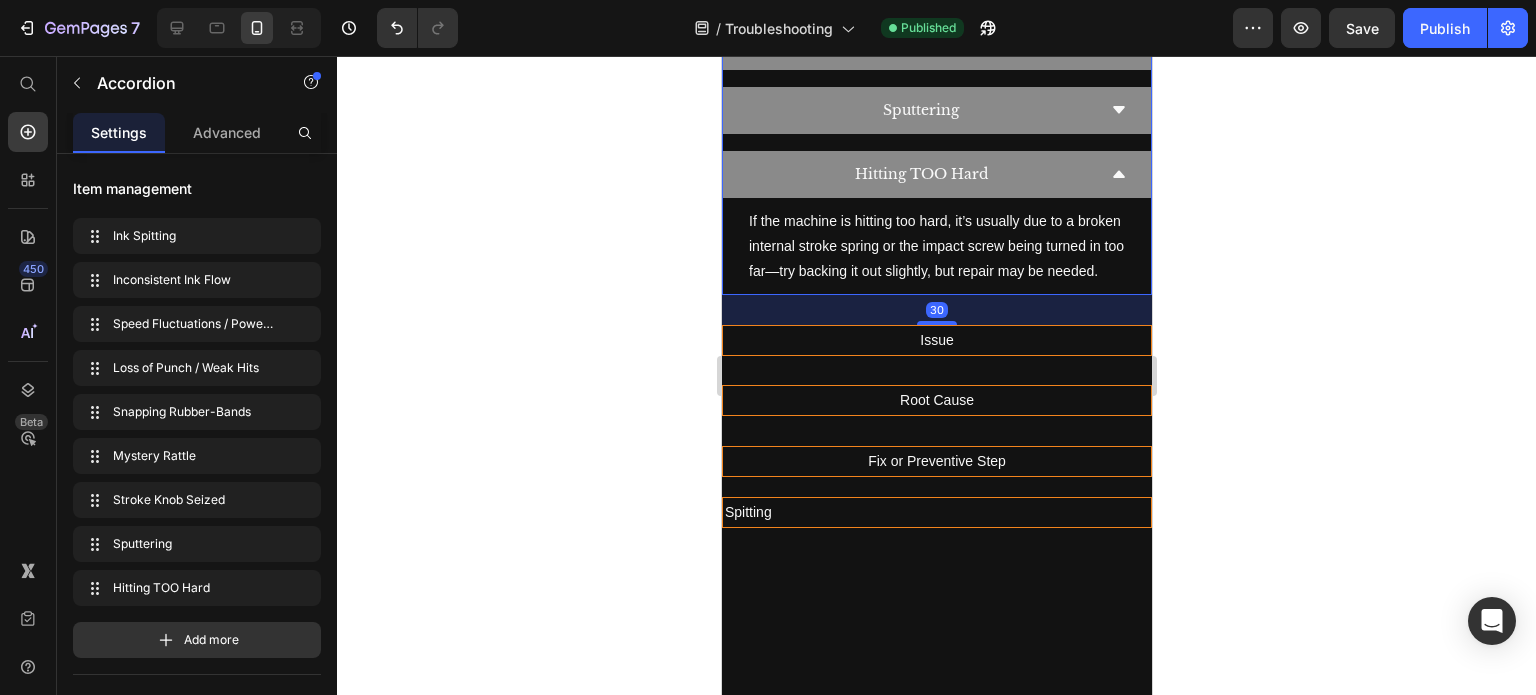 click on "Hitting TOO Hard" at bounding box center [936, 175] 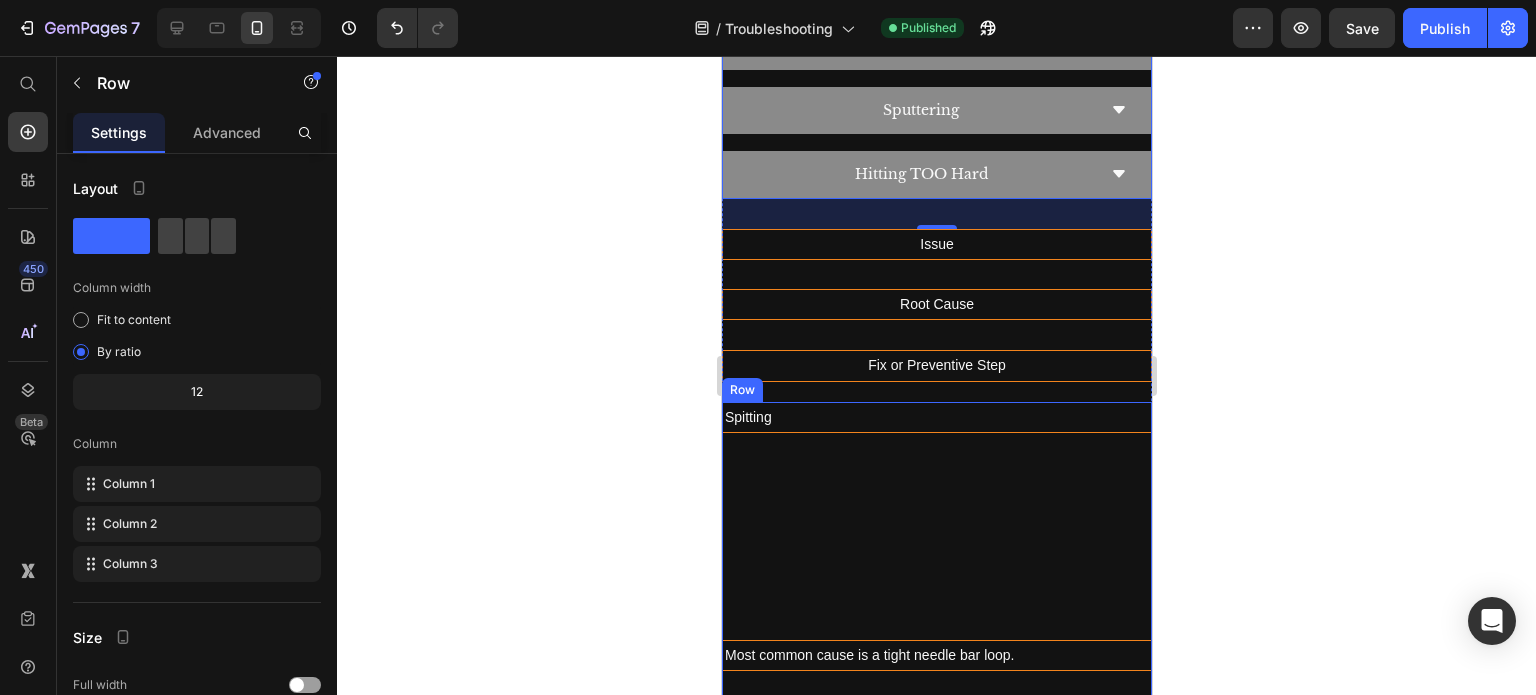 click on "Spitting Text Block" at bounding box center (936, 521) 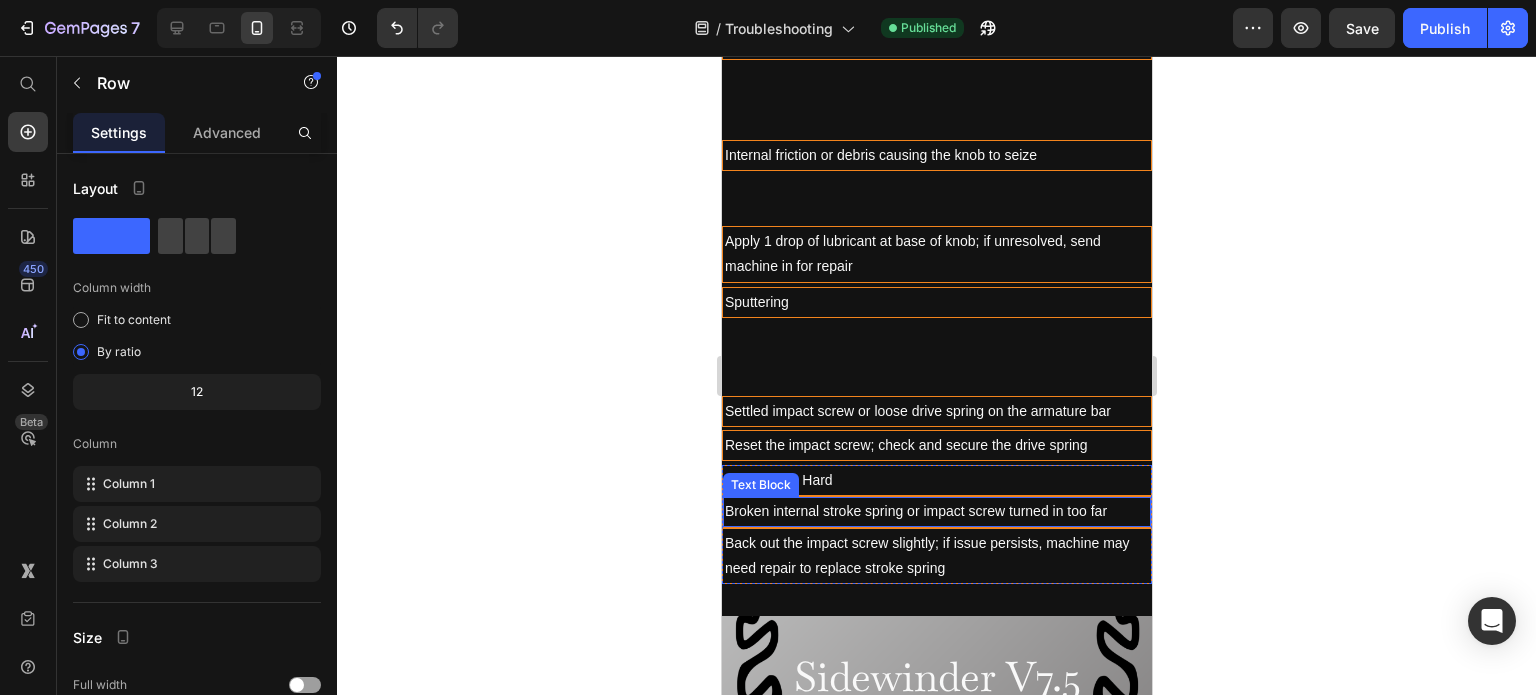 scroll, scrollTop: 3793, scrollLeft: 0, axis: vertical 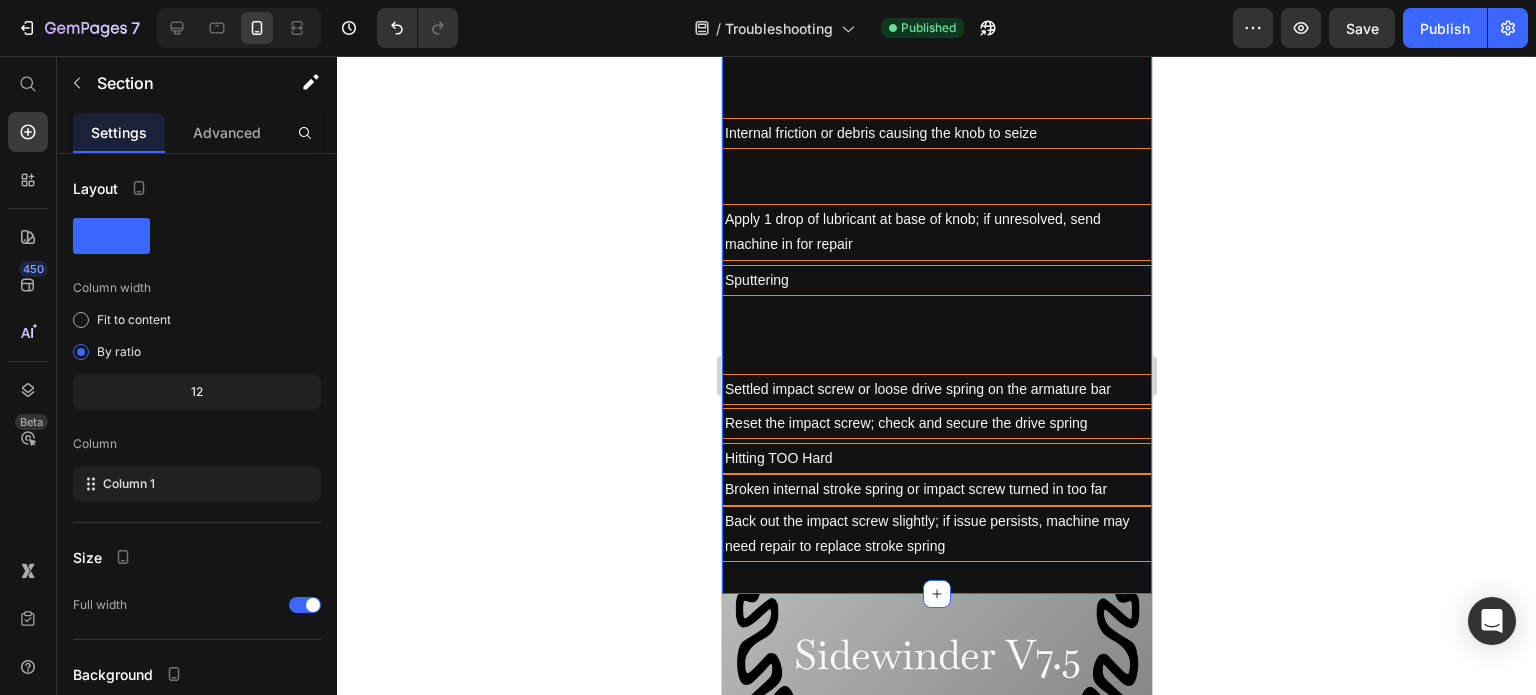click on "Sidewinder v7.5 Troubleshooting Heading Issues like stripped threads on impact/spring screws, permanently worn springs or contact components are signs to submit a repair. Text Block
Ink Spitting
Inconsistent Ink Flow
Speed Fluctuations / Power Drop-Off
Loss of Punch / Weak Hits
Snapping Rubber-Bands
Mystery Rattle
Stroke Knob Seized
Sputtering
Hitting TOO Hard Accordion Issue Text Block Root Cause Text Block Fix or Preventive Step Text Block Row Spitting Text Block Most common cause is a tight needle bar loop. Text Block Text Block Row   0 Inconsistent Ink Flow  Text Block Tip too tight for needle grouping; needle grouping not on top. Text Block Row" at bounding box center [936, -1185] 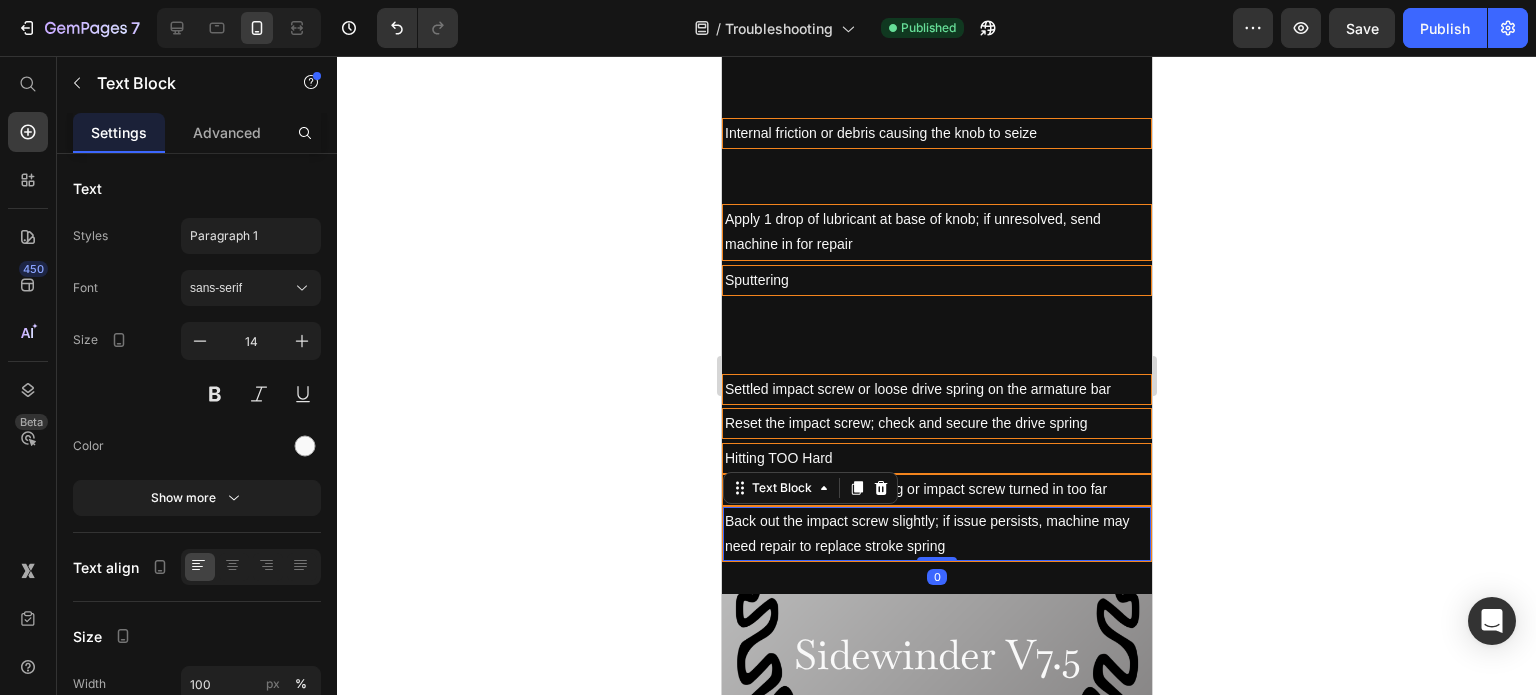 click on "Back out the impact screw slightly; if issue persists, machine may need repair to replace stroke spring Text Block   0" at bounding box center [936, 534] 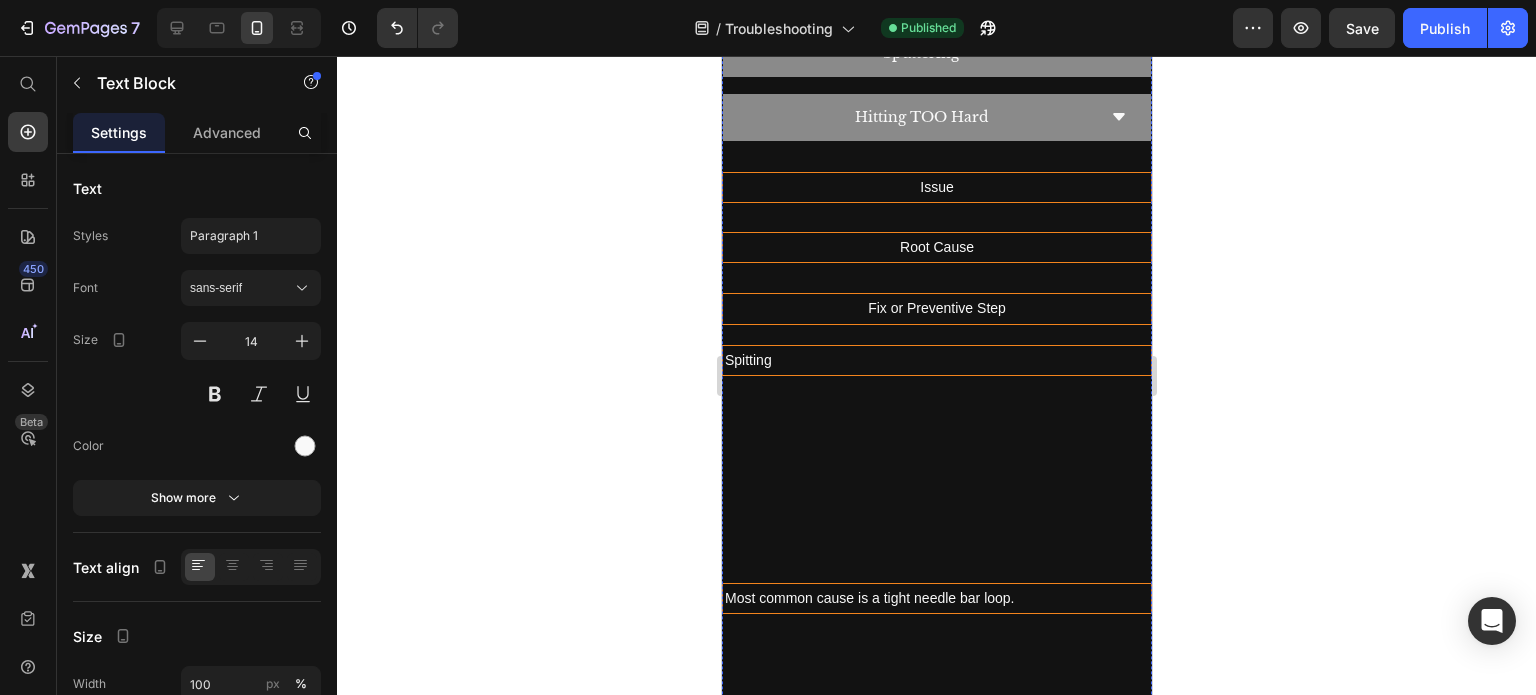 scroll, scrollTop: 1493, scrollLeft: 0, axis: vertical 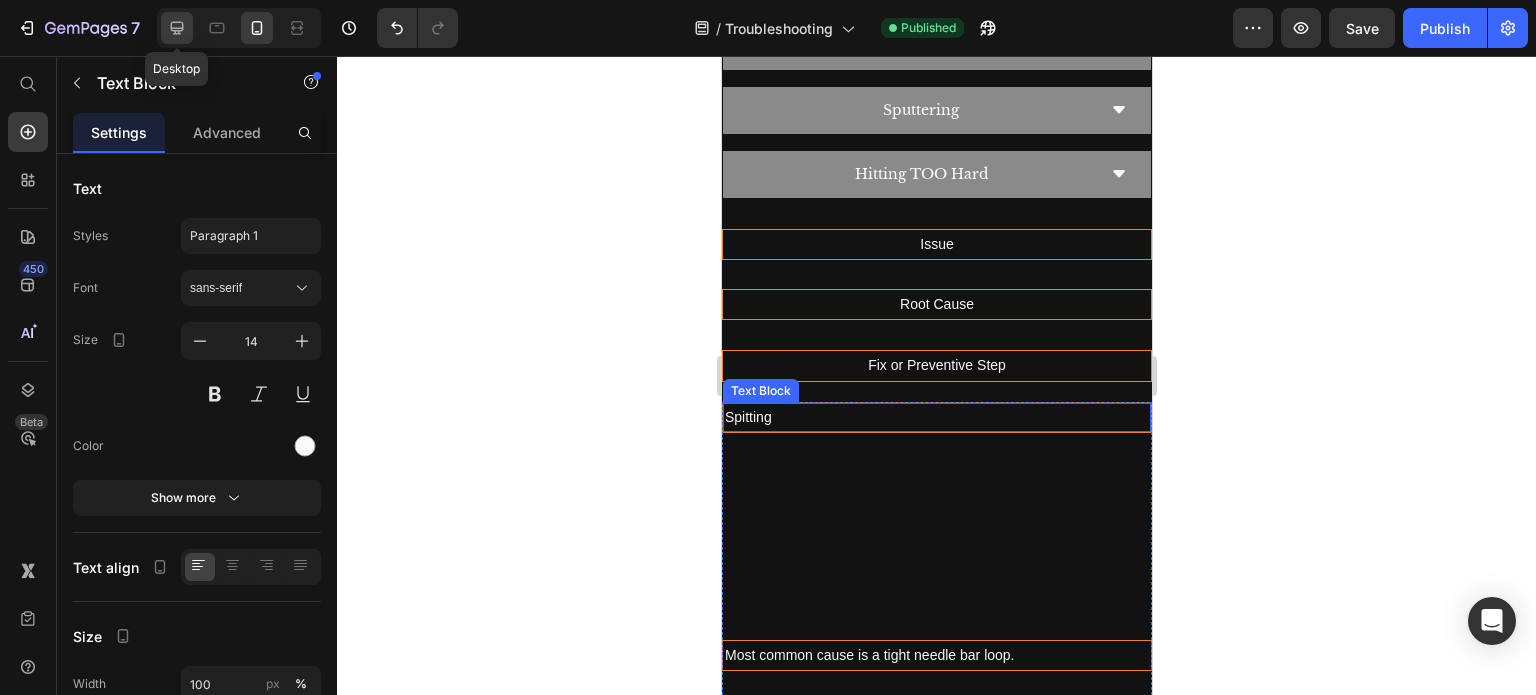 click 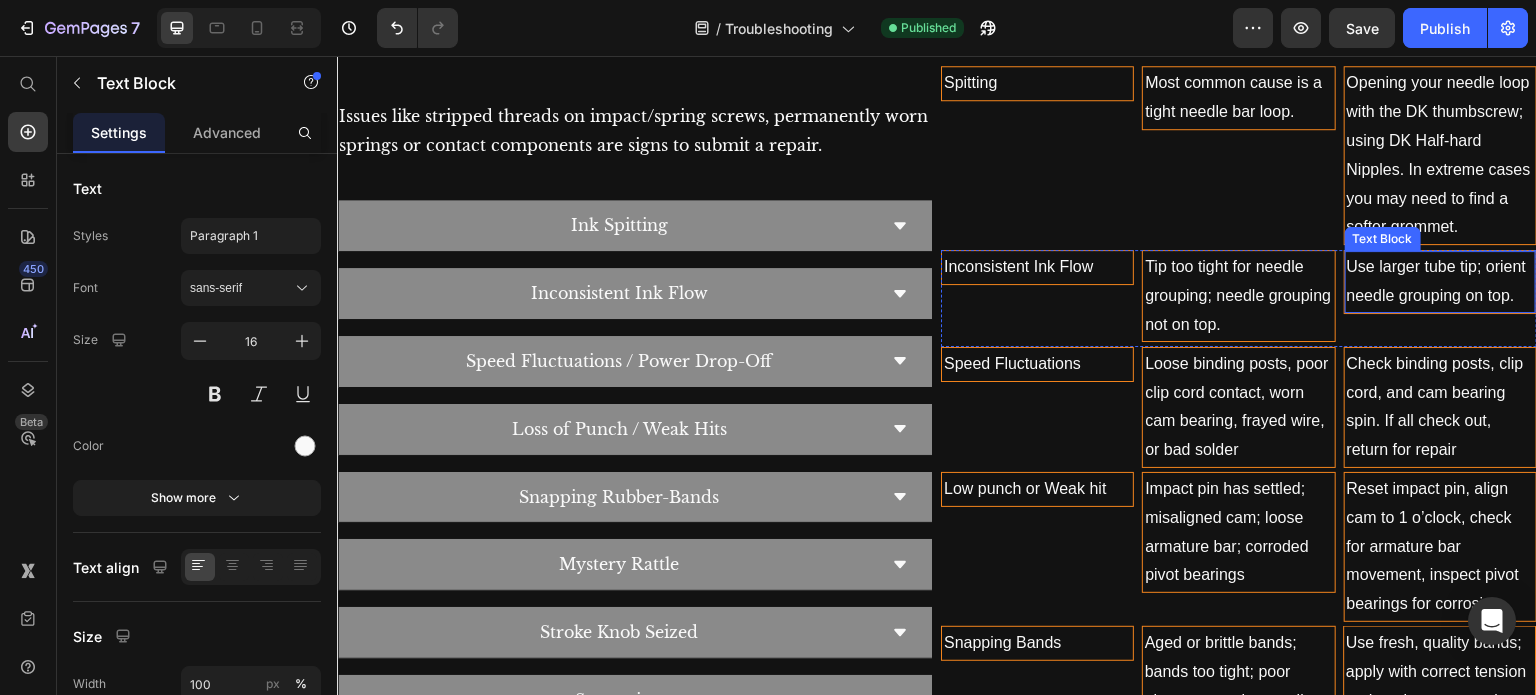 scroll, scrollTop: 1173, scrollLeft: 0, axis: vertical 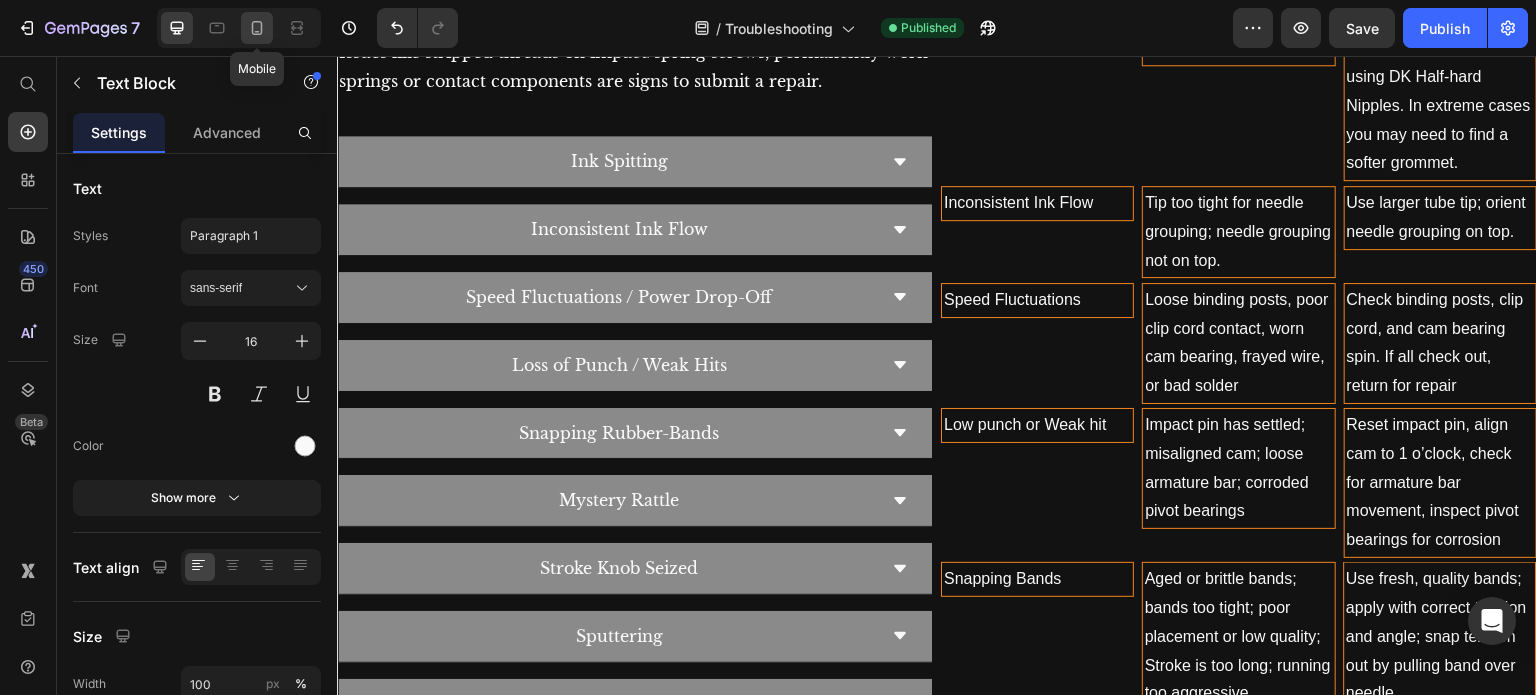 click 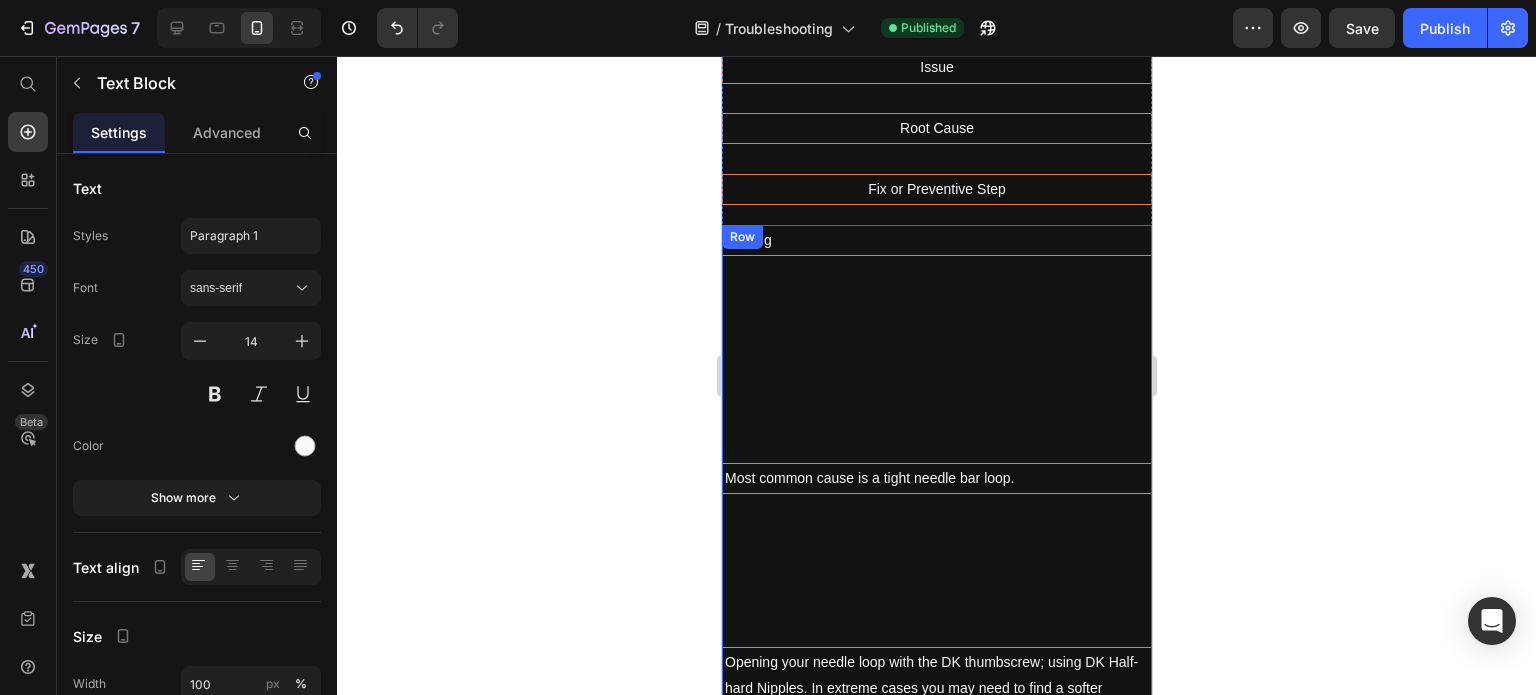 scroll, scrollTop: 1637, scrollLeft: 0, axis: vertical 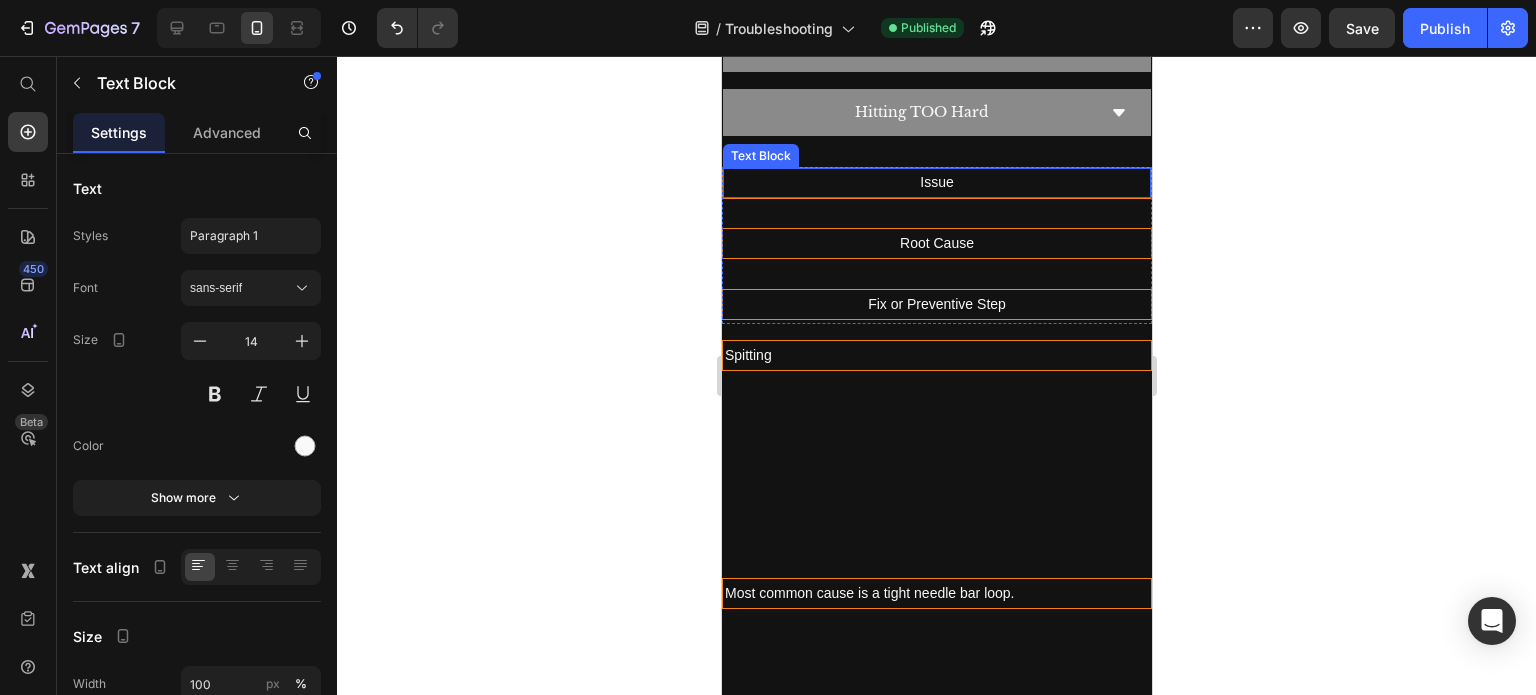 click on "Issue" at bounding box center (936, 182) 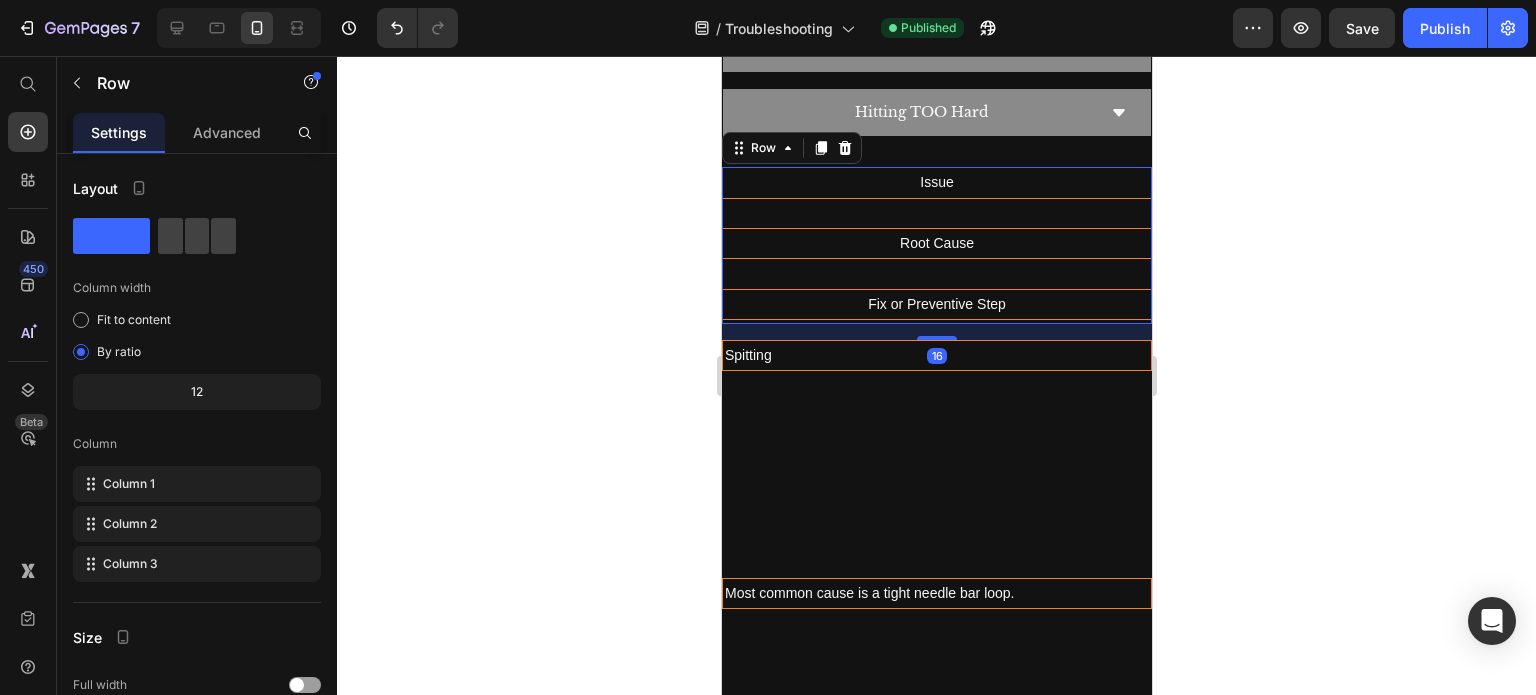 click on "Root Cause Text Block" at bounding box center [936, 258] 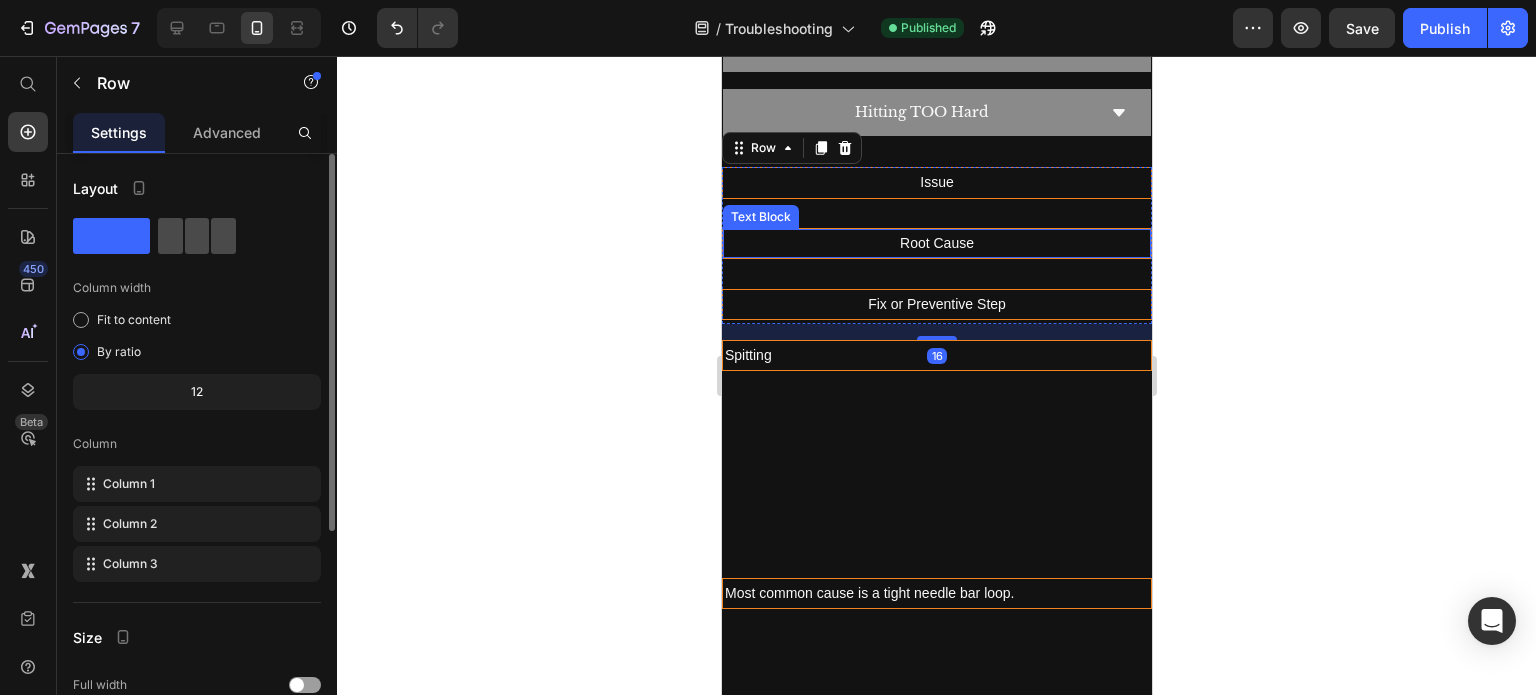 click 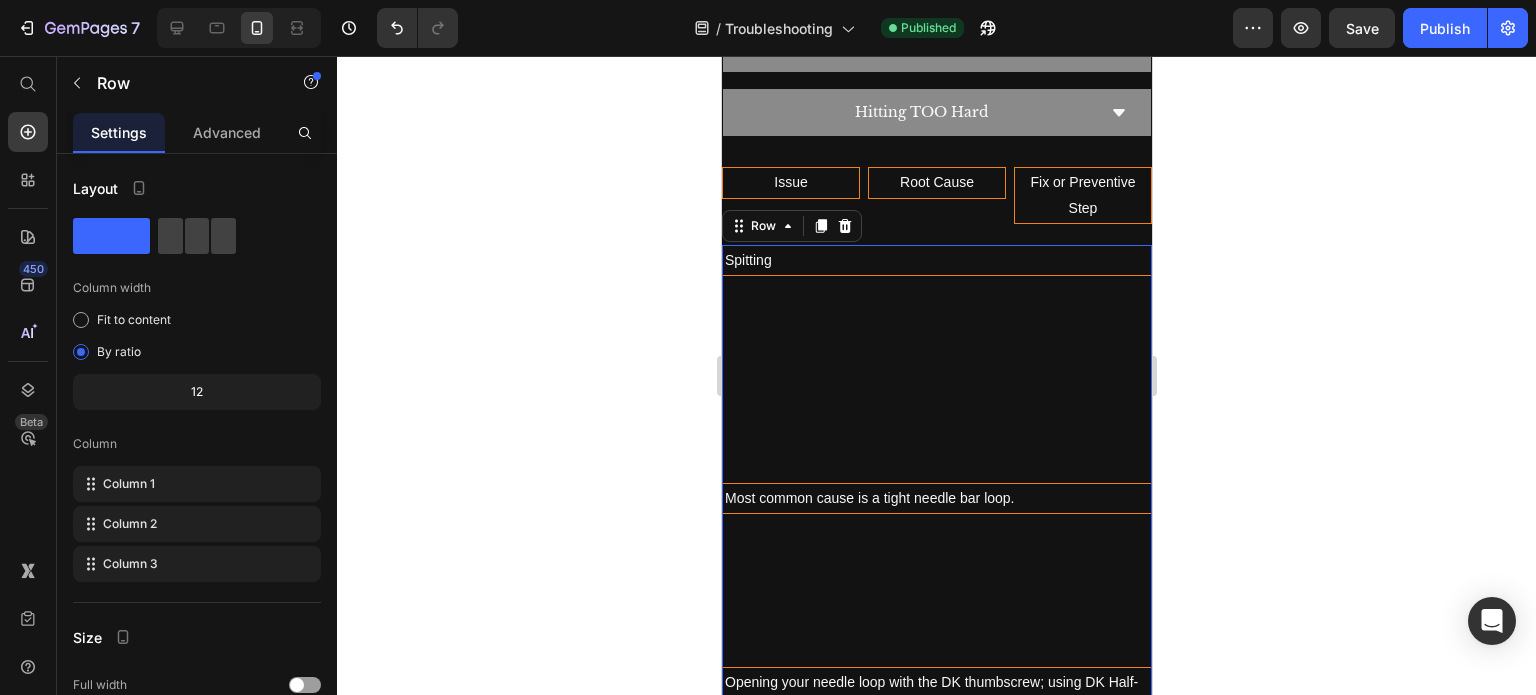 click on "Spitting Text Block" at bounding box center (936, 364) 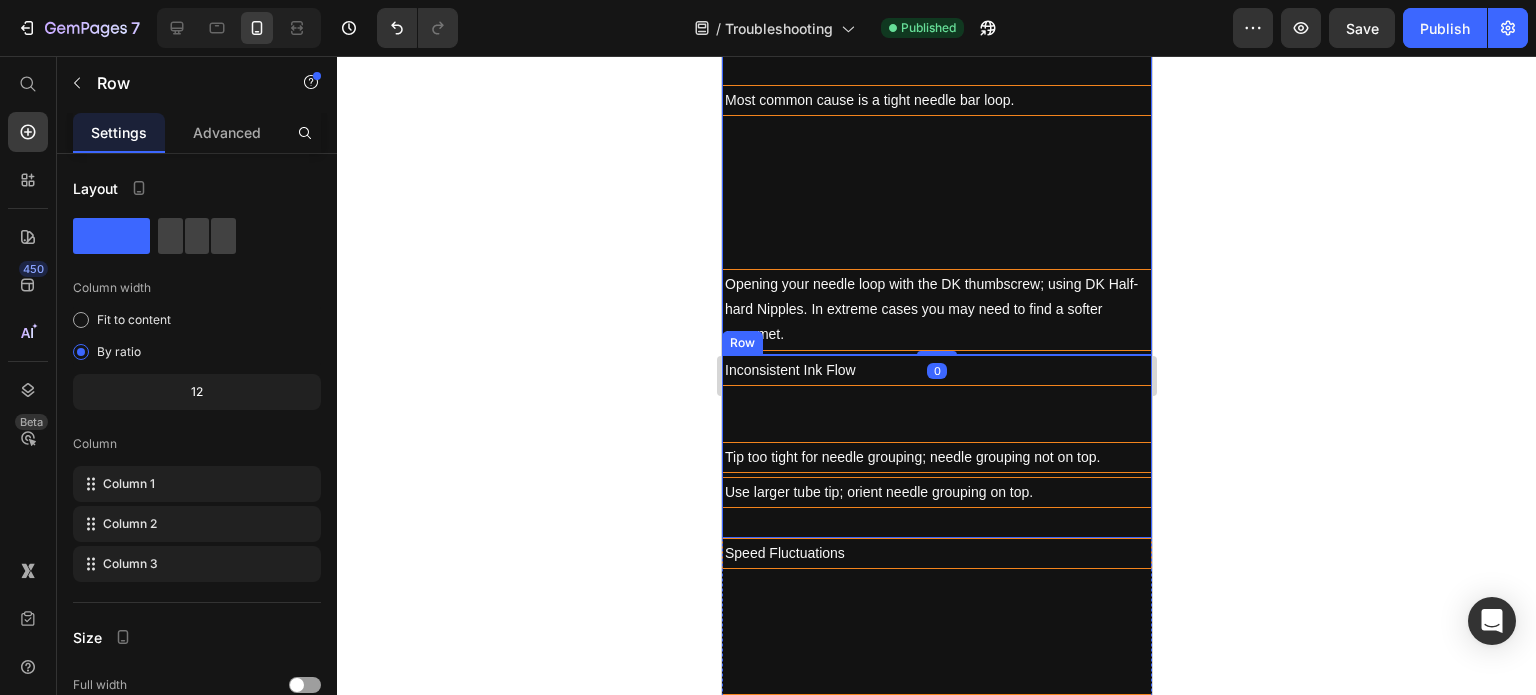 scroll, scrollTop: 2037, scrollLeft: 0, axis: vertical 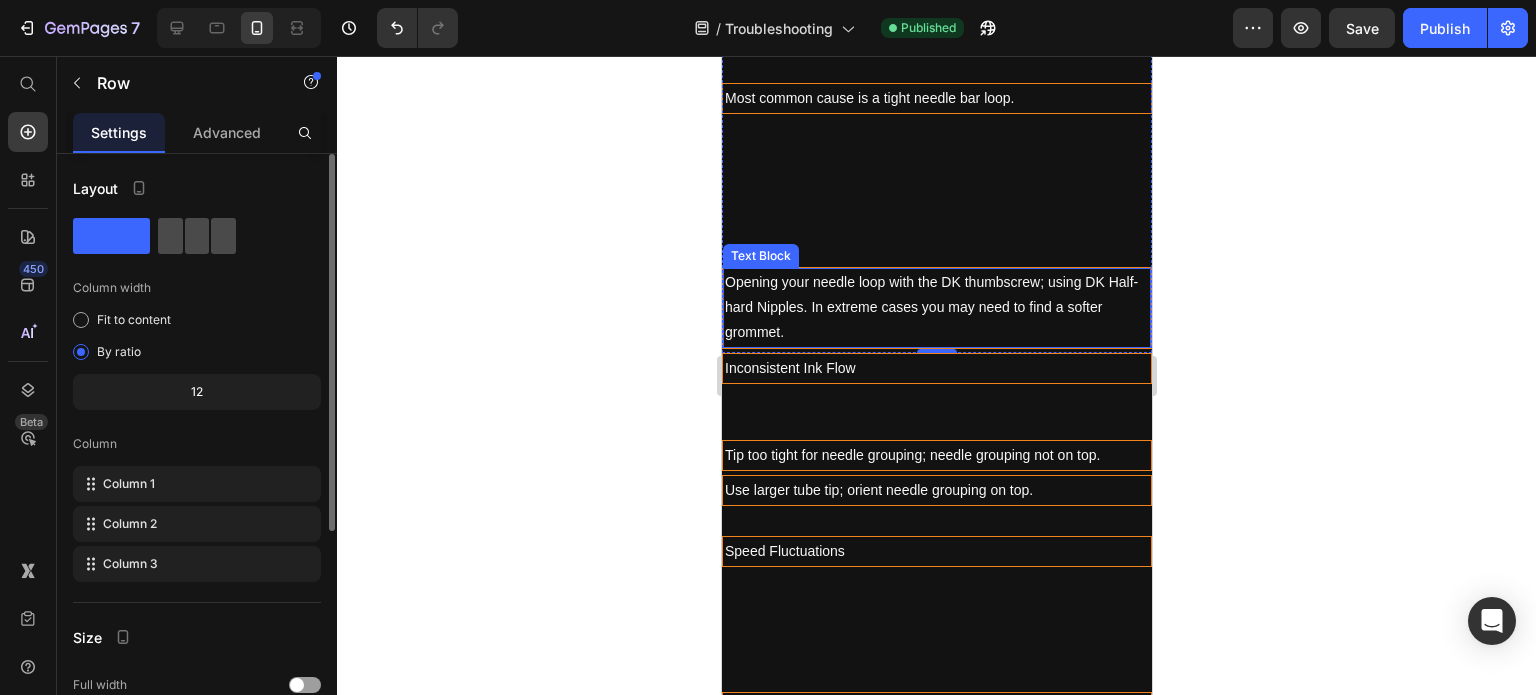 click 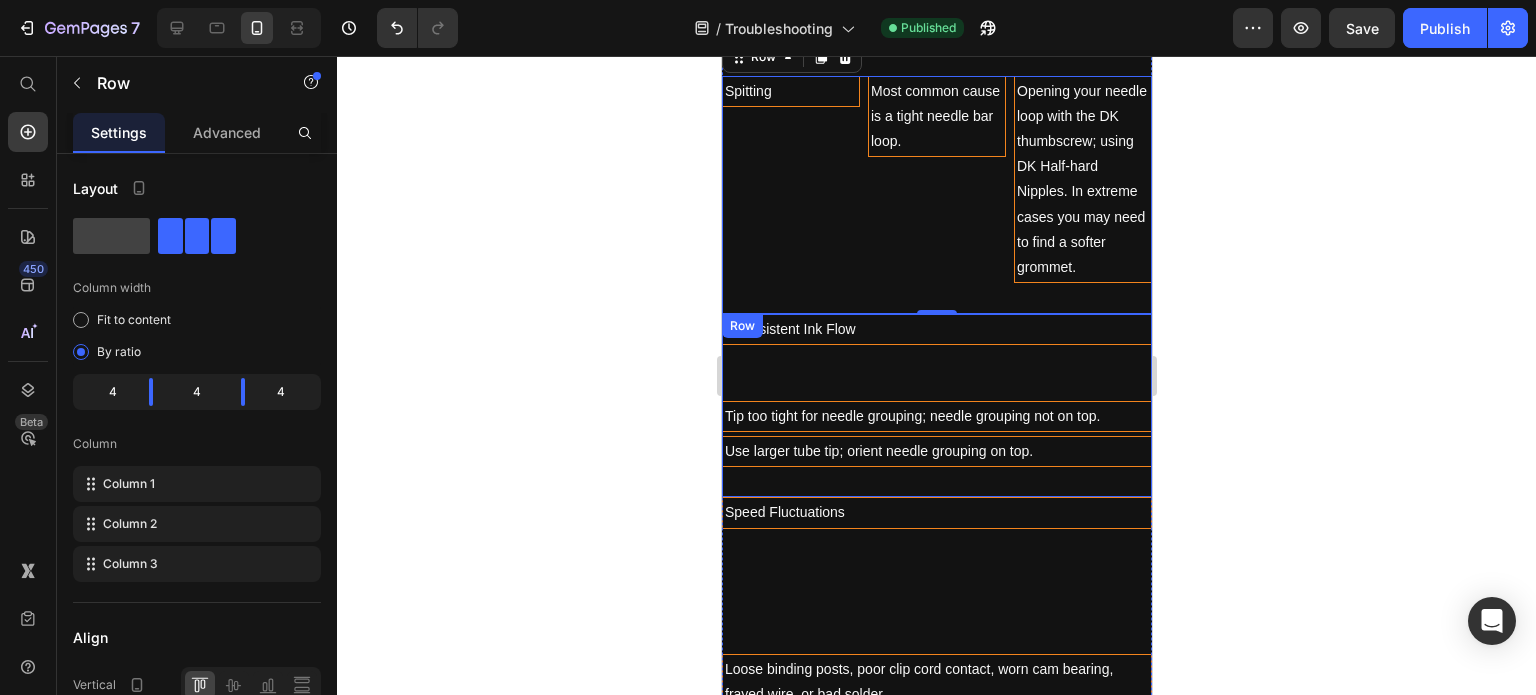scroll, scrollTop: 1637, scrollLeft: 0, axis: vertical 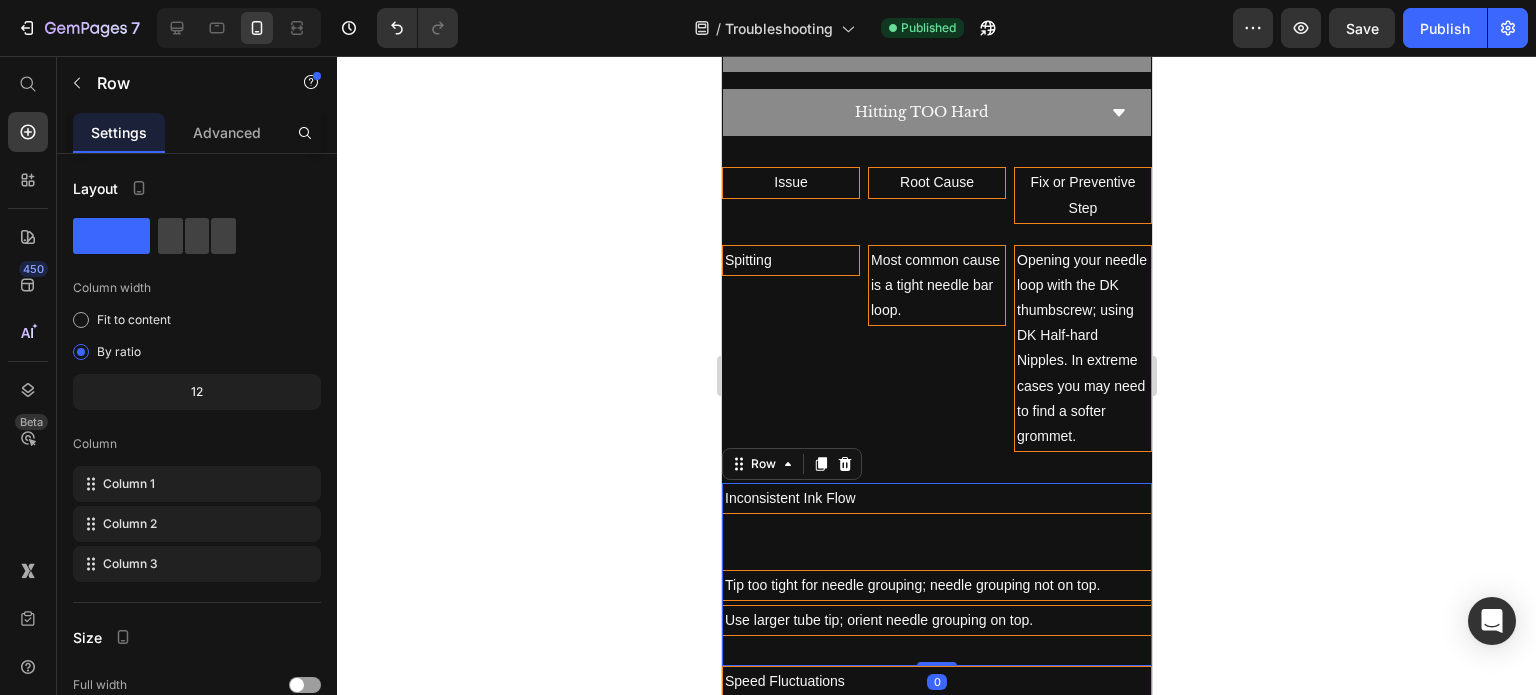 click on "Inconsistent Ink Flow  Text Block" at bounding box center [936, 526] 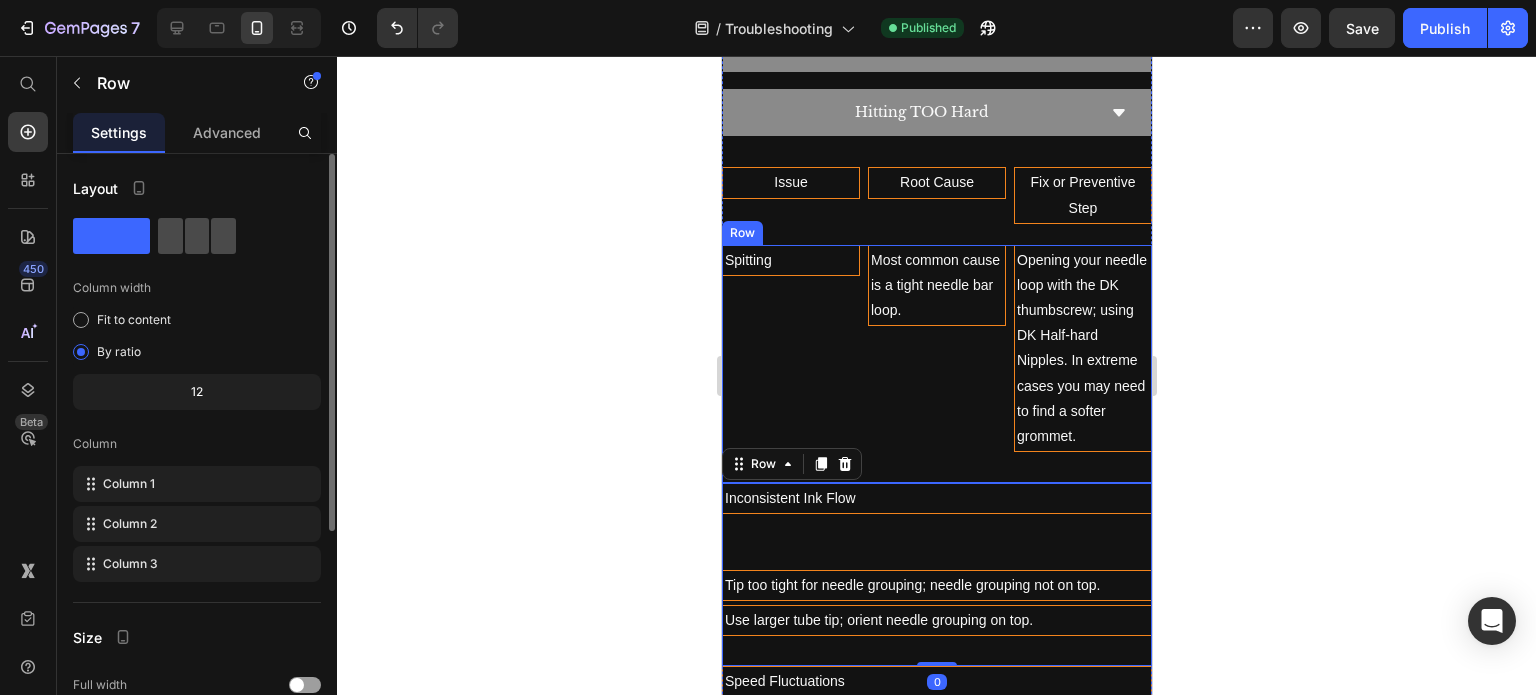 click 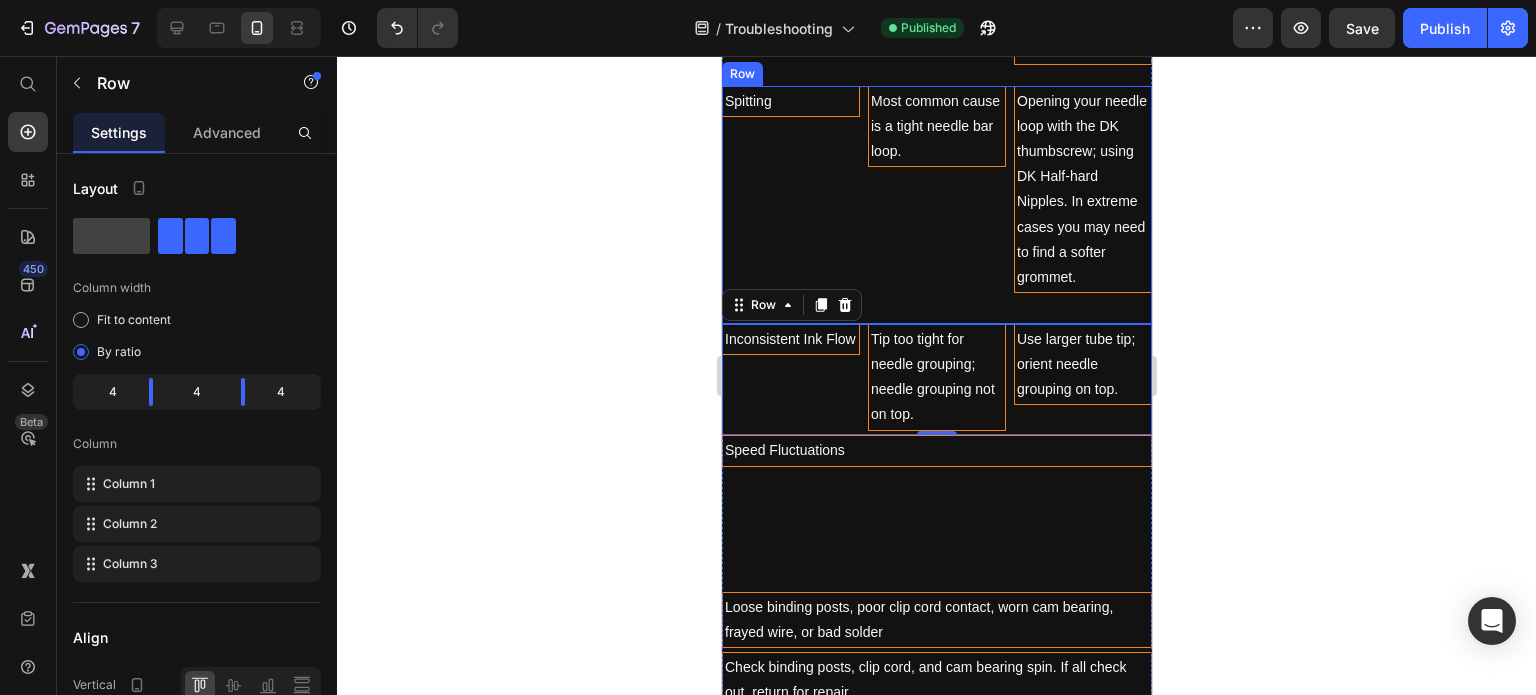 scroll, scrollTop: 1937, scrollLeft: 0, axis: vertical 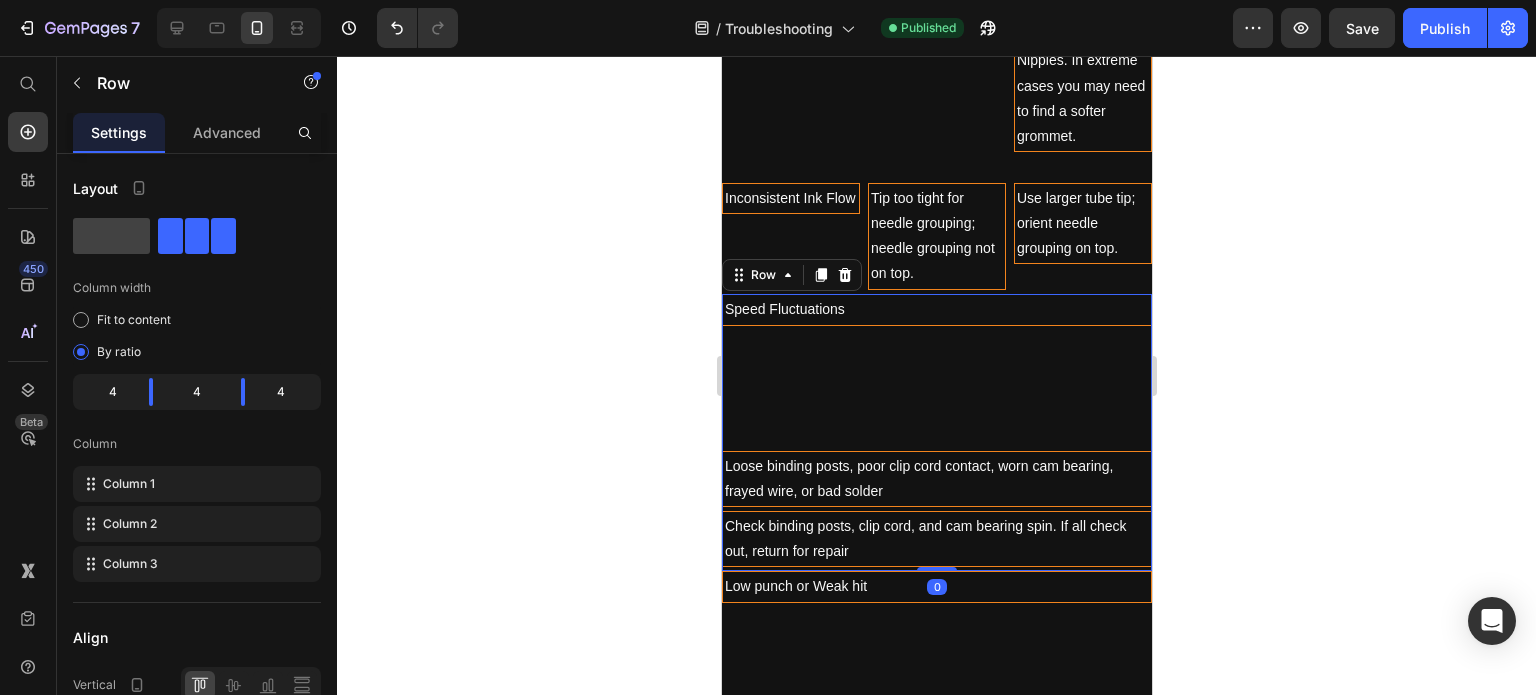 click on "Speed Fluctuations Text Block" at bounding box center [936, 372] 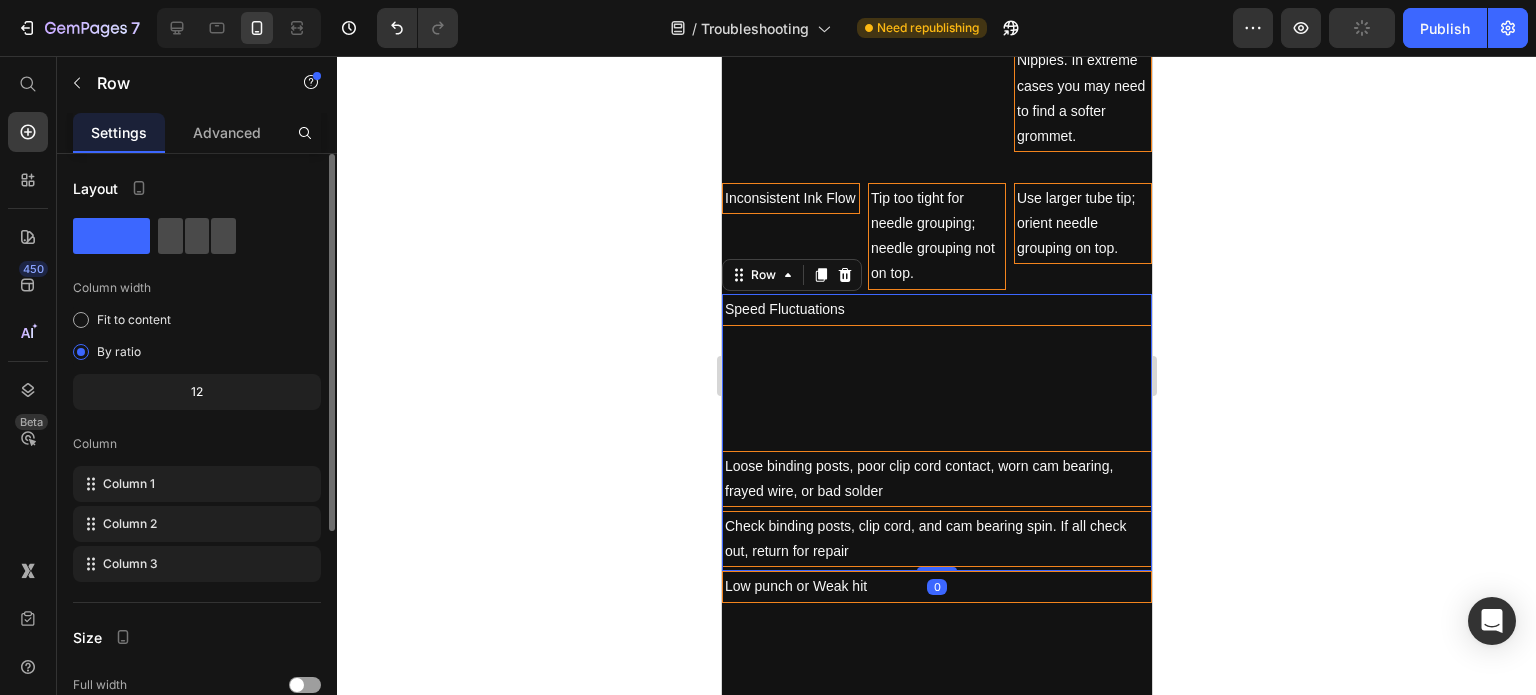 click 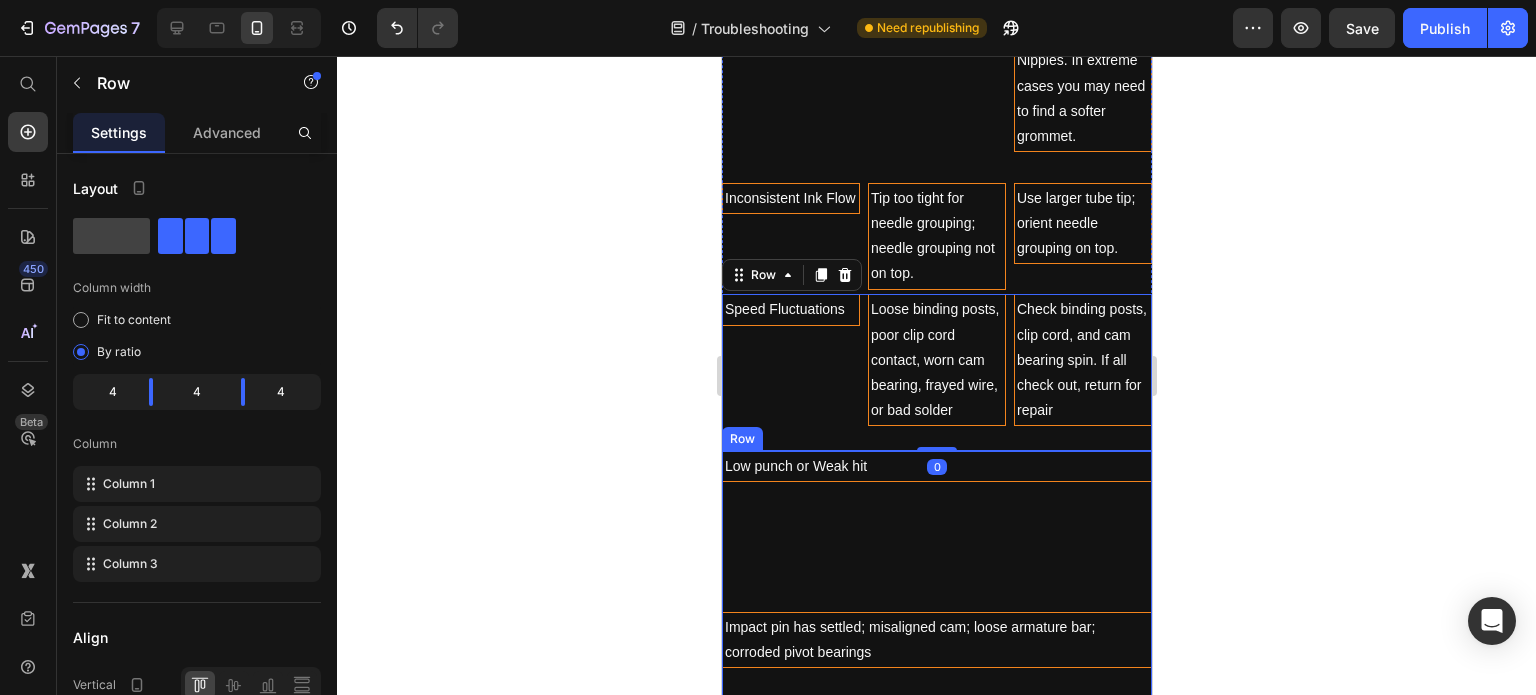 click on "Low punch or Weak hit Text Block" at bounding box center [936, 531] 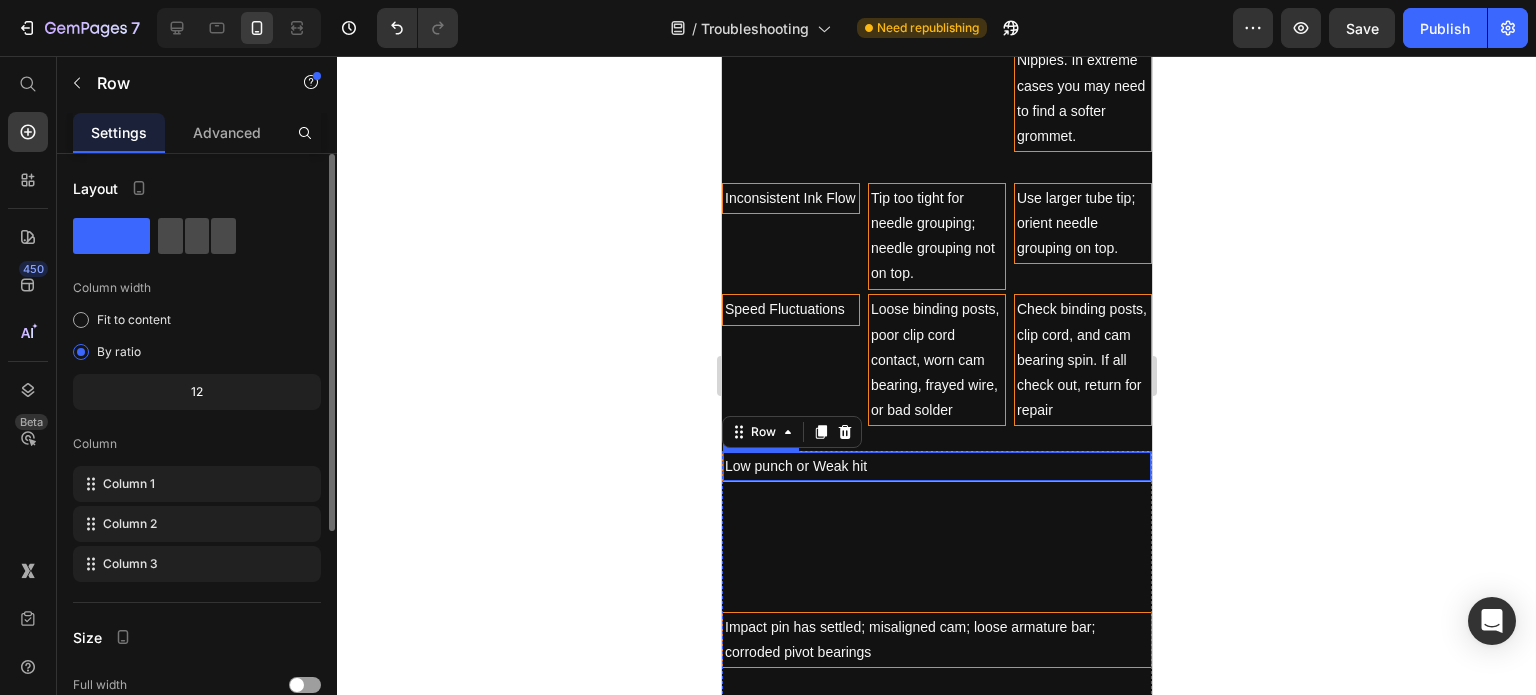 click 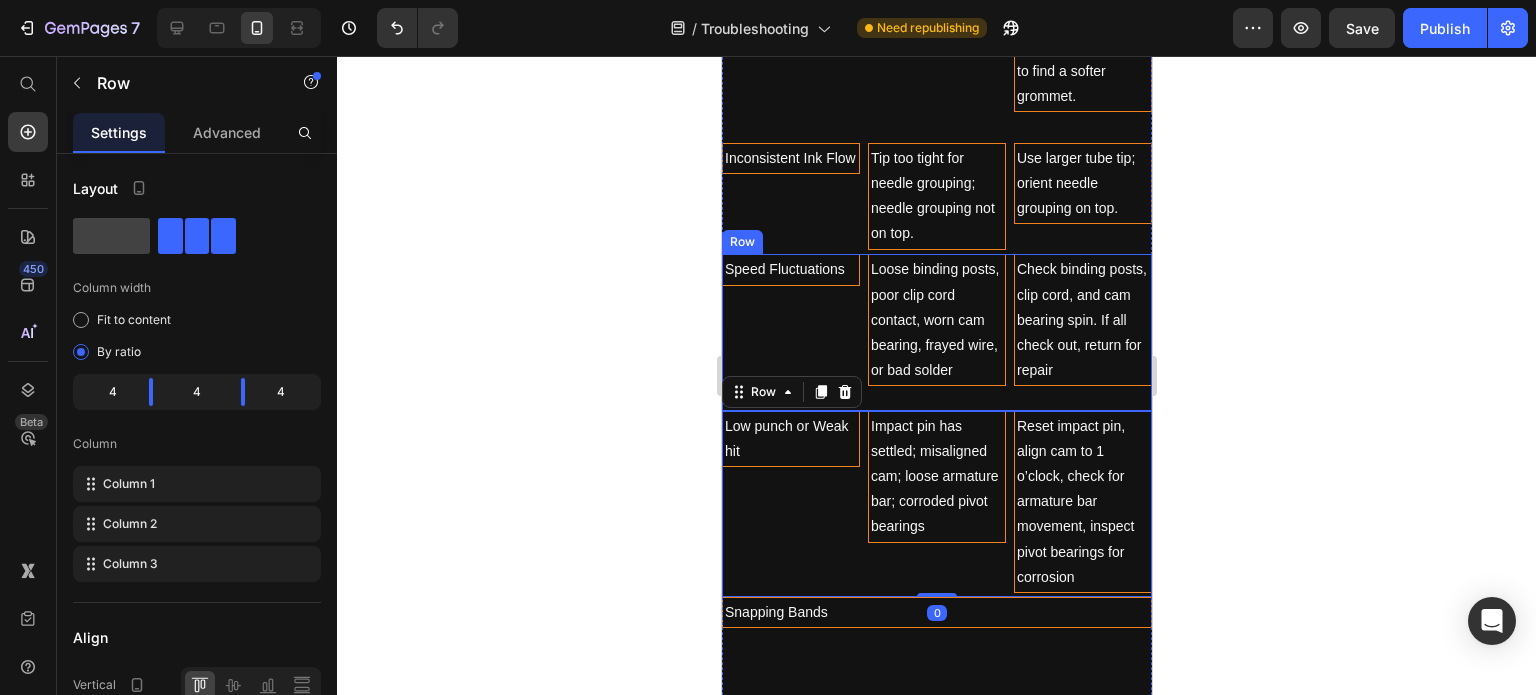 scroll, scrollTop: 2137, scrollLeft: 0, axis: vertical 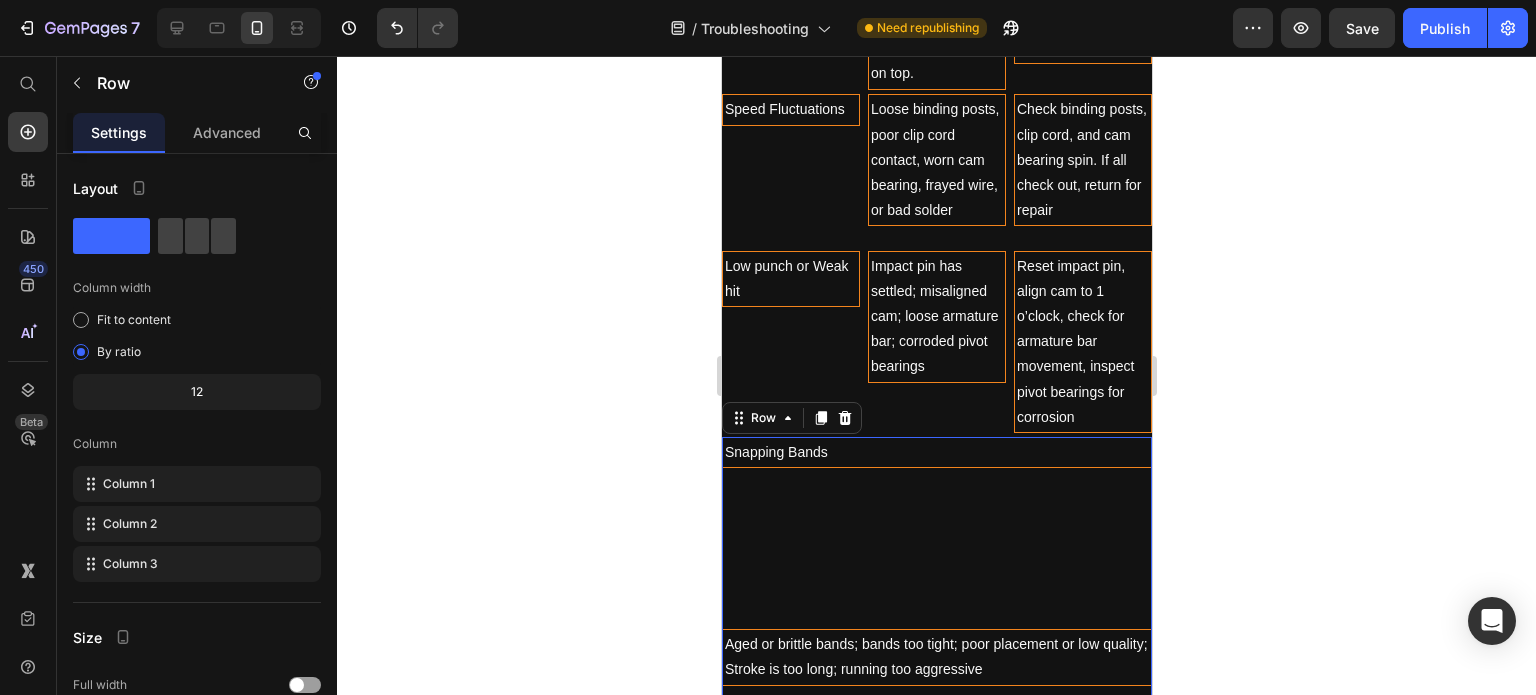 click on "Snapping Bands Text Block" at bounding box center (936, 533) 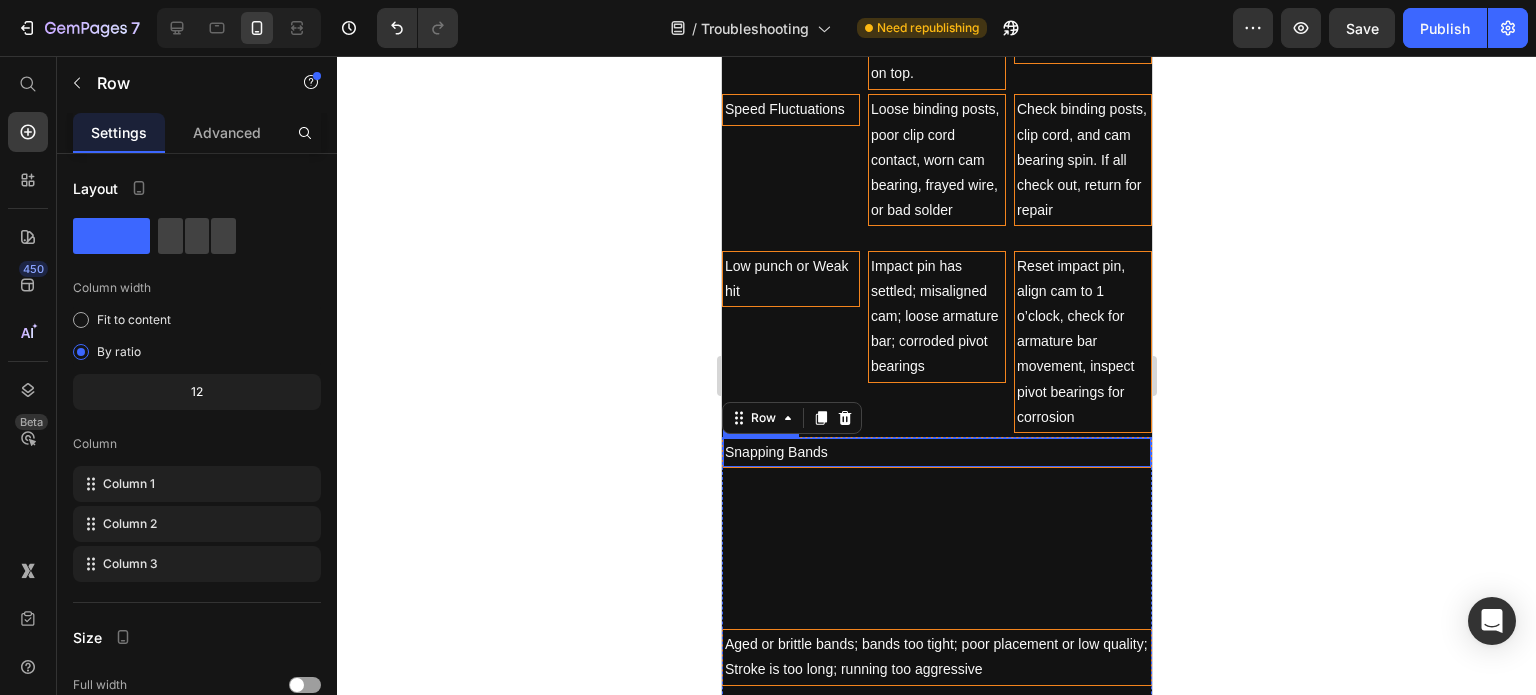 click on "Snapping Bands" at bounding box center (936, 452) 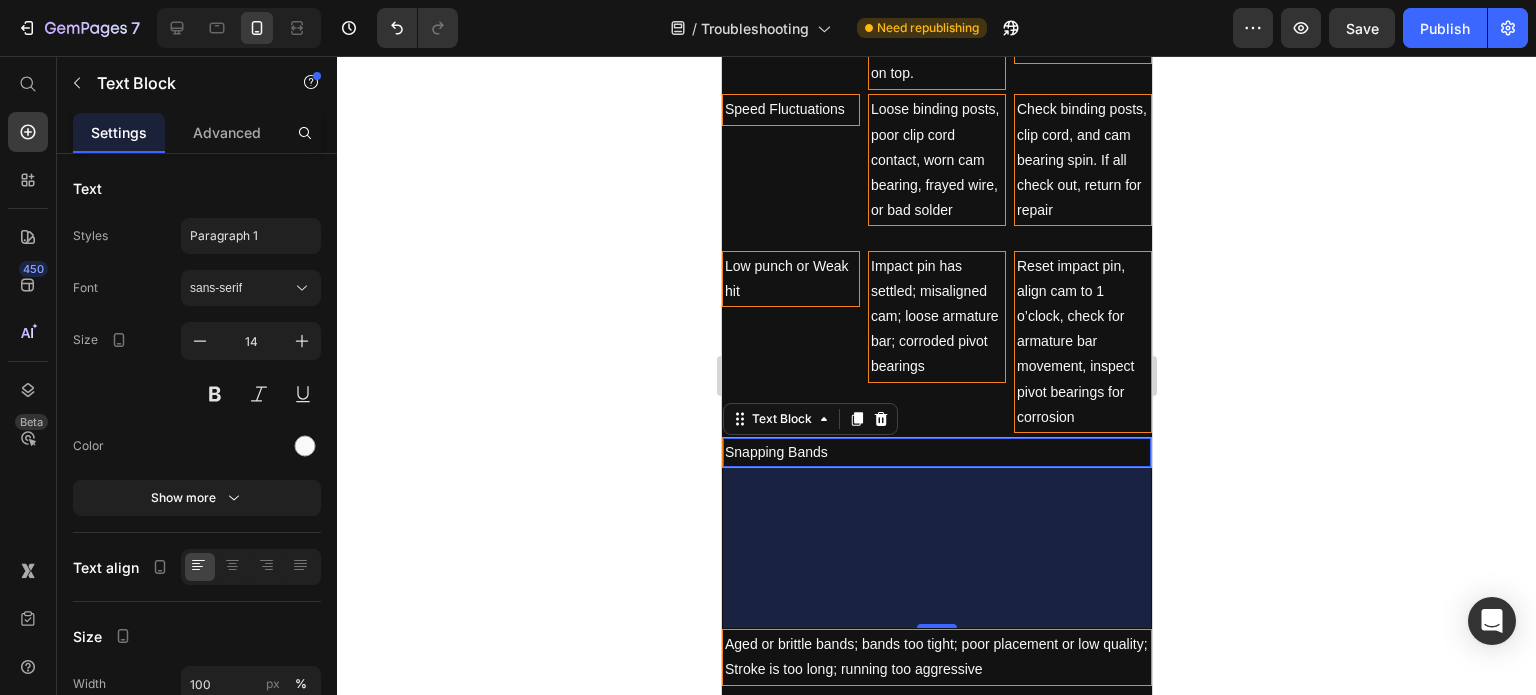click on "Snapping Bands" at bounding box center (936, 452) 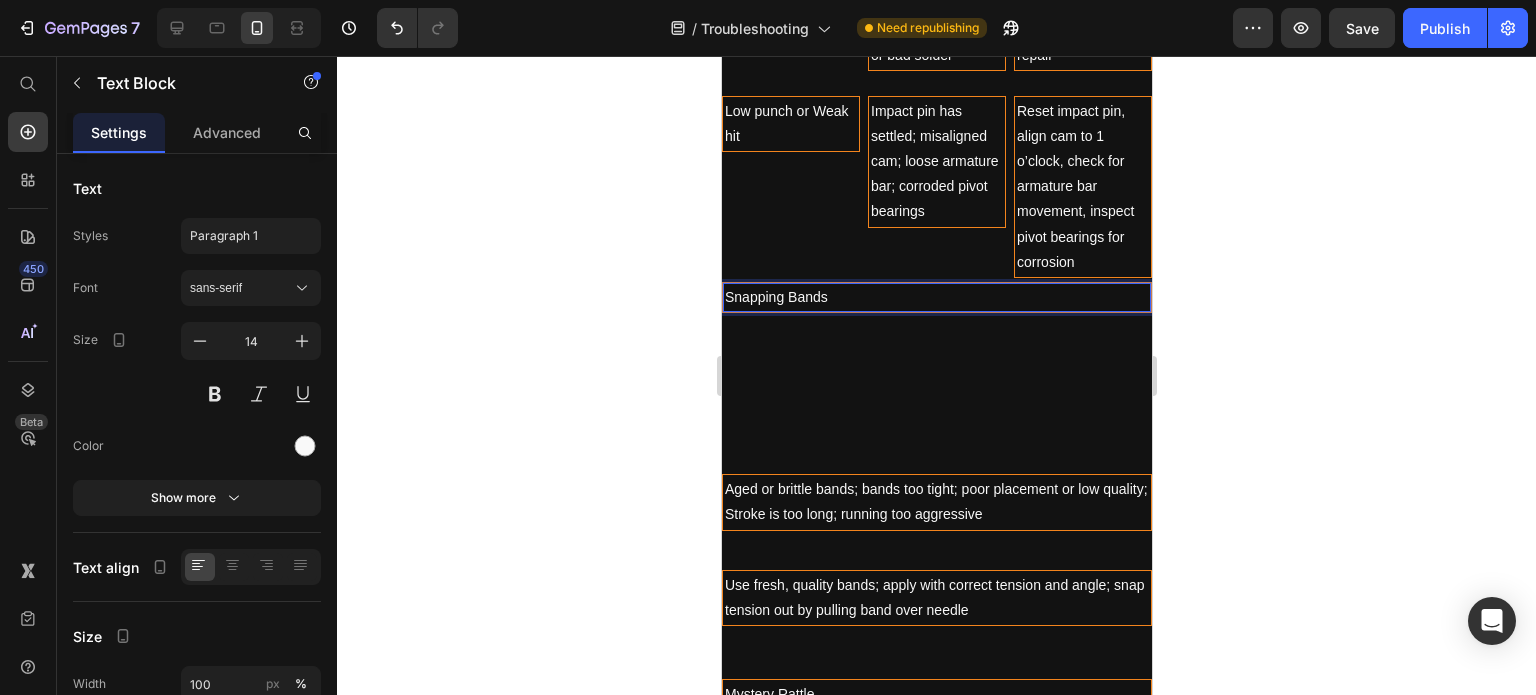 scroll, scrollTop: 2337, scrollLeft: 0, axis: vertical 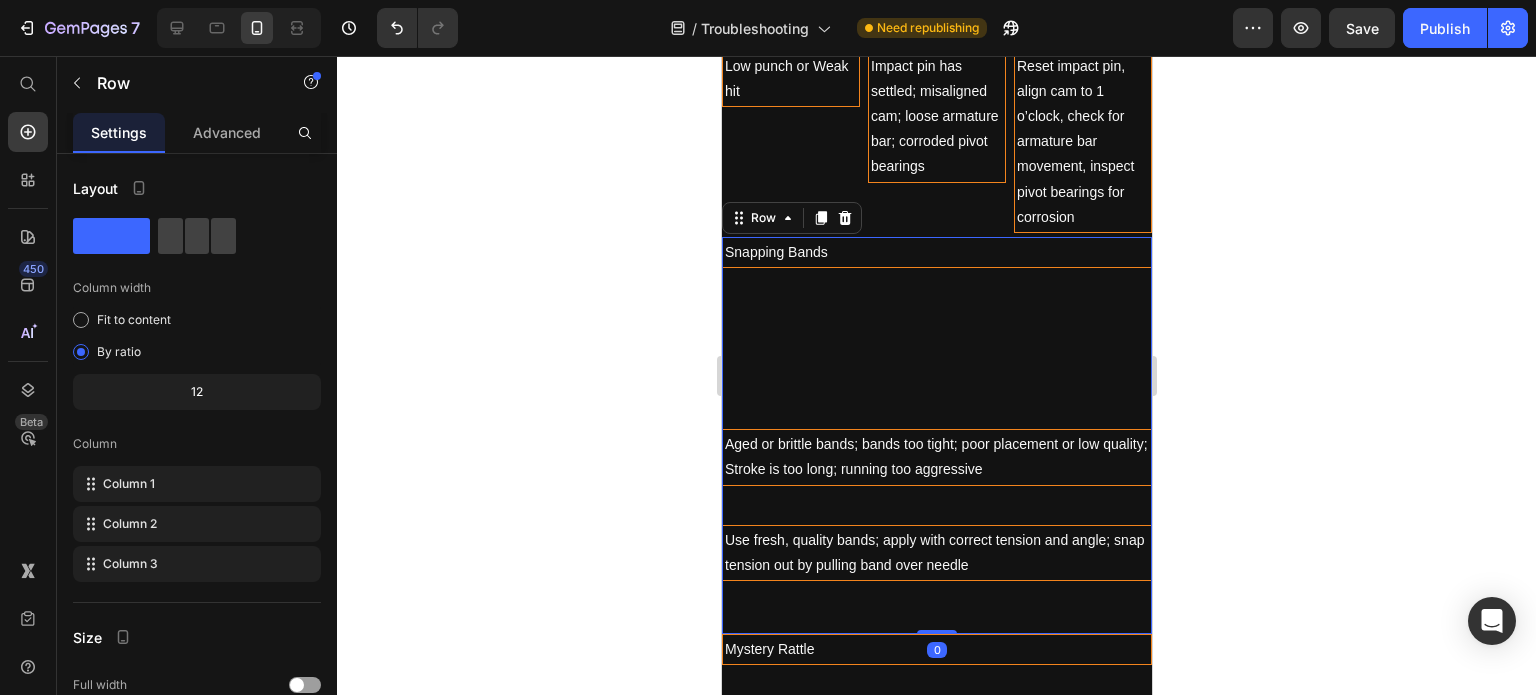 click on "Use fresh, quality bands; apply with correct tension and angle; snap tension out by pulling band over needle Text Block" at bounding box center (936, 579) 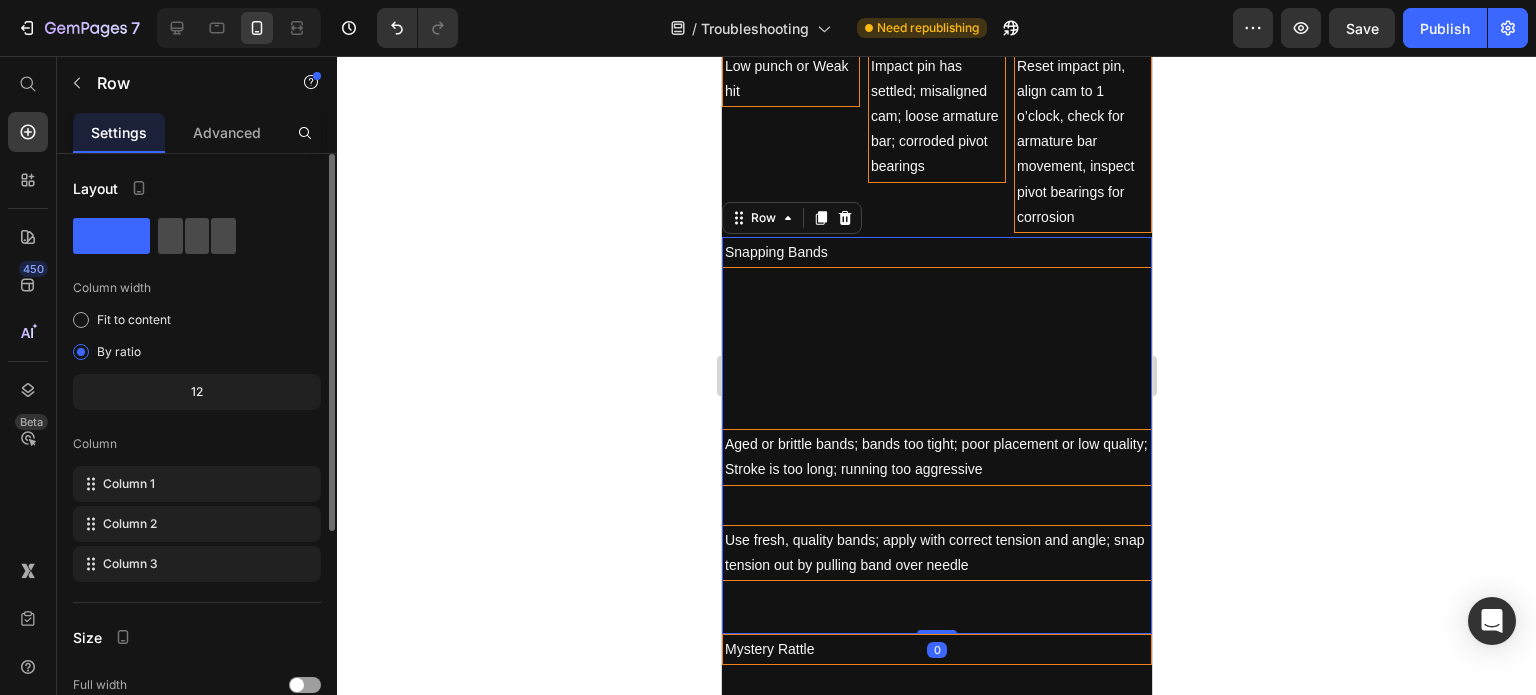 click 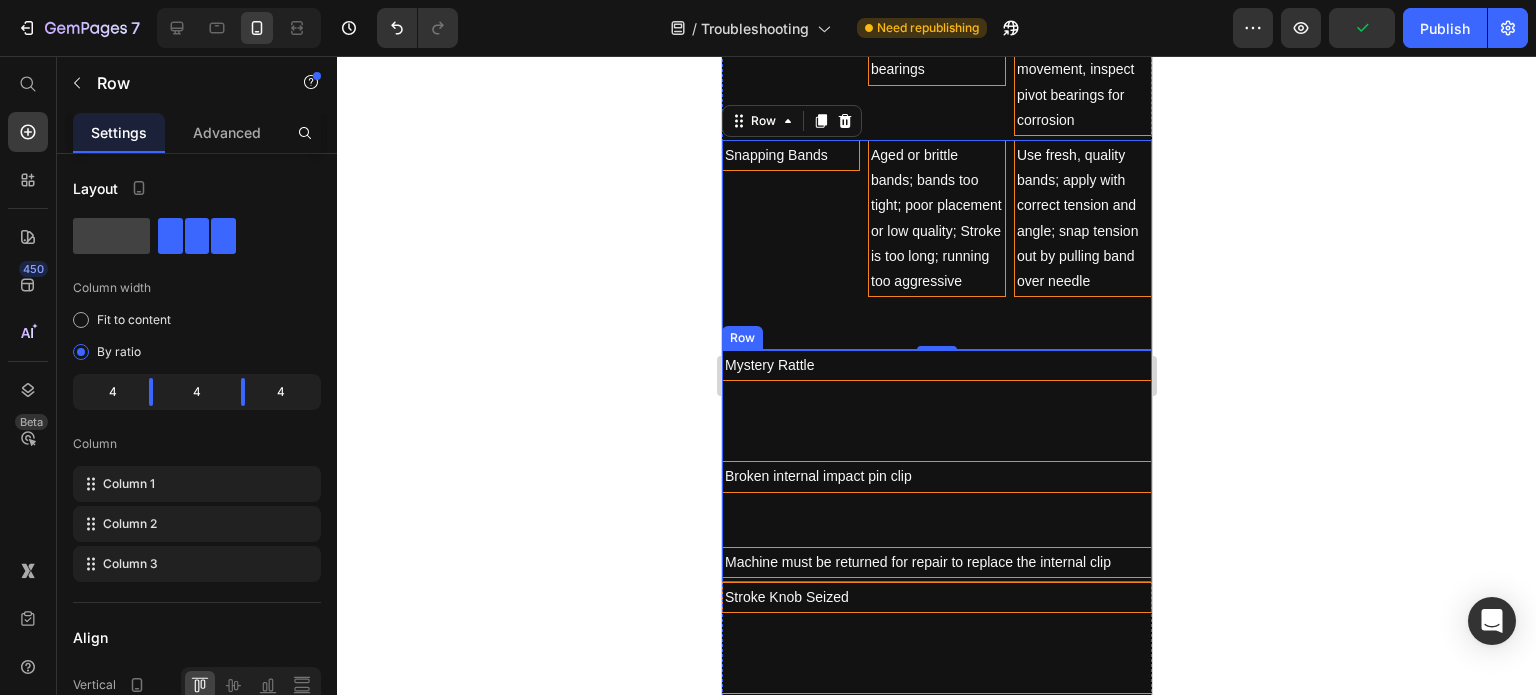 scroll, scrollTop: 2437, scrollLeft: 0, axis: vertical 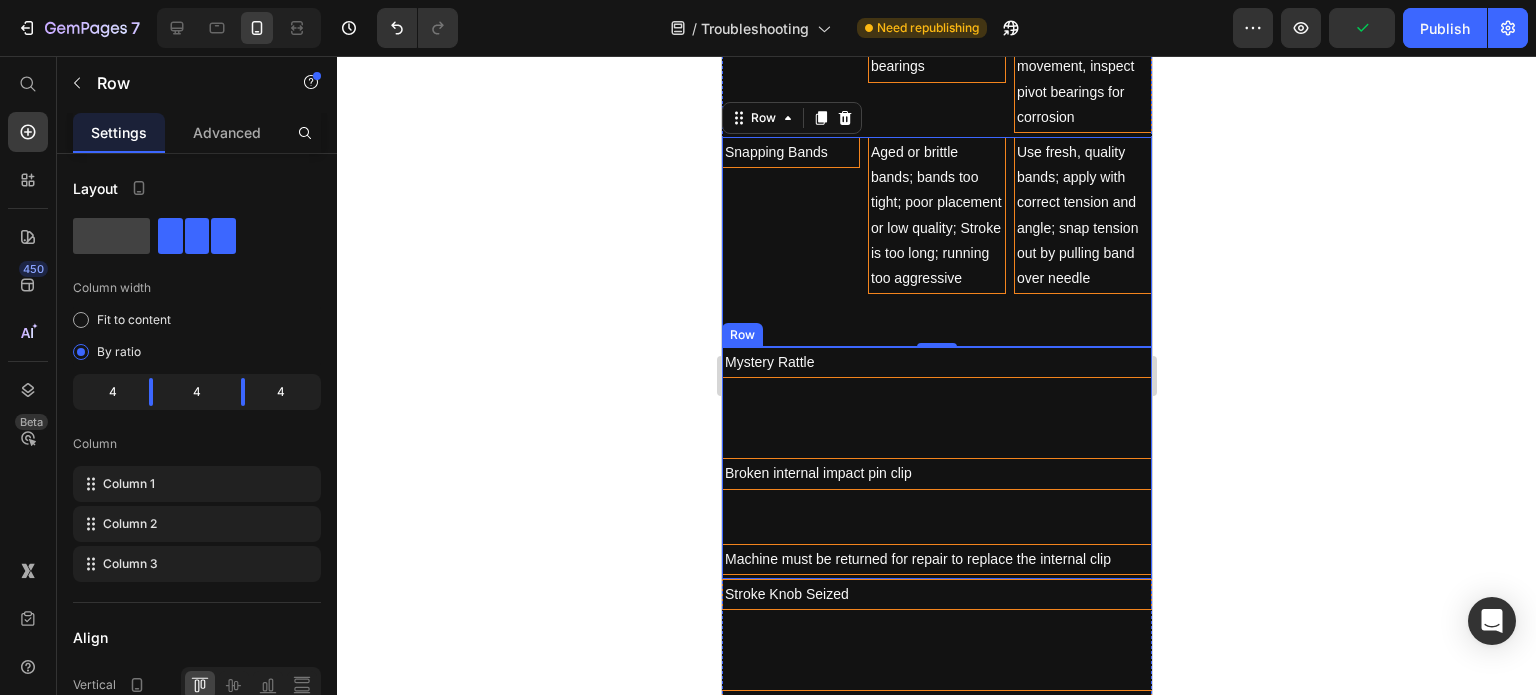 click on "Broken internal impact pin clip Text Block" at bounding box center [936, 500] 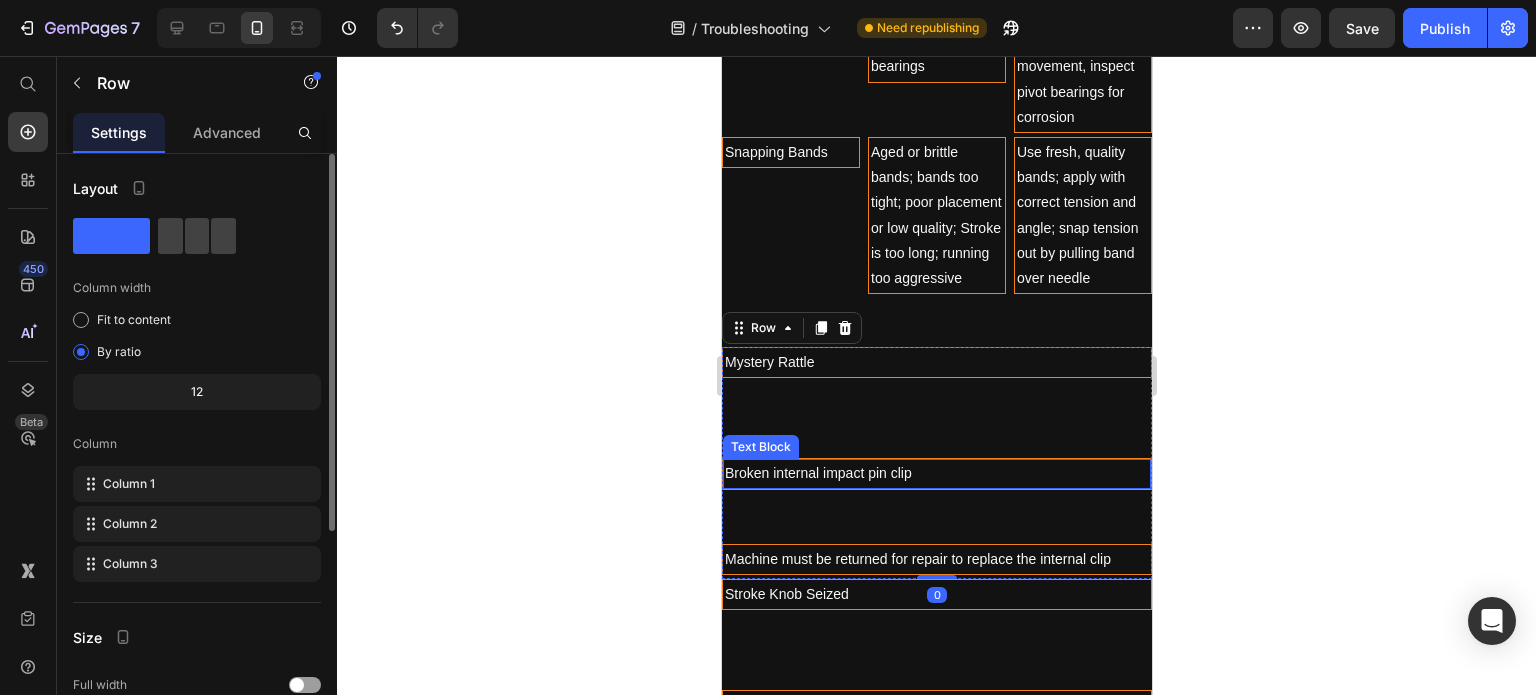 click on "Layout Column width Fit to content By ratio 12 Column Column 1 Column 2 Column 3" 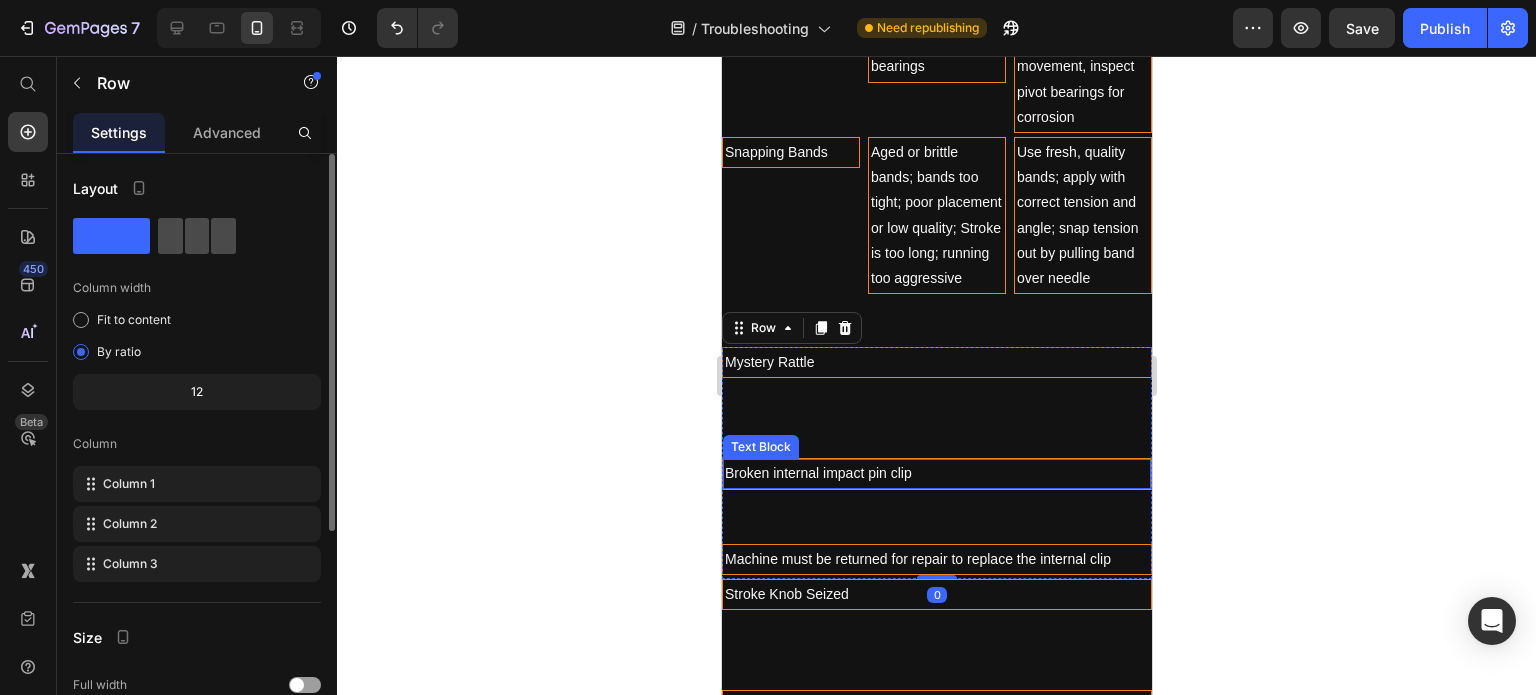 click 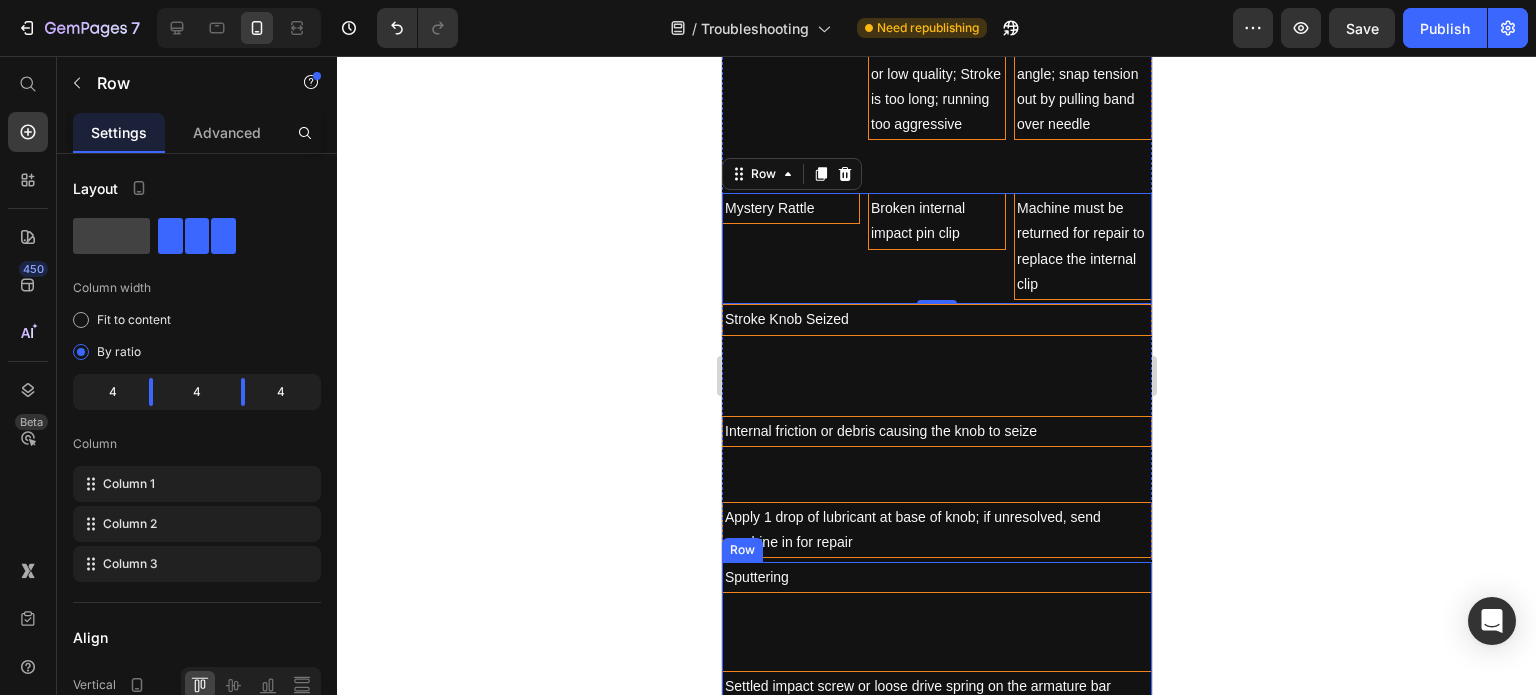 scroll, scrollTop: 2637, scrollLeft: 0, axis: vertical 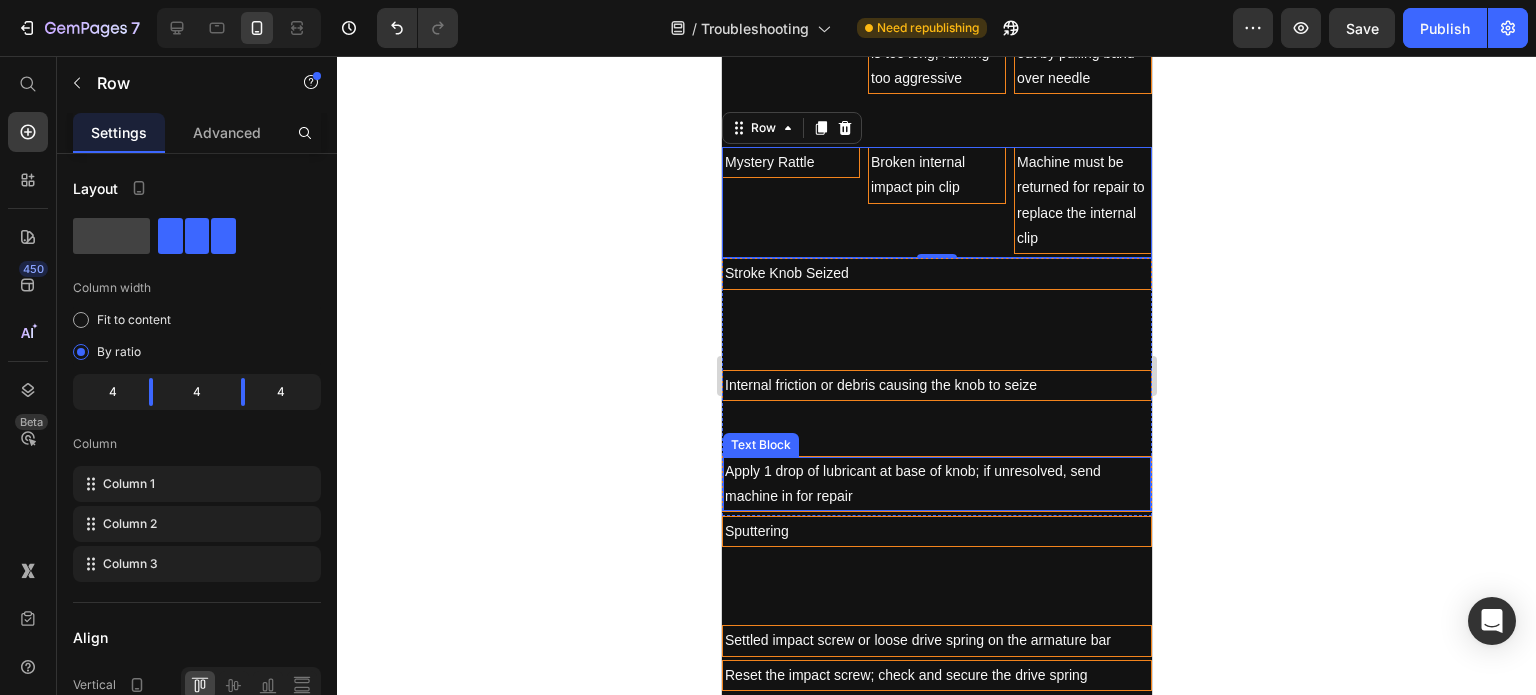 click on "Apply 1 drop of lubricant at base of knob; if unresolved, send machine in for repair" at bounding box center (936, 484) 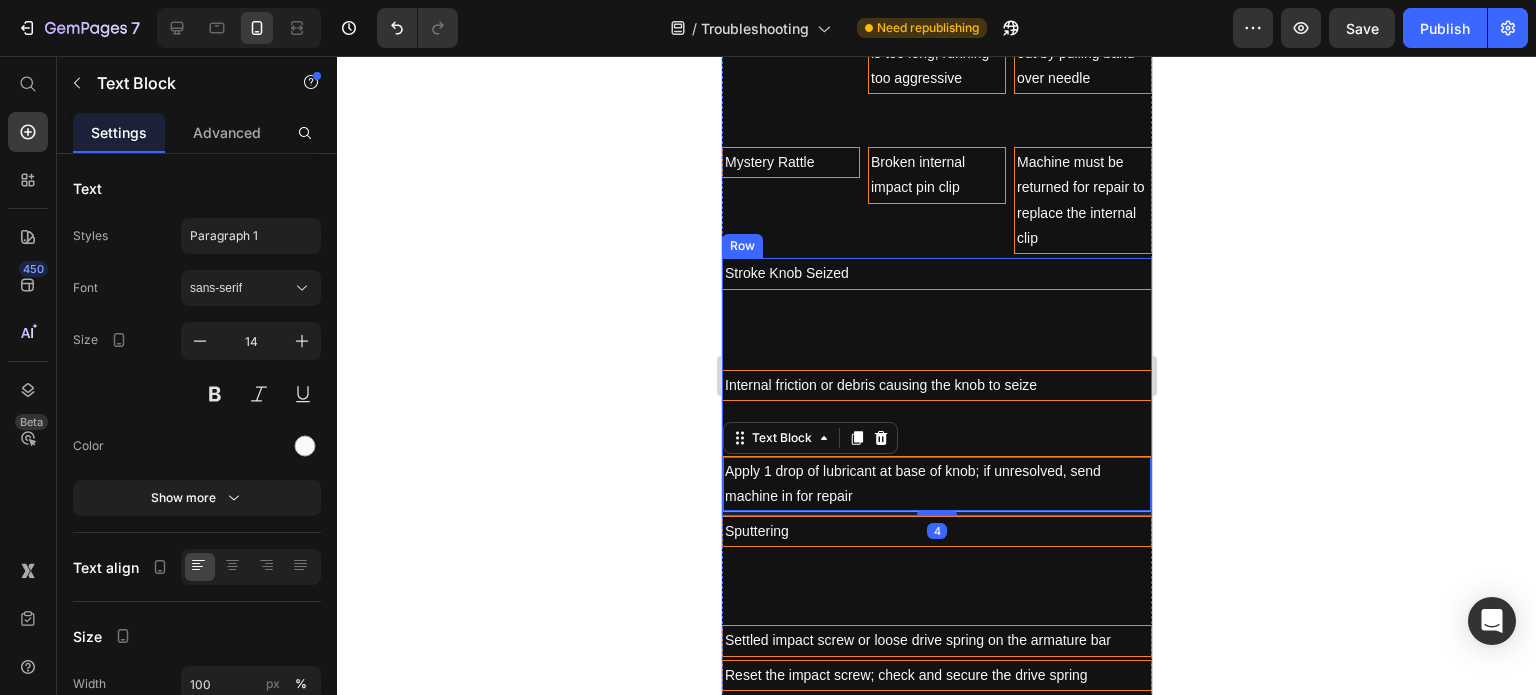 click on "Internal friction or debris causing the knob to seize Text Block" at bounding box center (936, 413) 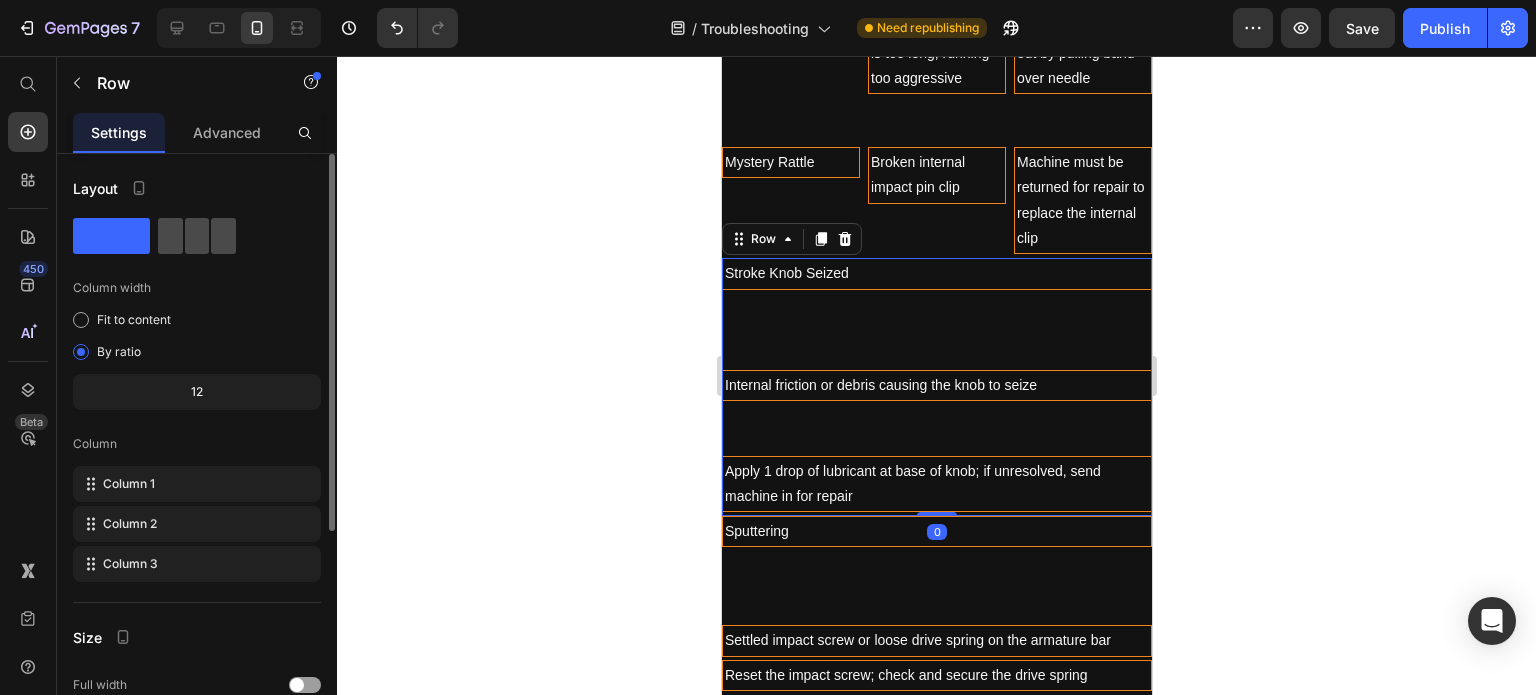 click 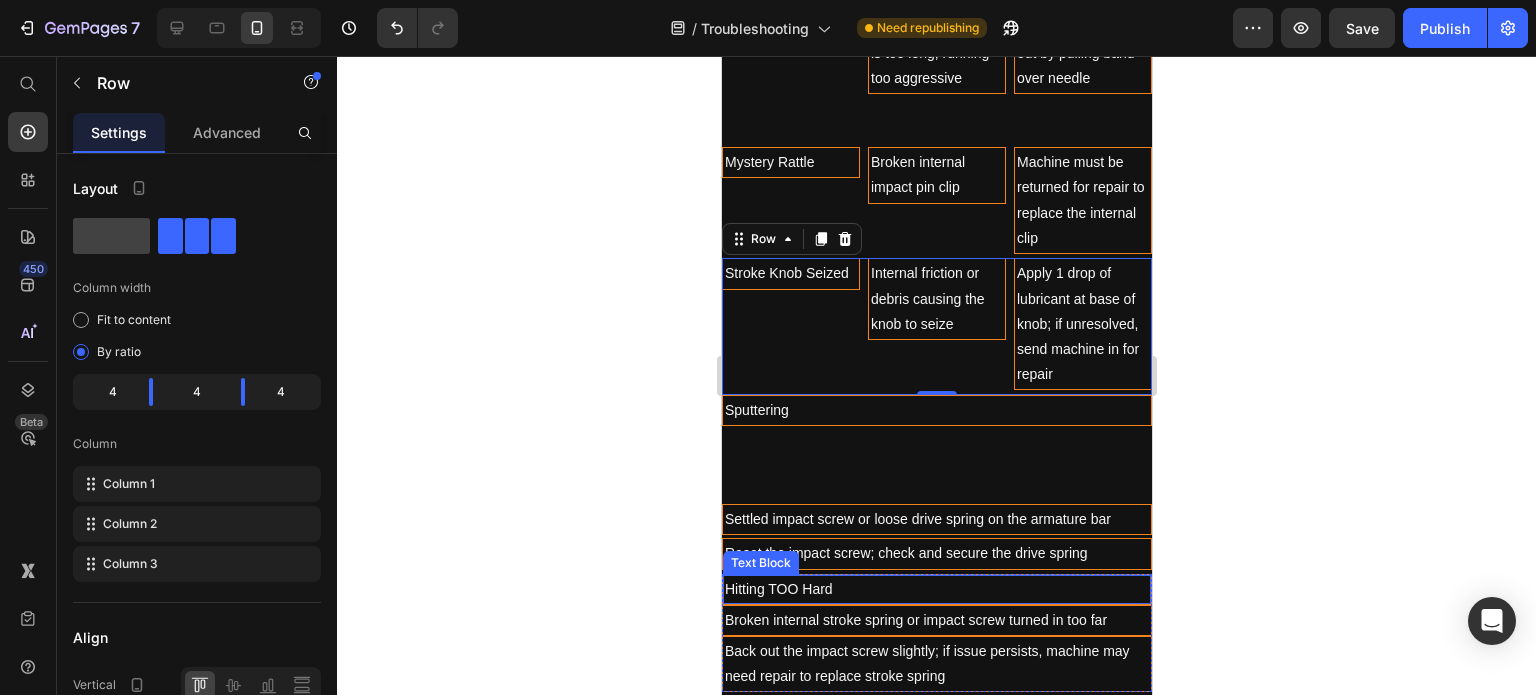 click on "Reset the impact screw; check and secure the drive spring" at bounding box center (936, 553) 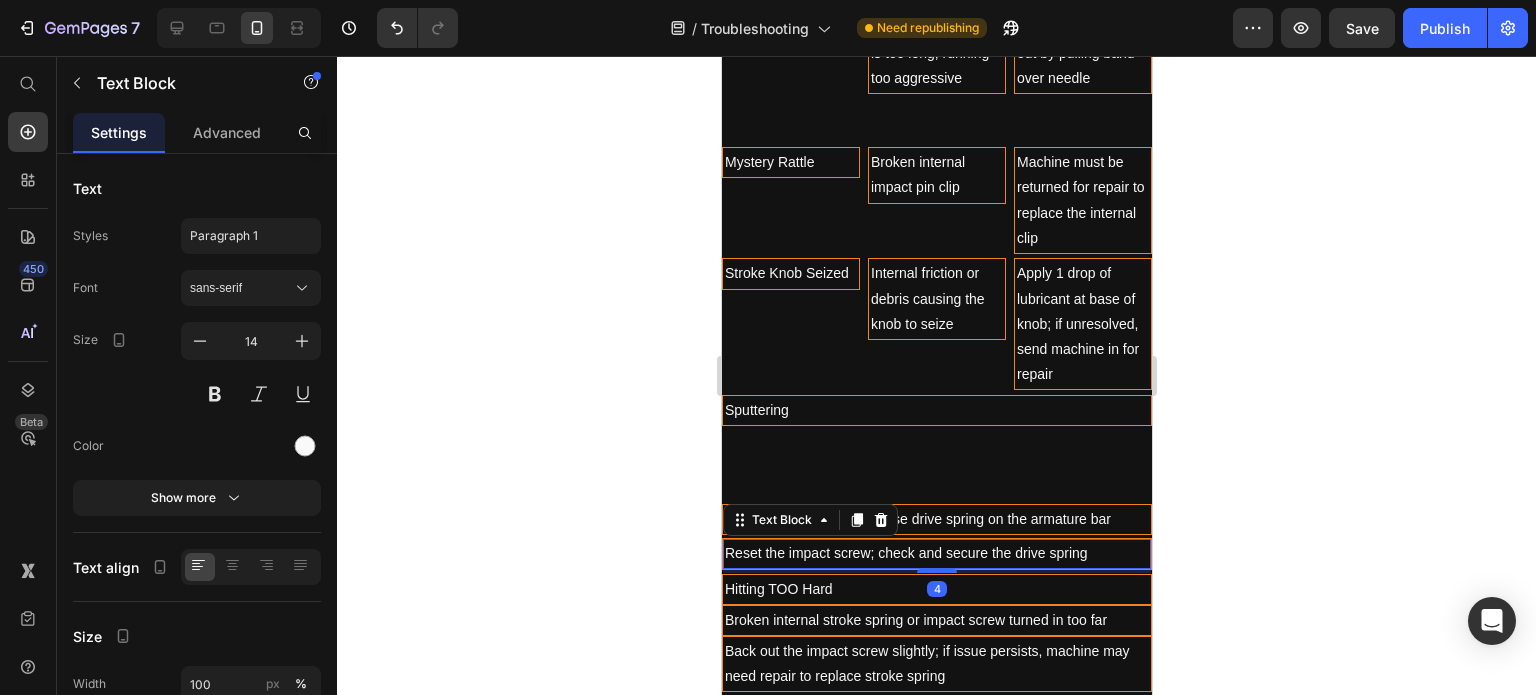 click on "Text Block" at bounding box center [809, 520] 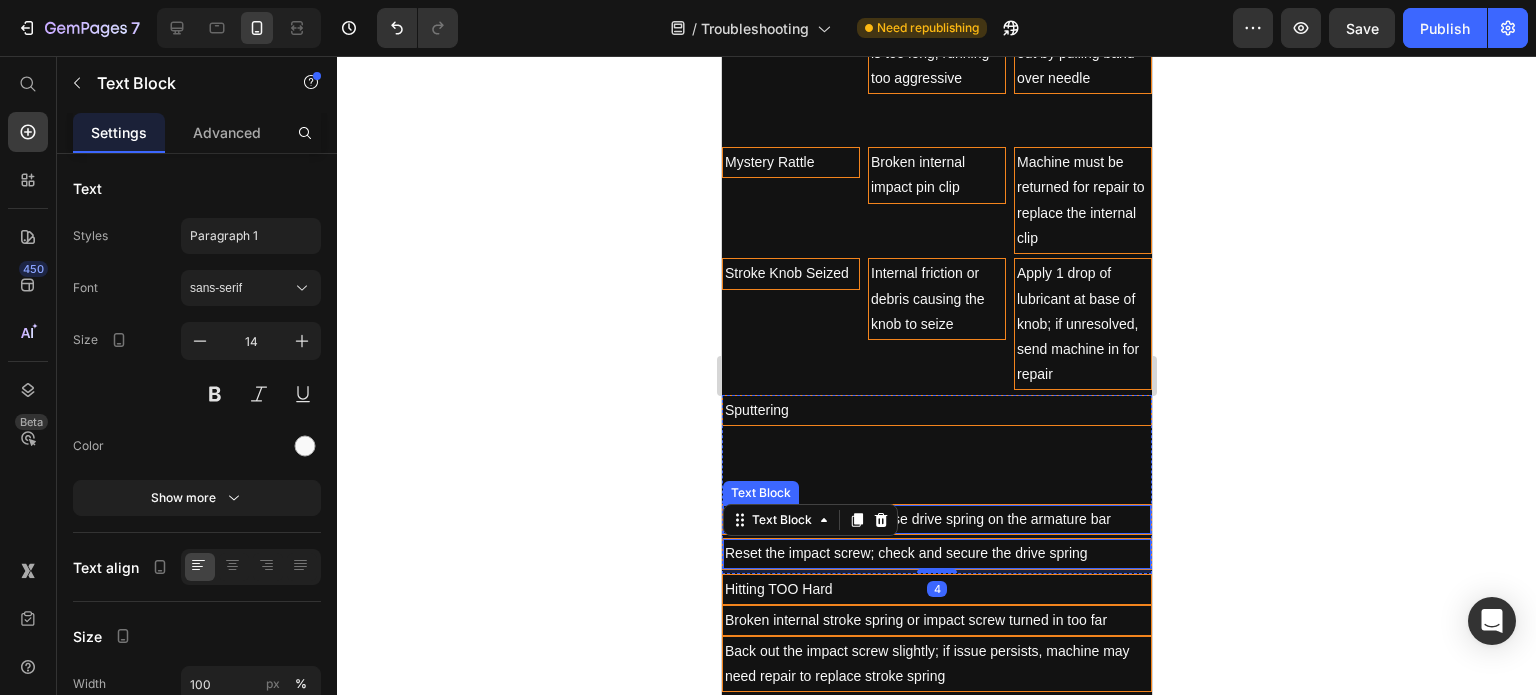 click on "Settled impact screw or loose drive spring on the armature bar" at bounding box center (936, 519) 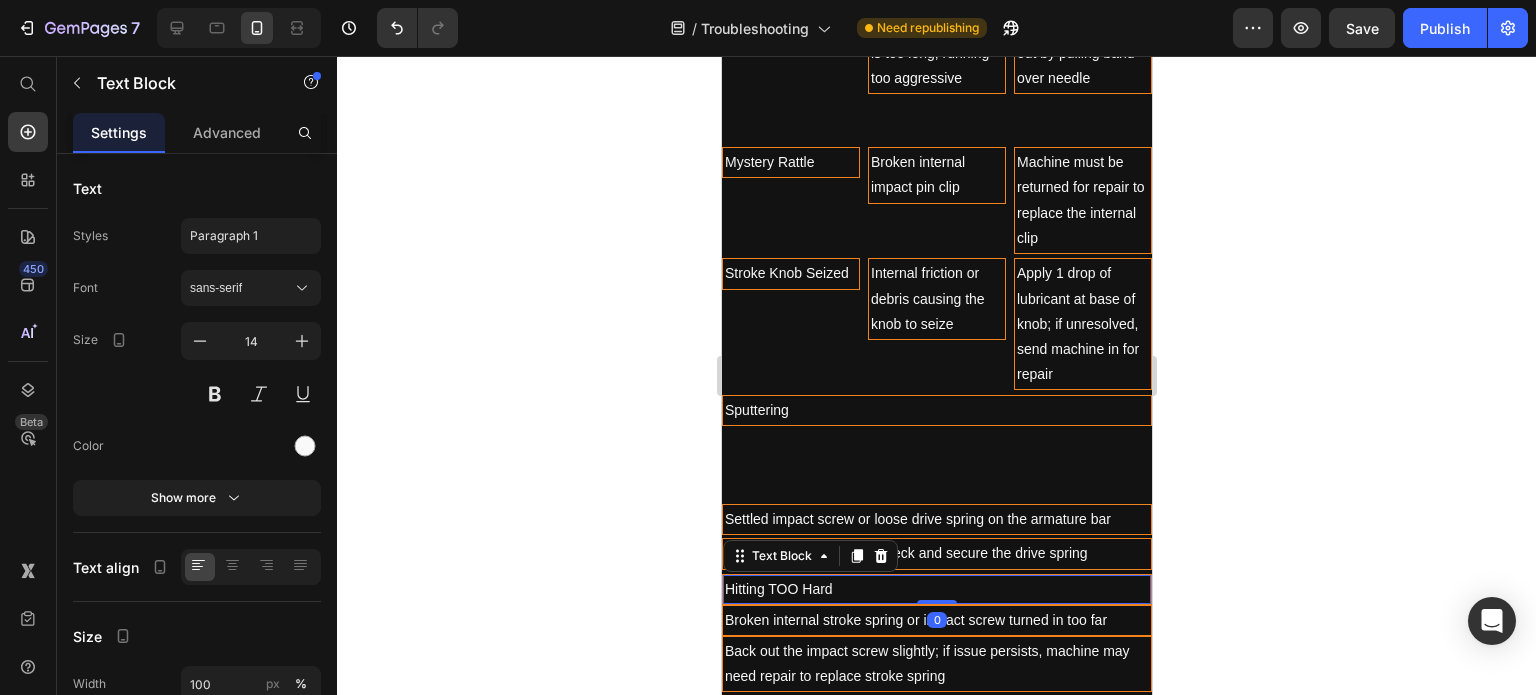 click on "Hitting TOO Hard" at bounding box center [936, 589] 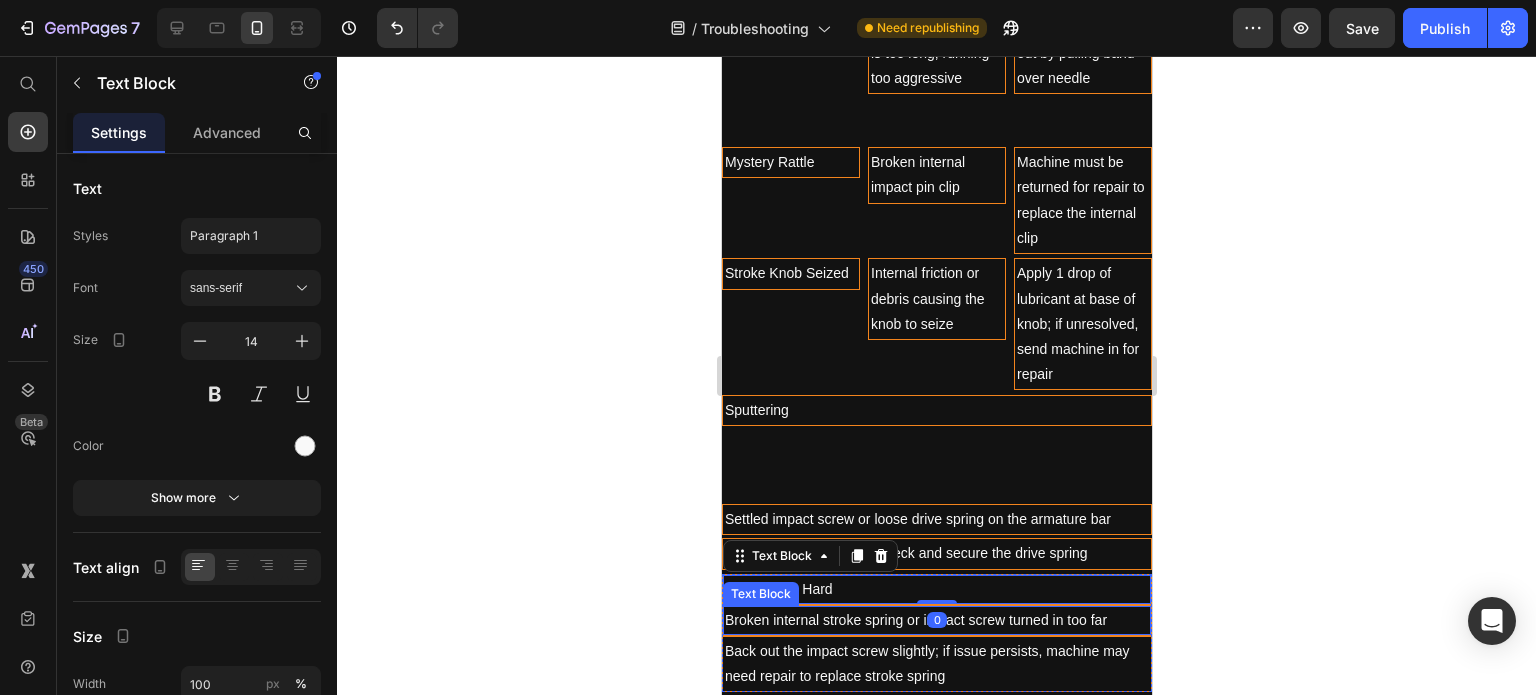 click on "Broken internal stroke spring or impact screw turned in too far" at bounding box center [936, 620] 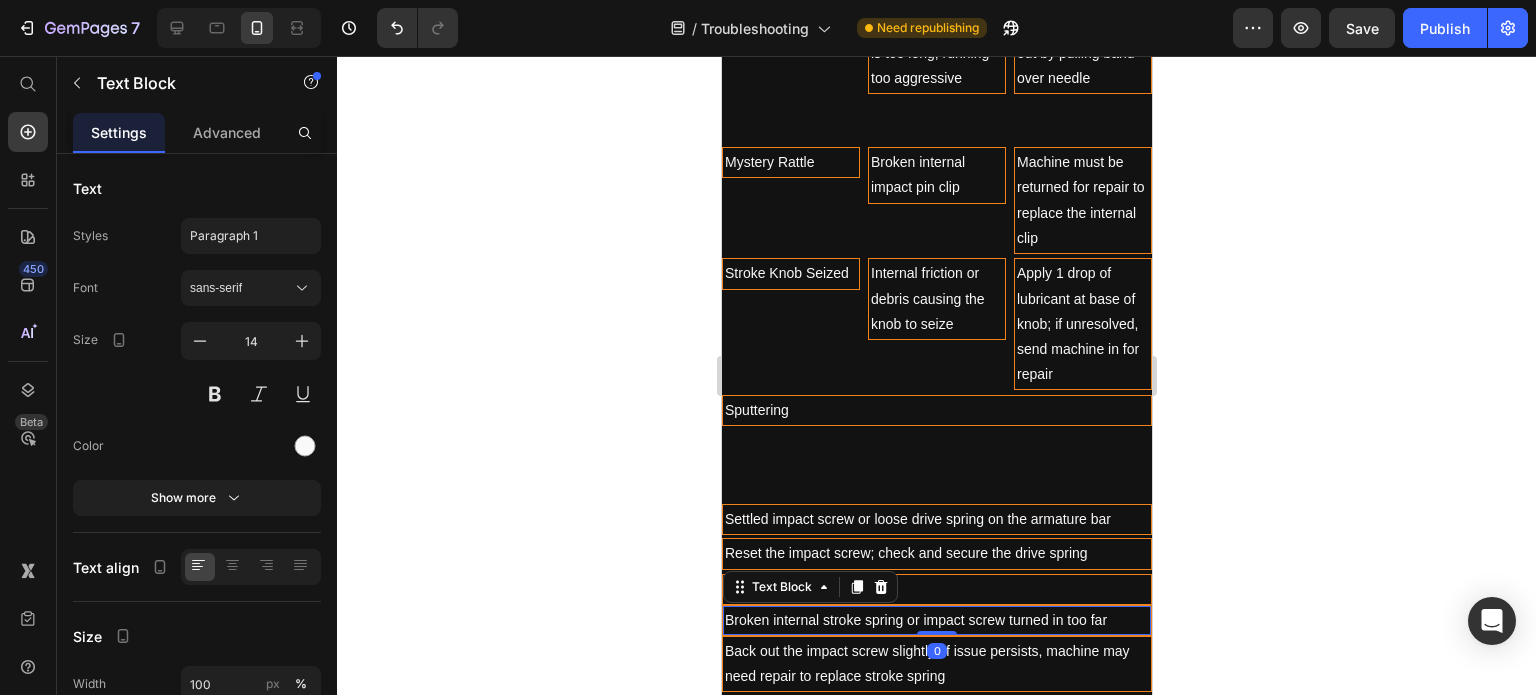 click on "Broken internal stroke spring or impact screw turned in too far" at bounding box center [936, 620] 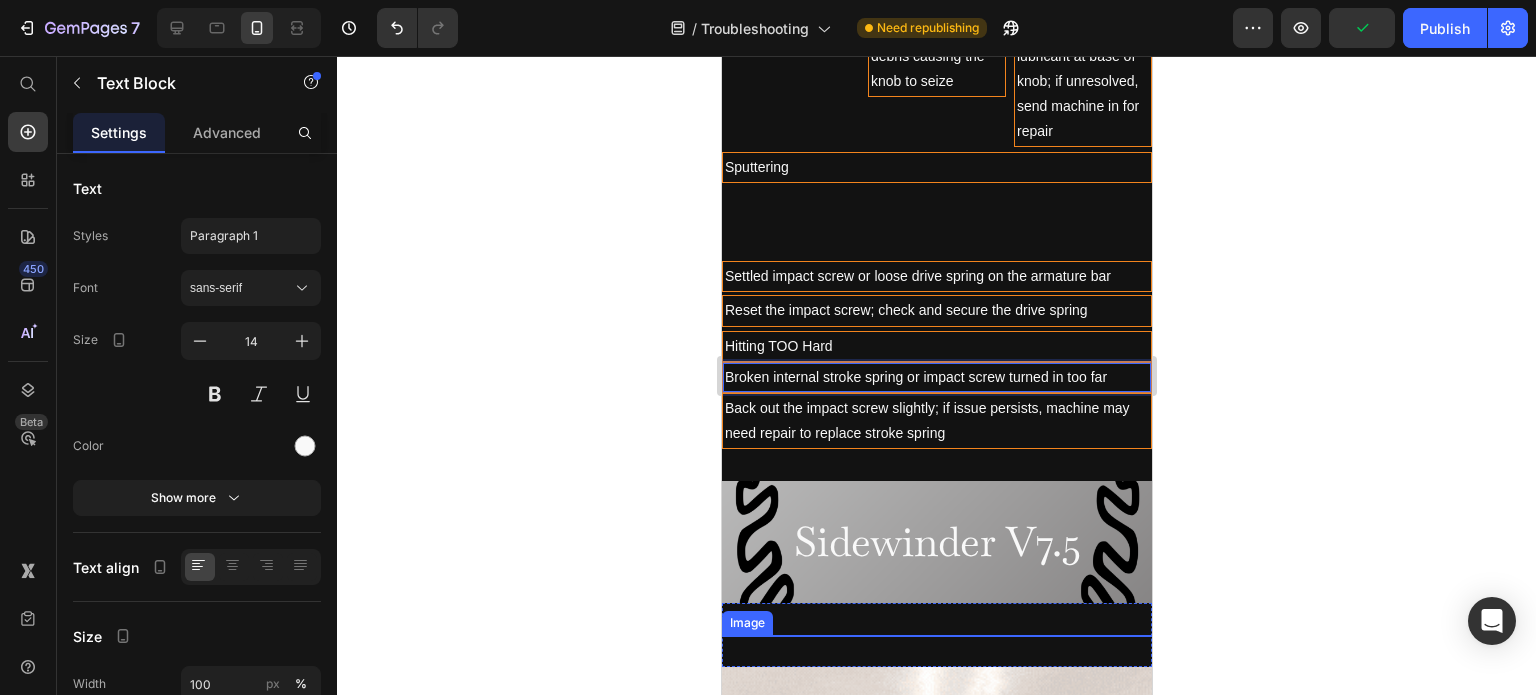 scroll, scrollTop: 2837, scrollLeft: 0, axis: vertical 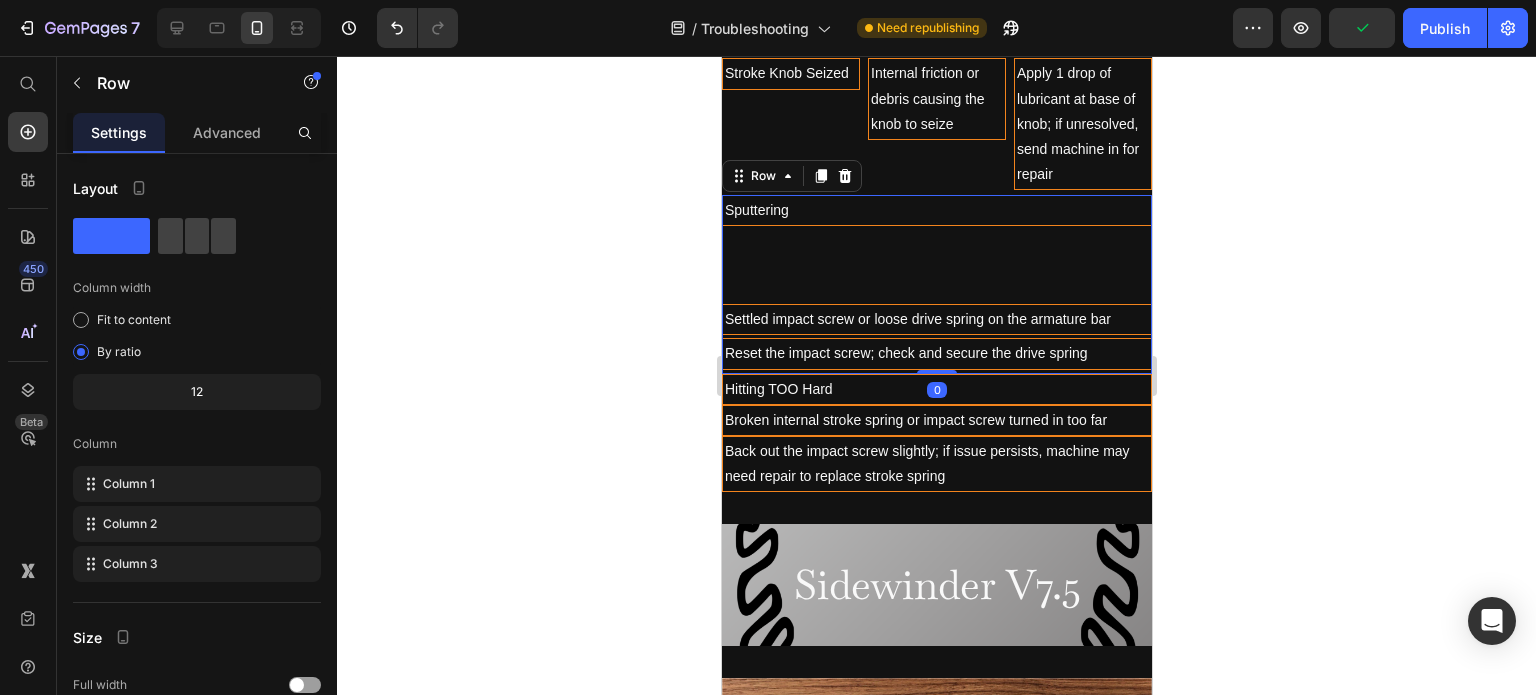 click on "Sputtering Text Block" at bounding box center (936, 249) 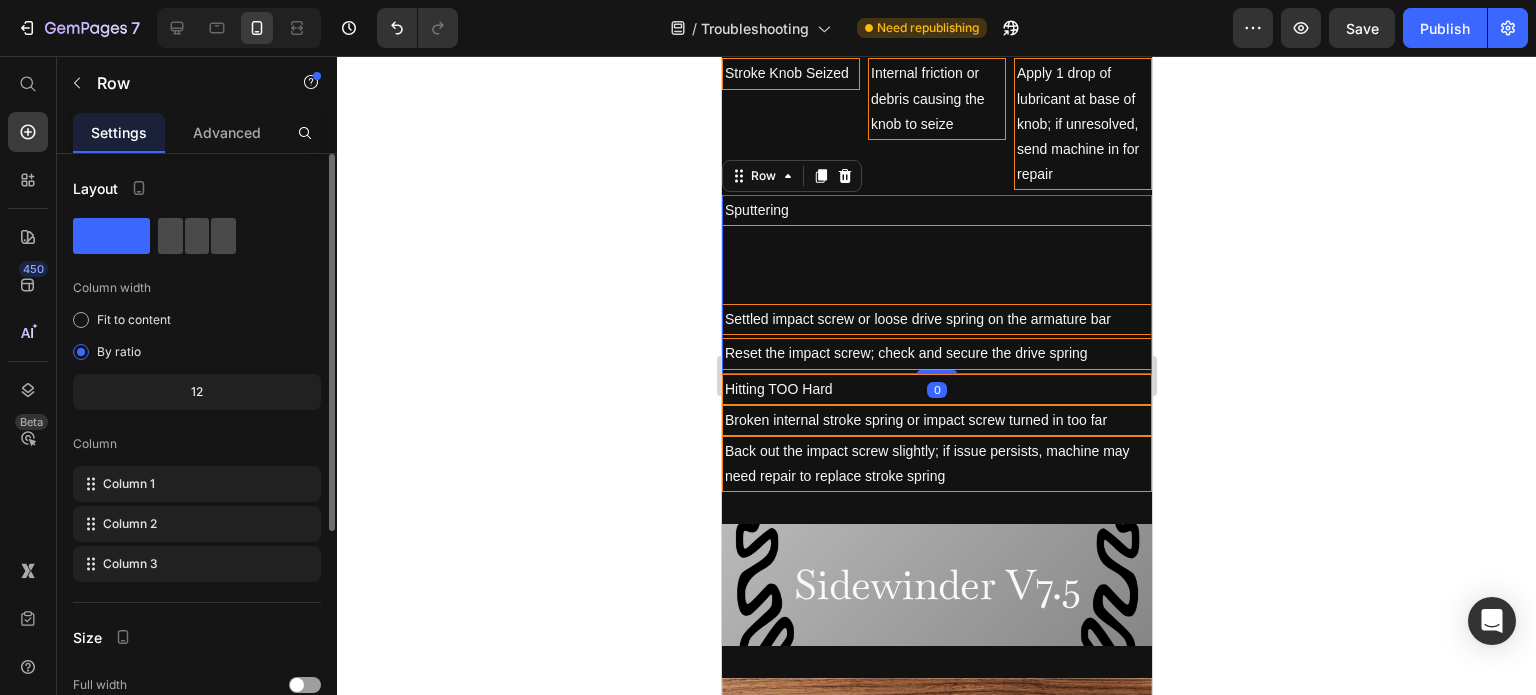 click 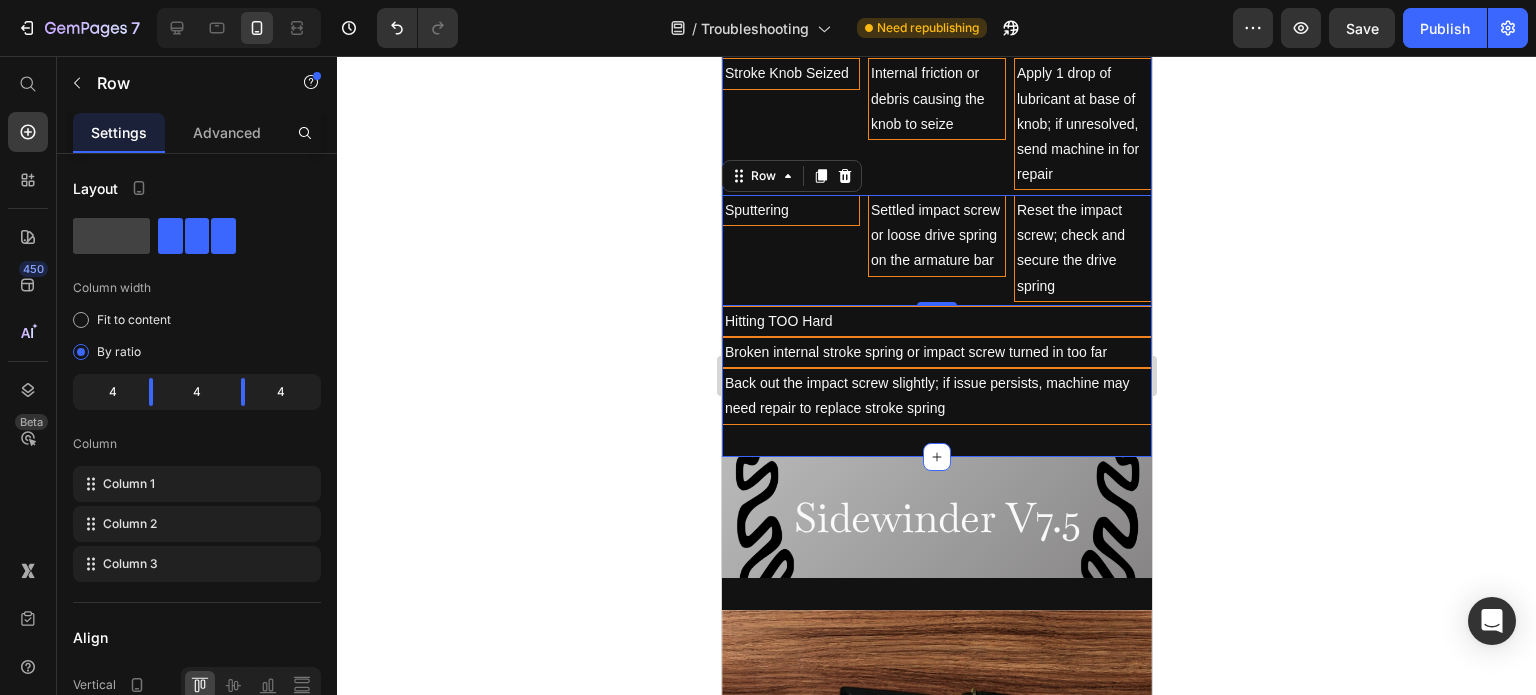 click on "Sidewinder v7.5 Troubleshooting Heading Issues like stripped threads on impact/spring screws, permanently worn springs or contact components are signs to submit a repair. Text Block
Ink Spitting
Inconsistent Ink Flow
Speed Fluctuations / Power Drop-Off
Loss of Punch / Weak Hits
Snapping Rubber-Bands
Mystery Rattle
Stroke Knob Seized
Sputtering
Hitting TOO Hard Accordion Issue Text Block Root Cause Text Block Fix or Preventive Step Text Block Row Spitting Text Block Most common cause is a tight needle bar loop. Text Block Text Block Row Inconsistent Ink Flow Text Block Tip too tight for needle grouping; needle grouping not on top. Text Block Row Row" at bounding box center [936, -735] 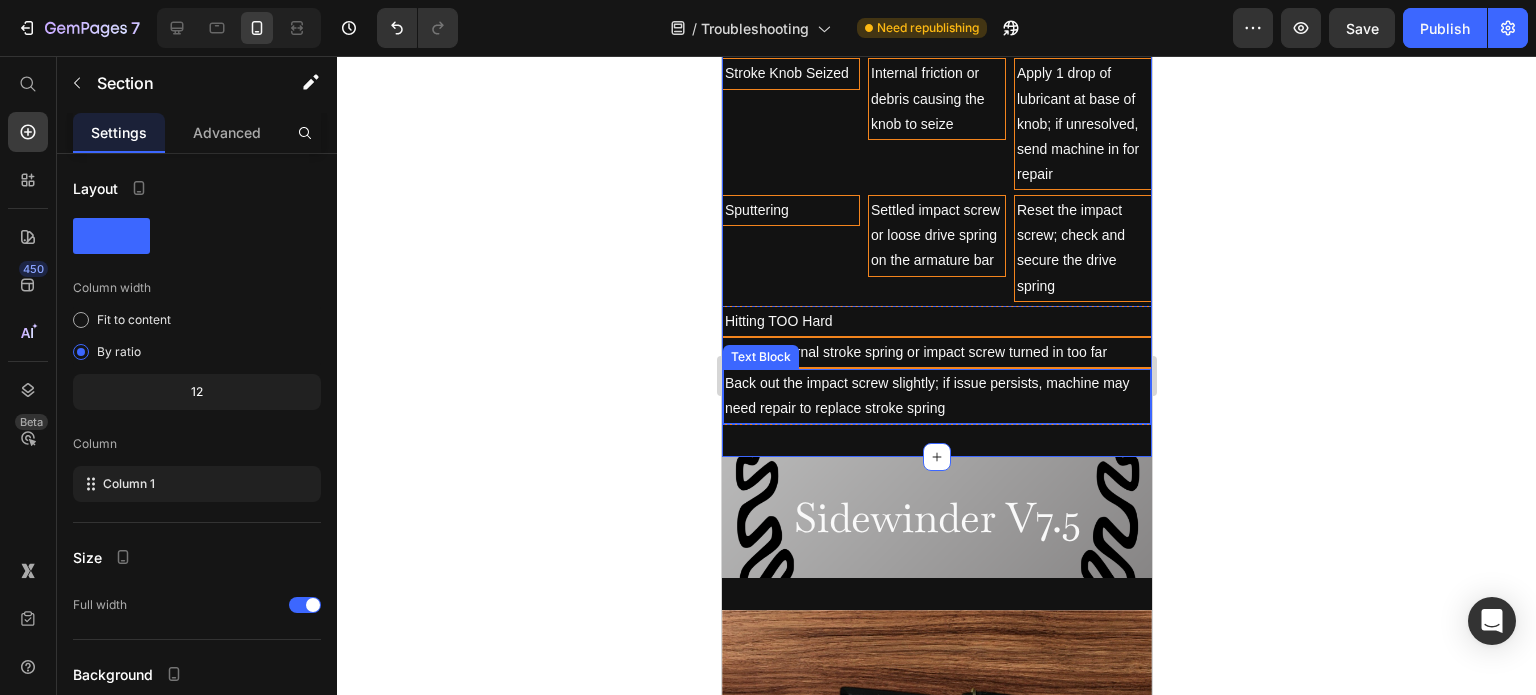 click on "Back out the impact screw slightly; if issue persists, machine may need repair to replace stroke spring" at bounding box center [936, 396] 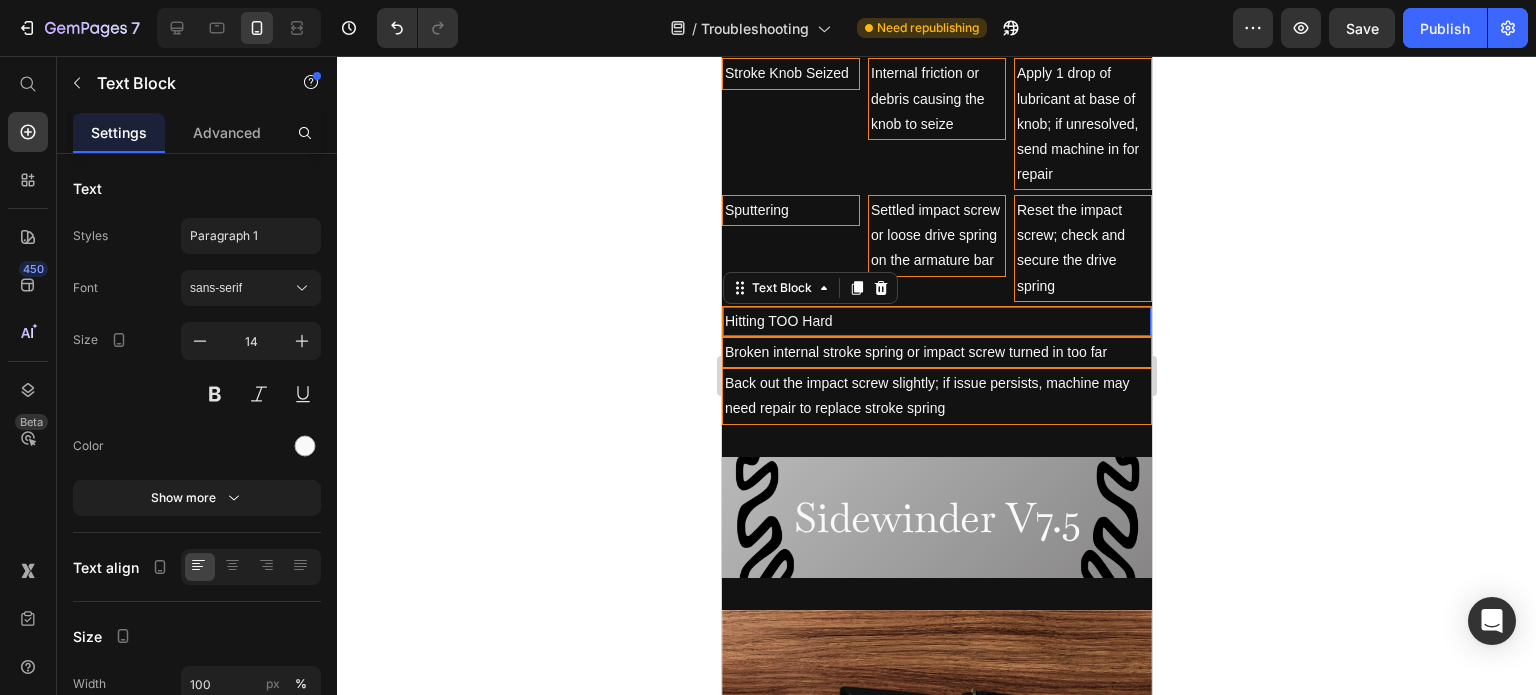 click on "Hitting TOO Hard" at bounding box center [936, 321] 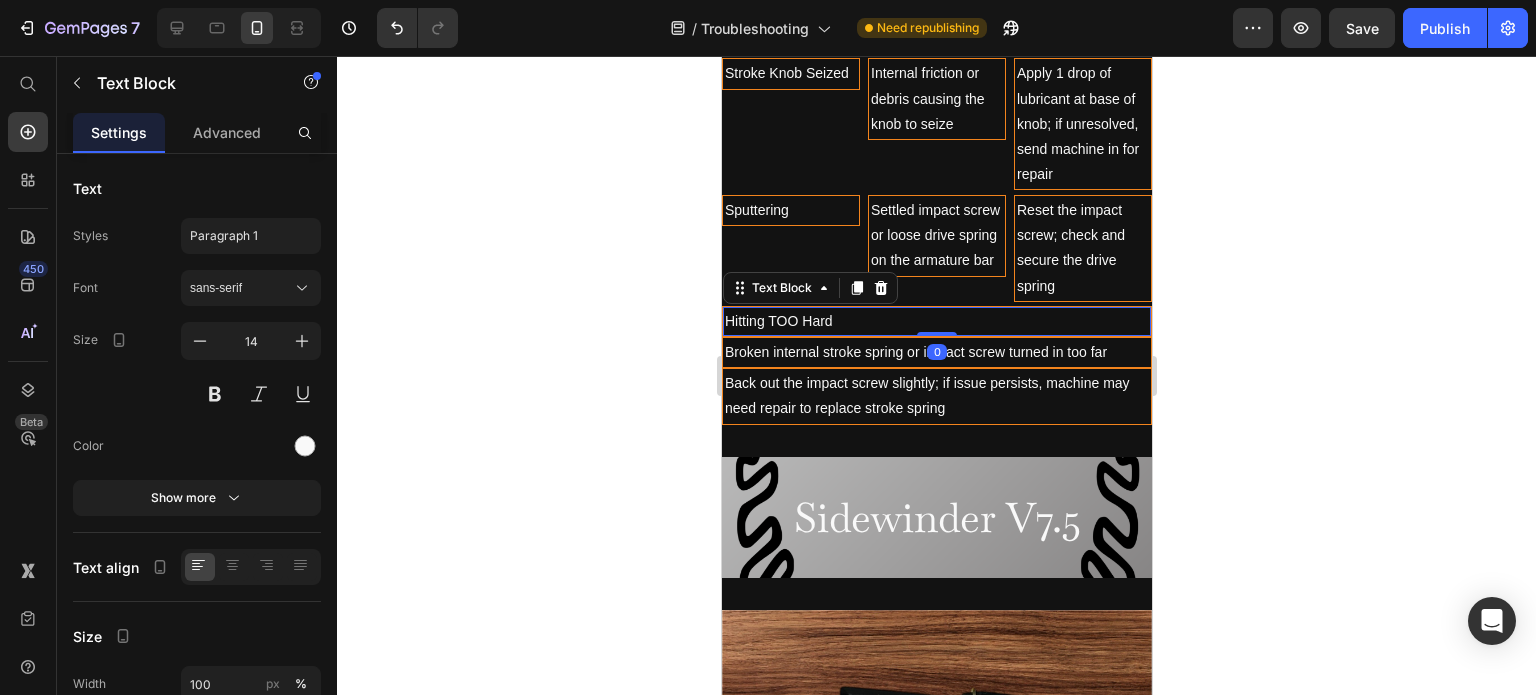 click on "Hitting TOO Hard" at bounding box center [936, 321] 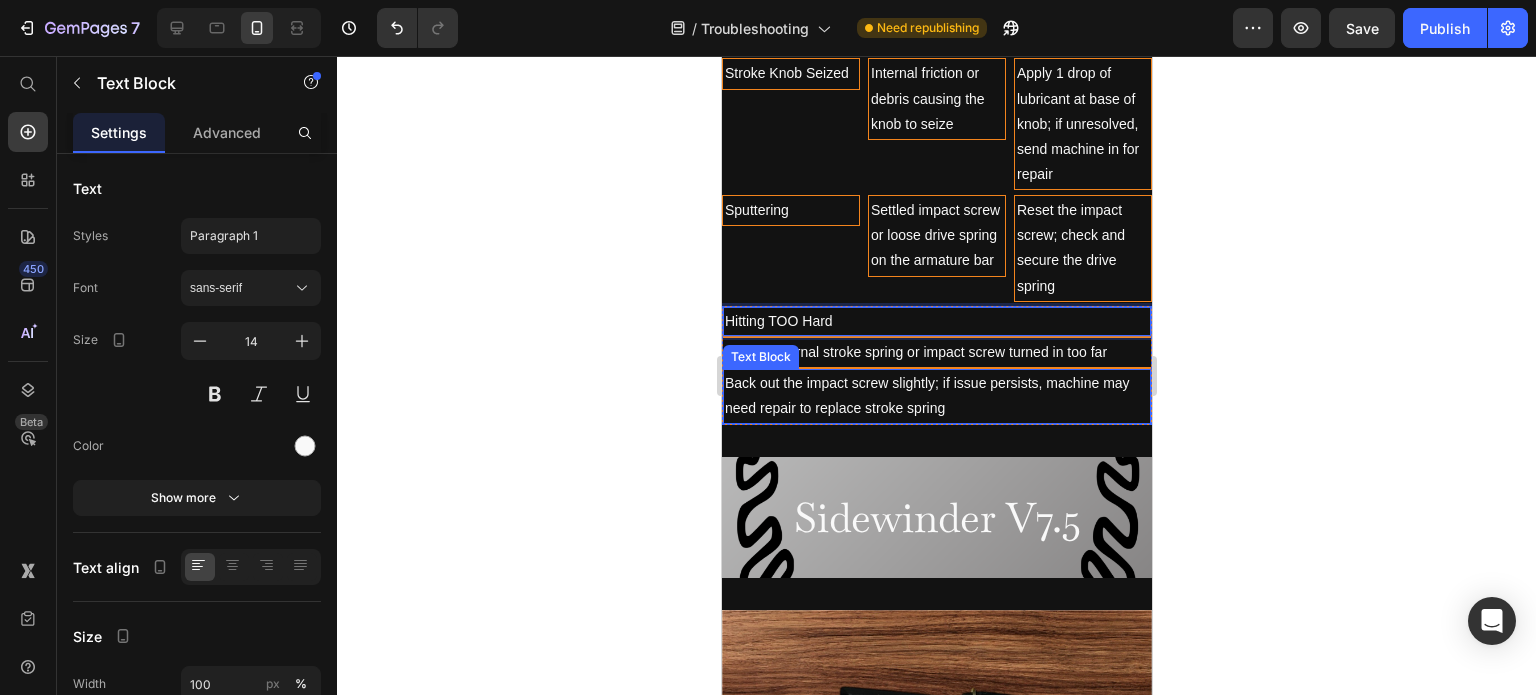 click on "Sidewinder v7.5 Troubleshooting Heading Issues like stripped threads on impact/spring screws, permanently worn springs or contact components are signs to submit a repair. Text Block
Ink Spitting
Inconsistent Ink Flow
Speed Fluctuations / Power Drop-Off
Loss of Punch / Weak Hits
Snapping Rubber-Bands
Mystery Rattle
Stroke Knob Seized
Sputtering
Hitting TOO Hard Accordion Issue Text Block Root Cause Text Block Fix or Preventive Step Text Block Row Spitting Text Block Most common cause is a tight needle bar loop. Text Block Text Block Row Inconsistent Ink Flow Text Block Tip too tight for needle grouping; needle grouping not on top. Text Block Row Row" at bounding box center [936, -735] 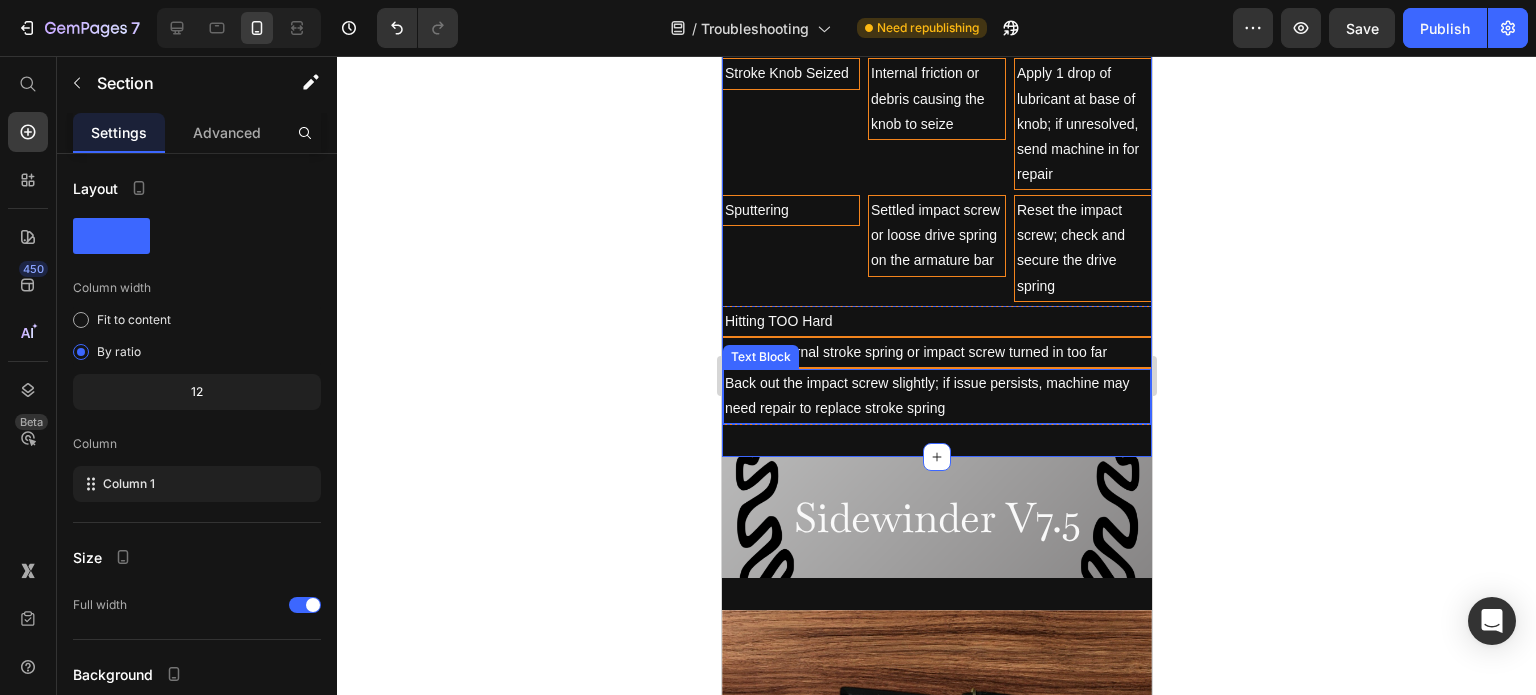 click on "Broken internal stroke spring or impact screw turned in too far" at bounding box center [936, 352] 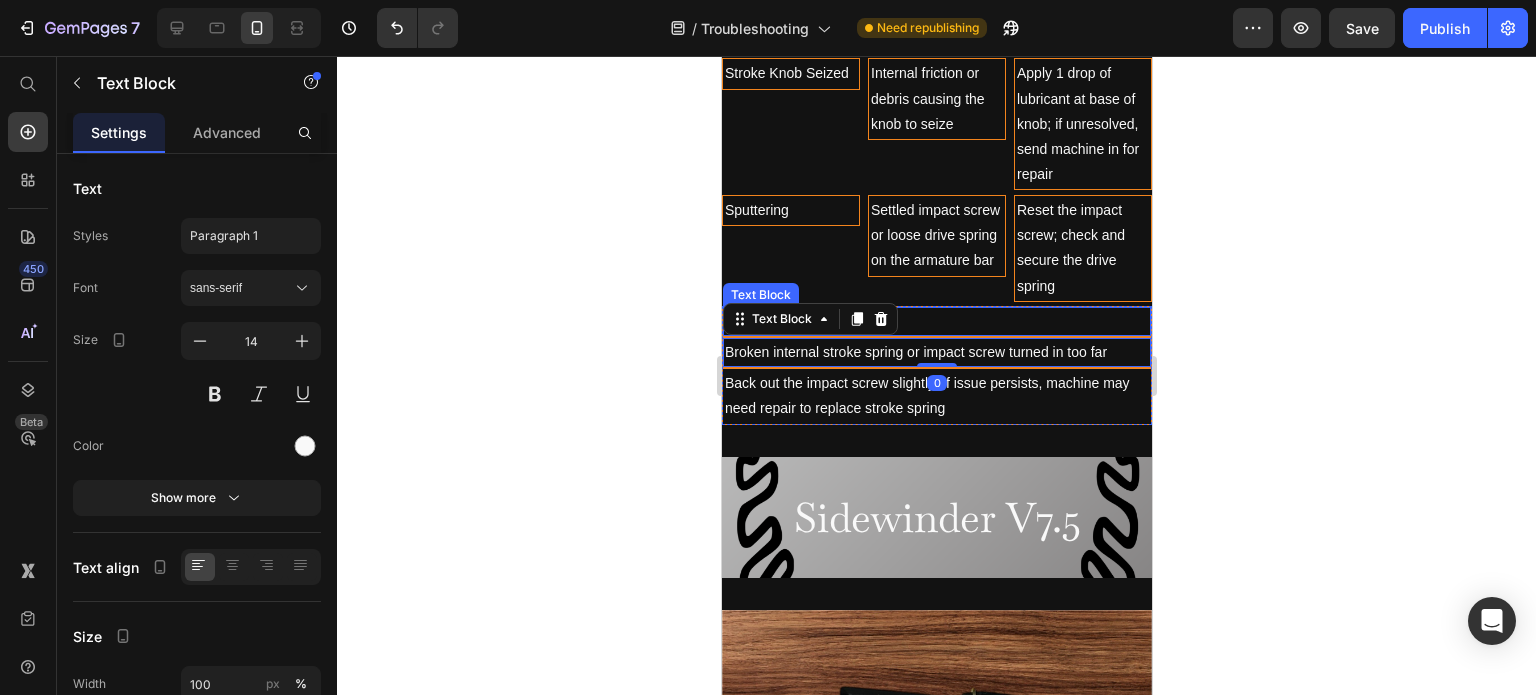 click on "Hitting TOO Hard" at bounding box center [936, 321] 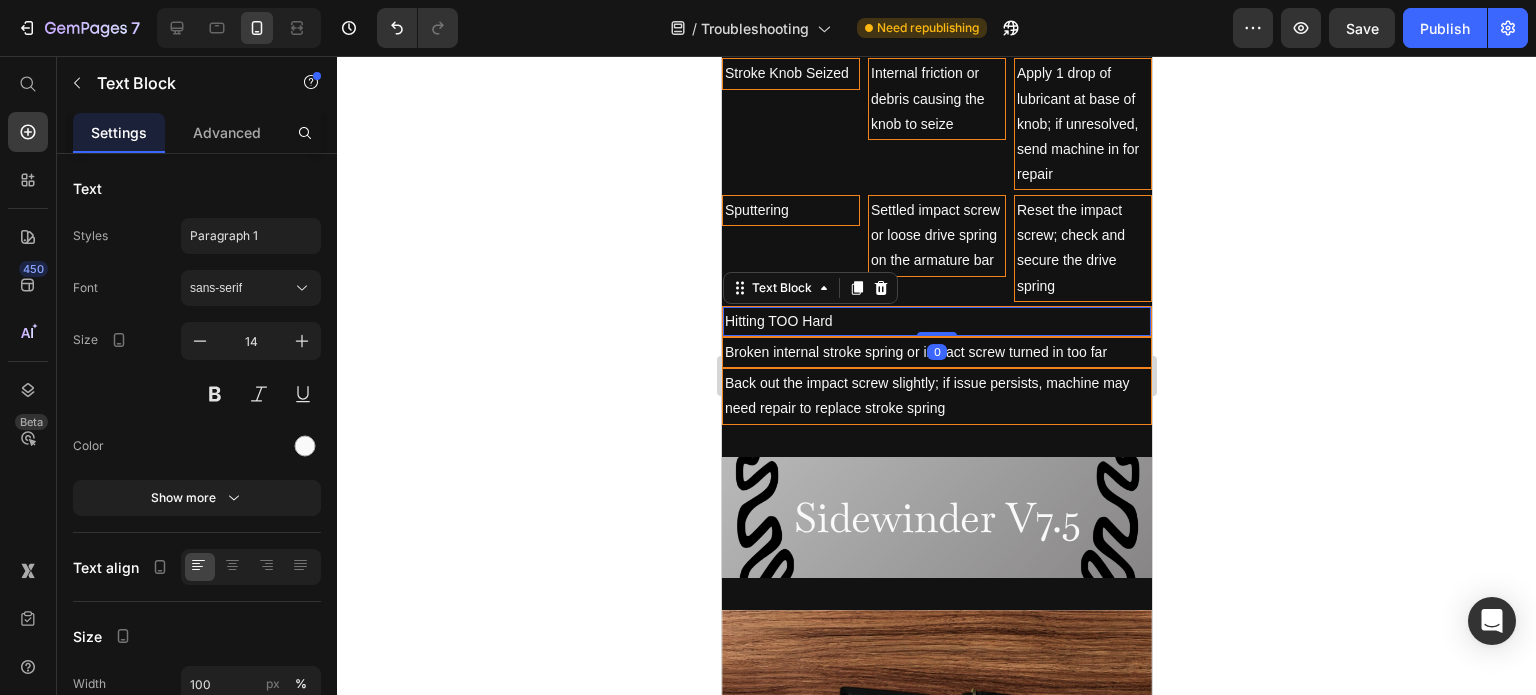 click on "Back out the impact screw slightly; if issue persists, machine may need repair to replace stroke spring" at bounding box center [936, 396] 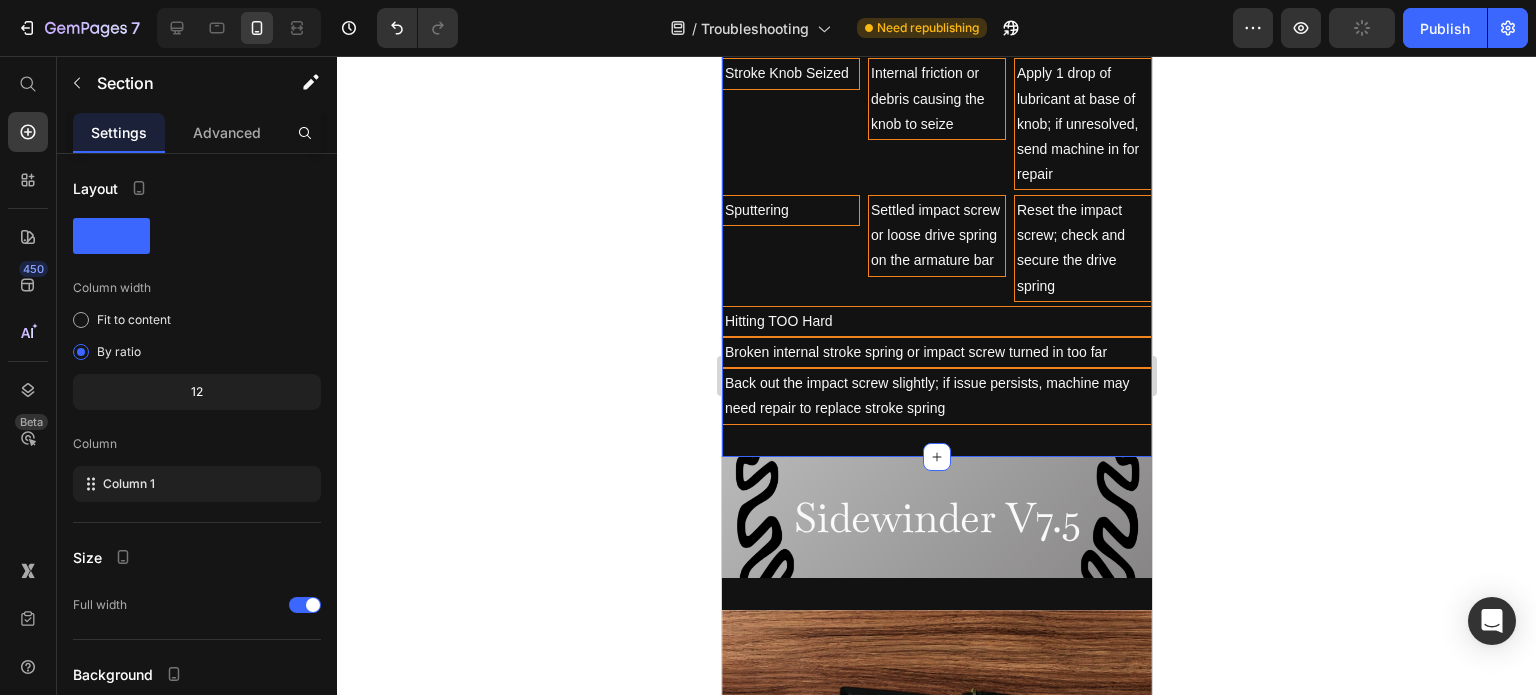 click on "Sidewinder v7.5 Troubleshooting Heading Issues like stripped threads on impact/spring screws, permanently worn springs or contact components are signs to submit a repair. Text Block
Ink Spitting
Inconsistent Ink Flow
Speed Fluctuations / Power Drop-Off
Loss of Punch / Weak Hits
Snapping Rubber-Bands
Mystery Rattle
Stroke Knob Seized
Sputtering
Hitting TOO Hard Accordion Issue Text Block Root Cause Text Block Fix or Preventive Step Text Block Row Spitting Text Block Most common cause is a tight needle bar loop. Text Block Text Block Row Inconsistent Ink Flow Text Block Tip too tight for needle grouping; needle grouping not on top. Text Block Row Row" at bounding box center [936, -735] 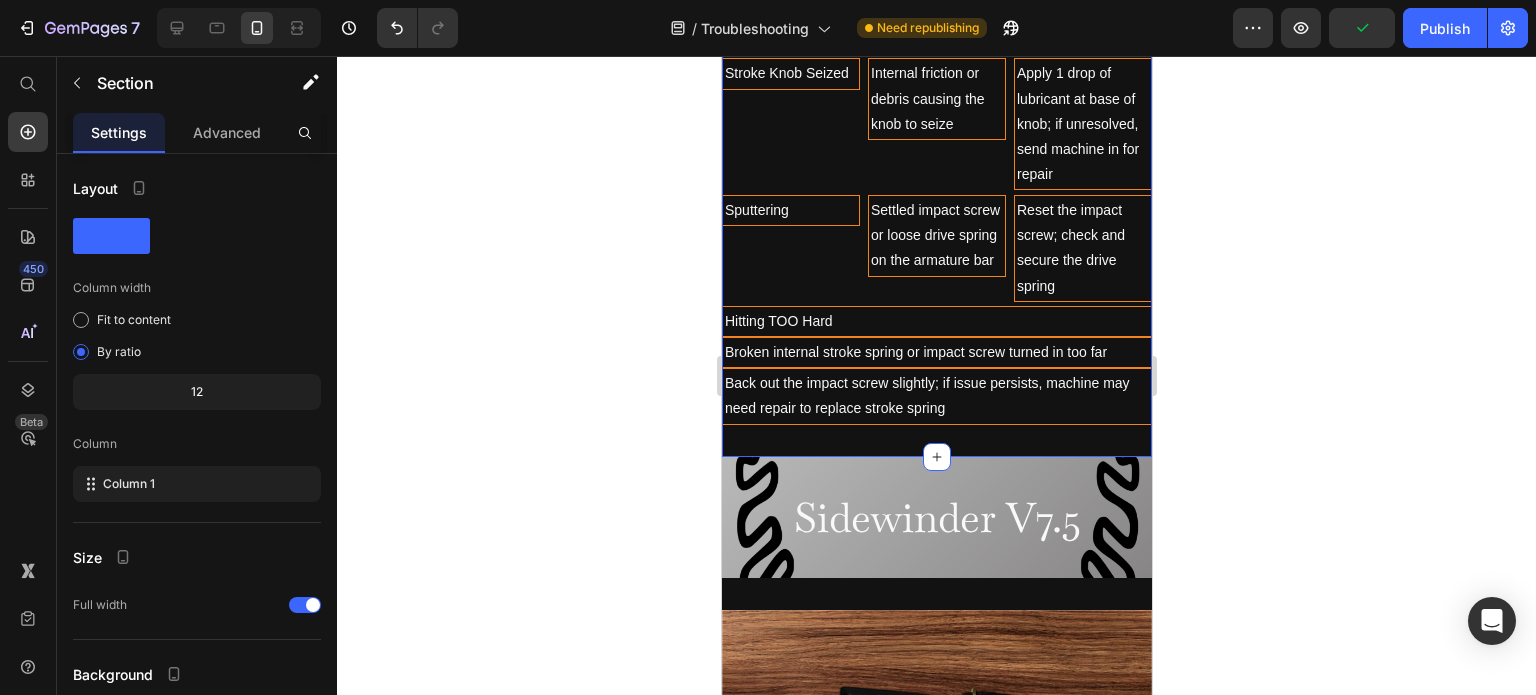 click on "Sidewinder v7.5 Troubleshooting Heading Issues like stripped threads on impact/spring screws, permanently worn springs or contact components are signs to submit a repair. Text Block
Ink Spitting
Inconsistent Ink Flow
Speed Fluctuations / Power Drop-Off
Loss of Punch / Weak Hits
Snapping Rubber-Bands
Mystery Rattle
Stroke Knob Seized
Sputtering
Hitting TOO Hard Accordion Issue Text Block Root Cause Text Block Fix or Preventive Step Text Block Row Spitting Text Block Most common cause is a tight needle bar loop. Text Block Text Block Row Inconsistent Ink Flow Text Block Tip too tight for needle grouping; needle grouping not on top. Text Block Row Row" at bounding box center (936, -735) 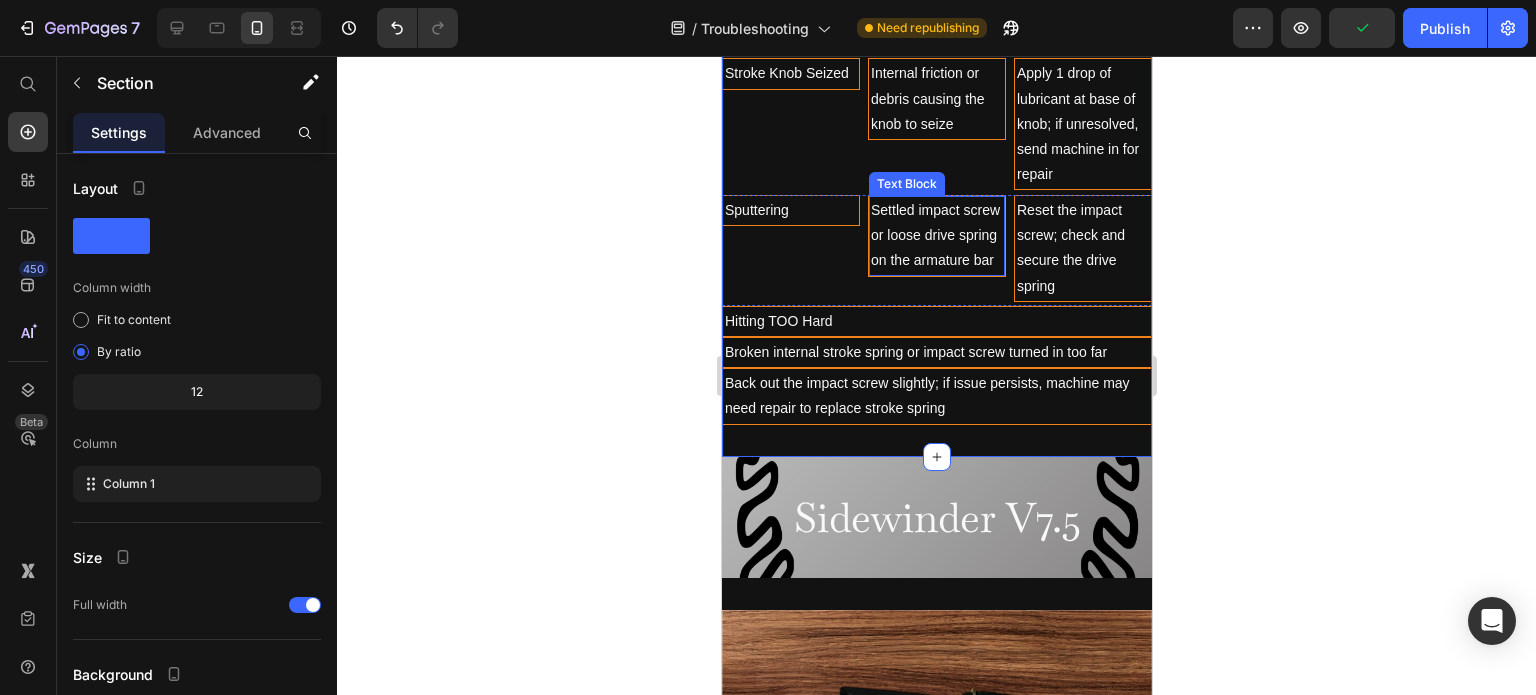 click on "Settled impact screw or loose drive spring on the armature bar Text Block" at bounding box center [936, 236] 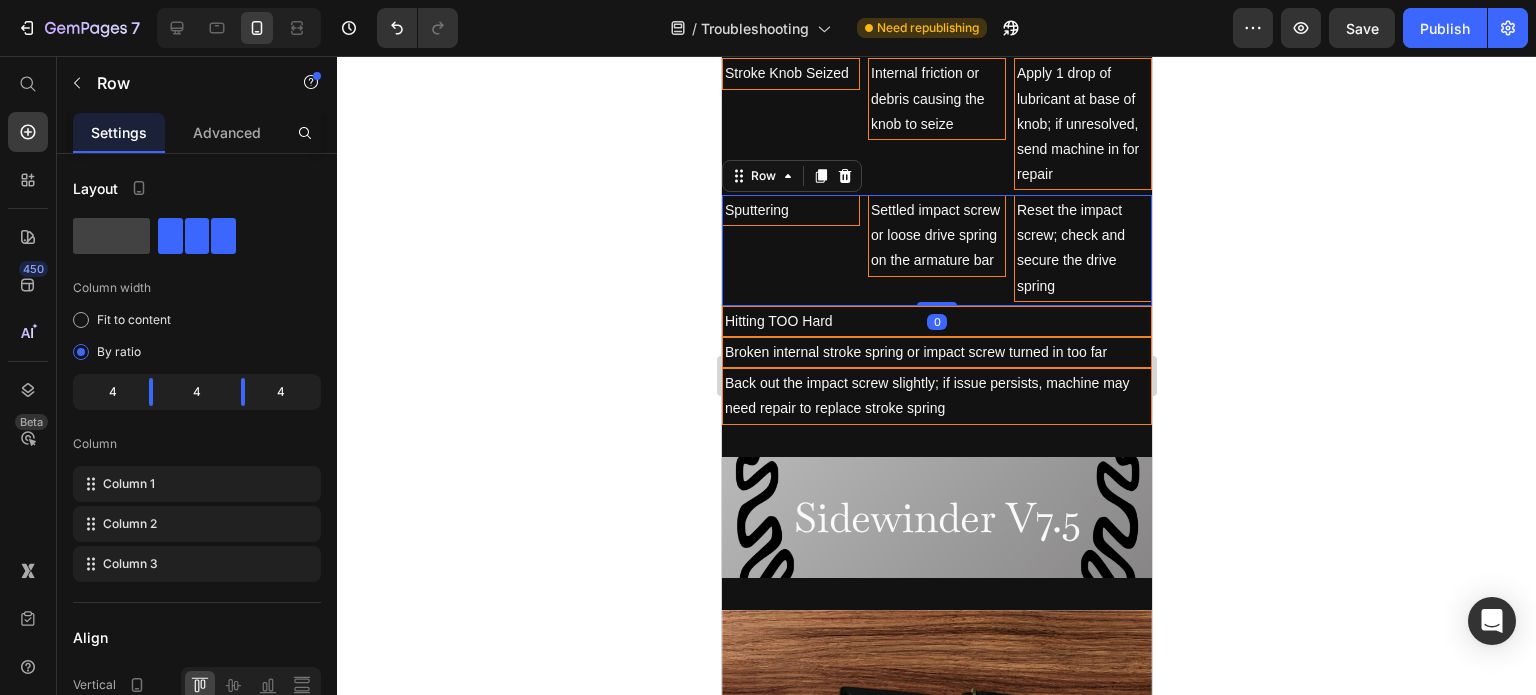 click on "Sputtering Text Block" at bounding box center (790, 250) 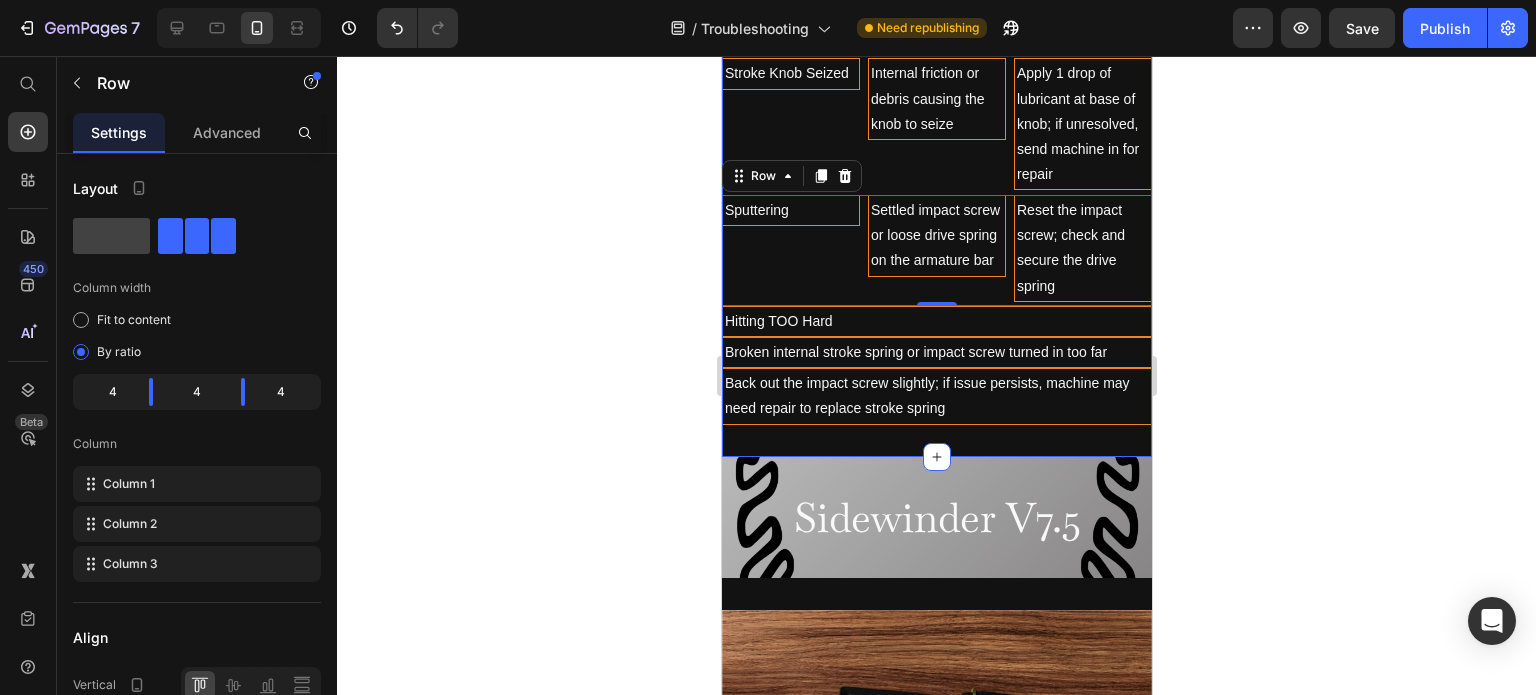click on "Sidewinder v7.5 Troubleshooting Heading Issues like stripped threads on impact/spring screws, permanently worn springs or contact components are signs to submit a repair. Text Block
Ink Spitting
Inconsistent Ink Flow
Speed Fluctuations / Power Drop-Off
Loss of Punch / Weak Hits
Snapping Rubber-Bands
Mystery Rattle
Stroke Knob Seized
Sputtering
Hitting TOO Hard Accordion Issue Text Block Root Cause Text Block Fix or Preventive Step Text Block Row Spitting Text Block Most common cause is a tight needle bar loop. Text Block Text Block Row Inconsistent Ink Flow Text Block Tip too tight for needle grouping; needle grouping not on top. Text Block Row Row" at bounding box center (936, -735) 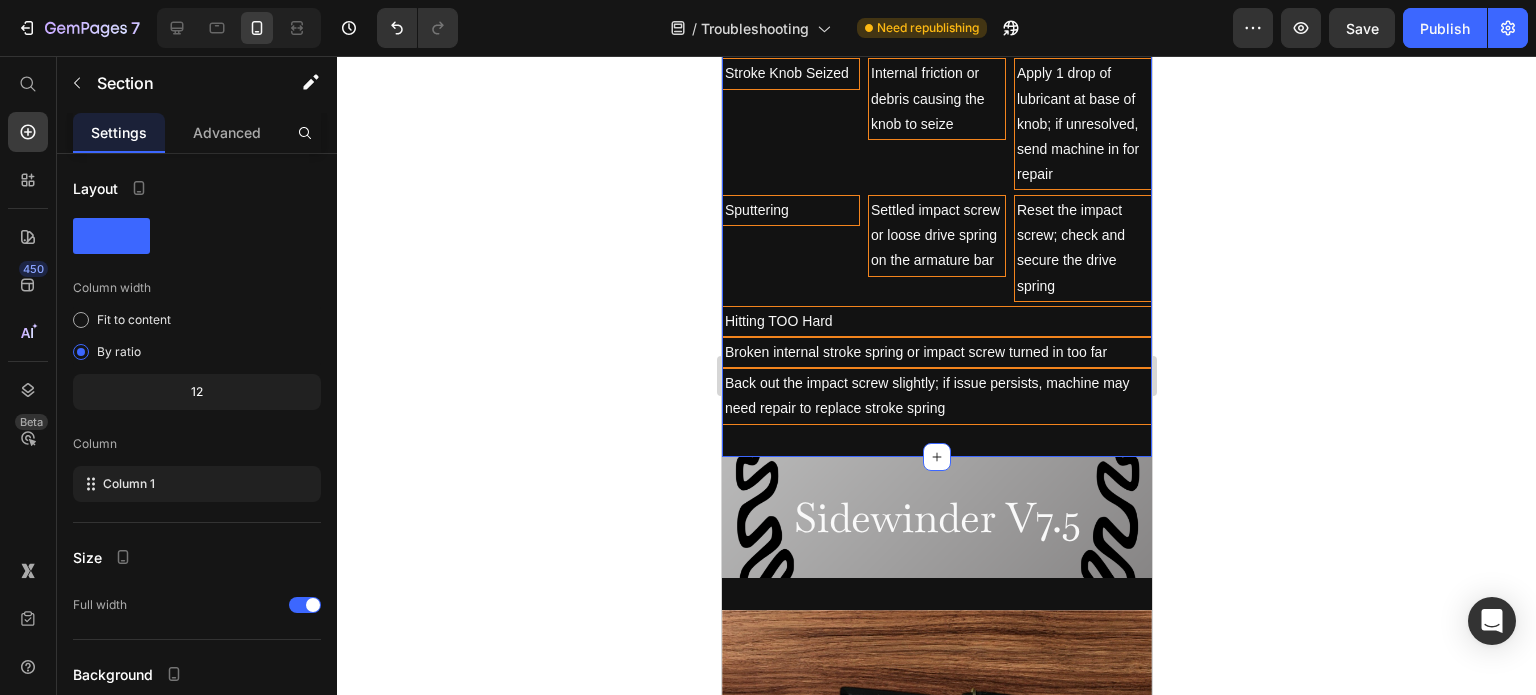 click on "Sidewinder v7.5 Troubleshooting Heading Issues like stripped threads on impact/spring screws, permanently worn springs or contact components are signs to submit a repair. Text Block
Ink Spitting
Inconsistent Ink Flow
Speed Fluctuations / Power Drop-Off
Loss of Punch / Weak Hits
Snapping Rubber-Bands
Mystery Rattle
Stroke Knob Seized
Sputtering
Hitting TOO Hard Accordion Issue Text Block Root Cause Text Block Fix or Preventive Step Text Block Row Spitting Text Block Most common cause is a tight needle bar loop. Text Block Text Block Row Inconsistent Ink Flow Text Block Tip too tight for needle grouping; needle grouping not on top. Text Block Row Row" at bounding box center [936, -735] 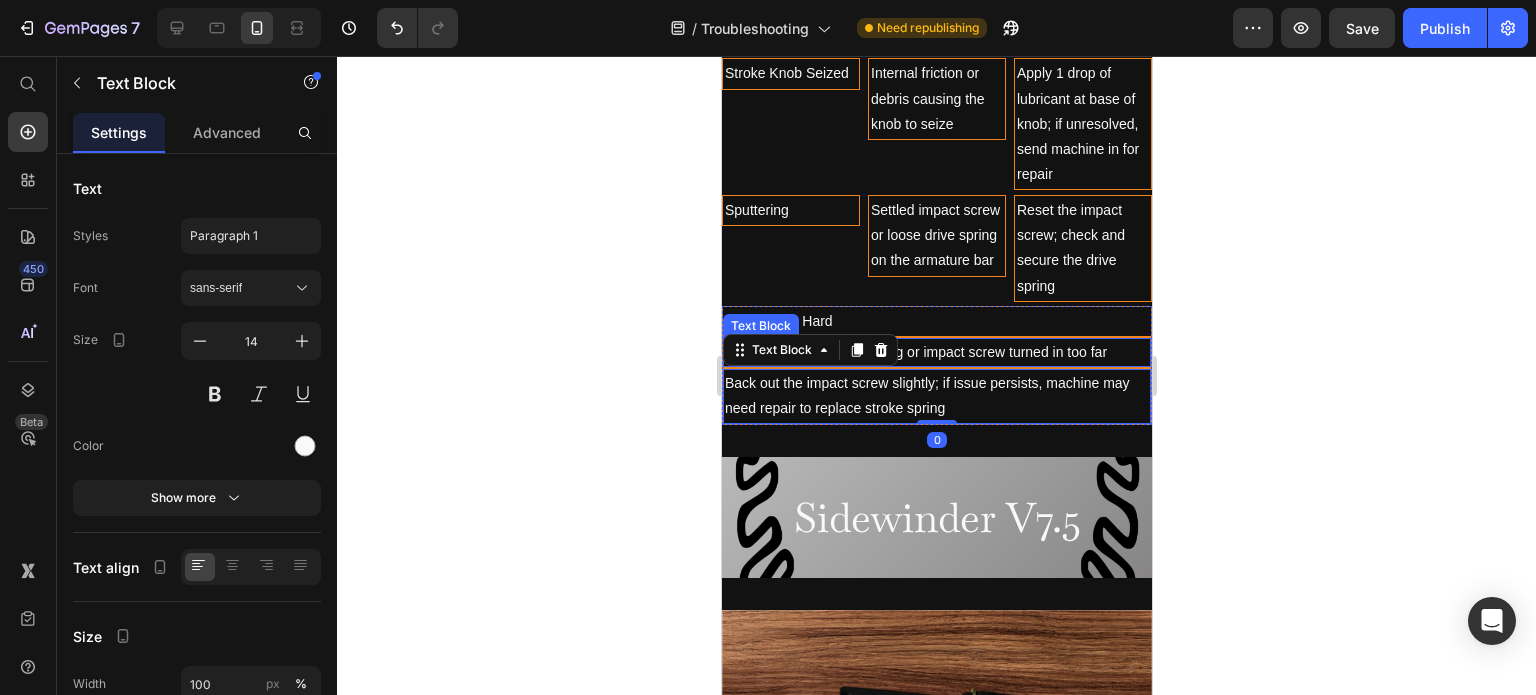 click on "Broken internal stroke spring or impact screw turned in too far" at bounding box center [936, 352] 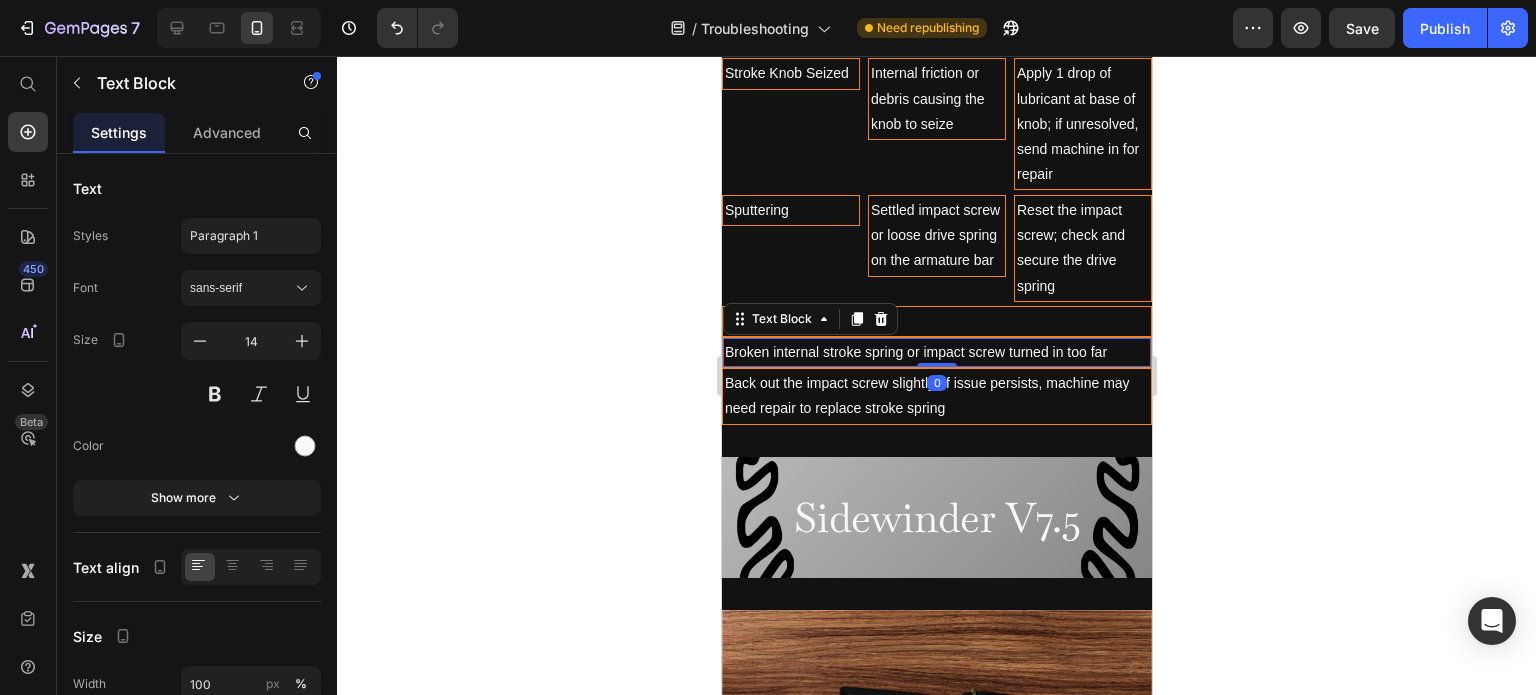 click on "Text Block" at bounding box center [809, 319] 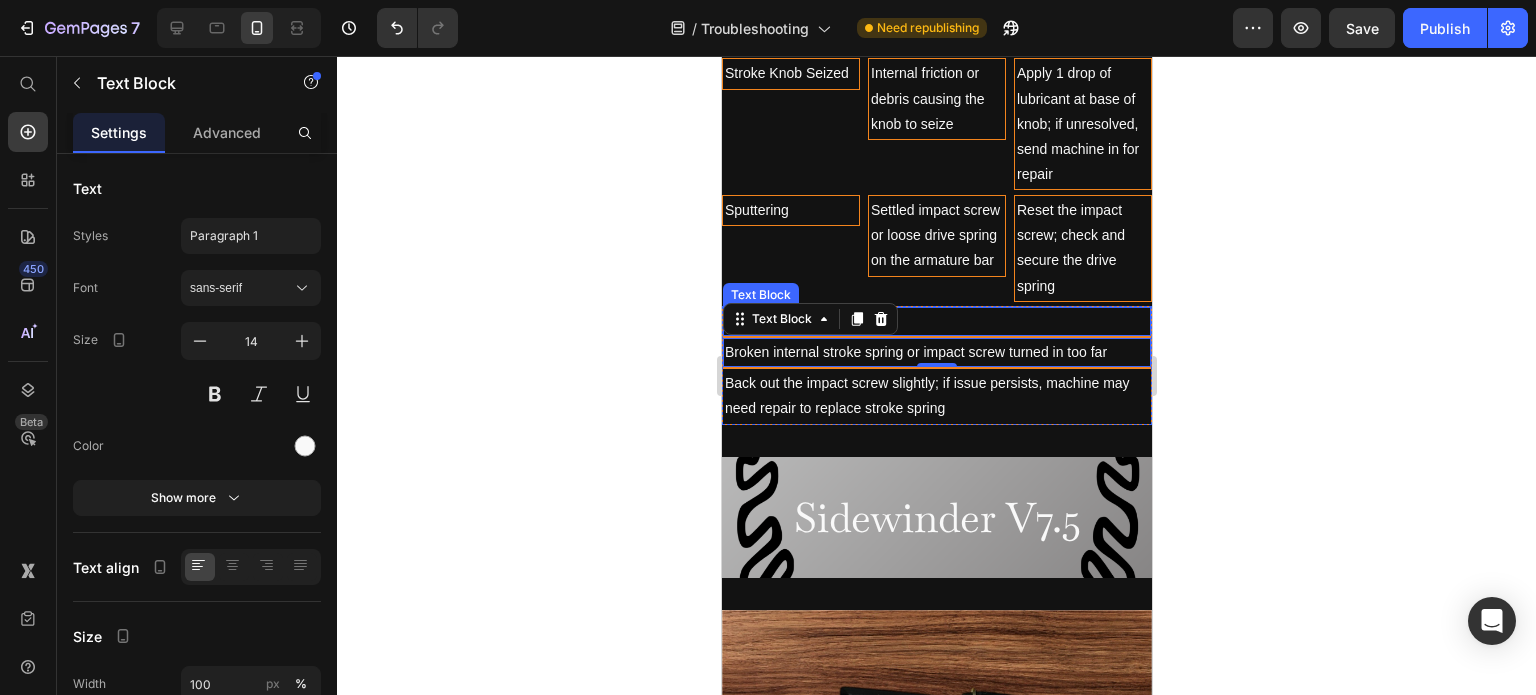 click on "Hitting TOO Hard" at bounding box center [936, 321] 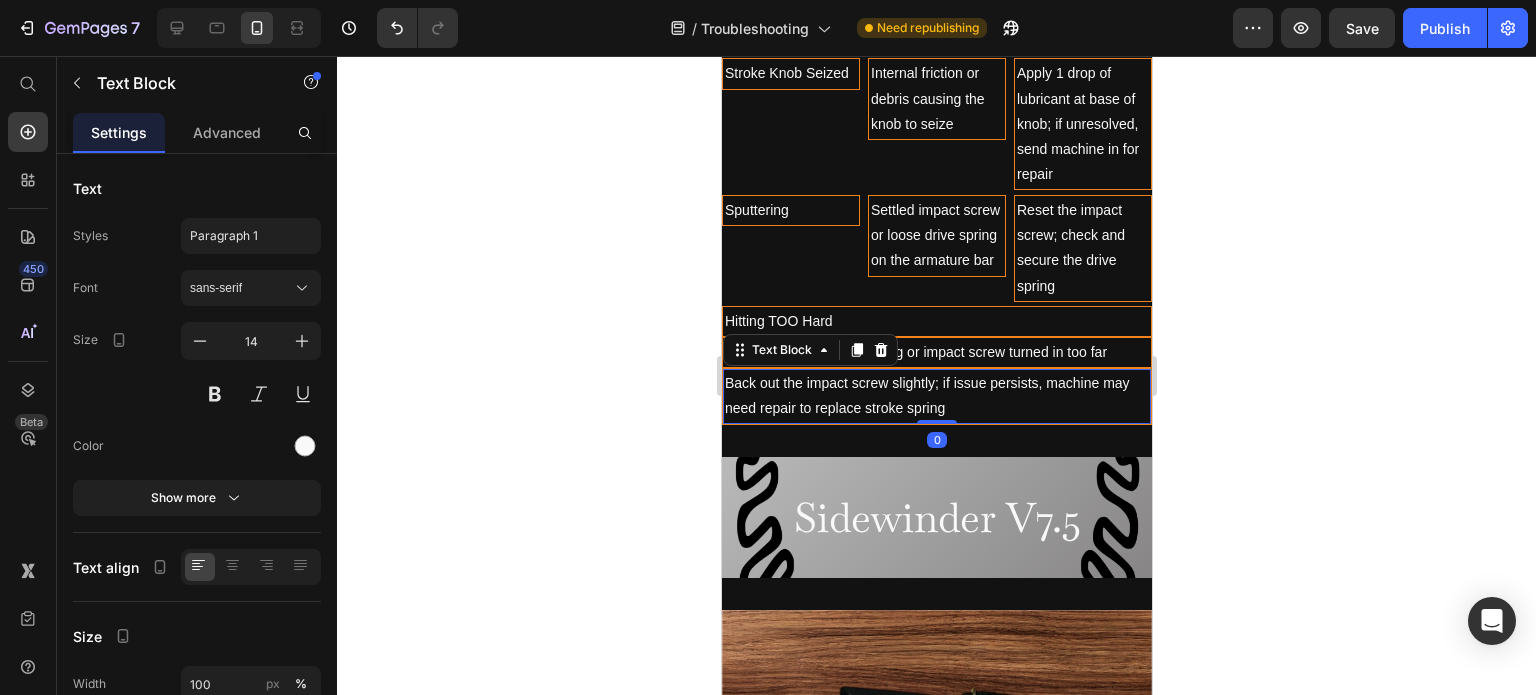 click on "Back out the impact screw slightly; if issue persists, machine may need repair to replace stroke spring" at bounding box center [936, 396] 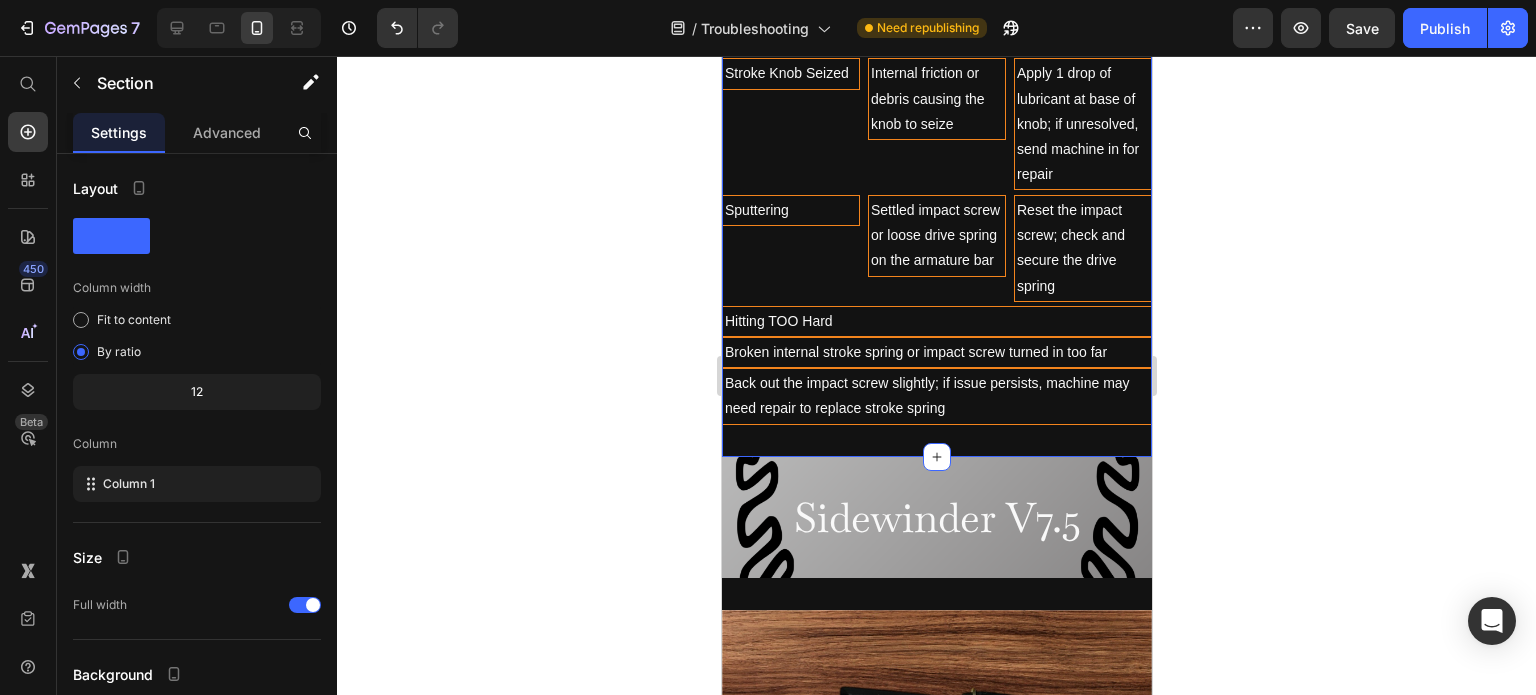 click on "Sidewinder v7.5 Troubleshooting Heading Issues like stripped threads on impact/spring screws, permanently worn springs or contact components are signs to submit a repair. Text Block
Ink Spitting
Inconsistent Ink Flow
Speed Fluctuations / Power Drop-Off
Loss of Punch / Weak Hits
Snapping Rubber-Bands
Mystery Rattle
Stroke Knob Seized
Sputtering
Hitting TOO Hard Accordion Issue Text Block Root Cause Text Block Fix or Preventive Step Text Block Row Spitting Text Block Most common cause is a tight needle bar loop. Text Block Text Block Row Inconsistent Ink Flow Text Block Tip too tight for needle grouping; needle grouping not on top. Text Block Row Row" at bounding box center [936, -735] 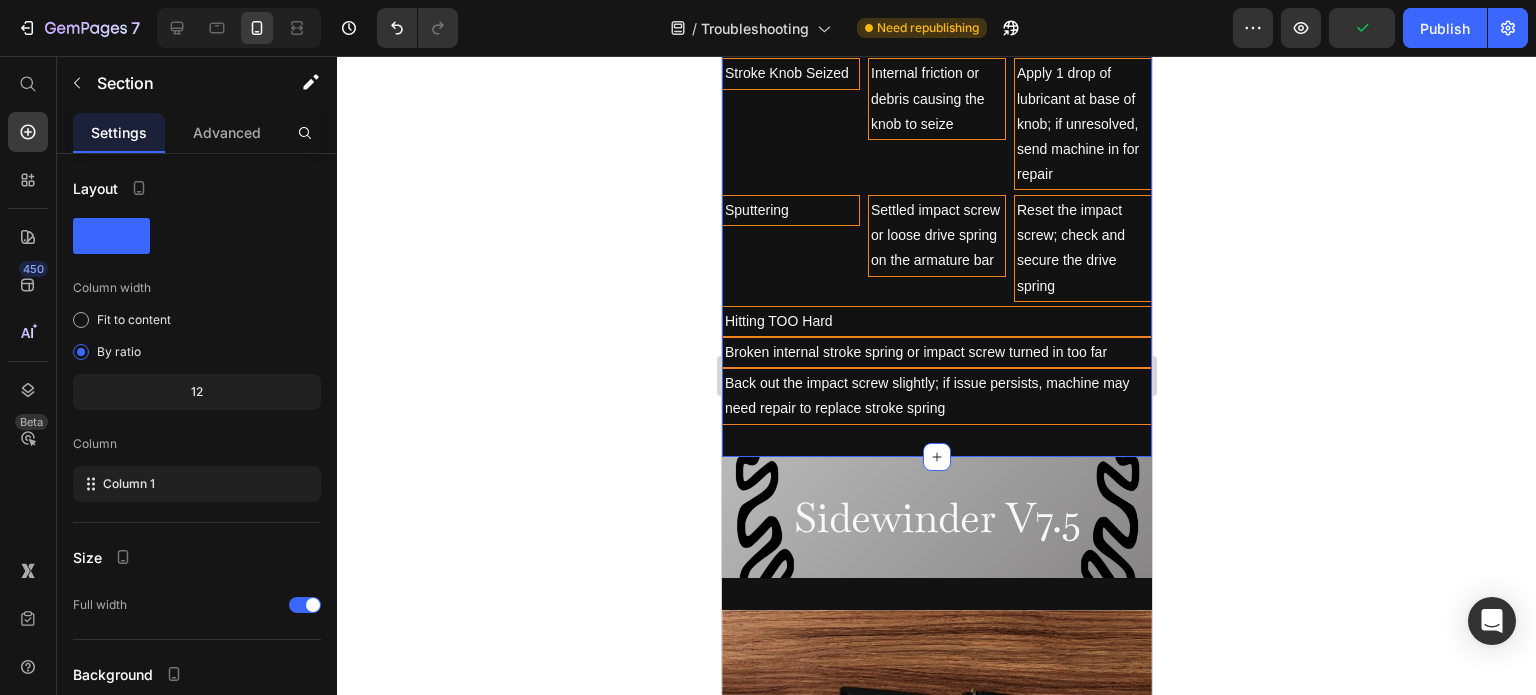 click on "Sidewinder v7.5 Troubleshooting Heading Issues like stripped threads on impact/spring screws, permanently worn springs or contact components are signs to submit a repair. Text Block
Ink Spitting
Inconsistent Ink Flow
Speed Fluctuations / Power Drop-Off
Loss of Punch / Weak Hits
Snapping Rubber-Bands
Mystery Rattle
Stroke Knob Seized
Sputtering
Hitting TOO Hard Accordion Issue Text Block Root Cause Text Block Fix or Preventive Step Text Block Row Spitting Text Block Most common cause is a tight needle bar loop. Text Block Text Block Row Inconsistent Ink Flow Text Block Tip too tight for needle grouping; needle grouping not on top. Text Block Row Row" at bounding box center [936, -735] 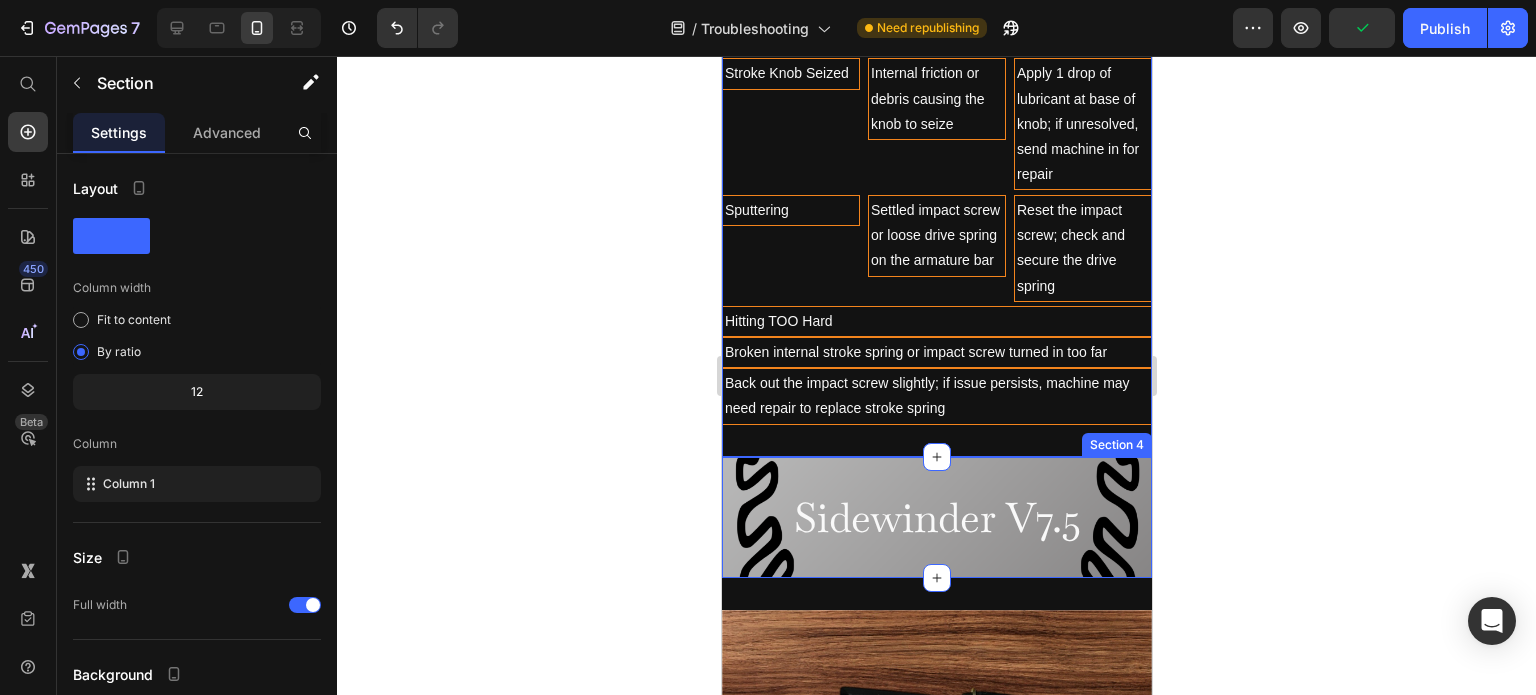 click on "Sidewinder V7.5 Heading Section 4" at bounding box center [936, 517] 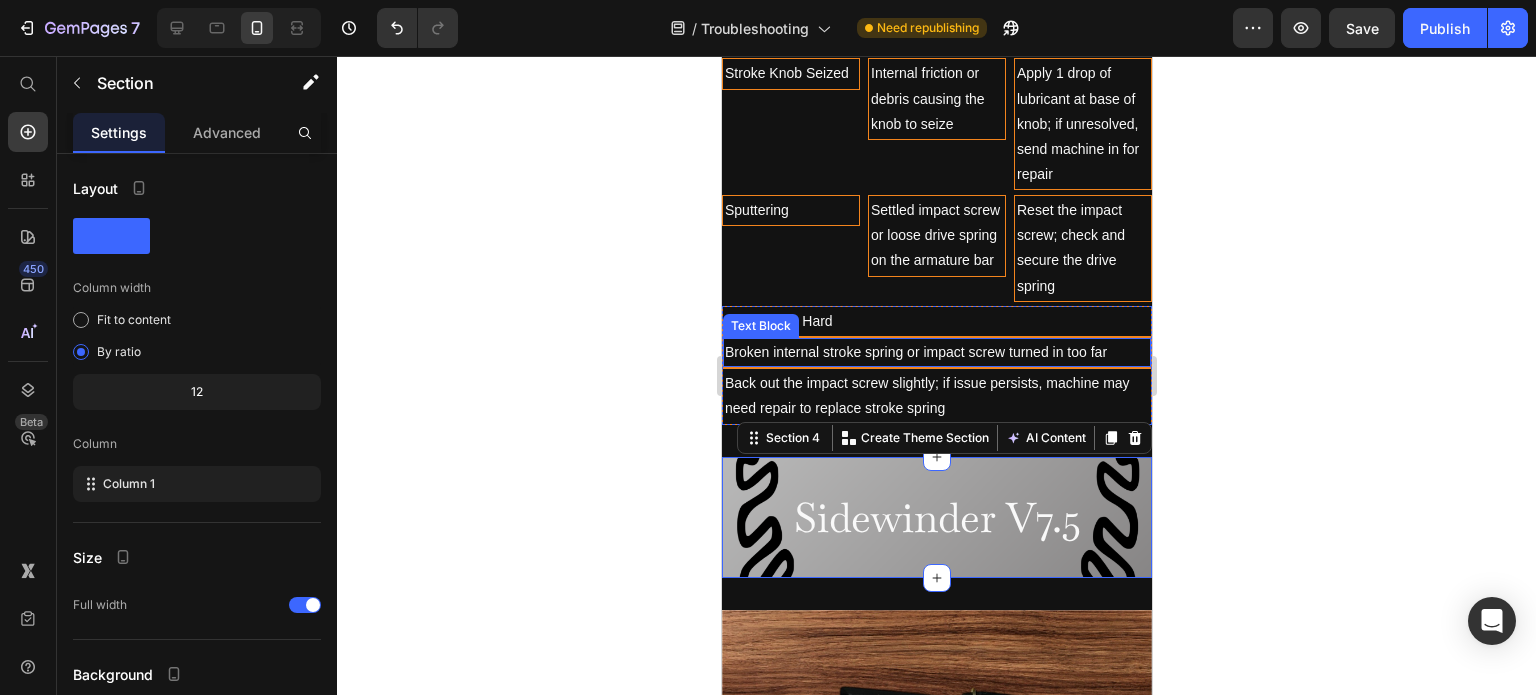 click on "Broken internal stroke spring or impact screw turned in too far" at bounding box center [936, 352] 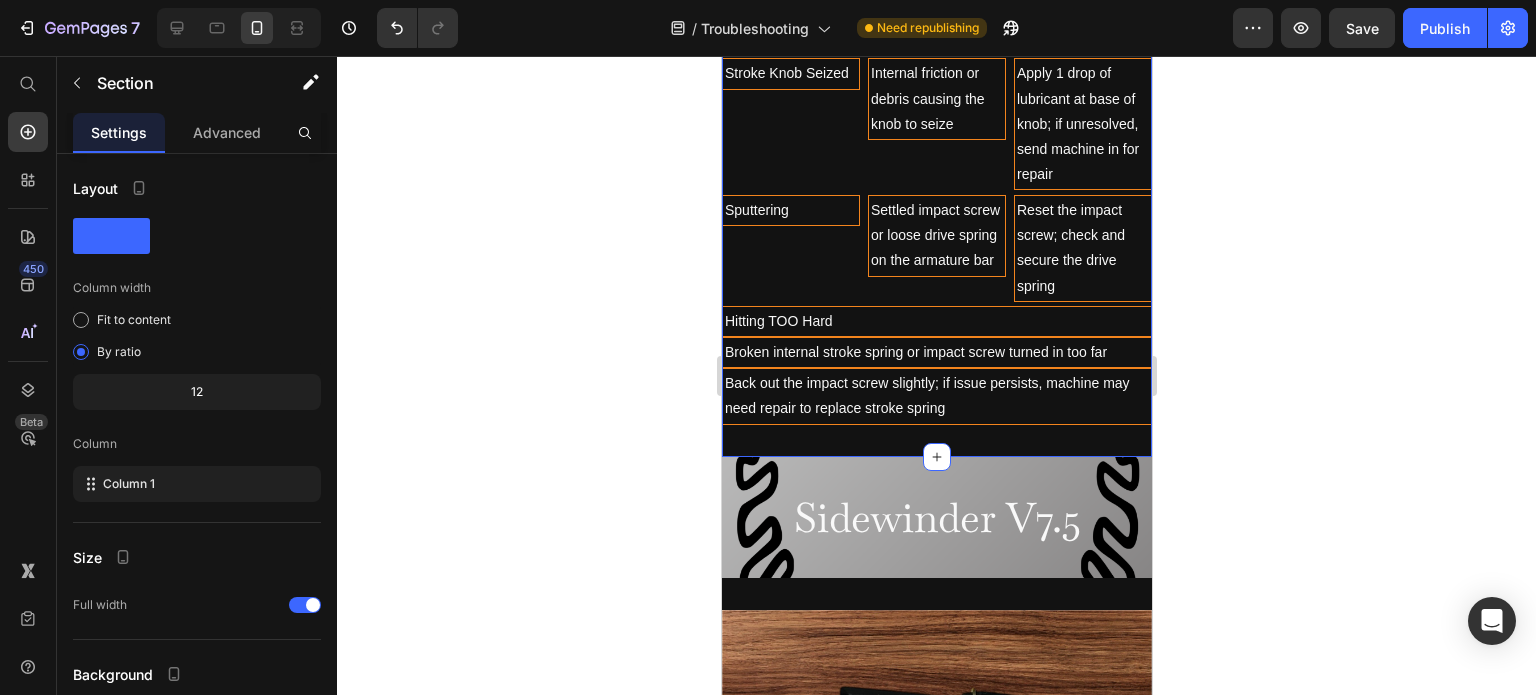 click on "Sidewinder v7.5 Troubleshooting Heading Issues like stripped threads on impact/spring screws, permanently worn springs or contact components are signs to submit a repair. Text Block
Ink Spitting
Inconsistent Ink Flow
Speed Fluctuations / Power Drop-Off
Loss of Punch / Weak Hits
Snapping Rubber-Bands
Mystery Rattle
Stroke Knob Seized
Sputtering
Hitting TOO Hard Accordion Issue Text Block Root Cause Text Block Fix or Preventive Step Text Block Row Spitting Text Block Most common cause is a tight needle bar loop. Text Block Text Block Row Inconsistent Ink Flow Text Block Tip too tight for needle grouping; needle grouping not on top. Text Block Row Row" at bounding box center [936, -735] 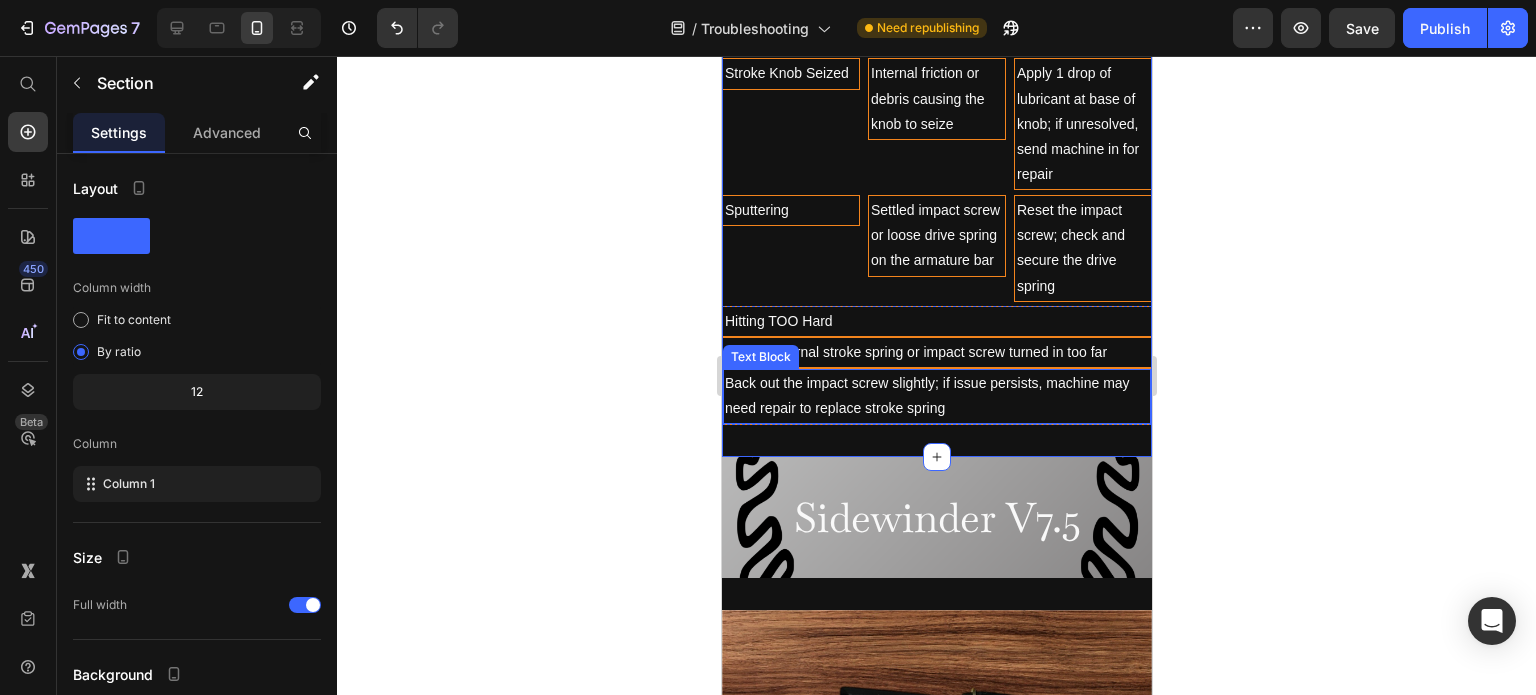 click on "Back out the impact screw slightly; if issue persists, machine may need repair to replace stroke spring" at bounding box center [936, 396] 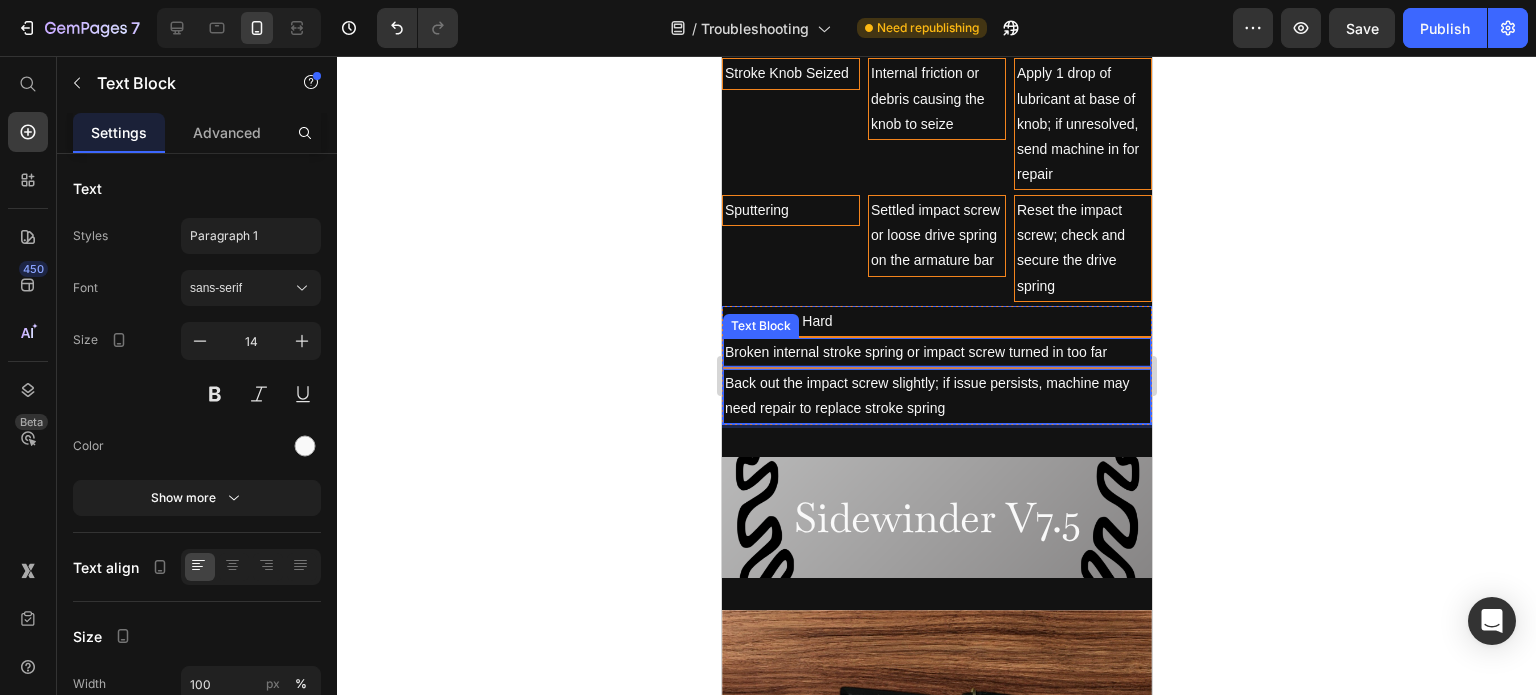 click on "Broken internal stroke spring or impact screw turned in too far" at bounding box center [936, 352] 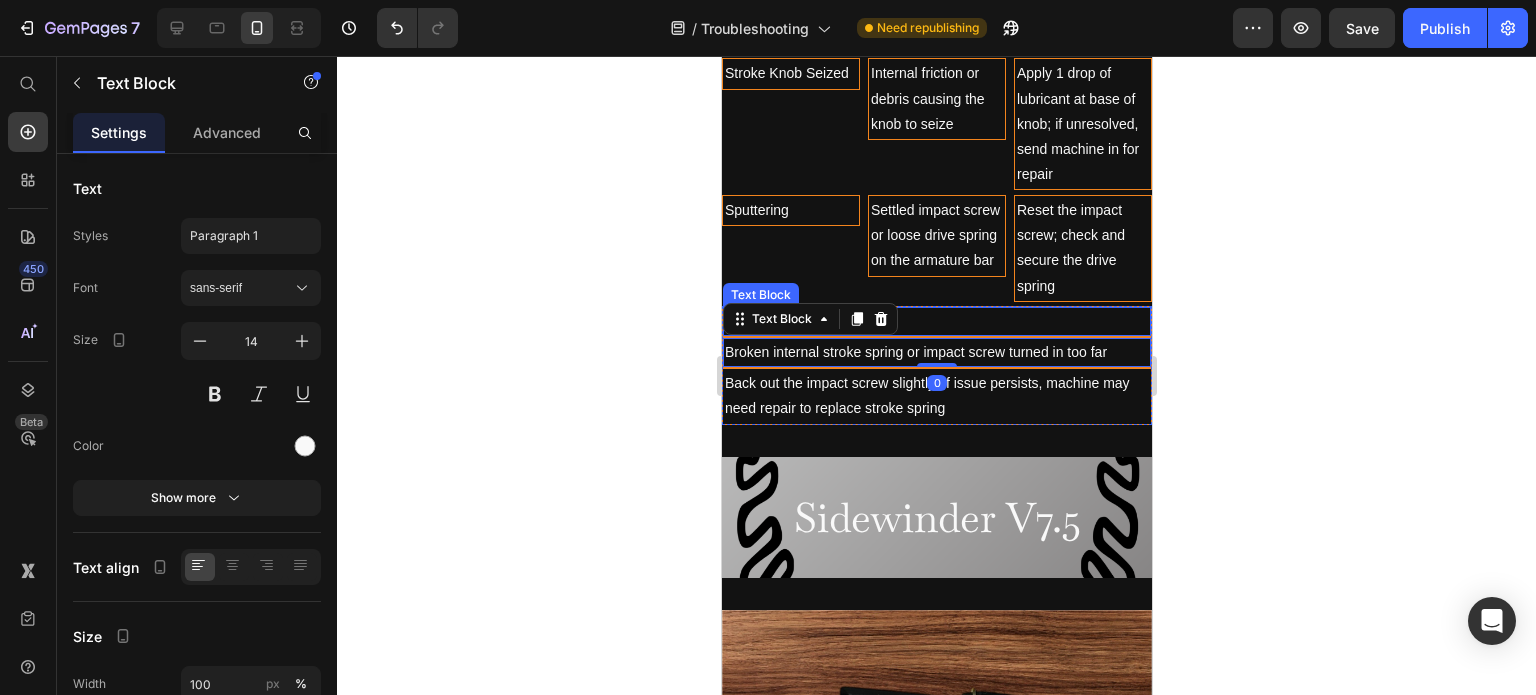 click on "Hitting TOO Hard" at bounding box center [936, 321] 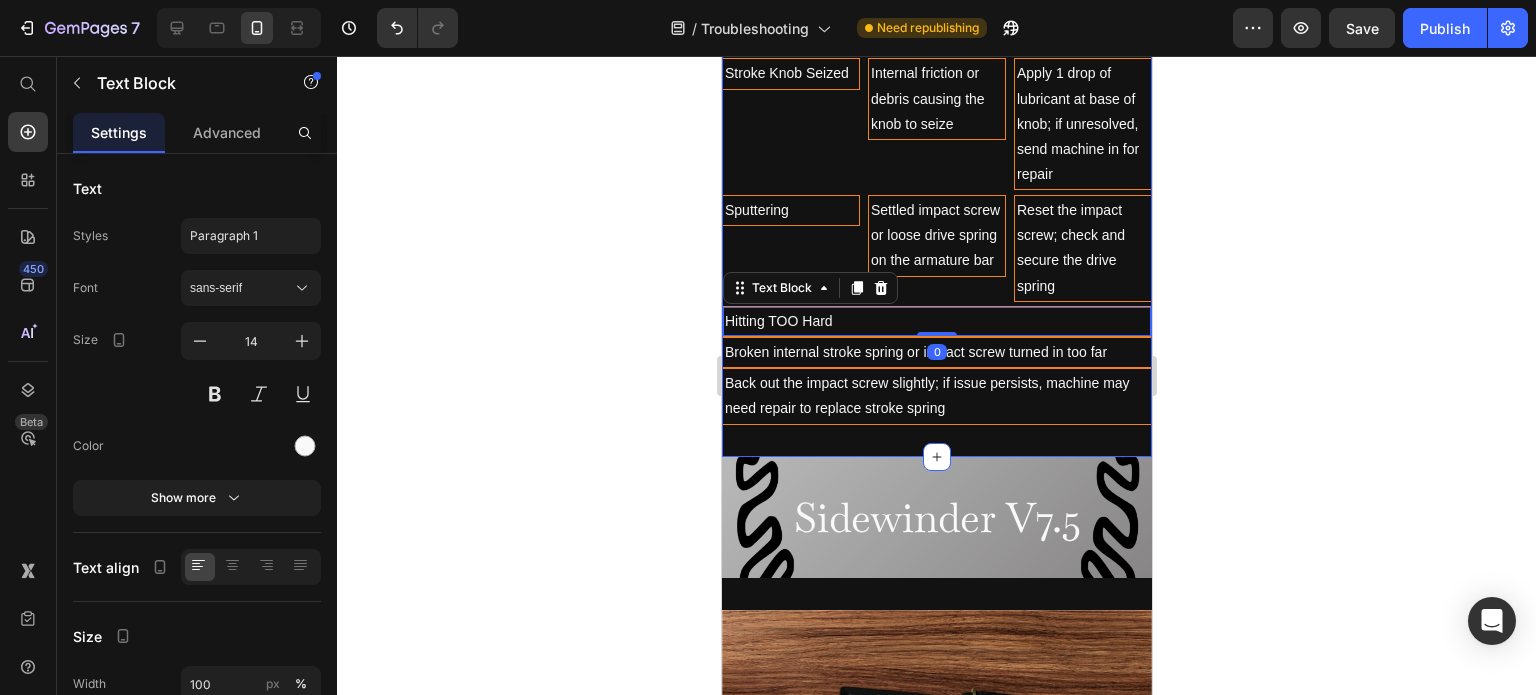 click on "Sidewinder v7.5 Troubleshooting Heading Issues like stripped threads on impact/spring screws, permanently worn springs or contact components are signs to submit a repair. Text Block
Ink Spitting
Inconsistent Ink Flow
Speed Fluctuations / Power Drop-Off
Loss of Punch / Weak Hits
Snapping Rubber-Bands
Mystery Rattle
Stroke Knob Seized
Sputtering
Hitting TOO Hard Accordion Issue Text Block Root Cause Text Block Fix or Preventive Step Text Block Row Spitting Text Block Most common cause is a tight needle bar loop. Text Block Text Block Row Inconsistent Ink Flow Text Block Tip too tight for needle grouping; needle grouping not on top. Text Block Row Row" at bounding box center (936, -735) 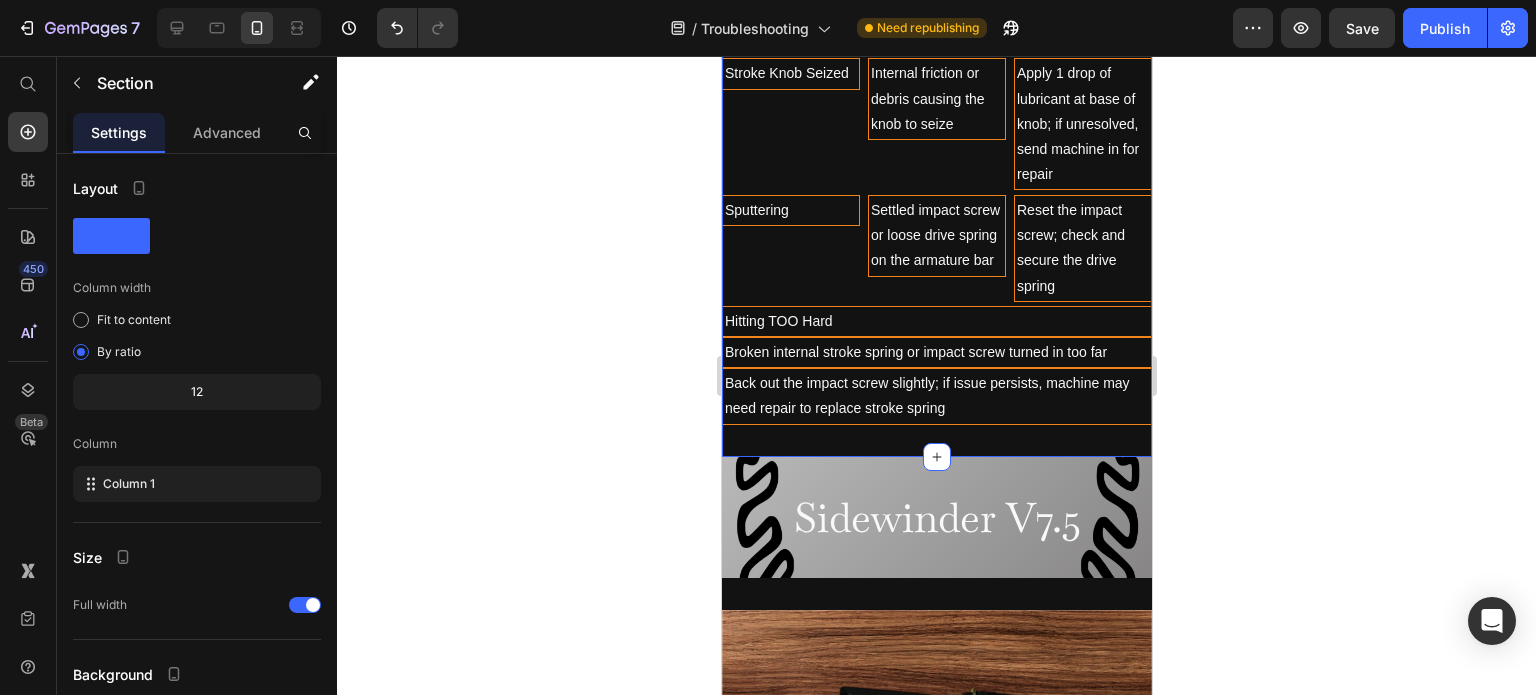 click on "Sidewinder v7.5 Troubleshooting Heading Issues like stripped threads on impact/spring screws, permanently worn springs or contact components are signs to submit a repair. Text Block
Ink Spitting
Inconsistent Ink Flow
Speed Fluctuations / Power Drop-Off
Loss of Punch / Weak Hits
Snapping Rubber-Bands
Mystery Rattle
Stroke Knob Seized
Sputtering
Hitting TOO Hard Accordion Issue Text Block Root Cause Text Block Fix or Preventive Step Text Block Row Spitting Text Block Most common cause is a tight needle bar loop. Text Block Text Block Row Inconsistent Ink Flow Text Block Tip too tight for needle grouping; needle grouping not on top. Text Block Row Row" at bounding box center (936, -735) 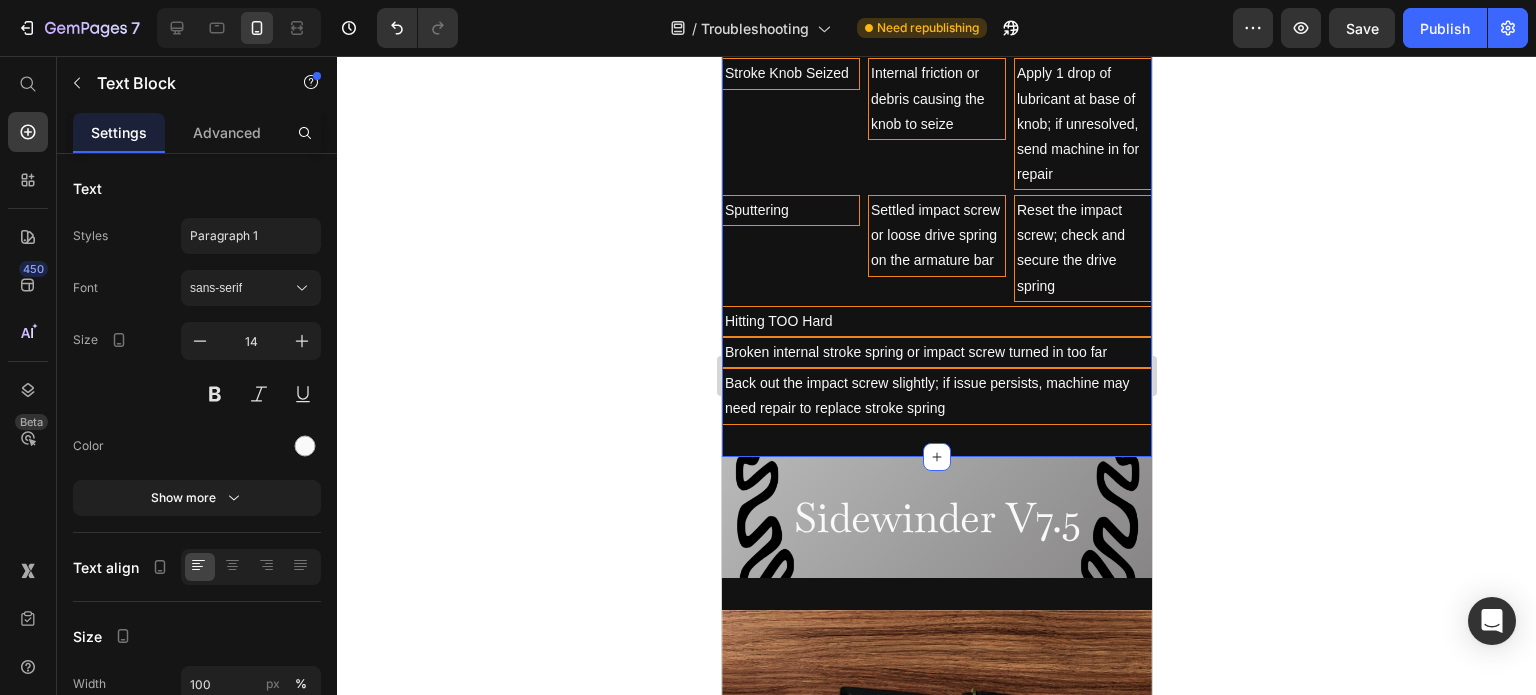 click on "Back out the impact screw slightly; if issue persists, machine may need repair to replace stroke spring" at bounding box center (936, 396) 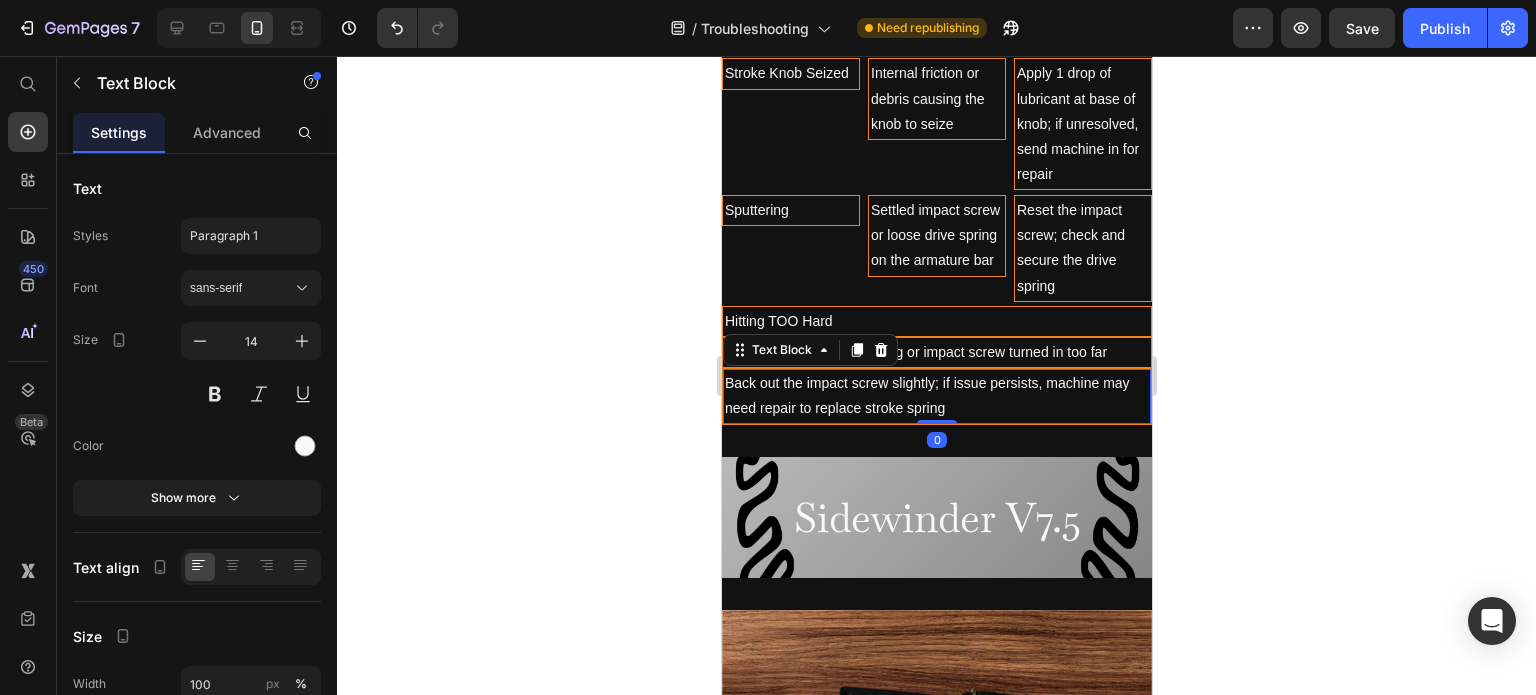 click on "Back out the impact screw slightly; if issue persists, machine may need repair to replace stroke spring" at bounding box center (936, 396) 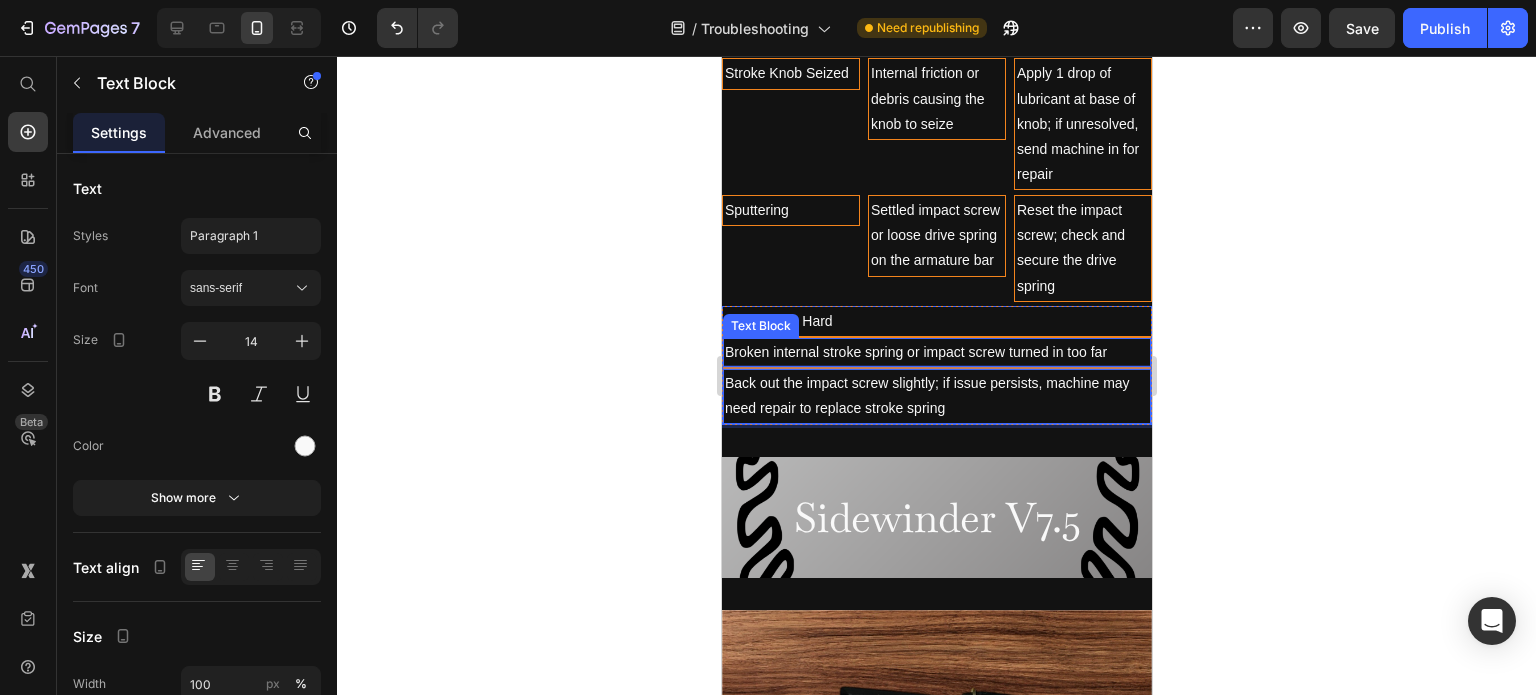 click on "Broken internal stroke spring or impact screw turned in too far" at bounding box center [936, 352] 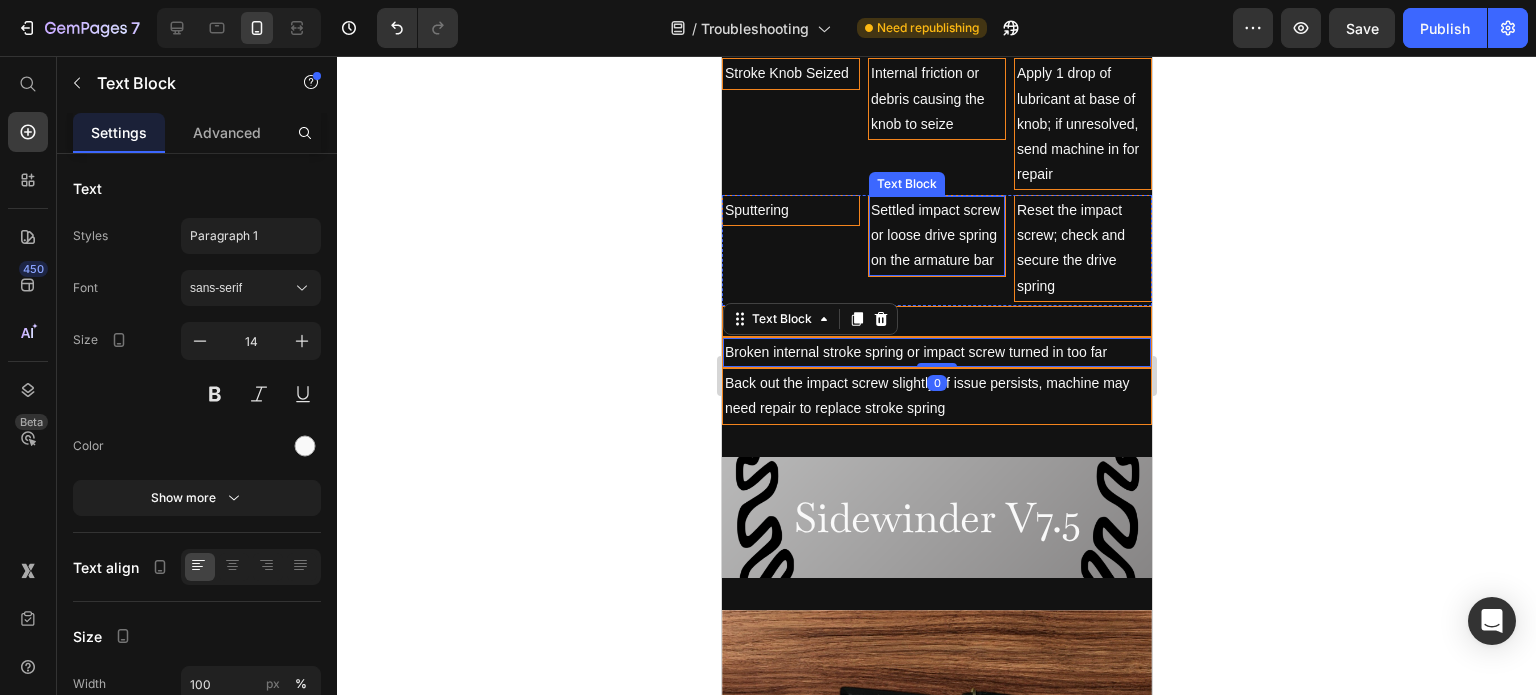 click on "Sputtering Text Block" at bounding box center [790, 250] 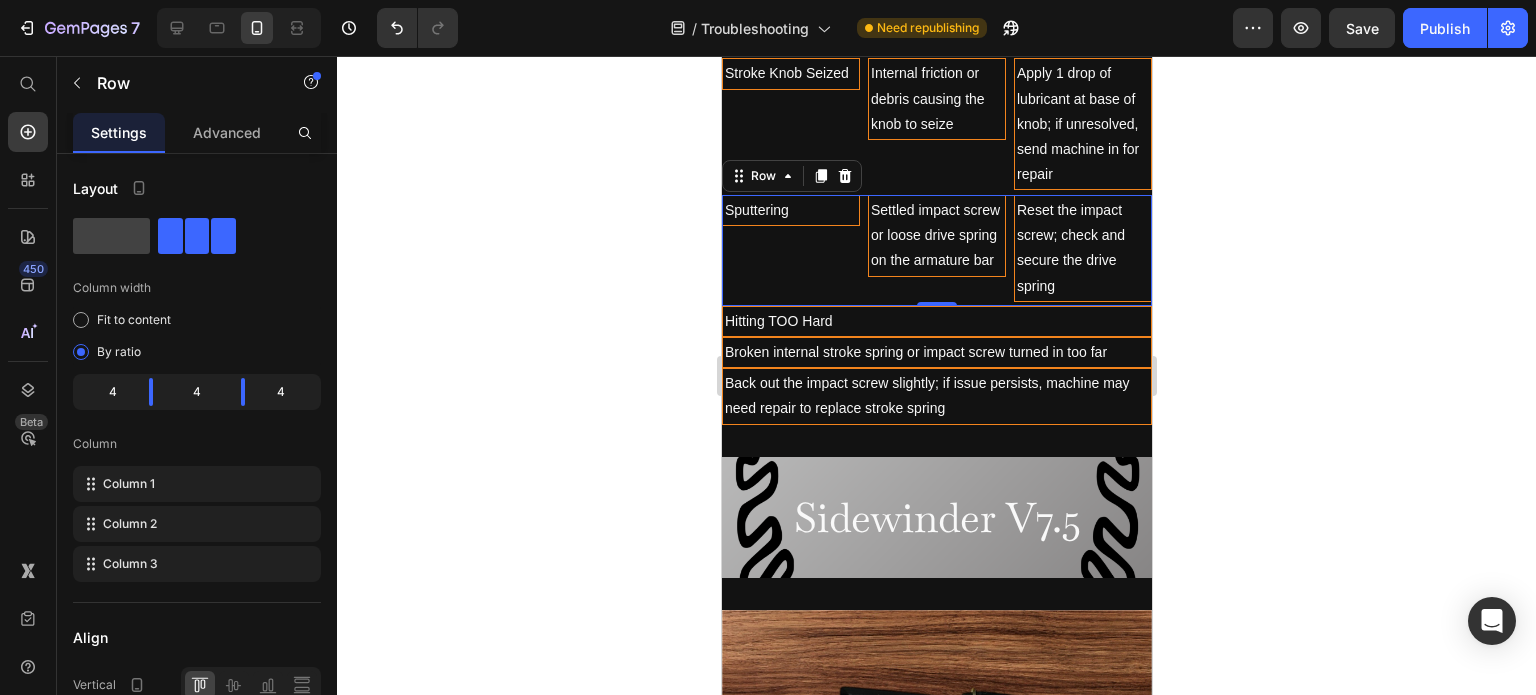 click on "Sputtering Text Block" at bounding box center (790, 250) 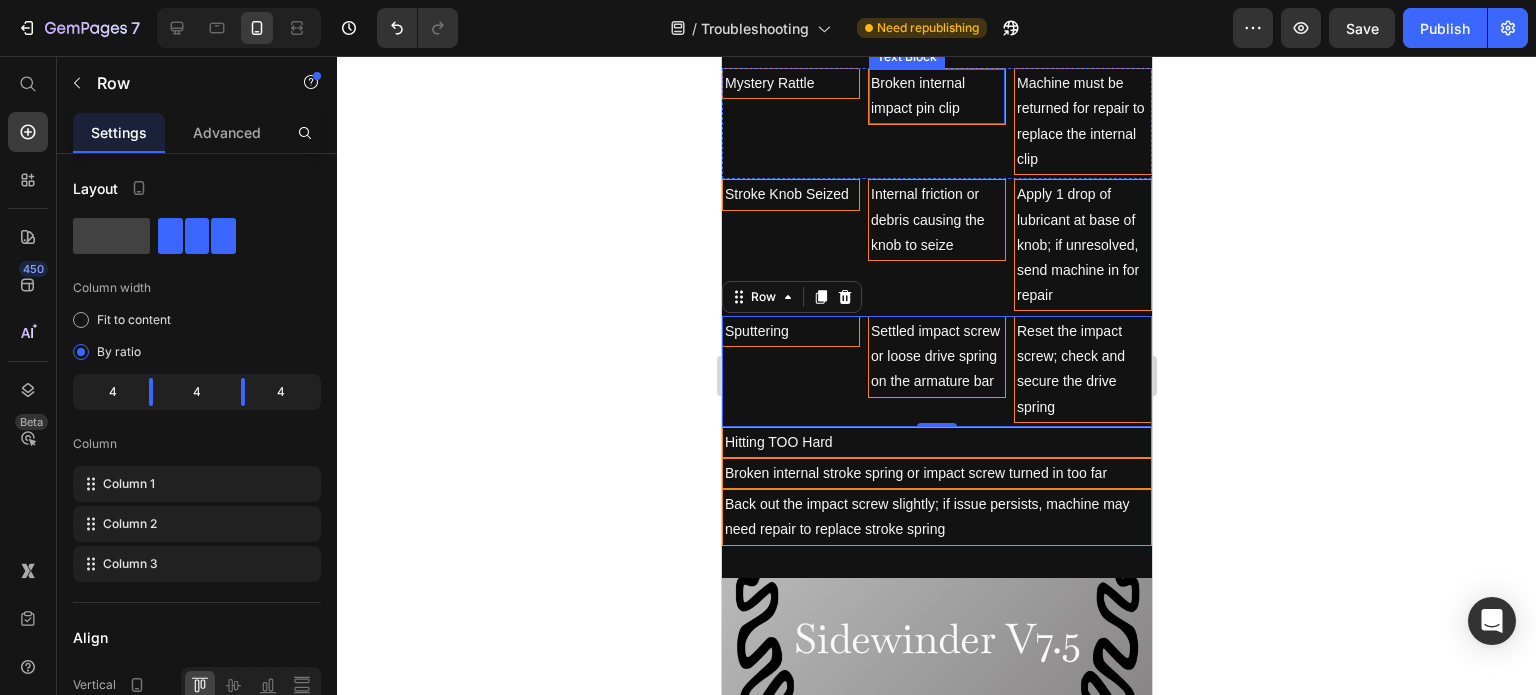 scroll, scrollTop: 2837, scrollLeft: 0, axis: vertical 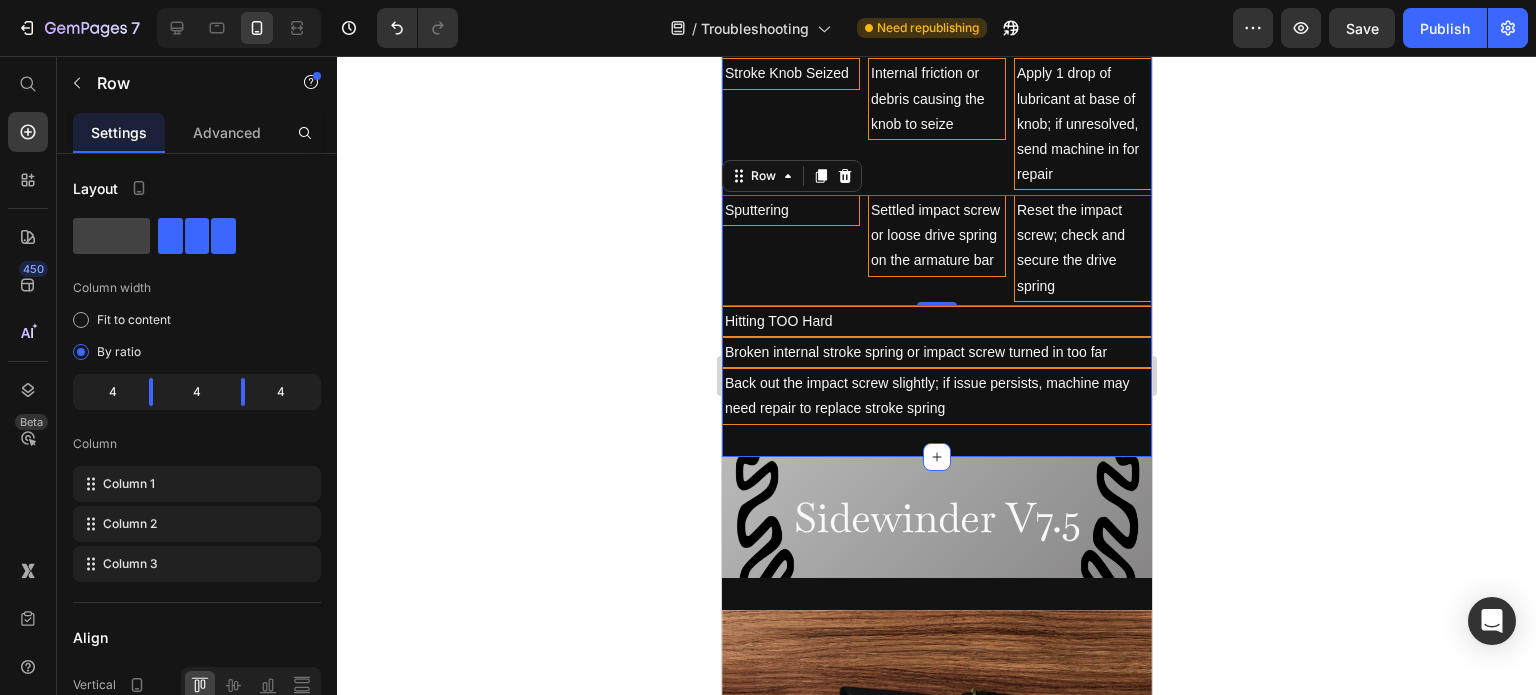 click on "Sidewinder v7.5 Troubleshooting Heading Issues like stripped threads on impact/spring screws, permanently worn springs or contact components are signs to submit a repair. Text Block
Ink Spitting
Inconsistent Ink Flow
Speed Fluctuations / Power Drop-Off
Loss of Punch / Weak Hits
Snapping Rubber-Bands
Mystery Rattle
Stroke Knob Seized
Sputtering
Hitting TOO Hard Accordion Issue Text Block Root Cause Text Block Fix or Preventive Step Text Block Row Spitting Text Block Most common cause is a tight needle bar loop. Text Block Text Block Row Inconsistent Ink Flow Text Block Tip too tight for needle grouping; needle grouping not on top. Text Block Row Row" at bounding box center [936, -735] 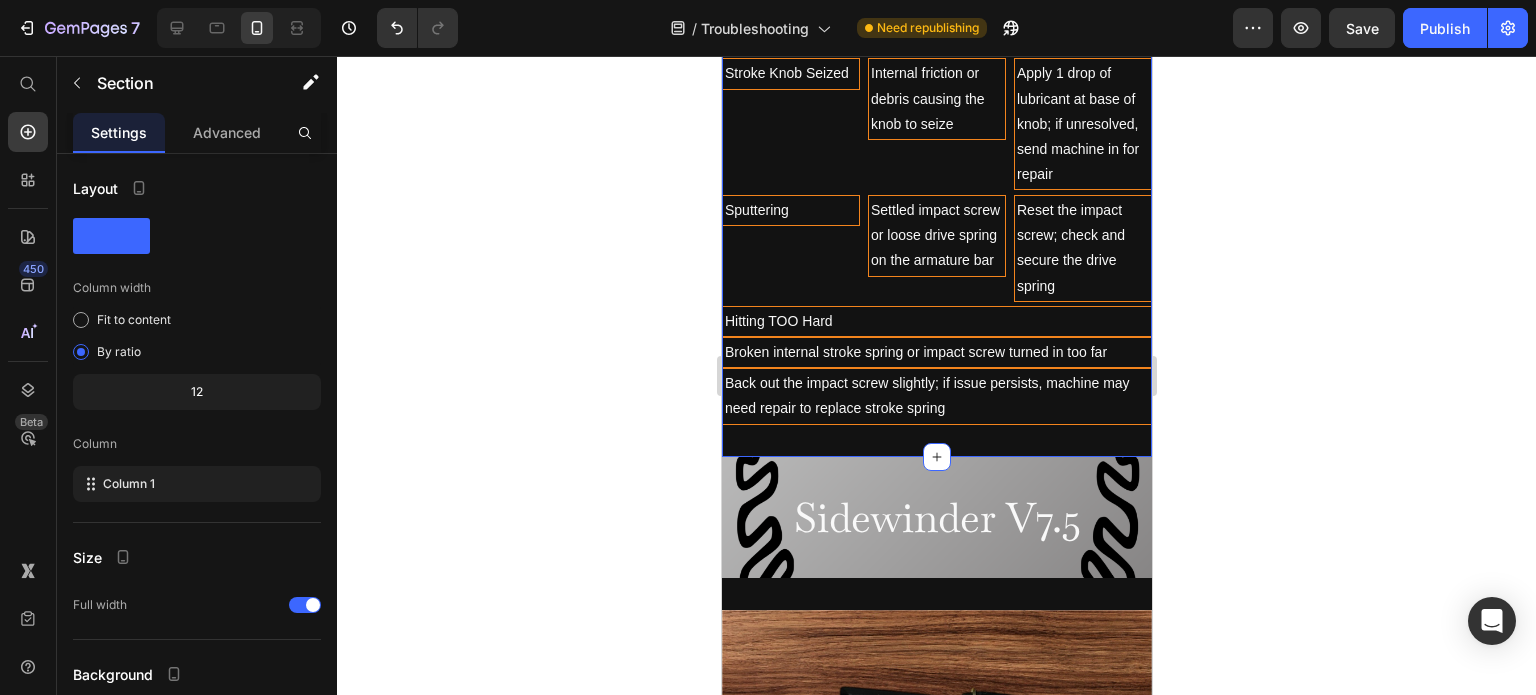 click on "Sidewinder v7.5 Troubleshooting Heading Issues like stripped threads on impact/spring screws, permanently worn springs or contact components are signs to submit a repair. Text Block
Ink Spitting
Inconsistent Ink Flow
Speed Fluctuations / Power Drop-Off
Loss of Punch / Weak Hits
Snapping Rubber-Bands
Mystery Rattle
Stroke Knob Seized
Sputtering
Hitting TOO Hard Accordion Issue Text Block Root Cause Text Block Fix or Preventive Step Text Block Row Spitting Text Block Most common cause is a tight needle bar loop. Text Block Text Block Row Inconsistent Ink Flow Text Block Tip too tight for needle grouping; needle grouping not on top. Text Block Row Row" at bounding box center (936, -735) 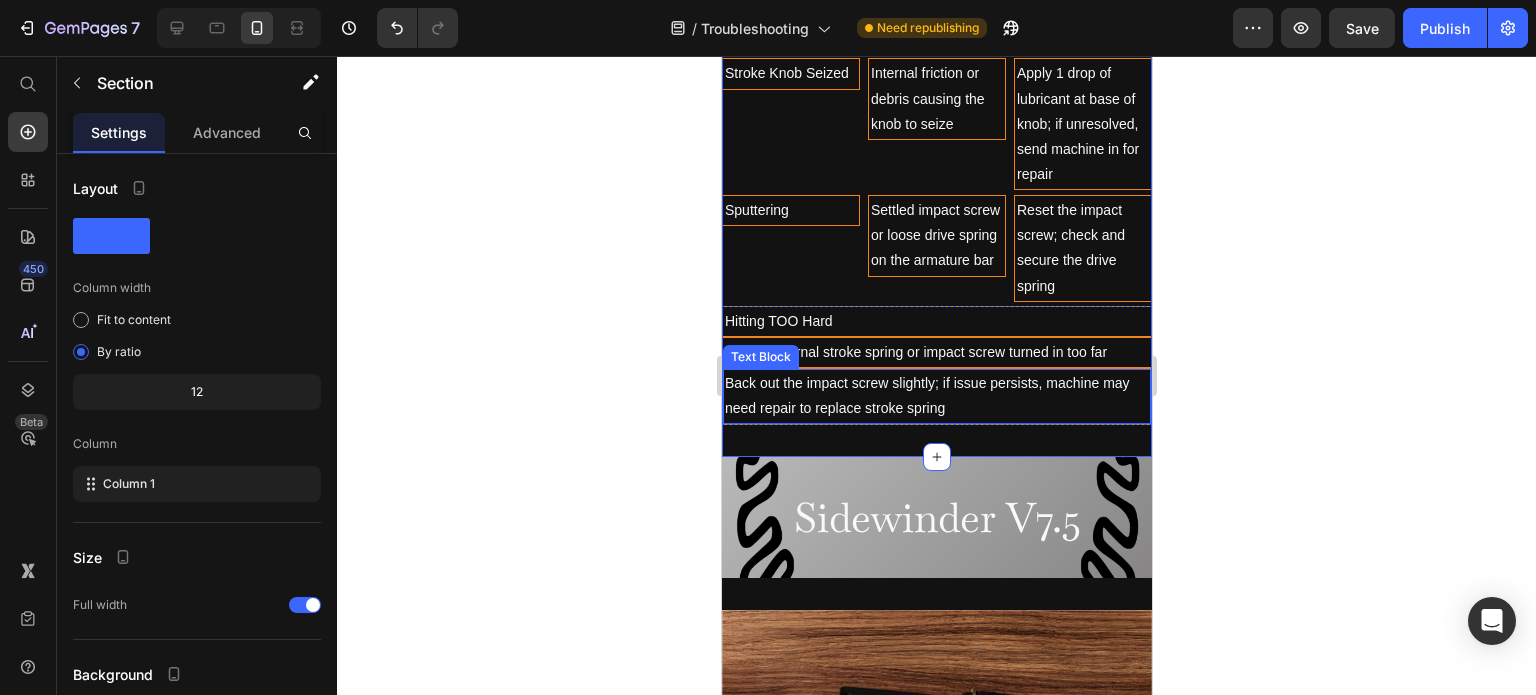 click on "Back out the impact screw slightly; if issue persists, machine may need repair to replace stroke spring" at bounding box center (936, 396) 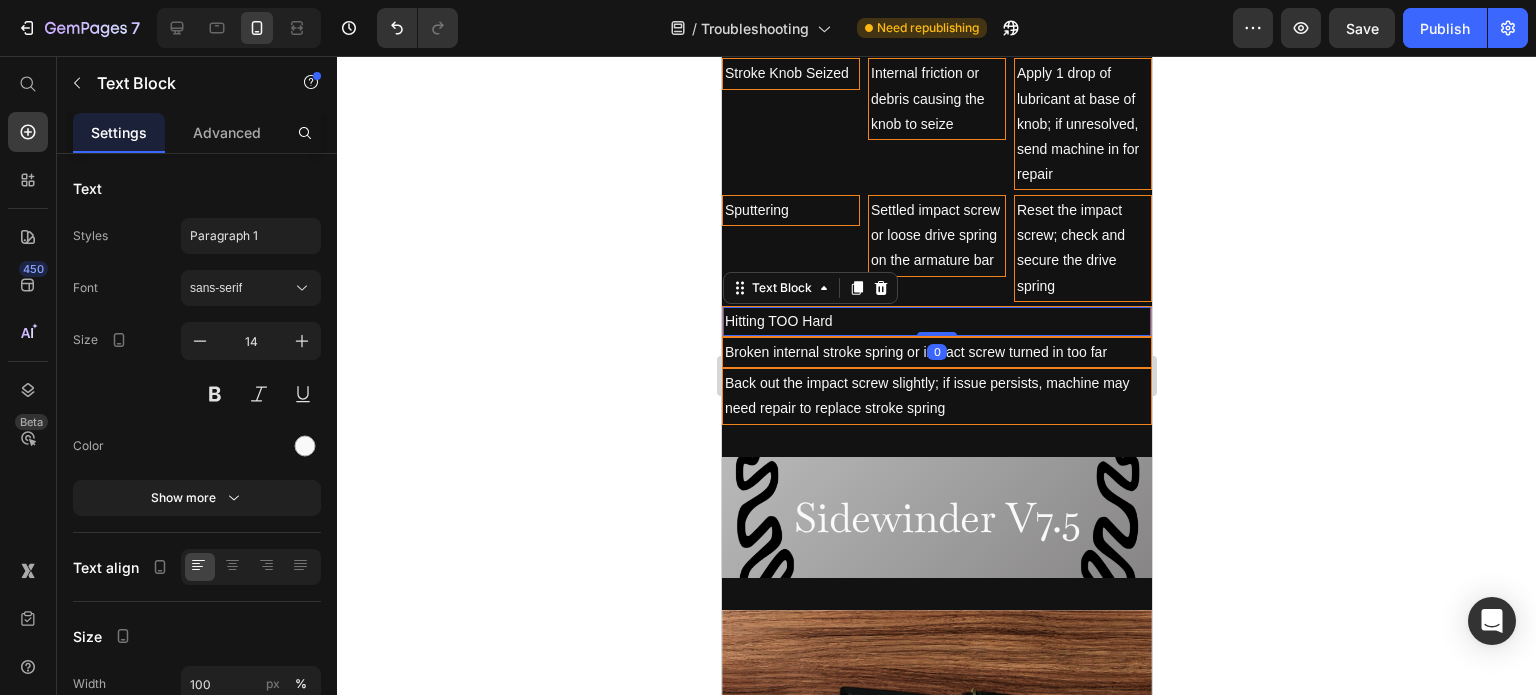 click on "Hitting TOO Hard" at bounding box center (936, 321) 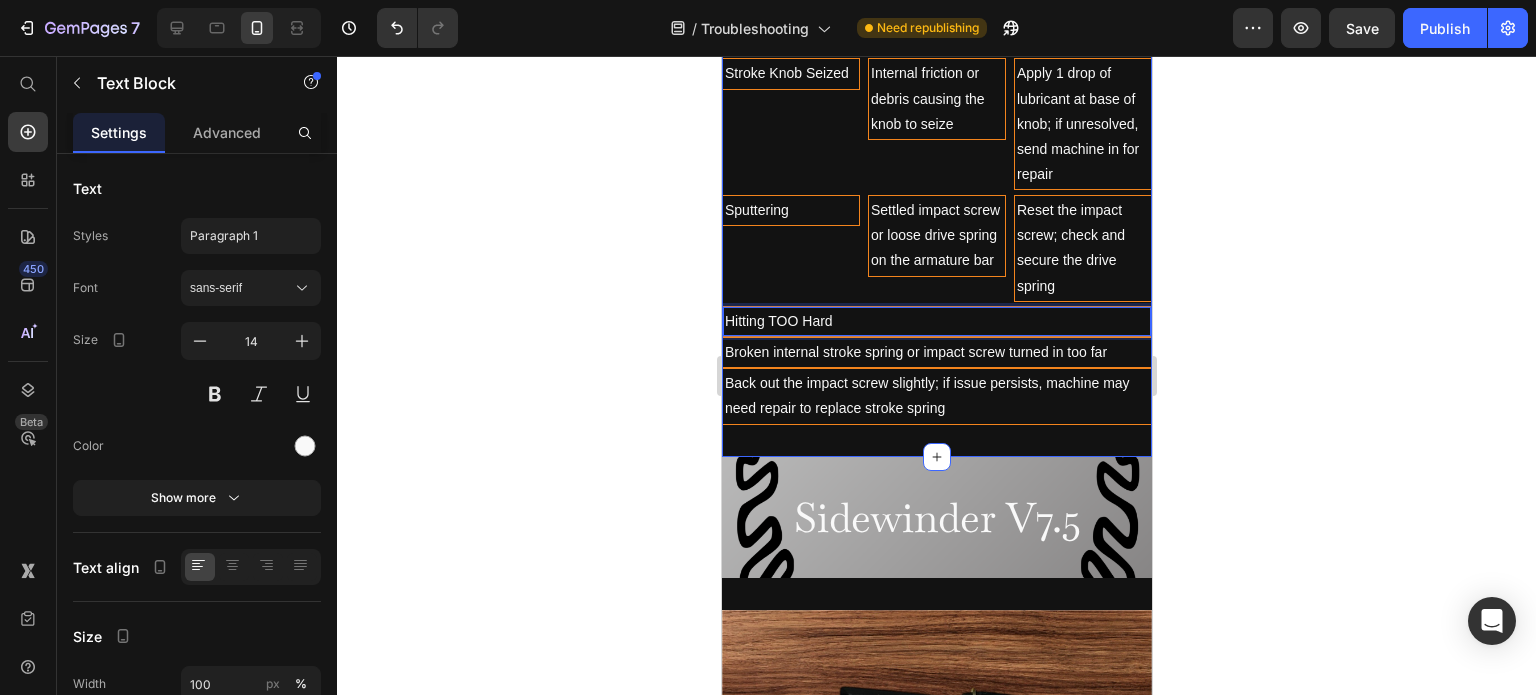 click on "Sidewinder v7.5 Troubleshooting Heading Issues like stripped threads on impact/spring screws, permanently worn springs or contact components are signs to submit a repair. Text Block
Ink Spitting
Inconsistent Ink Flow
Speed Fluctuations / Power Drop-Off
Loss of Punch / Weak Hits
Snapping Rubber-Bands
Mystery Rattle
Stroke Knob Seized
Sputtering
Hitting TOO Hard Accordion Issue Text Block Root Cause Text Block Fix or Preventive Step Text Block Row Spitting Text Block Most common cause is a tight needle bar loop. Text Block Text Block Row Inconsistent Ink Flow Text Block Tip too tight for needle grouping; needle grouping not on top. Text Block Row Row" at bounding box center [936, -735] 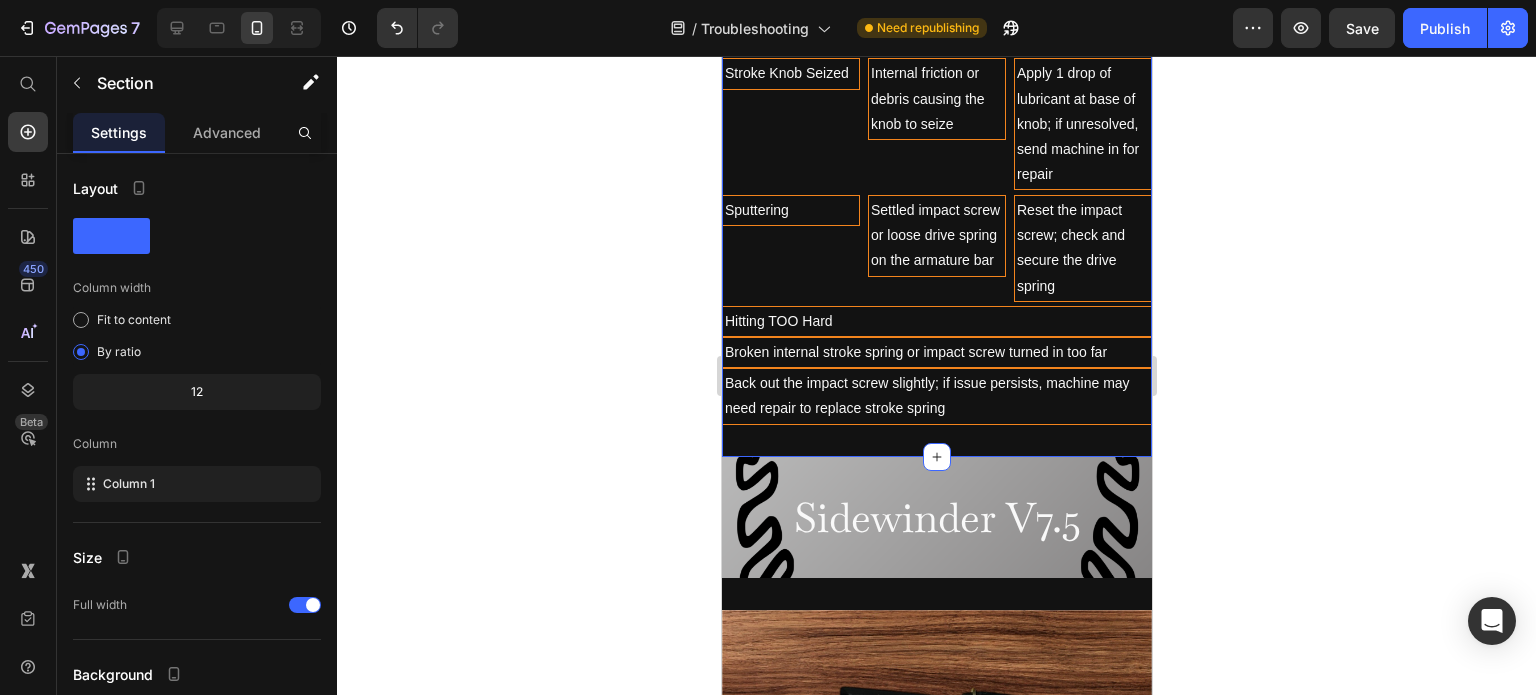 click on "Sidewinder v7.5 Troubleshooting Heading Issues like stripped threads on impact/spring screws, permanently worn springs or contact components are signs to submit a repair. Text Block
Ink Spitting
Inconsistent Ink Flow
Speed Fluctuations / Power Drop-Off
Loss of Punch / Weak Hits
Snapping Rubber-Bands
Mystery Rattle
Stroke Knob Seized
Sputtering
Hitting TOO Hard Accordion Issue Text Block Root Cause Text Block Fix or Preventive Step Text Block Row Spitting Text Block Most common cause is a tight needle bar loop. Text Block Text Block Row Inconsistent Ink Flow Text Block Tip too tight for needle grouping; needle grouping not on top. Text Block Row Row" at bounding box center (936, -735) 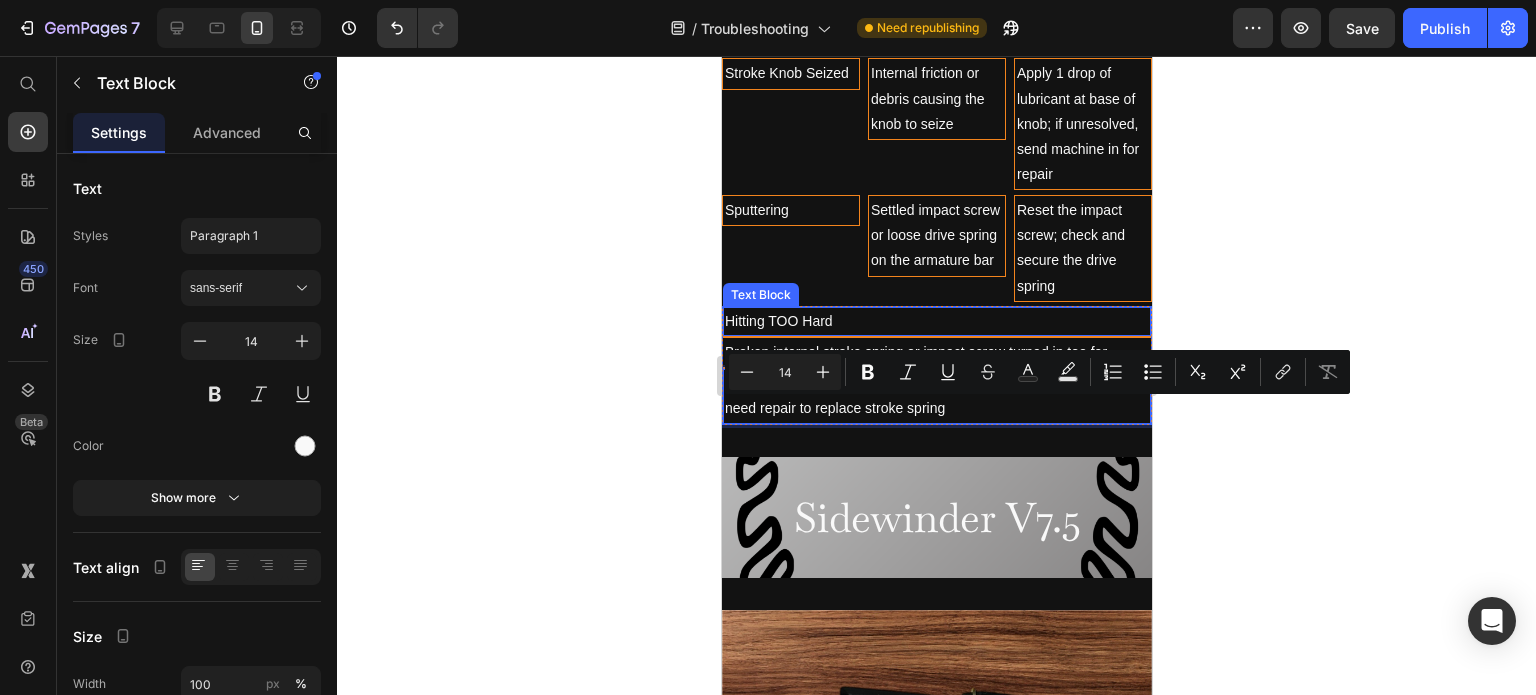 click on "Hitting TOO Hard" at bounding box center (936, 321) 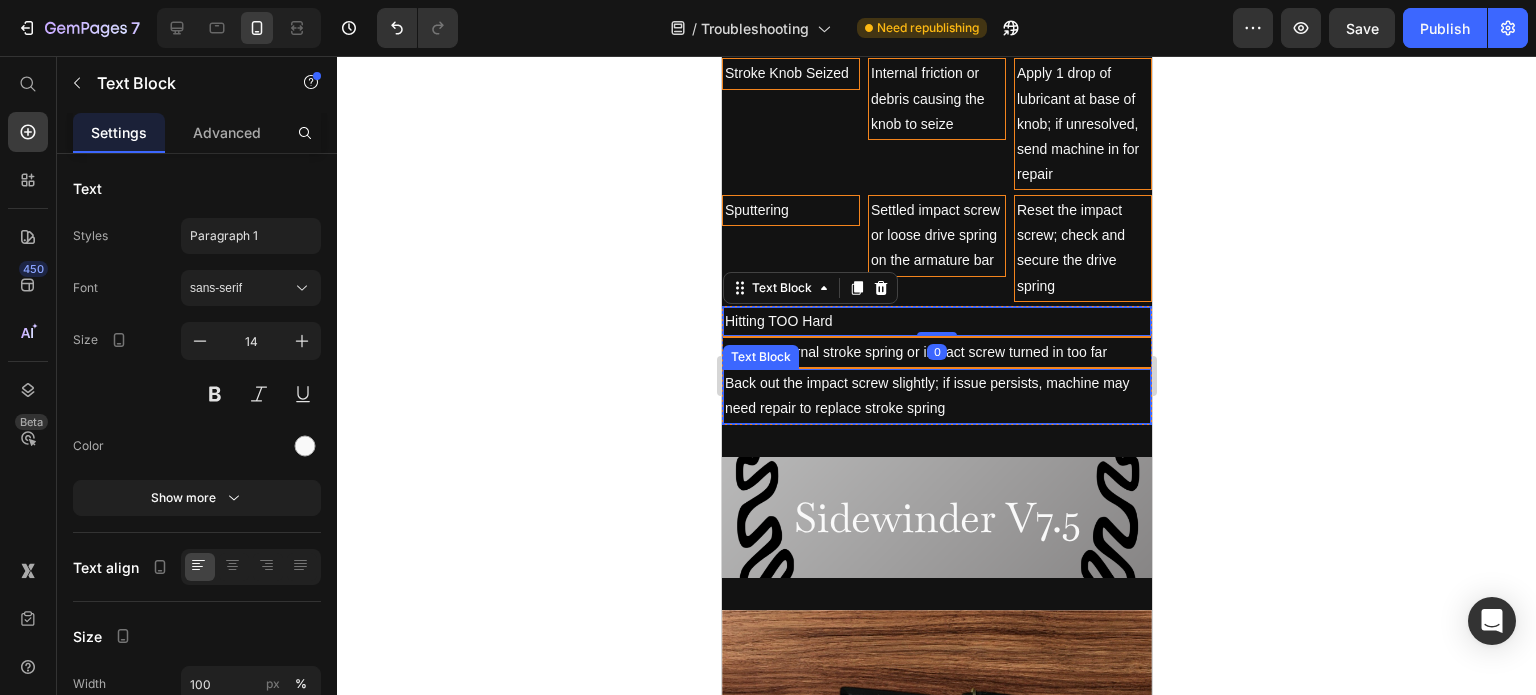 click on "Back out the impact screw slightly; if issue persists, machine may need repair to replace stroke spring" at bounding box center (936, 396) 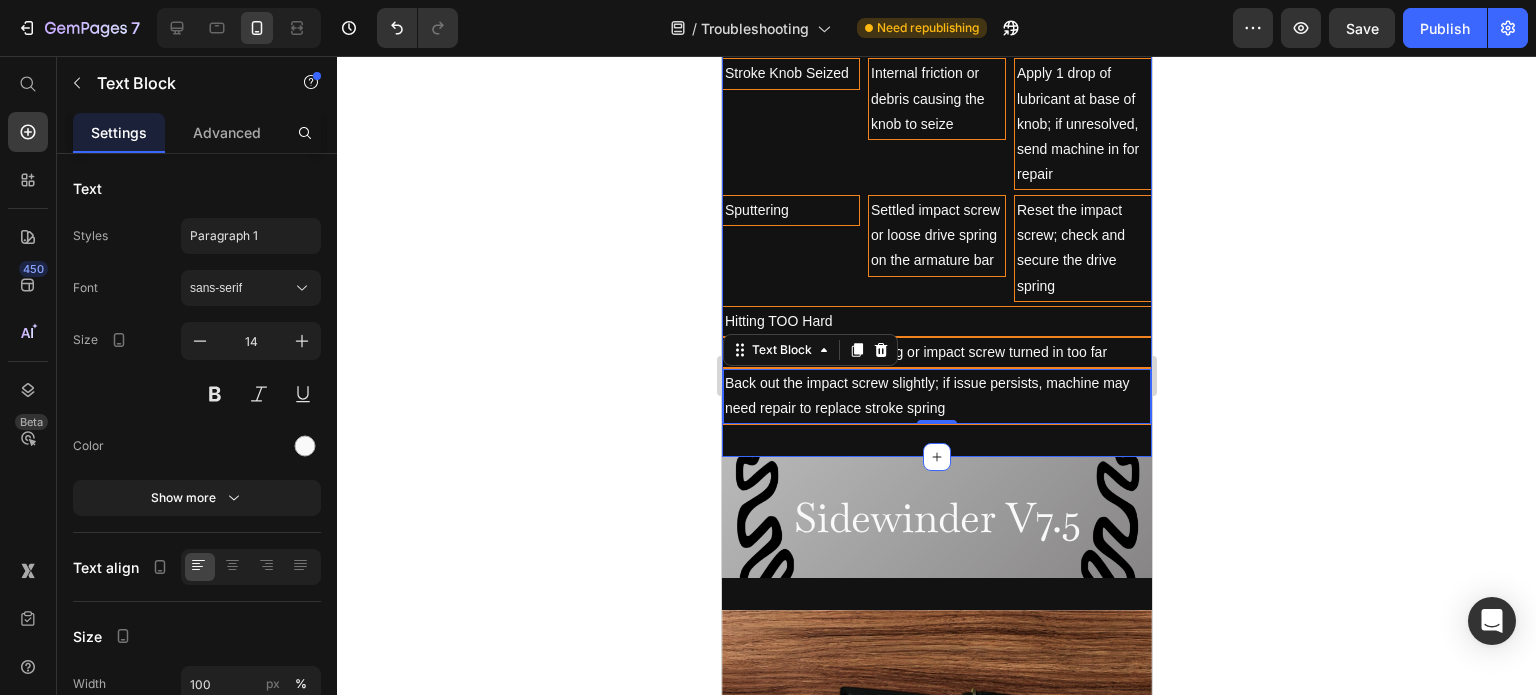 click on "Sidewinder v7.5 Troubleshooting Heading Issues like stripped threads on impact/spring screws, permanently worn springs or contact components are signs to submit a repair. Text Block
Ink Spitting
Inconsistent Ink Flow
Speed Fluctuations / Power Drop-Off
Loss of Punch / Weak Hits
Snapping Rubber-Bands
Mystery Rattle
Stroke Knob Seized
Sputtering
Hitting TOO Hard Accordion Issue Text Block Root Cause Text Block Fix or Preventive Step Text Block Row Spitting Text Block Most common cause is a tight needle bar loop. Text Block Text Block Row Inconsistent Ink Flow Text Block Tip too tight for needle grouping; needle grouping not on top. Text Block Row Row" at bounding box center [936, -735] 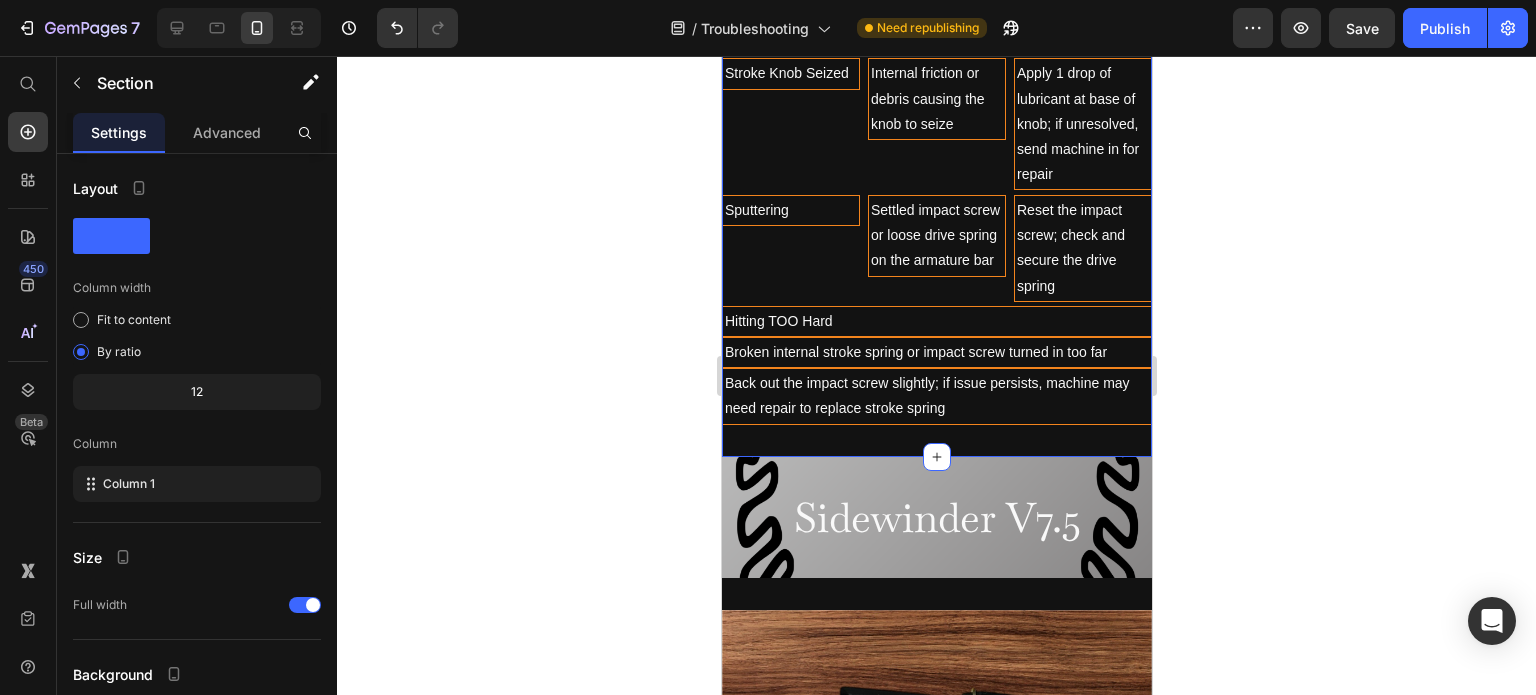 click on "Sidewinder v7.5 Troubleshooting Heading Issues like stripped threads on impact/spring screws, permanently worn springs or contact components are signs to submit a repair. Text Block
Ink Spitting
Inconsistent Ink Flow
Speed Fluctuations / Power Drop-Off
Loss of Punch / Weak Hits
Snapping Rubber-Bands
Mystery Rattle
Stroke Knob Seized
Sputtering
Hitting TOO Hard Accordion Issue Text Block Root Cause Text Block Fix or Preventive Step Text Block Row Spitting Text Block Most common cause is a tight needle bar loop. Text Block Text Block Row Inconsistent Ink Flow Text Block Tip too tight for needle grouping; needle grouping not on top. Text Block Row Row" at bounding box center [936, -735] 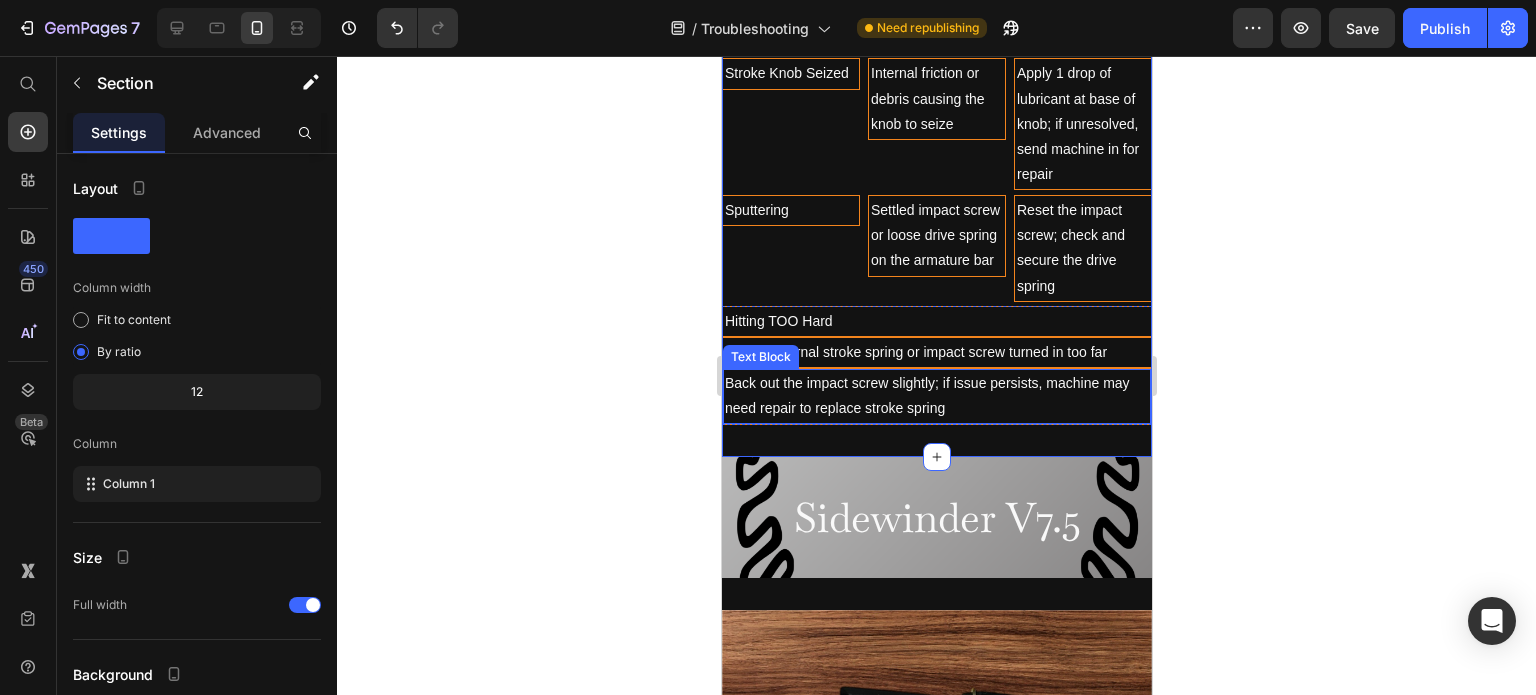 click on "Back out the impact screw slightly; if issue persists, machine may need repair to replace stroke spring" at bounding box center (936, 396) 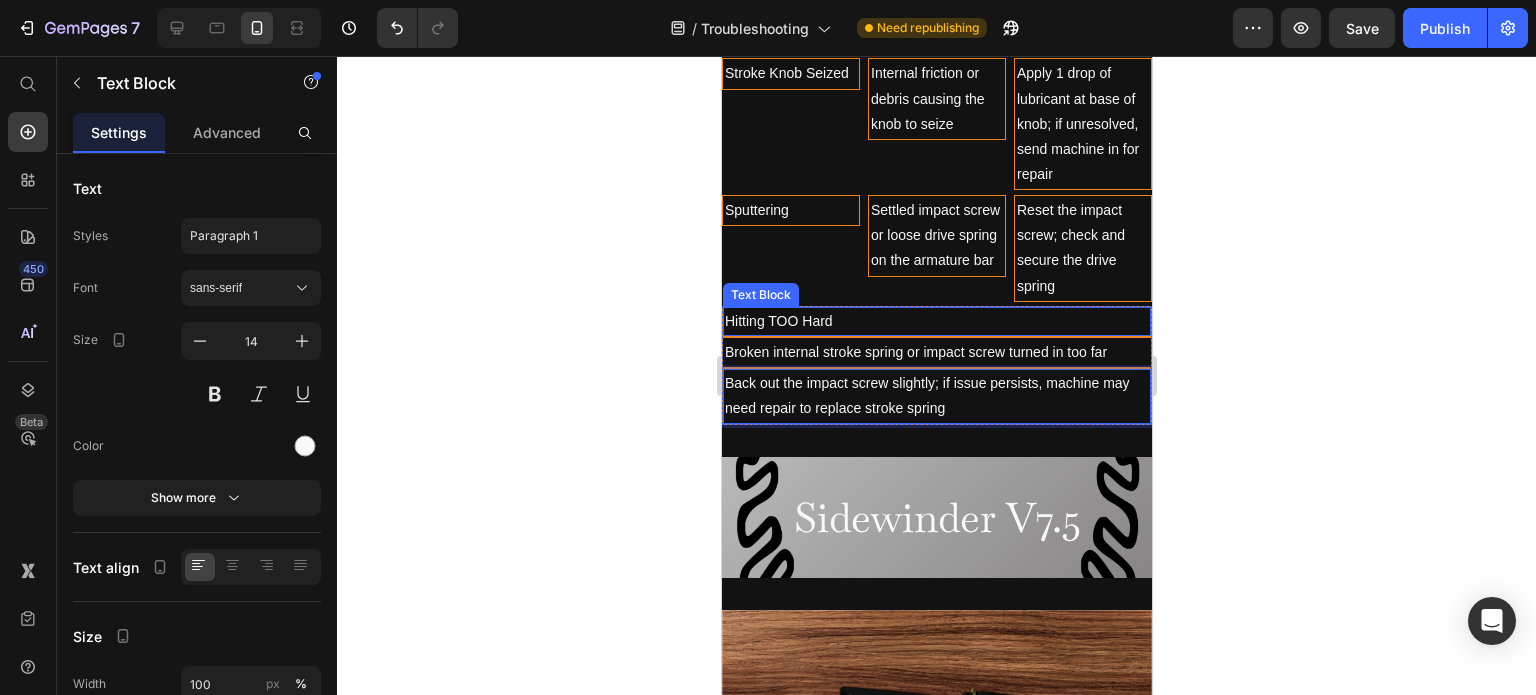 click on "Hitting TOO Hard" at bounding box center (936, 321) 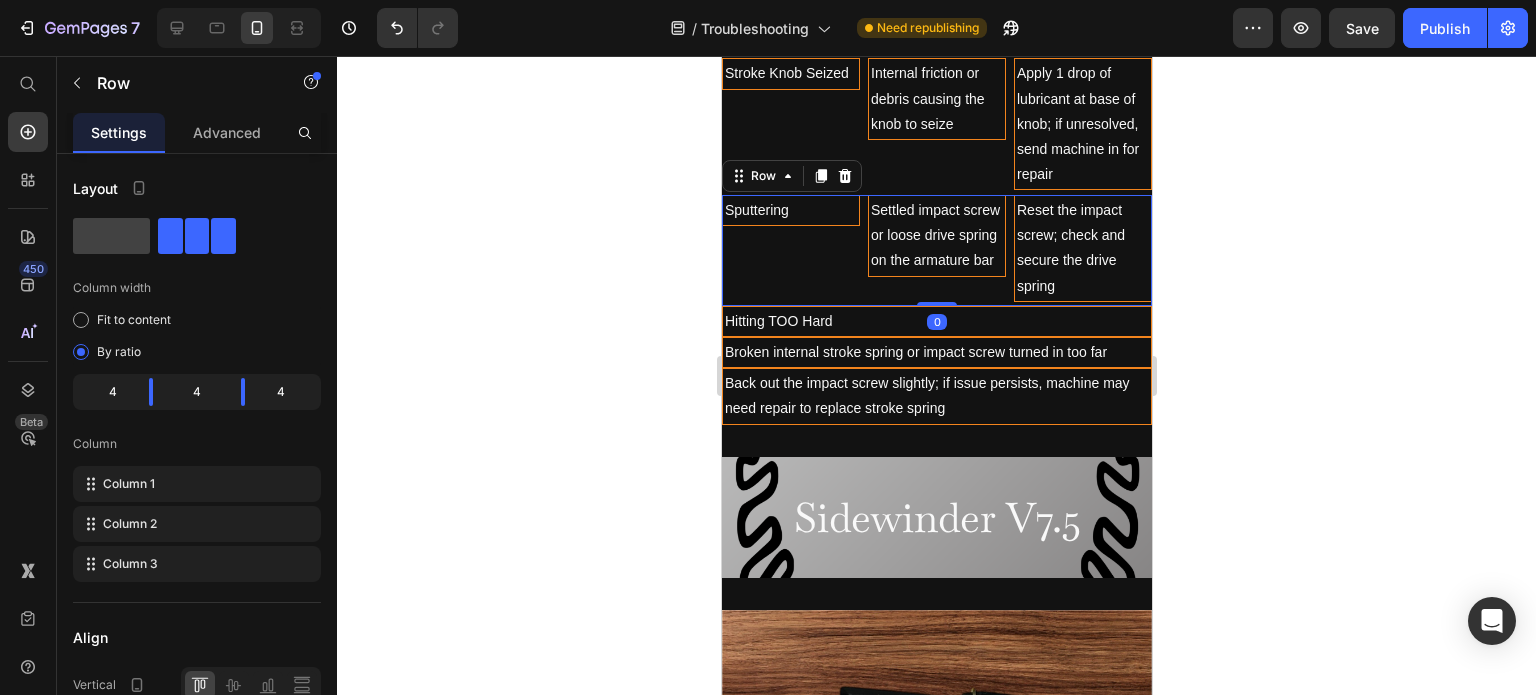 click on "Sputtering Text Block" at bounding box center [790, 250] 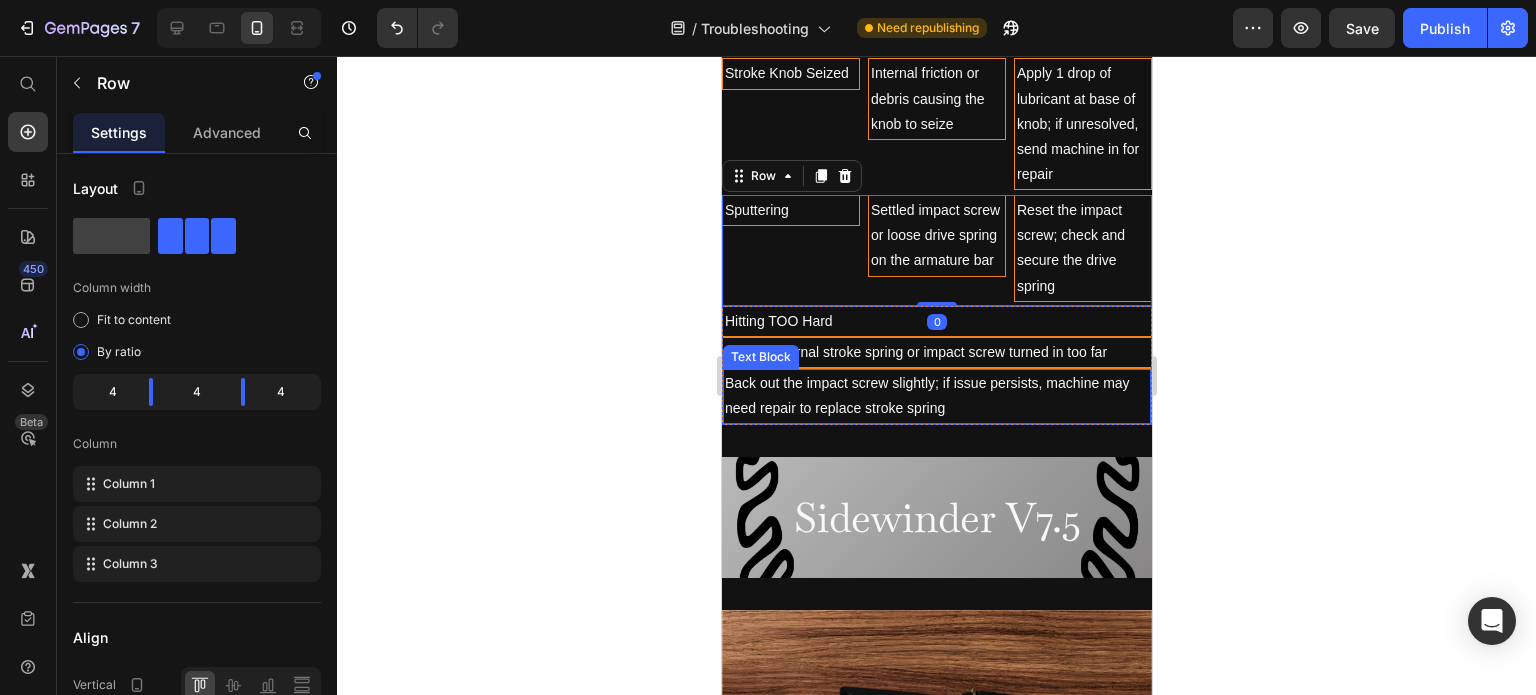click on "Back out the impact screw slightly; if issue persists, machine may need repair to replace stroke spring" at bounding box center (936, 396) 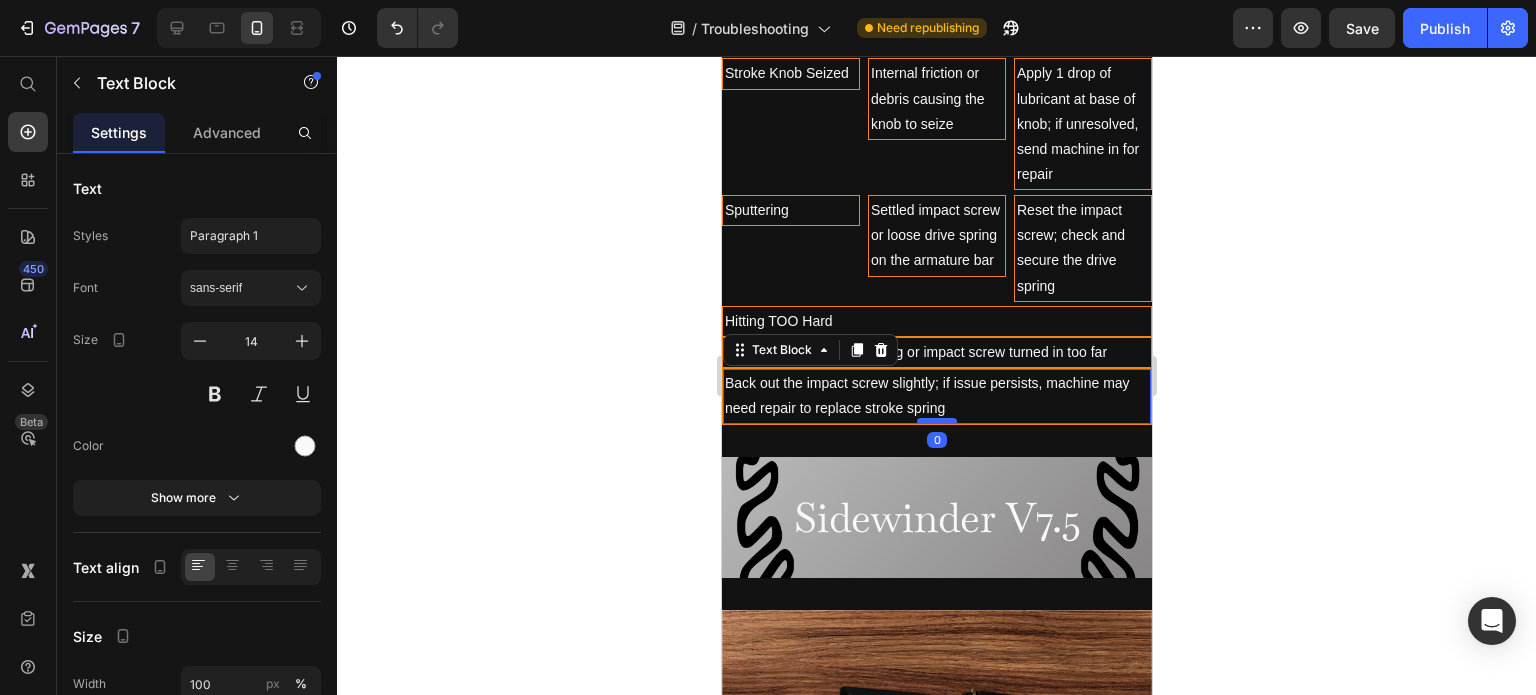 click at bounding box center (936, 421) 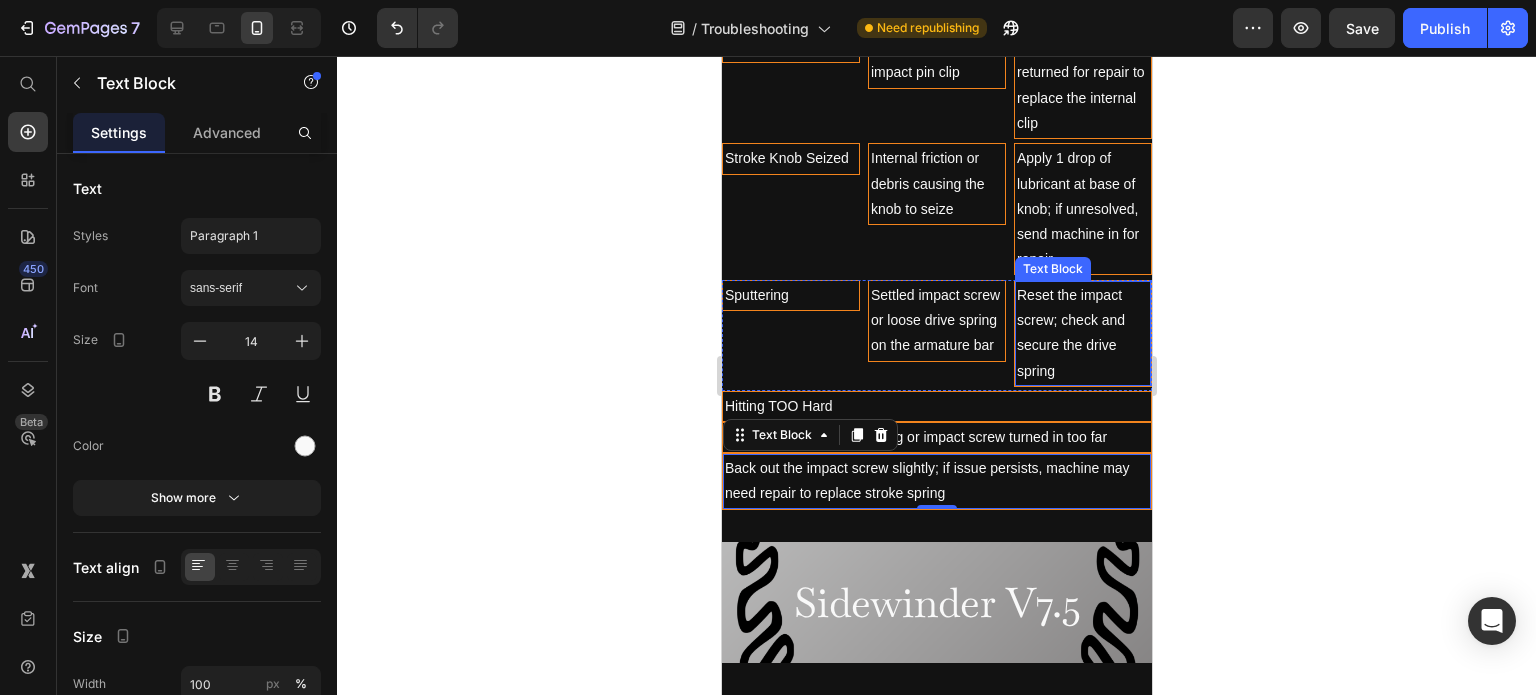 scroll, scrollTop: 2737, scrollLeft: 0, axis: vertical 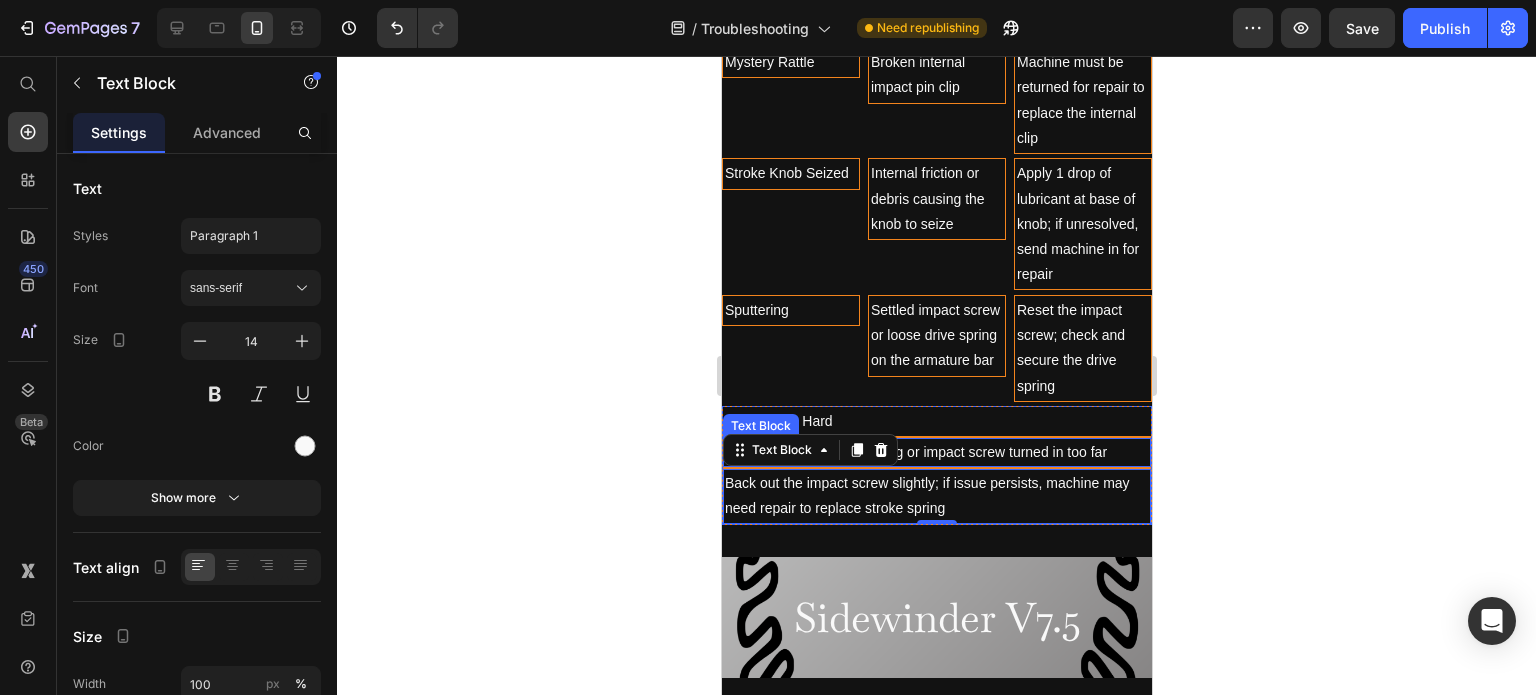 click on "Broken internal stroke spring or impact screw turned in too far" at bounding box center (936, 452) 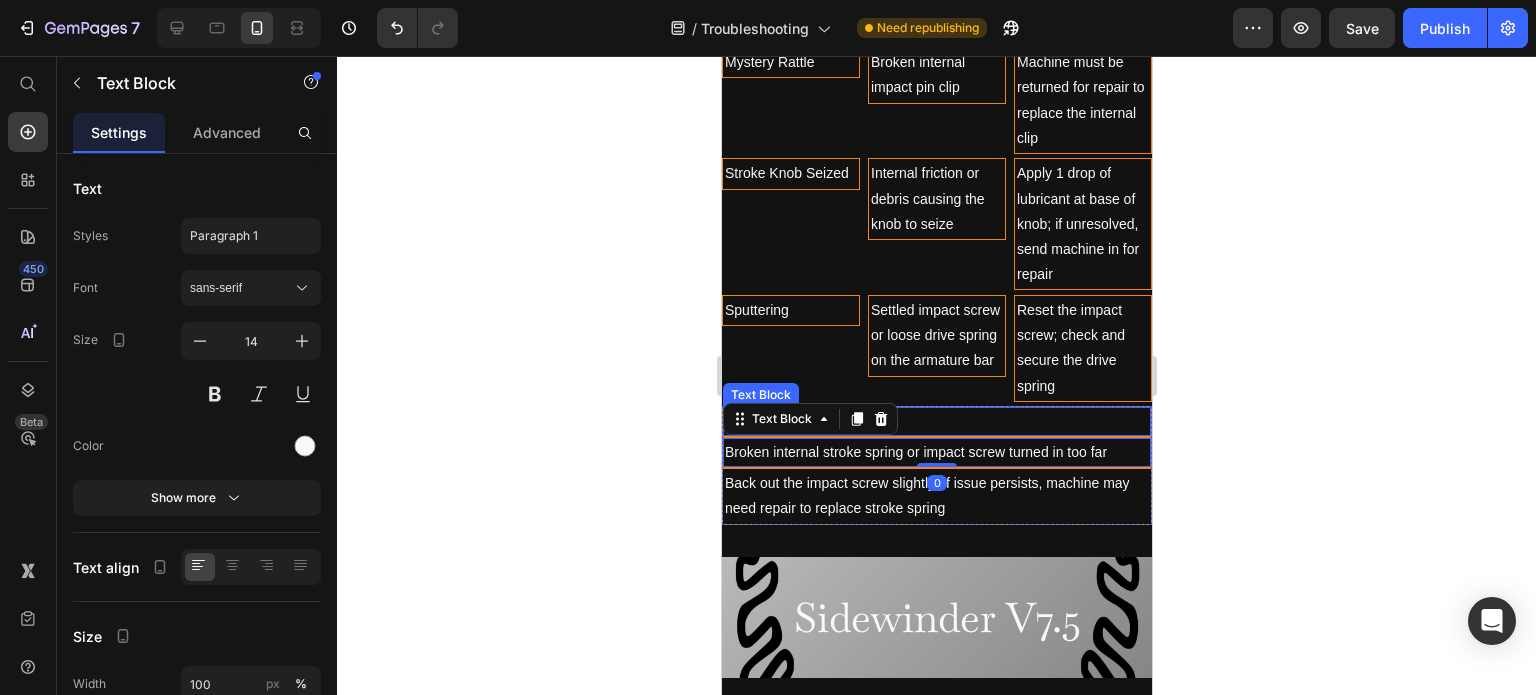 click on "Hitting TOO Hard" at bounding box center (936, 421) 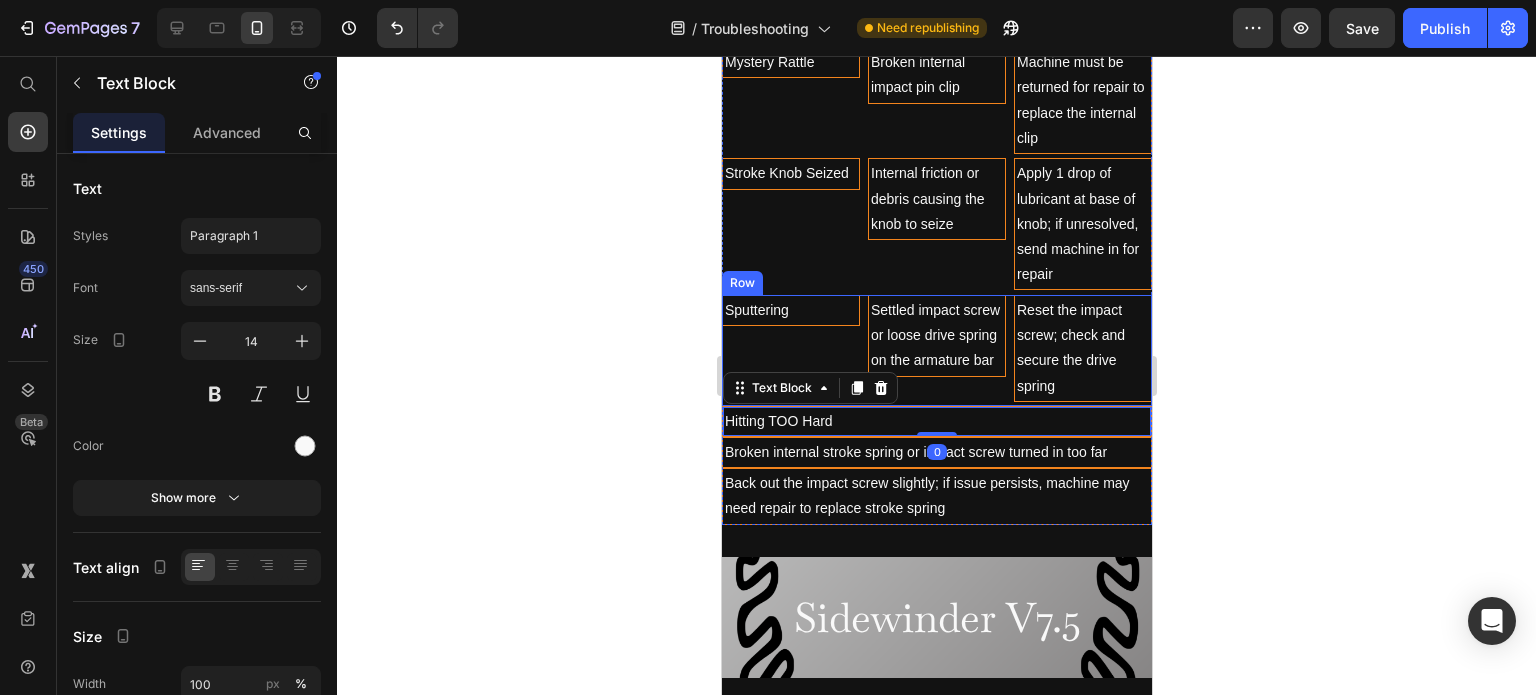 click on "Sputtering Text Block" at bounding box center [790, 350] 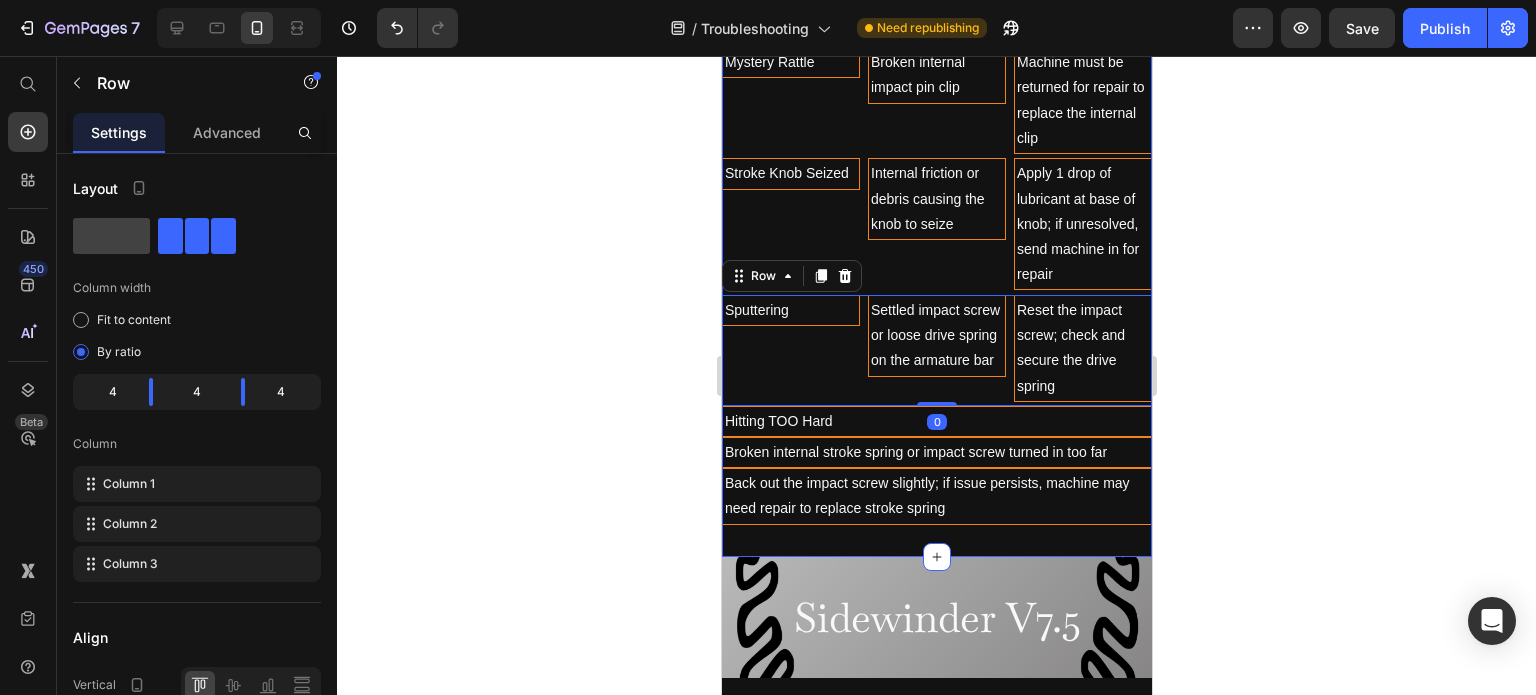 click on "Sidewinder v7.5 Troubleshooting Heading Issues like stripped threads on impact/spring screws, permanently worn springs or contact components are signs to submit a repair. Text Block
Ink Spitting
Inconsistent Ink Flow
Speed Fluctuations / Power Drop-Off
Loss of Punch / Weak Hits
Snapping Rubber-Bands
Mystery Rattle
Stroke Knob Seized
Sputtering
Hitting TOO Hard Accordion Issue Text Block Root Cause Text Block Fix or Preventive Step Text Block Row Spitting Text Block Most common cause is a tight needle bar loop. Text Block Text Block Row Inconsistent Ink Flow Text Block Tip too tight for needle grouping; needle grouping not on top. Text Block Row Row" at bounding box center [936, -635] 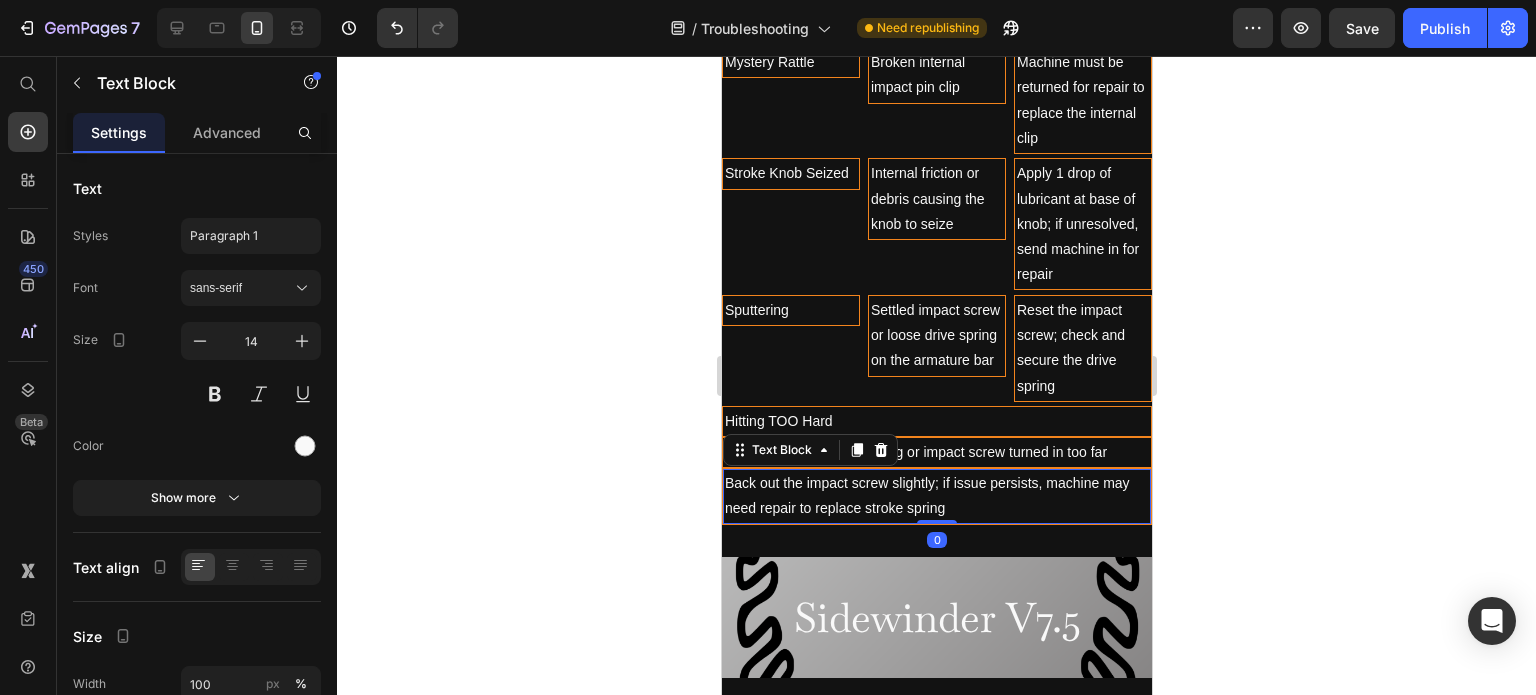 click on "Back out the impact screw slightly; if issue persists, machine may need repair to replace stroke spring" at bounding box center [936, 496] 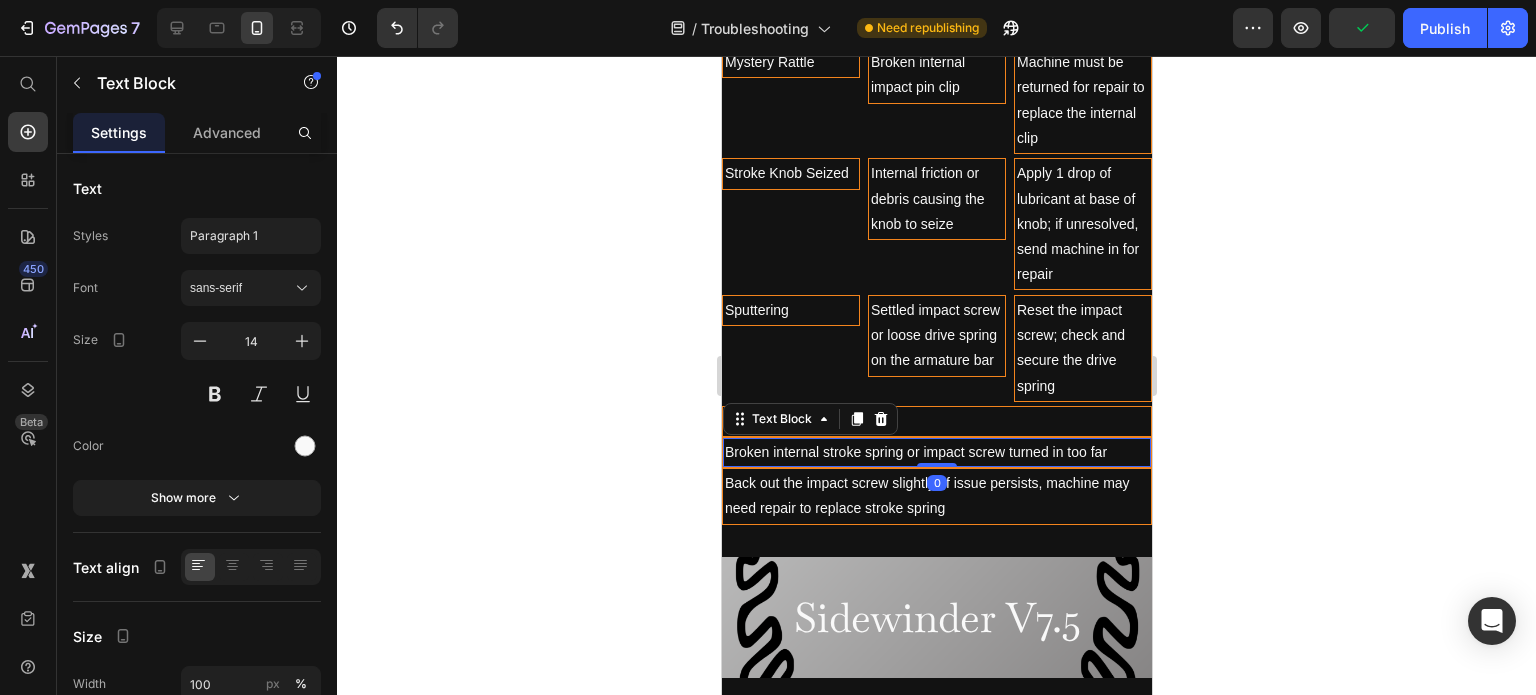 click on "Hitting TOO Hard" at bounding box center (936, 421) 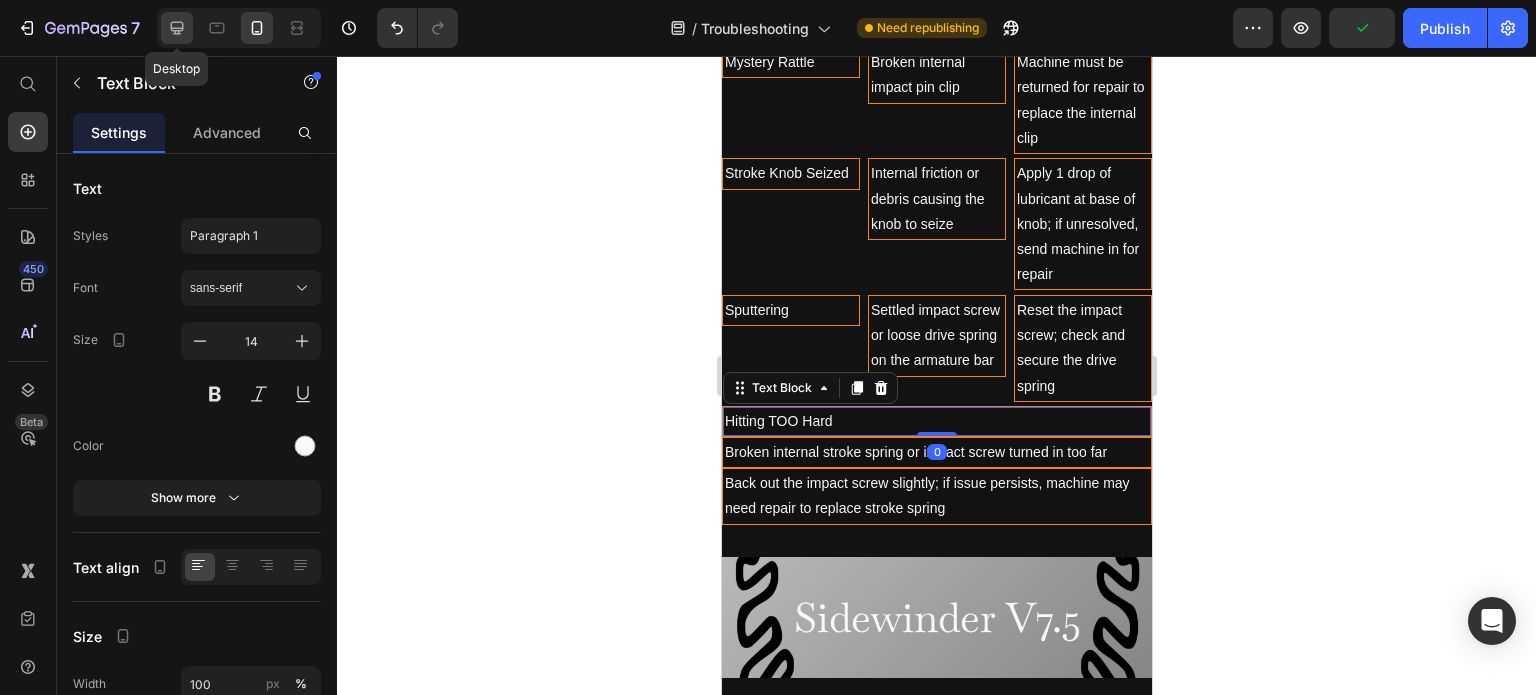 click 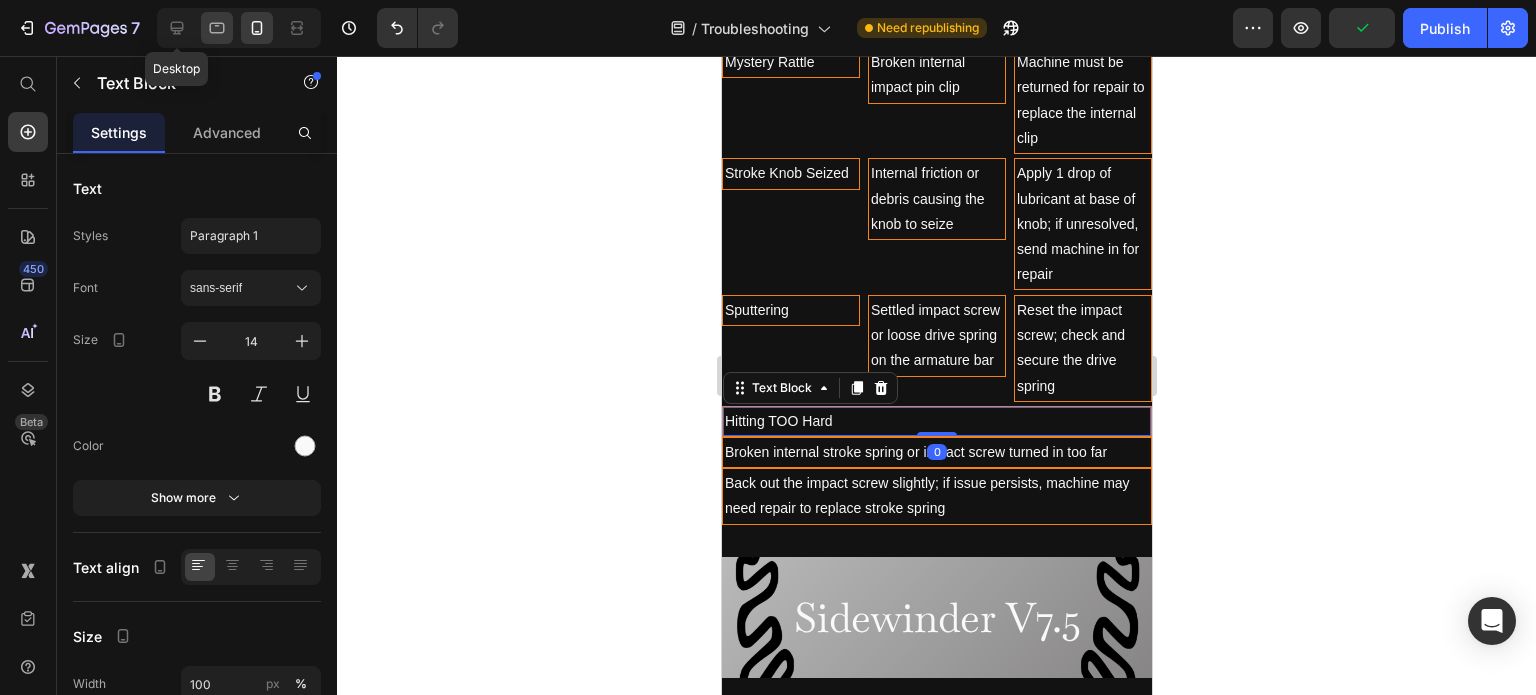 type on "16" 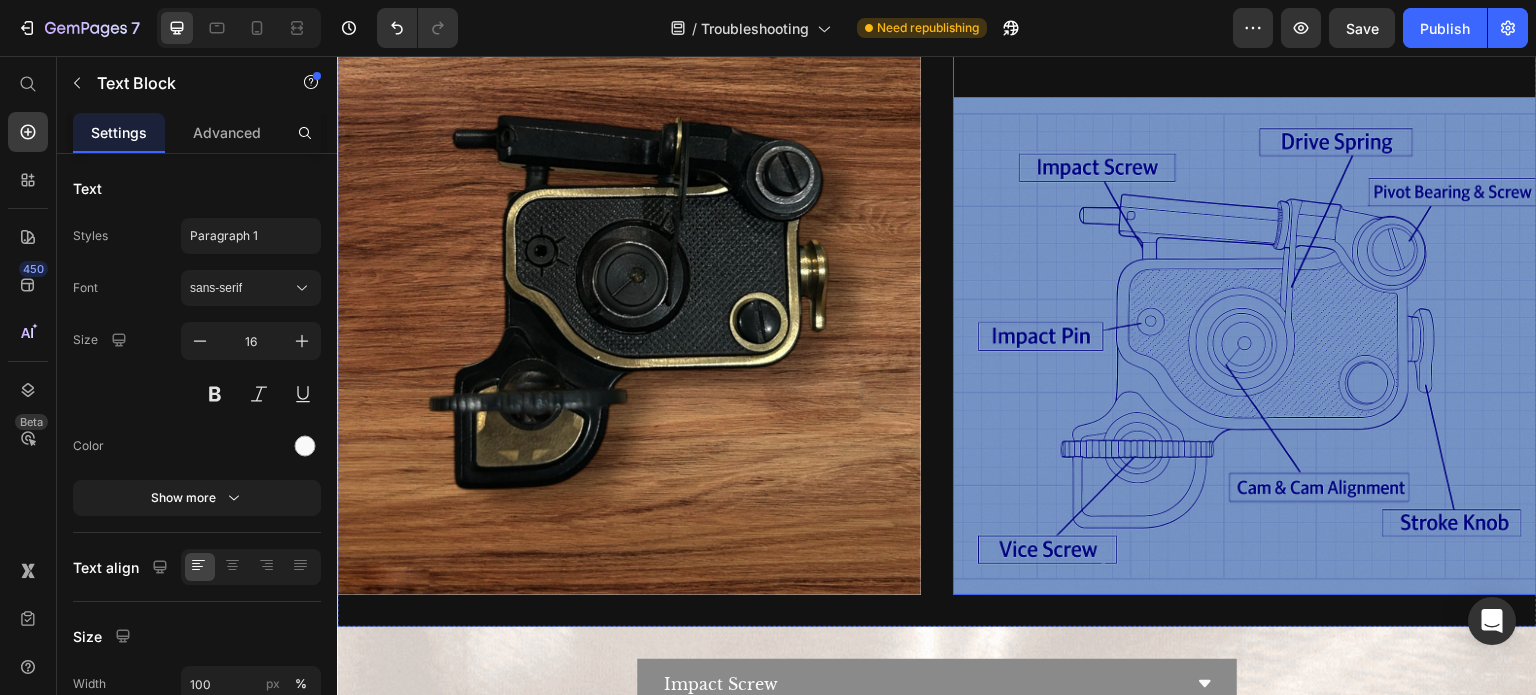 scroll, scrollTop: 1810, scrollLeft: 0, axis: vertical 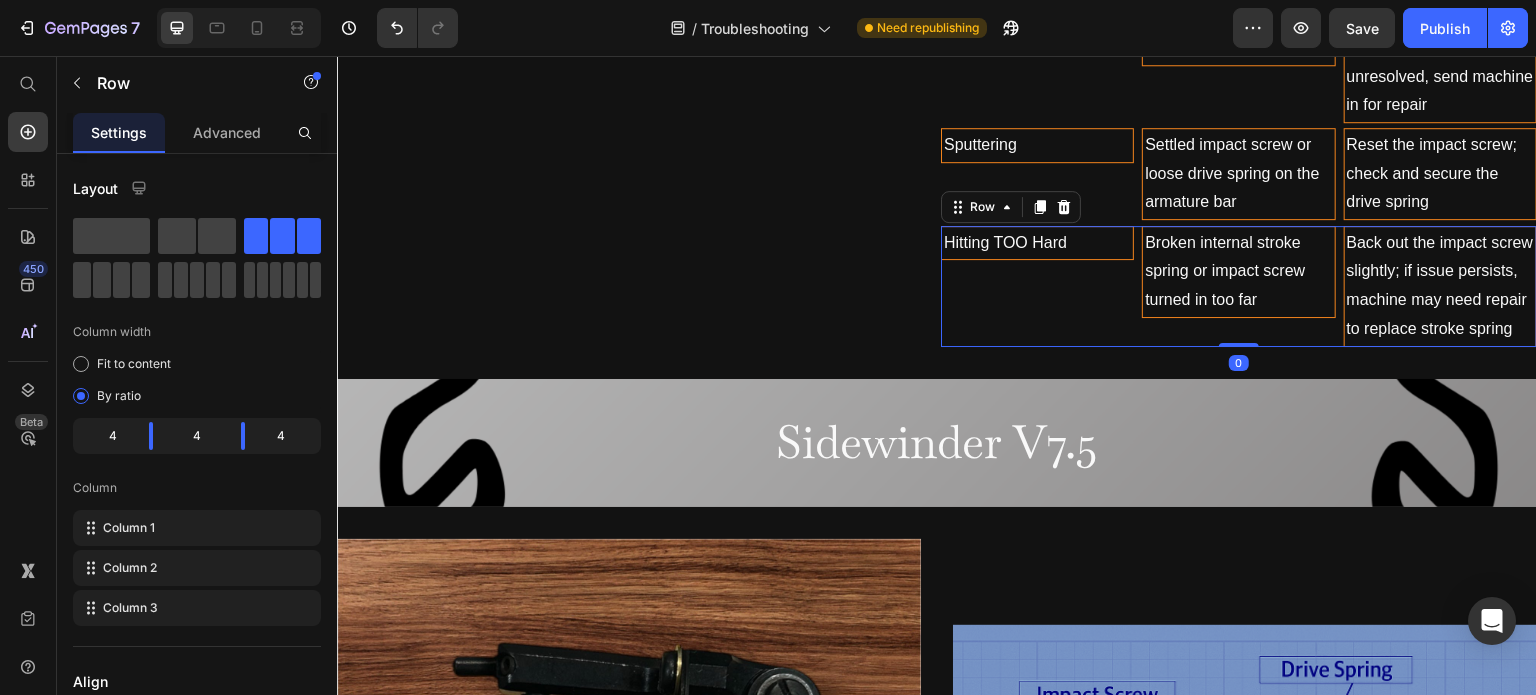 click on "Broken internal stroke spring or impact screw turned in too far Text Block" at bounding box center (1238, 286) 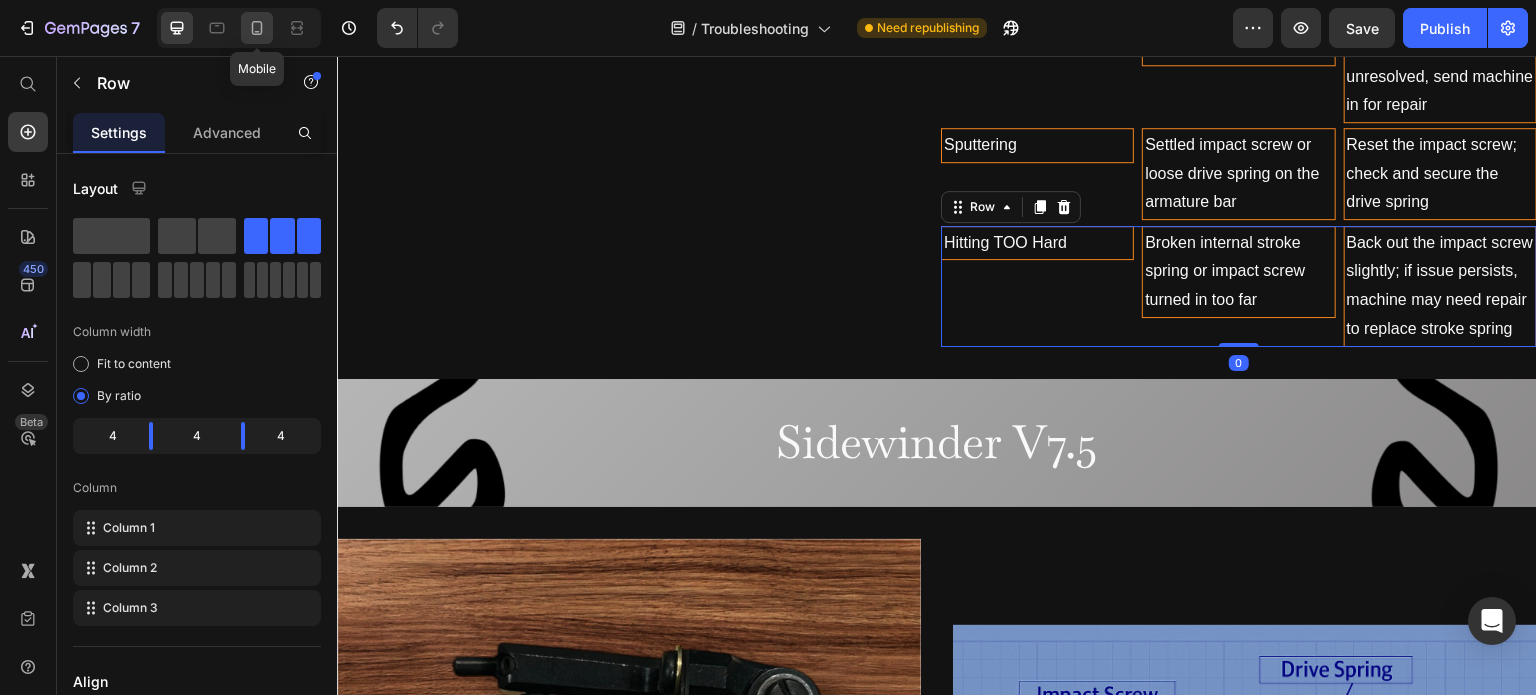 click 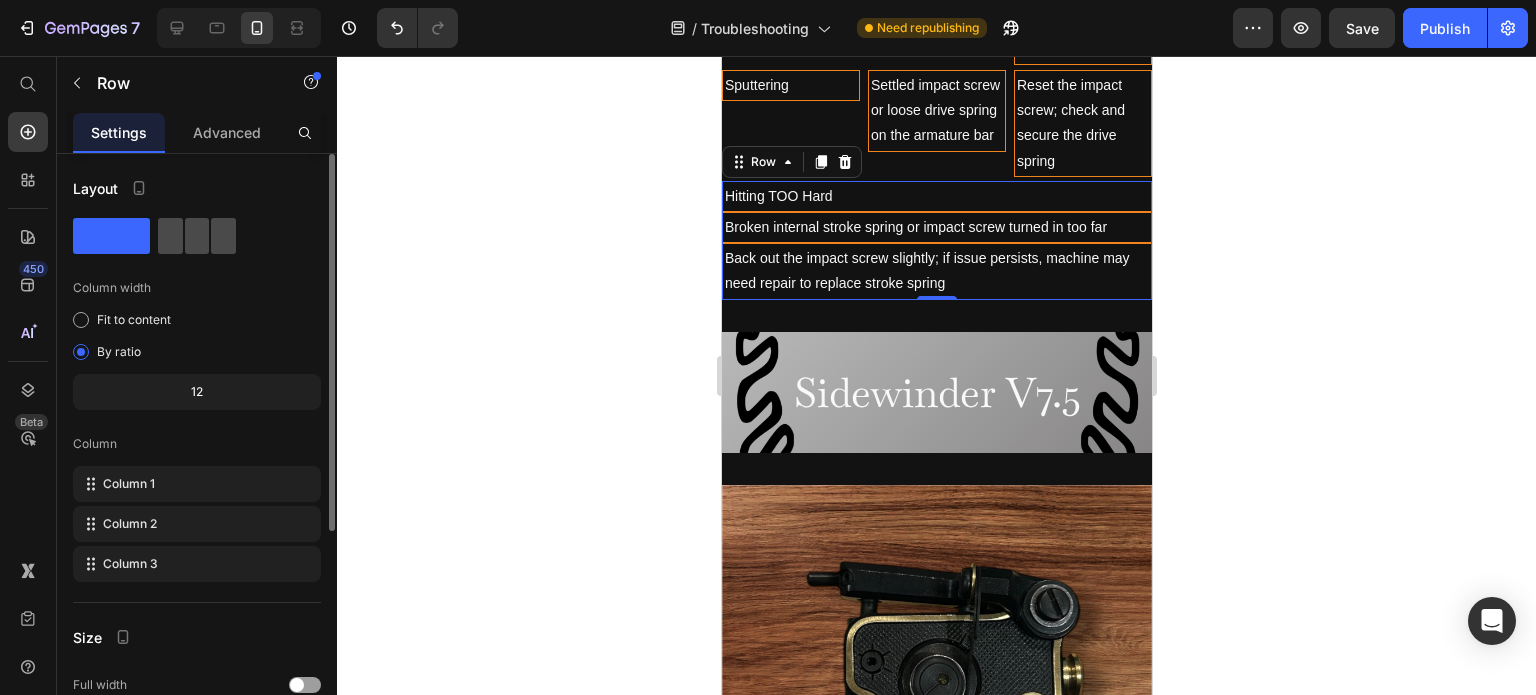 click 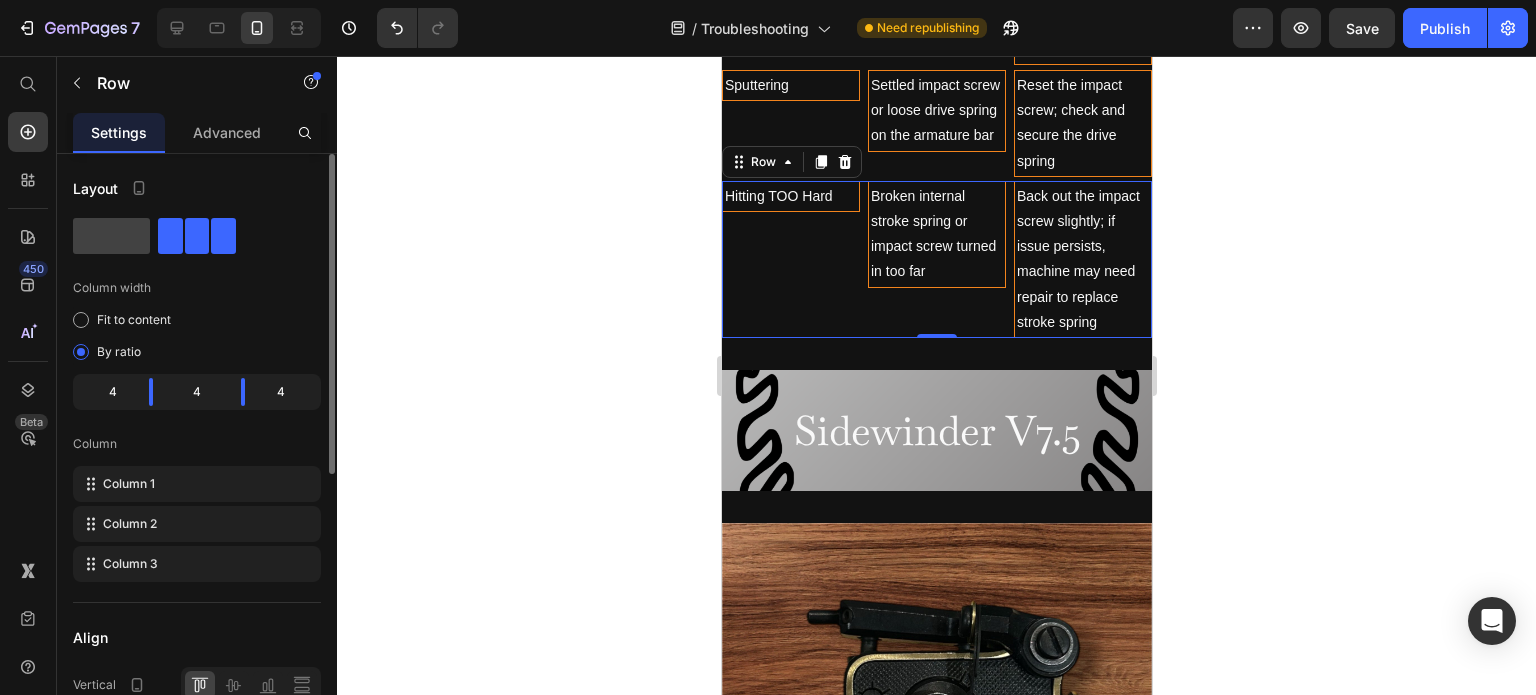 scroll, scrollTop: 3020, scrollLeft: 0, axis: vertical 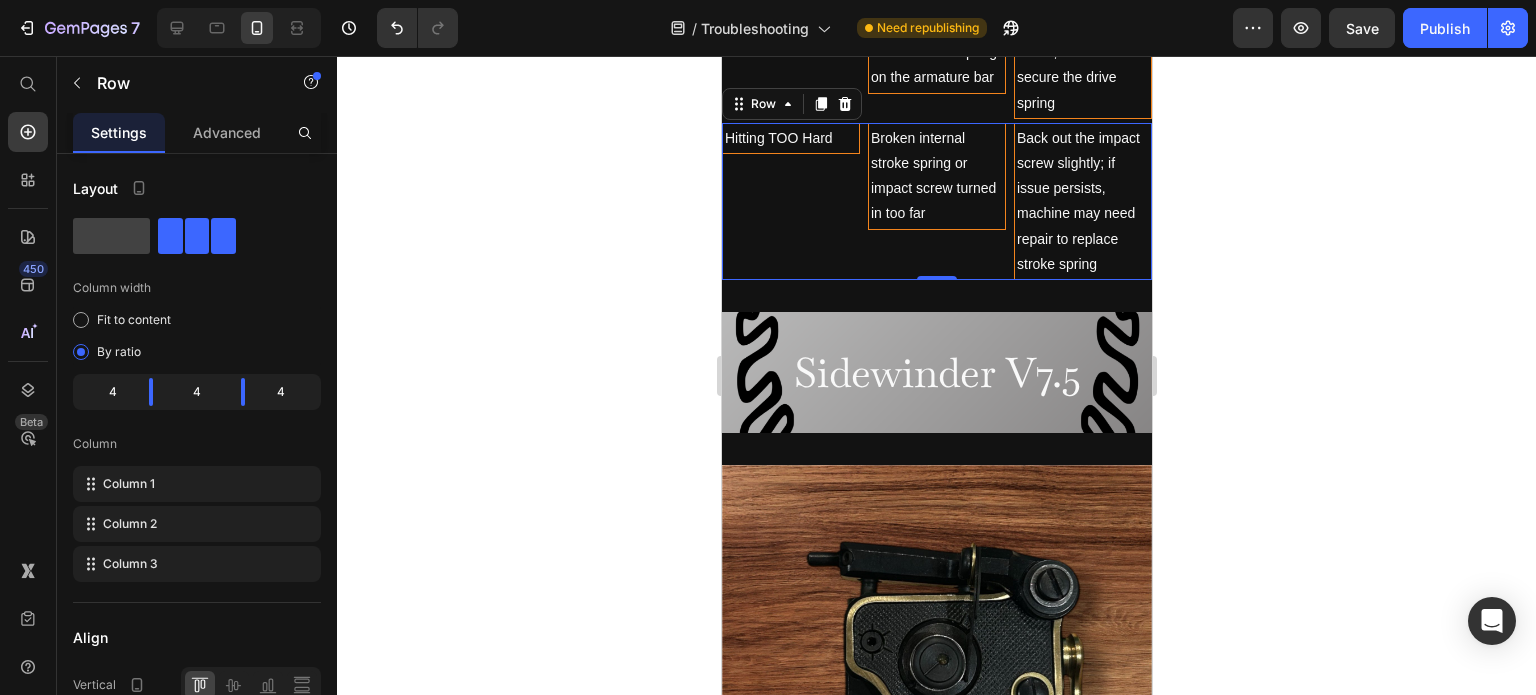 click on "Hitting TOO Hard Text Block" at bounding box center [790, 201] 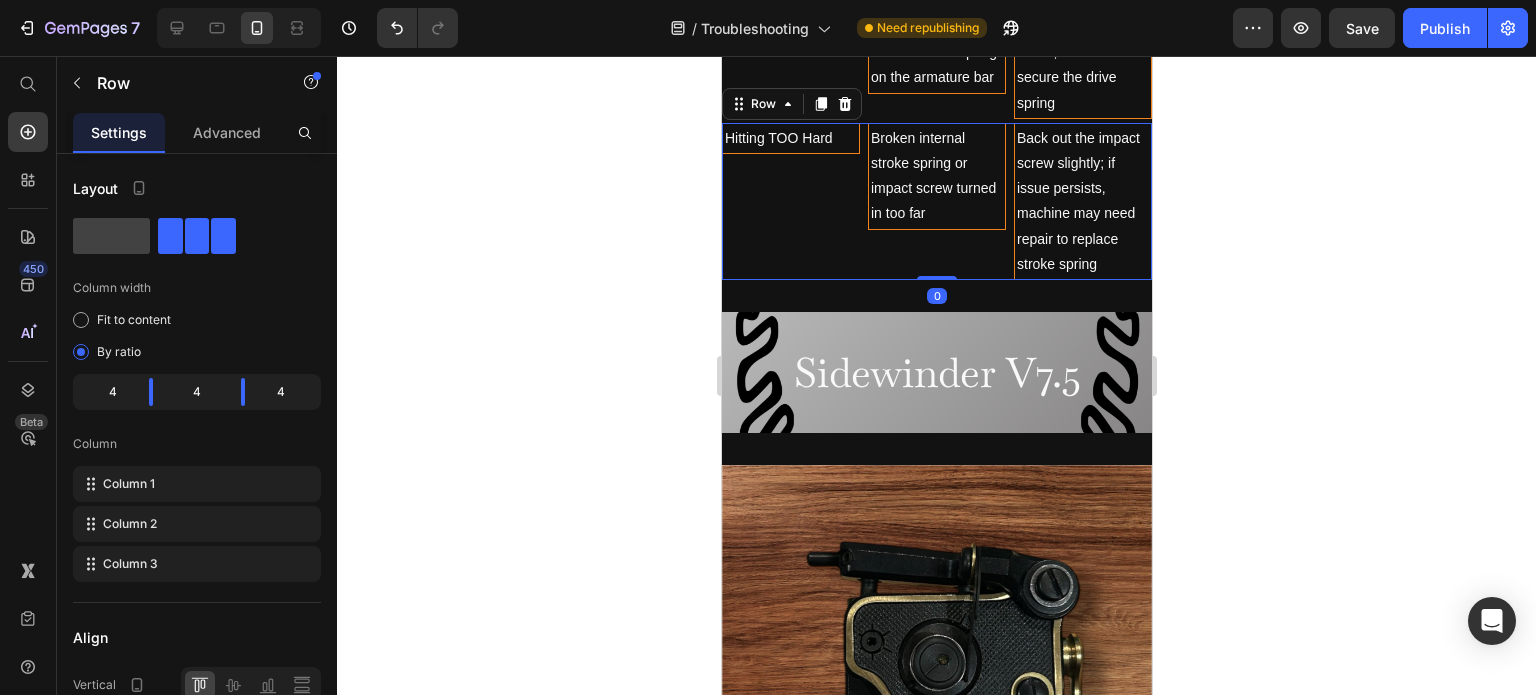 drag, startPoint x: 931, startPoint y: 282, endPoint x: 941, endPoint y: 242, distance: 41.231056 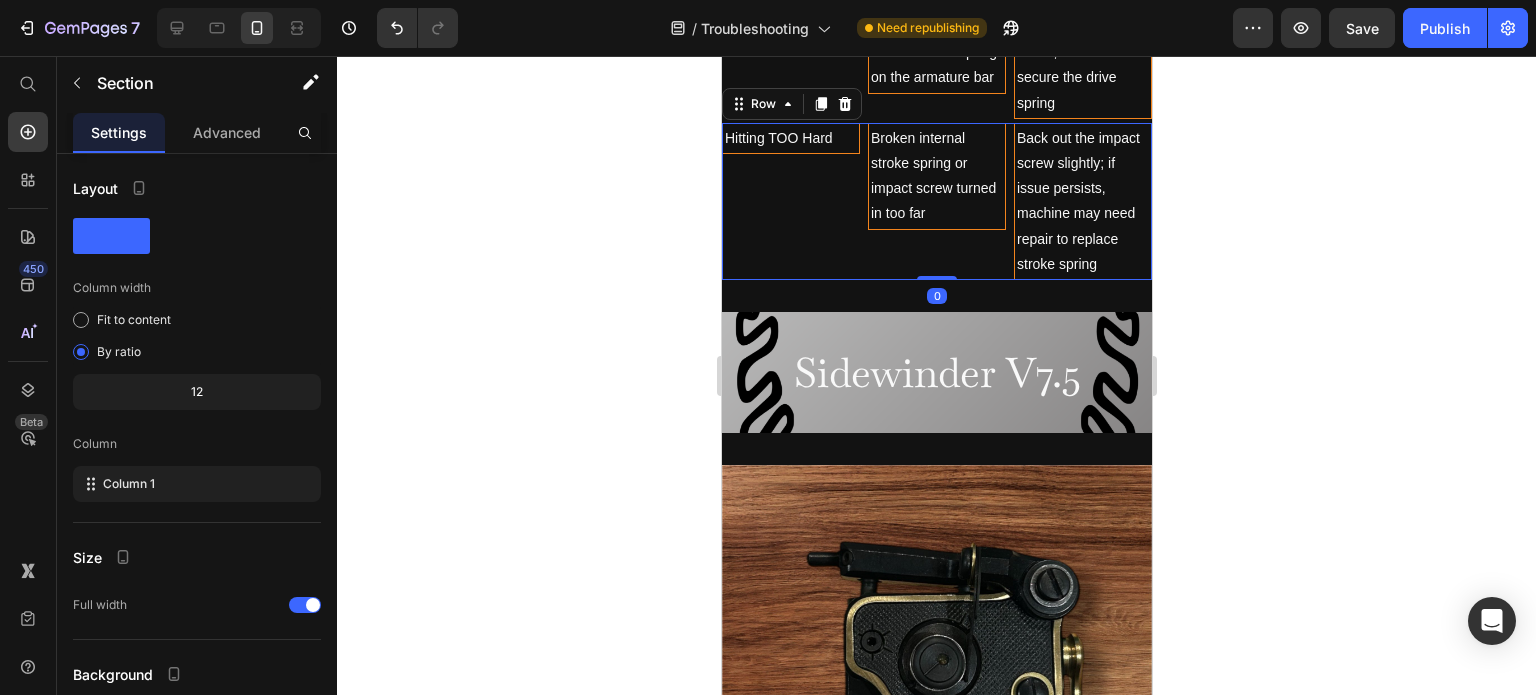 click on "Sidewinder V7.5 Heading Section 4" at bounding box center (936, 372) 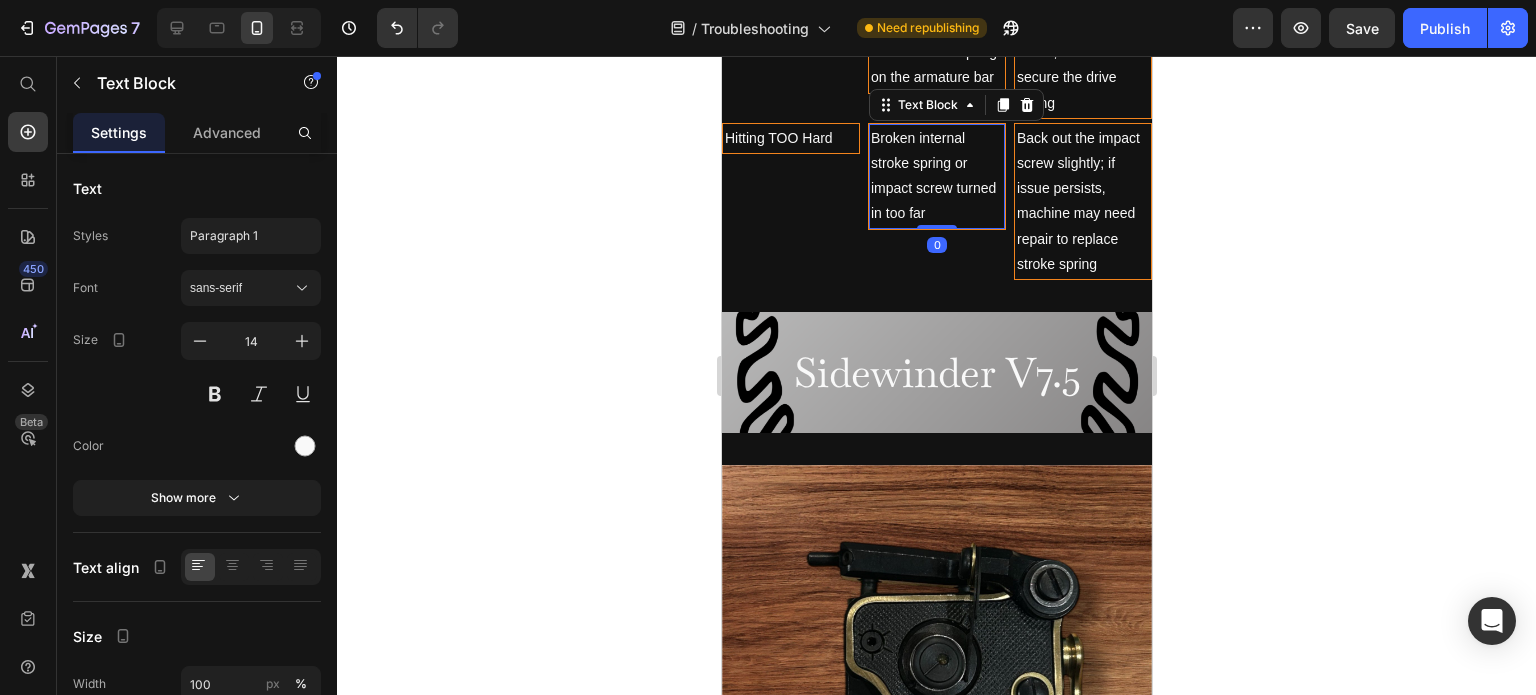 click on "Broken internal stroke spring or impact screw turned in too far" at bounding box center (936, 176) 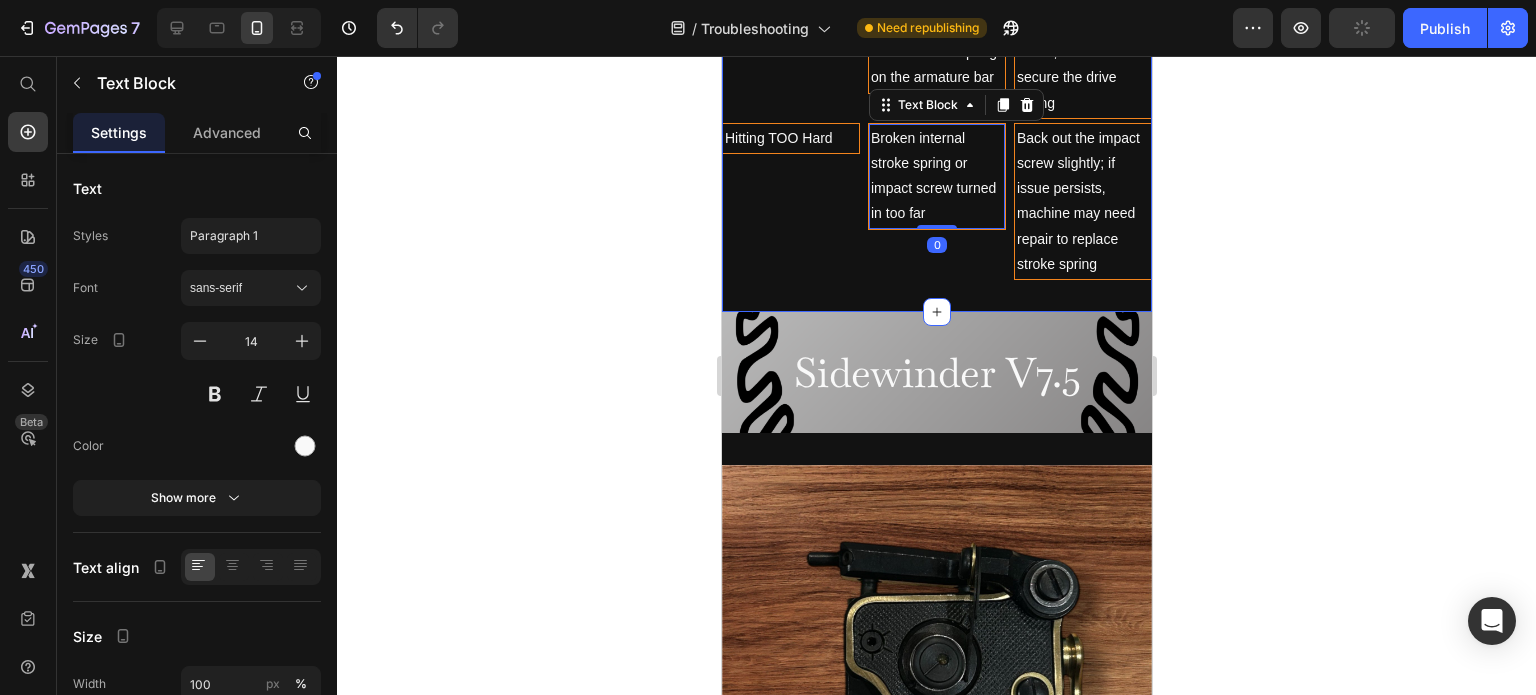 click on "Sidewinder v7.5 Troubleshooting Heading Issues like stripped threads on impact/spring screws, permanently worn springs or contact components are signs to submit a repair. Text Block
Ink Spitting
Inconsistent Ink Flow
Speed Fluctuations / Power Drop-Off
Loss of Punch / Weak Hits
Snapping Rubber-Bands
Mystery Rattle
Stroke Knob Seized
Sputtering
Hitting TOO Hard Accordion Issue Text Block Root Cause Text Block Fix or Preventive Step Text Block Row Spitting Text Block Most common cause is a tight needle bar loop. Text Block Text Block Row Inconsistent Ink Flow Text Block Tip too tight for needle grouping; needle grouping not on top. Text Block Row Row" at bounding box center [936, -899] 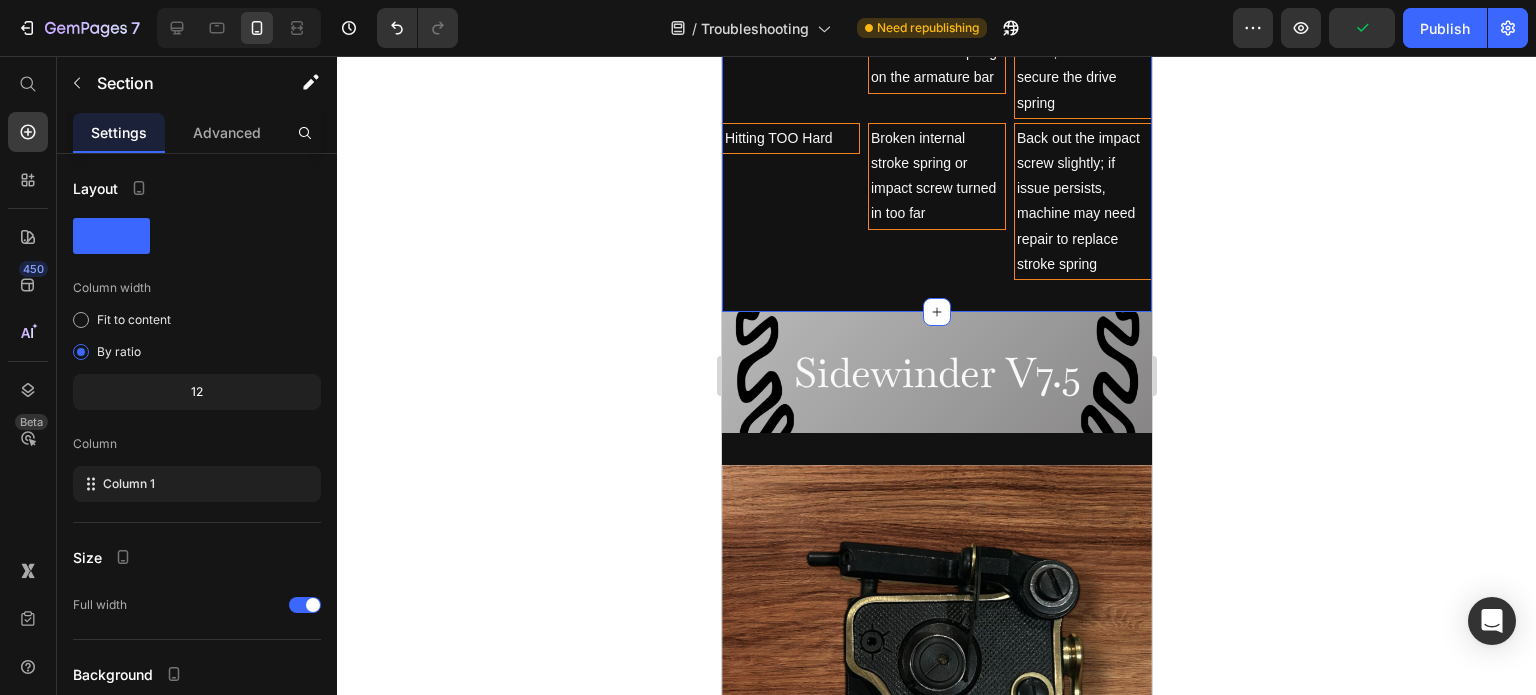 click on "Sidewinder v7.5 Troubleshooting Heading Issues like stripped threads on impact/spring screws, permanently worn springs or contact components are signs to submit a repair. Text Block
Ink Spitting
Inconsistent Ink Flow
Speed Fluctuations / Power Drop-Off
Loss of Punch / Weak Hits
Snapping Rubber-Bands
Mystery Rattle
Stroke Knob Seized
Sputtering
Hitting TOO Hard Accordion Issue Text Block Root Cause Text Block Fix or Preventive Step Text Block Row Spitting Text Block Most common cause is a tight needle bar loop. Text Block Text Block Row Inconsistent Ink Flow Text Block Tip too tight for needle grouping; needle grouping not on top. Text Block Row Row" at bounding box center [936, -899] 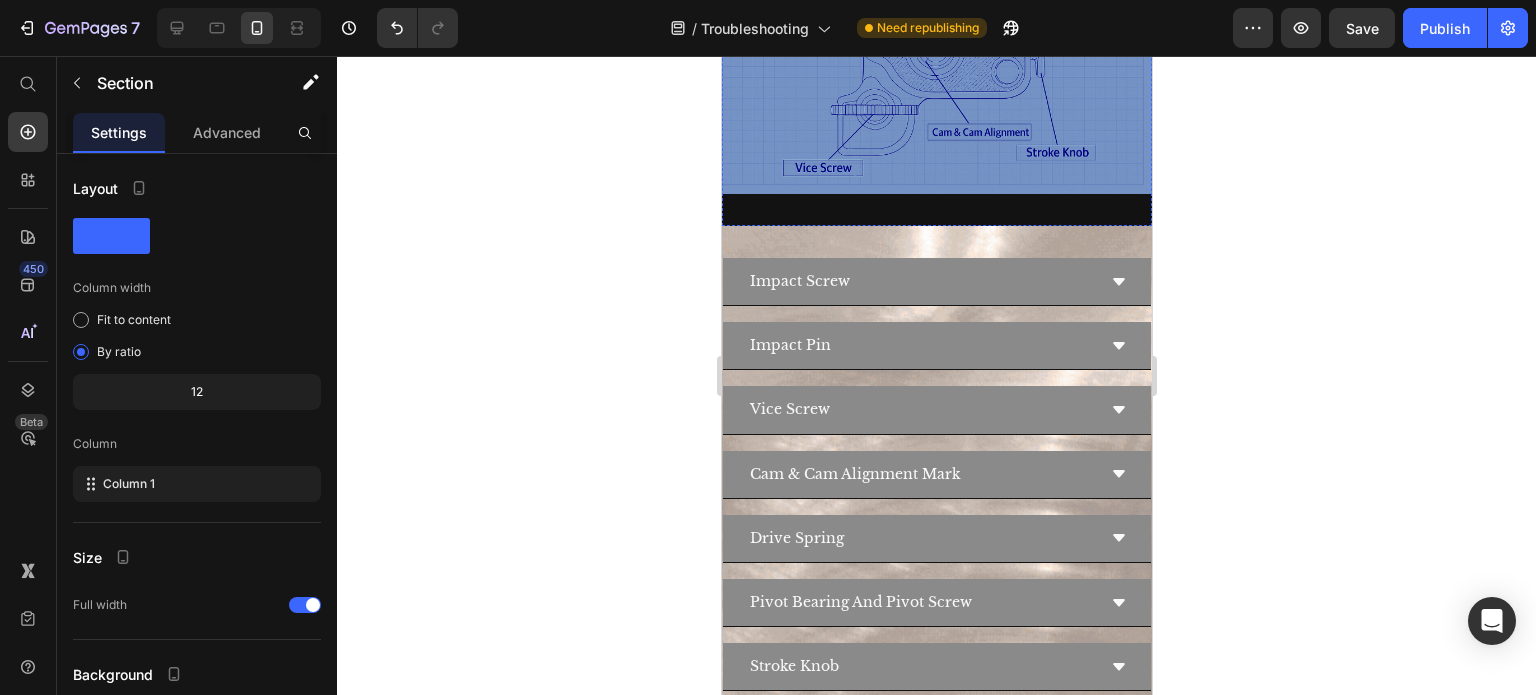 scroll, scrollTop: 3120, scrollLeft: 0, axis: vertical 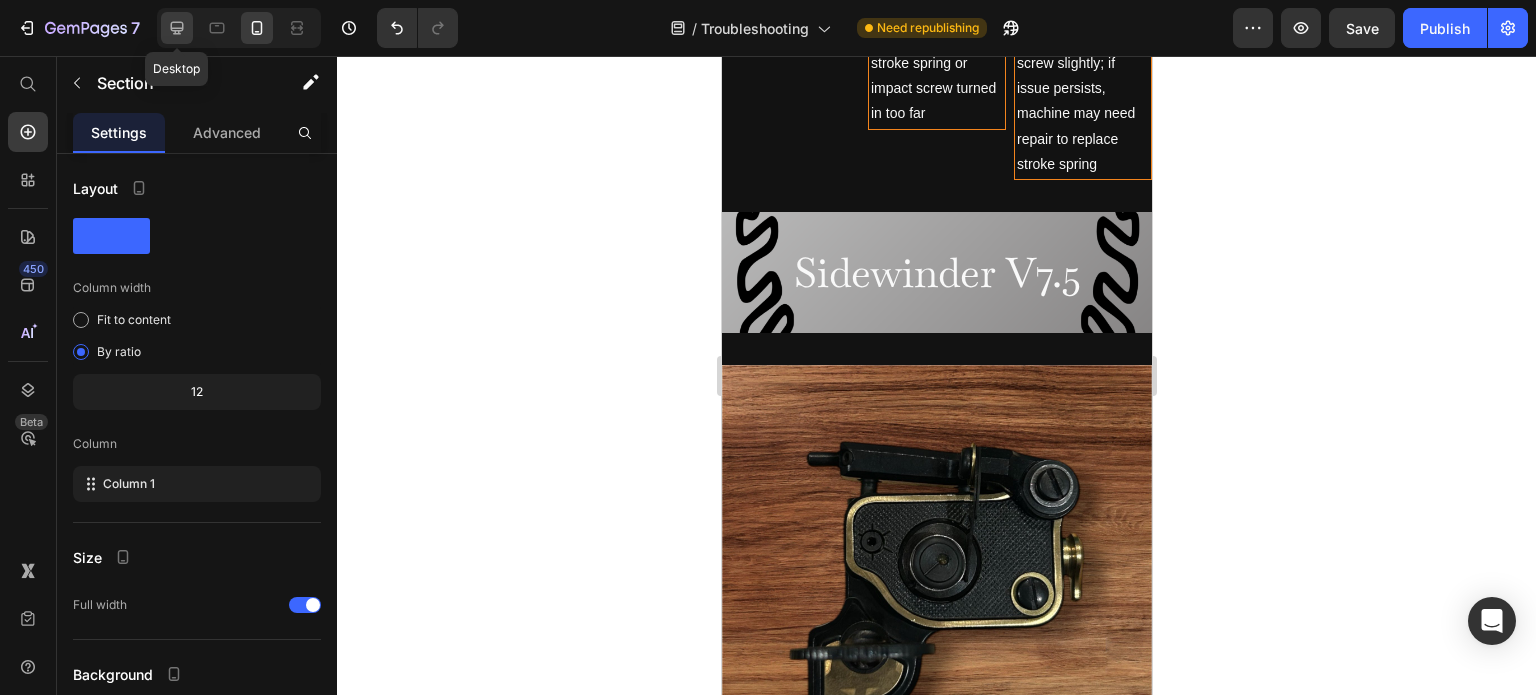 click 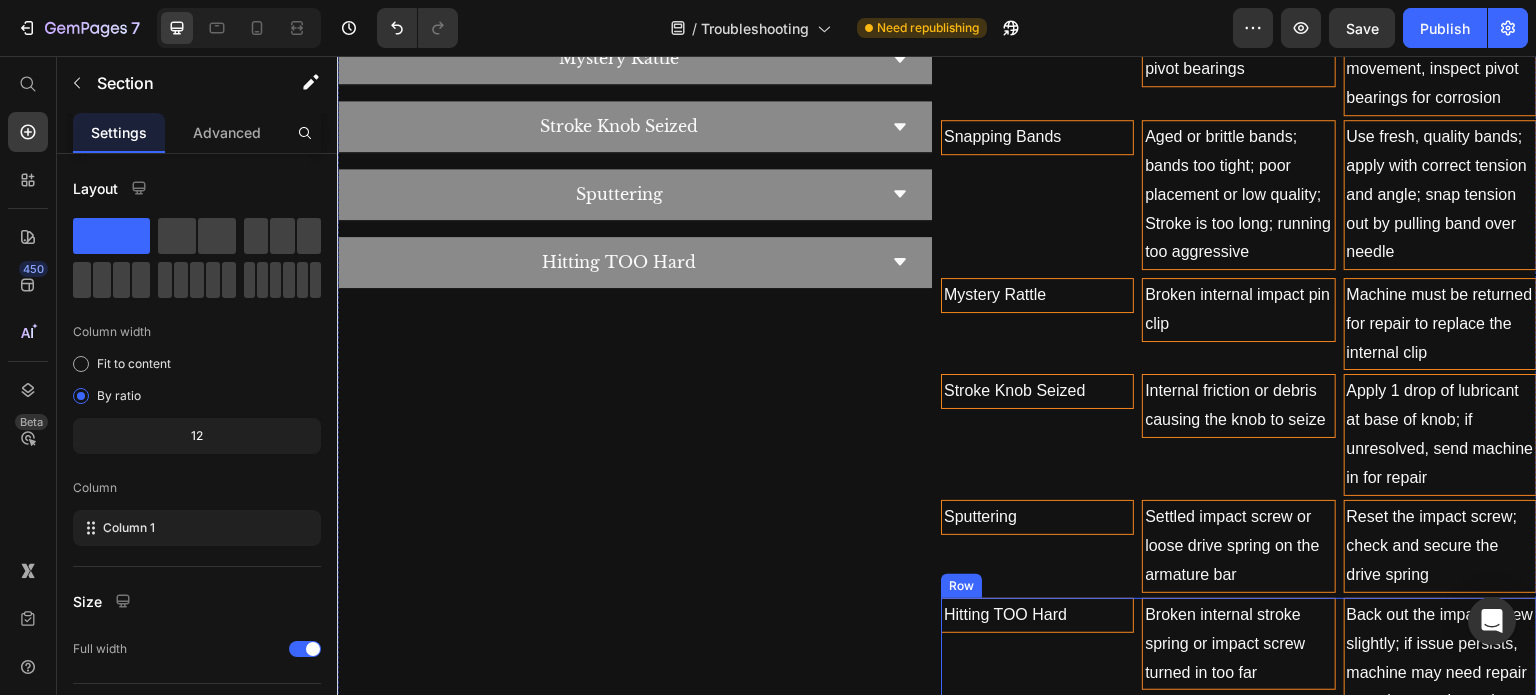 scroll, scrollTop: 784, scrollLeft: 0, axis: vertical 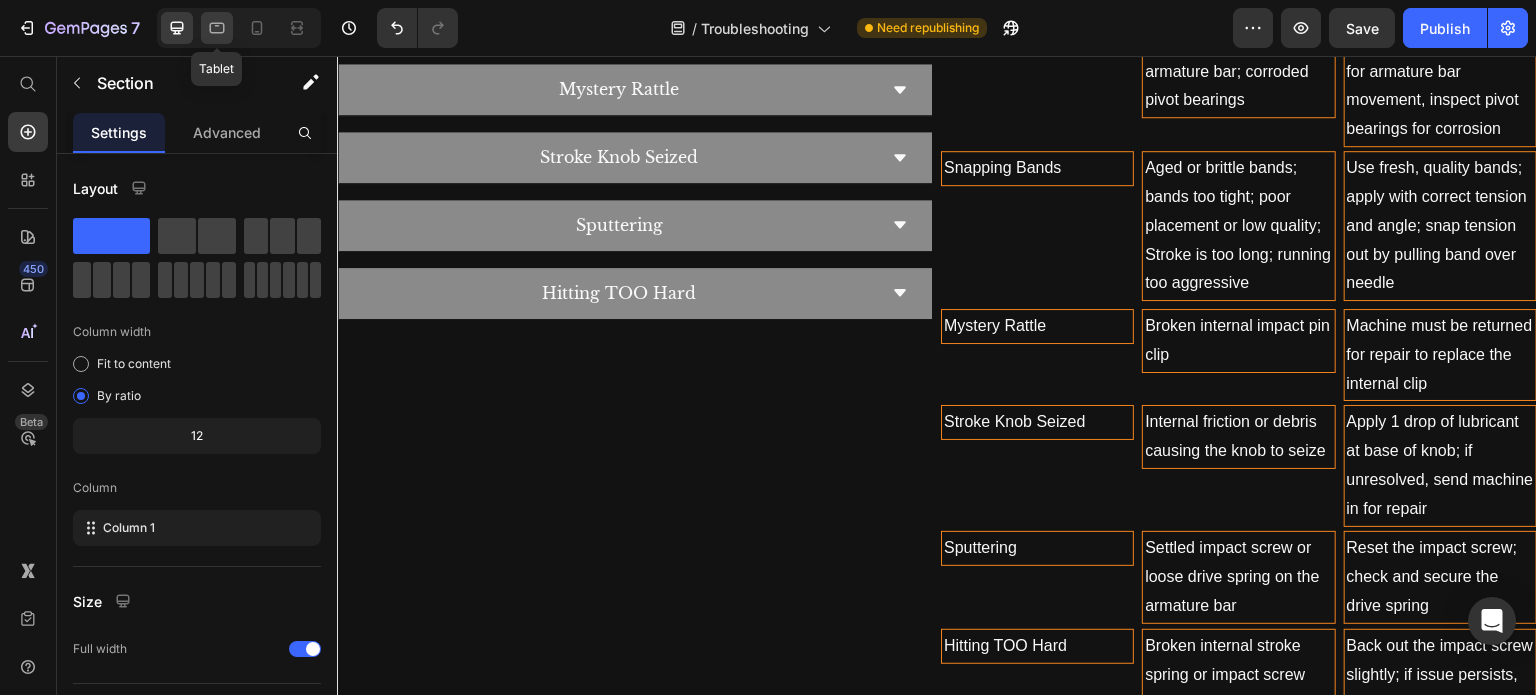 click 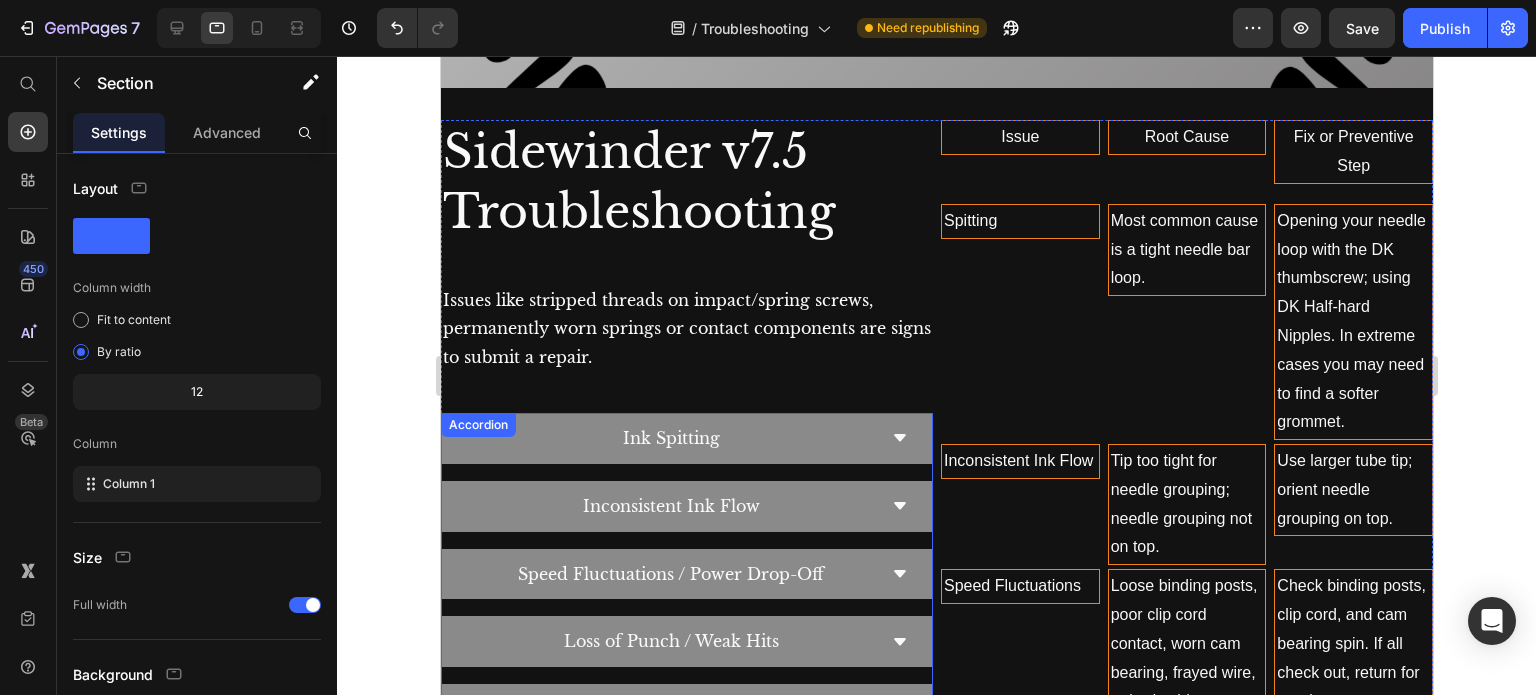 scroll, scrollTop: 762, scrollLeft: 0, axis: vertical 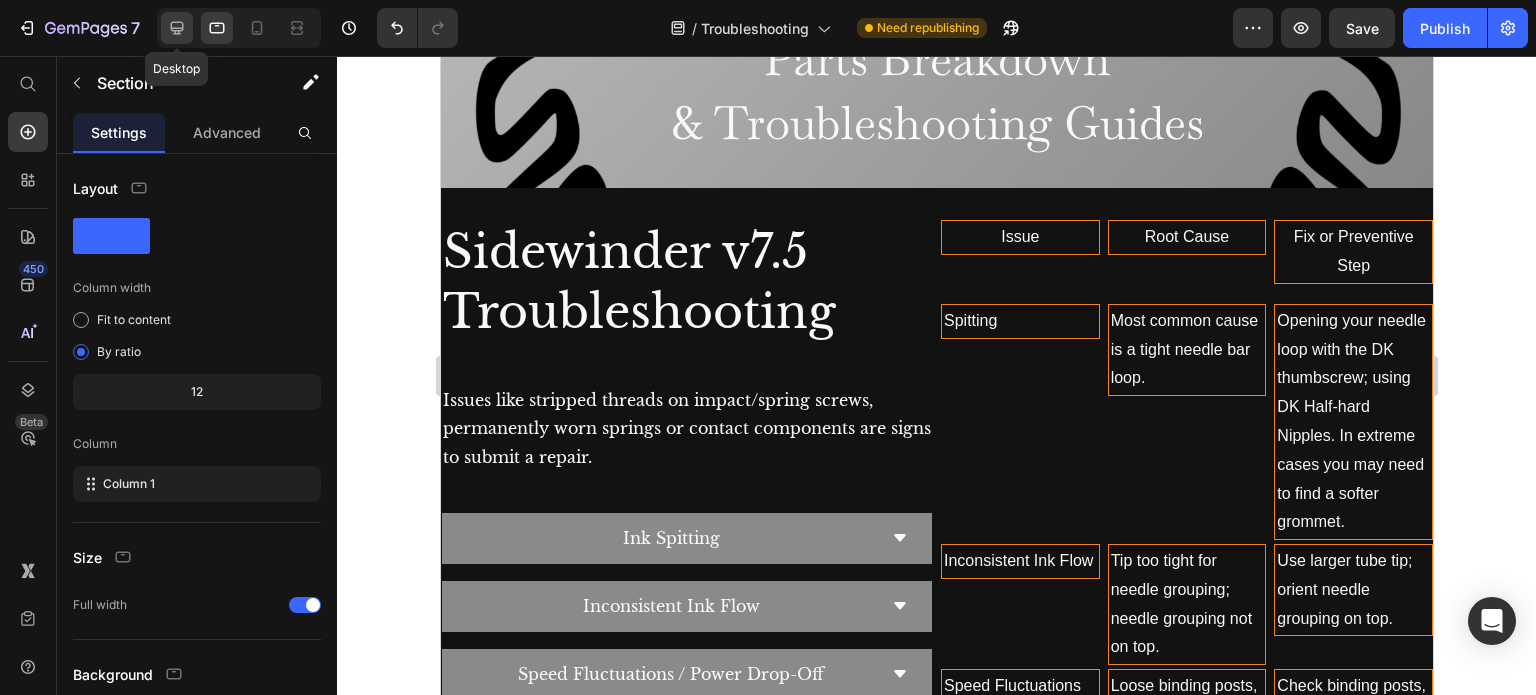 click 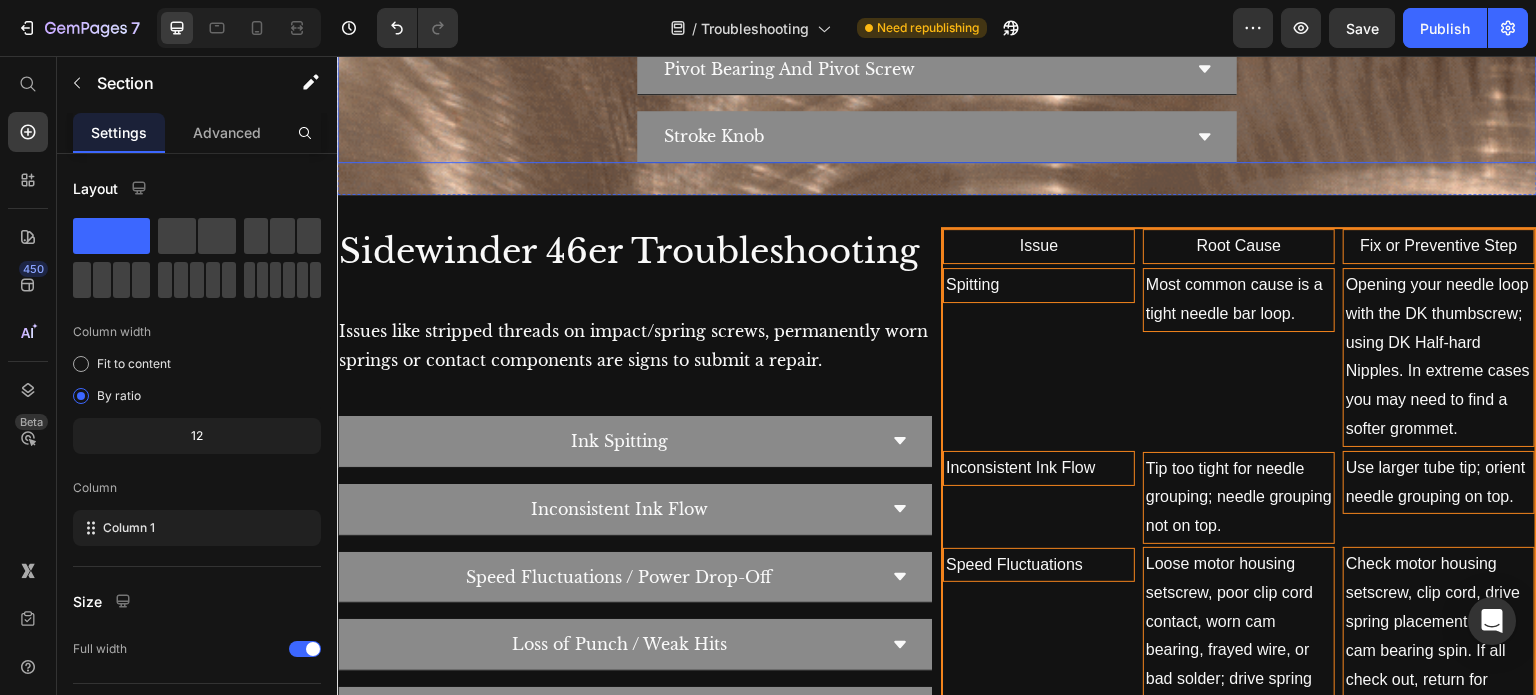 scroll, scrollTop: 3448, scrollLeft: 0, axis: vertical 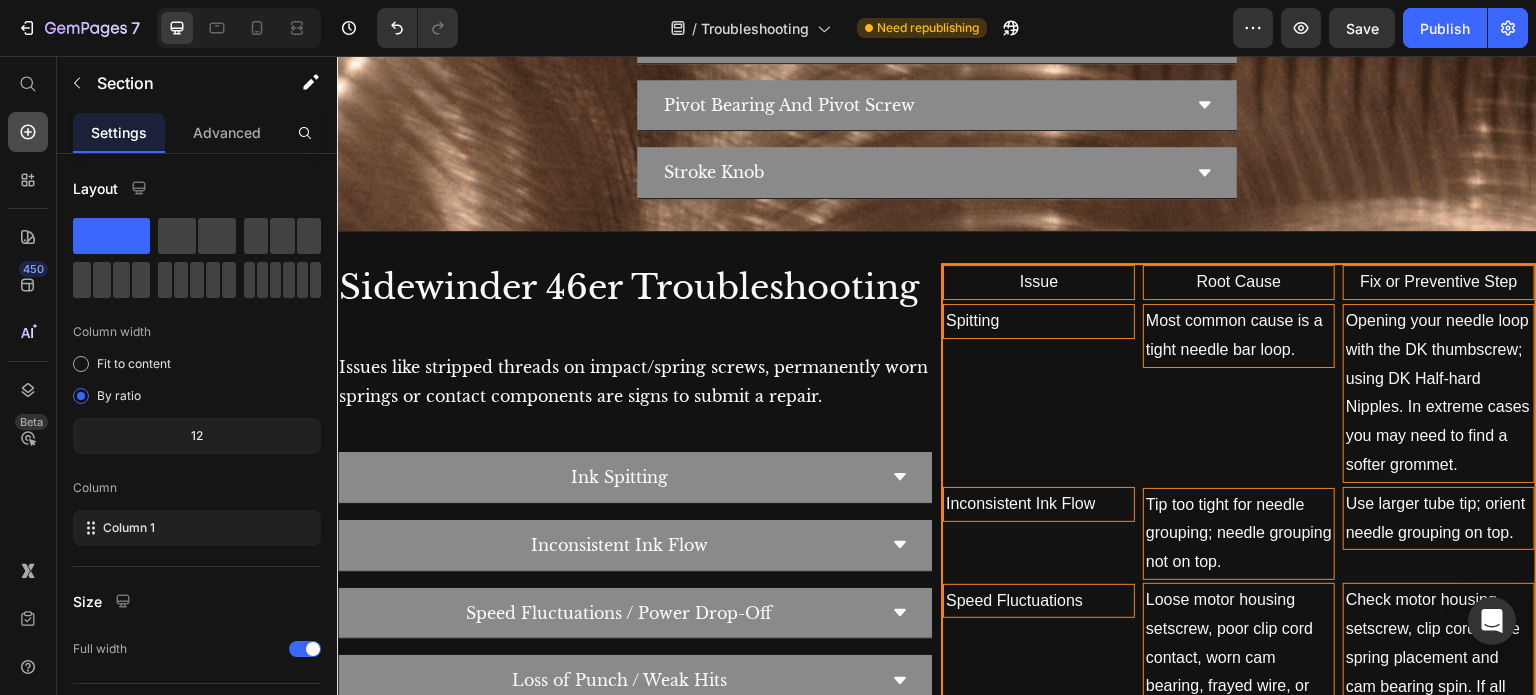 click 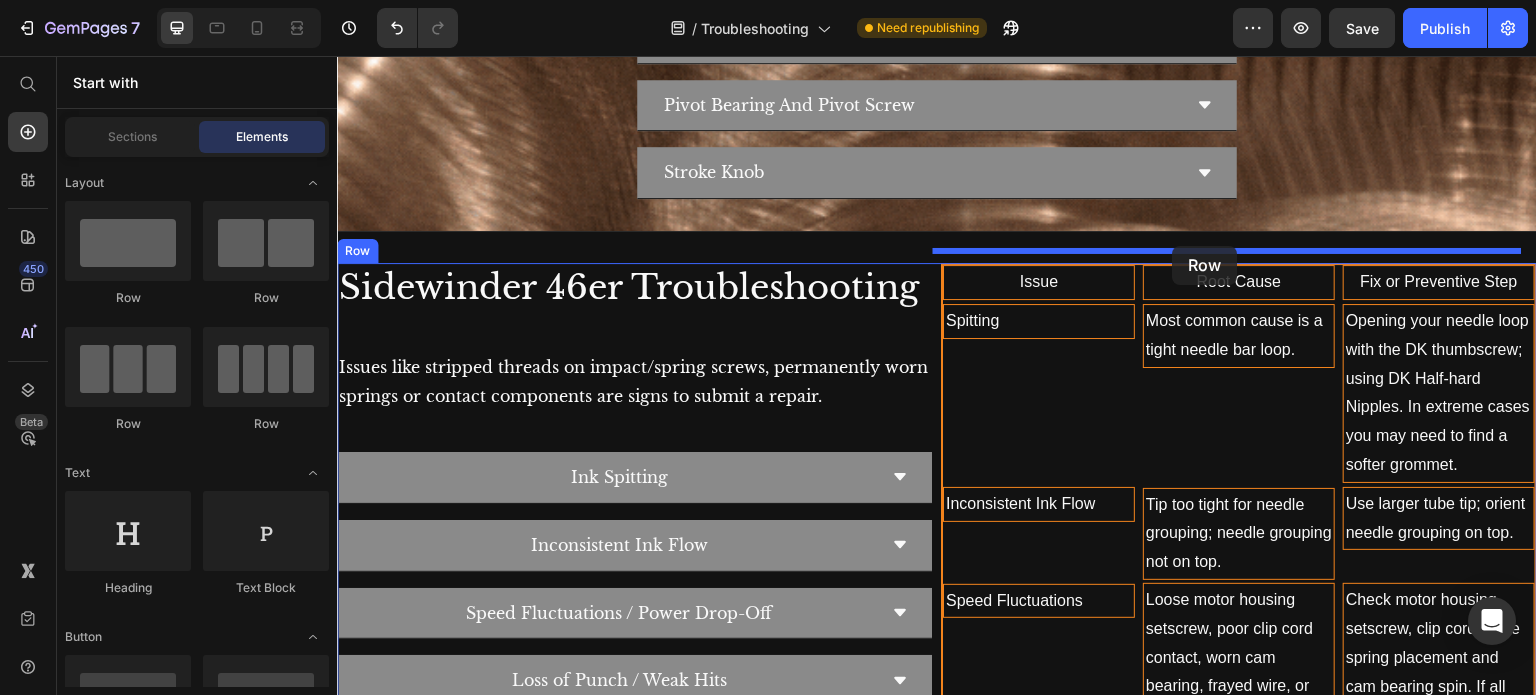 drag, startPoint x: 480, startPoint y: 297, endPoint x: 1173, endPoint y: 246, distance: 694.8741 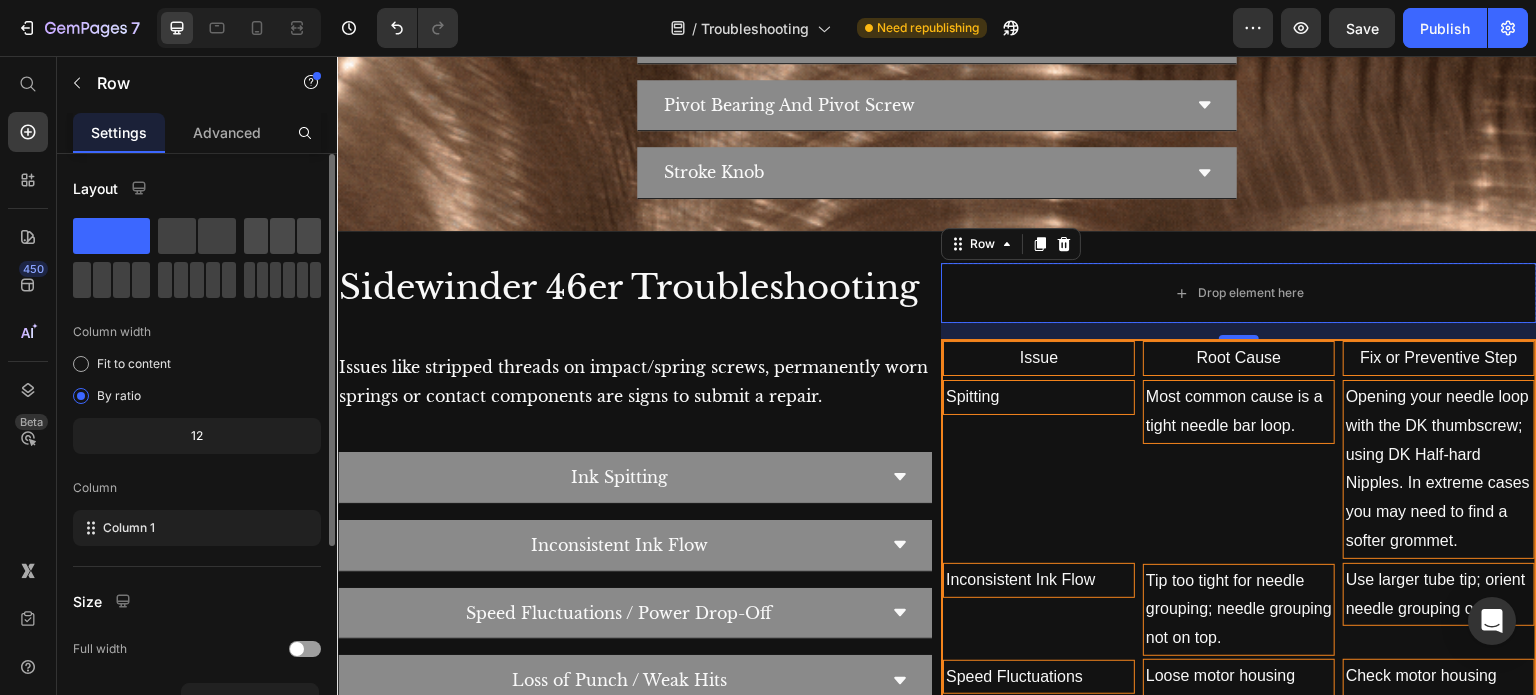 click 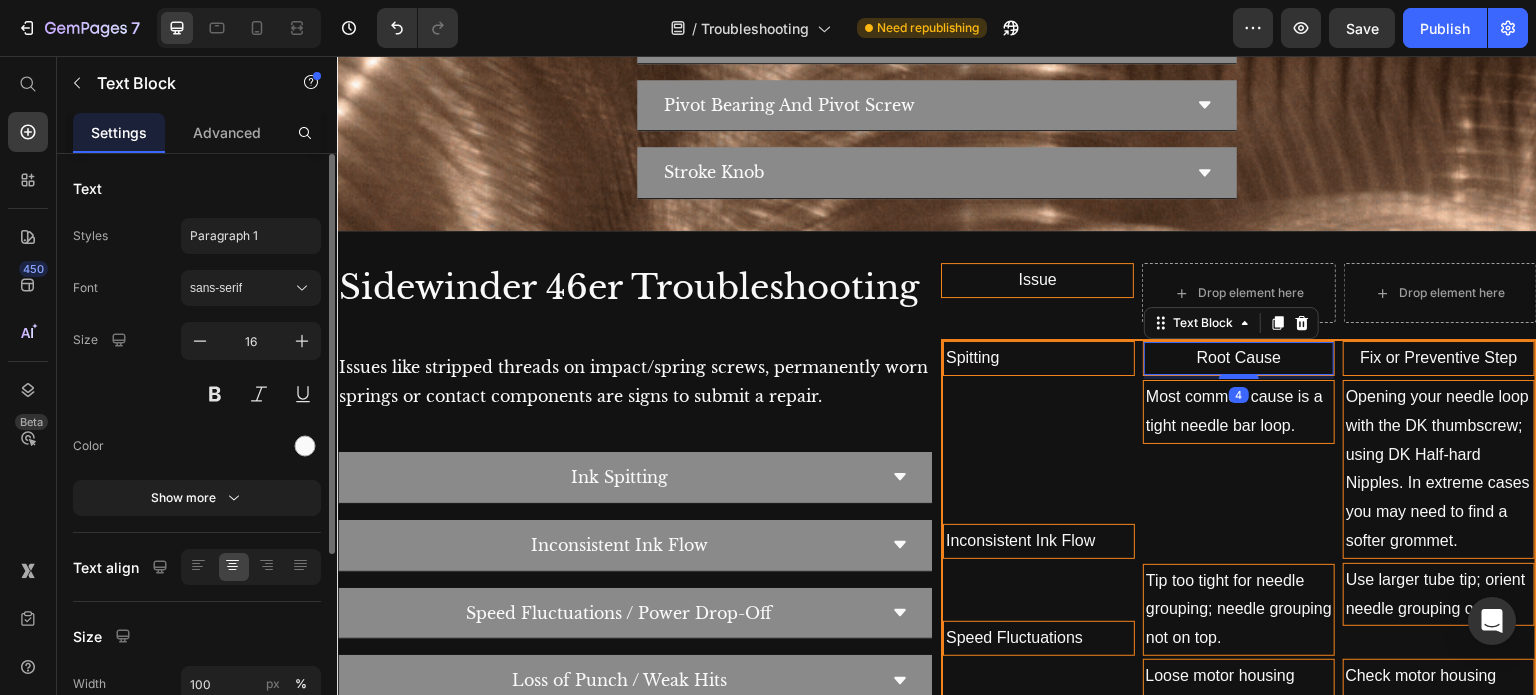 click on "Root Cause" at bounding box center (1239, 358) 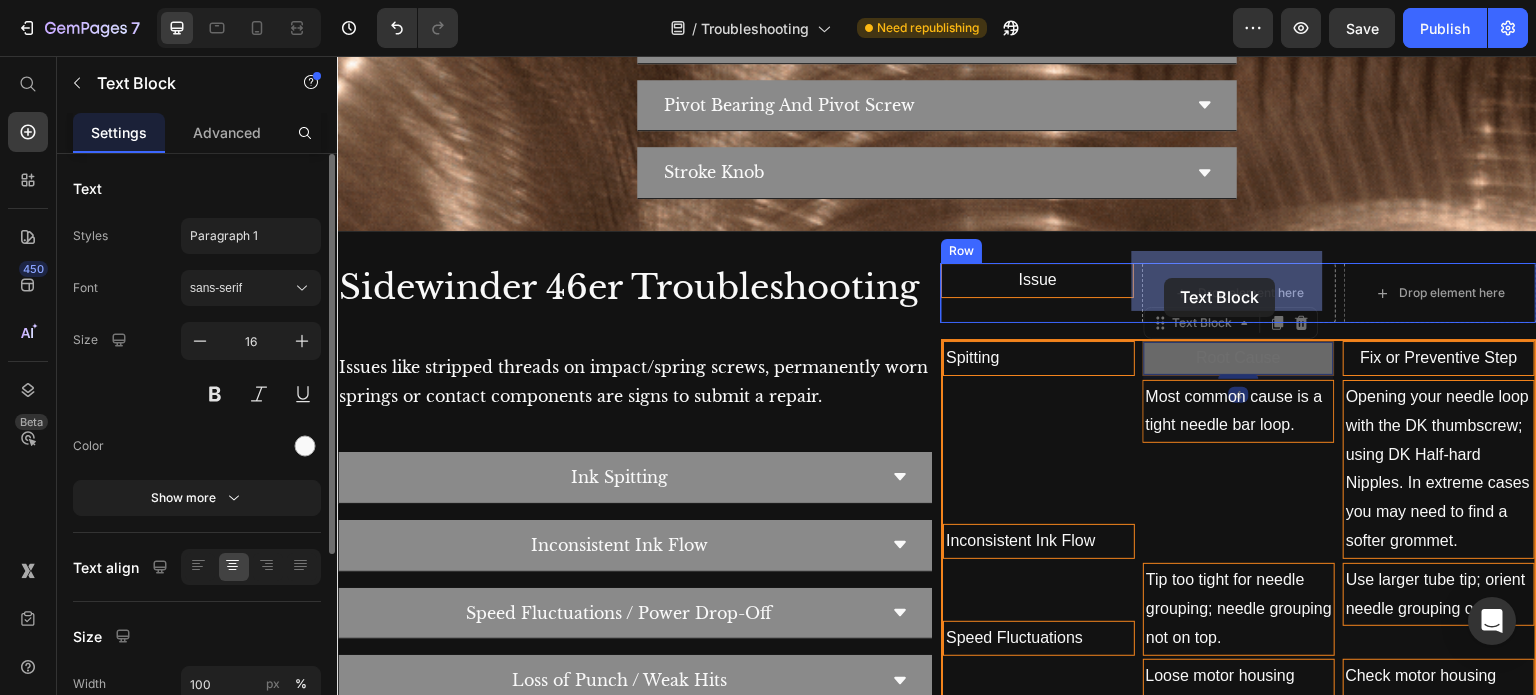 drag, startPoint x: 1165, startPoint y: 312, endPoint x: 1165, endPoint y: 291, distance: 21 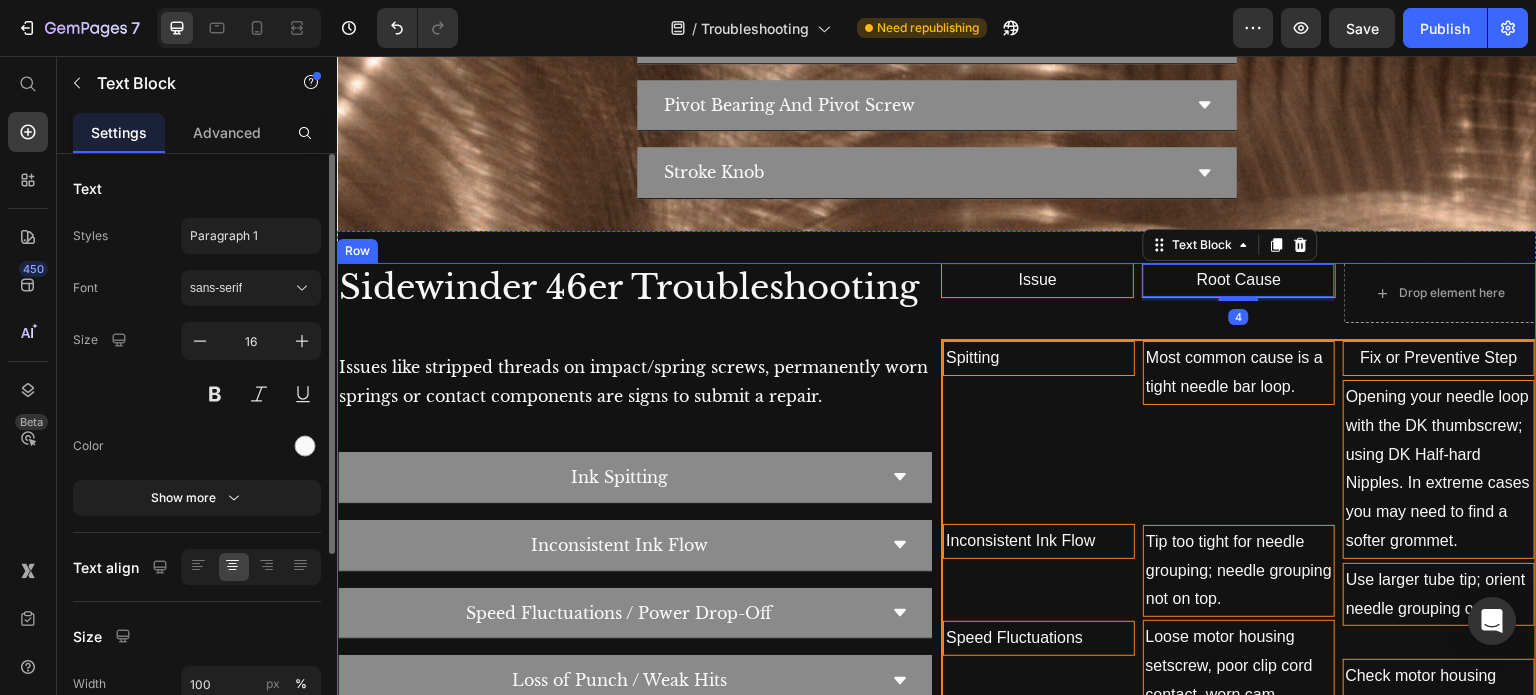click on "Fix or Preventive Step" at bounding box center [1439, 358] 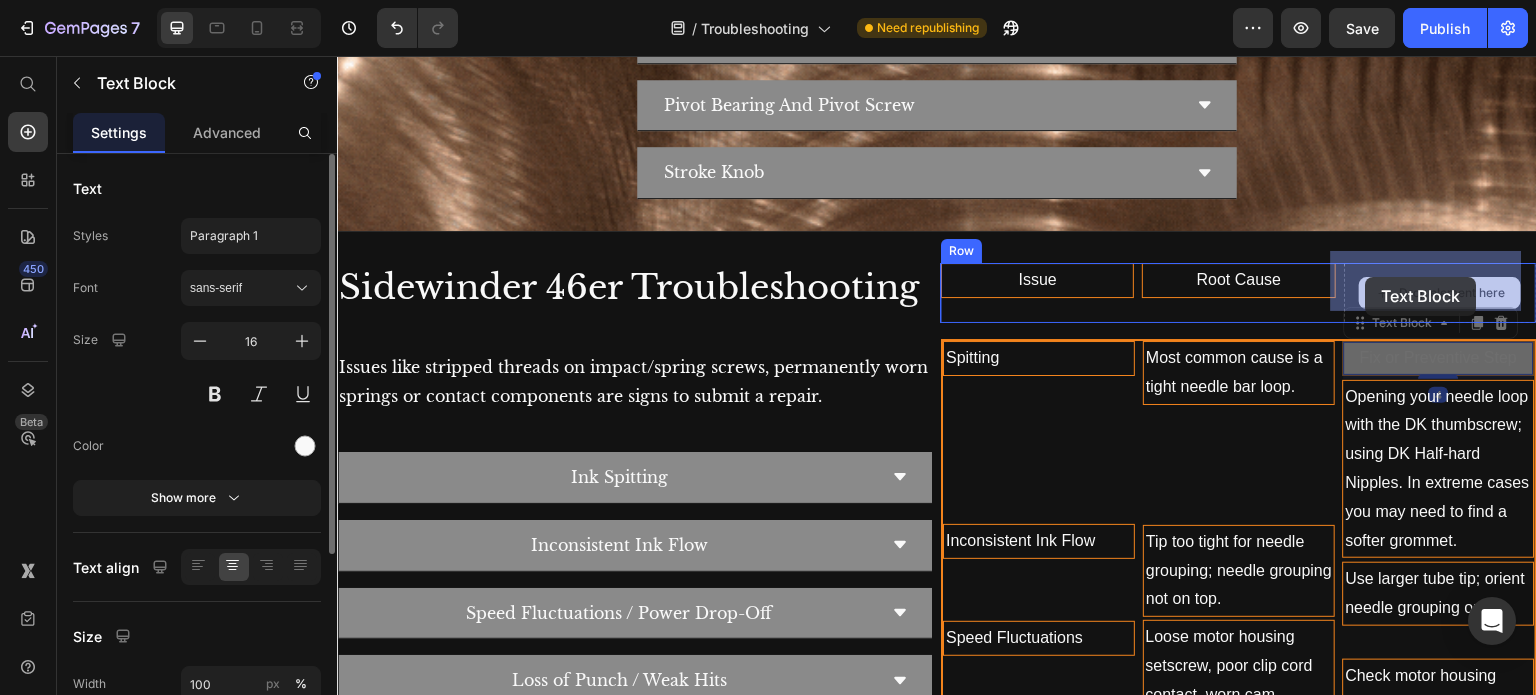 drag, startPoint x: 1360, startPoint y: 316, endPoint x: 1365, endPoint y: 291, distance: 25.495098 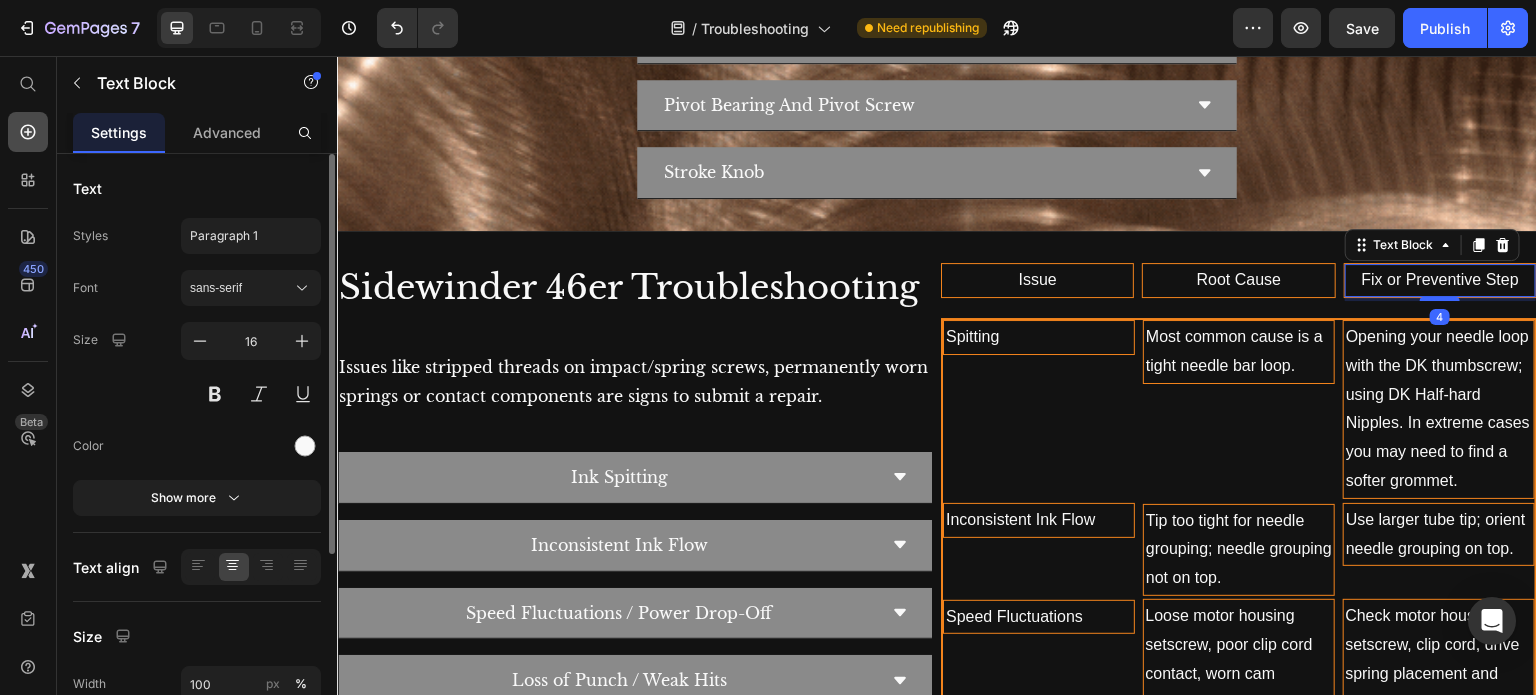 click 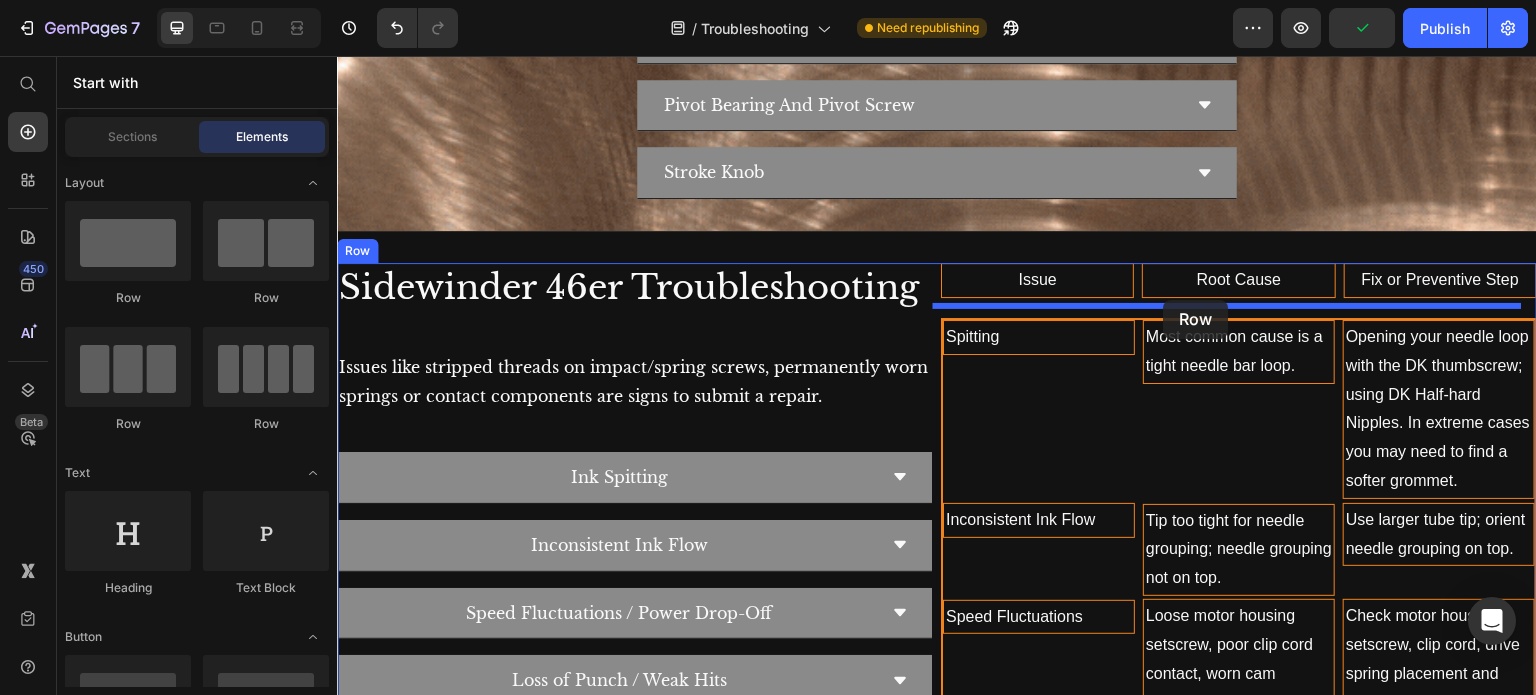 drag, startPoint x: 479, startPoint y: 305, endPoint x: 1164, endPoint y: 300, distance: 685.01825 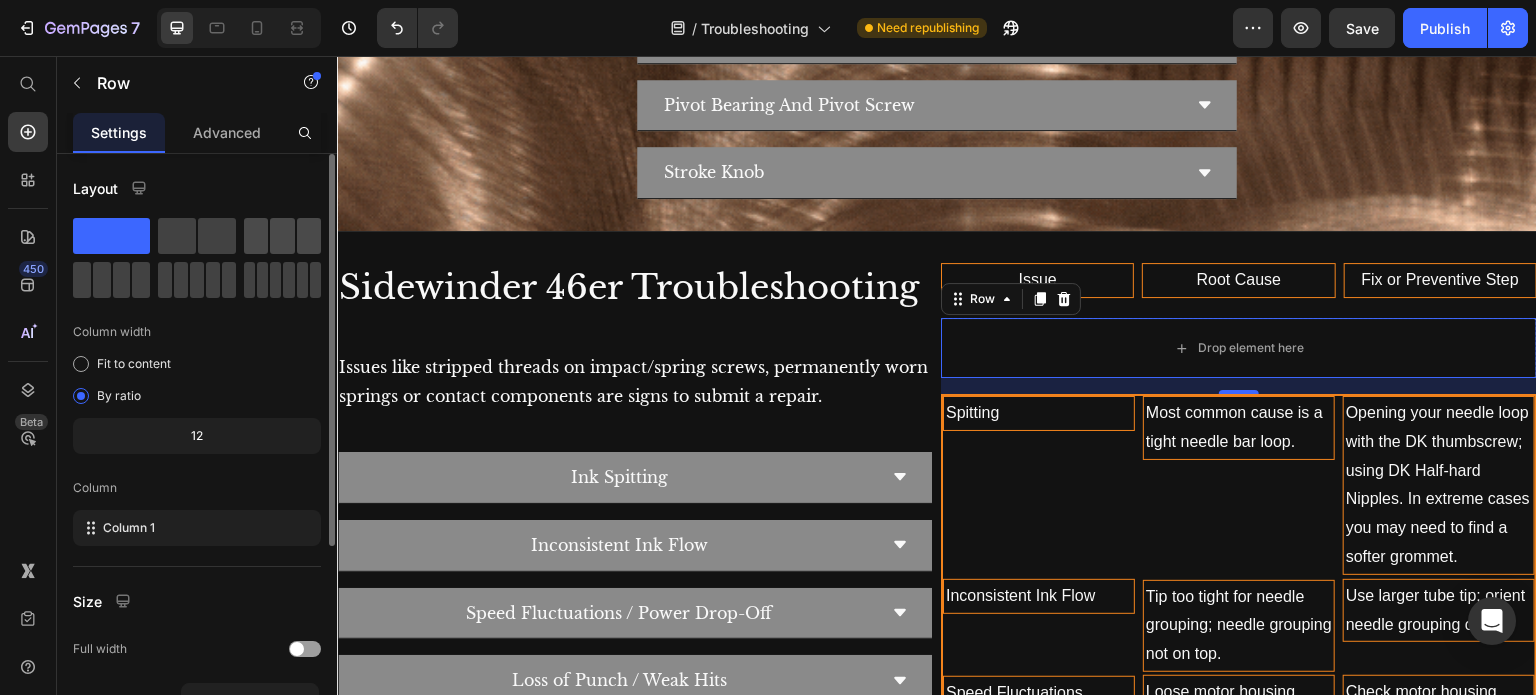 click 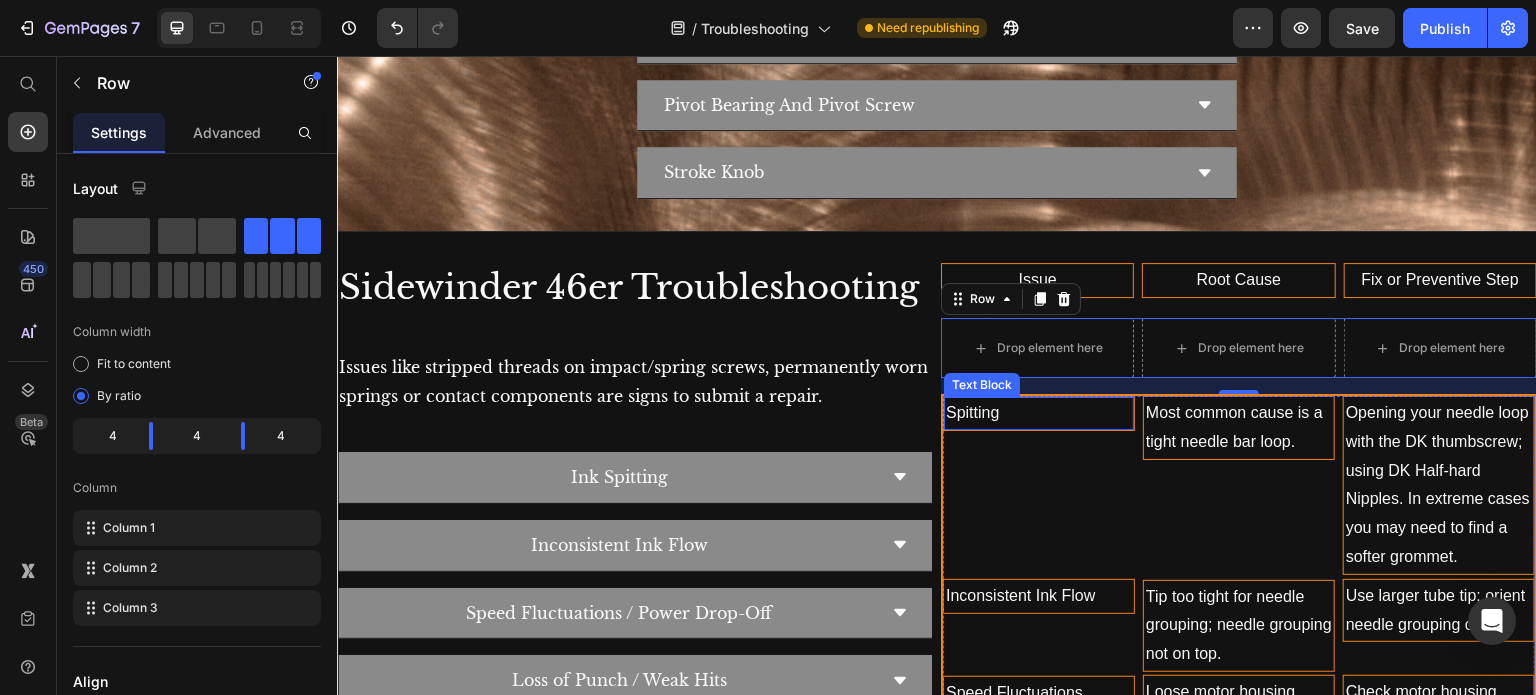 click on "Spitting" at bounding box center [1039, 413] 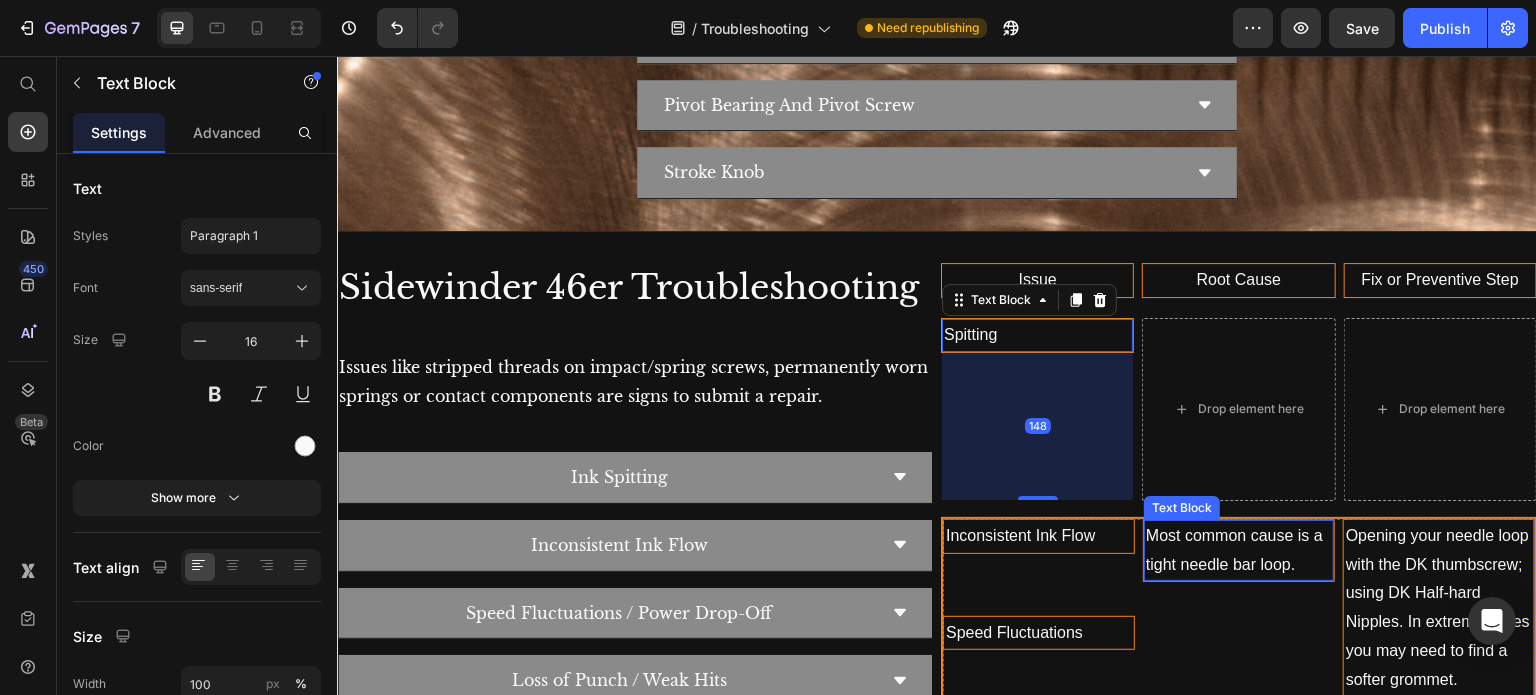click on "Most common cause is a tight needle bar loop." at bounding box center (1239, 551) 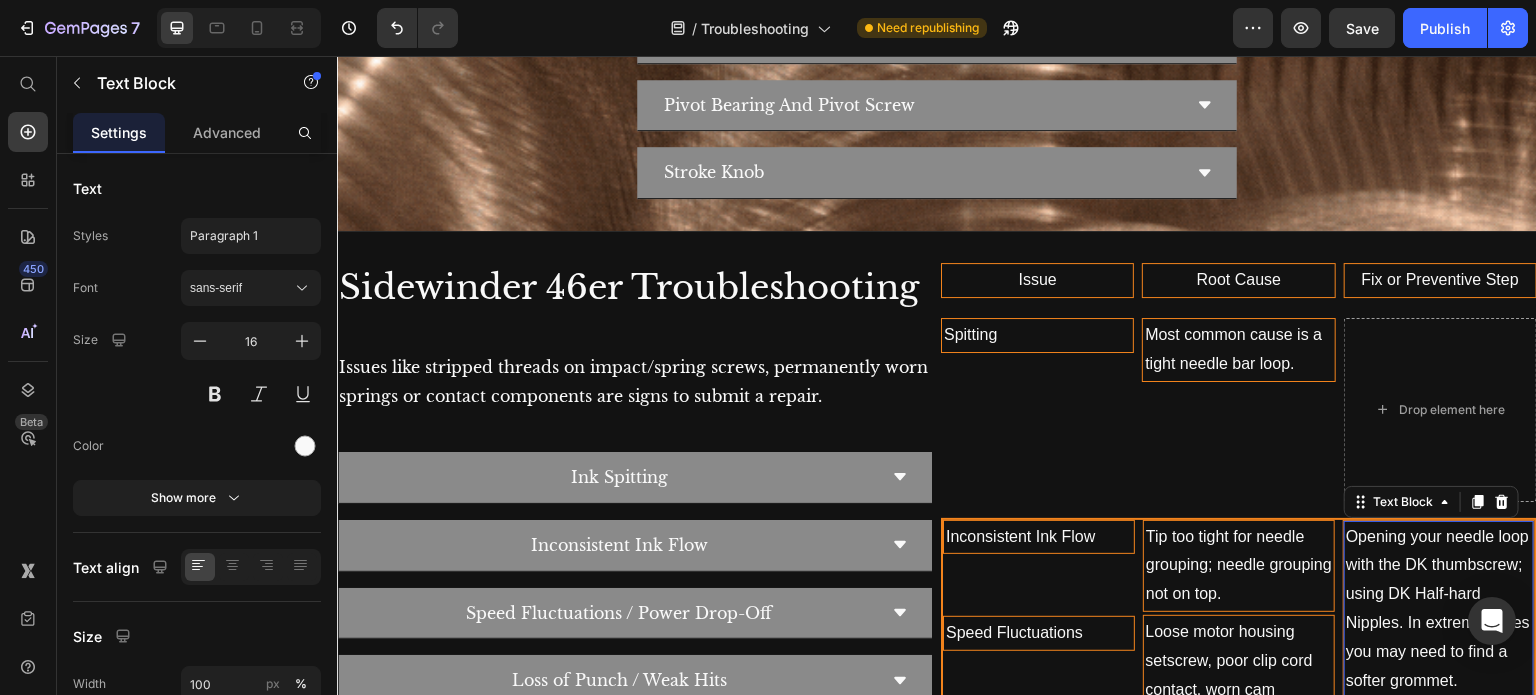 click on "Opening your needle loop with the DK thumbscrew; using DK Half-hard Nipples. In extreme cases you may need to find a softer grommet." at bounding box center [1439, 609] 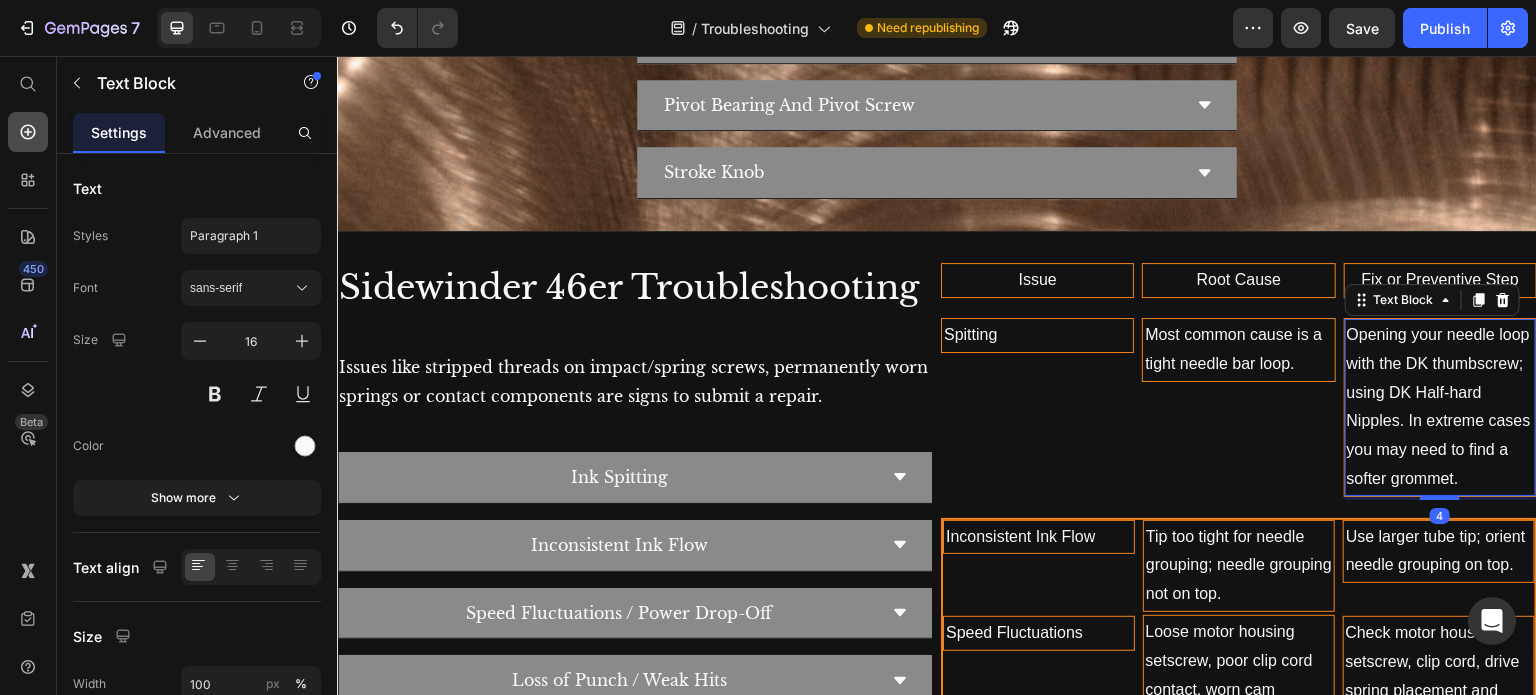 click 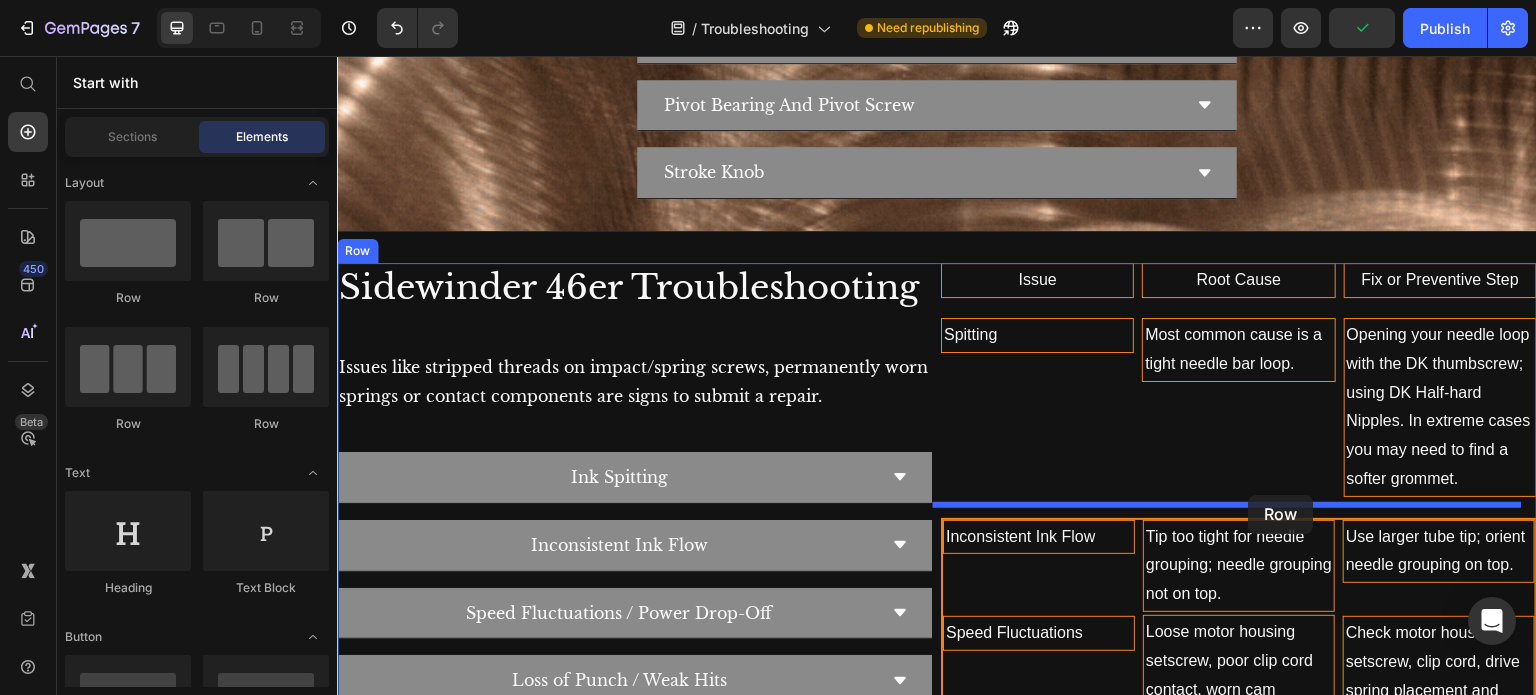 drag, startPoint x: 542, startPoint y: 319, endPoint x: 1249, endPoint y: 495, distance: 728.5774 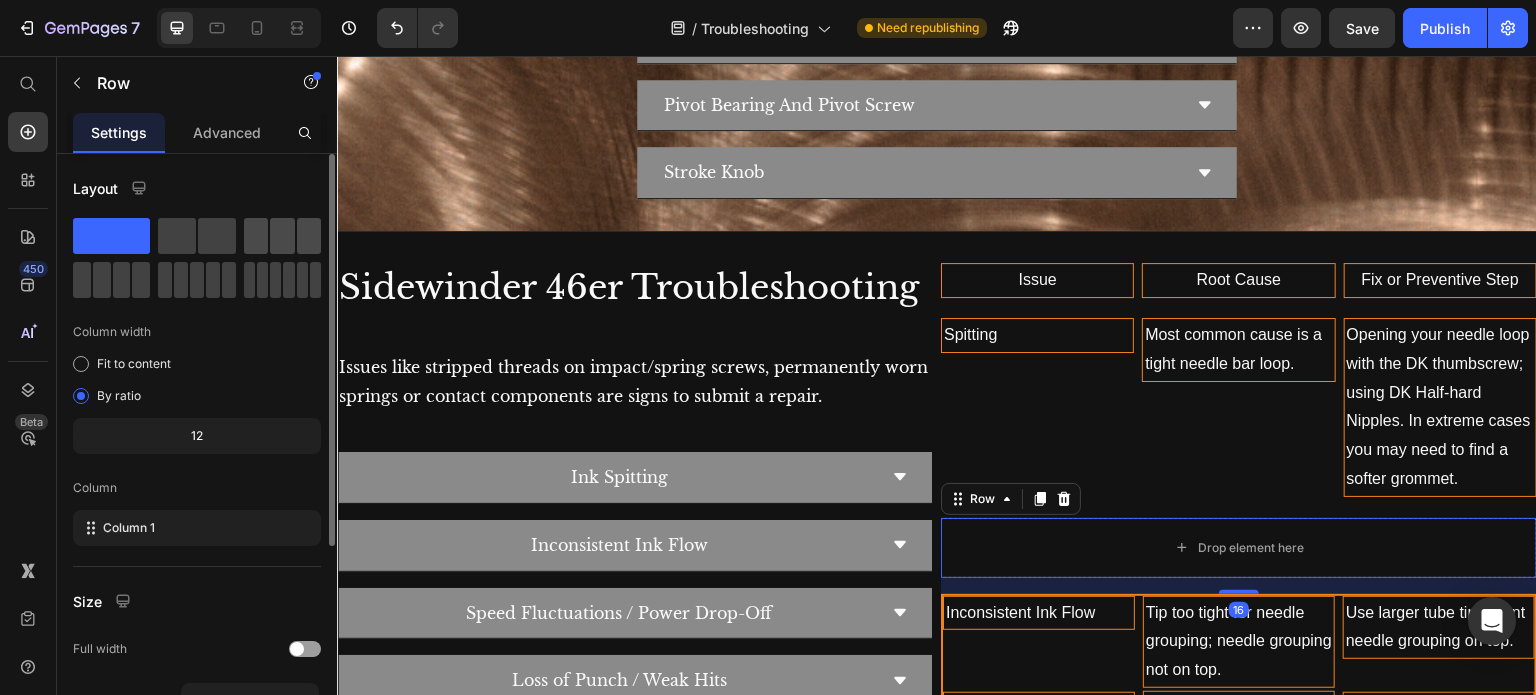 click 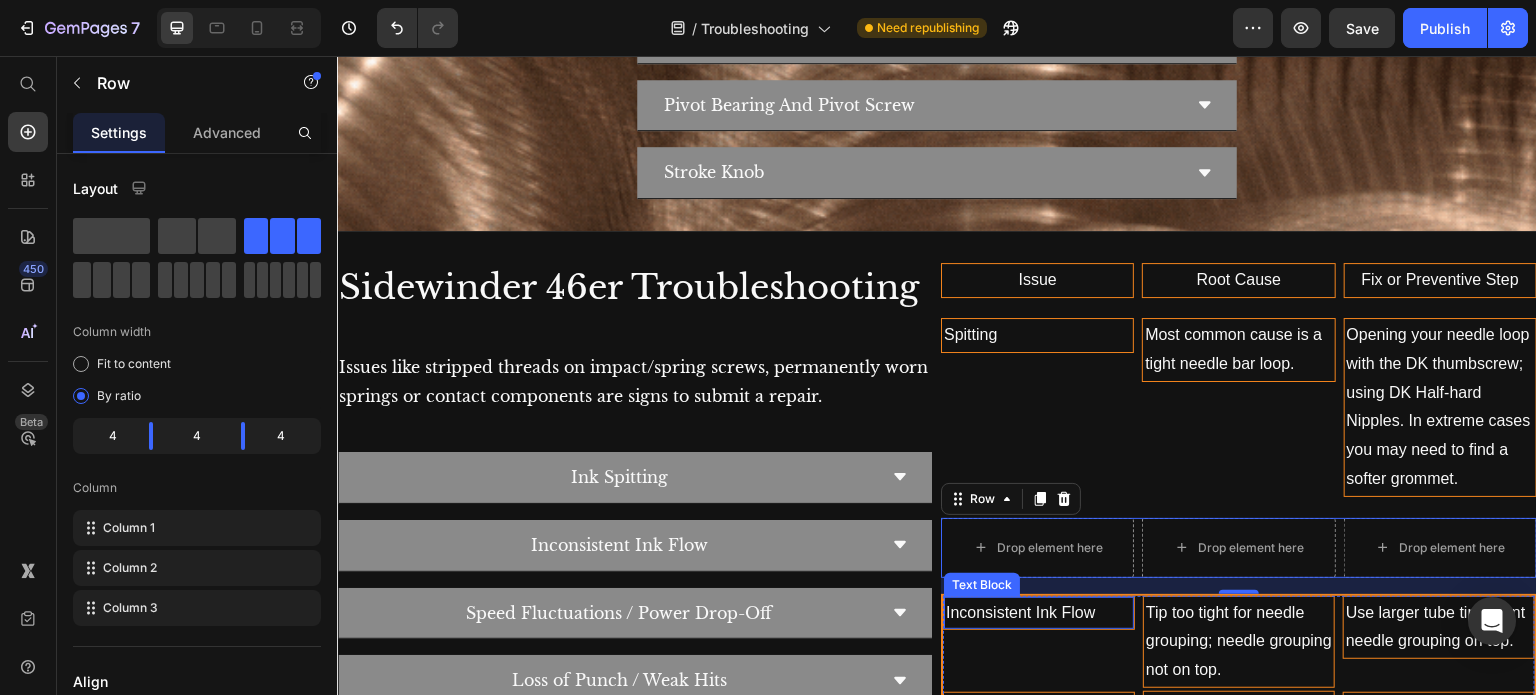 click on "Inconsistent Ink Flow" at bounding box center (1039, 613) 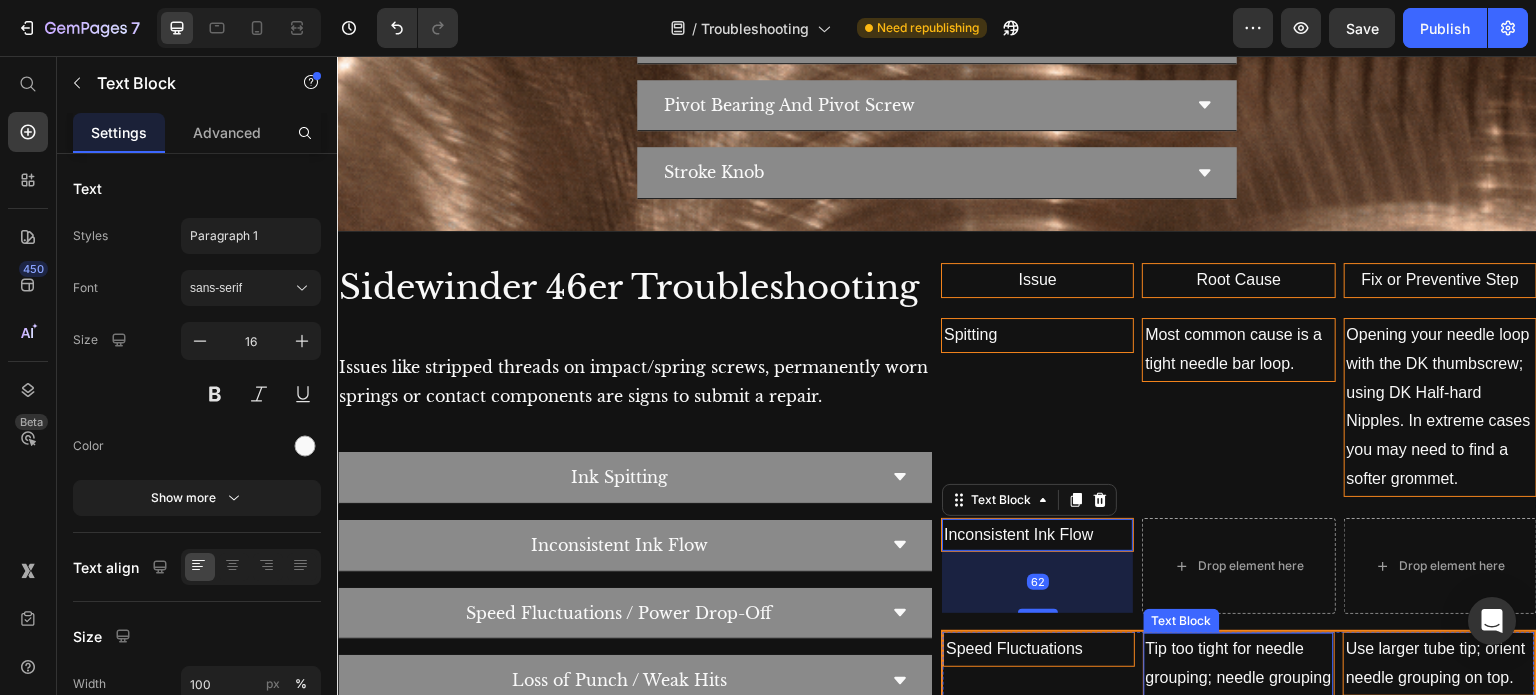 click on "Tip too tight for needle grouping; needle grouping not on top." at bounding box center [1239, 678] 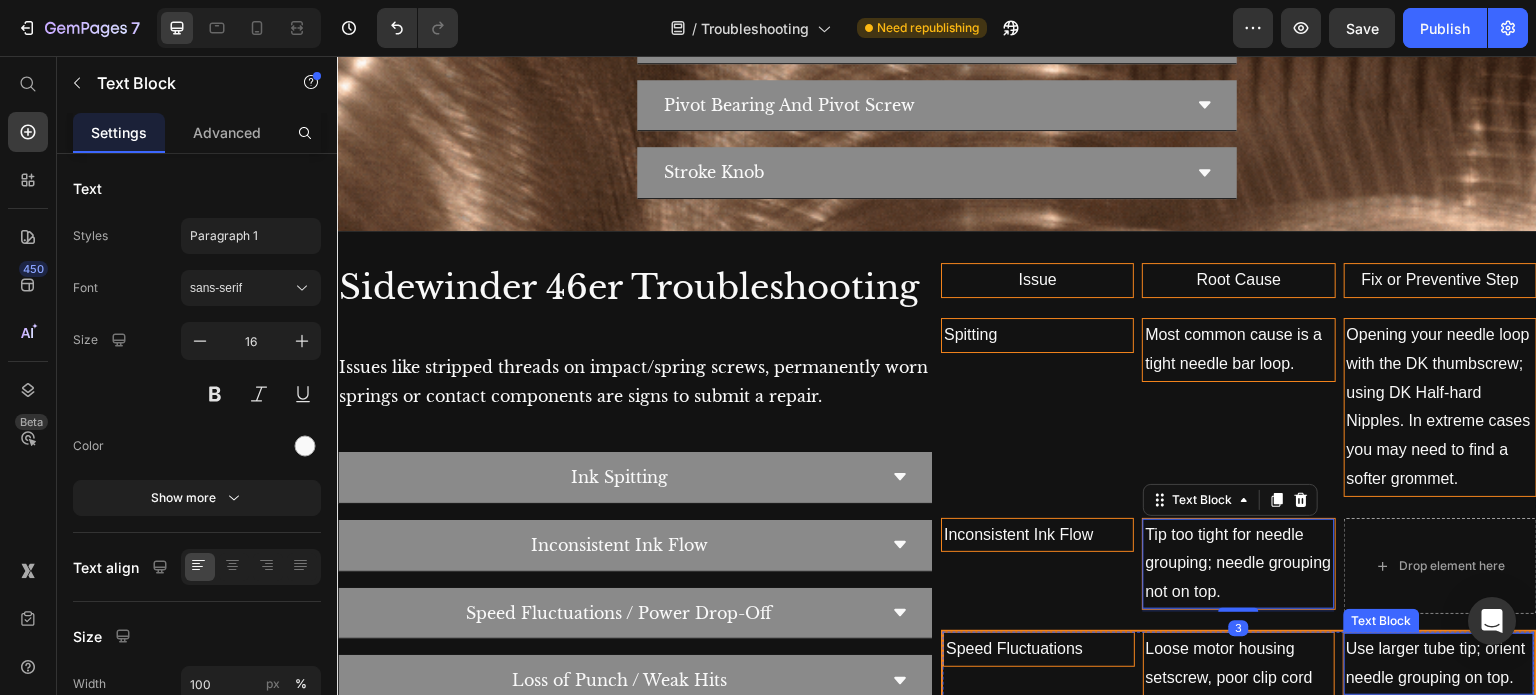 click on "Use larger tube tip; orient needle grouping on top." at bounding box center [1439, 664] 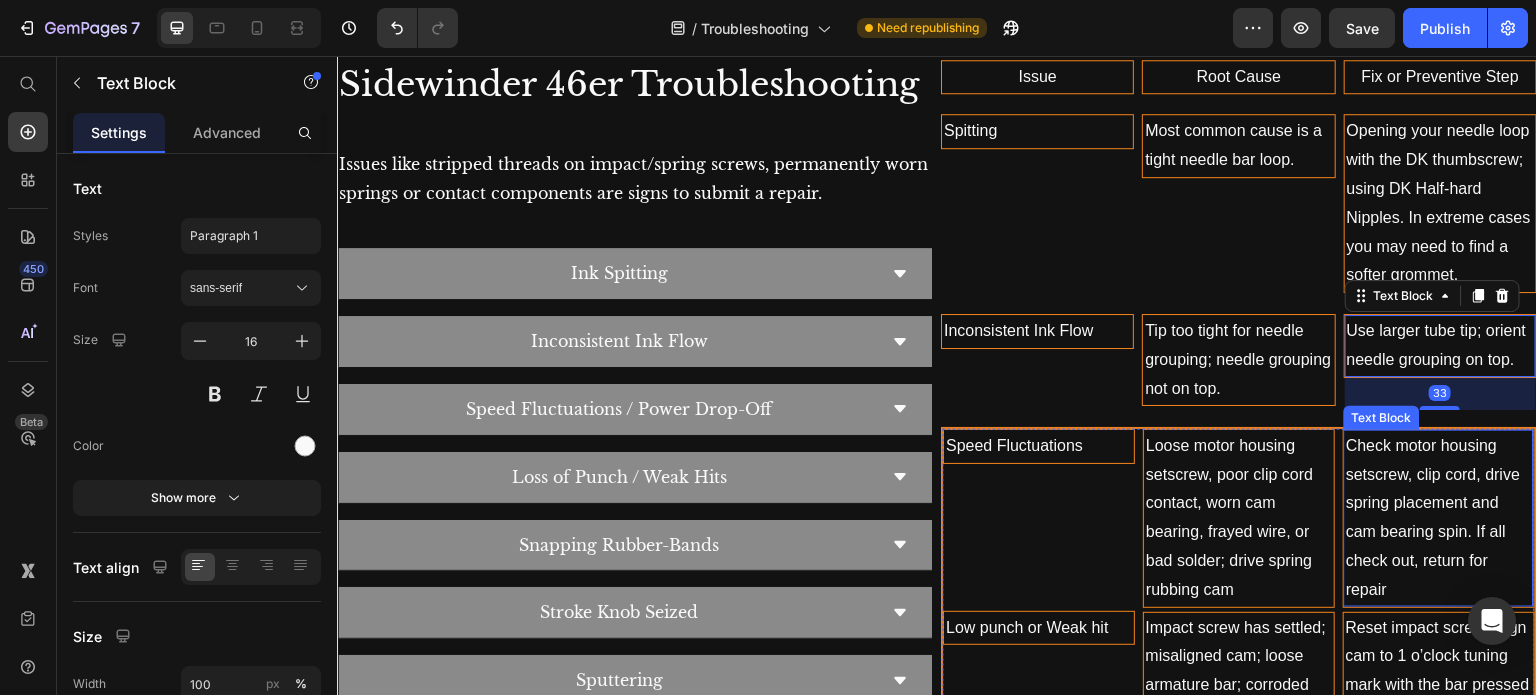 scroll, scrollTop: 3648, scrollLeft: 0, axis: vertical 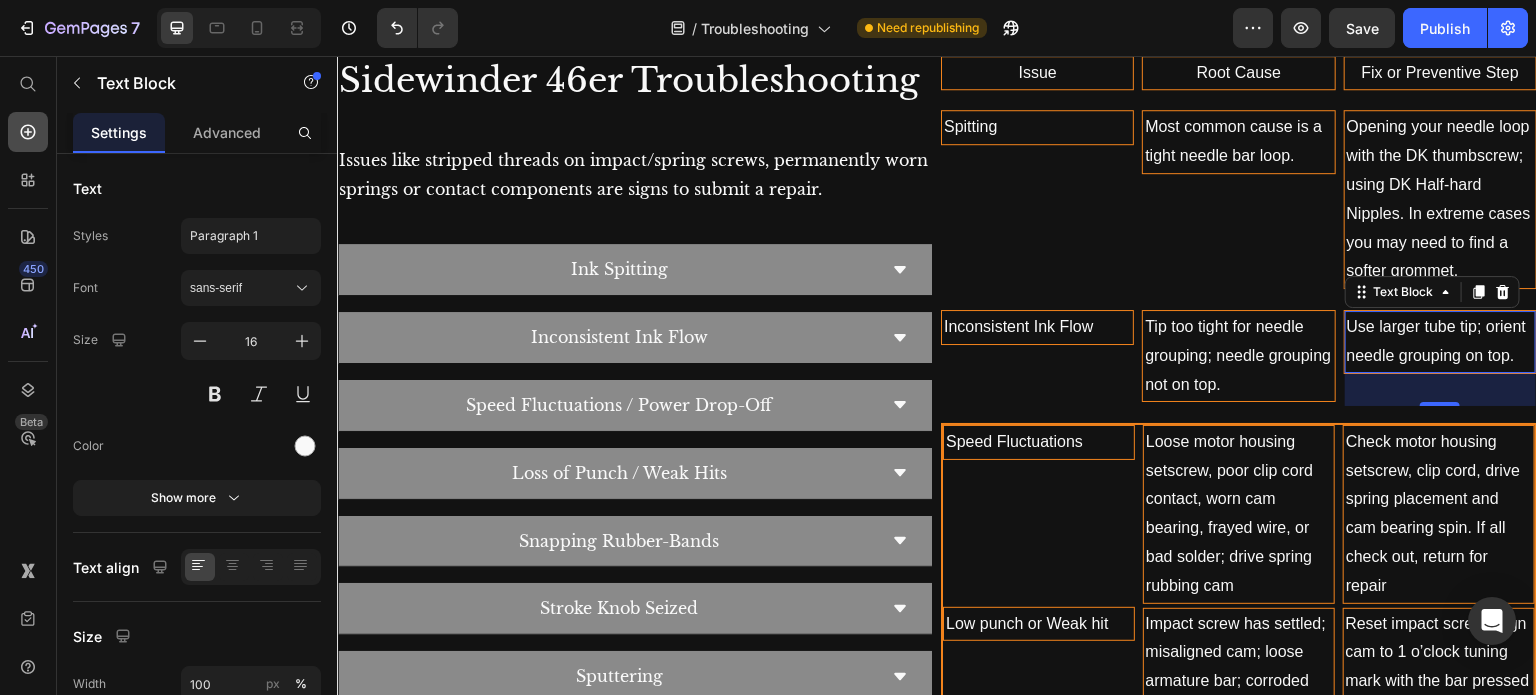 click 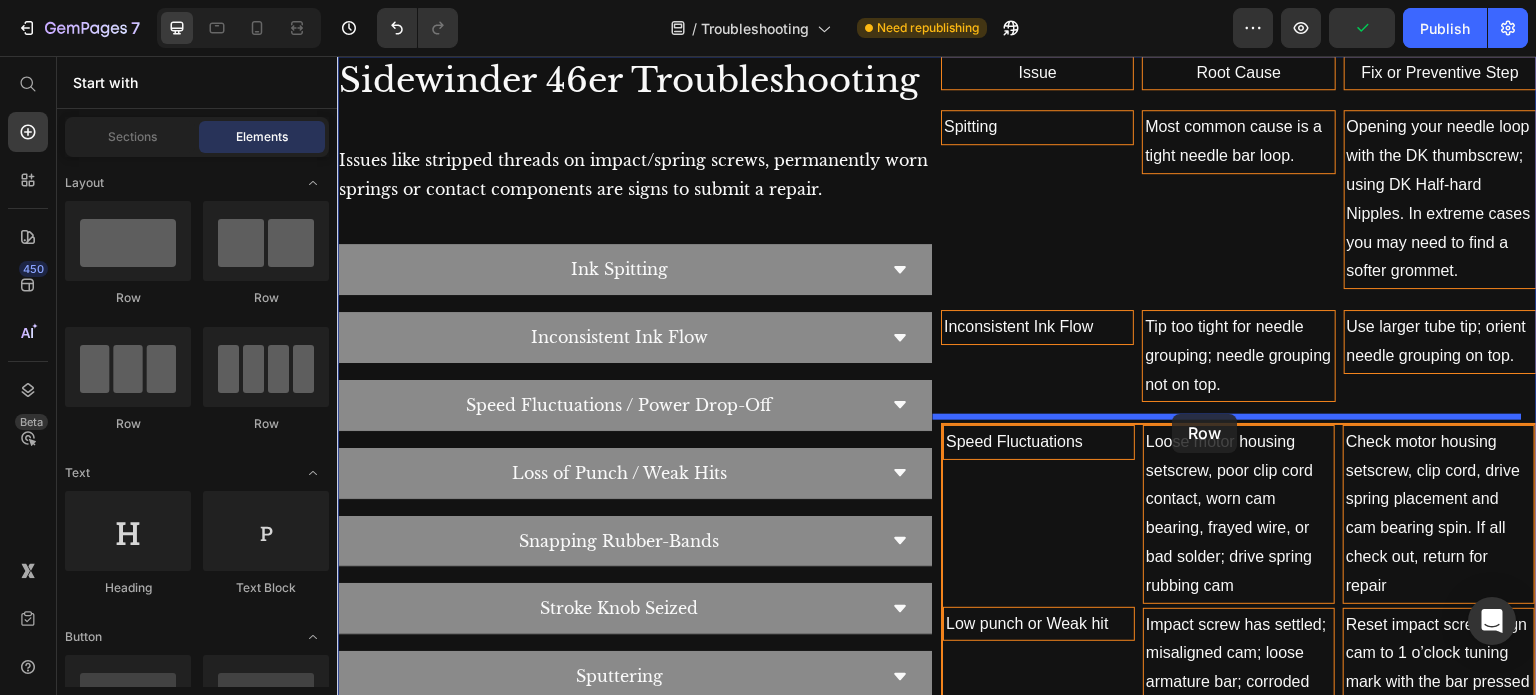 drag, startPoint x: 450, startPoint y: 298, endPoint x: 1173, endPoint y: 414, distance: 732.2465 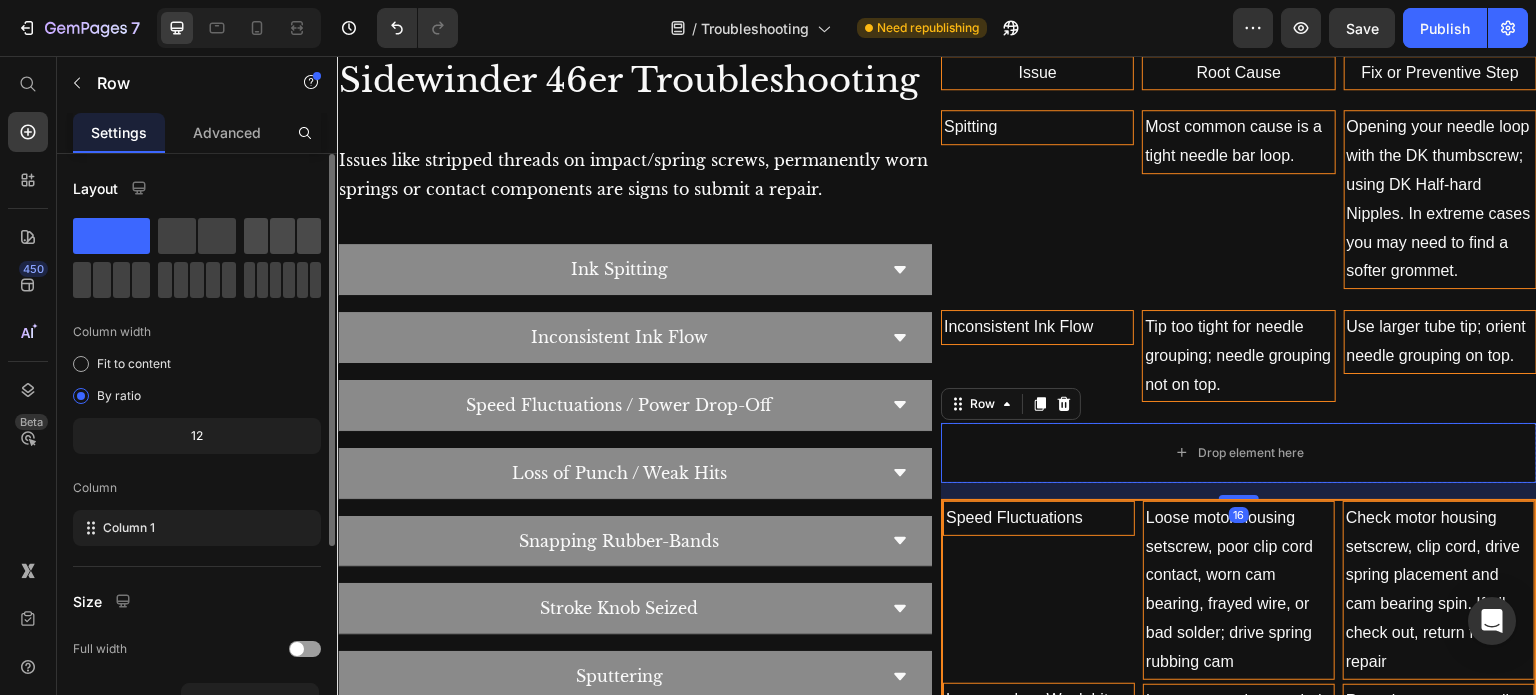 click 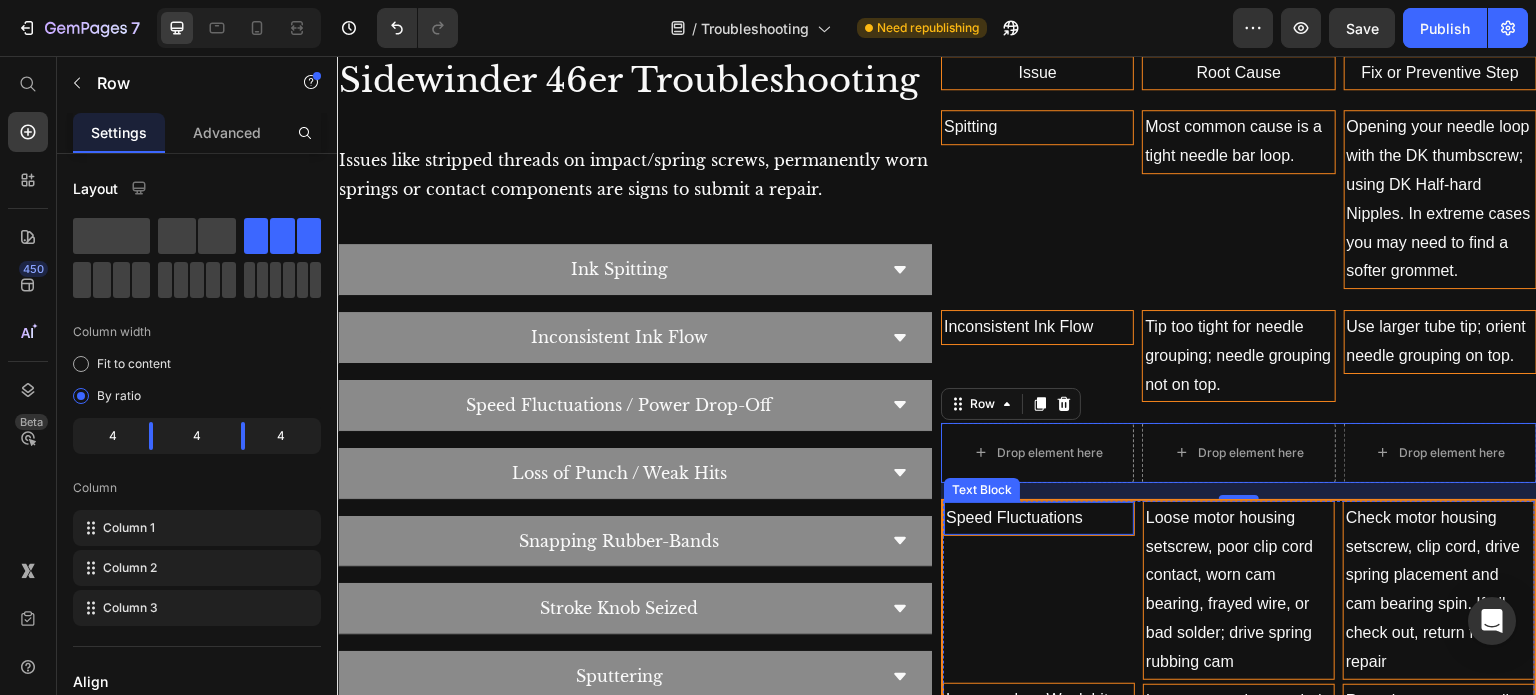 click on "Speed Fluctuations" at bounding box center (1039, 518) 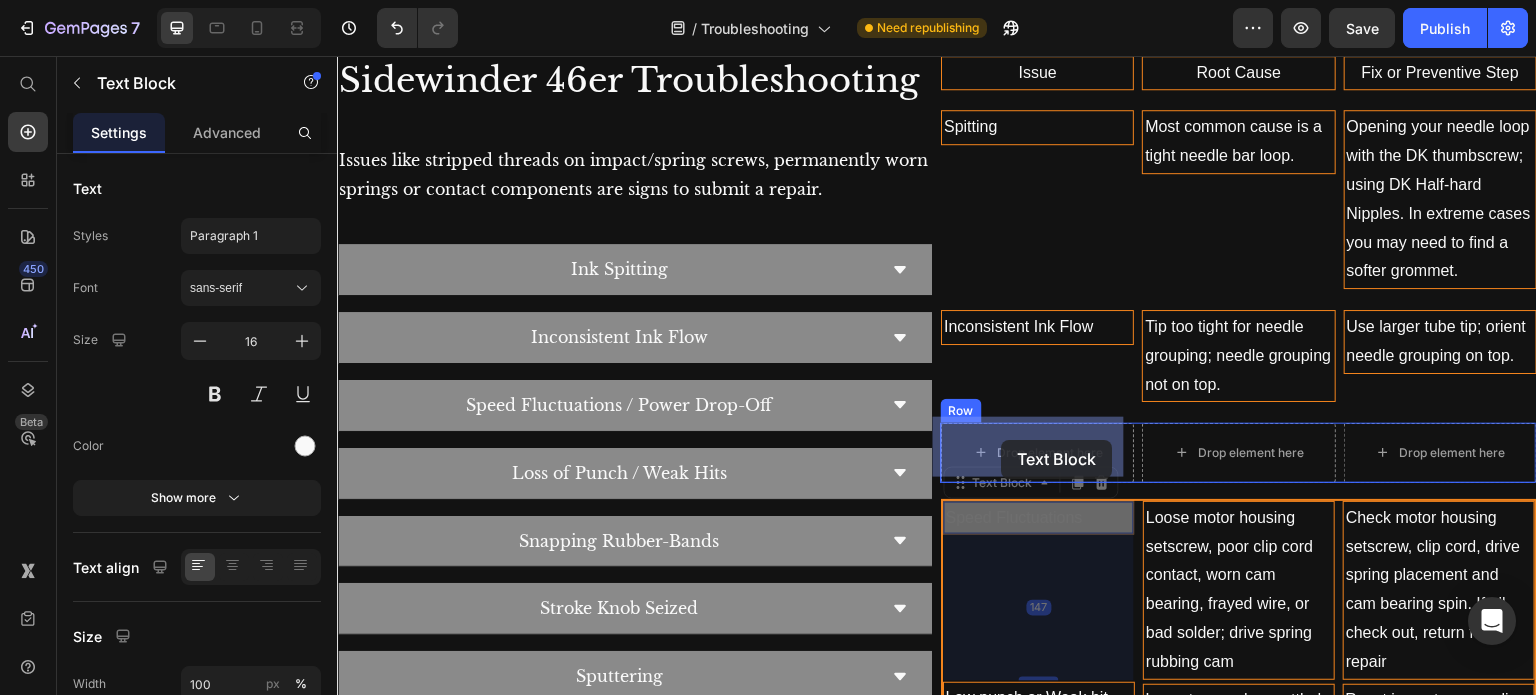drag, startPoint x: 1002, startPoint y: 486, endPoint x: 1002, endPoint y: 440, distance: 46 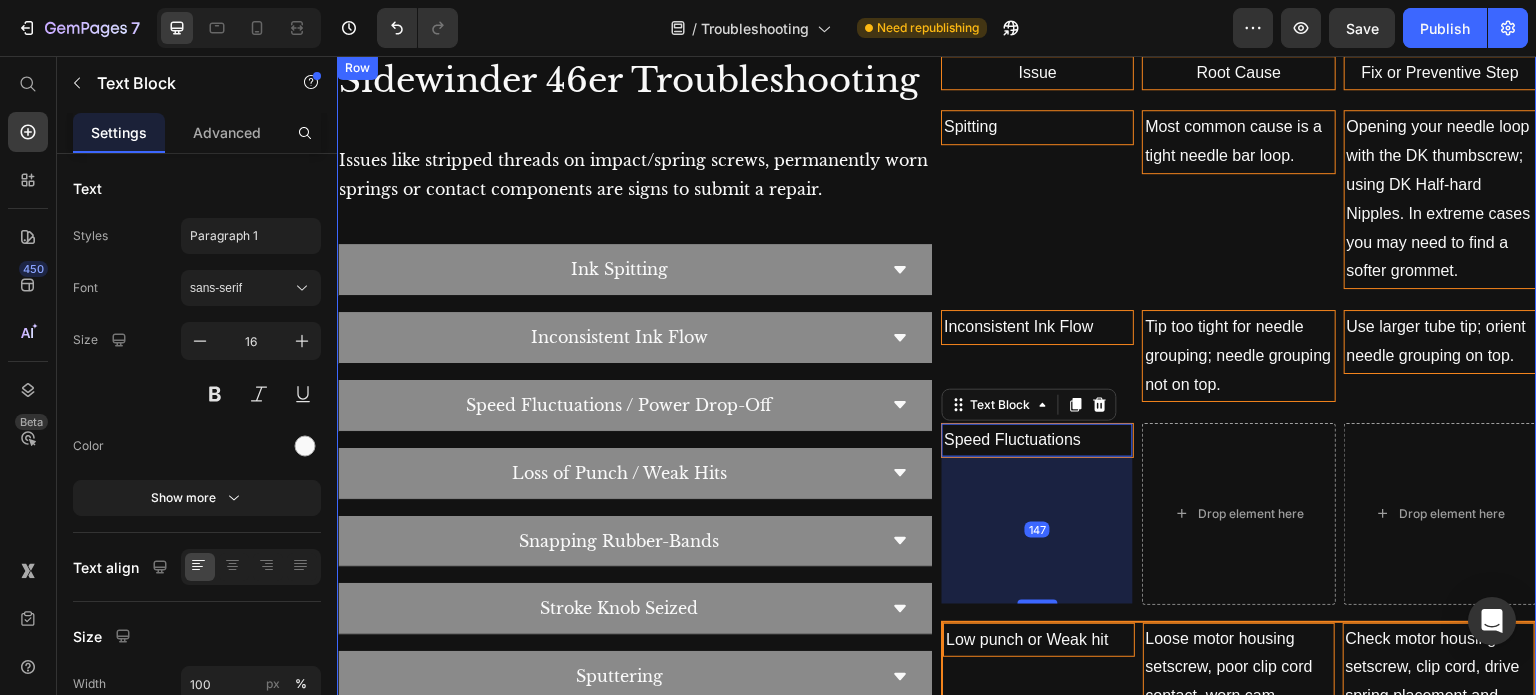 click on "Loose motor housing setscrew, poor clip cord contact, worn cam bearing, frayed wire, or bad solder; drive spring rubbing cam" at bounding box center (1239, 712) 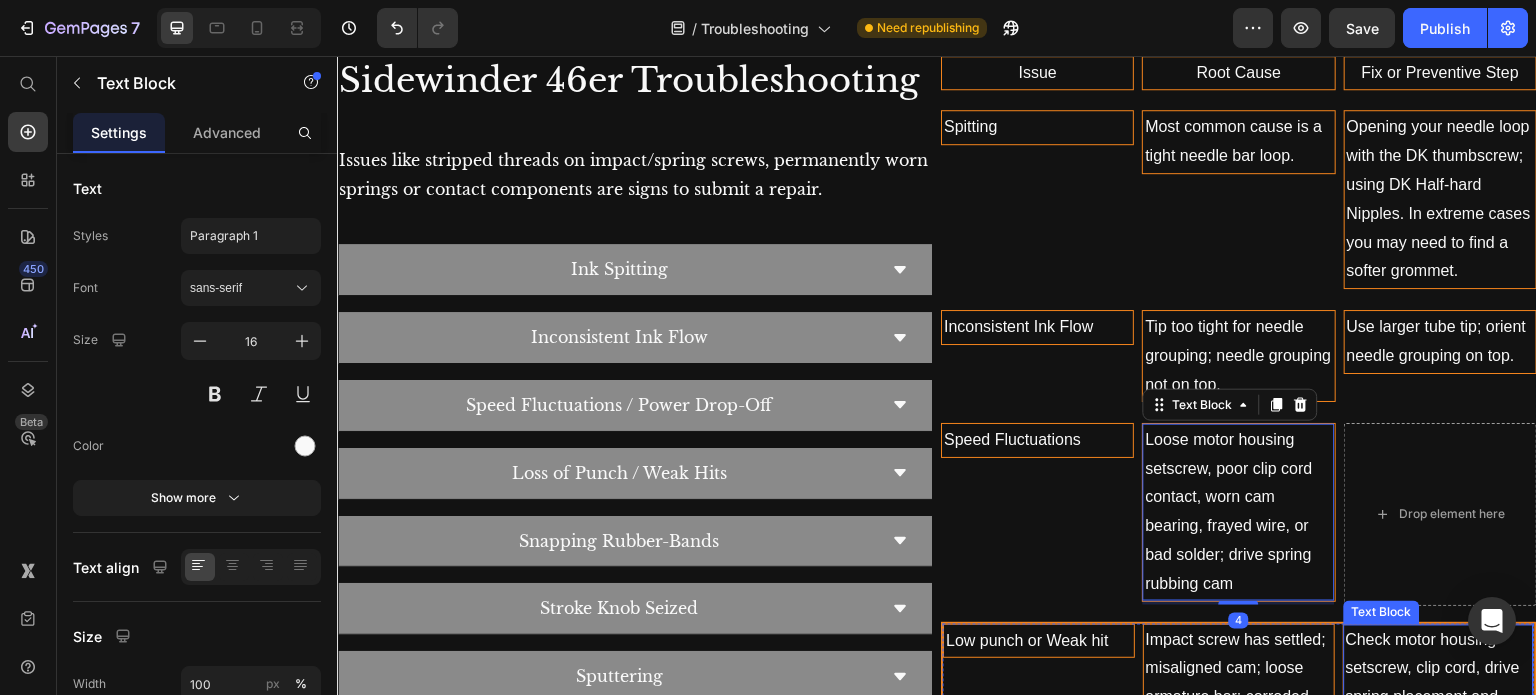click on "Check motor housing setscrew, clip cord, drive spring placement and cam bearing spin. If all check out, return for repair" at bounding box center [1439, 713] 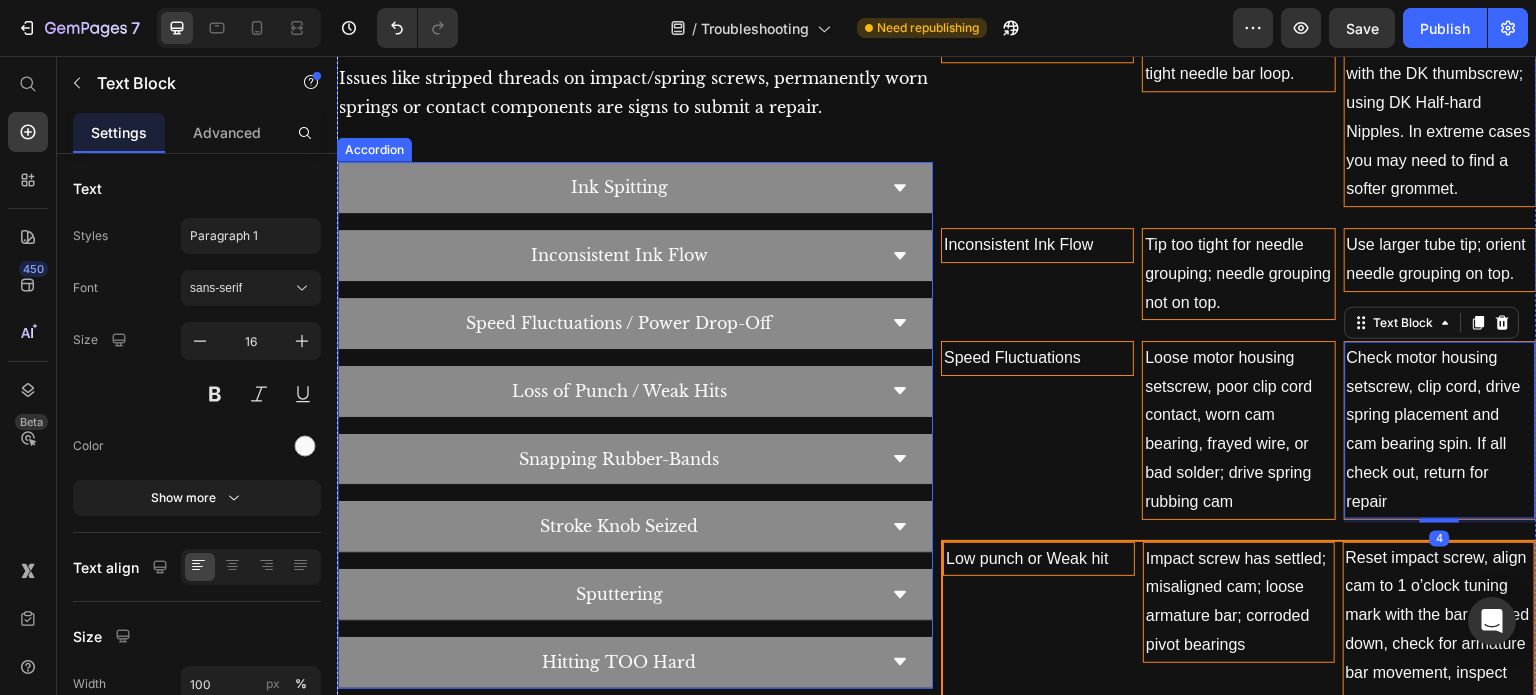 scroll, scrollTop: 3748, scrollLeft: 0, axis: vertical 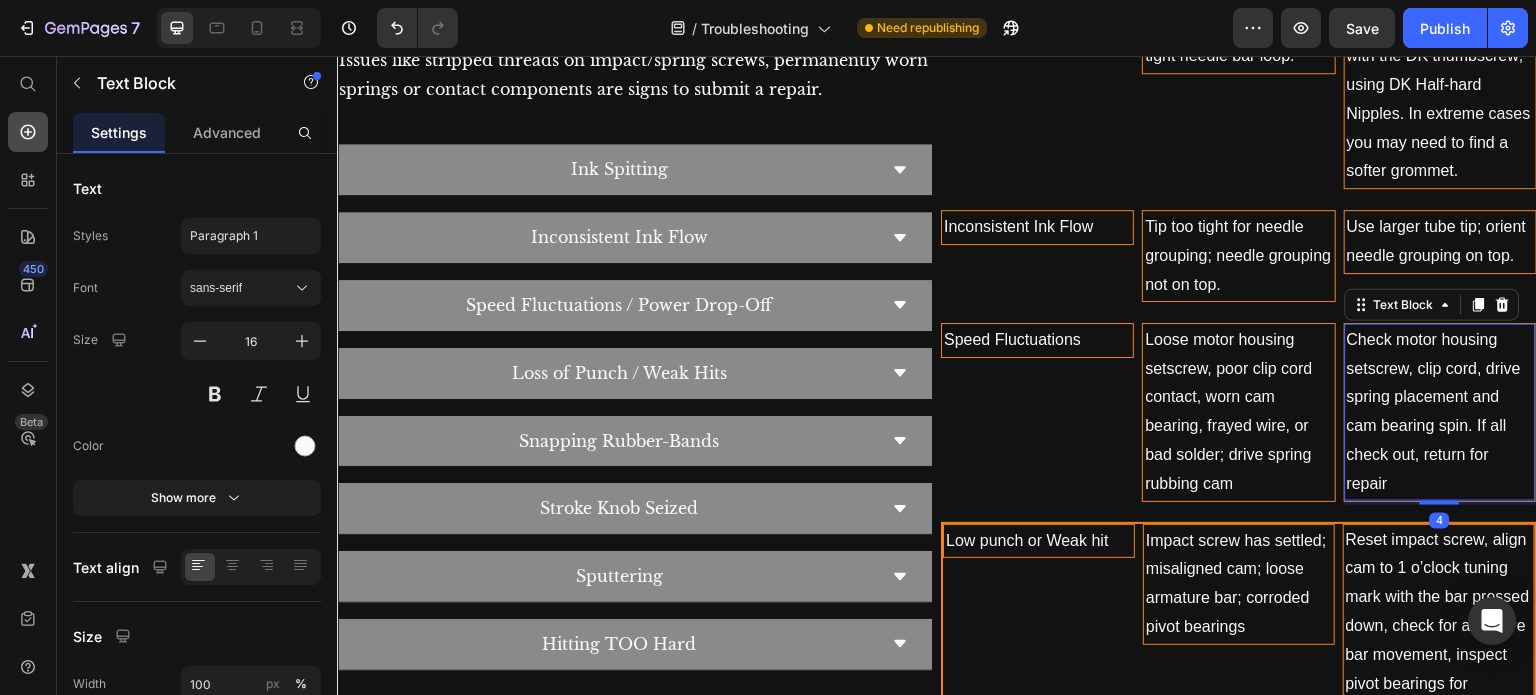 click 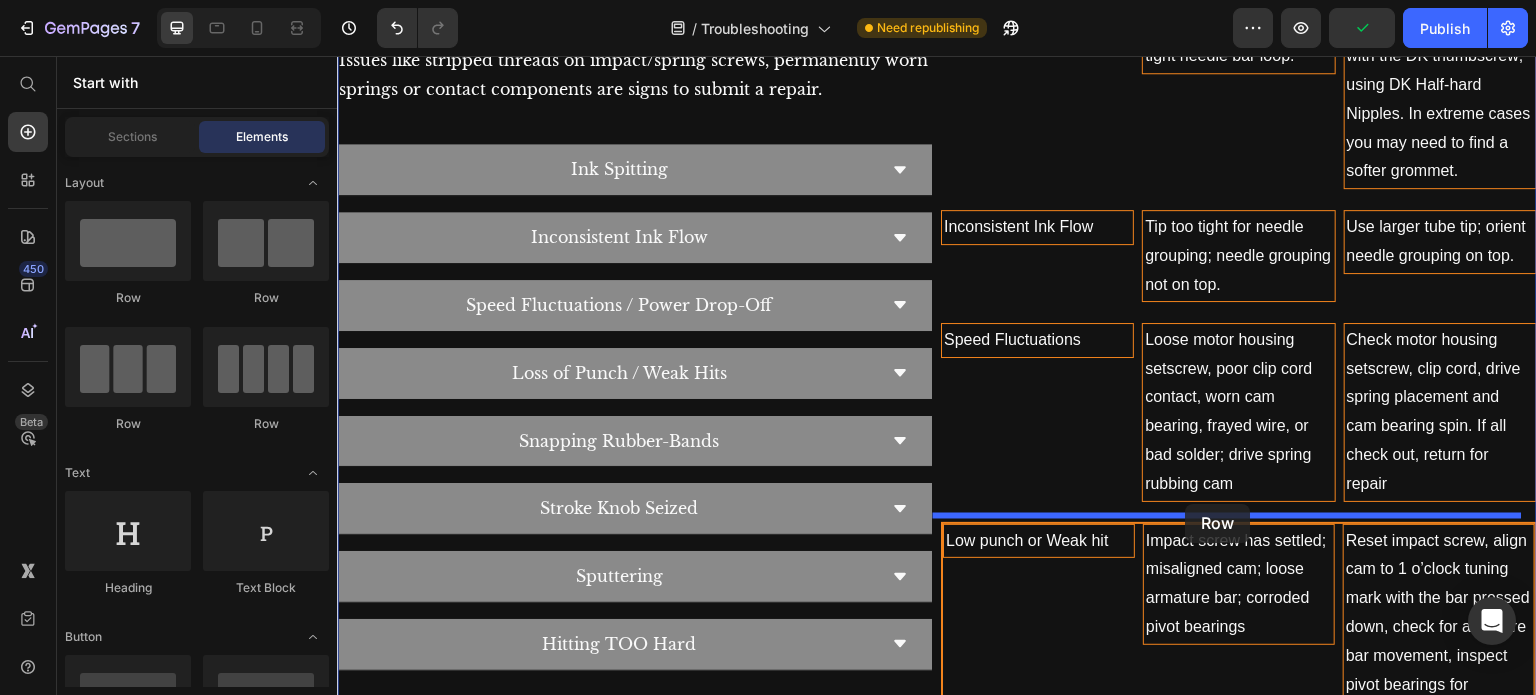 drag, startPoint x: 452, startPoint y: 295, endPoint x: 1186, endPoint y: 504, distance: 763.1756 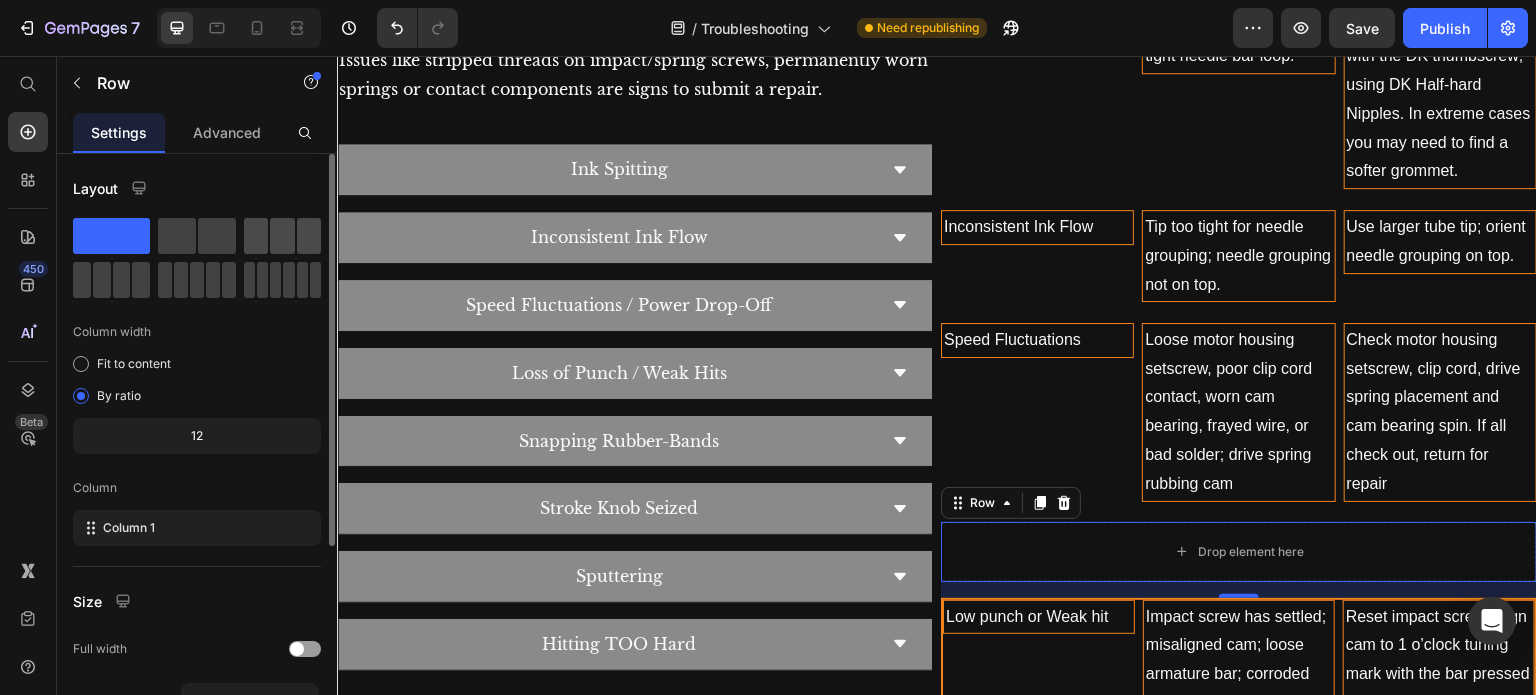 click 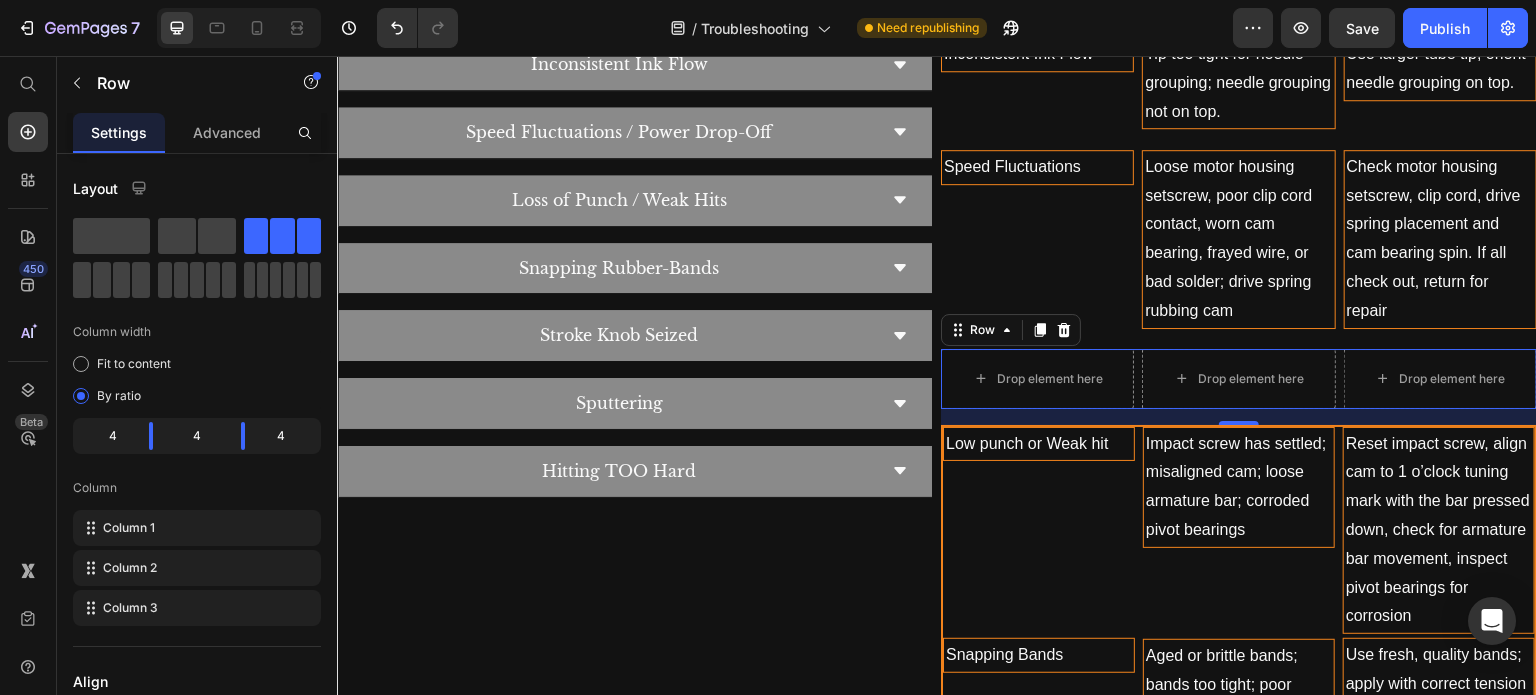 scroll, scrollTop: 3948, scrollLeft: 0, axis: vertical 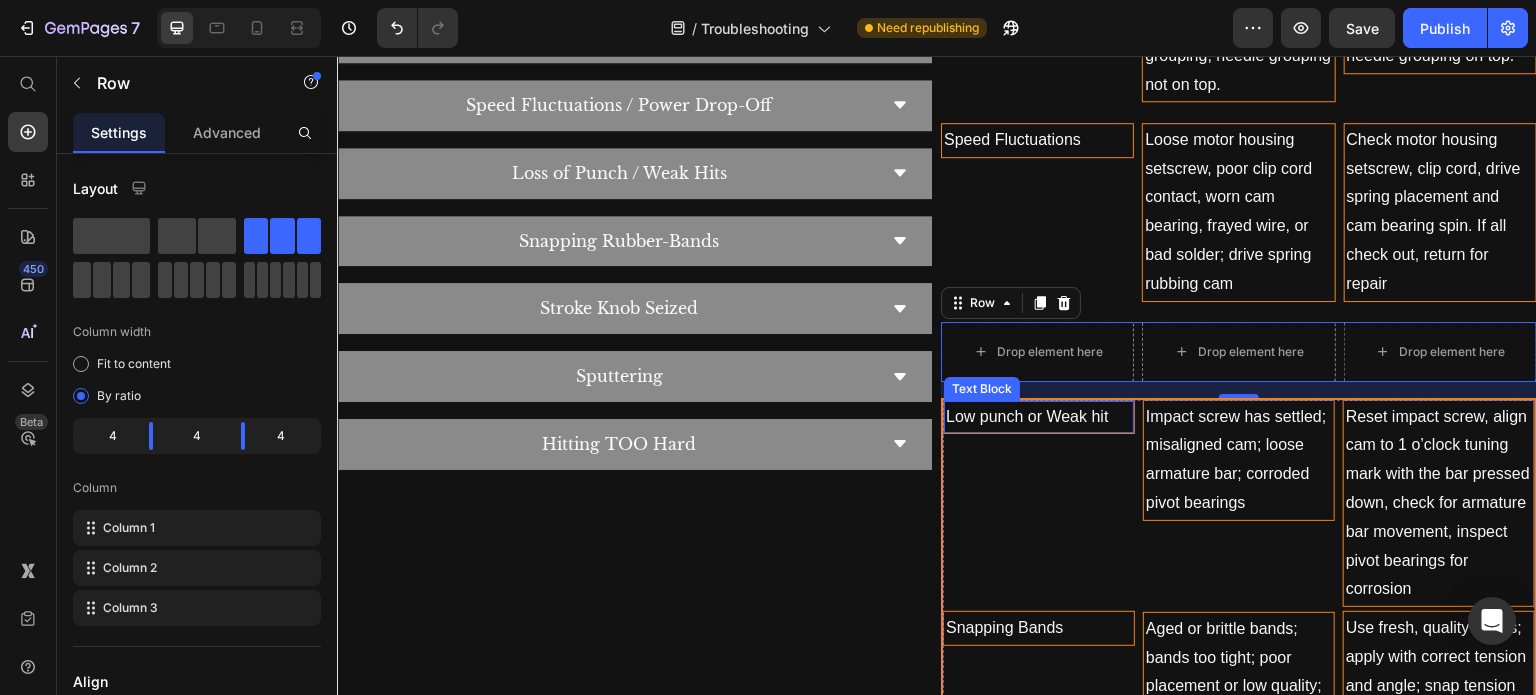 click on "Low punch or Weak hit" at bounding box center (1039, 417) 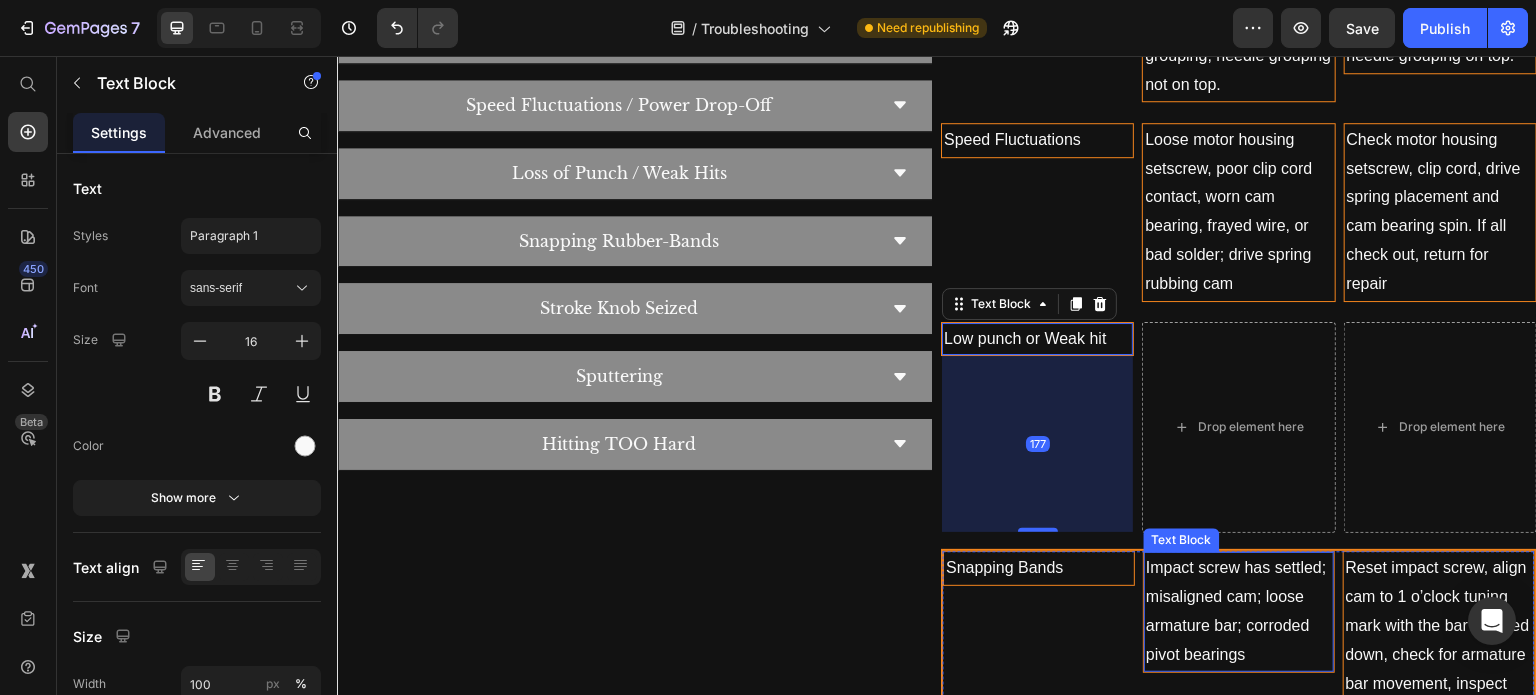 click on "Impact screw has settled; misaligned cam; loose armature bar; corroded pivot bearings" at bounding box center (1239, 611) 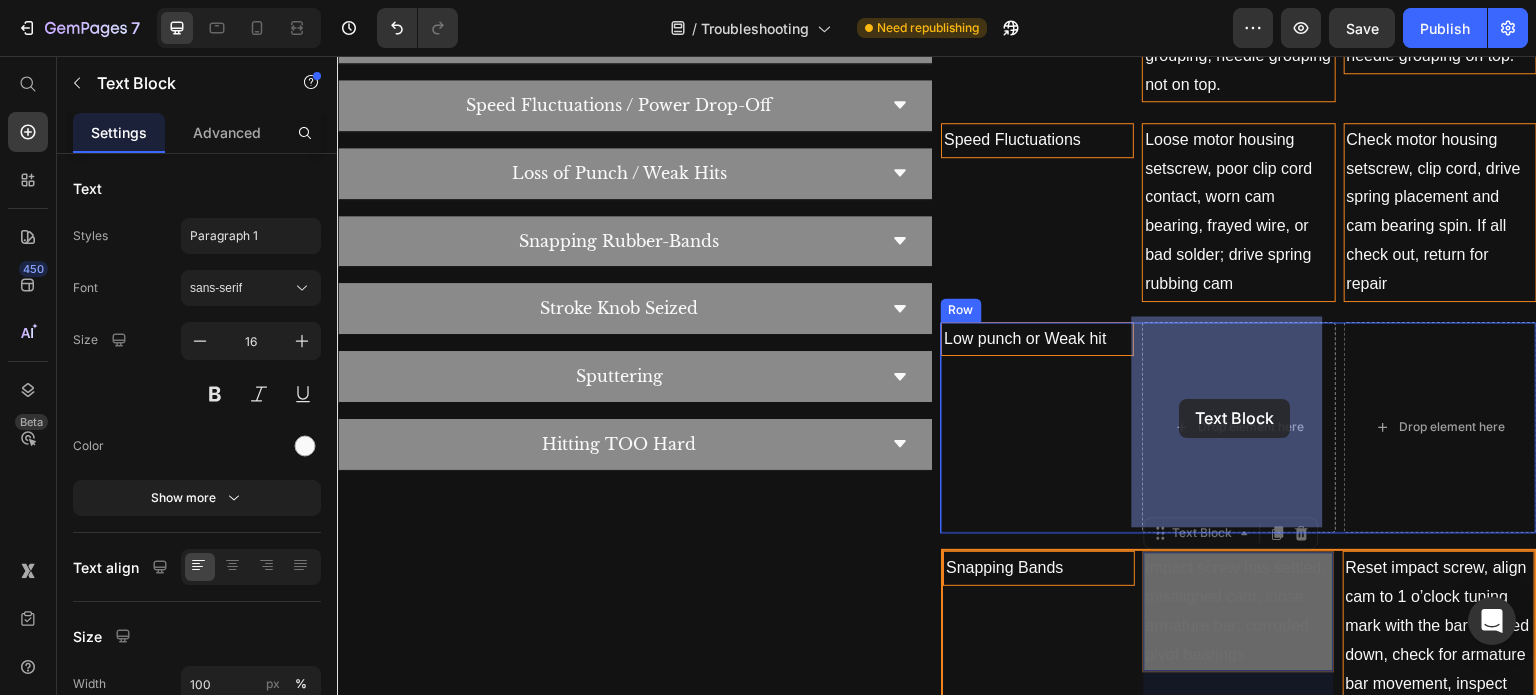 drag, startPoint x: 1194, startPoint y: 522, endPoint x: 1180, endPoint y: 395, distance: 127.769325 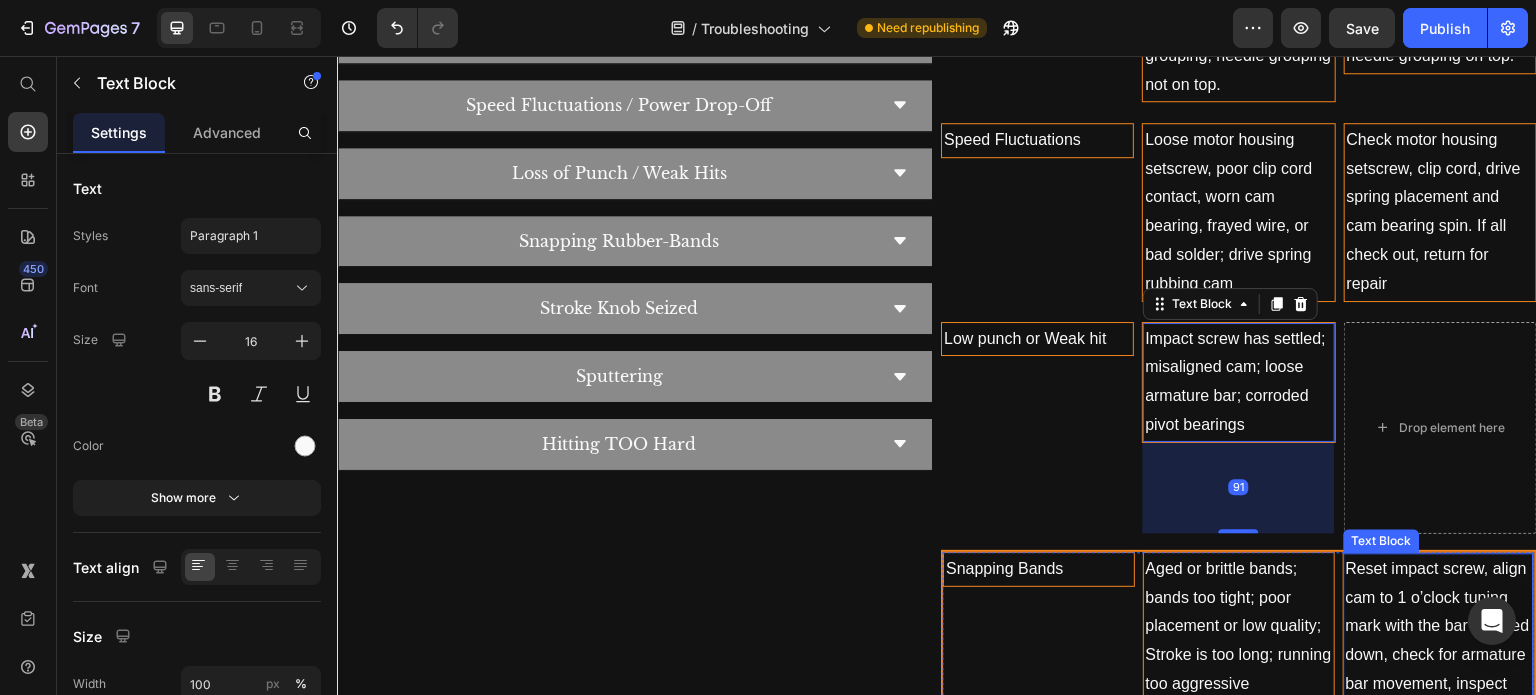 click on "Reset impact screw, align cam to 1 o’clock tuning mark with the bar pressed down, check for armature bar movement, inspect pivot bearings for corrosion" at bounding box center [1439, 656] 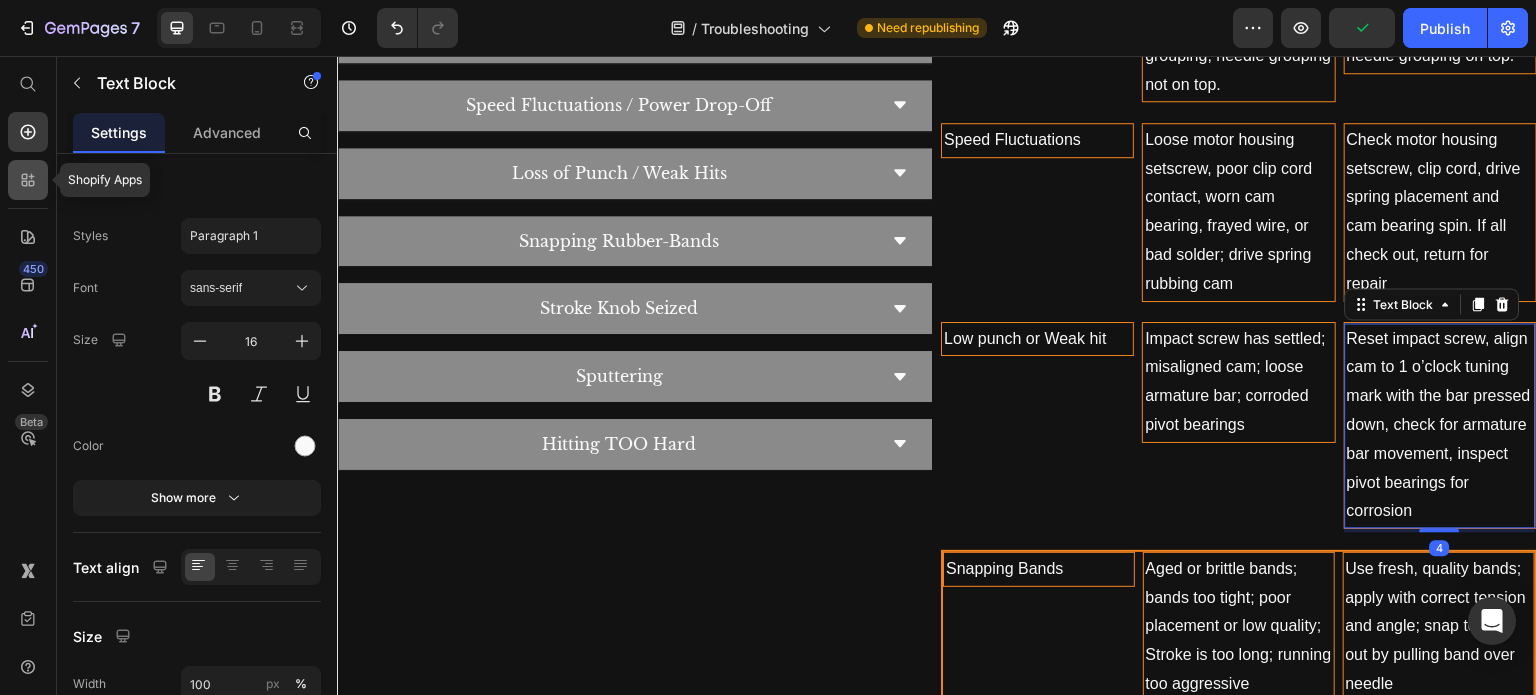click 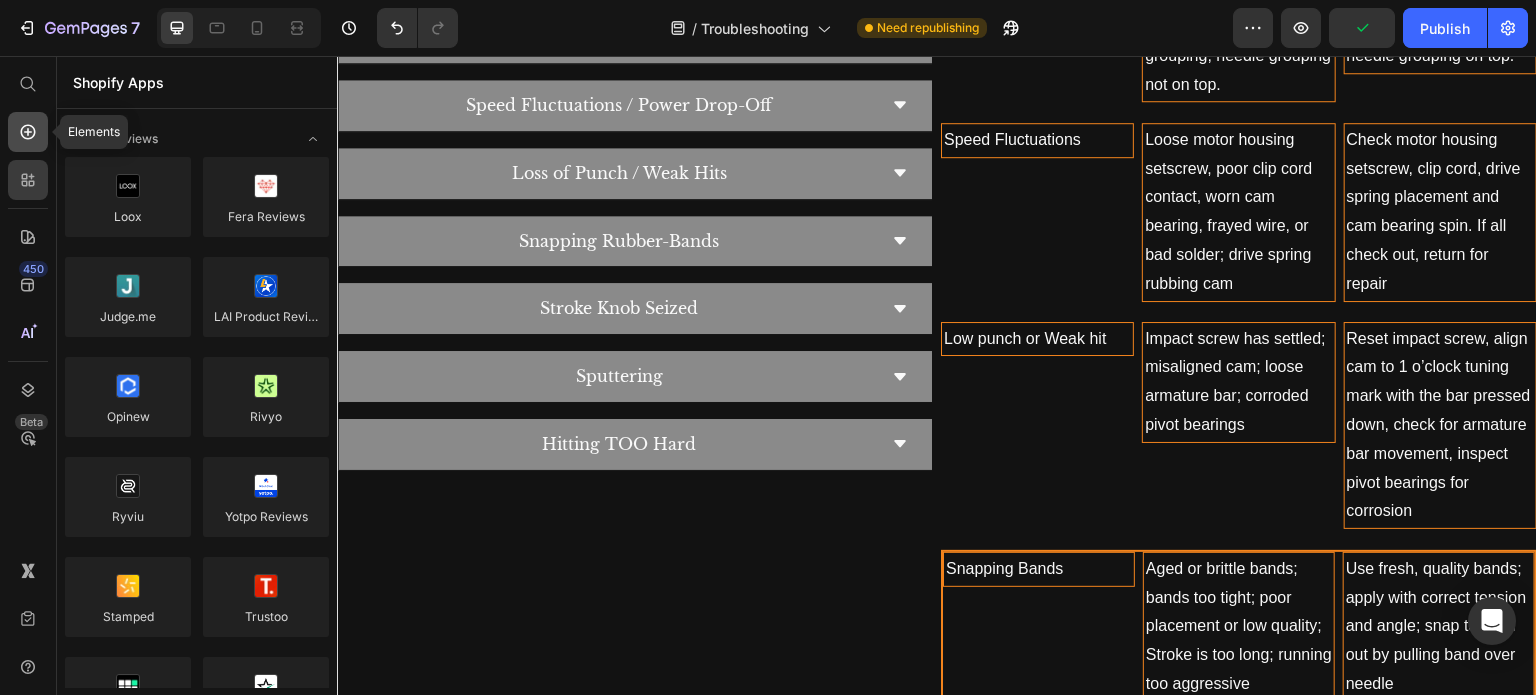 click 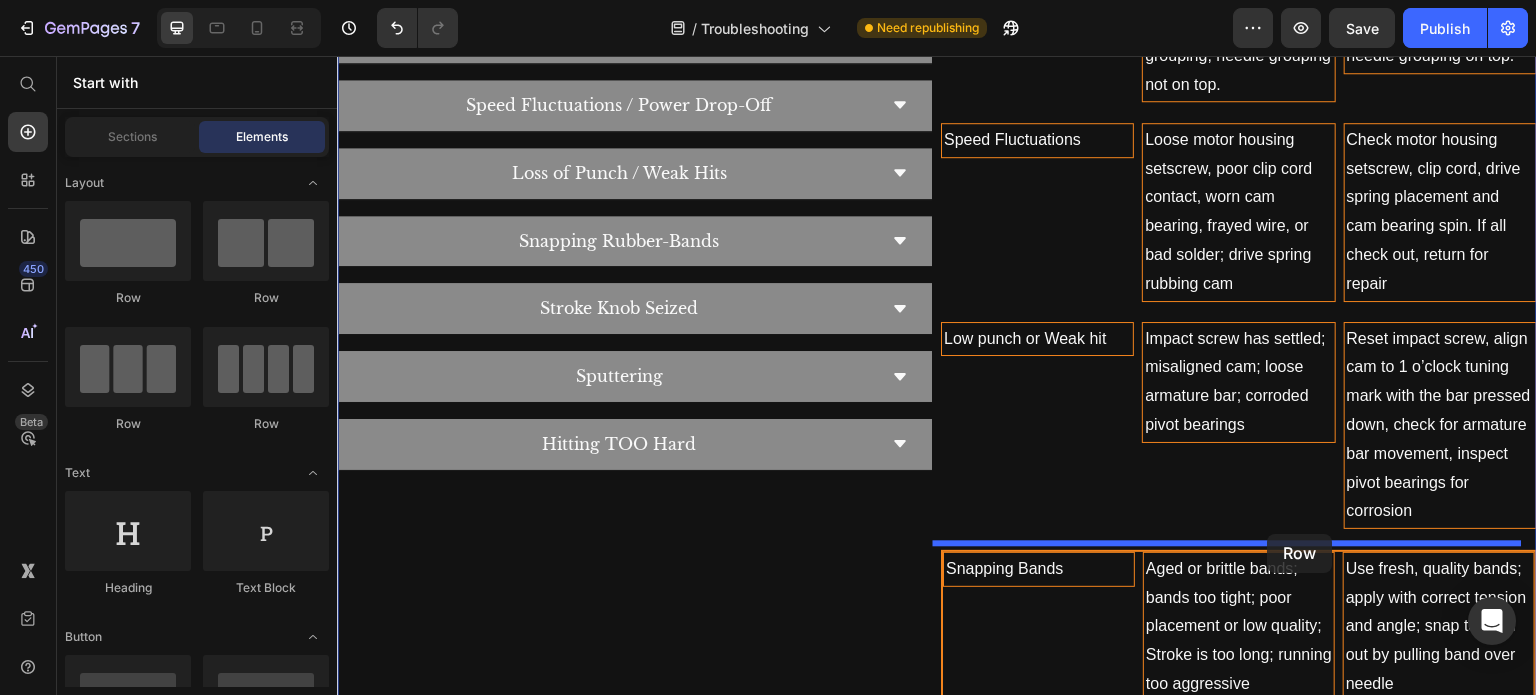 drag, startPoint x: 522, startPoint y: 313, endPoint x: 1268, endPoint y: 534, distance: 778.04694 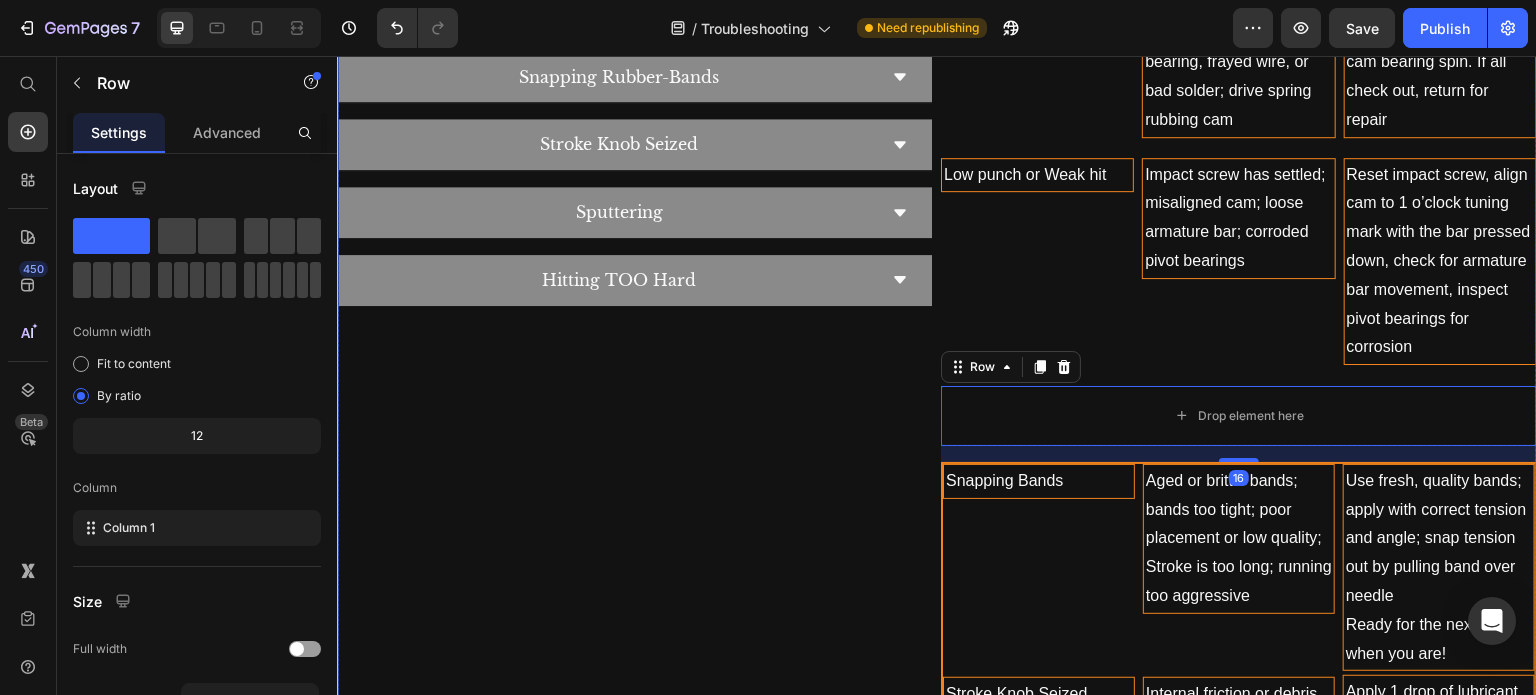scroll, scrollTop: 4148, scrollLeft: 0, axis: vertical 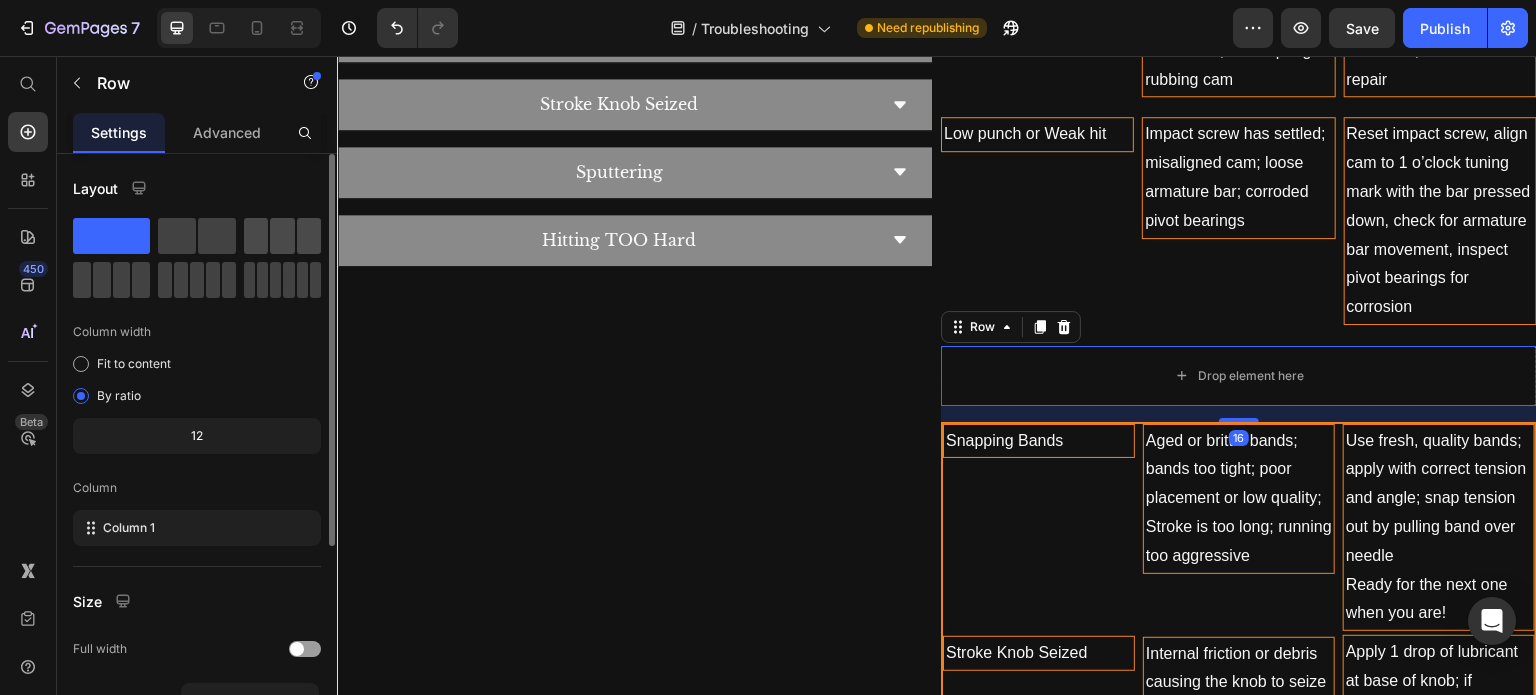 click 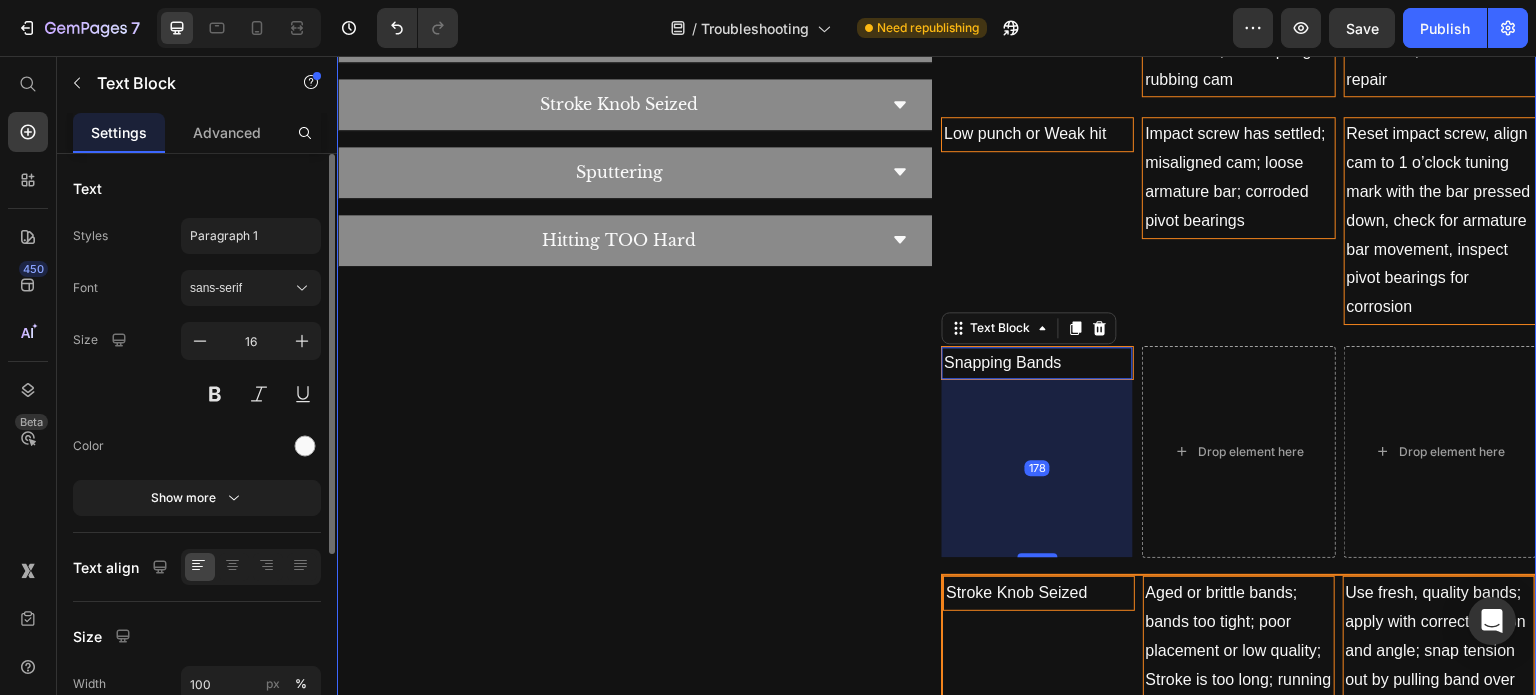 click on "Aged or brittle bands; bands too tight; poor placement or low quality; Stroke is too long; running too aggressive" at bounding box center (1239, 651) 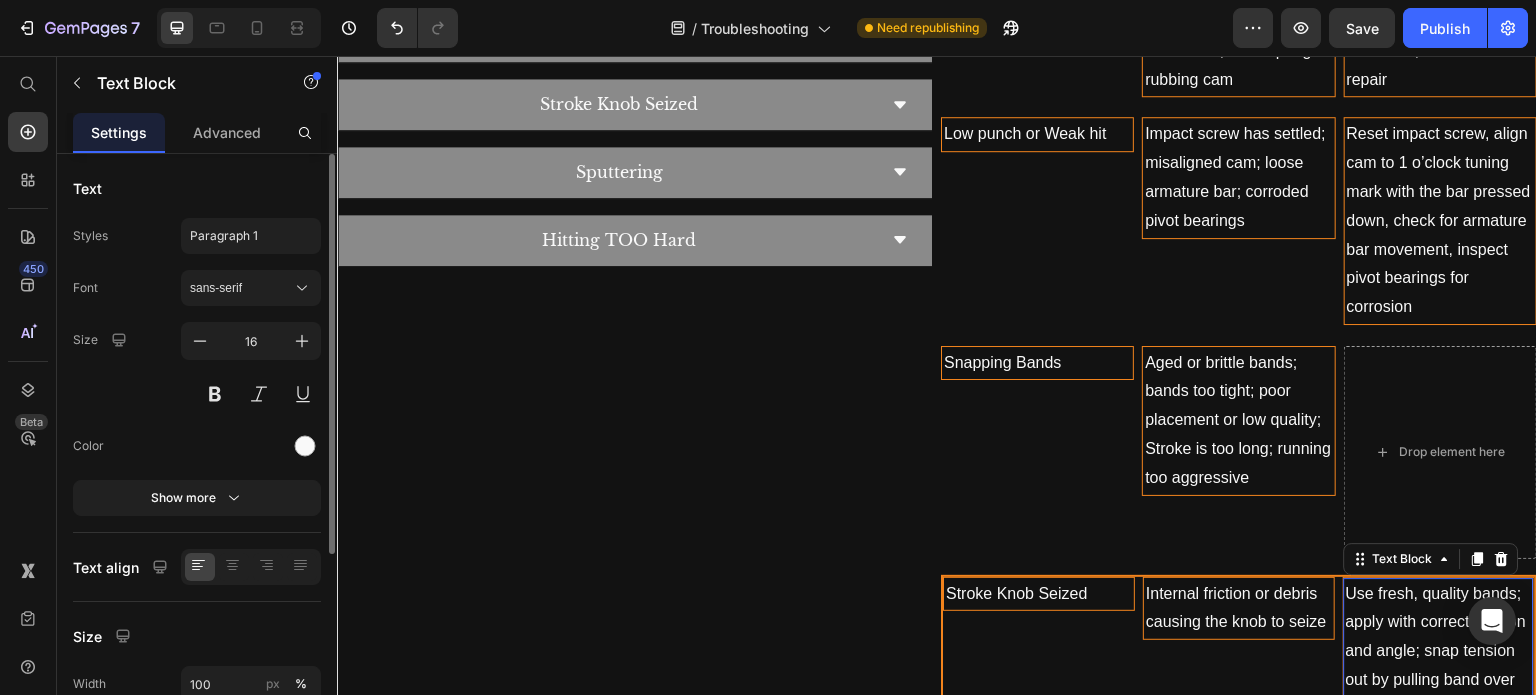 click on "Use fresh, quality bands; apply with correct tension and angle; snap tension out by pulling band over needle" at bounding box center [1439, 652] 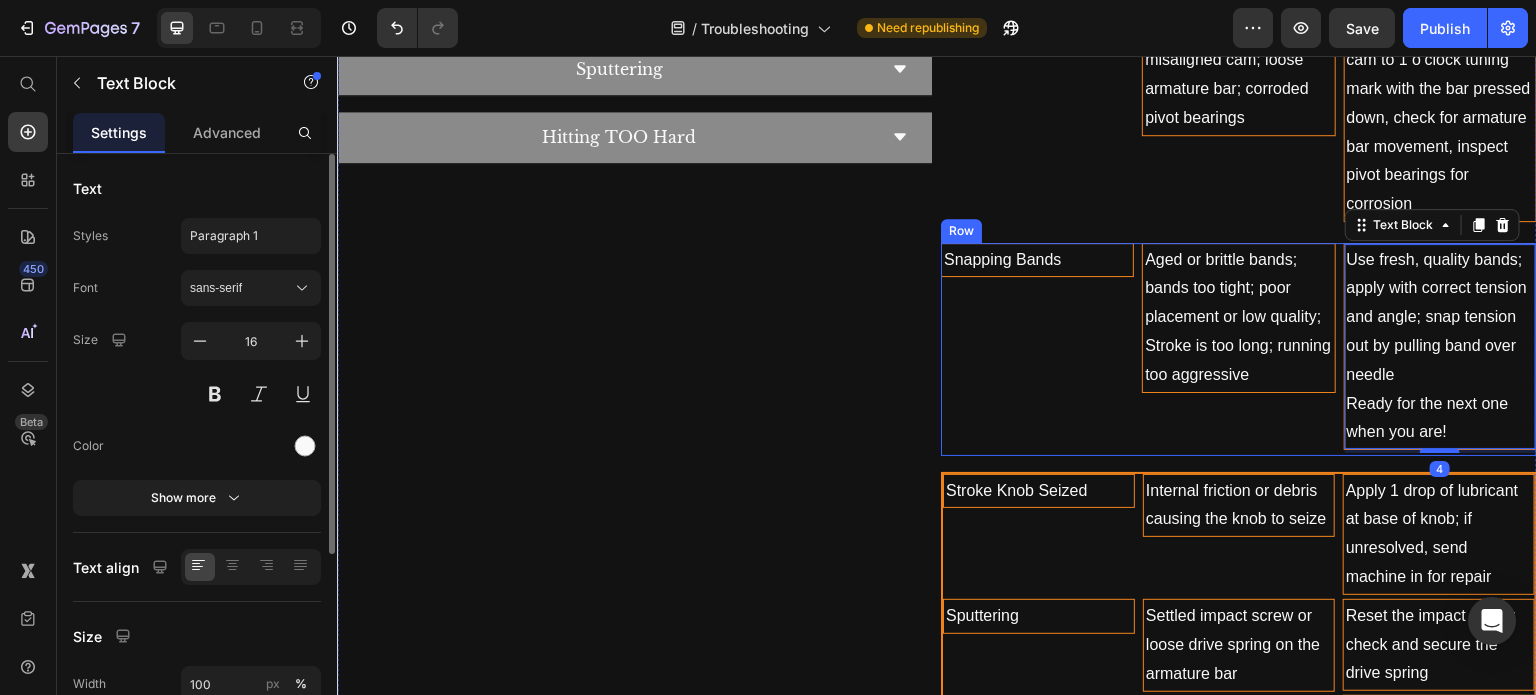 scroll, scrollTop: 4348, scrollLeft: 0, axis: vertical 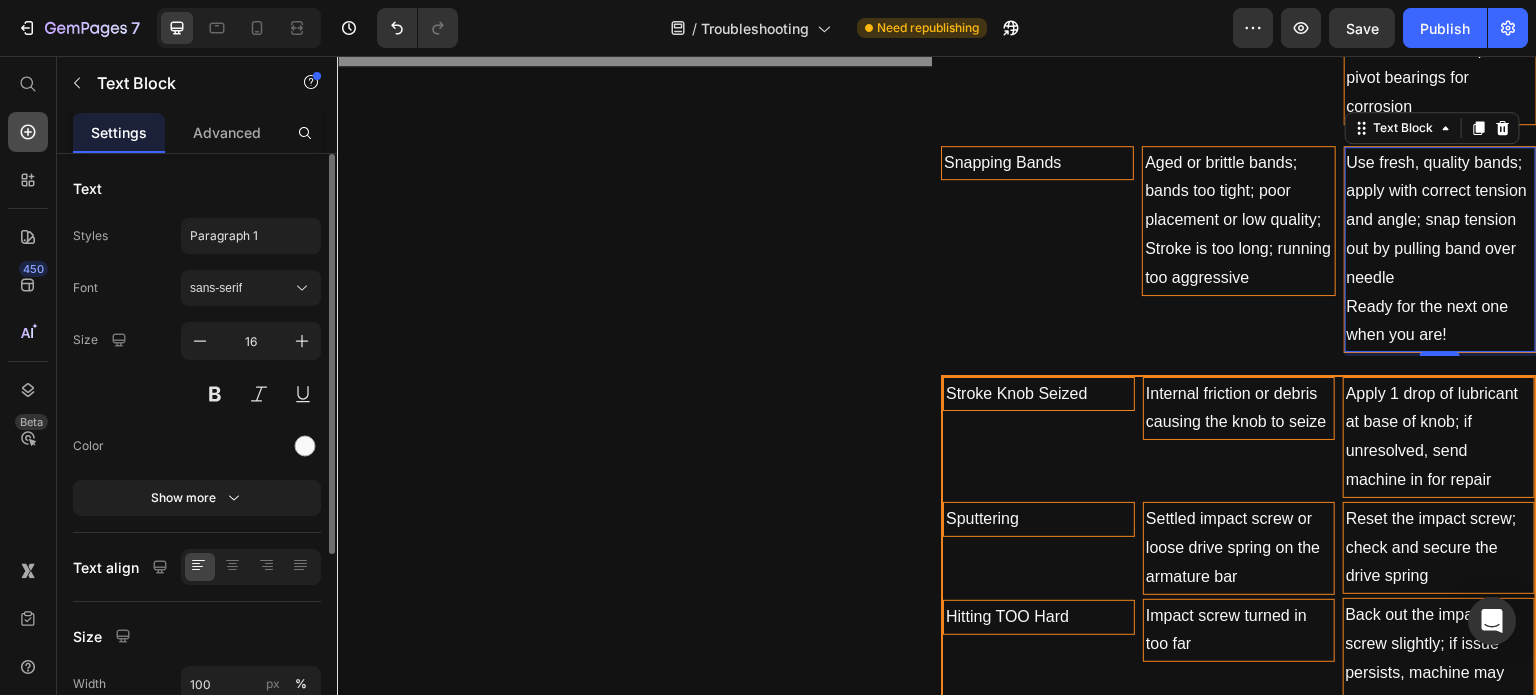 click 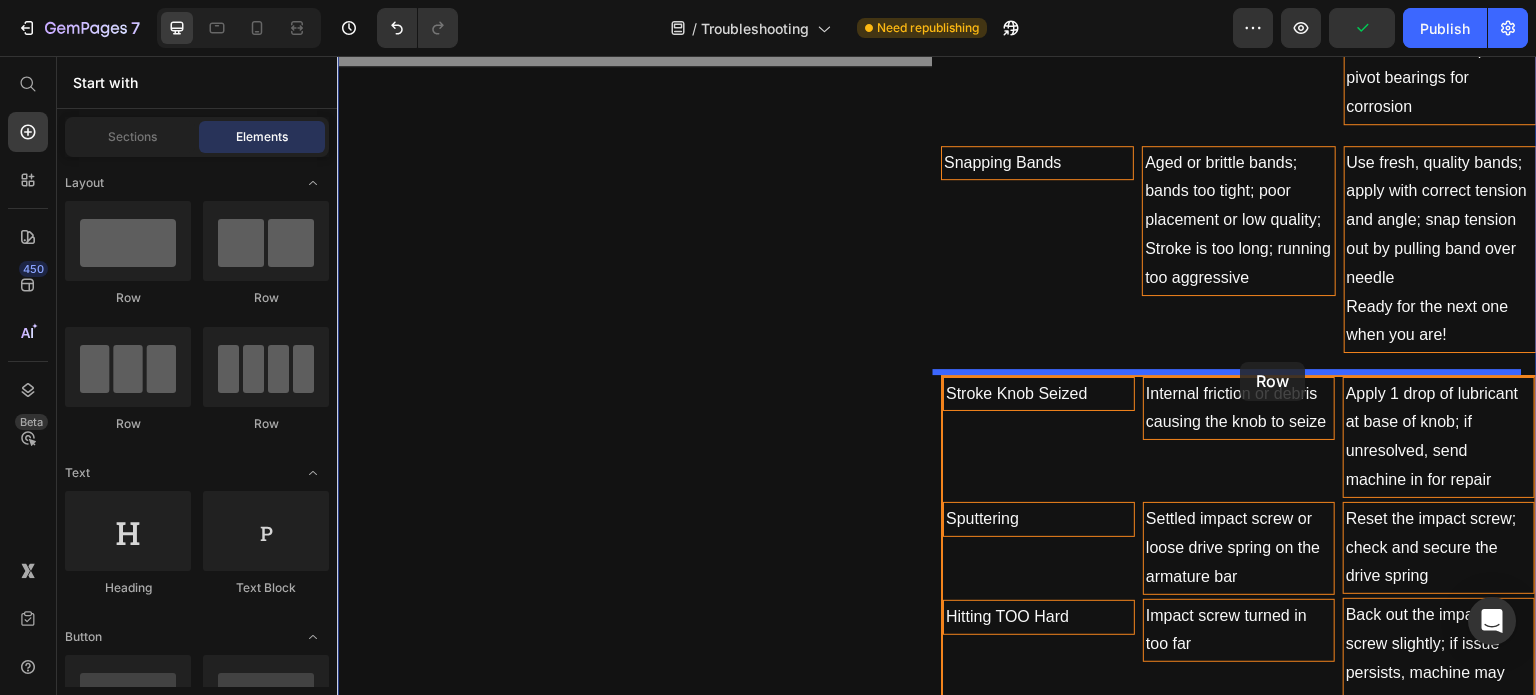 drag, startPoint x: 478, startPoint y: 292, endPoint x: 1241, endPoint y: 362, distance: 766.2043 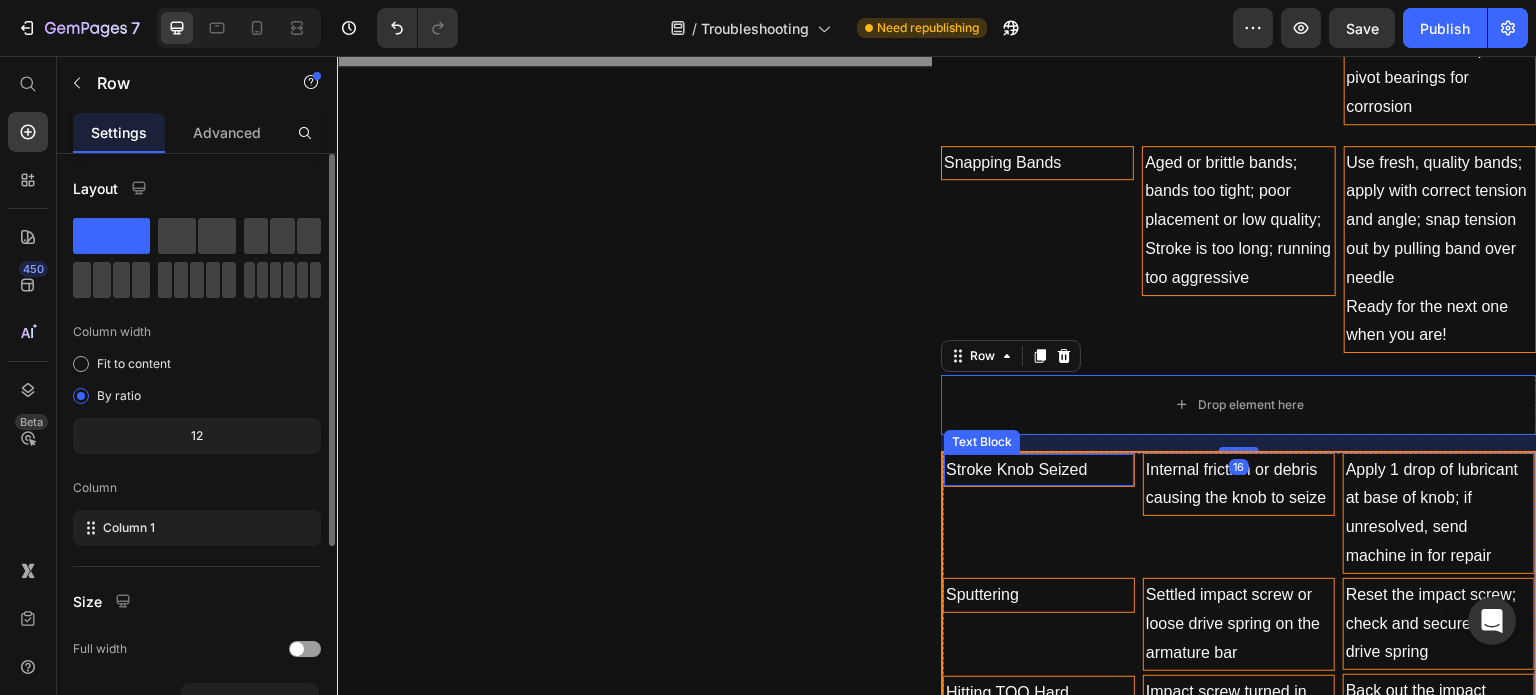 click on "Stroke Knob Seized" at bounding box center (1039, 470) 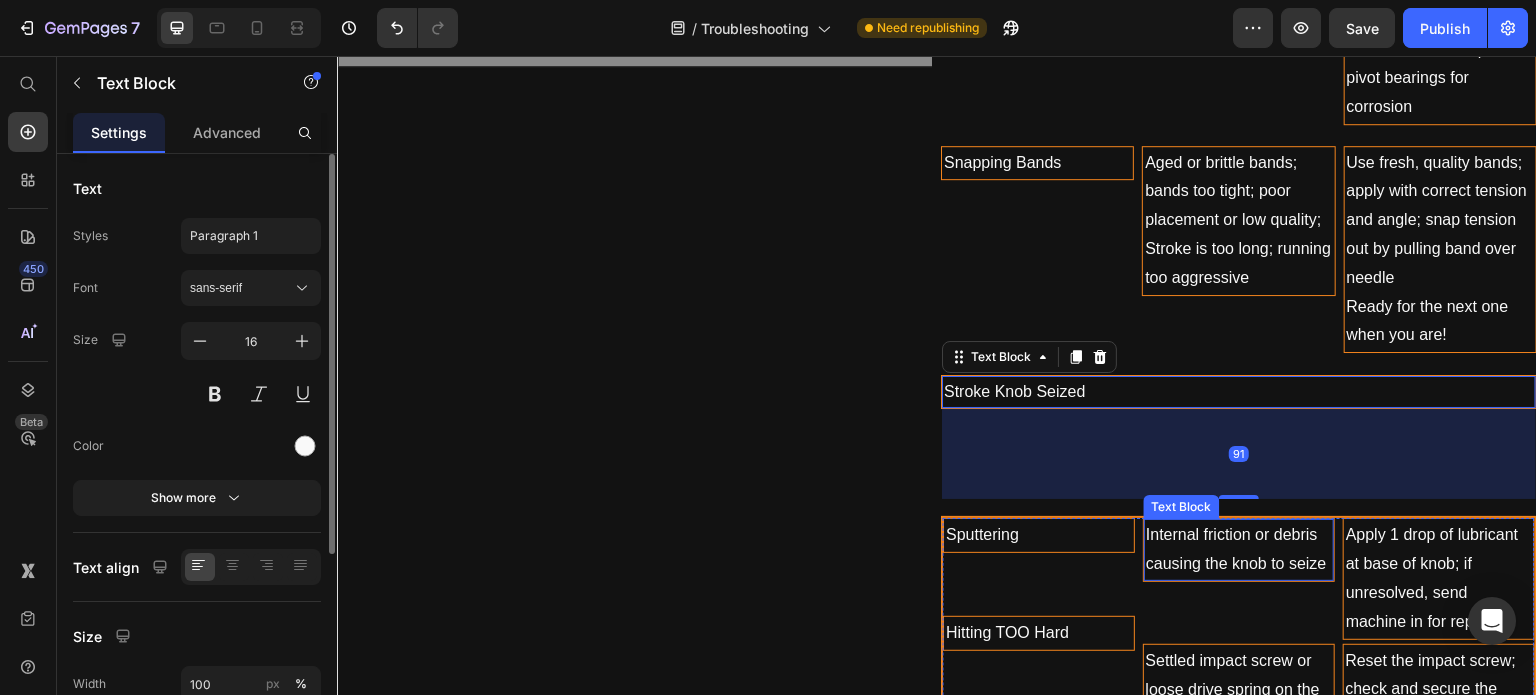 click on "Internal friction or debris causing the knob to seize" at bounding box center (1239, 550) 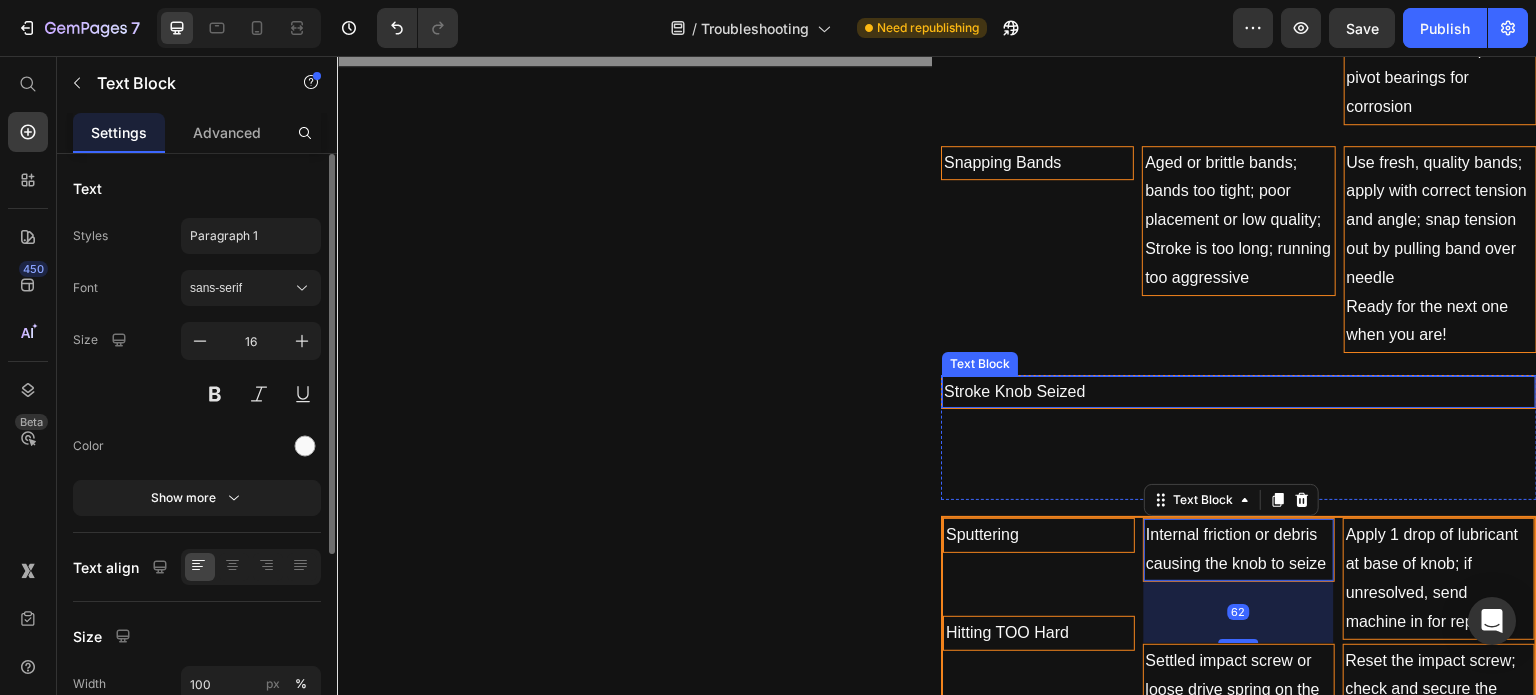 click on "Stroke Knob Seized" at bounding box center [1239, 392] 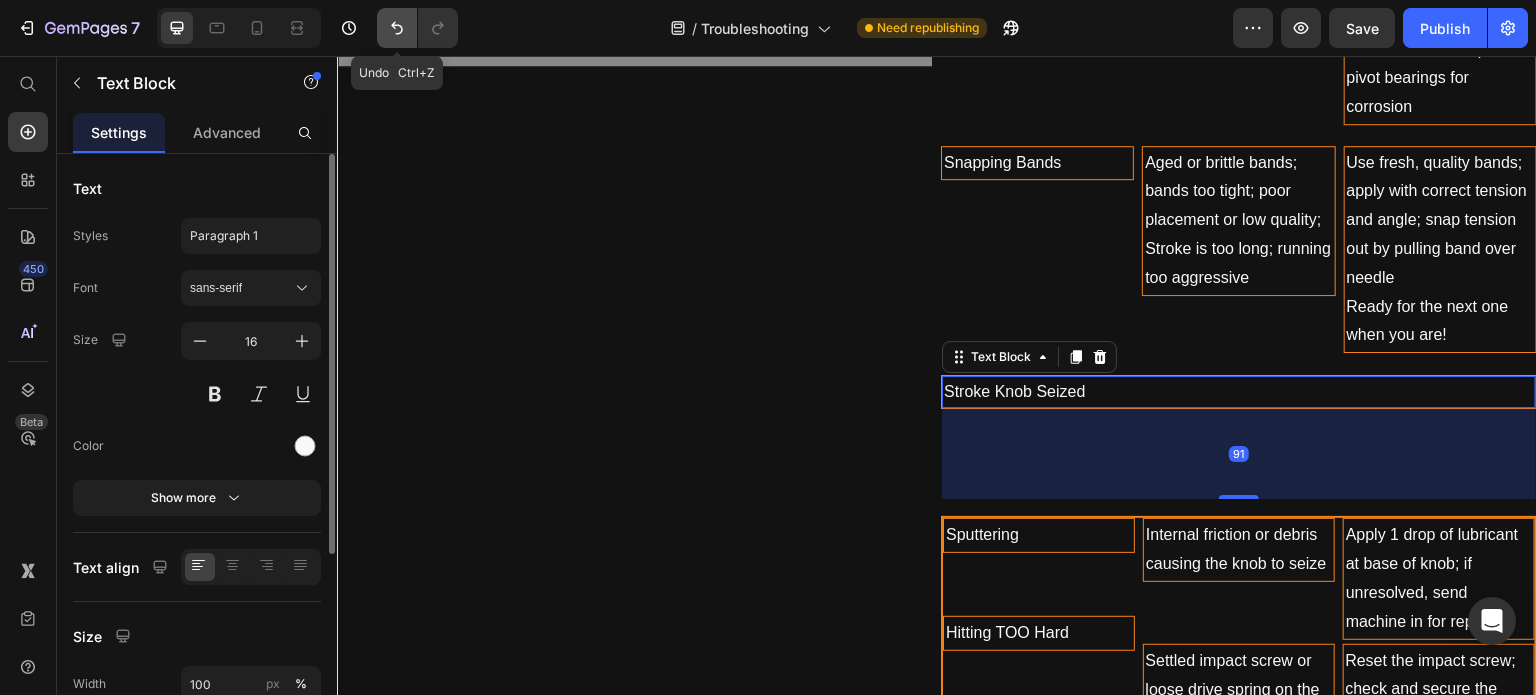 click 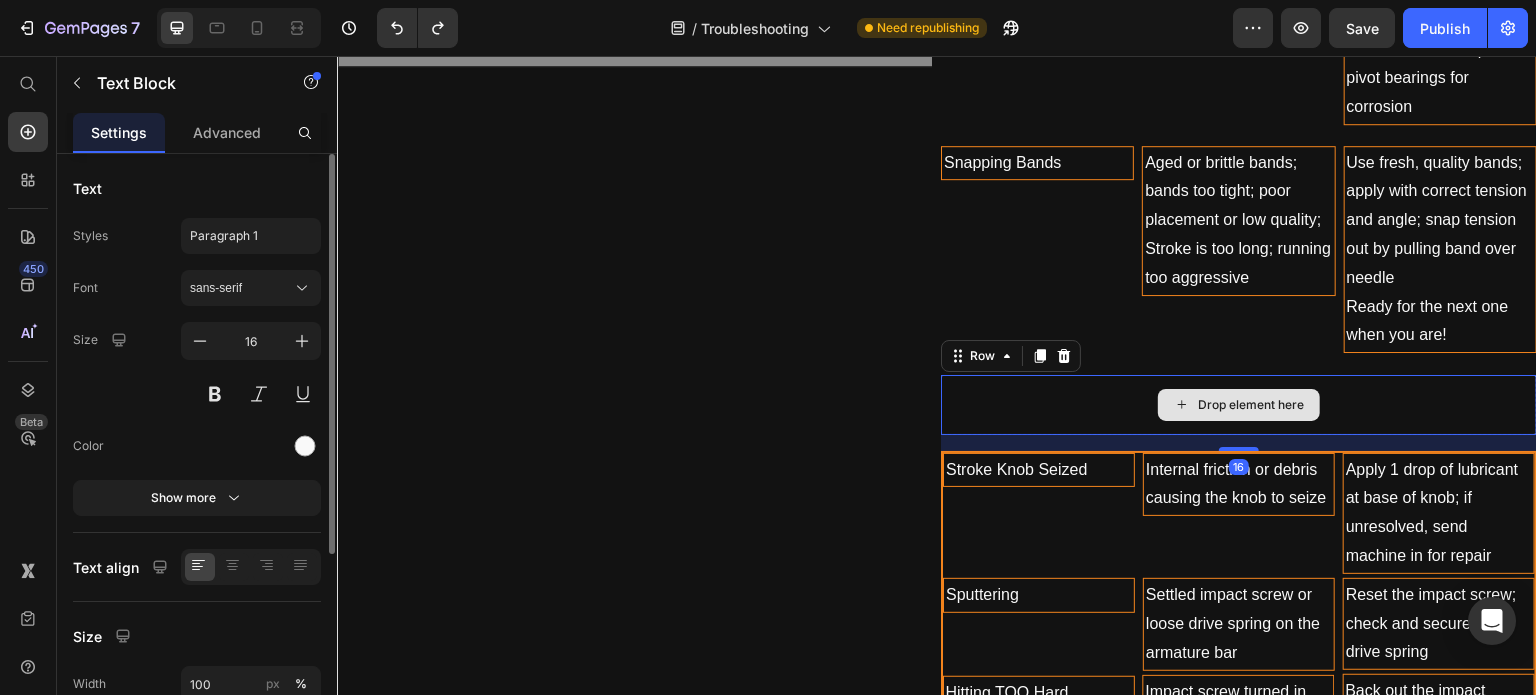 click on "Drop element here" at bounding box center [1239, 405] 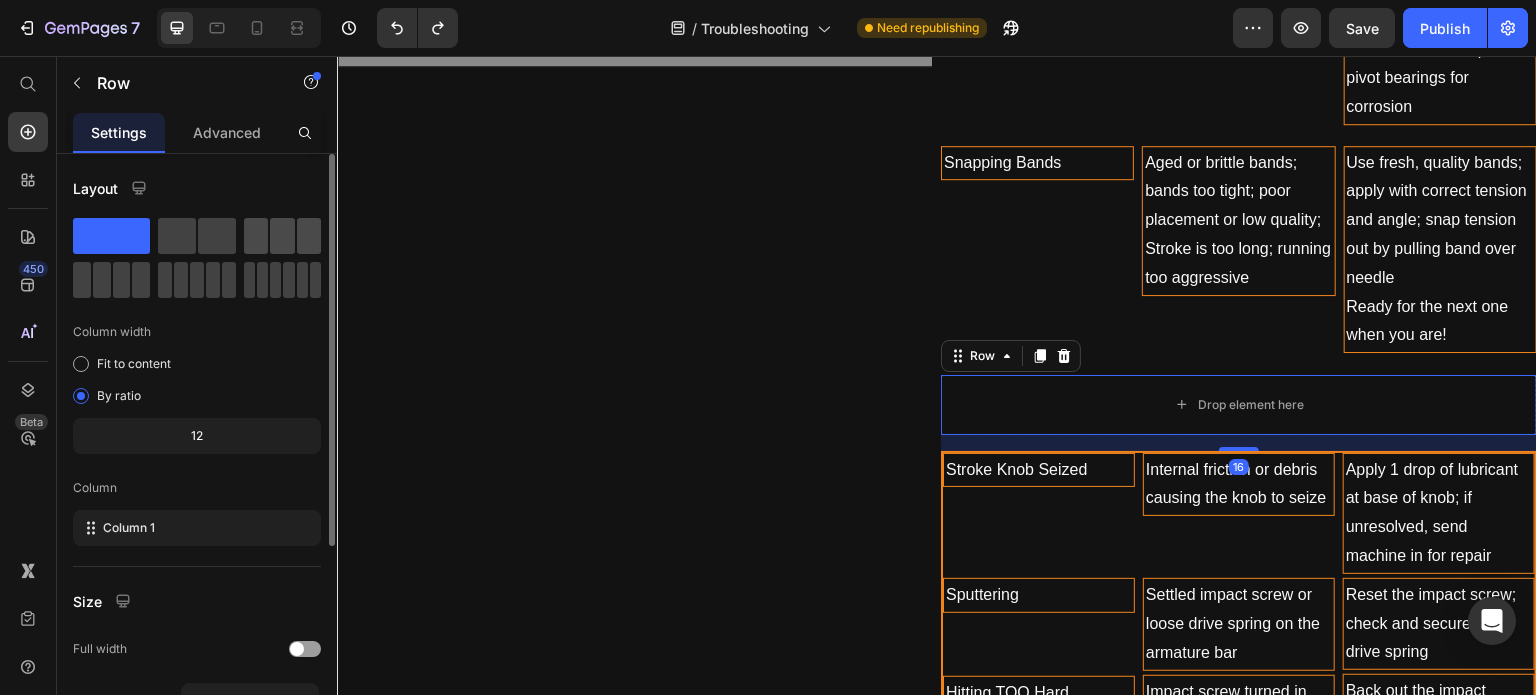 click 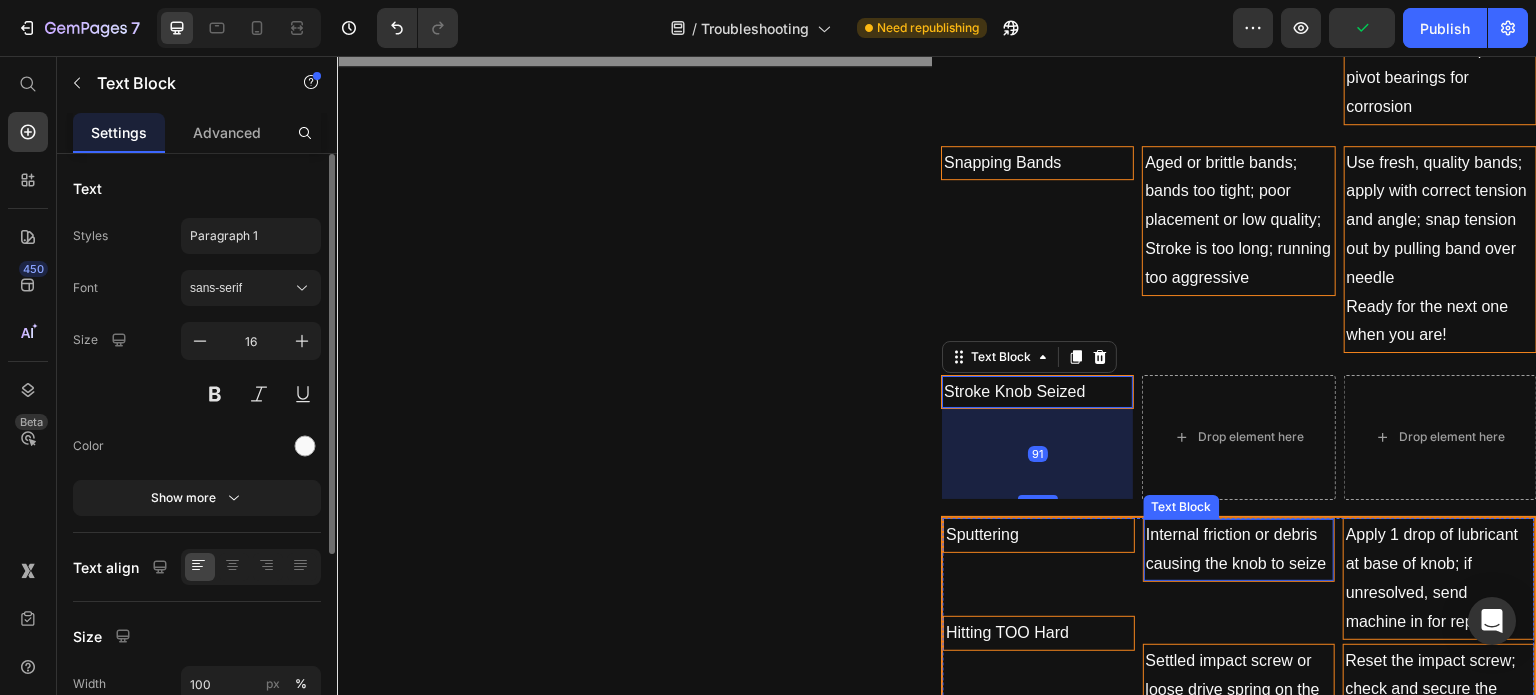 click on "Internal friction or debris causing the knob to seize" at bounding box center (1239, 550) 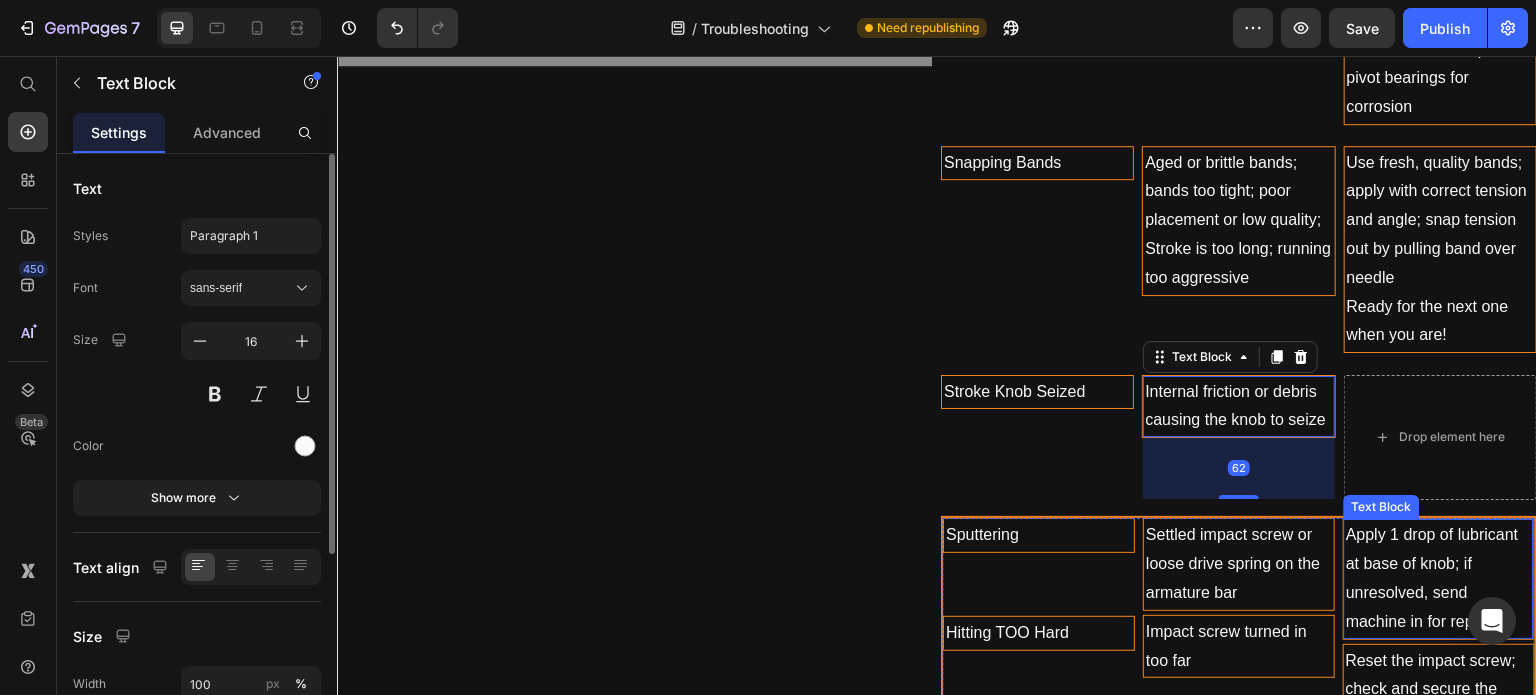 click on "Apply 1 drop of lubricant at base of knob; if unresolved, send machine in for repair" at bounding box center [1439, 578] 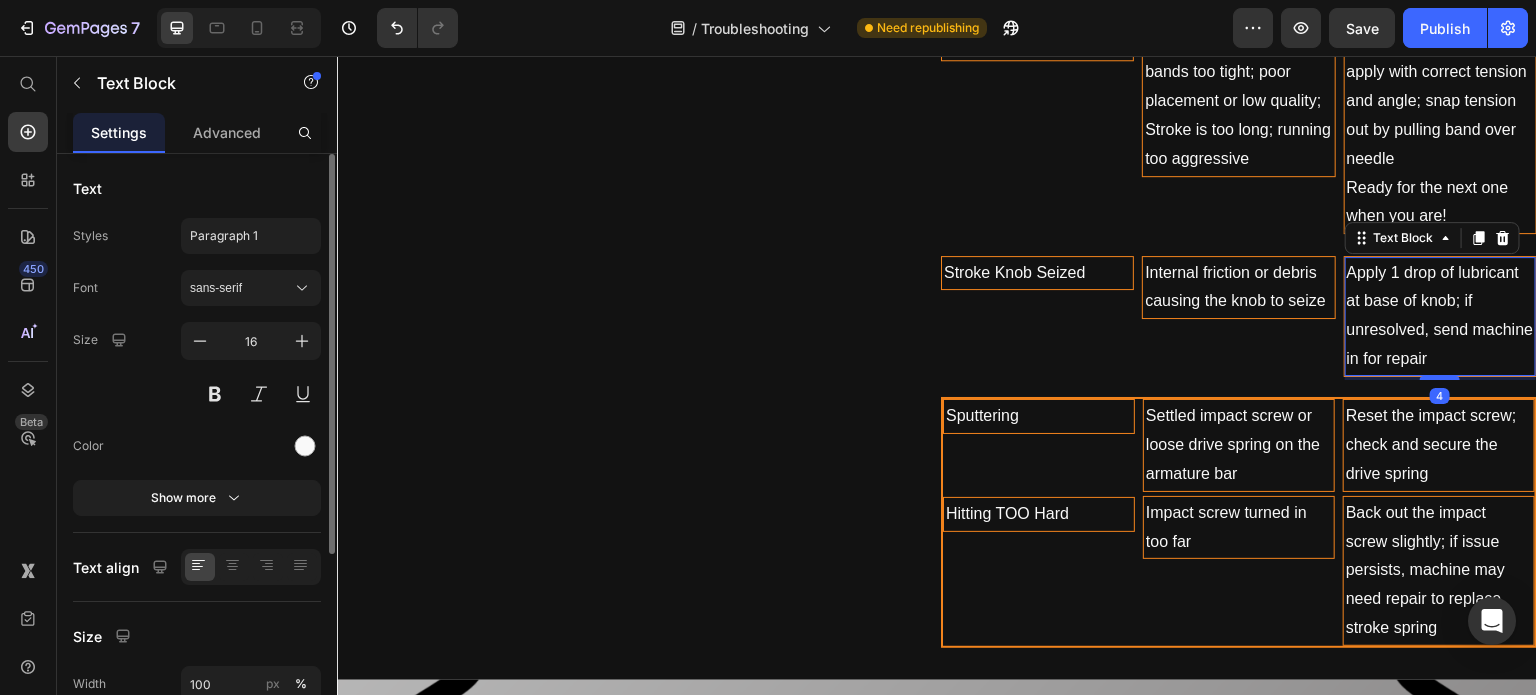 scroll, scrollTop: 4548, scrollLeft: 0, axis: vertical 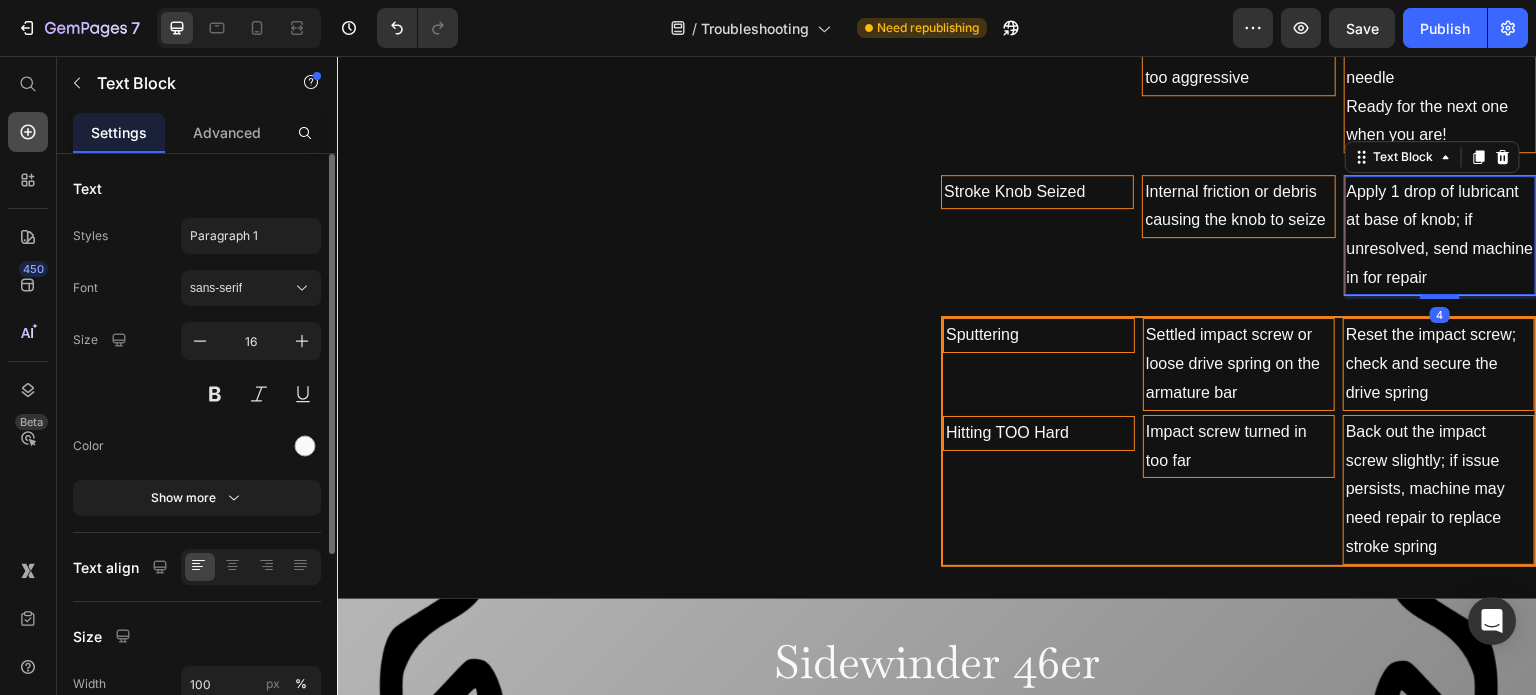click 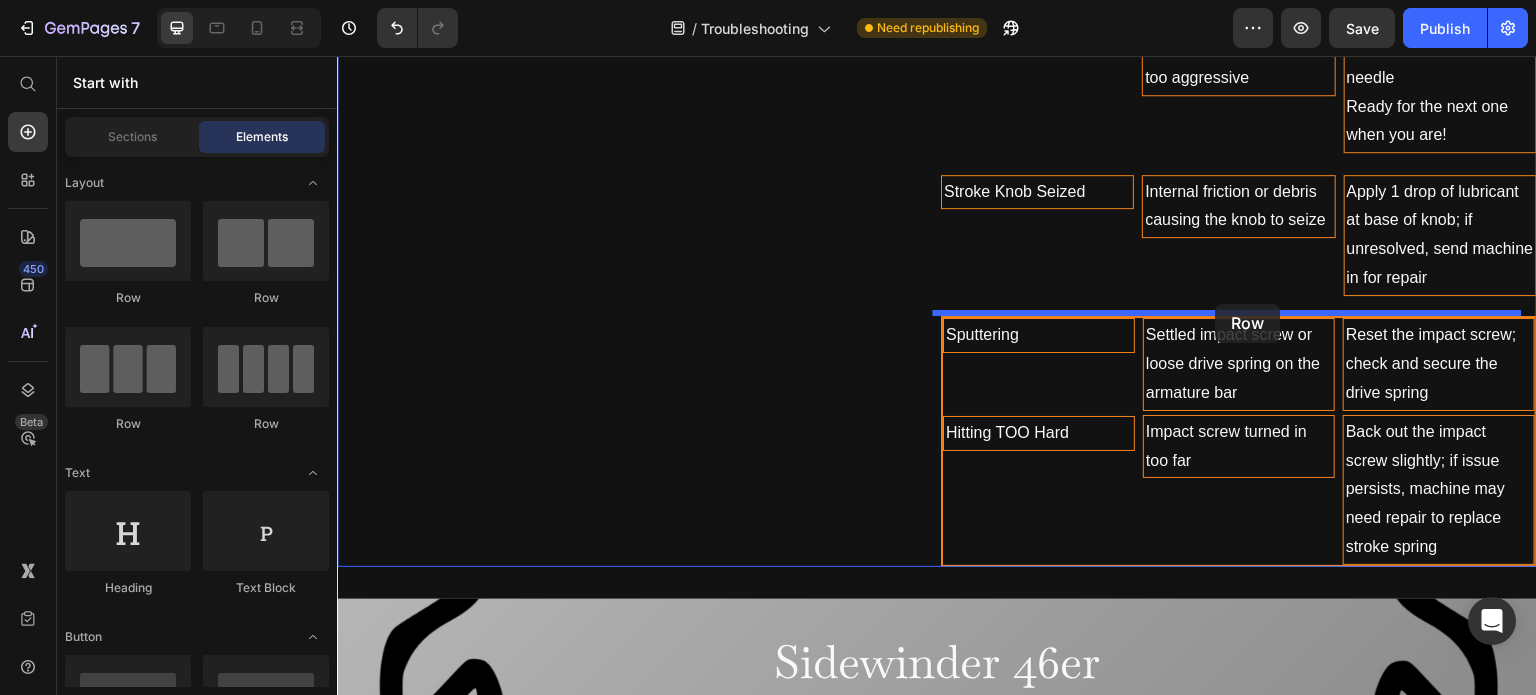 drag, startPoint x: 474, startPoint y: 317, endPoint x: 1216, endPoint y: 304, distance: 742.1139 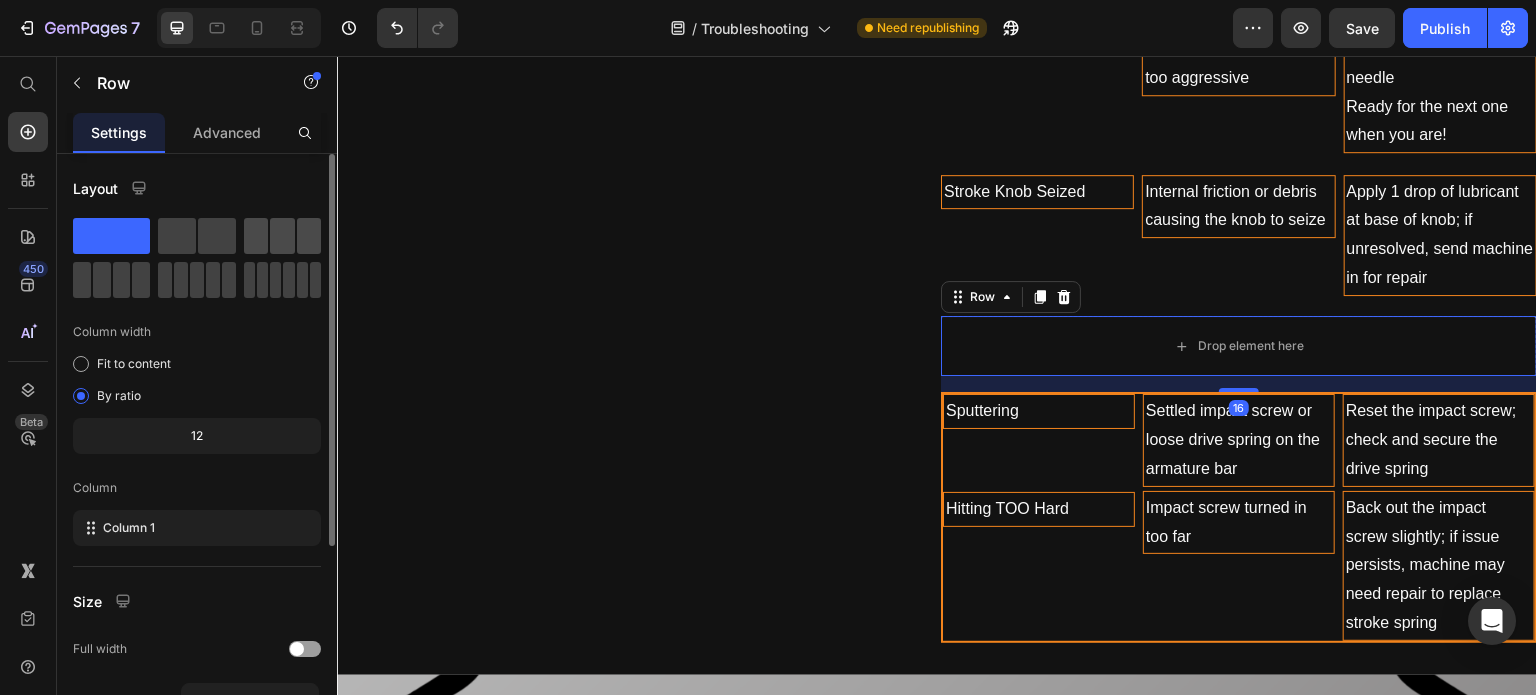 click 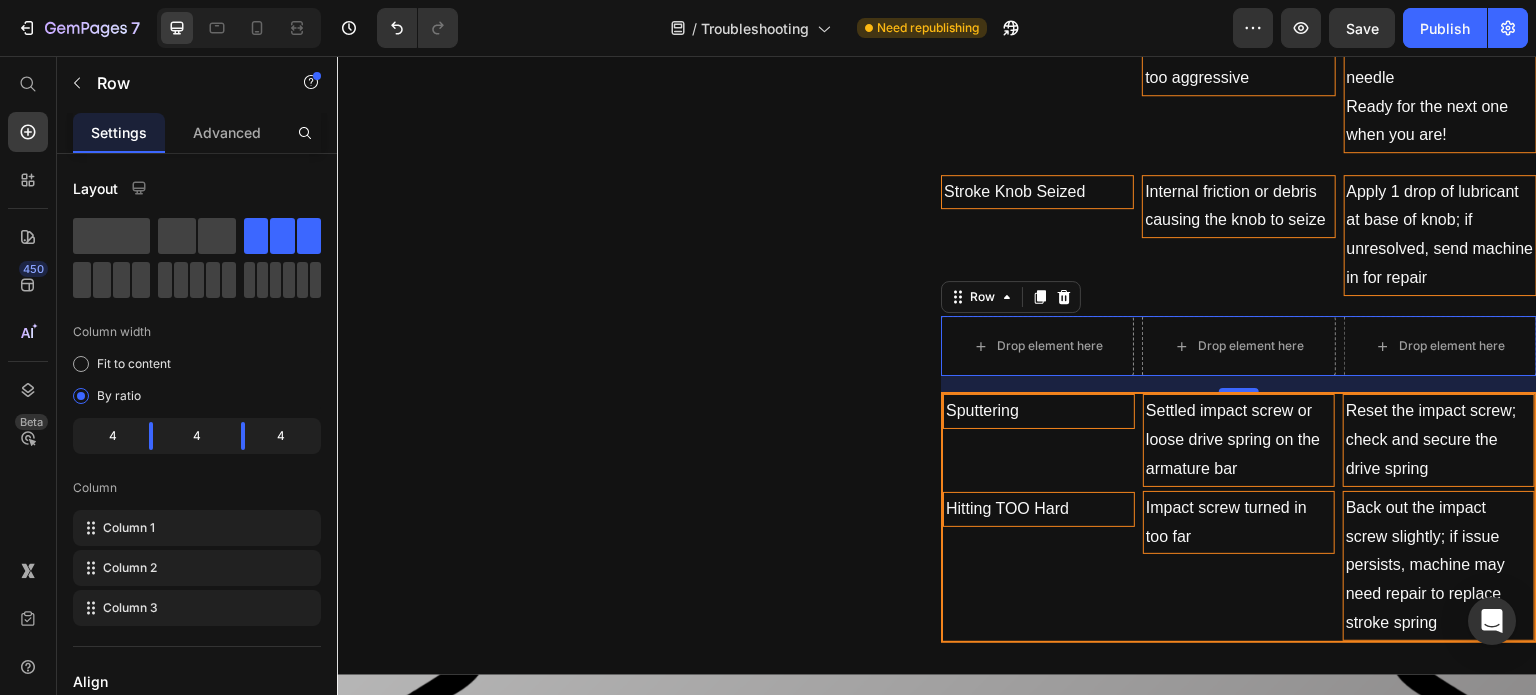 click on "Sputtering" at bounding box center [1039, 411] 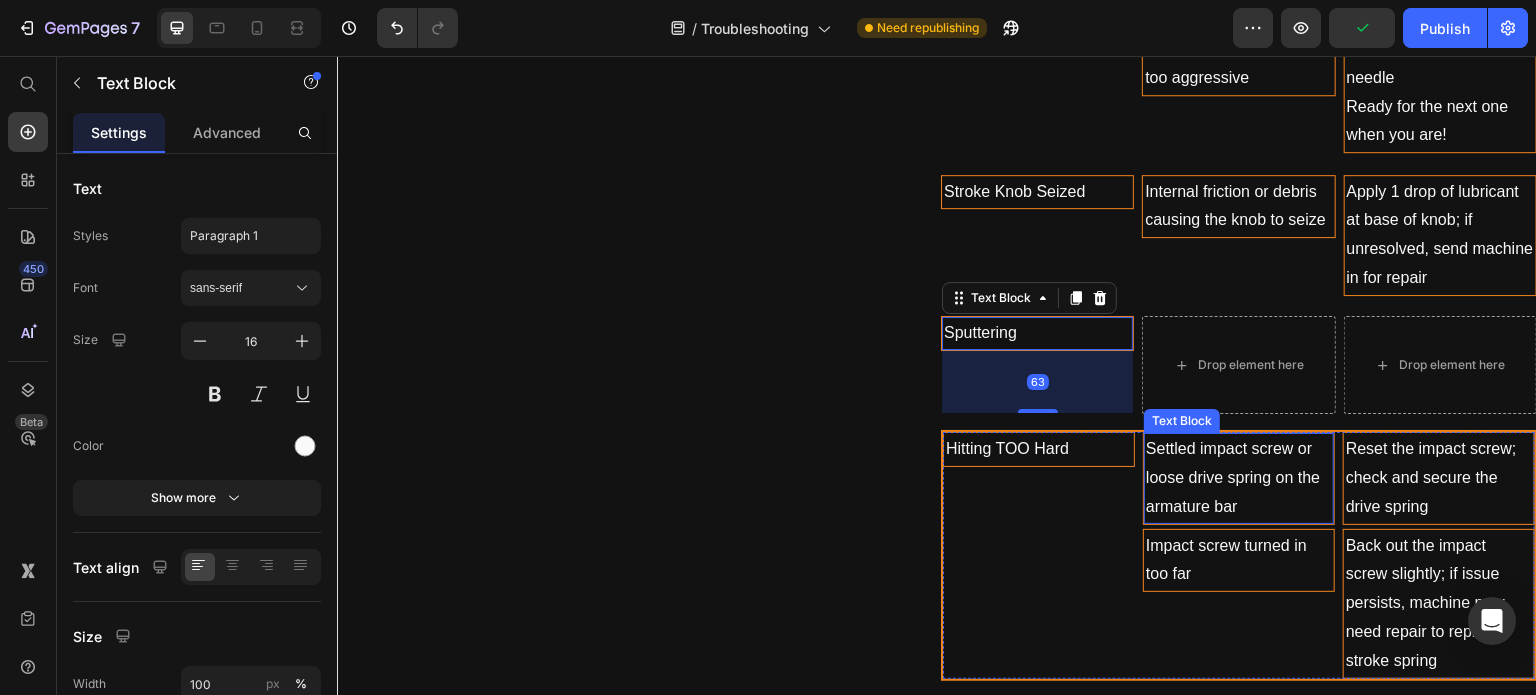 click on "Settled impact screw or loose drive spring on the armature bar" at bounding box center [1239, 478] 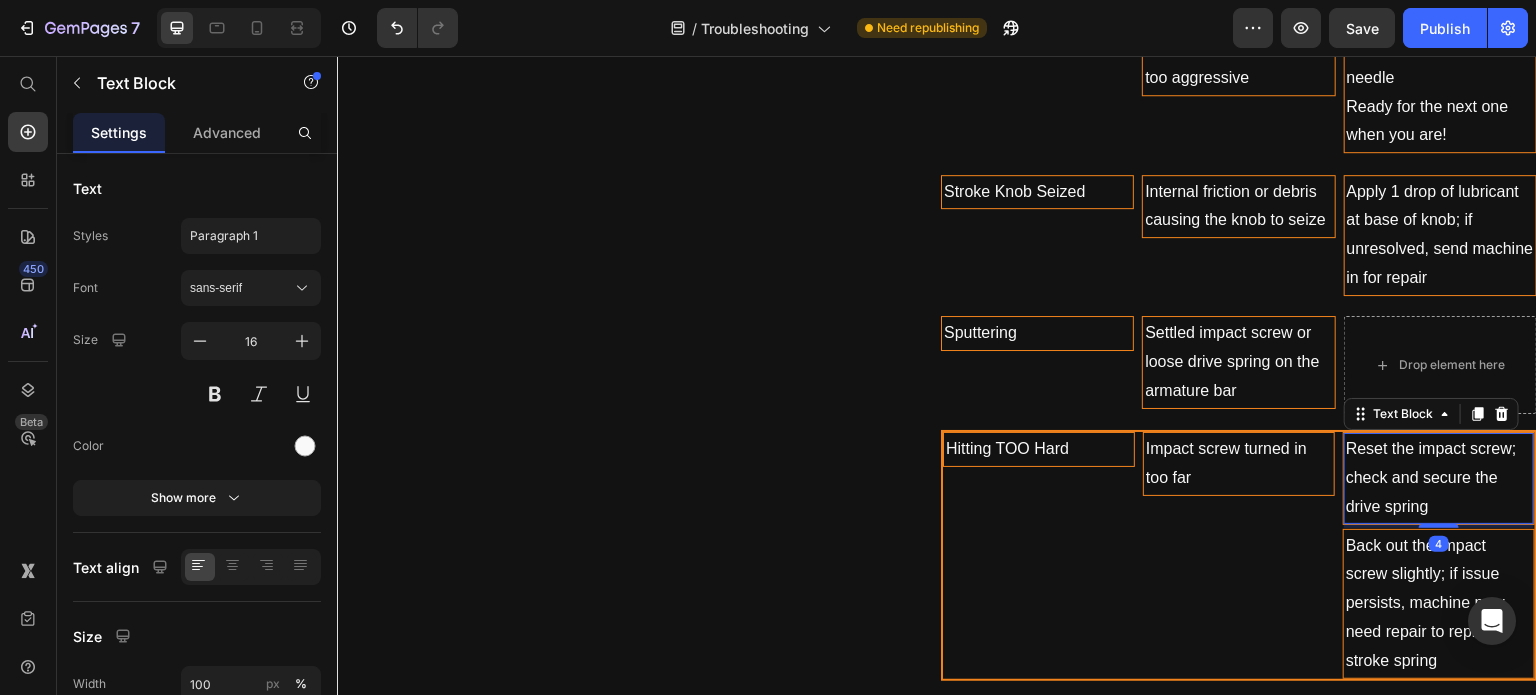 click on "Reset the impact screw; check and secure the drive spring" at bounding box center (1439, 478) 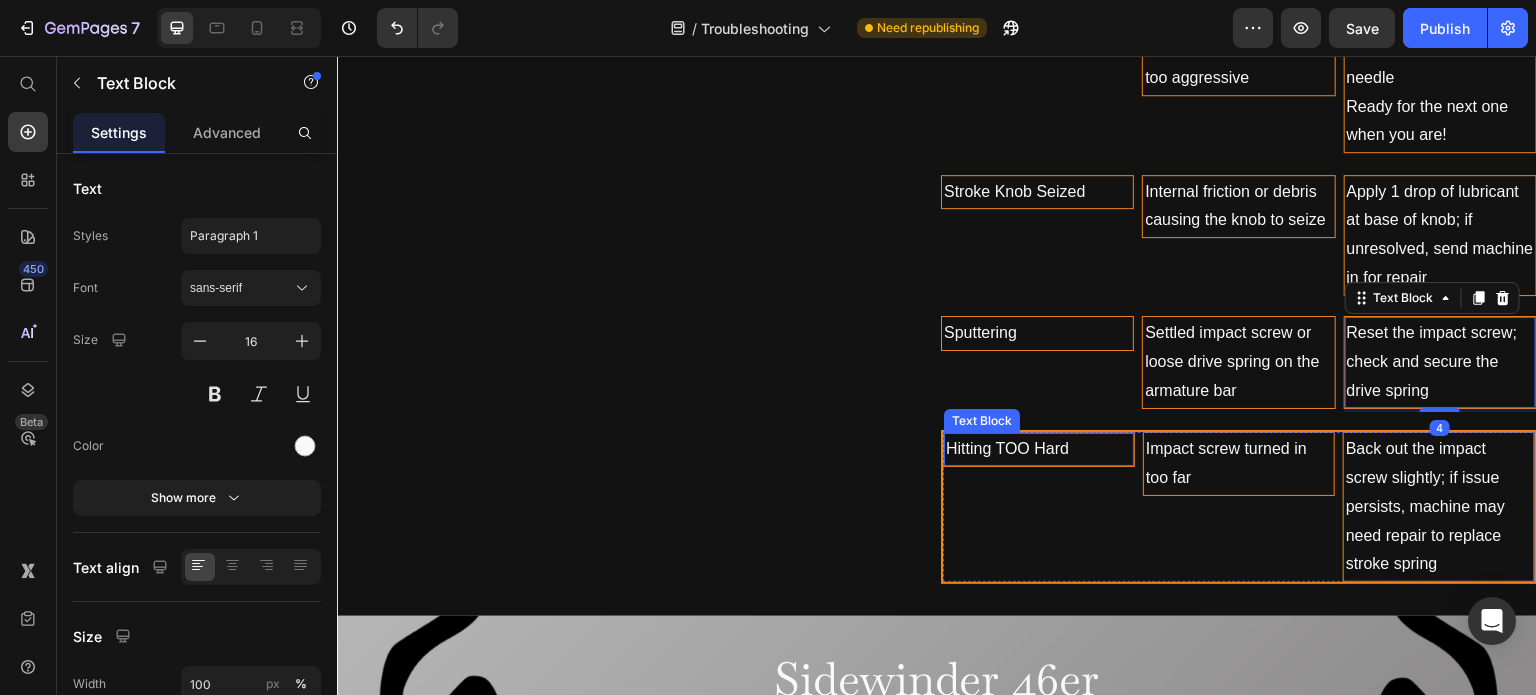 click on "Hitting TOO Hard" at bounding box center (1039, 449) 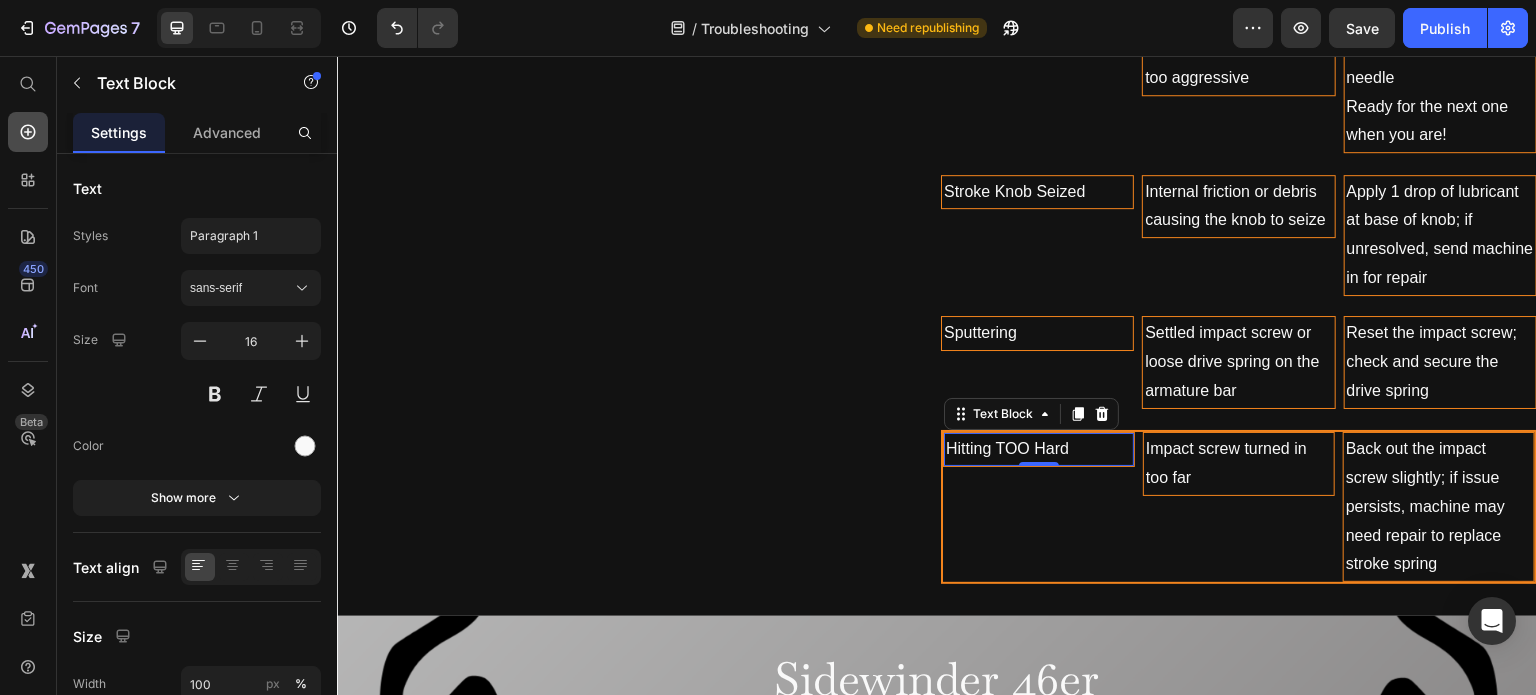 click 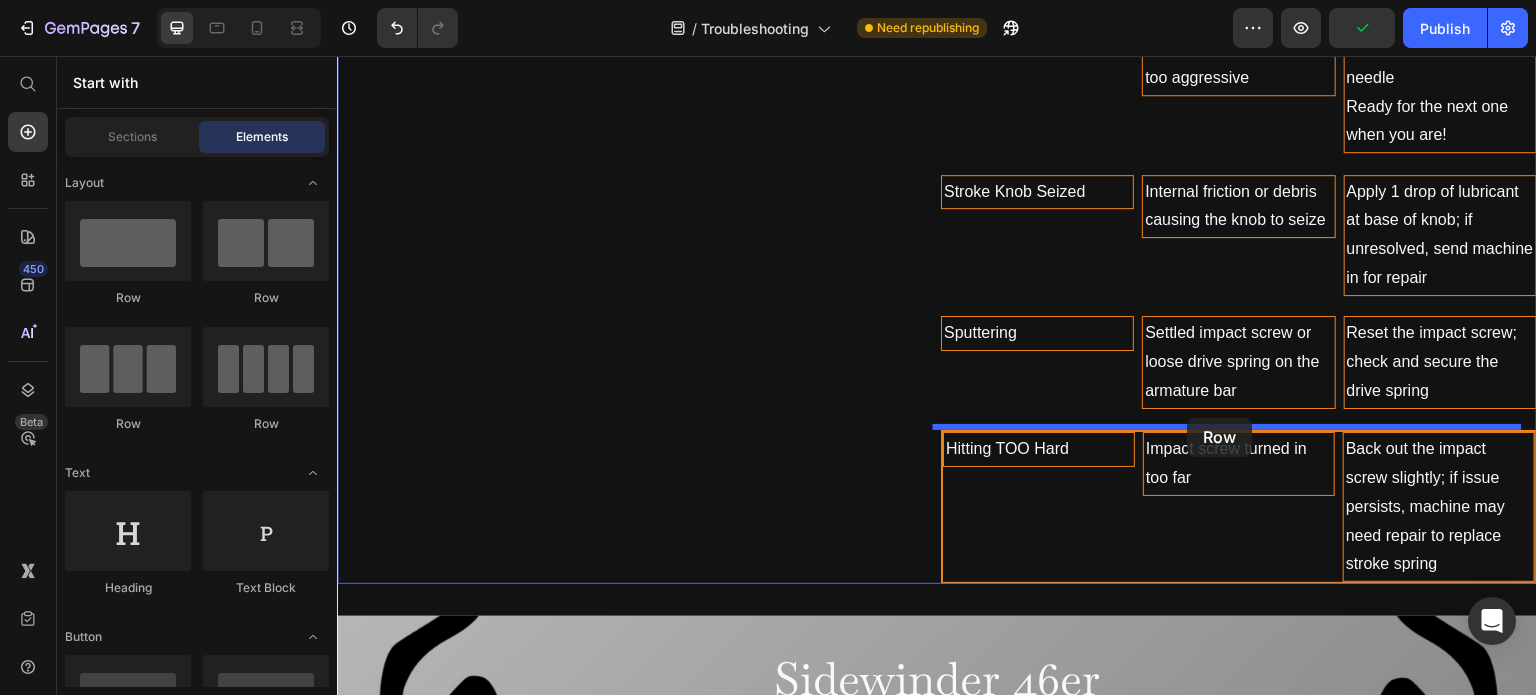 drag, startPoint x: 493, startPoint y: 299, endPoint x: 1188, endPoint y: 418, distance: 705.1142 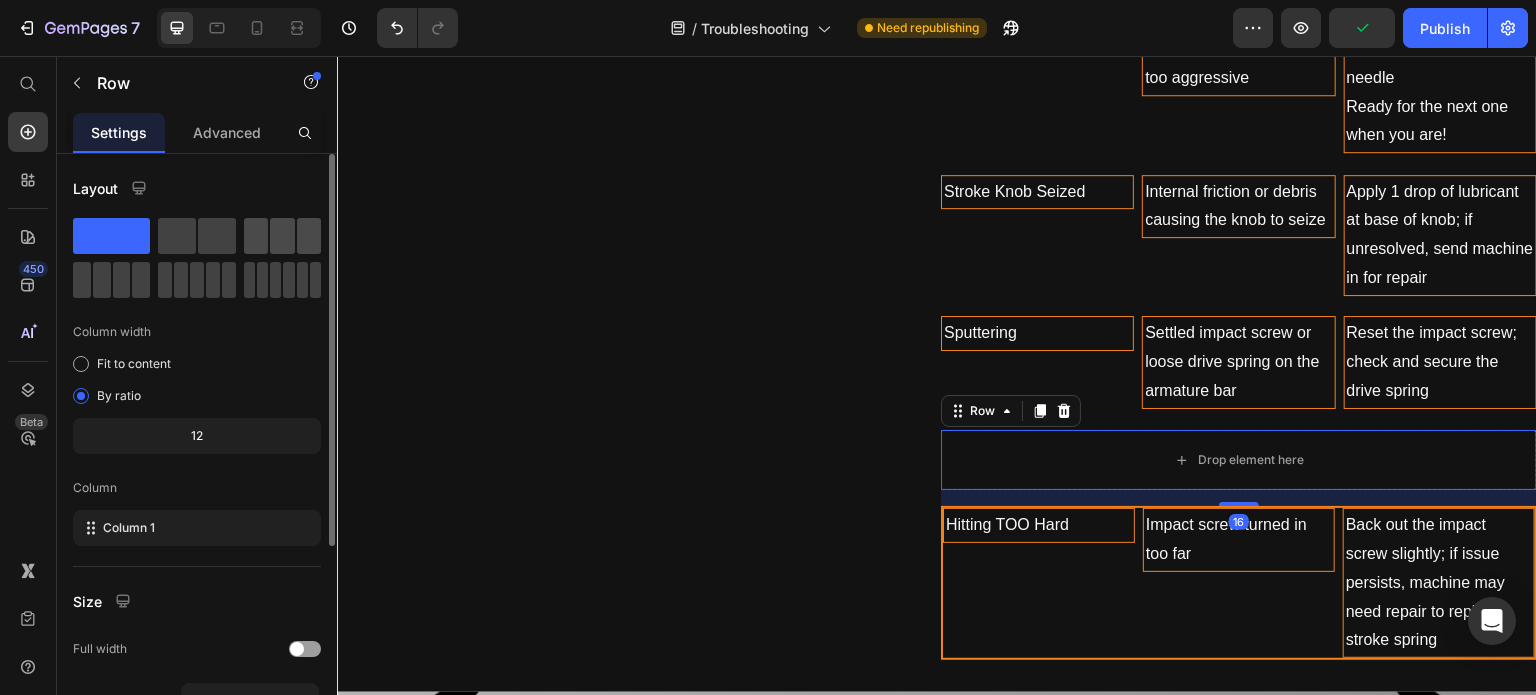 click 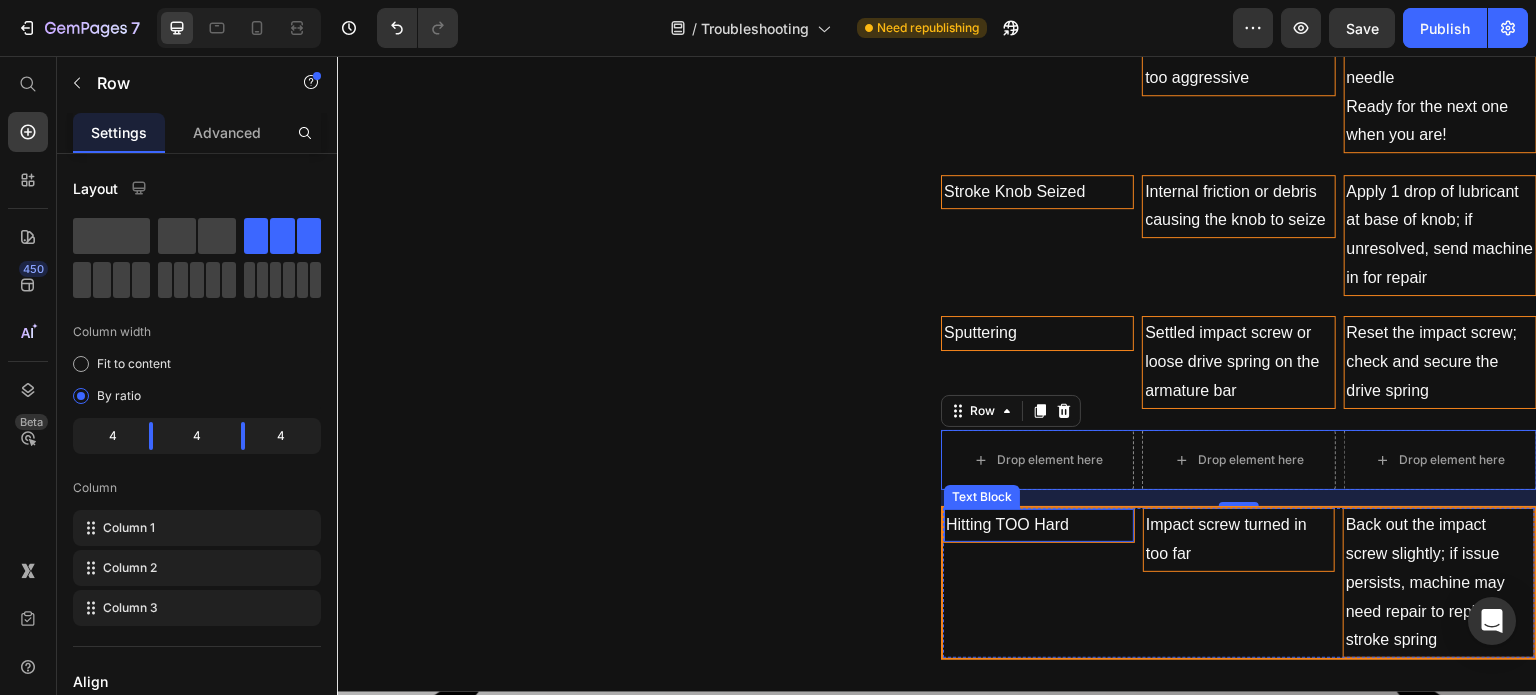 click on "Hitting TOO Hard" at bounding box center (1039, 525) 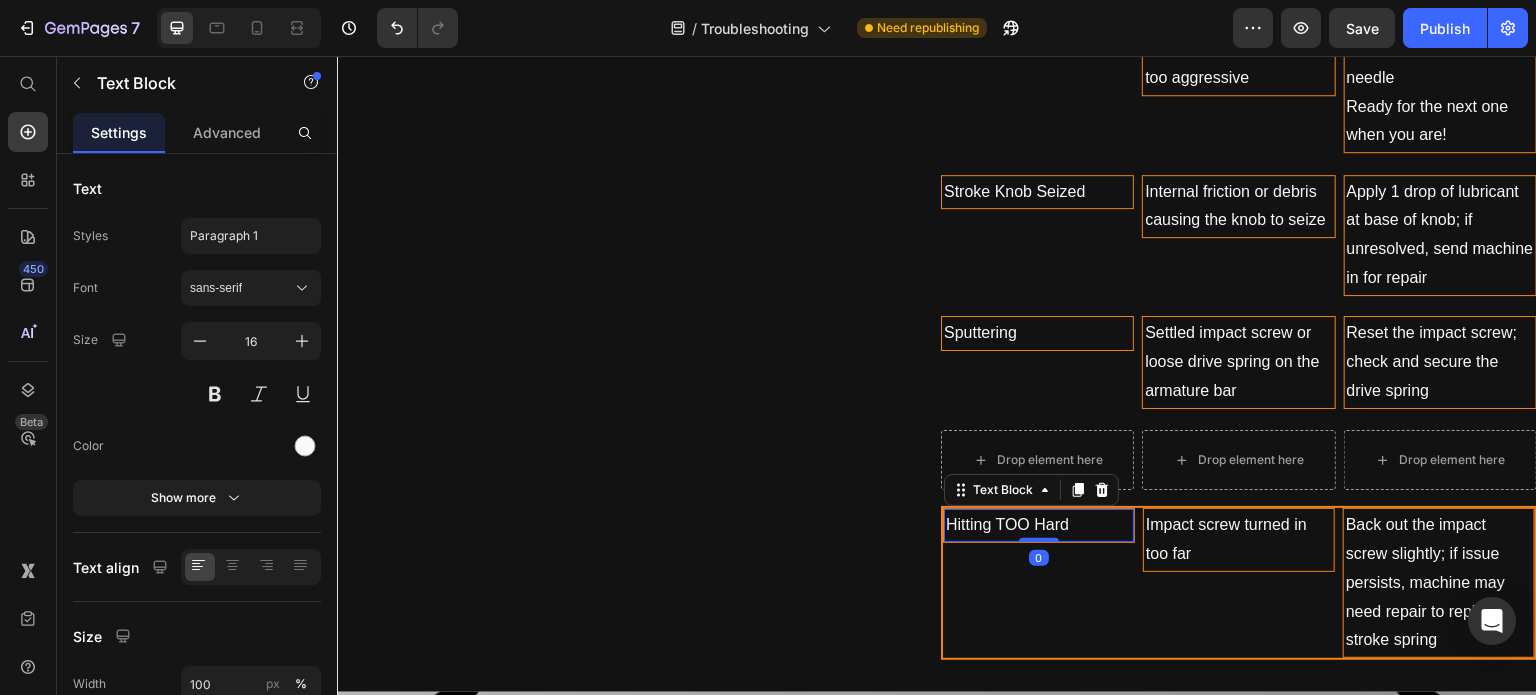 drag, startPoint x: 991, startPoint y: 487, endPoint x: 991, endPoint y: 466, distance: 21 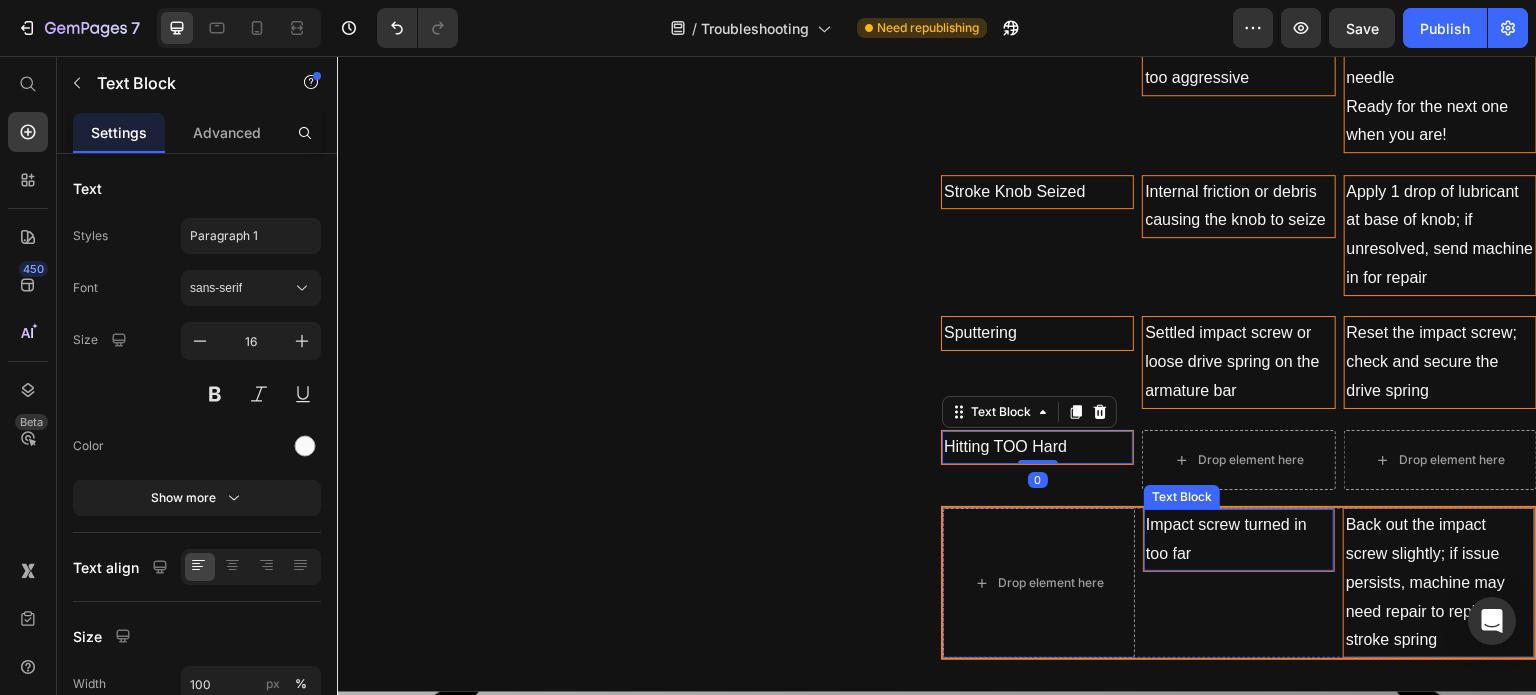 click on "Impact screw turned in too far" at bounding box center [1239, 540] 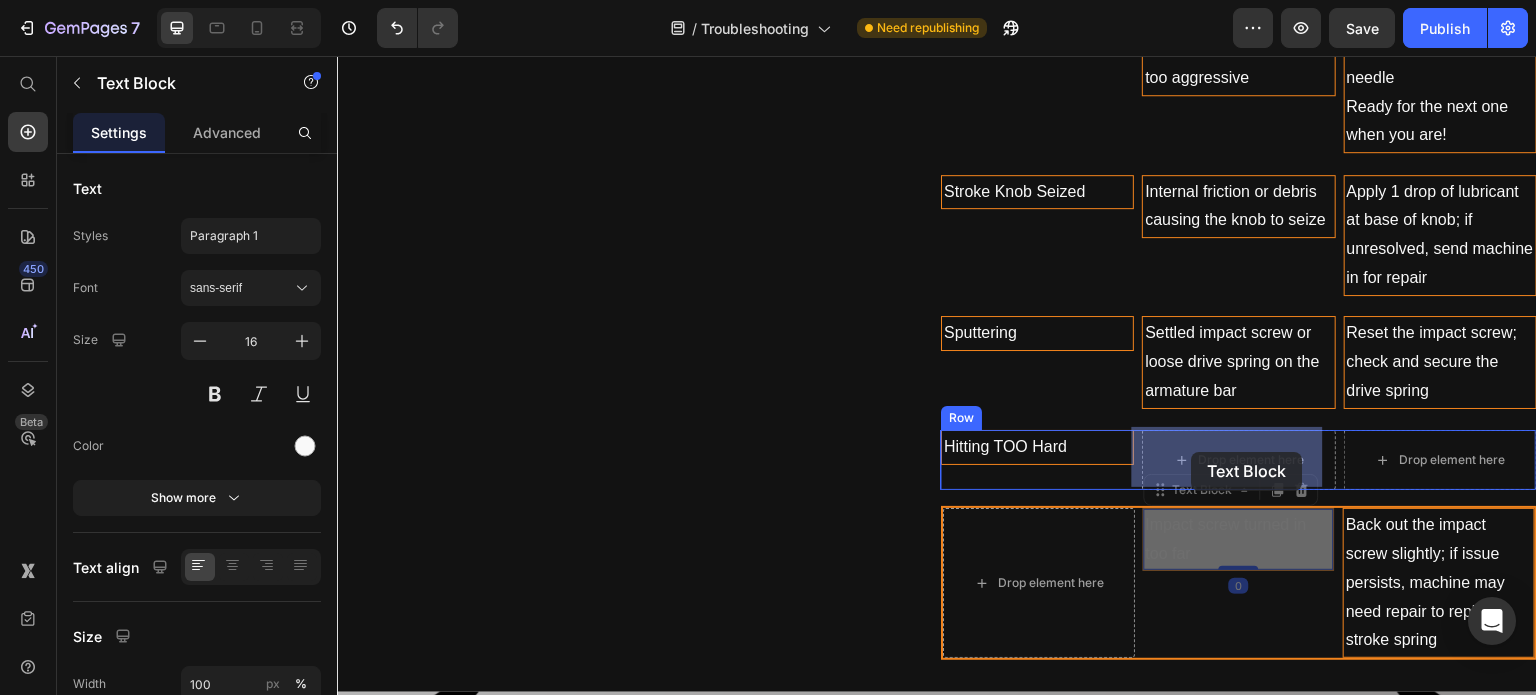 drag, startPoint x: 1193, startPoint y: 481, endPoint x: 1192, endPoint y: 447, distance: 34.0147 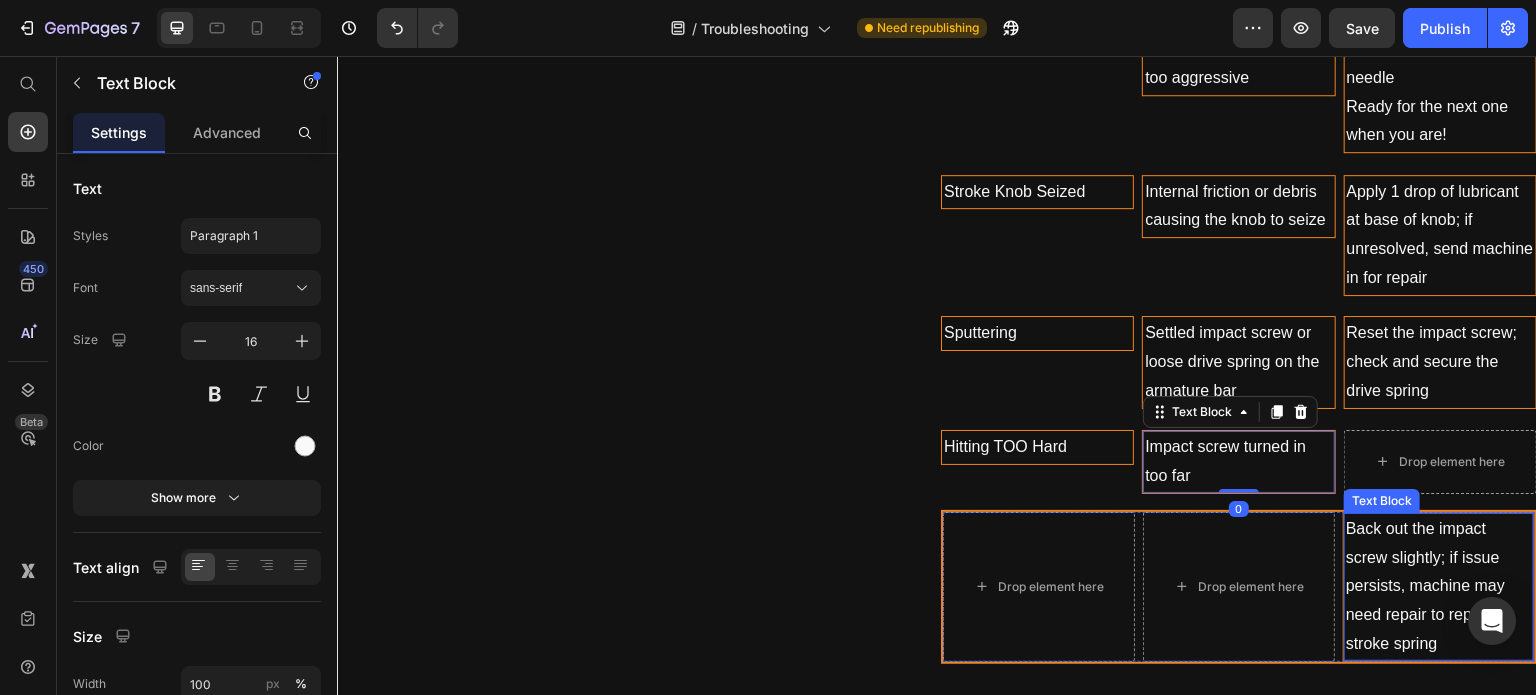 click on "Back out the impact screw slightly; if issue persists, machine may need repair to replace stroke spring" at bounding box center [1439, 587] 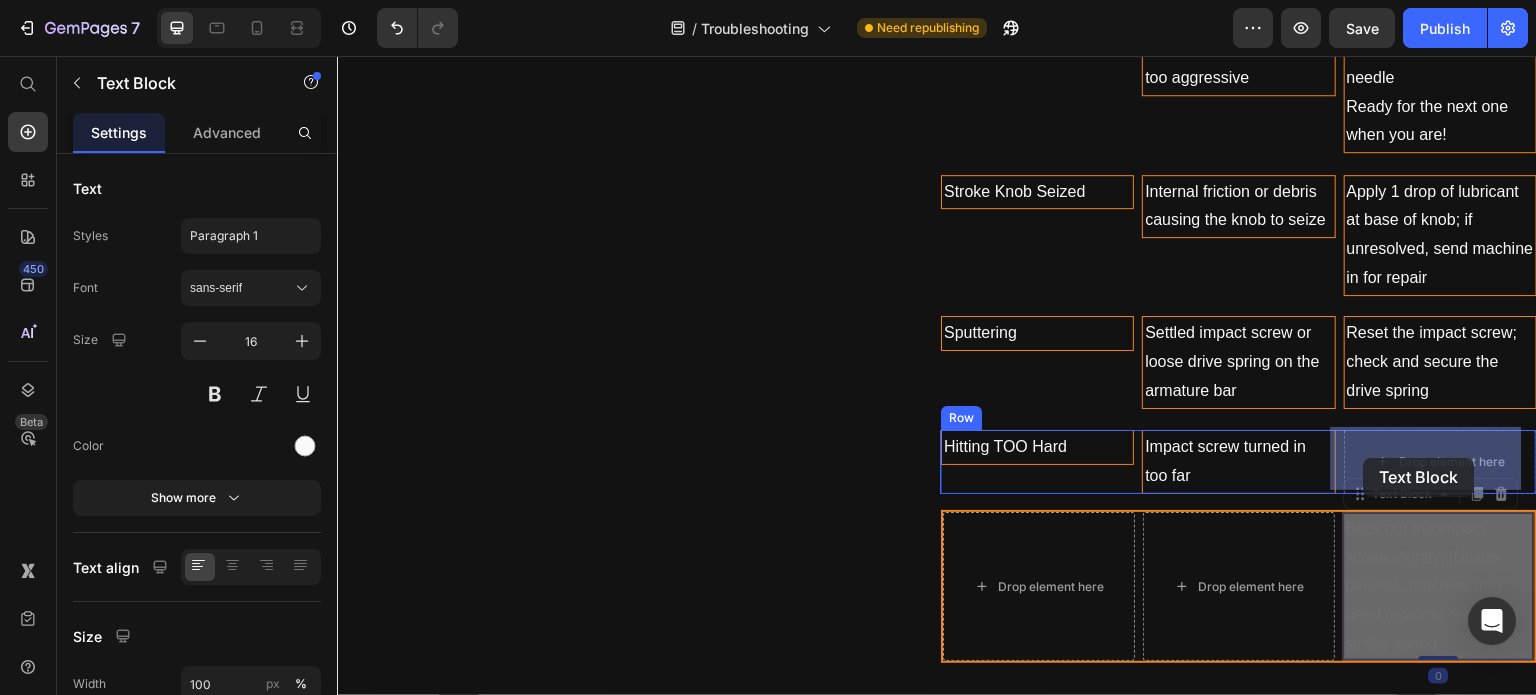 drag, startPoint x: 1367, startPoint y: 488, endPoint x: 1364, endPoint y: 468, distance: 20.22375 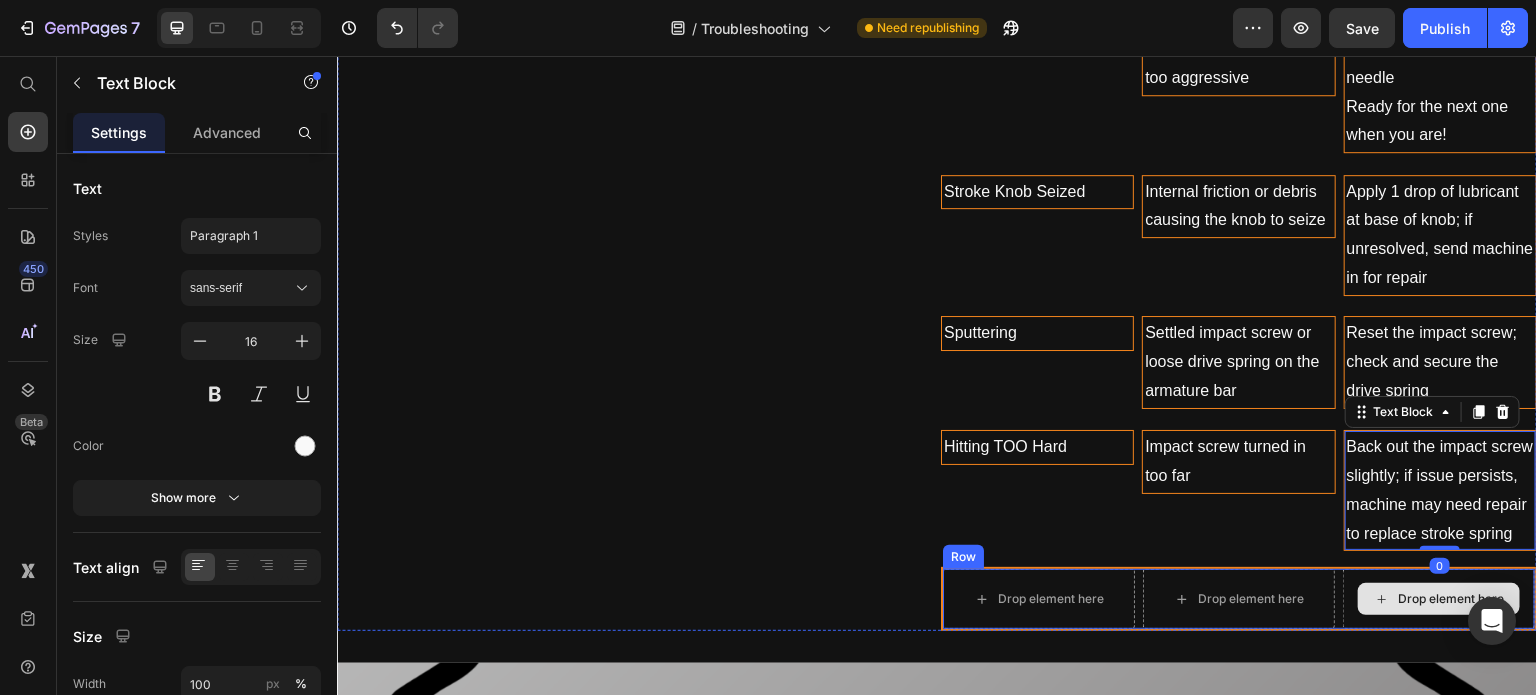 click on "Drop element here" at bounding box center [1439, 599] 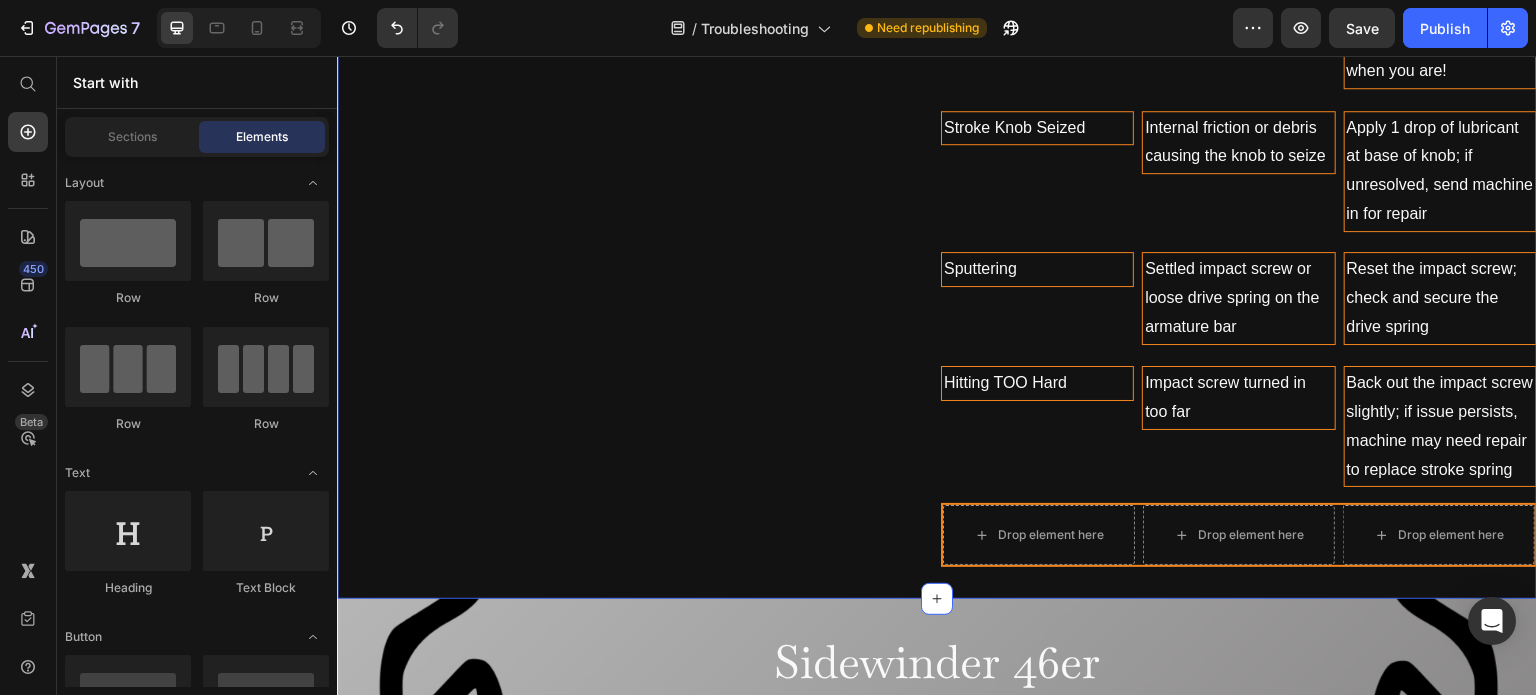 scroll, scrollTop: 4748, scrollLeft: 0, axis: vertical 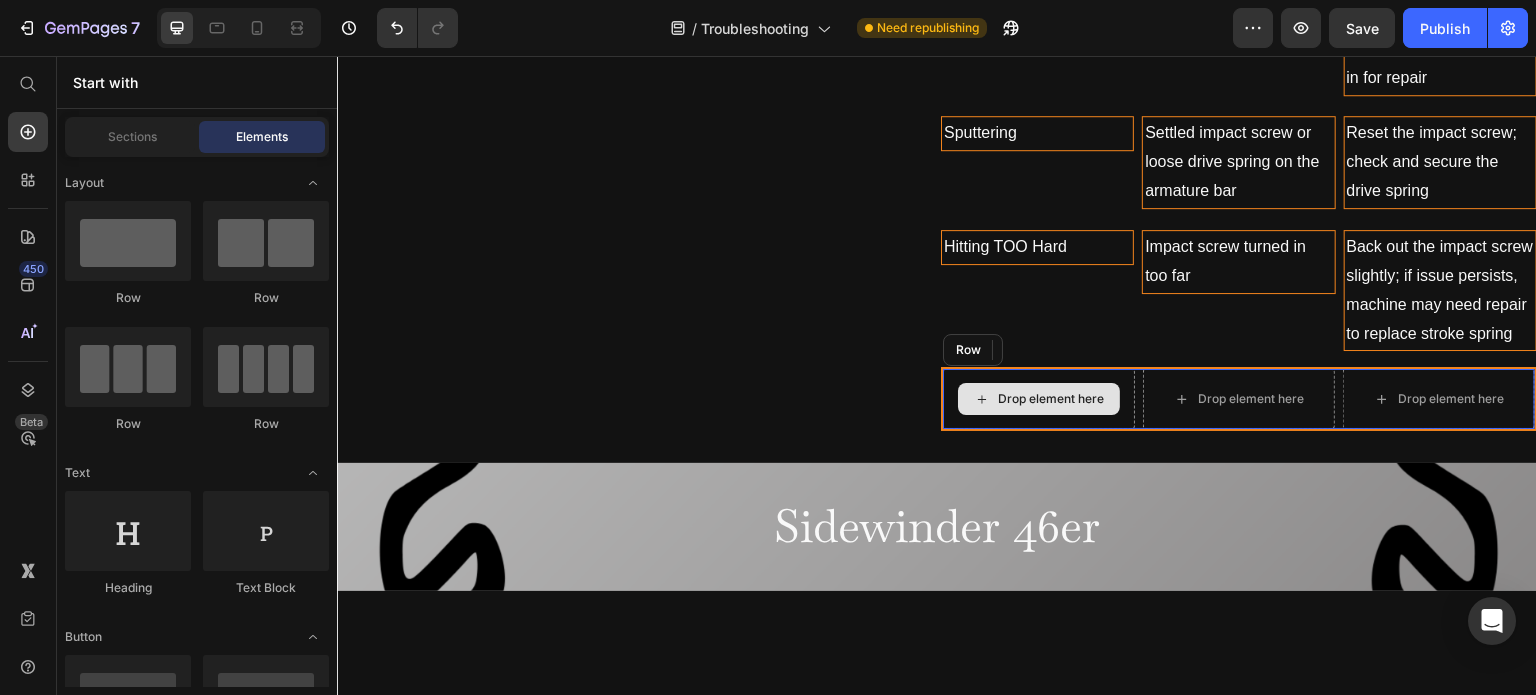 click on "Drop element here" at bounding box center [1039, 399] 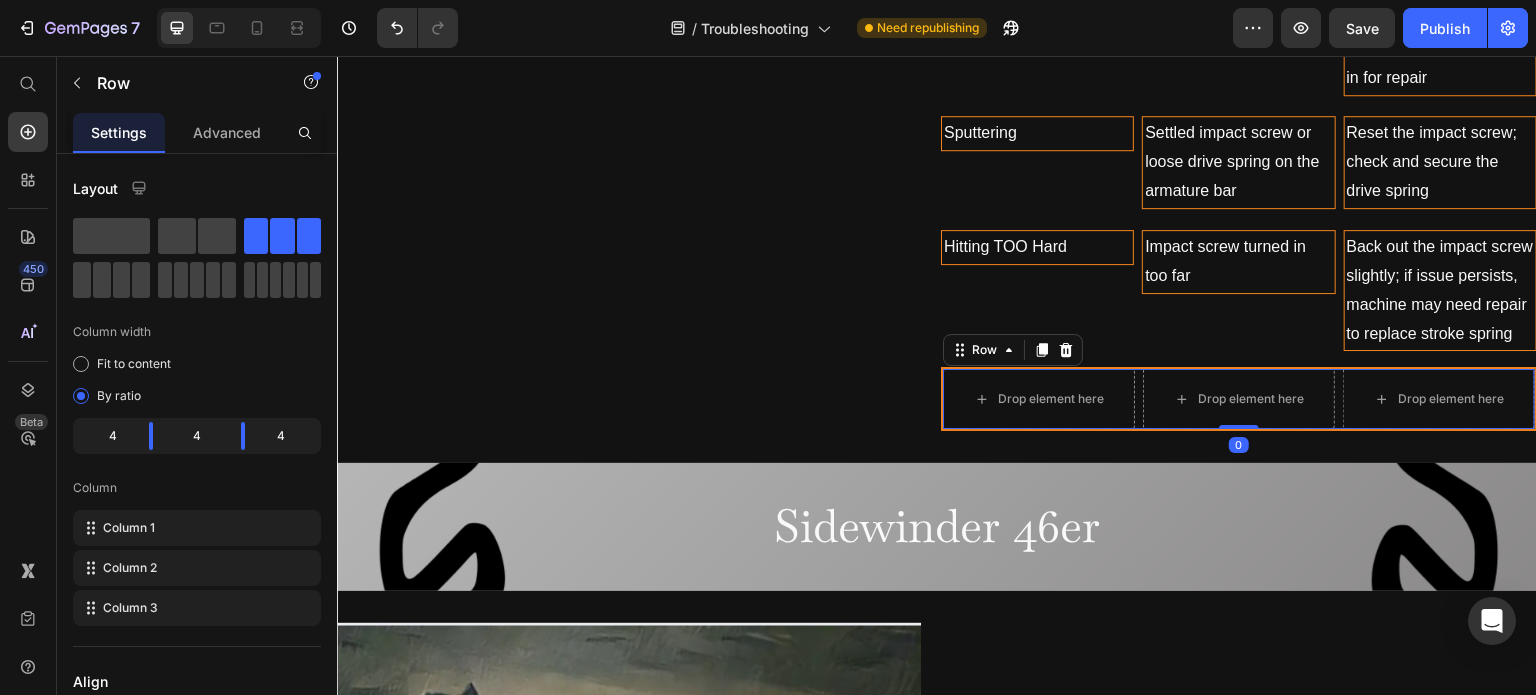 click 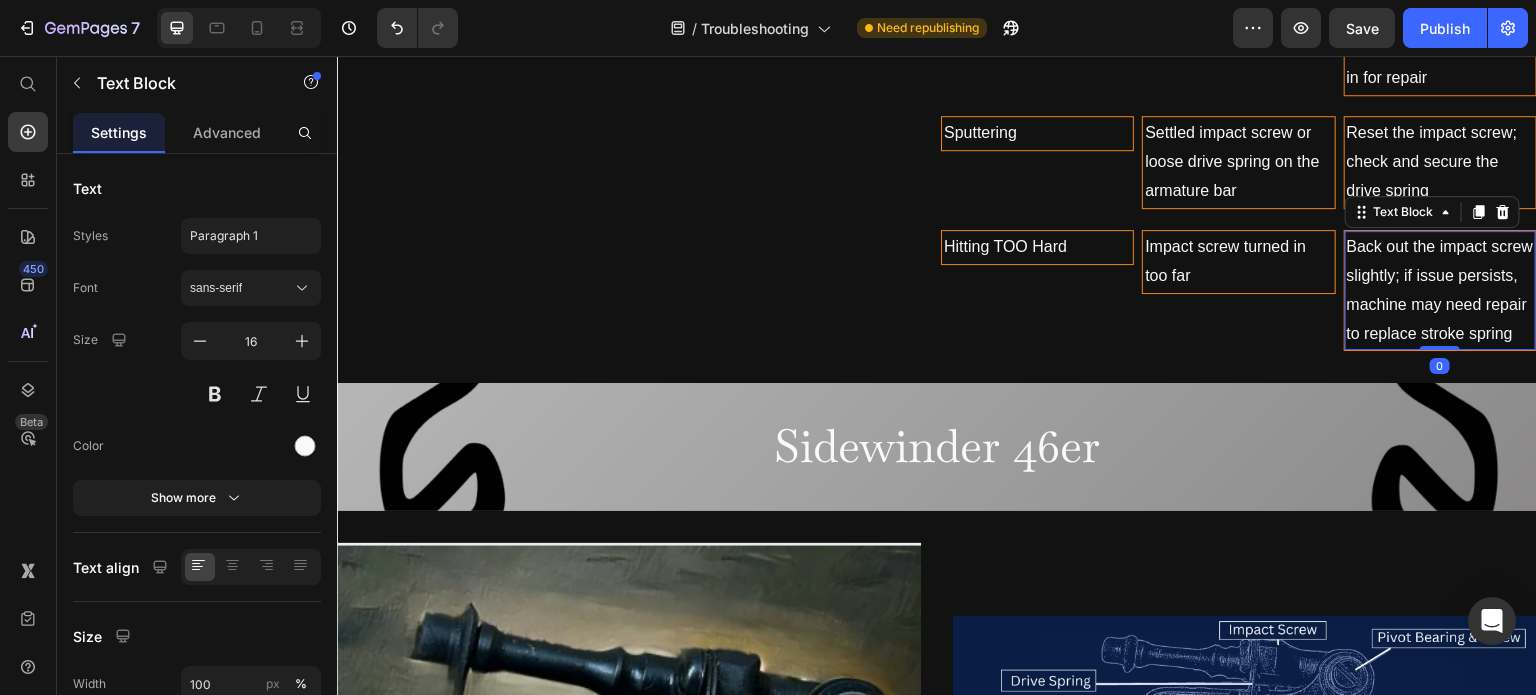 click on "Back out the impact screw slightly; if issue persists, machine may need repair to replace stroke spring" at bounding box center [1440, 290] 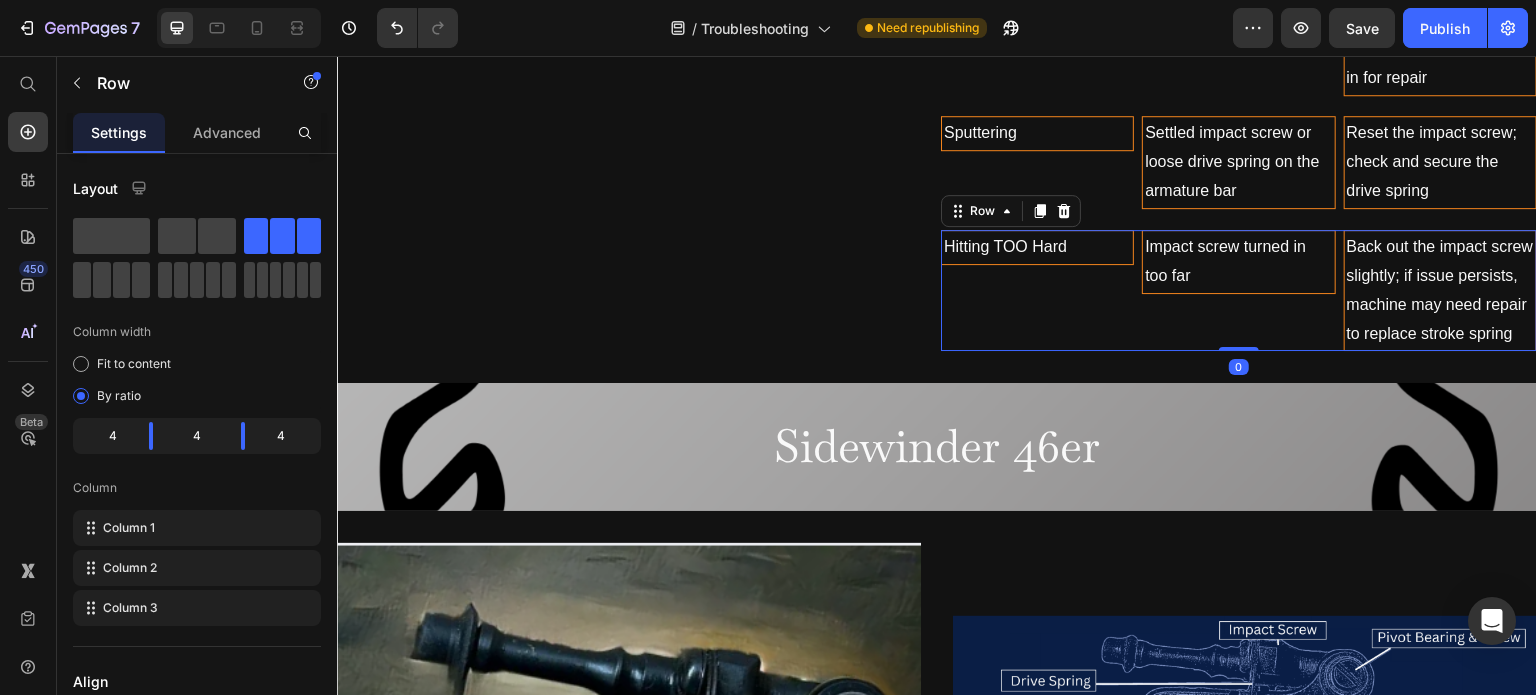 click on "Impact screw turned in too far Text Block" at bounding box center [1238, 290] 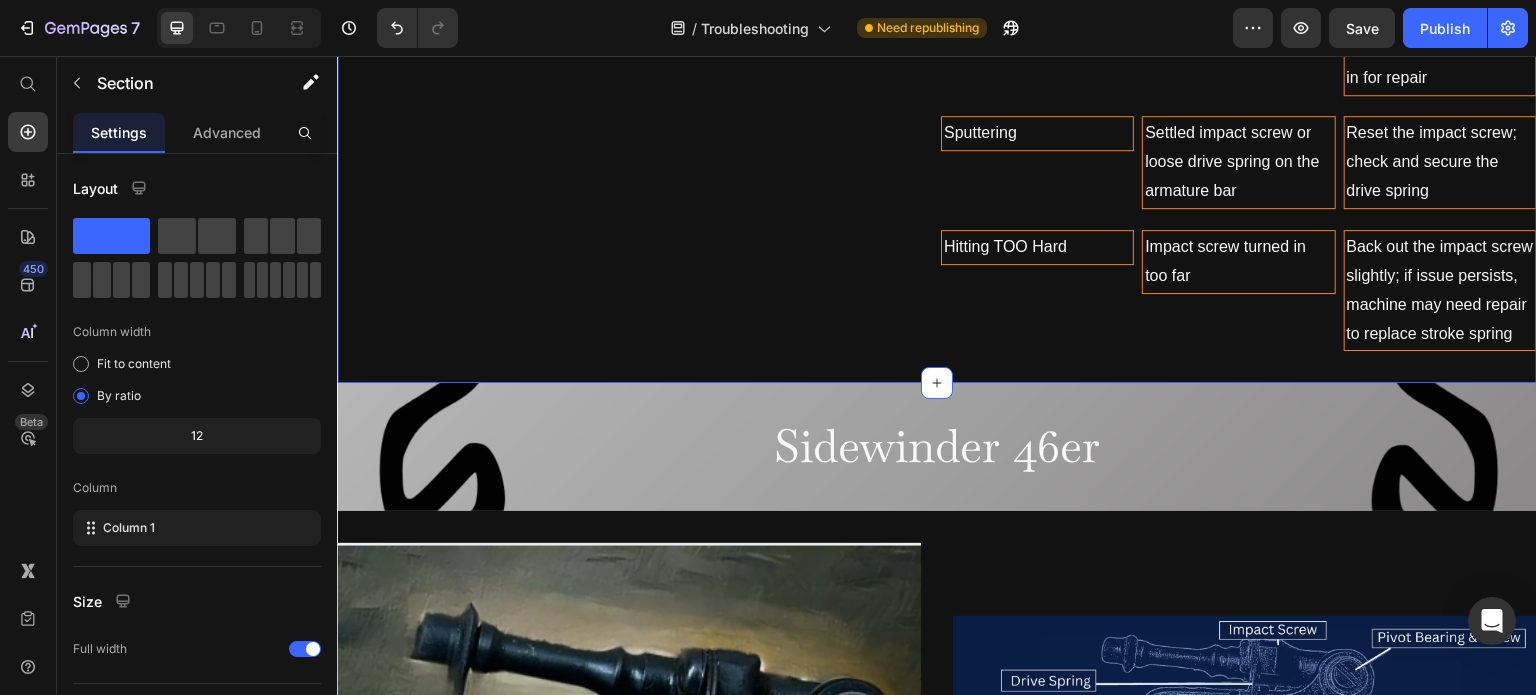 click on "Sidewinder 46er Troubleshooting Heading Issues like stripped threads on impact/spring screws, permanently worn springs or contact components are signs to submit a repair. Text Block
Ink Spitting
Inconsistent Ink Flow
Speed Fluctuations / Power Drop-Off
Loss of Punch / Weak Hits
Snapping Rubber-Bands
Stroke Knob Seized
Sputtering
Hitting TOO Hard Accordion Issue Text Block Root Cause Text Block Fix or Preventive Step Text Block Row Spitting Text Block Most common cause is a tight needle bar loop. Text Block Text Block Row Inconsistent Ink Flow Text Block Row" at bounding box center [937, -349] 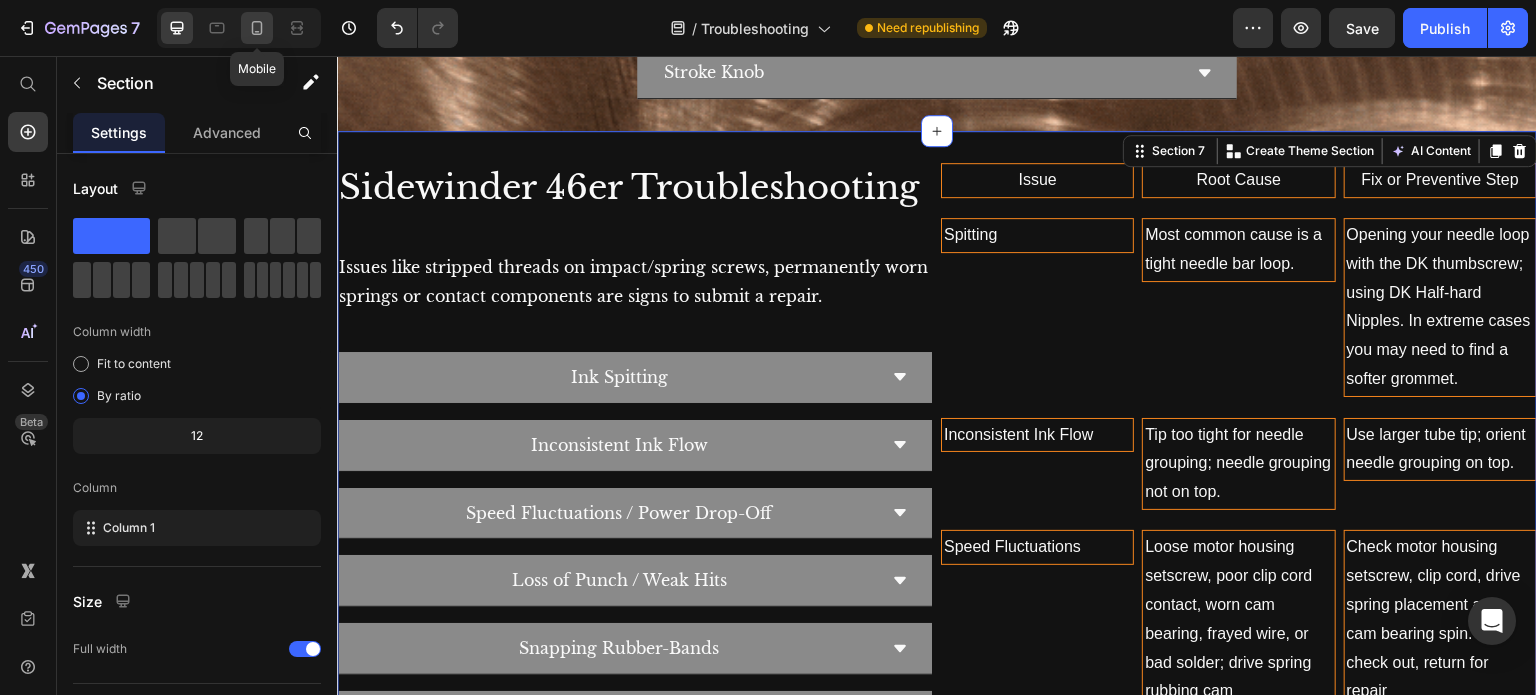 click 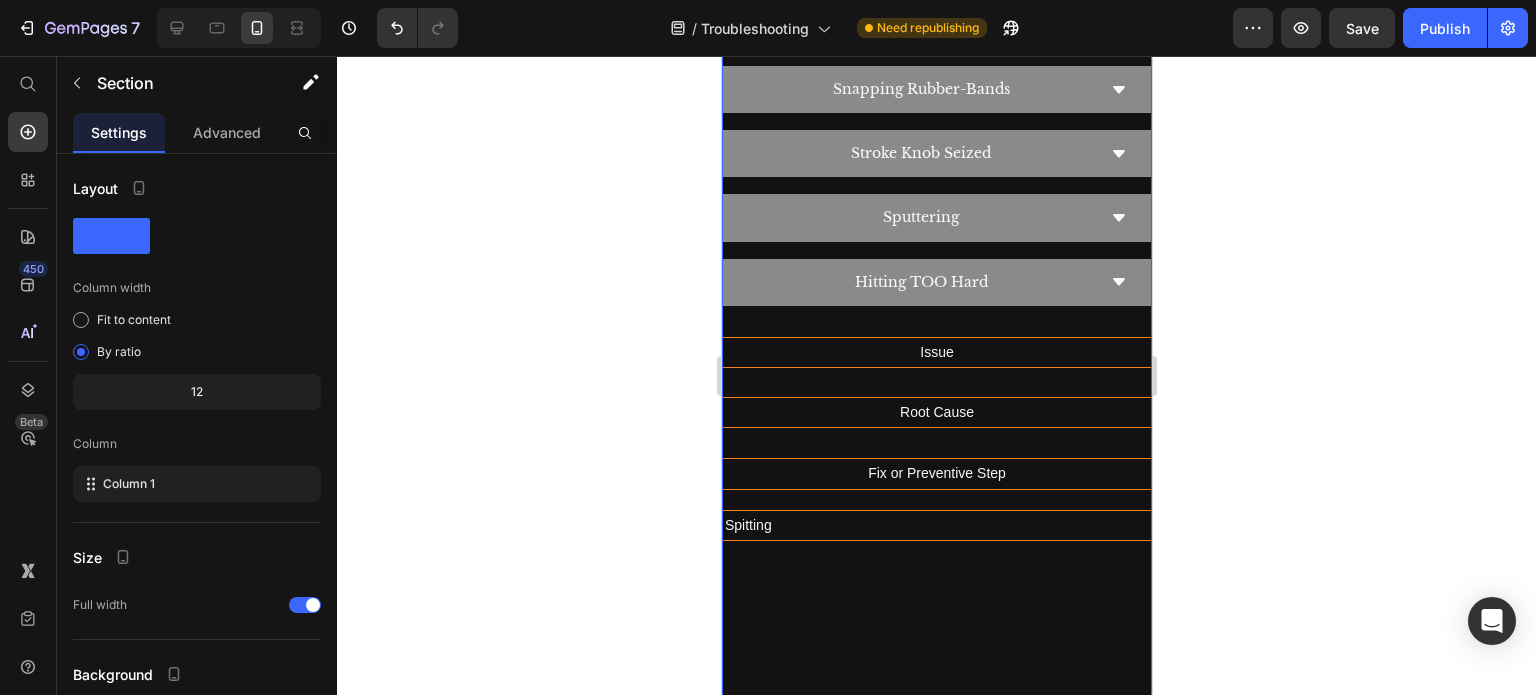 scroll, scrollTop: 4332, scrollLeft: 0, axis: vertical 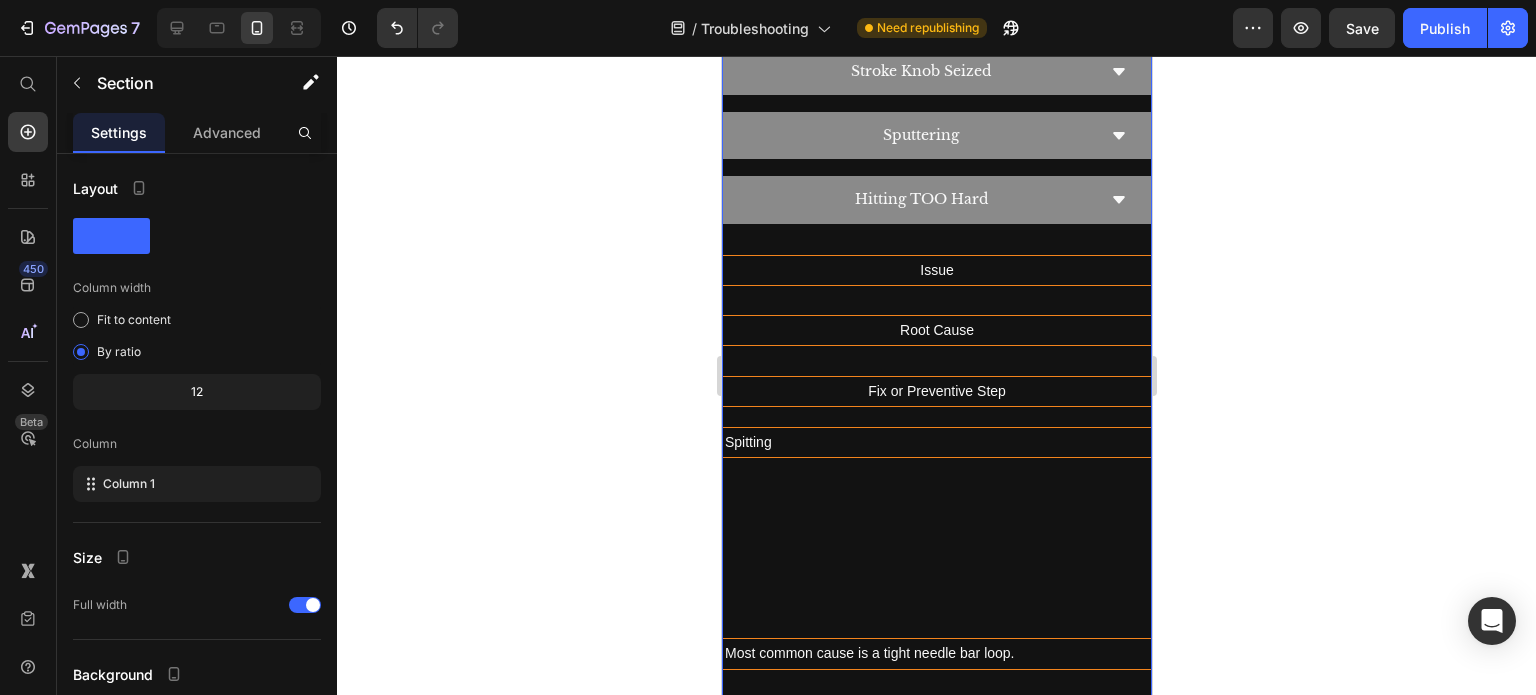 click on "Sidewinder 46er Troubleshooting Heading Issues like stripped threads on impact/spring screws, permanently worn springs or contact components are signs to submit a repair. Text Block
Ink Spitting
Inconsistent Ink Flow
Speed Fluctuations / Power Drop-Off
Loss of Punch / Weak Hits
Snapping Rubber-Bands
Stroke Knob Seized
Sputtering
Hitting TOO Hard Accordion" at bounding box center [936, -144] 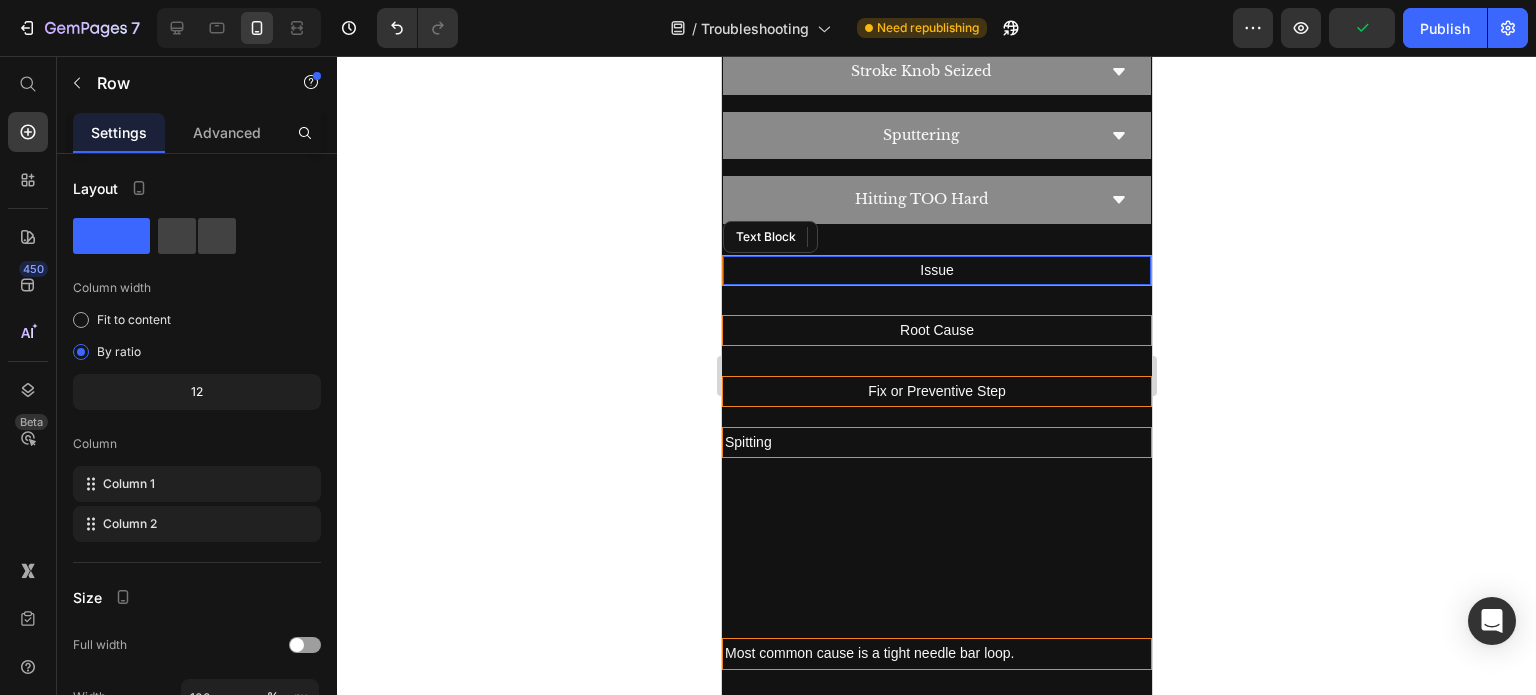 click on "Issue" at bounding box center (936, 270) 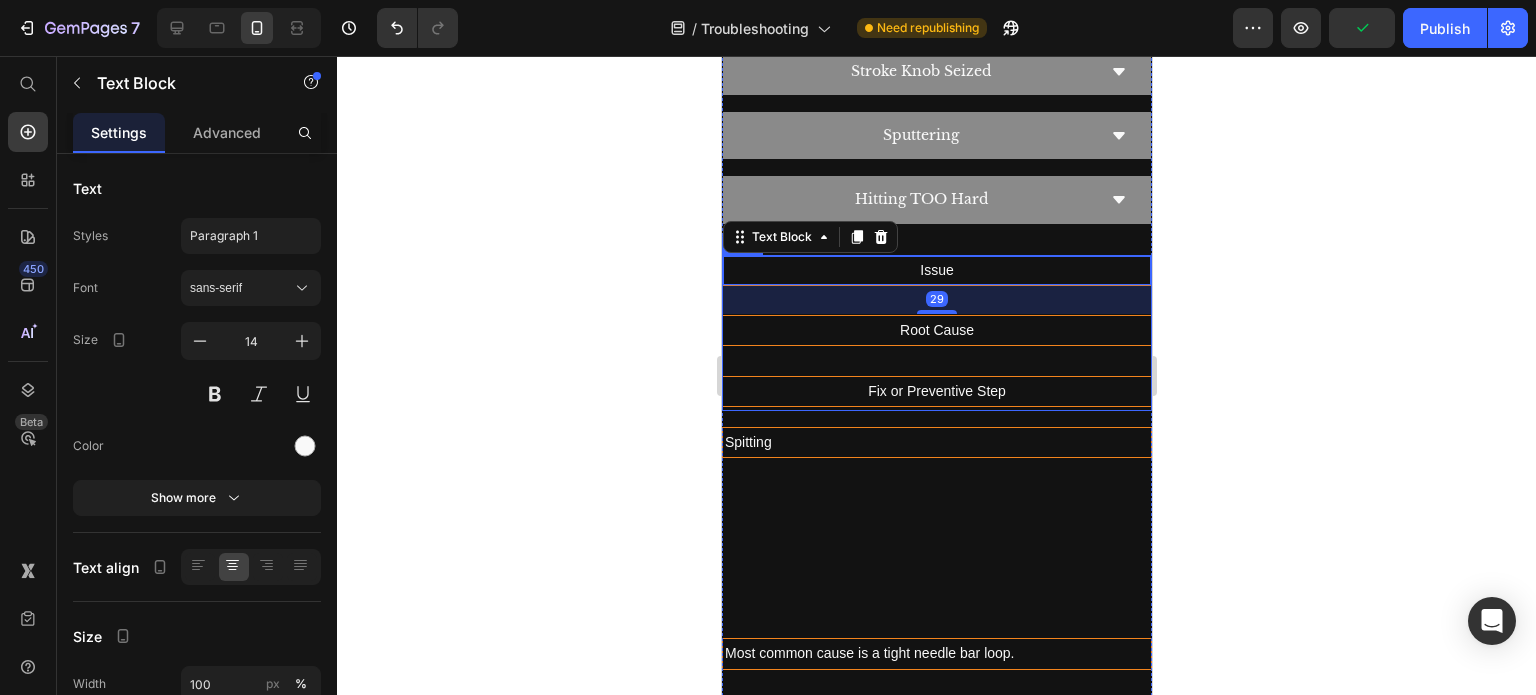 click on "Root Cause Text Block" at bounding box center [936, 345] 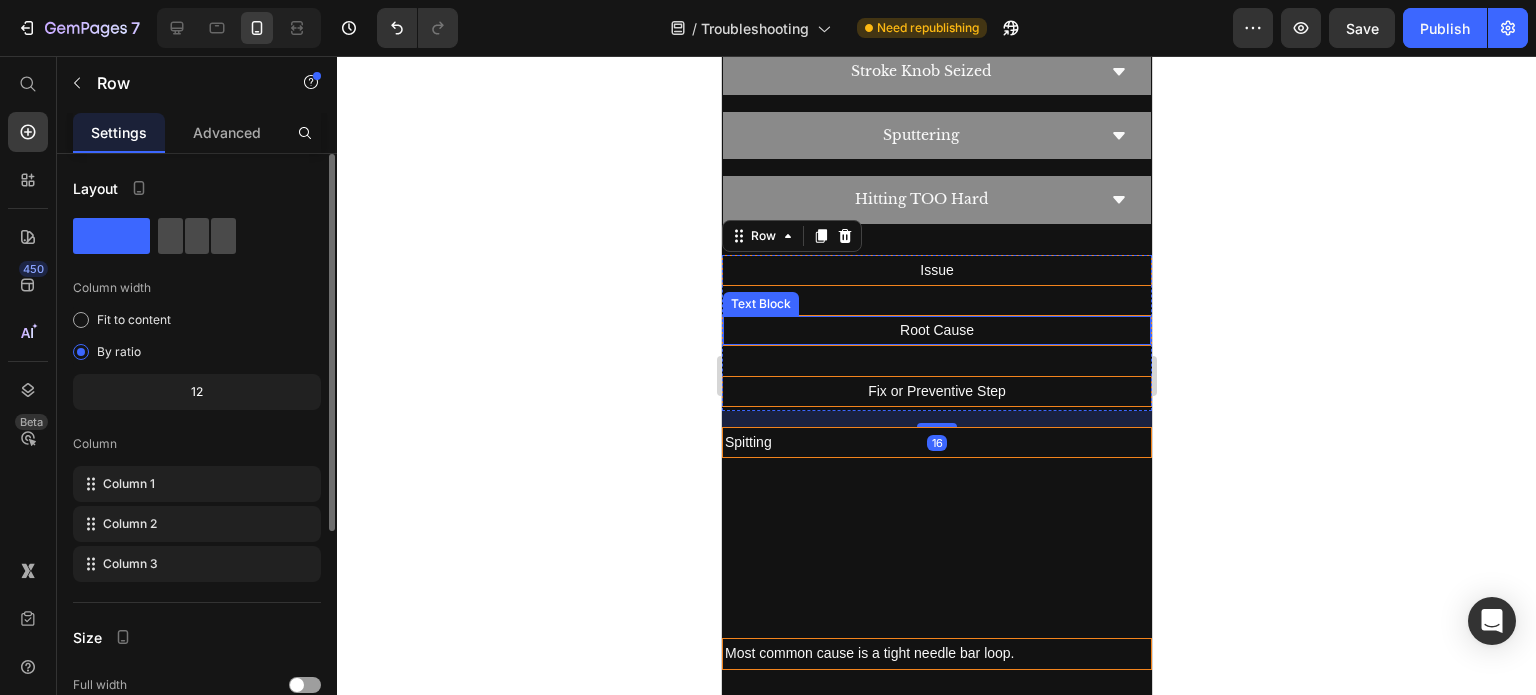 click 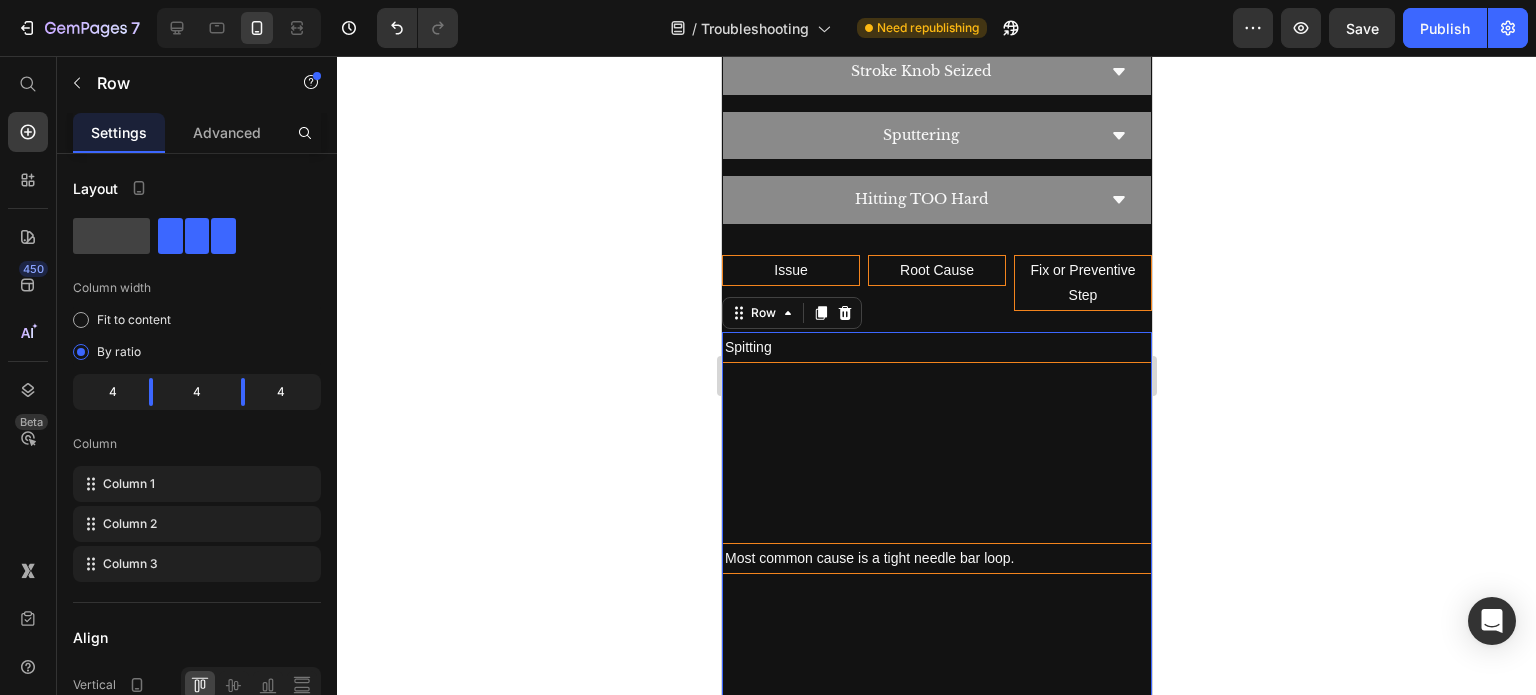 click on "Spitting Text Block" at bounding box center (936, 437) 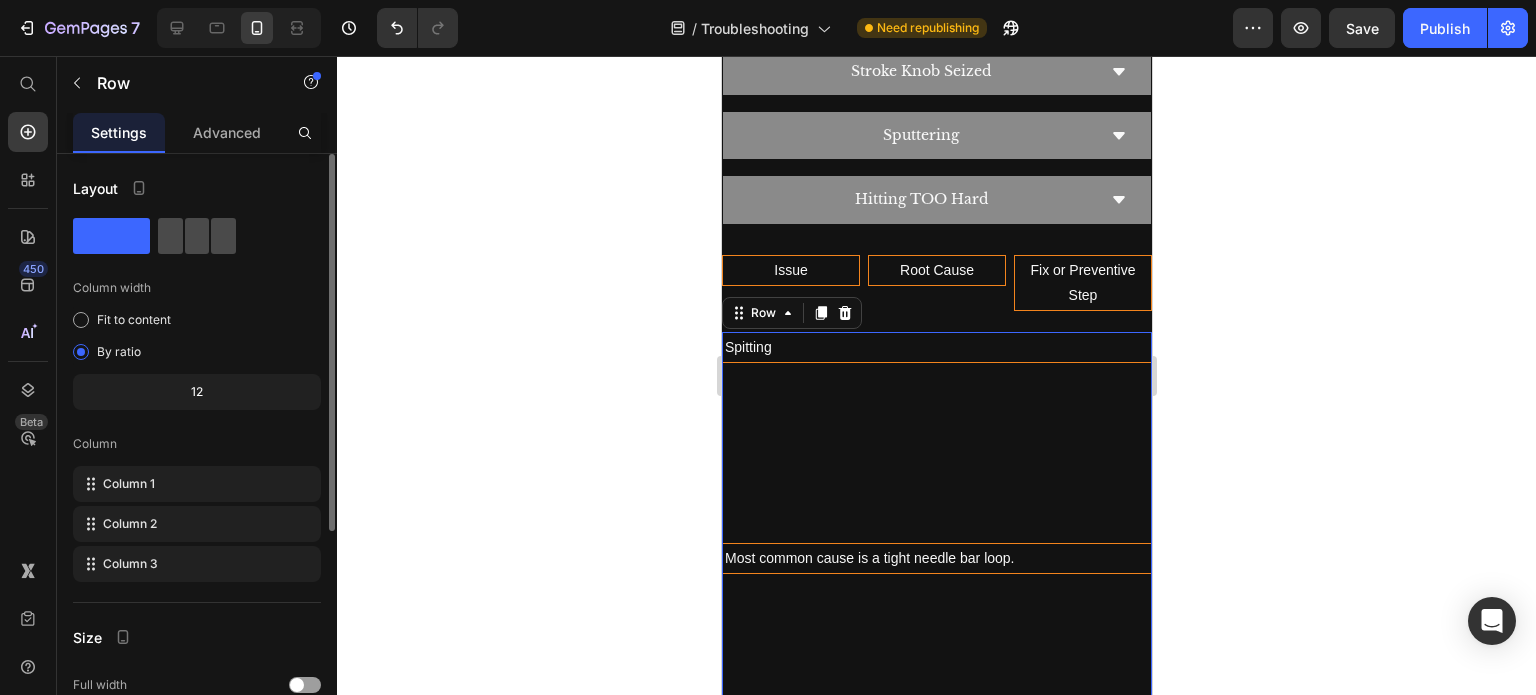 click 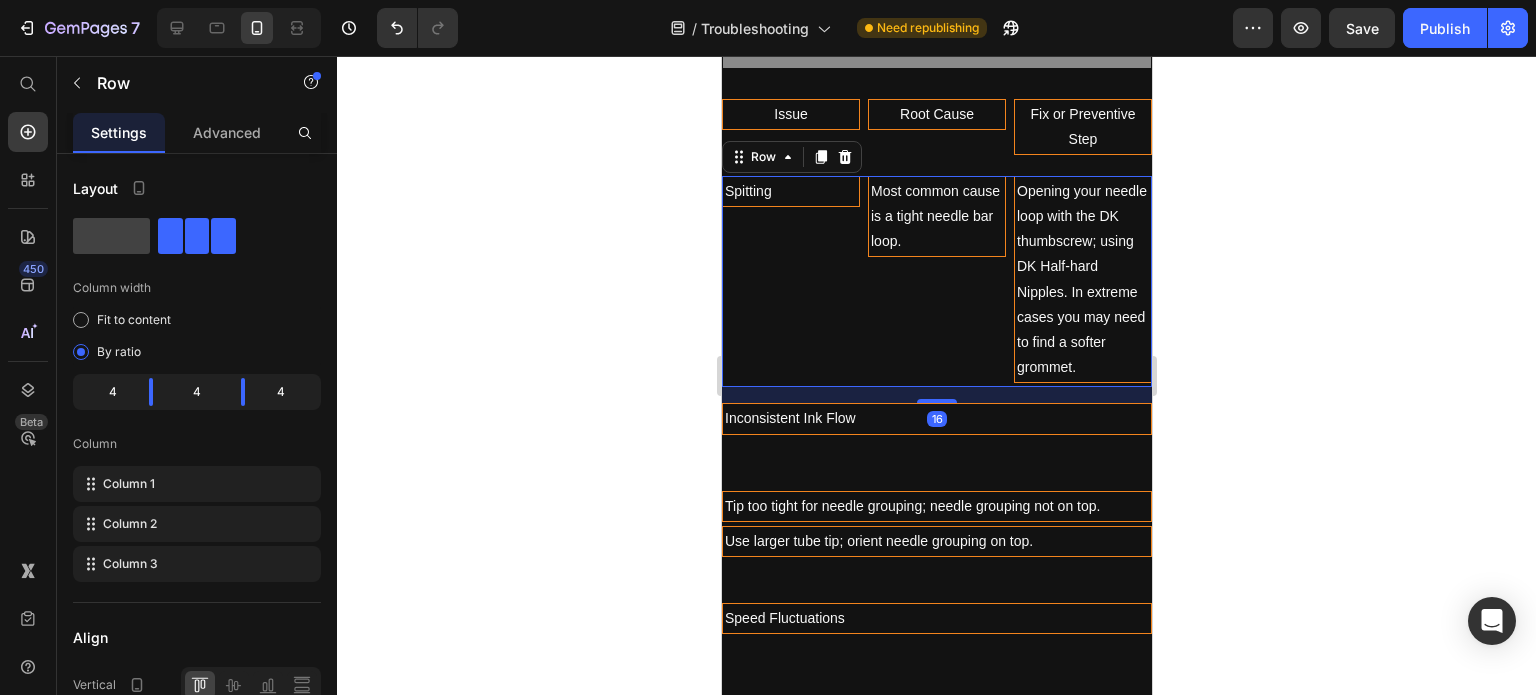 scroll, scrollTop: 4532, scrollLeft: 0, axis: vertical 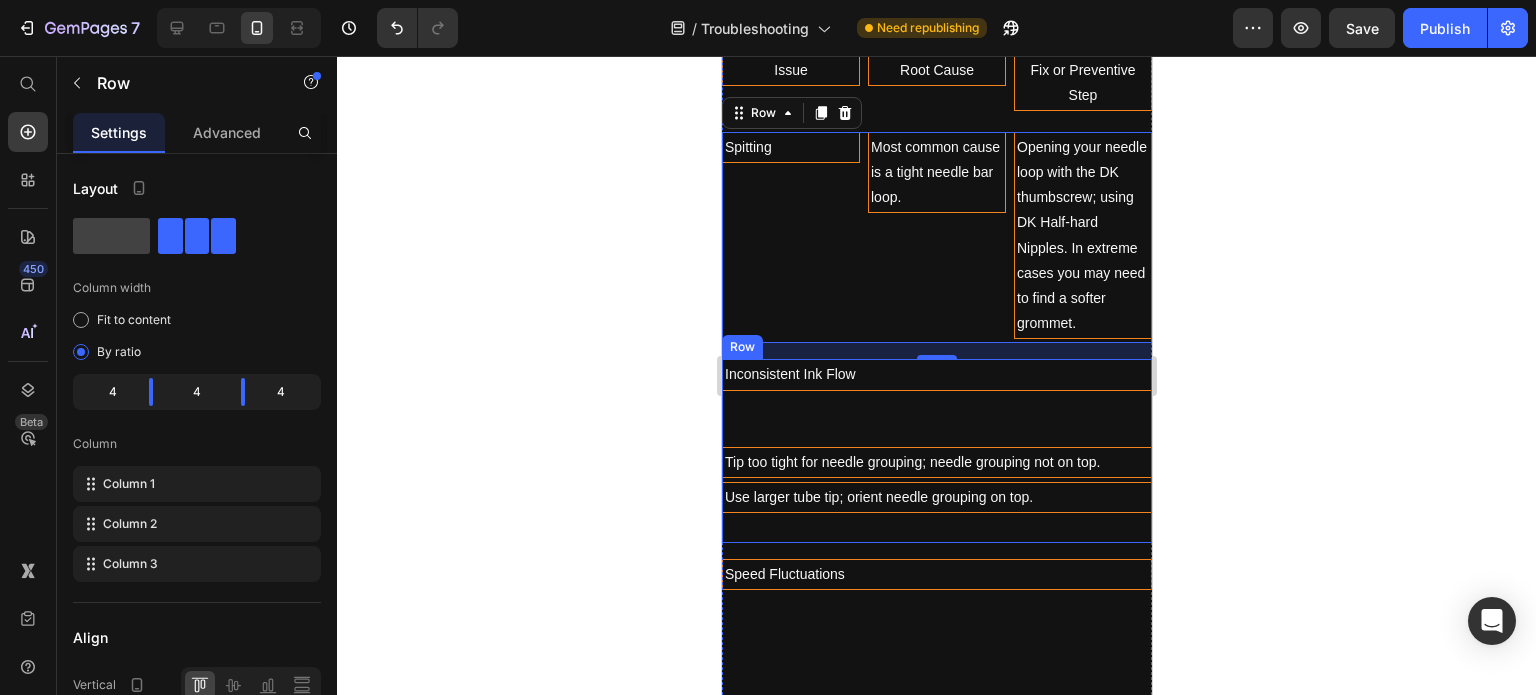 click on "Use larger tube tip; orient needle grouping on top. Text Block" at bounding box center [936, 512] 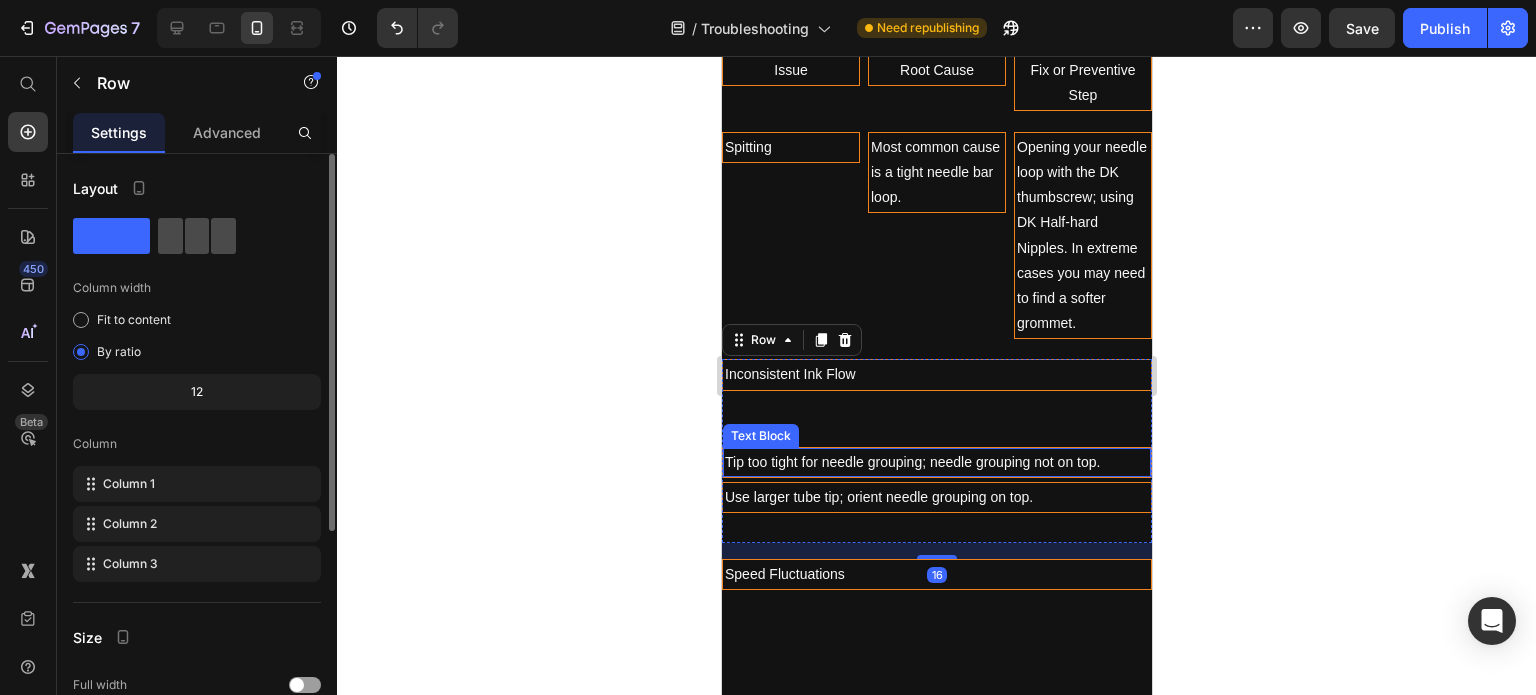 click 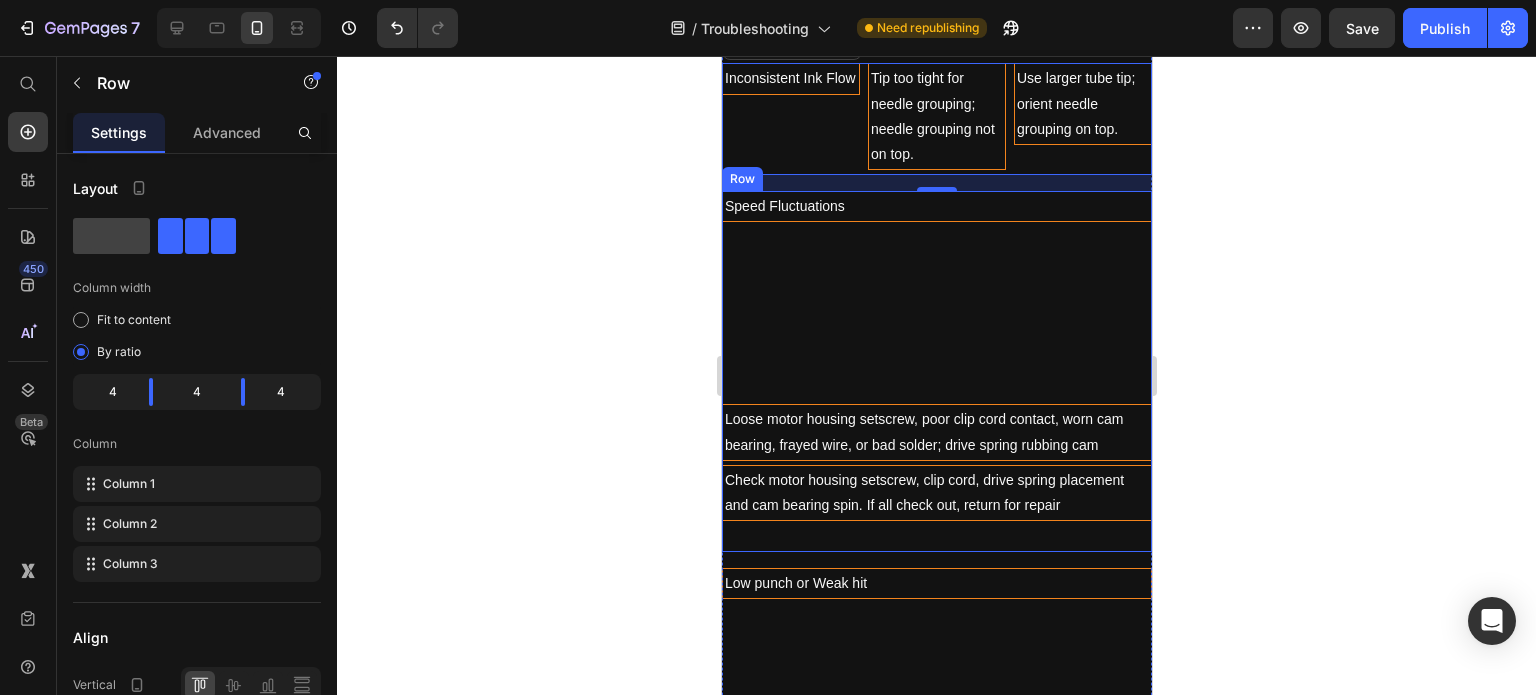 scroll, scrollTop: 4832, scrollLeft: 0, axis: vertical 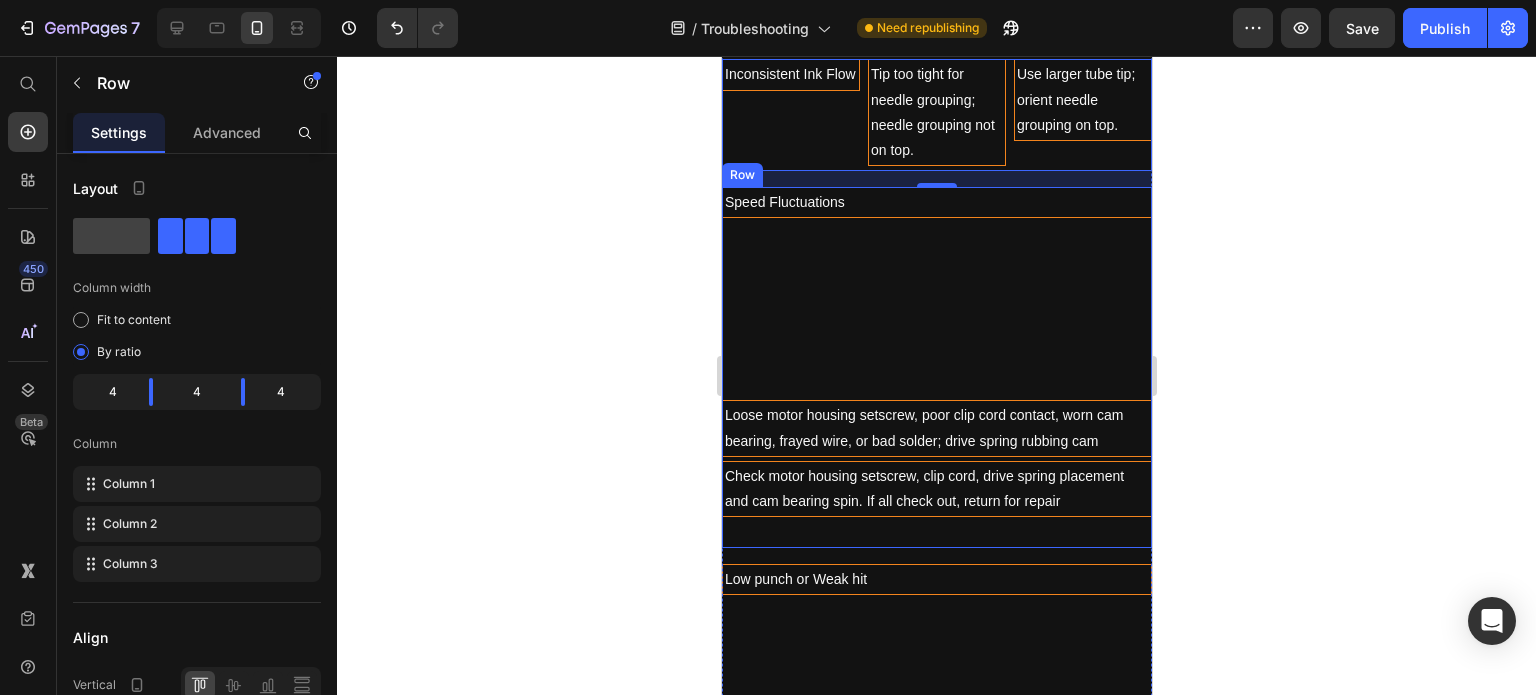 click on "Check motor housing setscrew, clip cord, drive spring placement and cam bearing spin. If all check out, return for repair Text Block" at bounding box center [936, 504] 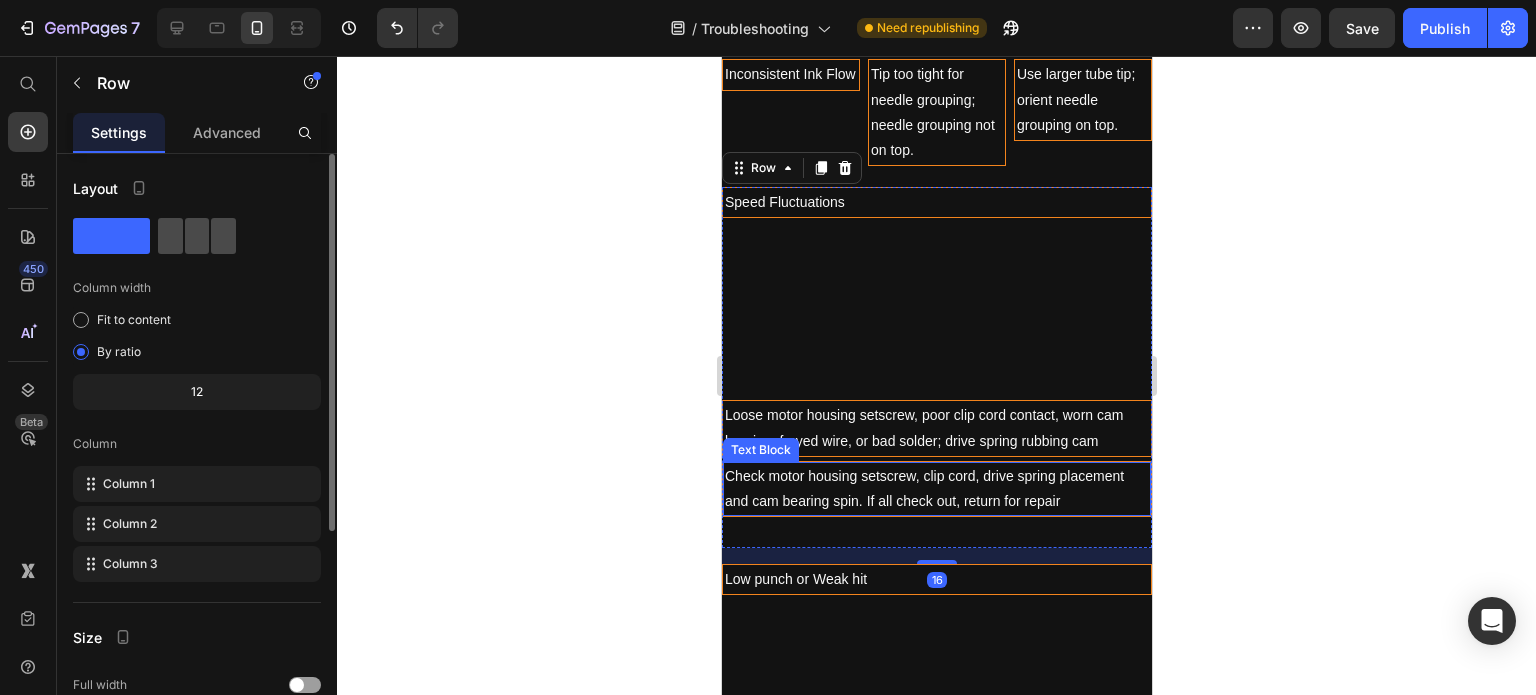 click 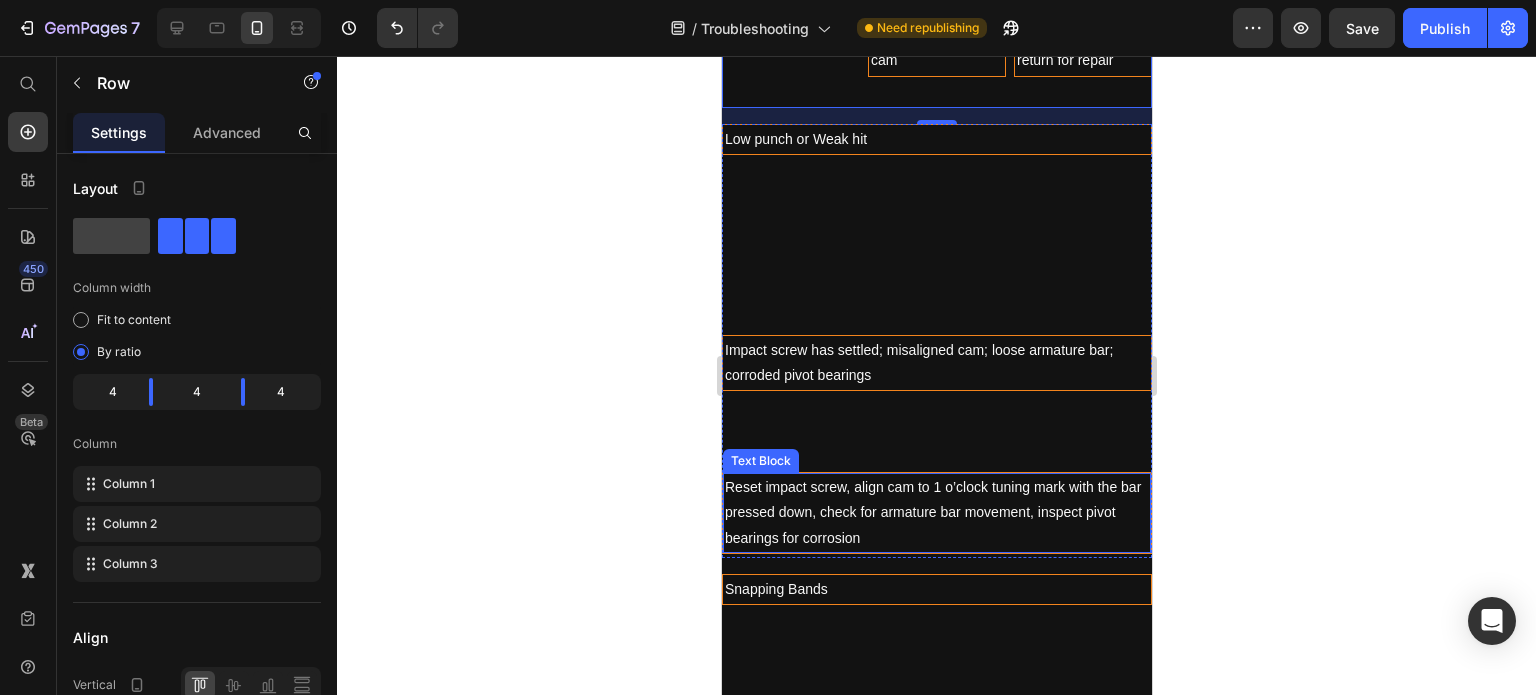 scroll, scrollTop: 5132, scrollLeft: 0, axis: vertical 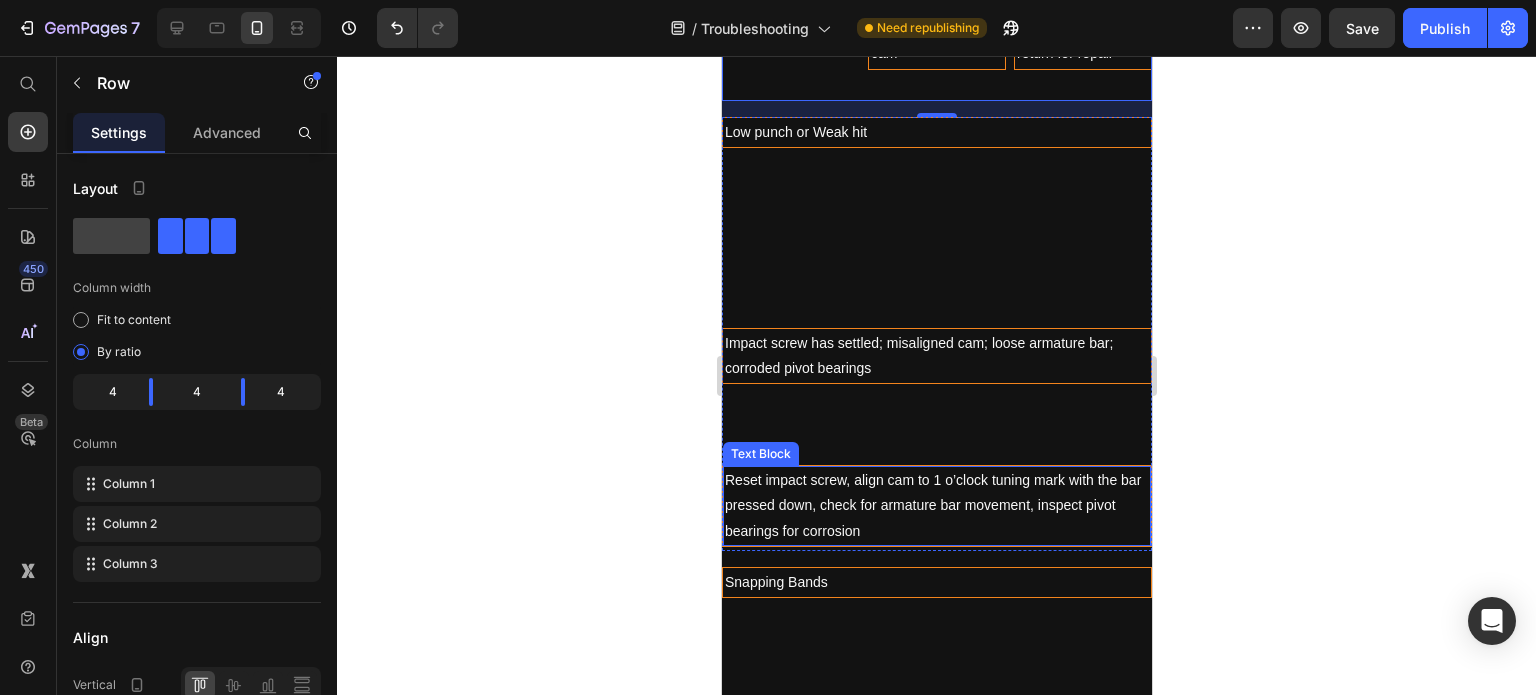 click on "Reset impact screw, align cam to 1 o’clock tuning mark with the bar pressed down, check for armature bar movement, inspect pivot bearings for corrosion" at bounding box center (936, 506) 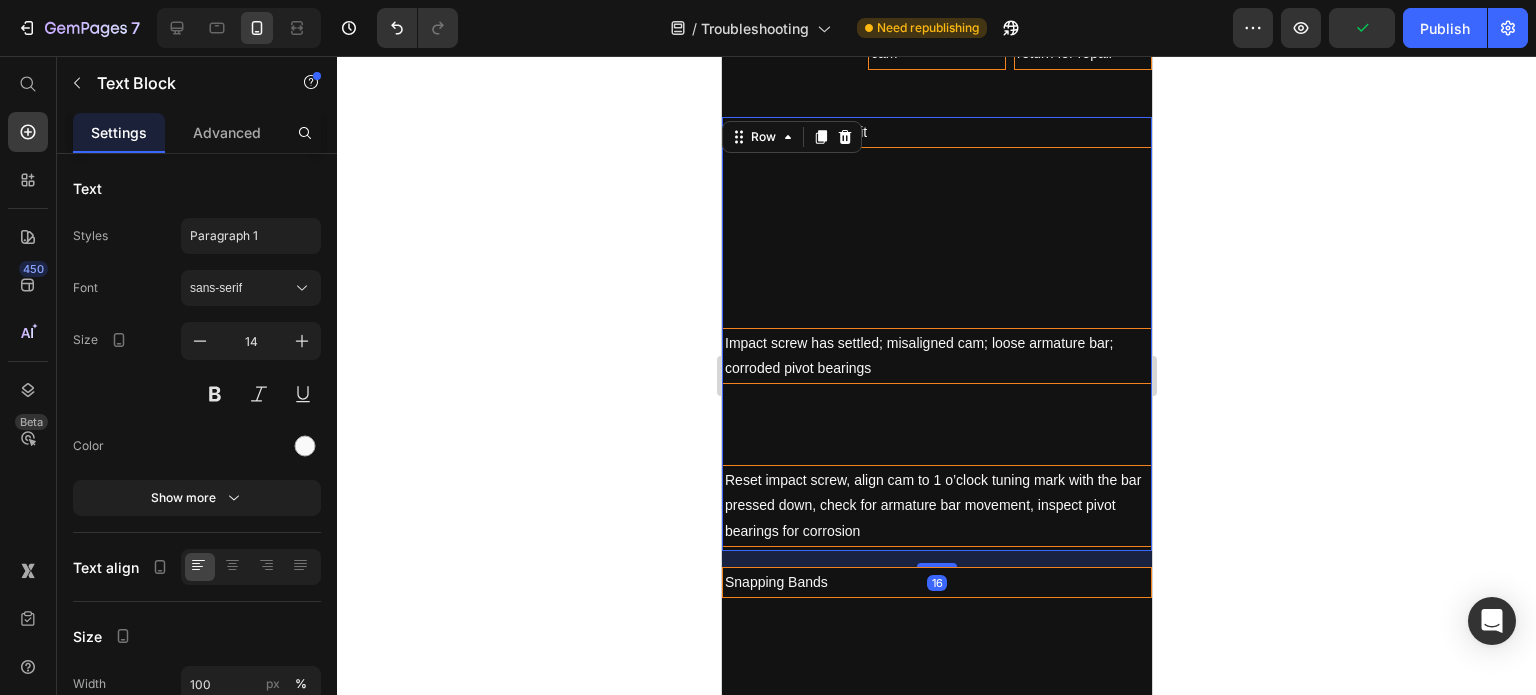 click on "Impact screw has settled; misaligned cam; loose armature bar; corroded pivot bearings Text Block" at bounding box center [936, 396] 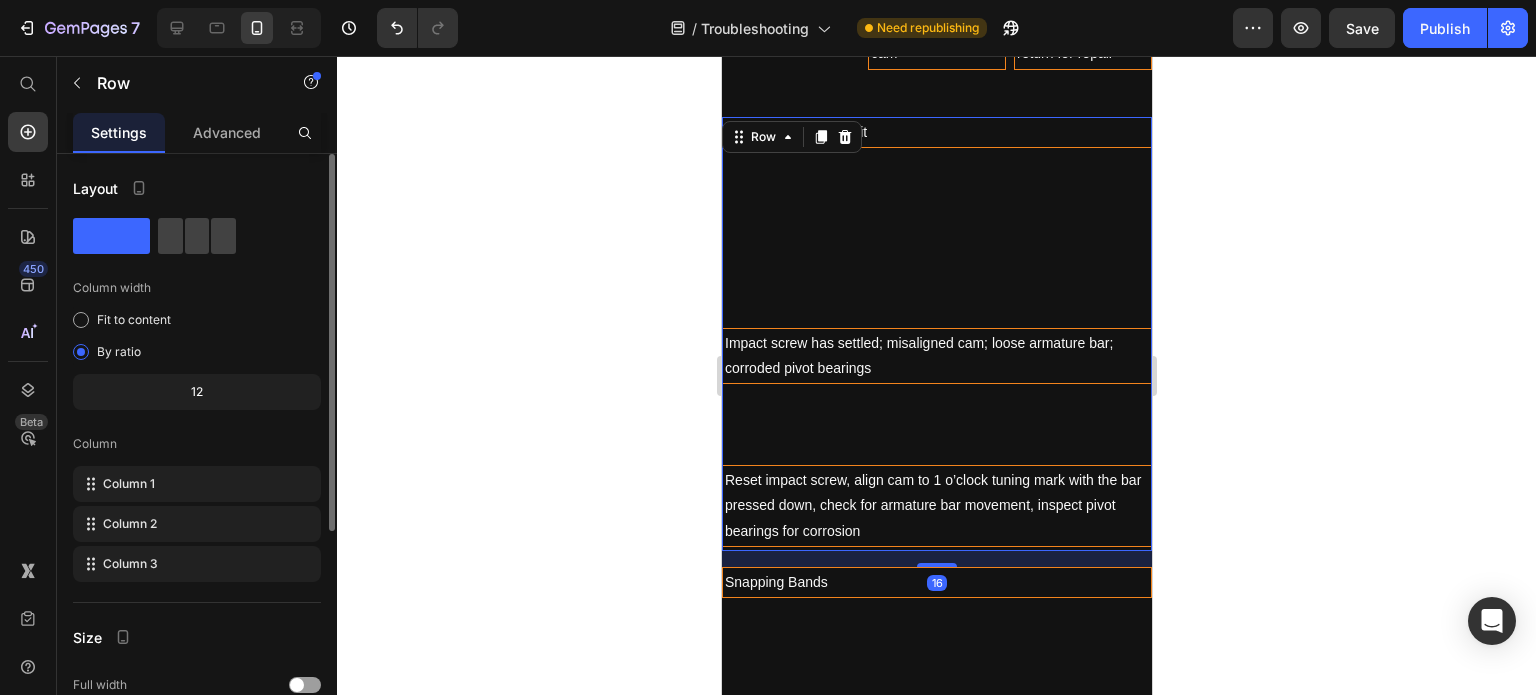 click 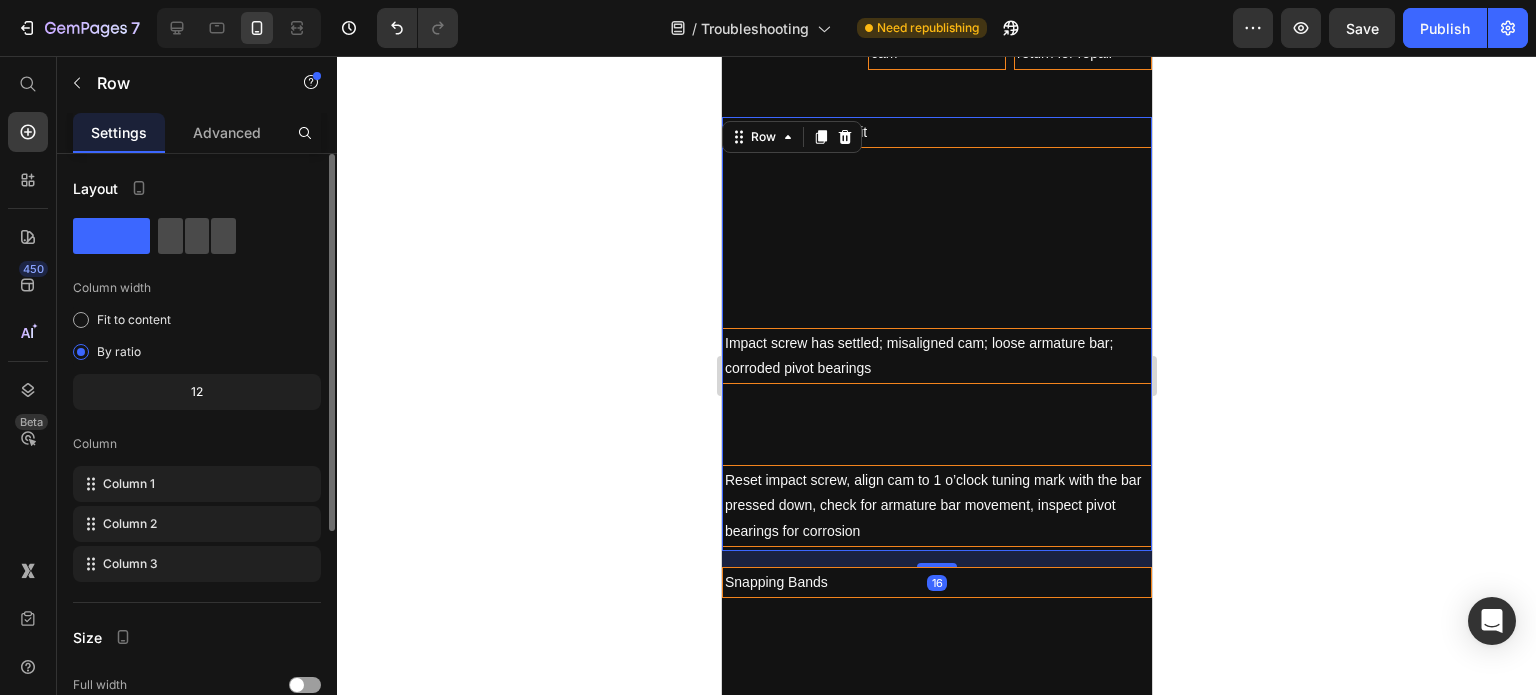 click 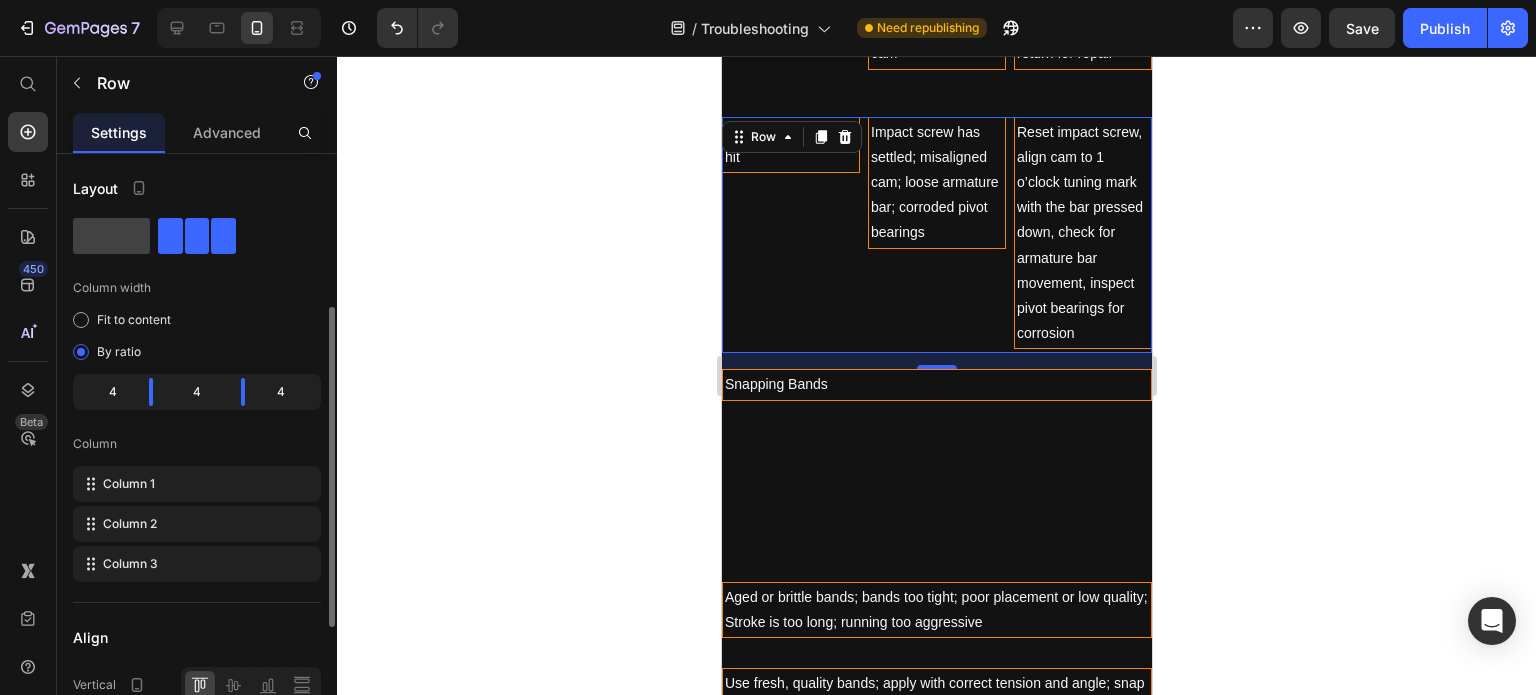 scroll, scrollTop: 100, scrollLeft: 0, axis: vertical 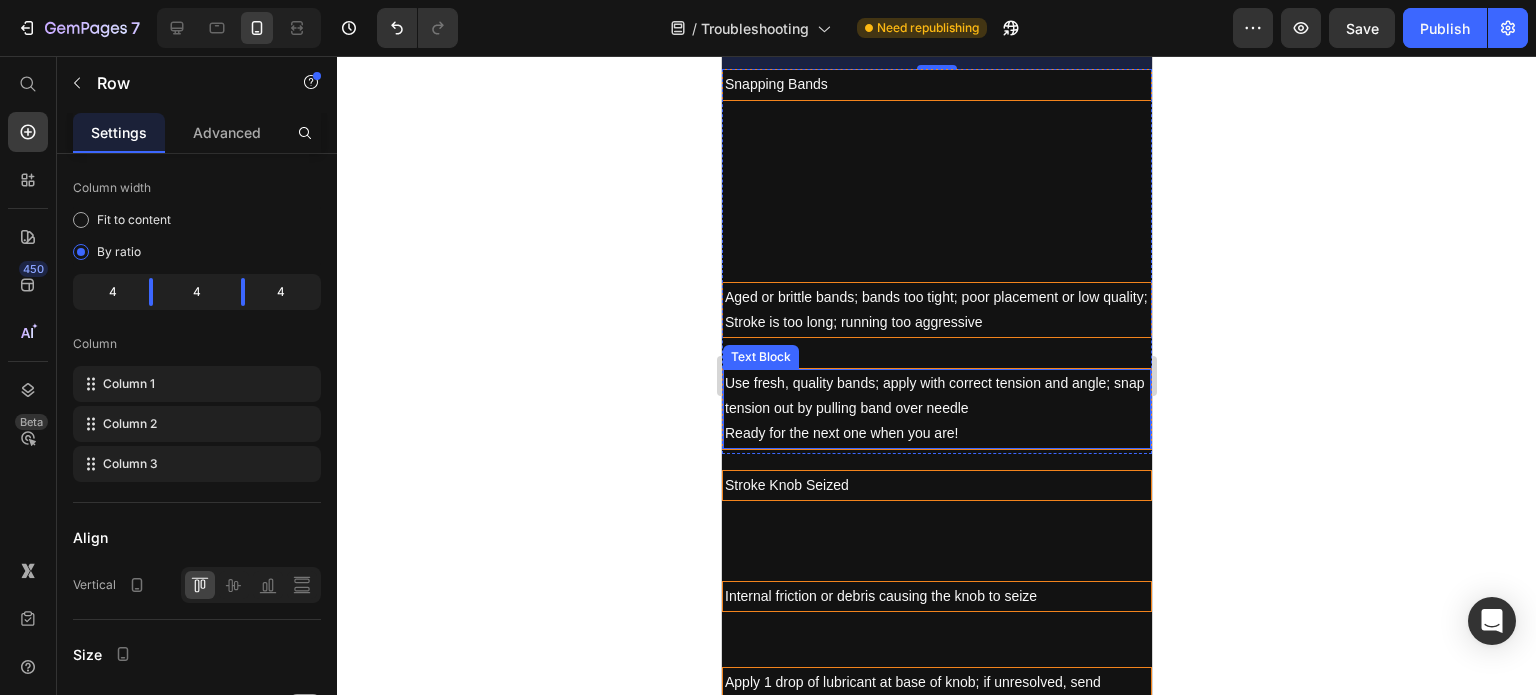 click on "Use fresh, quality bands; apply with correct tension and angle; snap tension out by pulling band over needle" at bounding box center (936, 396) 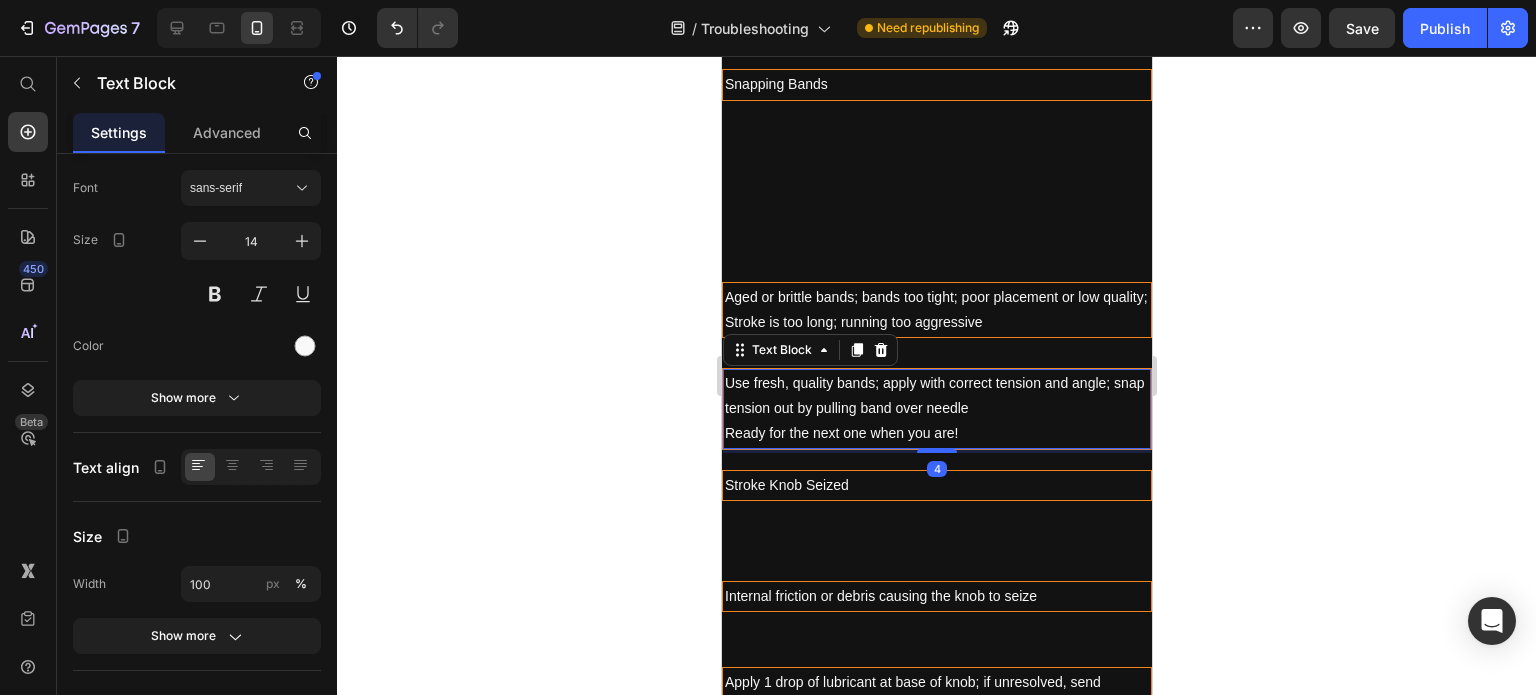 scroll, scrollTop: 0, scrollLeft: 0, axis: both 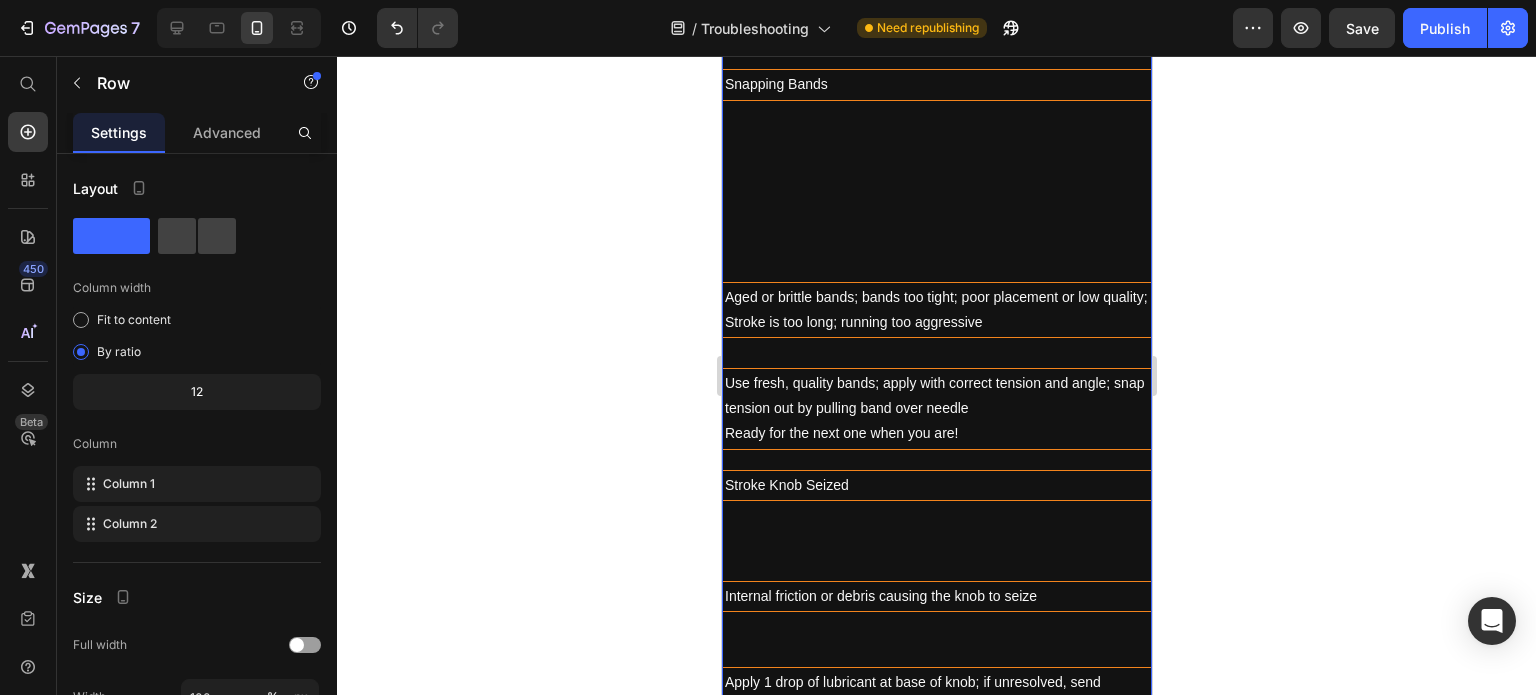 click on "Issue Text Block Root Cause Text Block Fix or Preventive Step Text Block Row Spitting Text Block Most common cause is a tight needle bar loop. Text Block Opening your needle loop with the DK thumbscrew; using DK Half-hard Nipples. In extreme cases you may need to find a softer grommet. Text Block Row Inconsistent Ink Flow Text Block Tip too tight for needle grouping; needle grouping not on top. Text Block Use larger tube tip; orient needle grouping on top. Text Block Row Speed Fluctuations Text Block Loose motor housing setscrew, poor clip cord contact, worn cam bearing, frayed wire, or bad solder; drive spring rubbing cam Text Block Check motor housing setscrew, clip cord, drive spring placement and cam bearing spin. If all check out, return for repair Text Block Row Low punch or Weak hit Text Block Impact screw has settled; misaligned cam; loose armature bar; corroded pivot bearings Text Block Text Block Row Snapping Bands Text Block Text Block Ready for the next one when you are! Text Block Row Row Row" at bounding box center [936, 106] 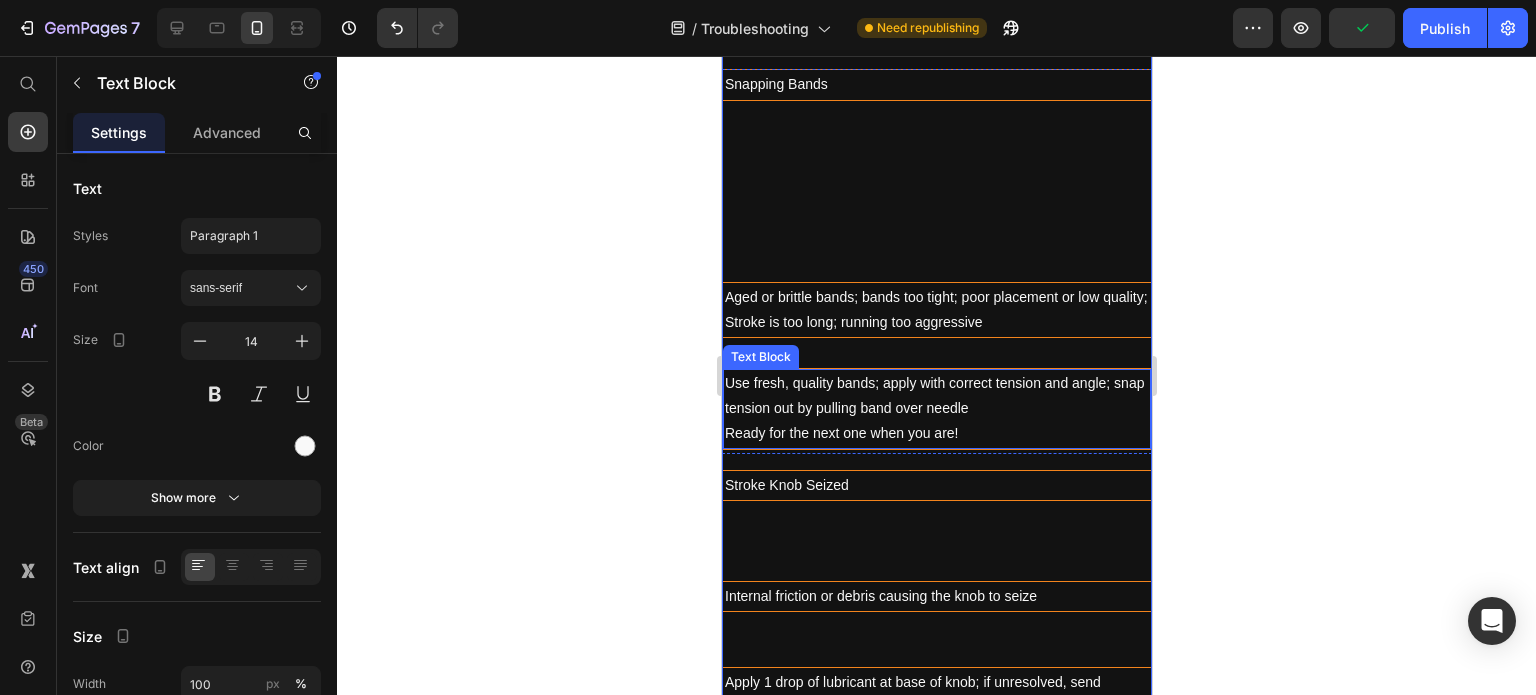 click on "Ready for the next one when you are!" at bounding box center [936, 433] 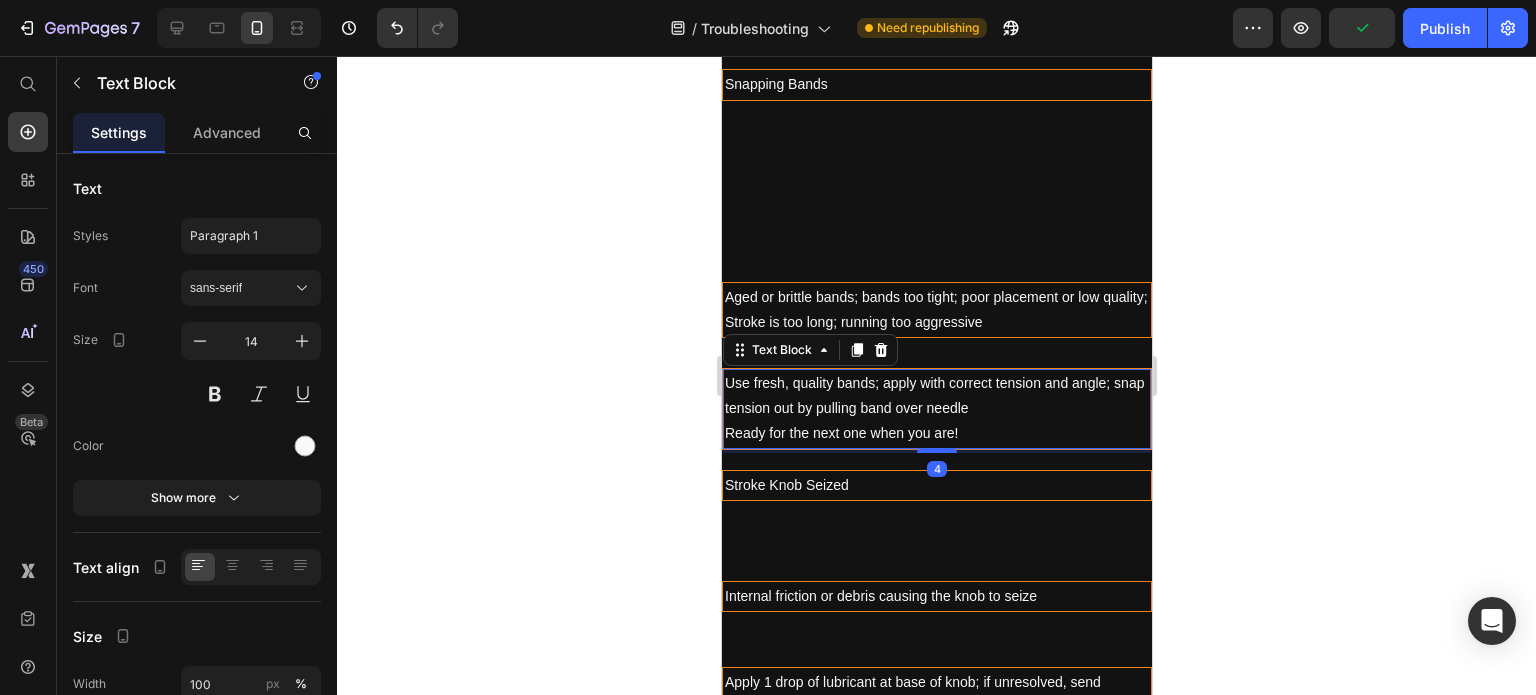 click on "4" at bounding box center [936, 451] 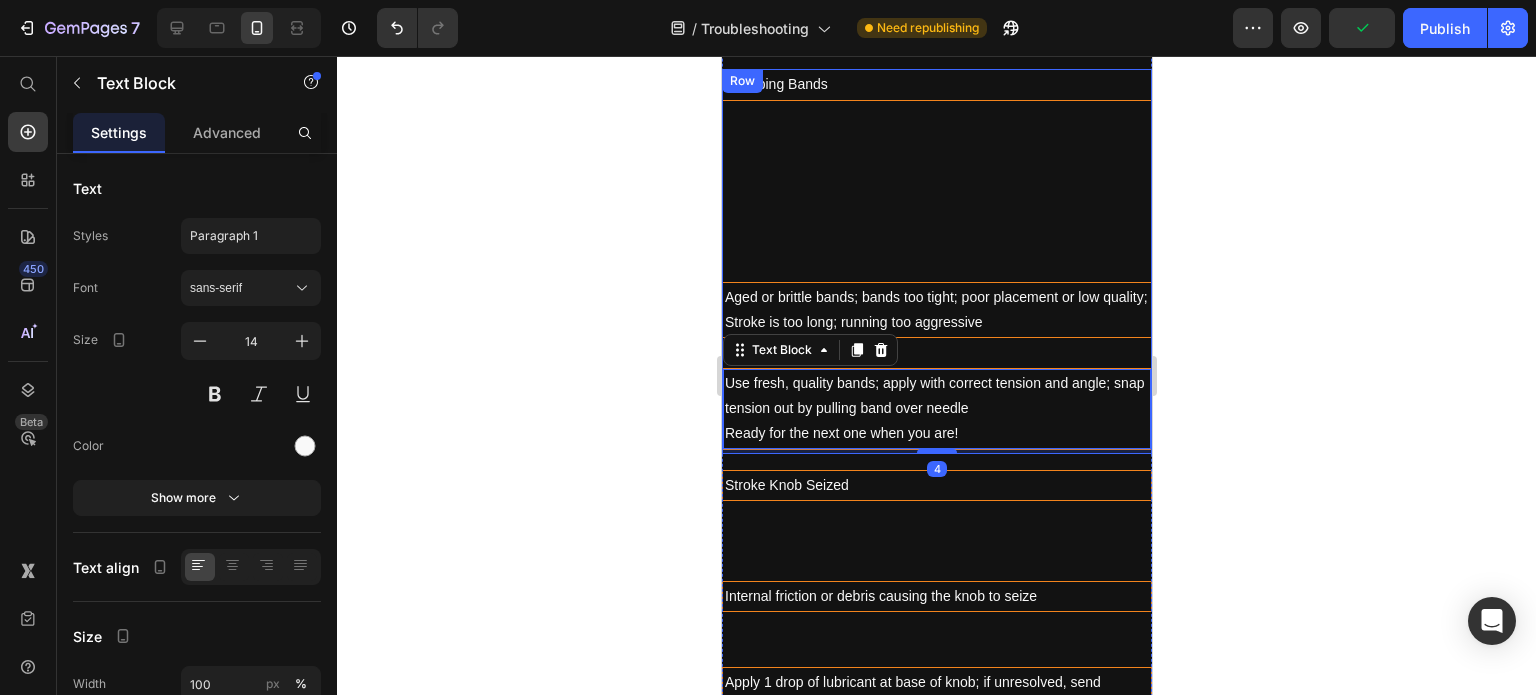 click on "Snapping Bands Text Block" at bounding box center (936, 175) 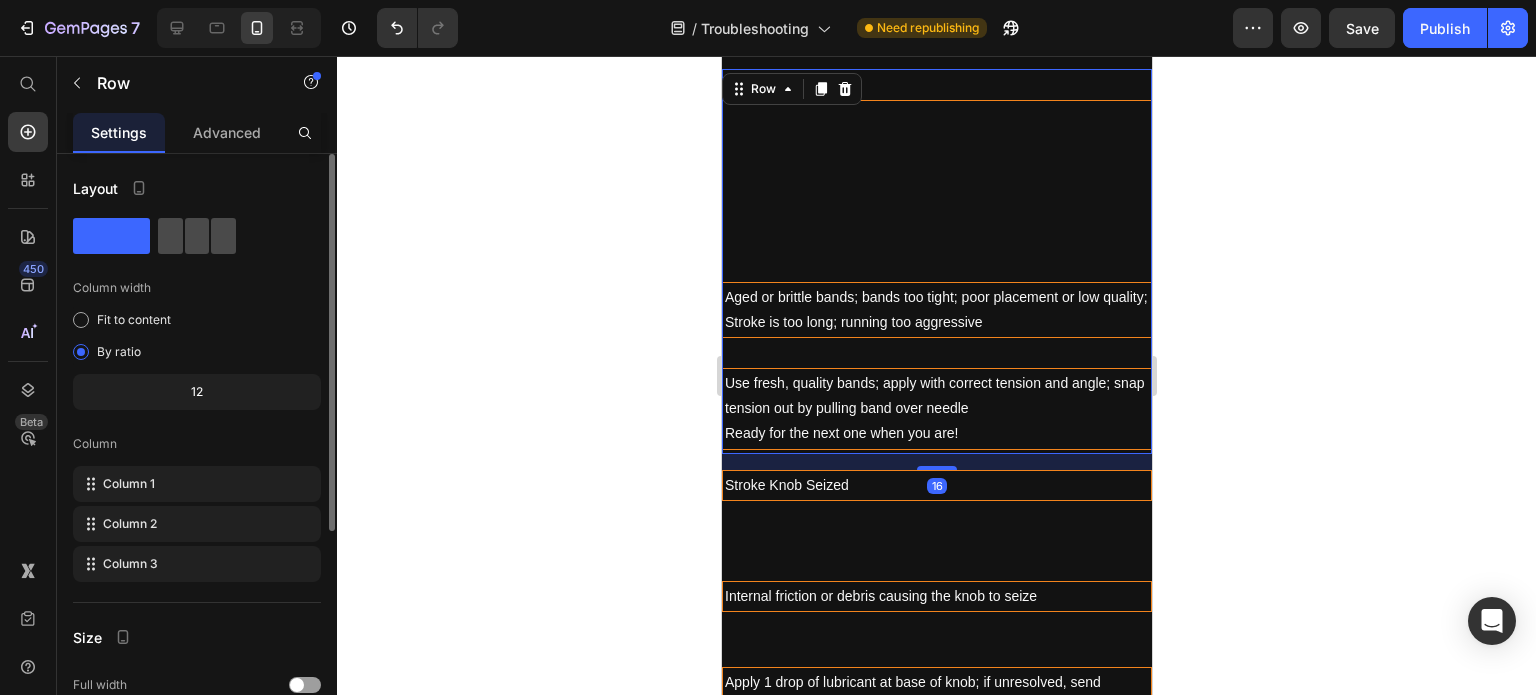 click 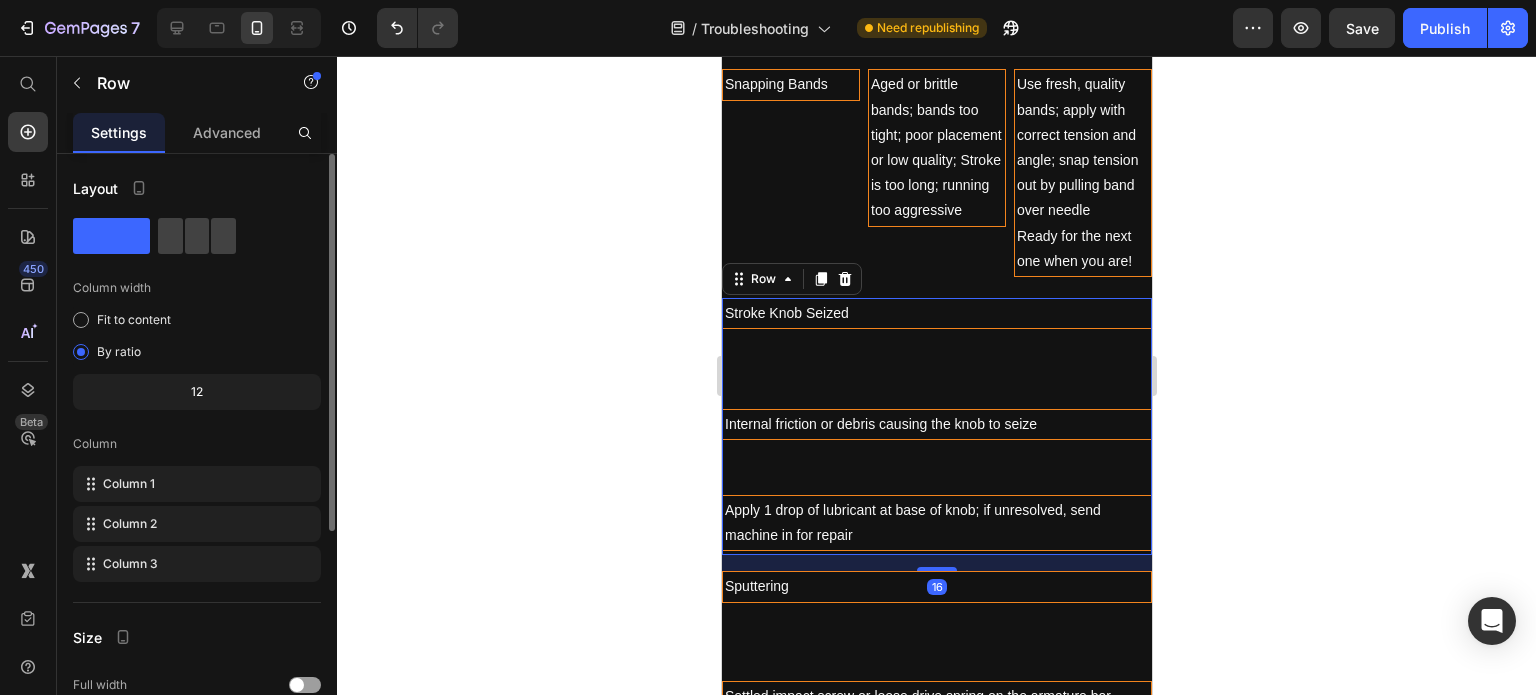 click on "Apply 1 drop of lubricant at base of knob; if unresolved, send machine in for repair Text Block" at bounding box center (936, 525) 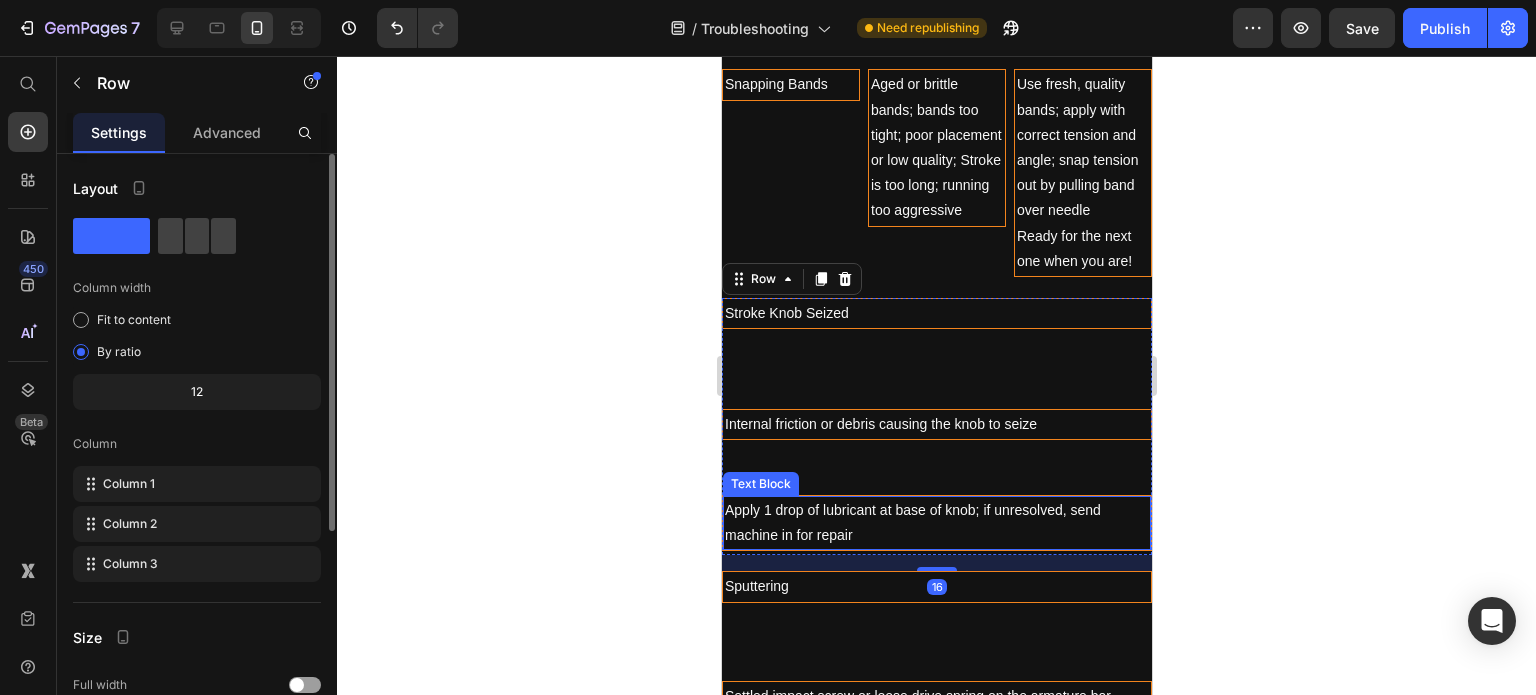 click 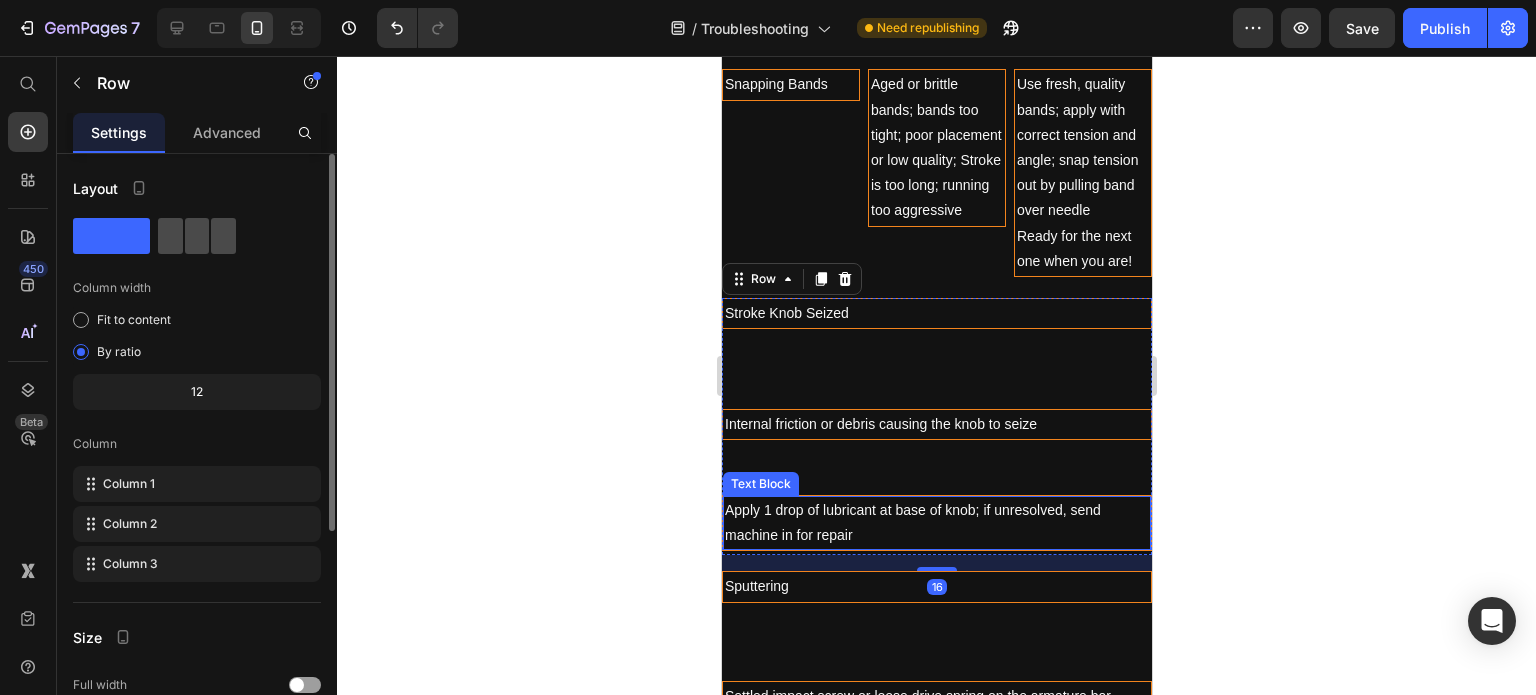 click 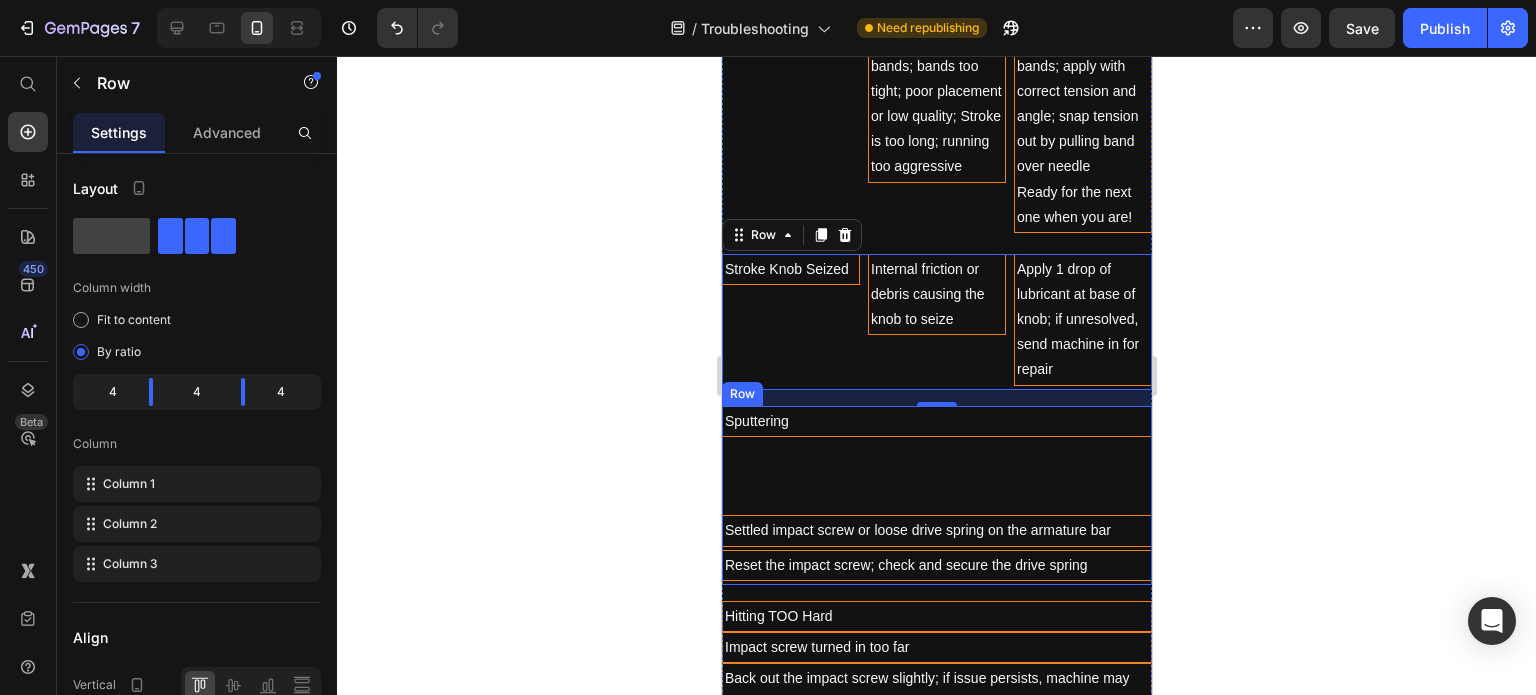 scroll, scrollTop: 5632, scrollLeft: 0, axis: vertical 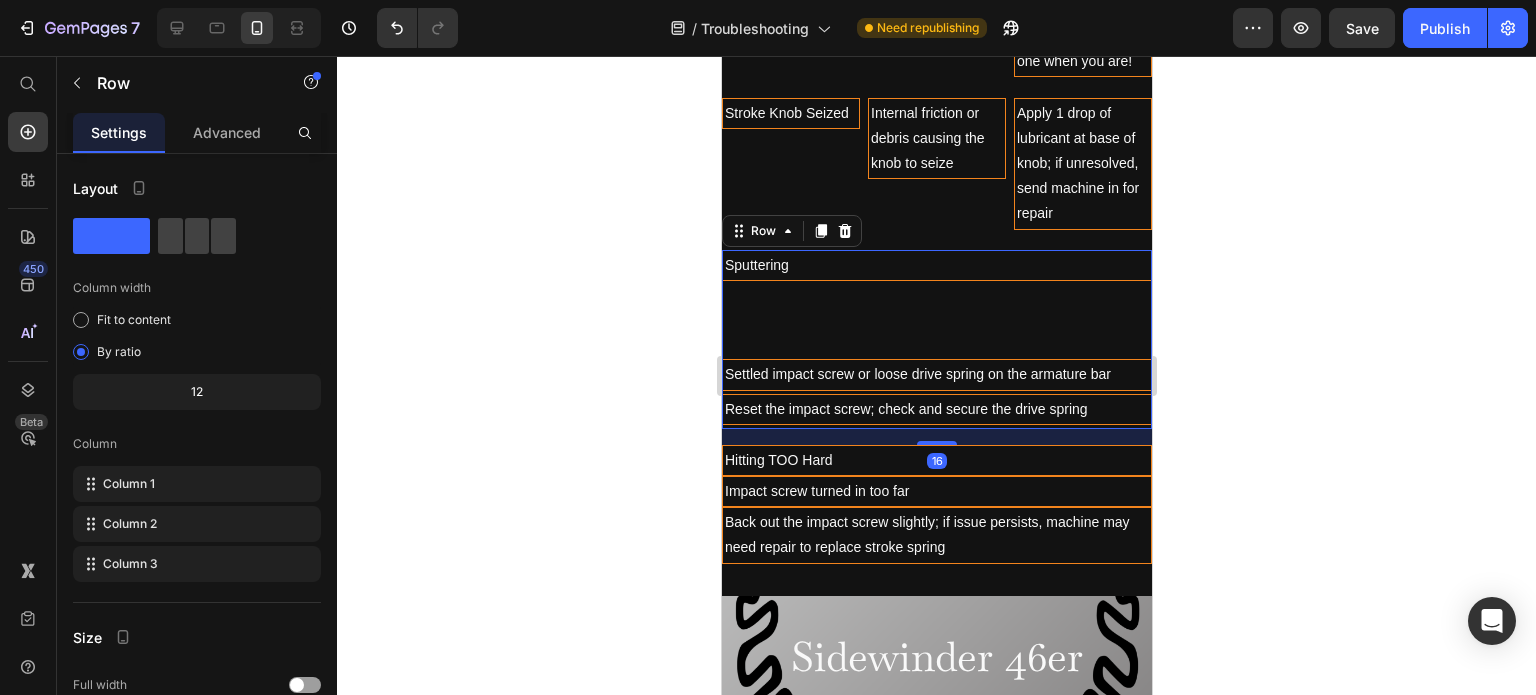 click on "Reset the impact screw; check and secure the drive spring Text Block" at bounding box center (936, 411) 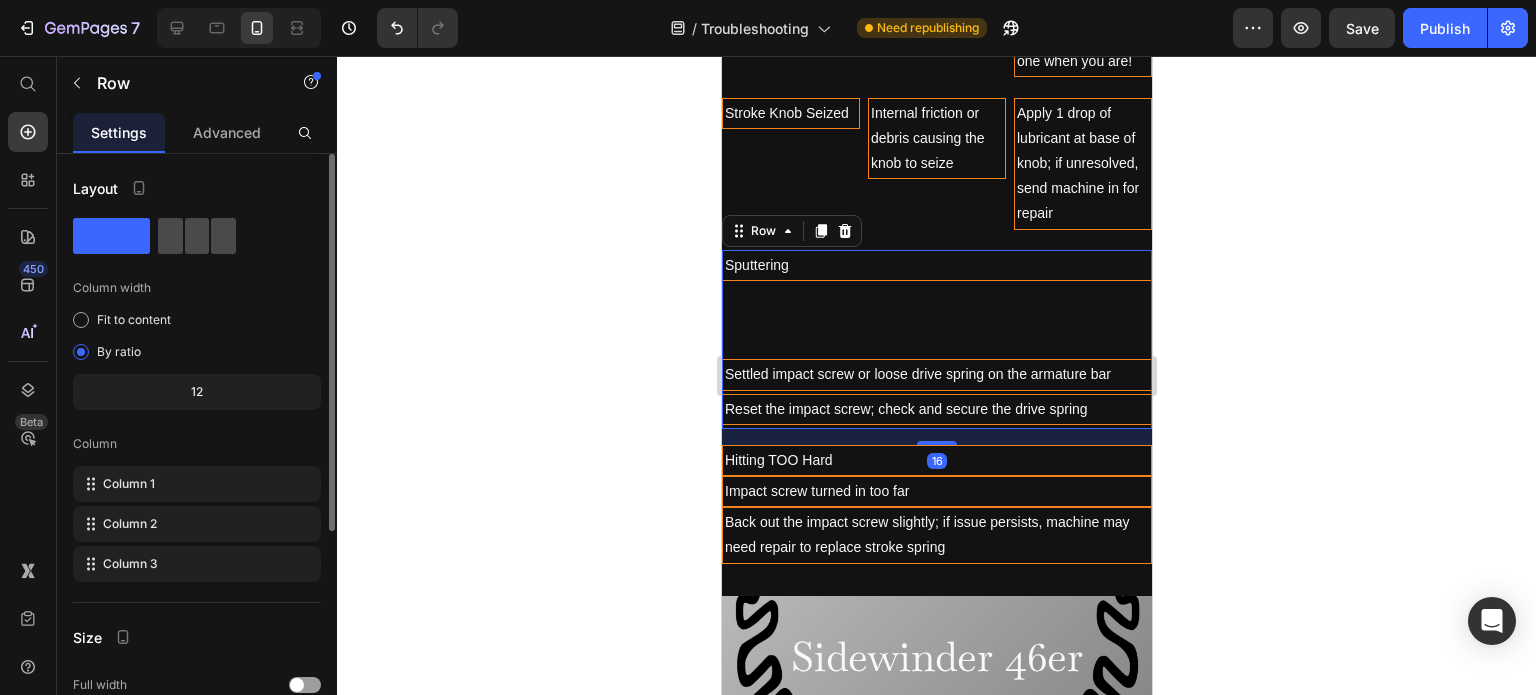 click 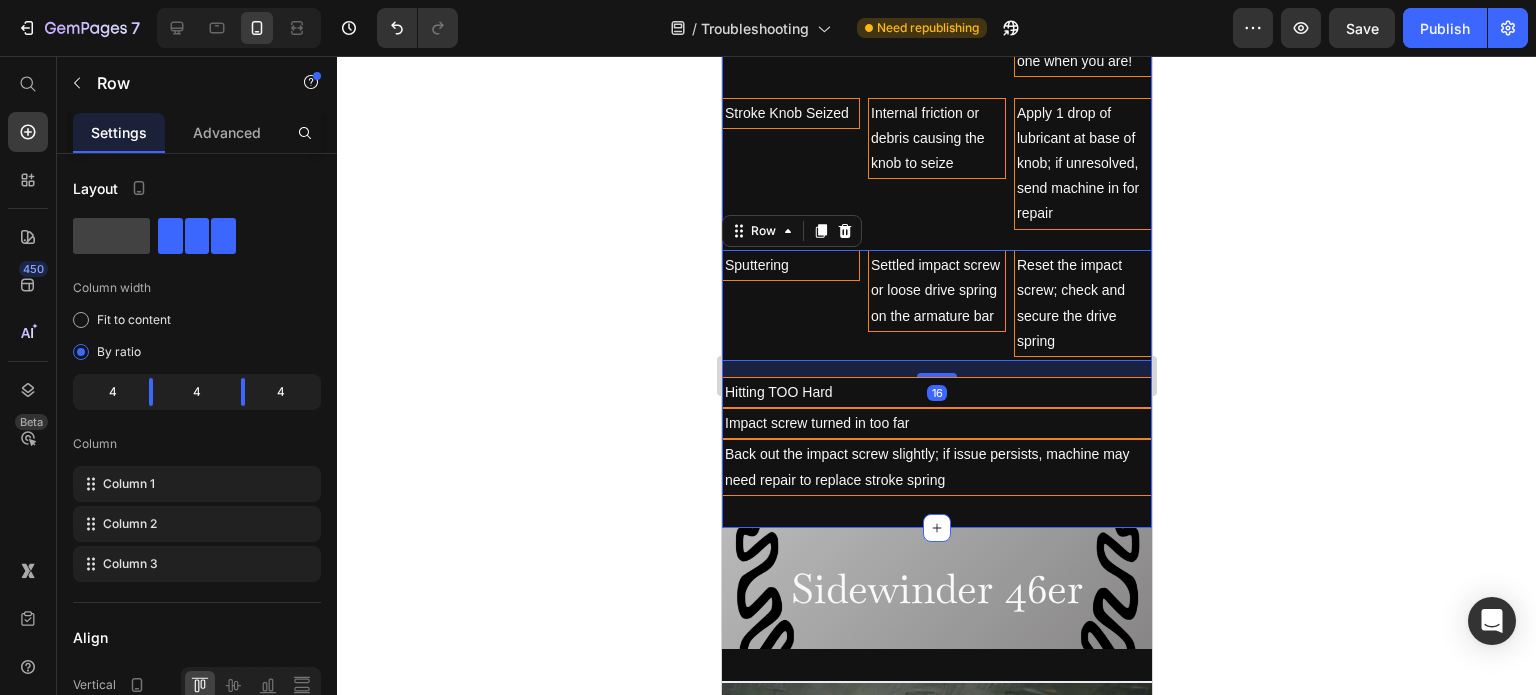 click on "Sidewinder 46er Troubleshooting Heading Issues like stripped threads on impact/spring screws, permanently worn springs or contact components are signs to submit a repair. Text Block
Ink Spitting
Inconsistent Ink Flow
Speed Fluctuations / Power Drop-Off
Loss of Punch / Weak Hits
Snapping Rubber-Bands
Stroke Knob Seized
Sputtering
Hitting TOO Hard Accordion Issue Text Block Root Cause Text Block Fix or Preventive Step Text Block Row Spitting Text Block Most common cause is a tight needle bar loop. Text Block Text Block Row Inconsistent Ink Flow Text Block Row" at bounding box center [936, -673] 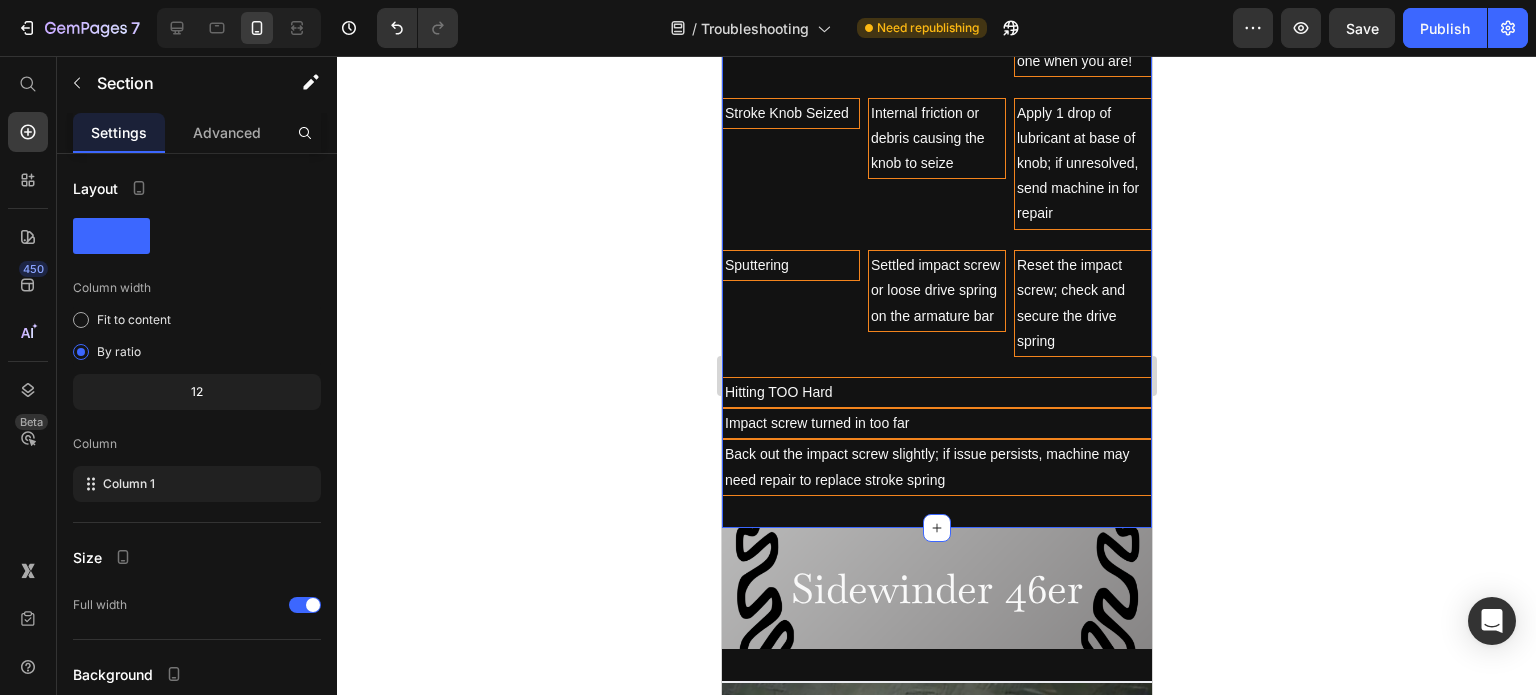 click on "Sidewinder 46er Troubleshooting Heading Issues like stripped threads on impact/spring screws, permanently worn springs or contact components are signs to submit a repair. Text Block
Ink Spitting
Inconsistent Ink Flow
Speed Fluctuations / Power Drop-Off
Loss of Punch / Weak Hits
Snapping Rubber-Bands
Stroke Knob Seized
Sputtering
Hitting TOO Hard Accordion Issue Text Block Root Cause Text Block Fix or Preventive Step Text Block Row Spitting Text Block Most common cause is a tight needle bar loop. Text Block Text Block Row Inconsistent Ink Flow Text Block Row" at bounding box center (936, -673) 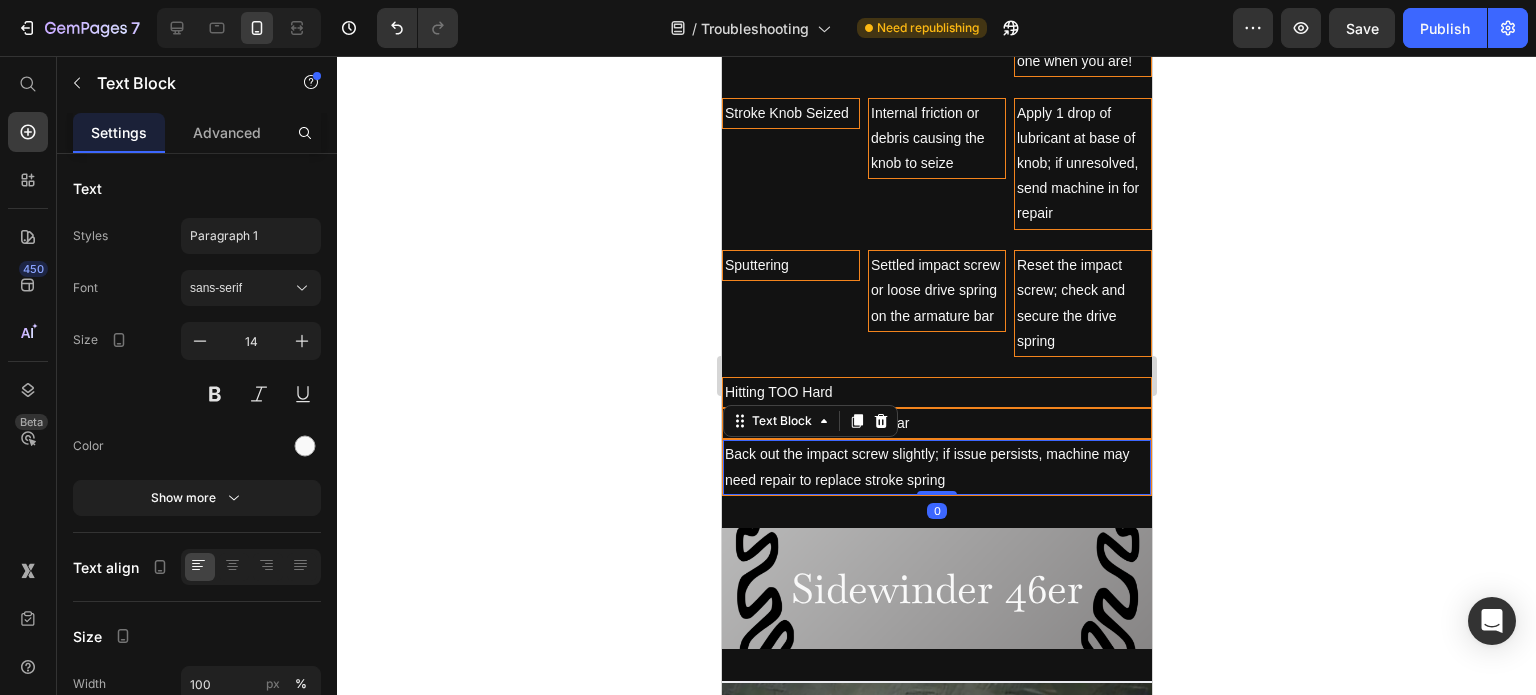 click on "Back out the impact screw slightly; if issue persists, machine may need repair to replace stroke spring" at bounding box center (936, 467) 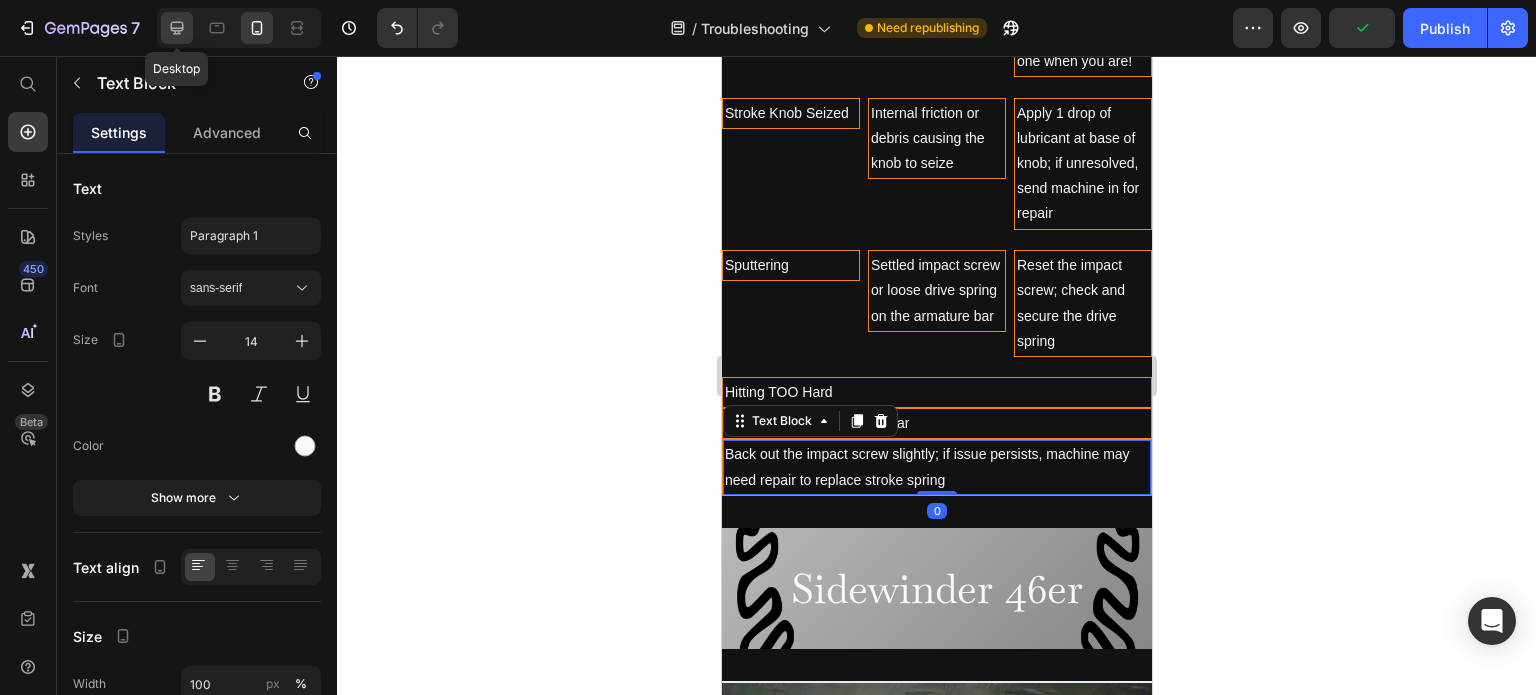 click 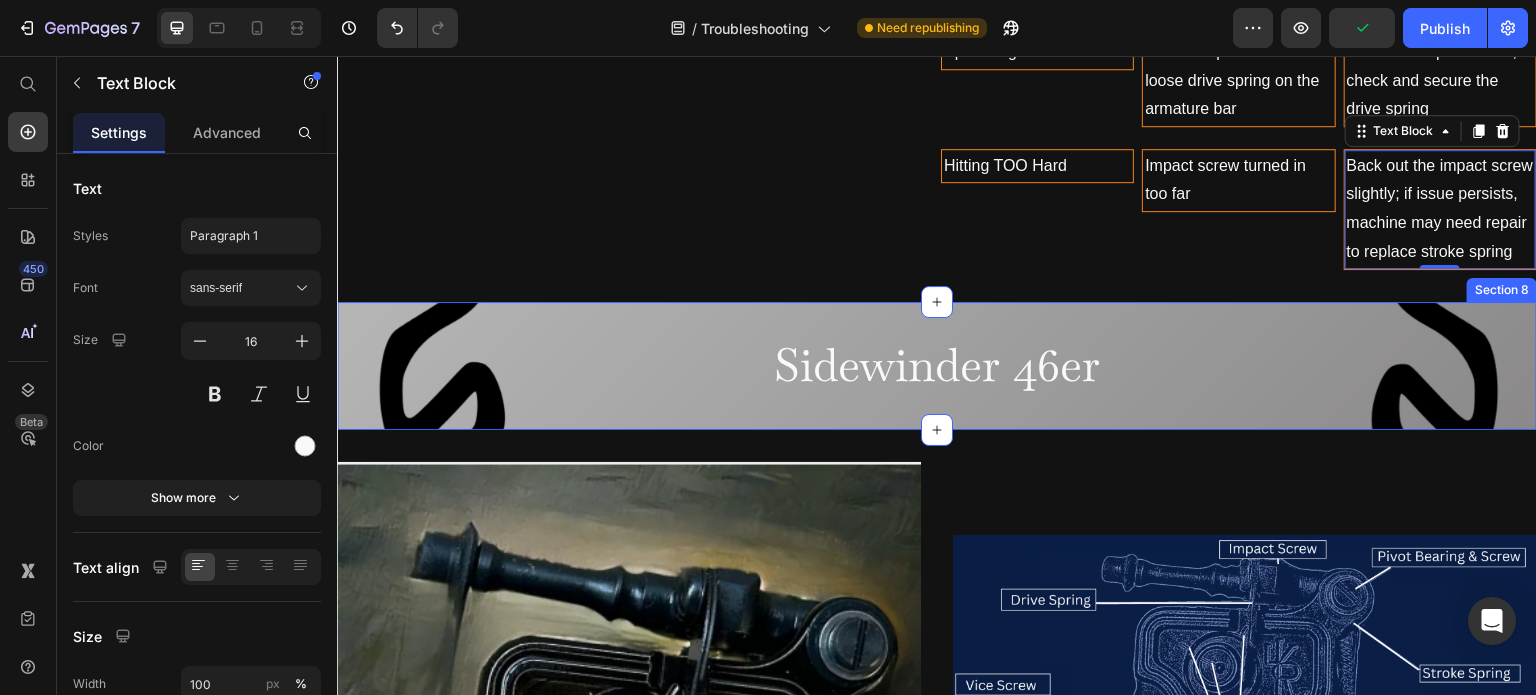 scroll, scrollTop: 4939, scrollLeft: 0, axis: vertical 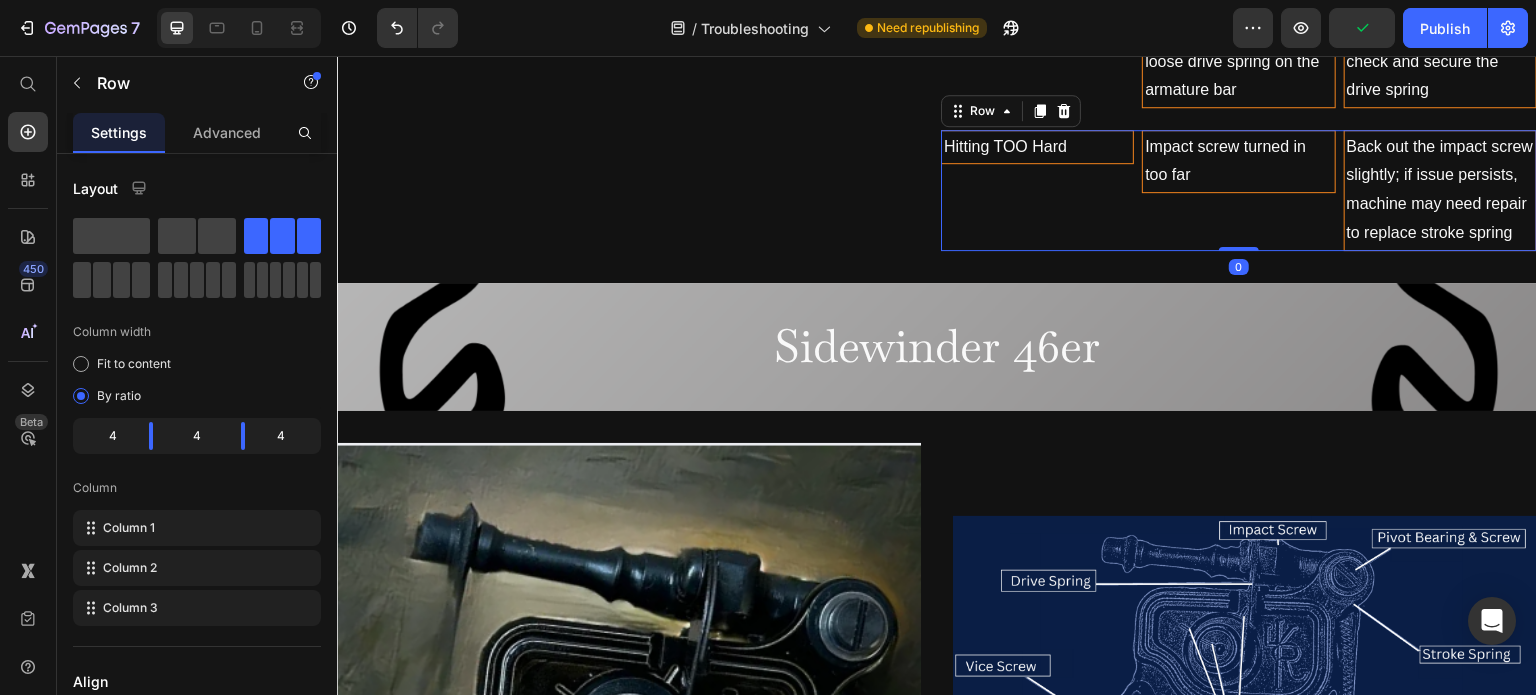 click on "Impact screw turned in too far Text Block" at bounding box center (1238, 190) 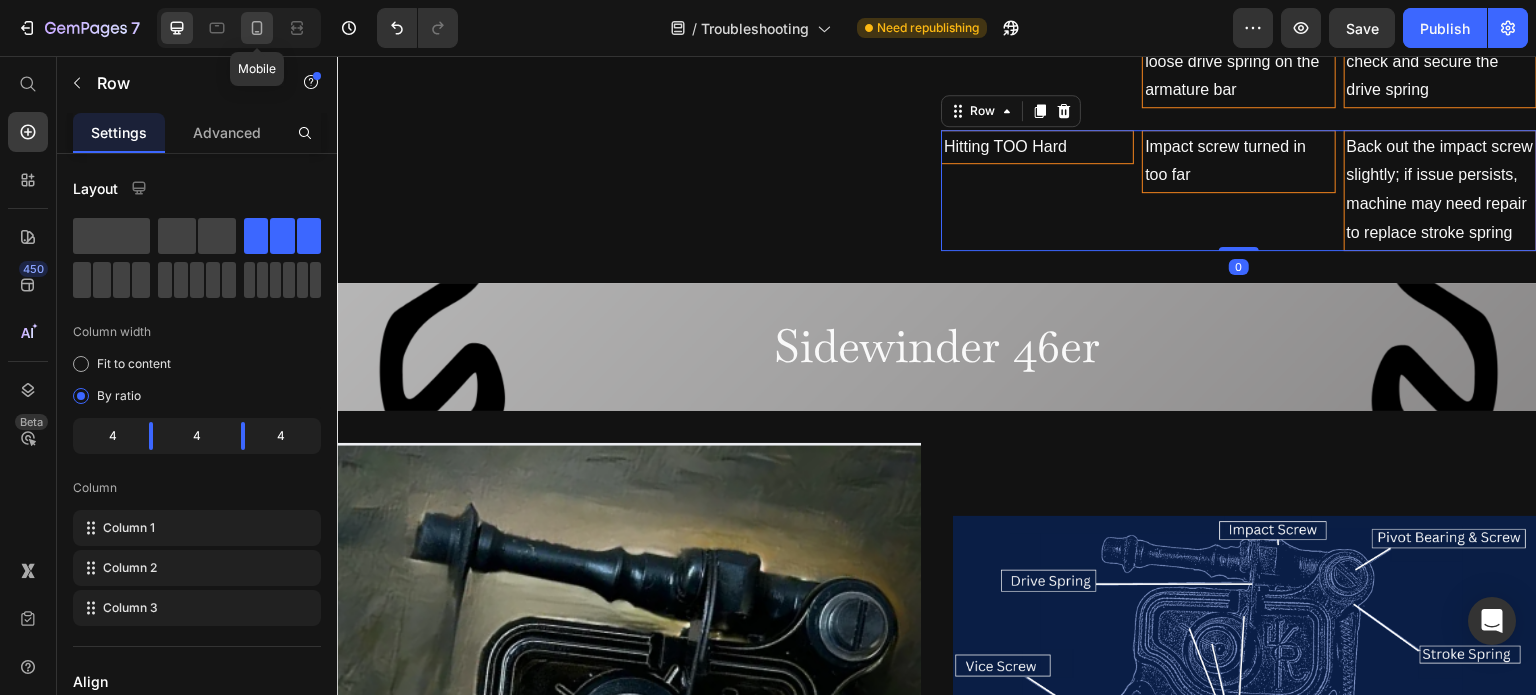 click 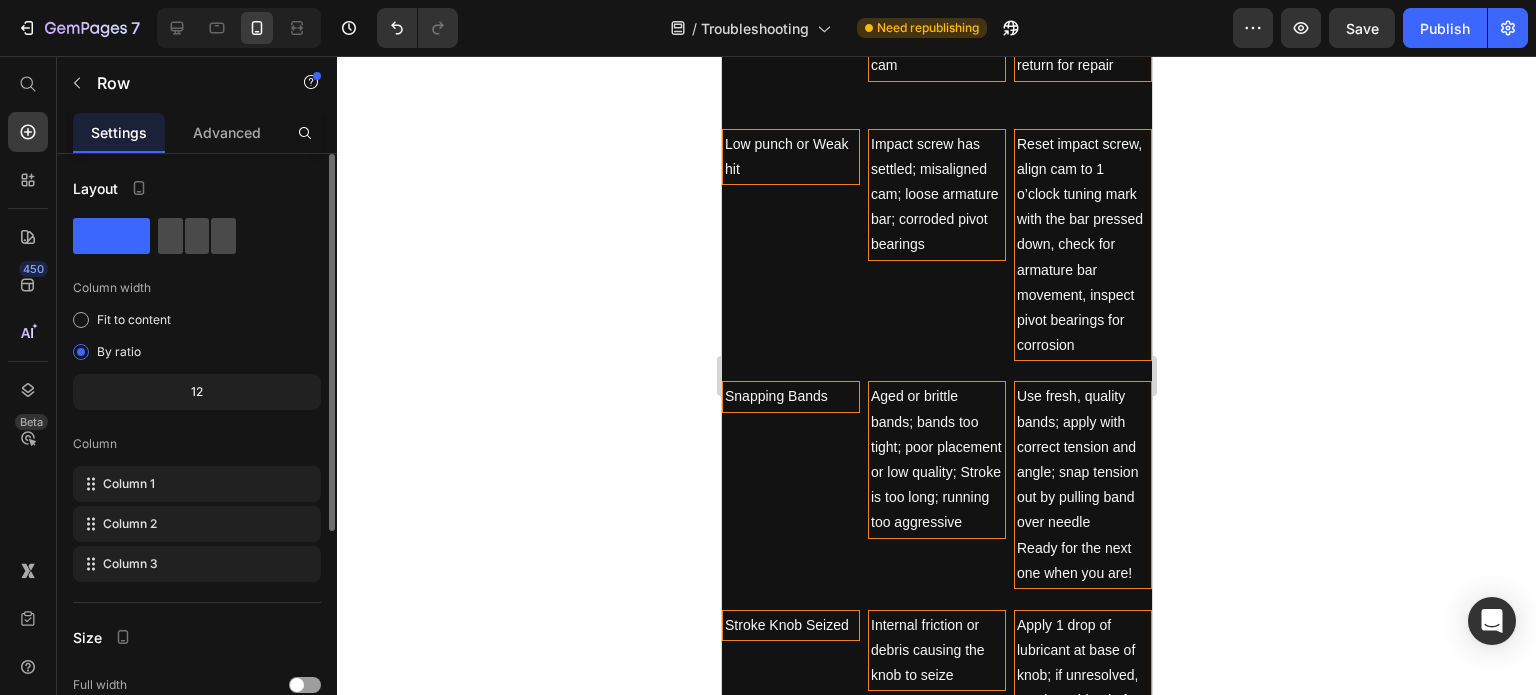 click 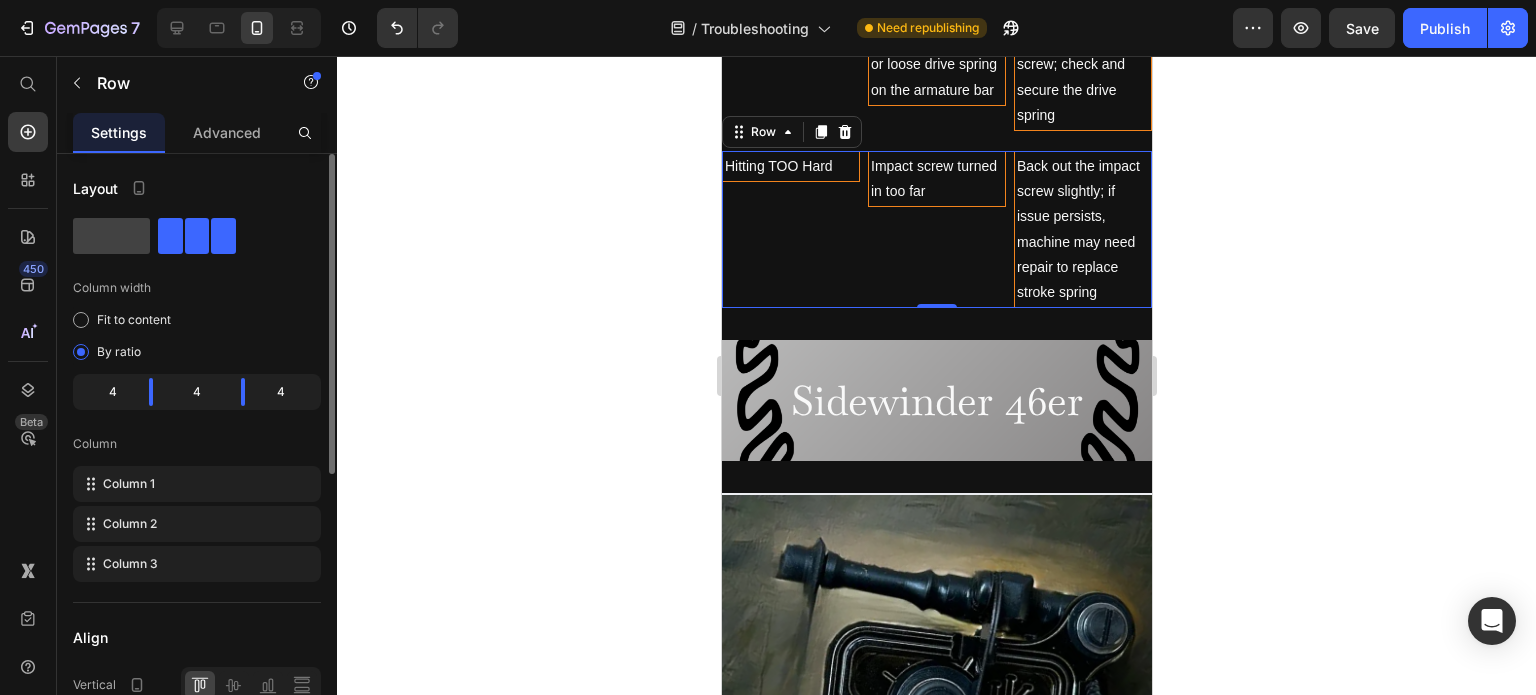 scroll, scrollTop: 5876, scrollLeft: 0, axis: vertical 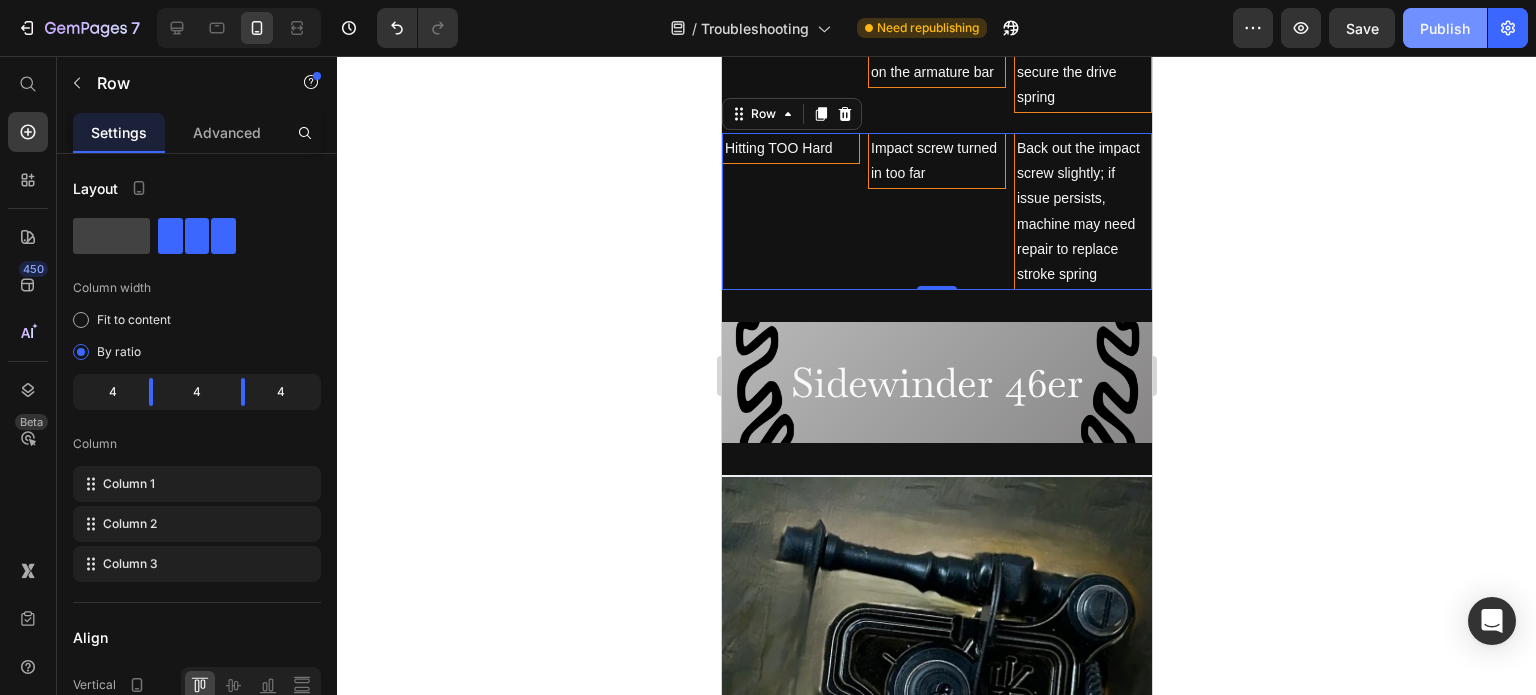 click on "Publish" at bounding box center (1445, 28) 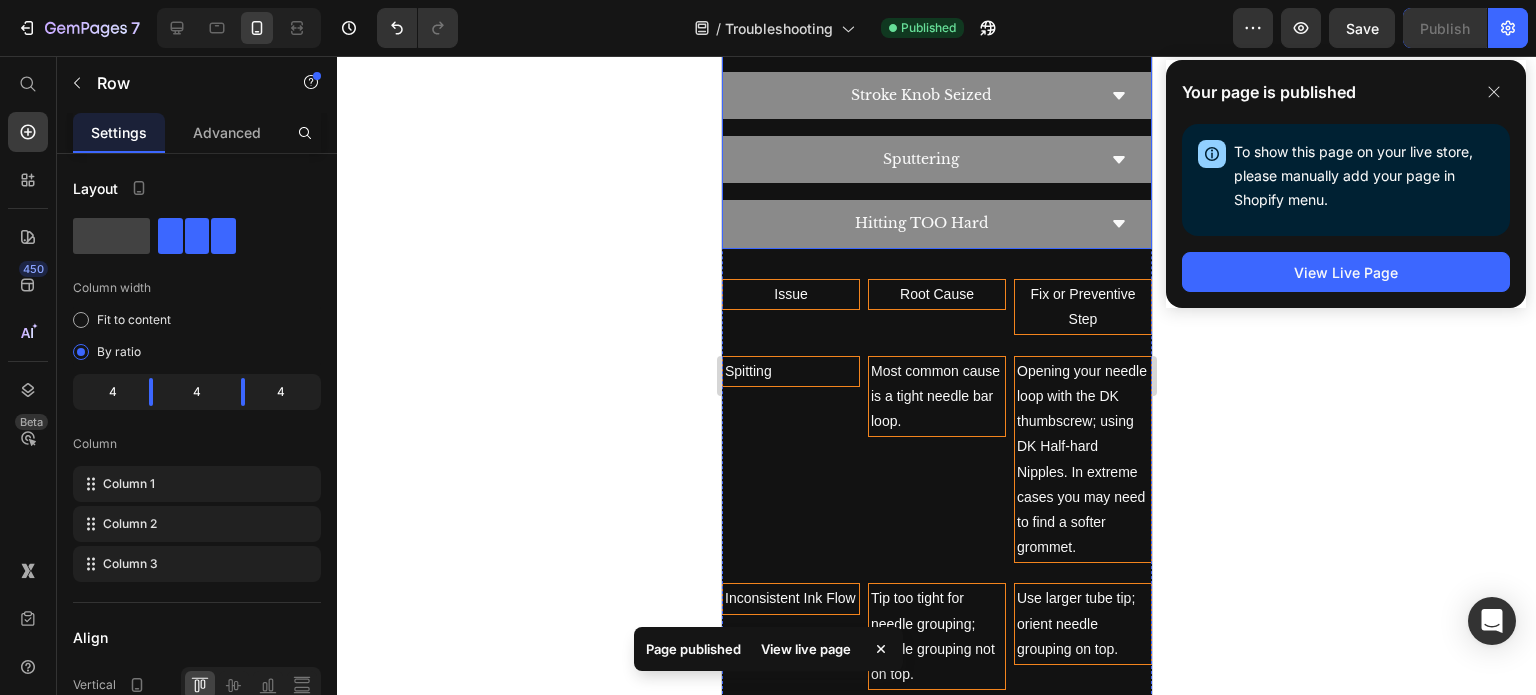 scroll, scrollTop: 4176, scrollLeft: 0, axis: vertical 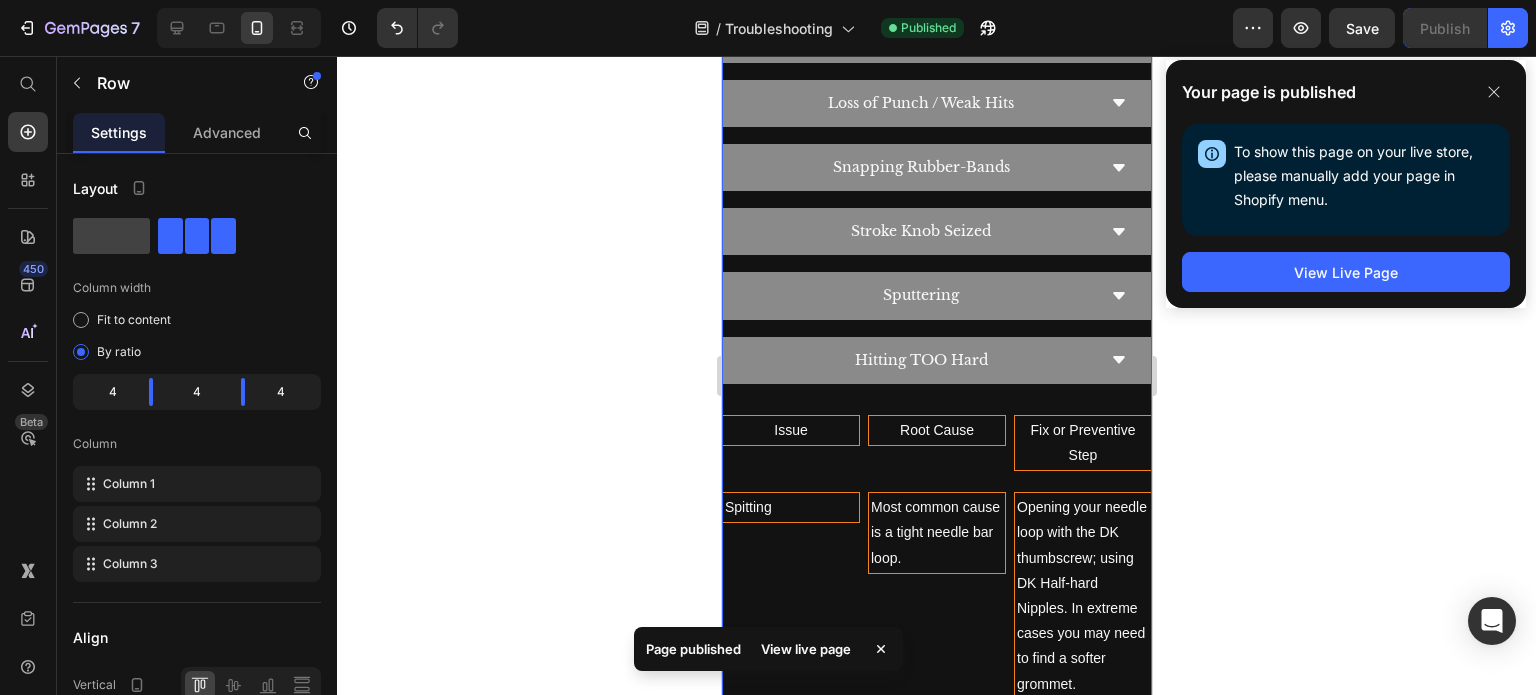 click on "Sidewinder 46er Troubleshooting Heading Issues like stripped threads on impact/spring screws, permanently worn springs or contact components are signs to submit a repair. Text Block
Ink Spitting
Inconsistent Ink Flow
Speed Fluctuations / Power Drop-Off
Loss of Punch / Weak Hits
Snapping Rubber-Bands
Stroke Knob Seized
Sputtering
Hitting TOO Hard Accordion" at bounding box center [936, 16] 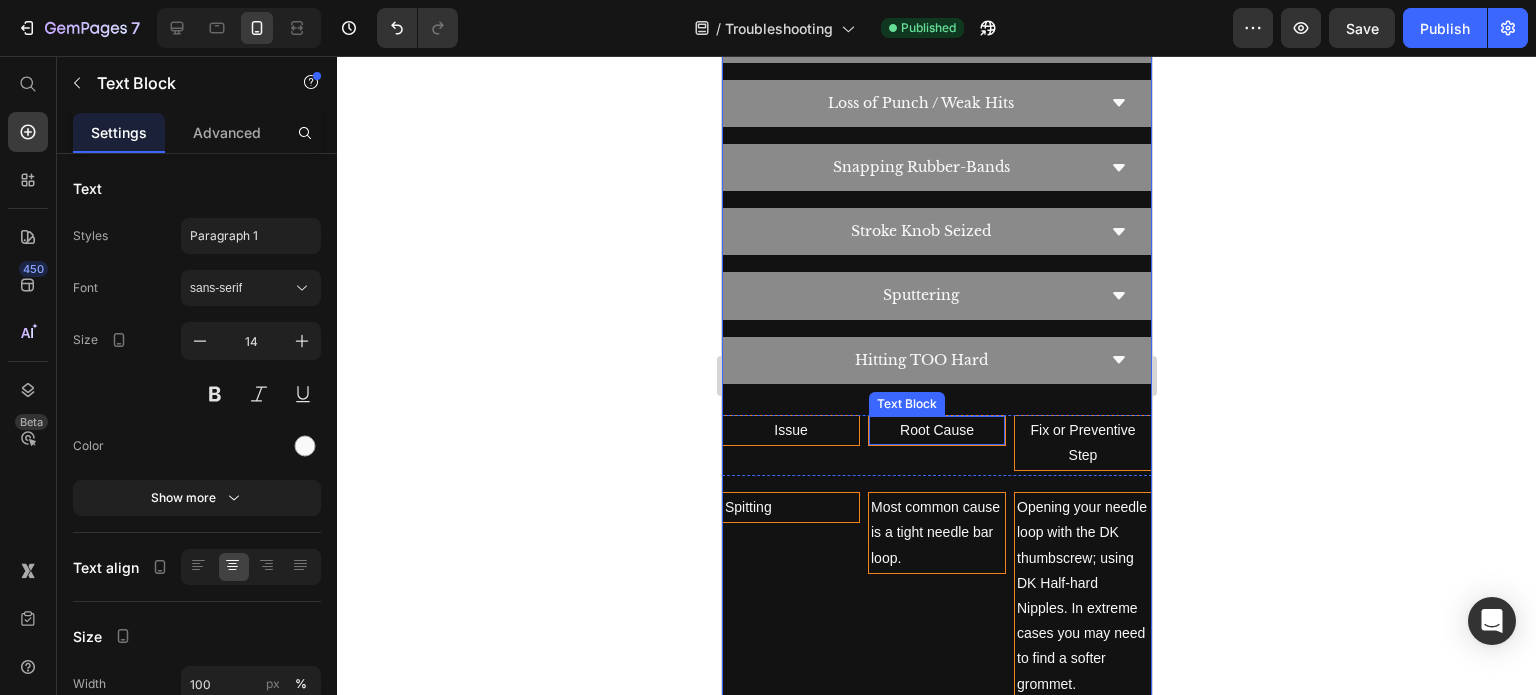 click on "Root Cause" at bounding box center [936, 430] 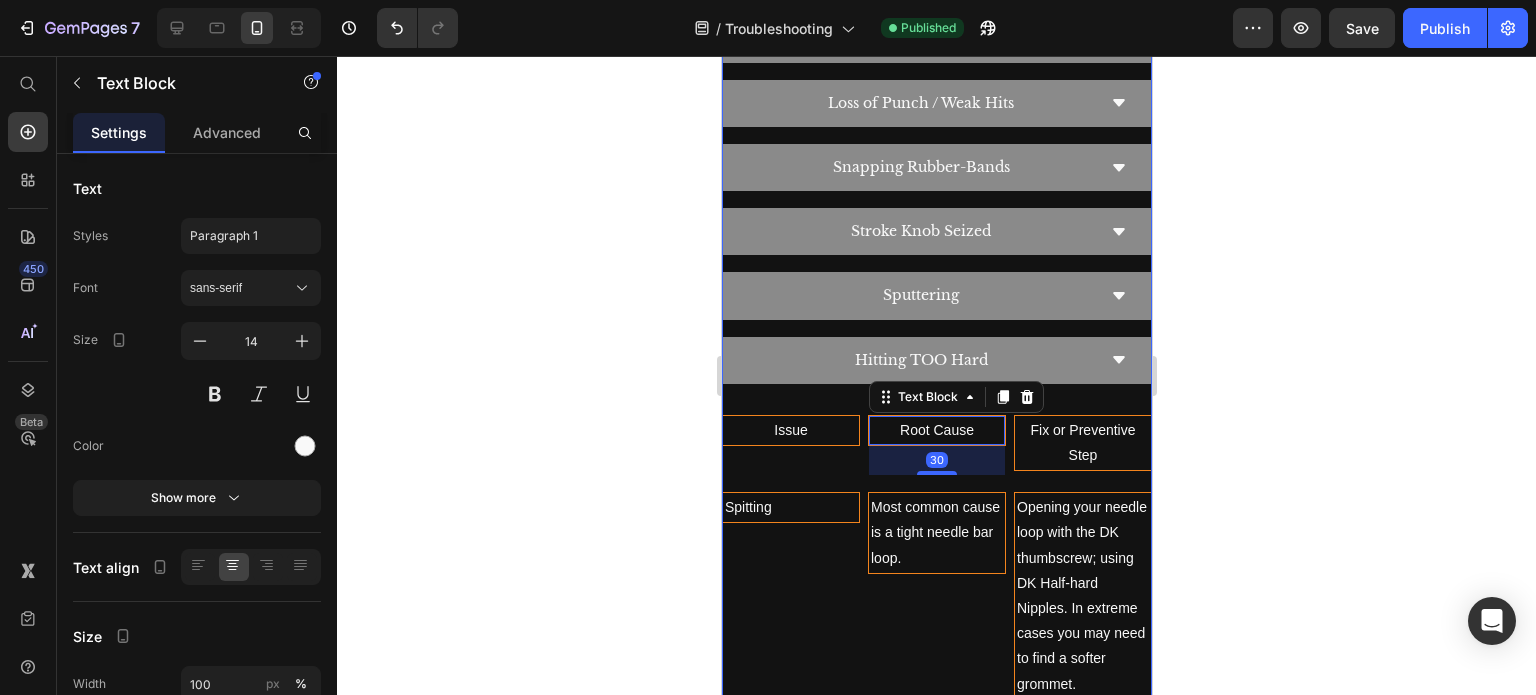 click on "Issue Text Block Root Cause Text Block 30 Fix or Preventive Step Text Block Row Spitting Text Block Most common cause is a tight needle bar loop. Text Block Opening your needle loop with the DK thumbscrew; using DK Half-hard Nipples. In extreme cases you may need to find a softer grommet. Text Block Row Inconsistent Ink Flow Text Block Tip too tight for needle grouping; needle grouping not on top. Text Block Use larger tube tip; orient needle grouping on top. Text Block Row Speed Fluctuations Text Block Loose motor housing setscrew, poor clip cord contact, worn cam bearing, frayed wire, or bad solder; drive spring rubbing cam Text Block Check motor housing setscrew, clip cord, drive spring placement and cam bearing spin. If all check out, return for repair Text Block Row Low punch or Weak hit Text Block Impact screw has settled; misaligned cam; loose armature bar; corroded pivot bearings Text Block Text Block Row Snapping Bands Text Block Text Block Ready for the next one when you are! Text Block Row" at bounding box center (936, 1205) 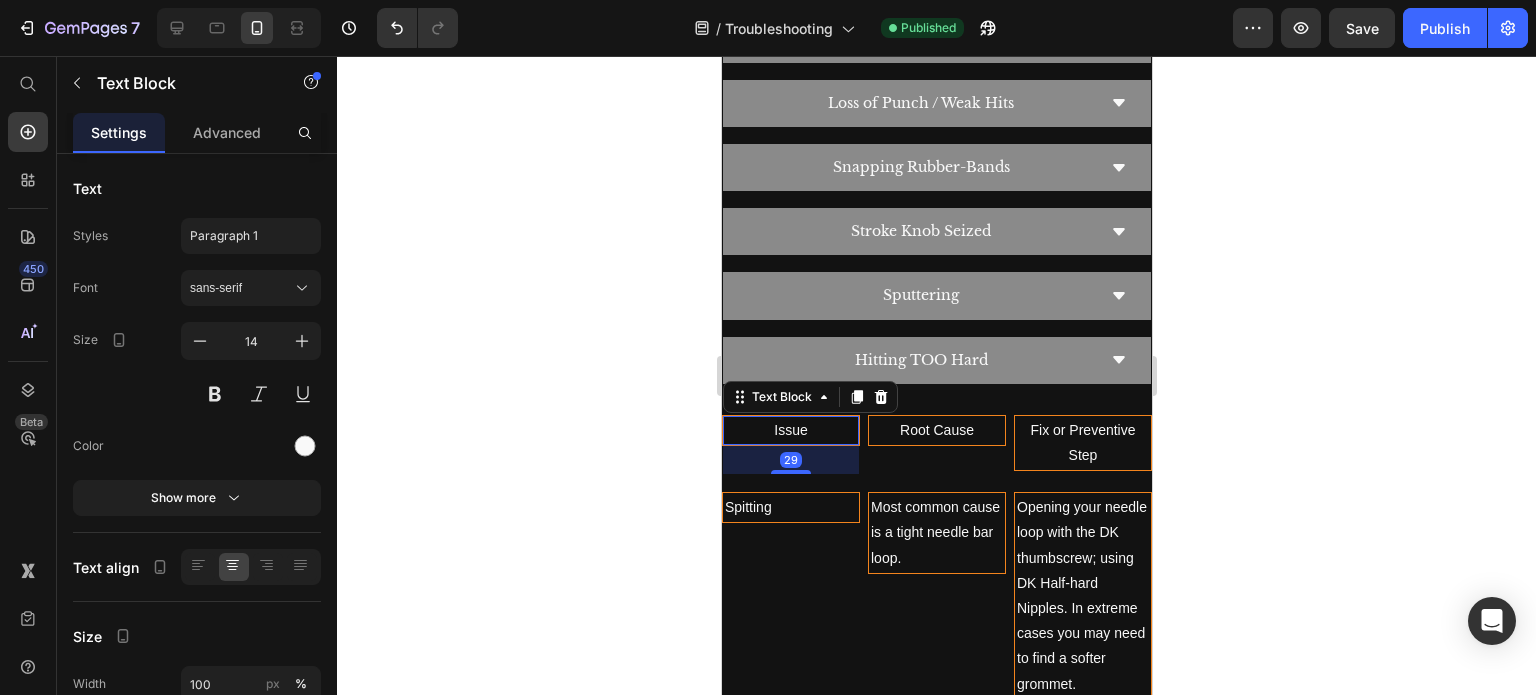 click on "Issue" at bounding box center [790, 430] 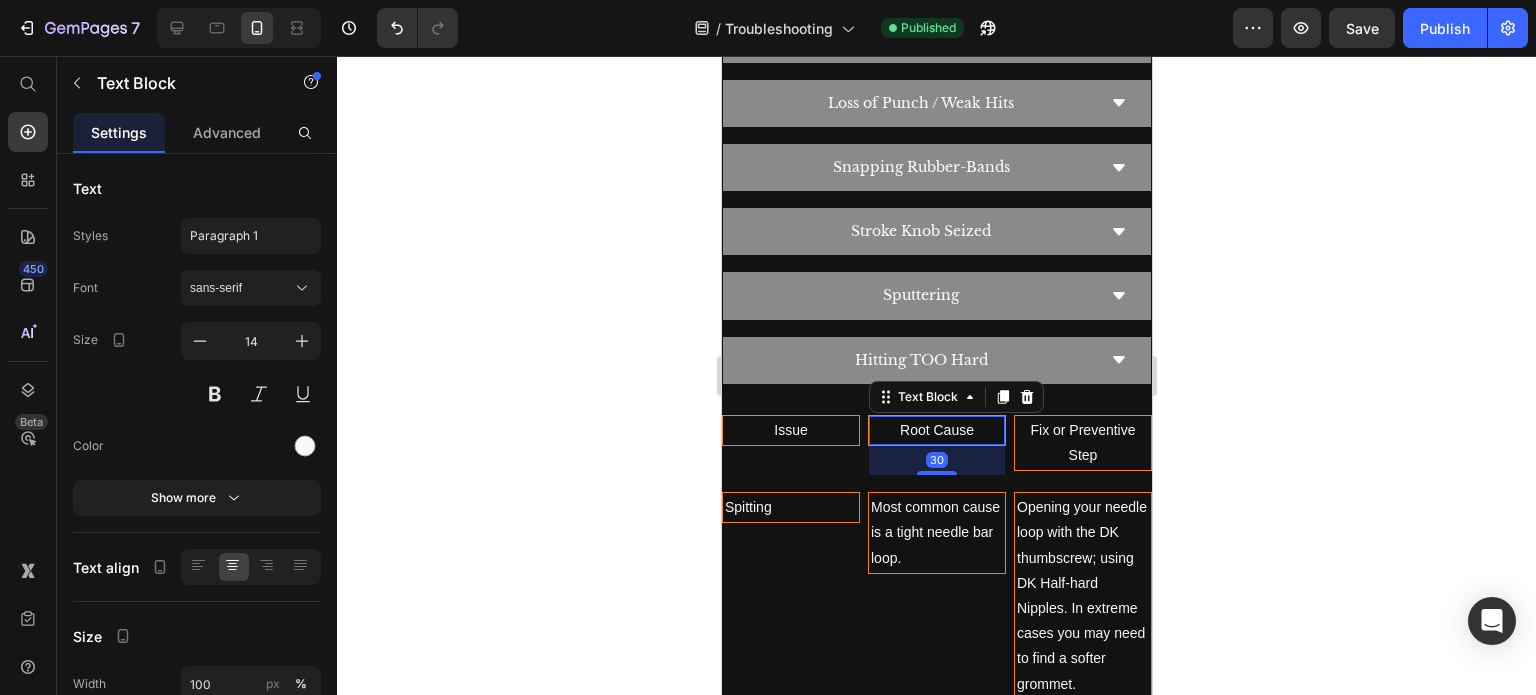 click on "Root Cause" at bounding box center [936, 430] 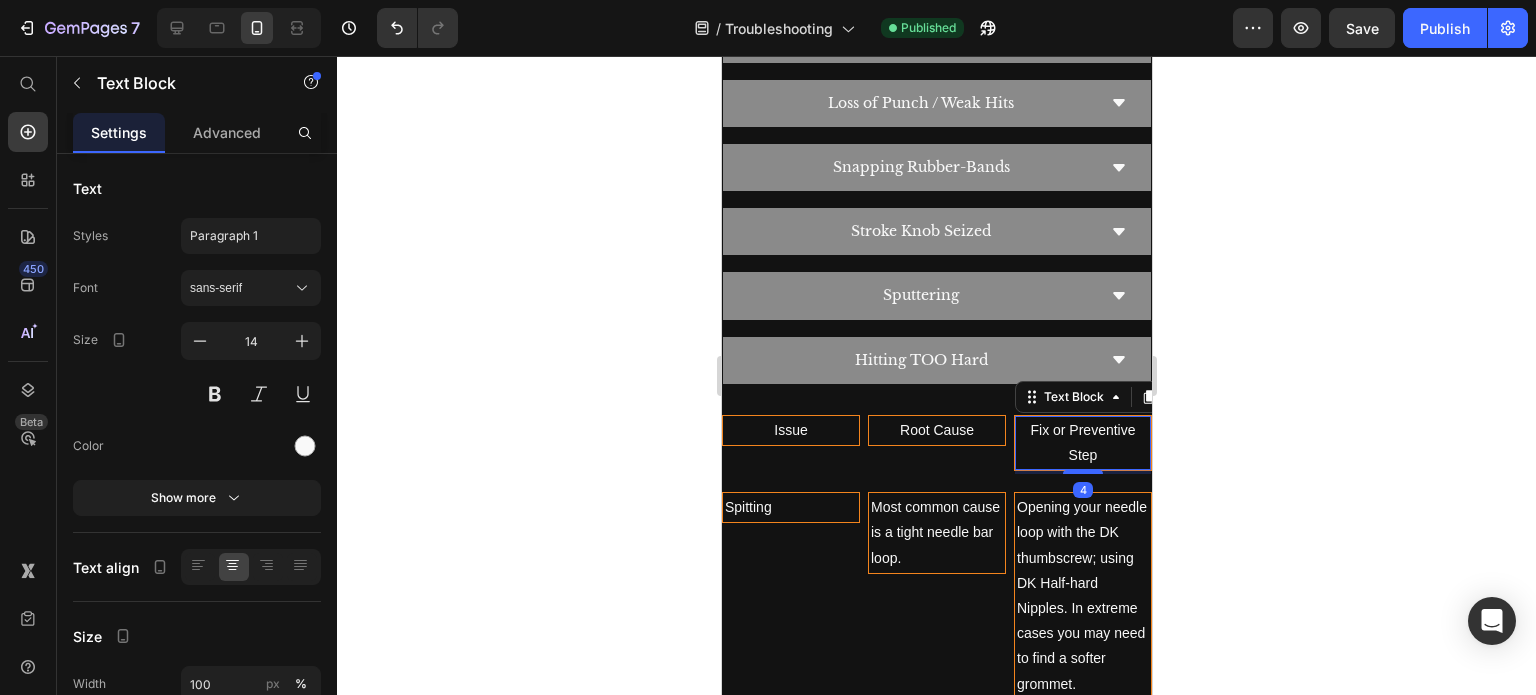 click on "Fix or Preventive Step" at bounding box center (1082, 443) 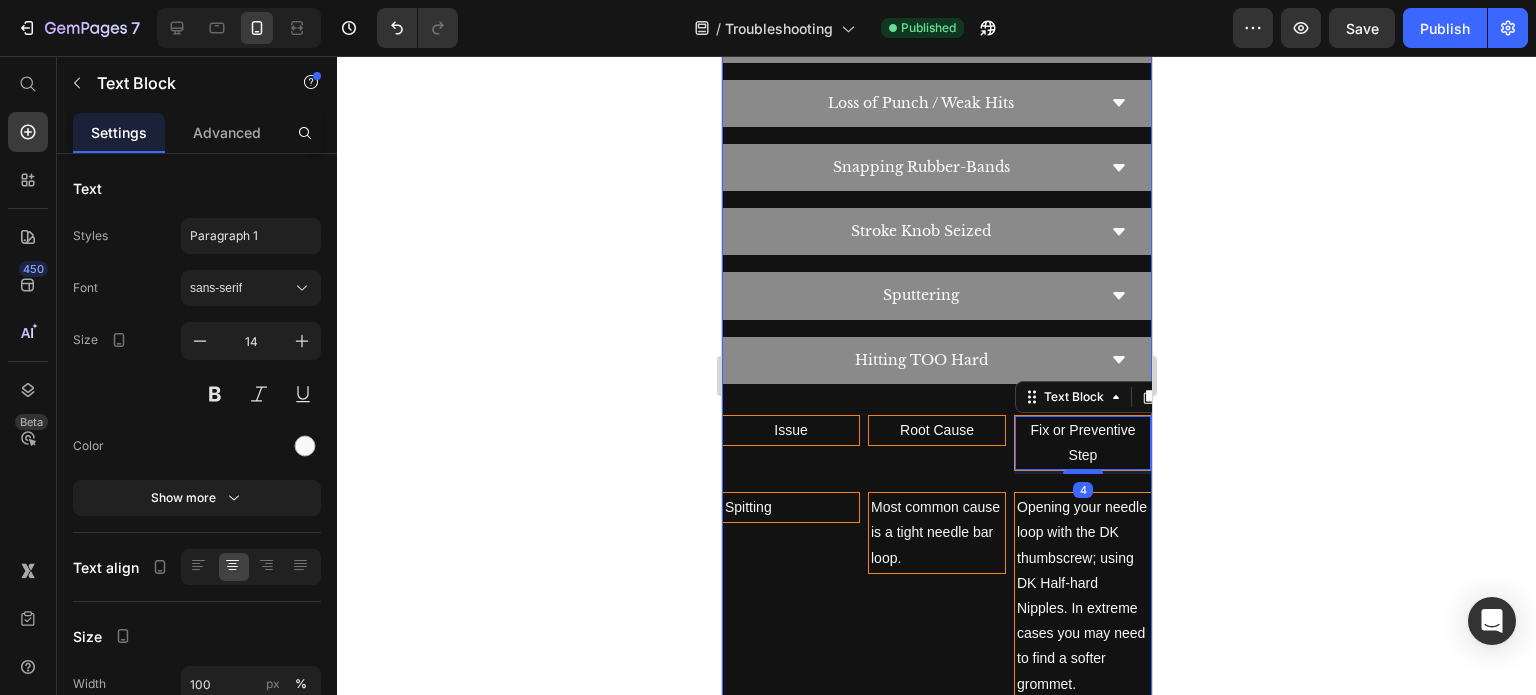 click on "Issue Text Block Root Cause Text Block Fix or Preventive Step Text Block 4 Row Spitting Text Block Most common cause is a tight needle bar loop. Text Block Opening your needle loop with the DK thumbscrew; using DK Half-hard Nipples. In extreme cases you may need to find a softer grommet. Text Block Row Inconsistent Ink Flow Text Block Tip too tight for needle grouping; needle grouping not on top. Text Block Use larger tube tip; orient needle grouping on top. Text Block Row Speed Fluctuations Text Block Loose motor housing setscrew, poor clip cord contact, worn cam bearing, frayed wire, or bad solder; drive spring rubbing cam Text Block Check motor housing setscrew, clip cord, drive spring placement and cam bearing spin. If all check out, return for repair Text Block Row Low punch or Weak hit Text Block Impact screw has settled; misaligned cam; loose armature bar; corroded pivot bearings Text Block Text Block Row Snapping Bands Text Block Text Block Ready for the next one when you are! Text Block Row Row" at bounding box center [936, 1205] 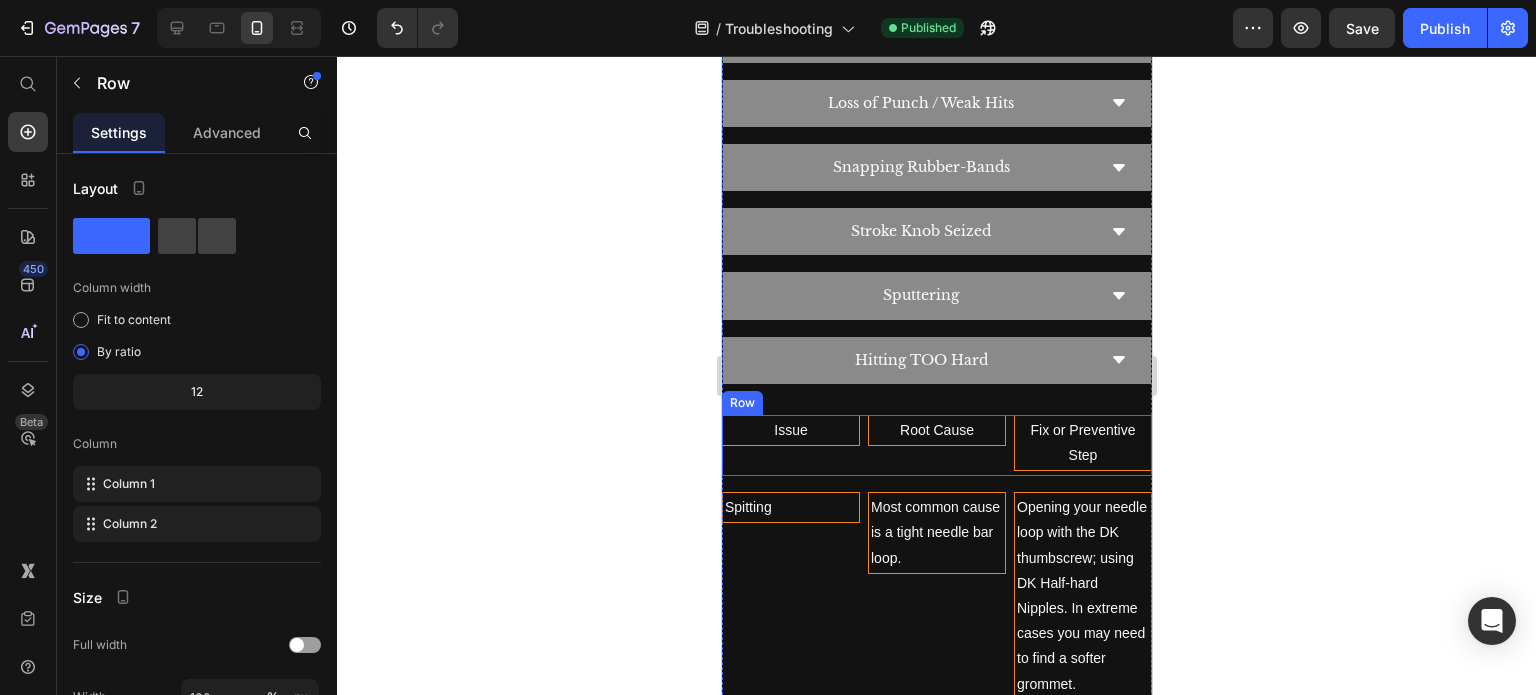 click on "Root Cause Text Block" at bounding box center [936, 445] 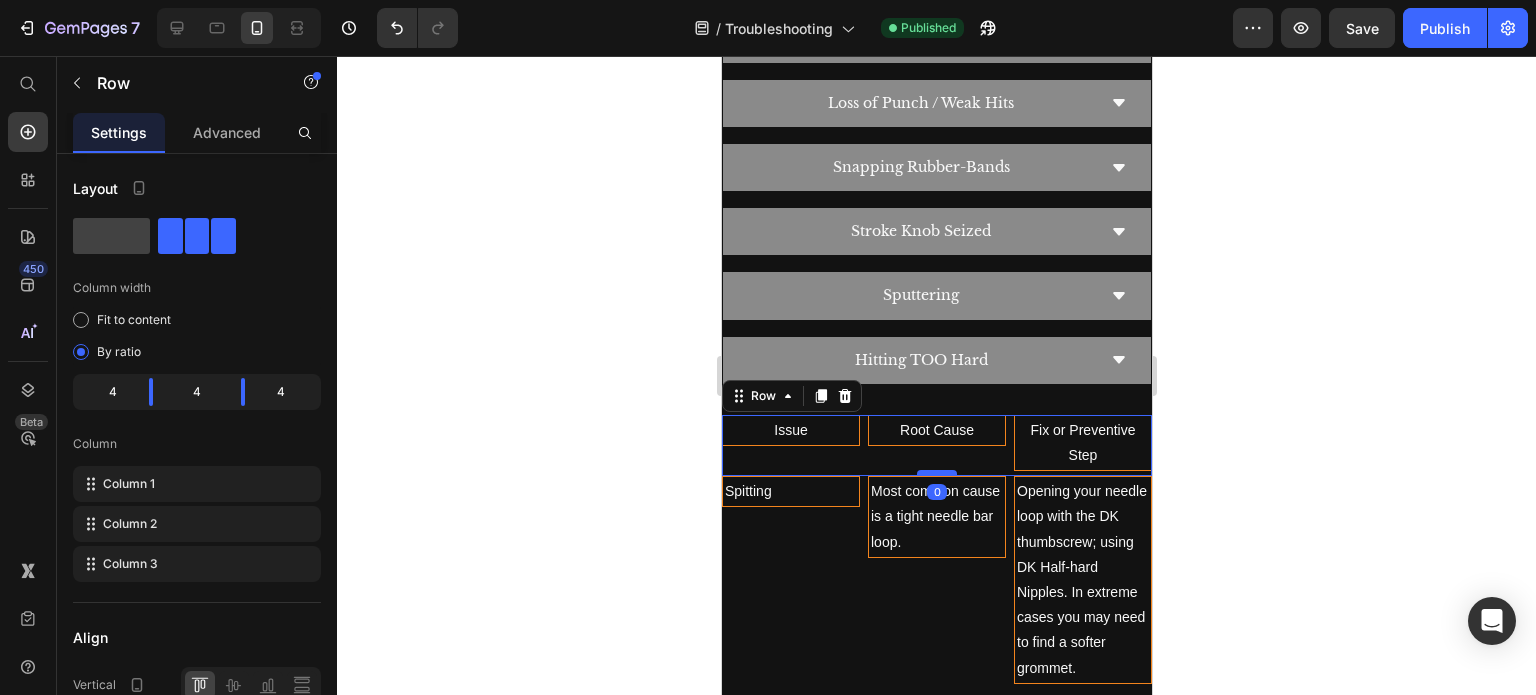 drag, startPoint x: 942, startPoint y: 479, endPoint x: 944, endPoint y: 461, distance: 18.110771 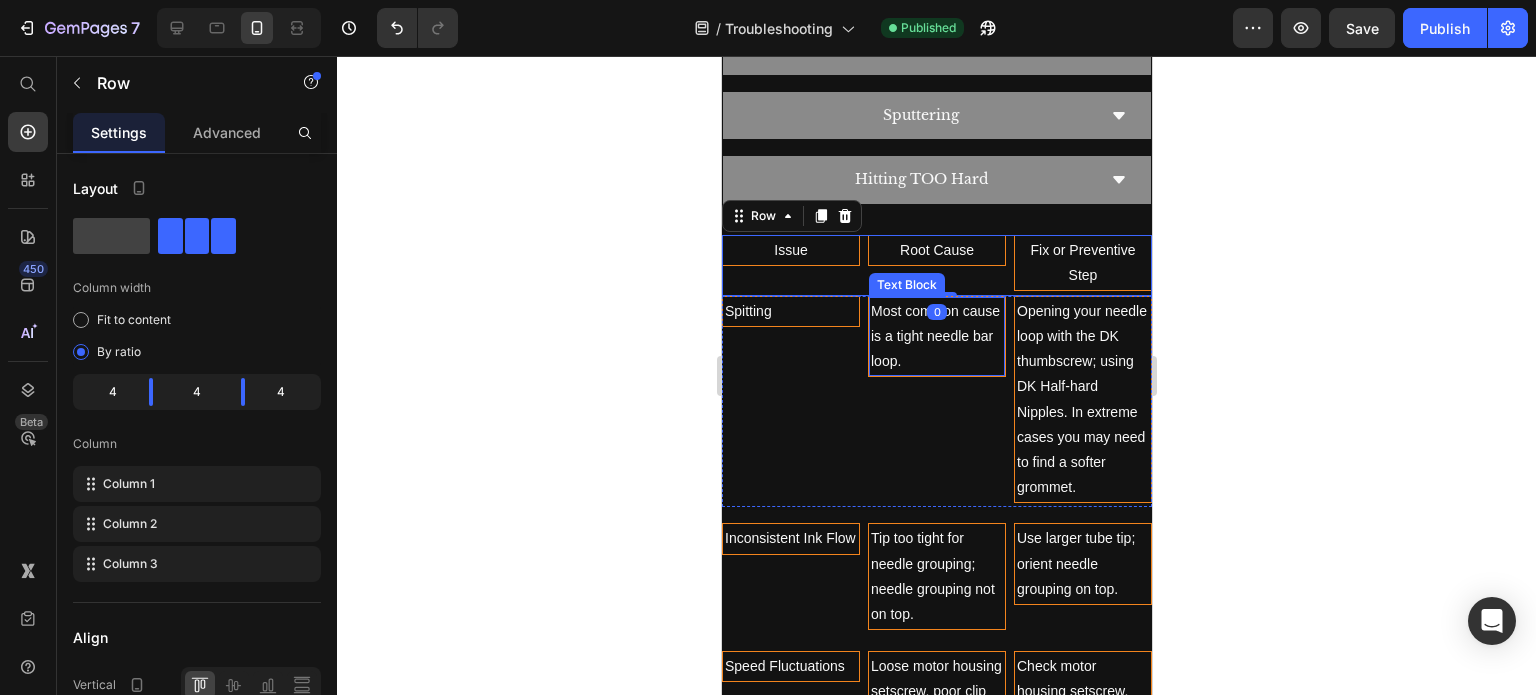 scroll, scrollTop: 4476, scrollLeft: 0, axis: vertical 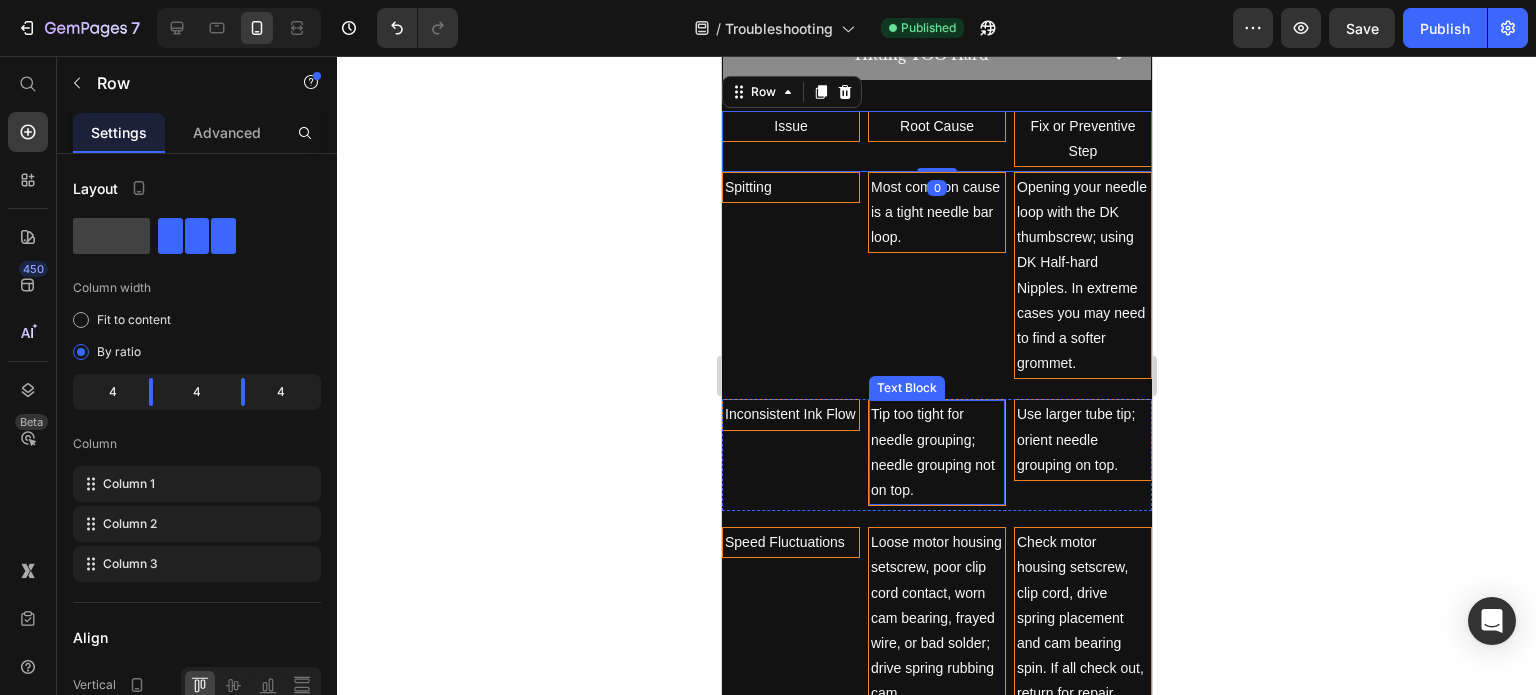 click on "Tip too tight for needle grouping; needle grouping not on top." at bounding box center (936, 452) 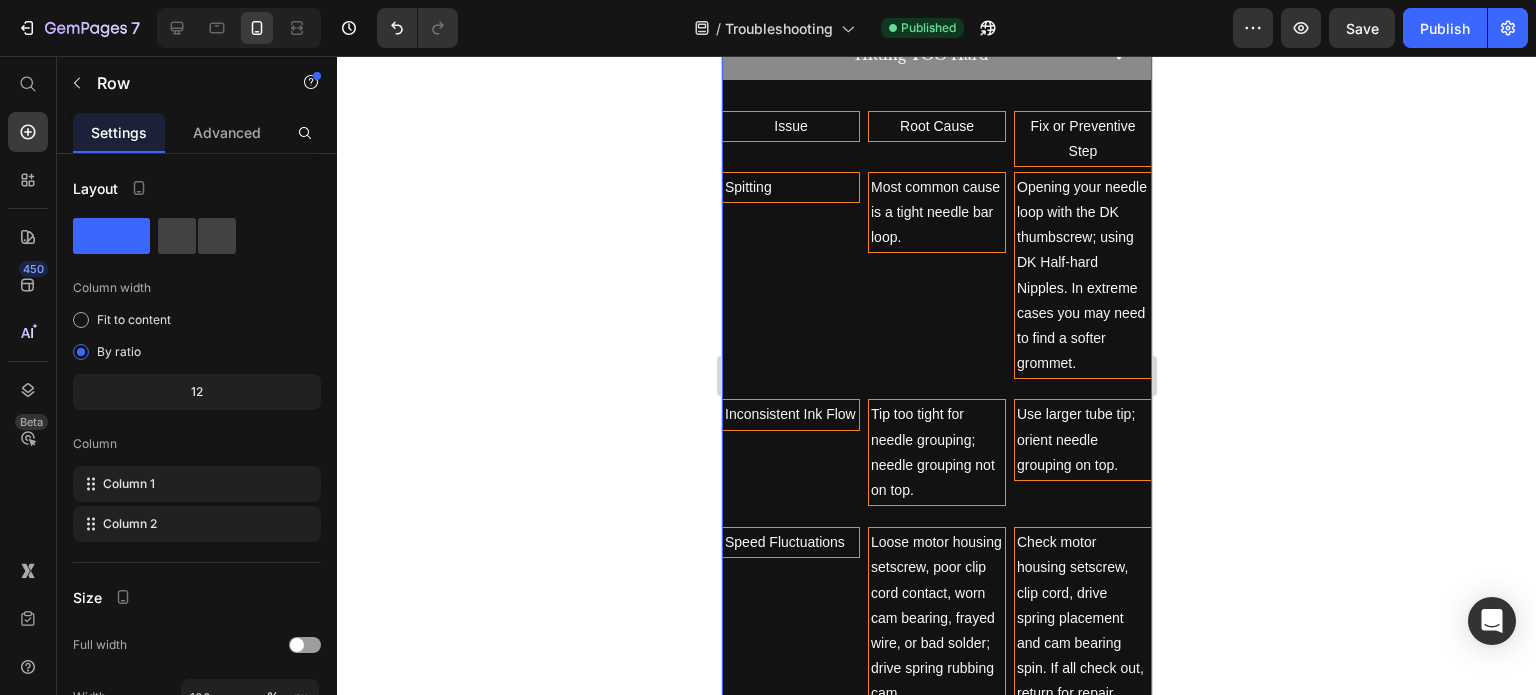 click on "Issue Text Block Root Cause Text Block Fix or Preventive Step Text Block Row Spitting Text Block Most common cause is a tight needle bar loop. Text Block Opening your needle loop with the DK thumbscrew; using DK Half-hard Nipples. In extreme cases you may need to find a softer grommet. Text Block Row Inconsistent Ink Flow Text Block Tip too tight for needle grouping; needle grouping not on top. Text Block Use larger tube tip; orient needle grouping on top. Text Block Row Speed Fluctuations Text Block Loose motor housing setscrew, poor clip cord contact, worn cam bearing, frayed wire, or bad solder; drive spring rubbing cam Text Block Check motor housing setscrew, clip cord, drive spring placement and cam bearing spin. If all check out, return for repair Text Block Row Low punch or Weak hit Text Block Impact screw has settled; misaligned cam; loose armature bar; corroded pivot bearings Text Block Text Block Row Snapping Bands Text Block Text Block Ready for the next one when you are! Text Block Row Row Row" at bounding box center [936, 893] 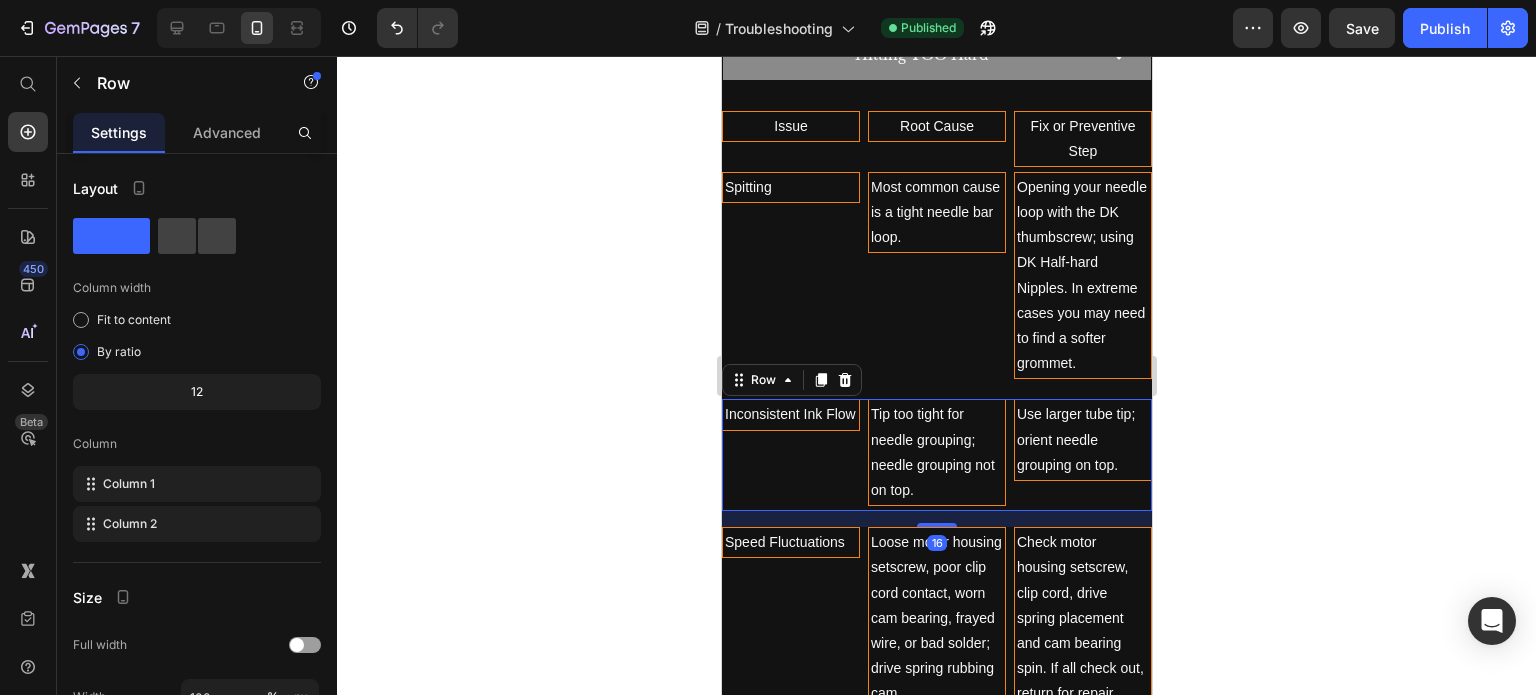 click on "Use larger tube tip; orient needle grouping on top. Text Block" at bounding box center [1082, 455] 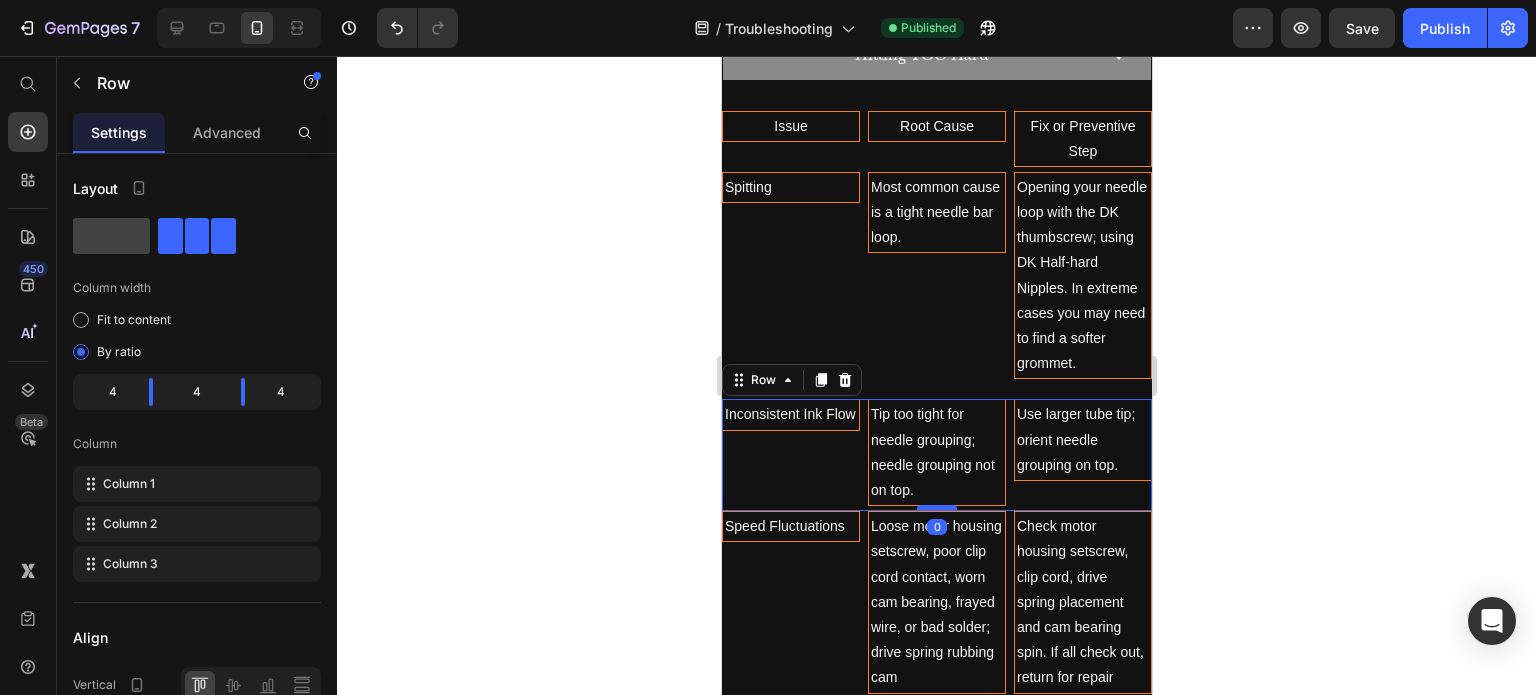 drag, startPoint x: 929, startPoint y: 519, endPoint x: 929, endPoint y: 498, distance: 21 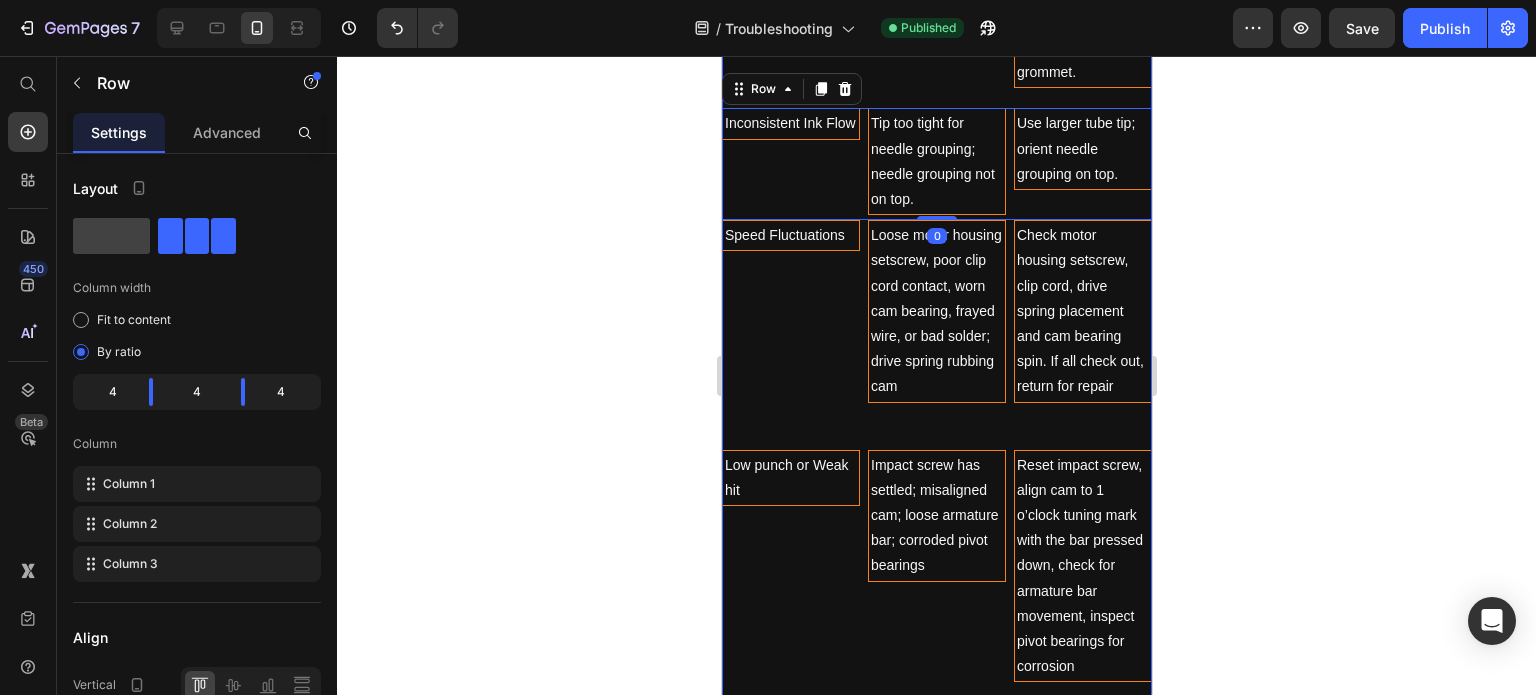 scroll, scrollTop: 4776, scrollLeft: 0, axis: vertical 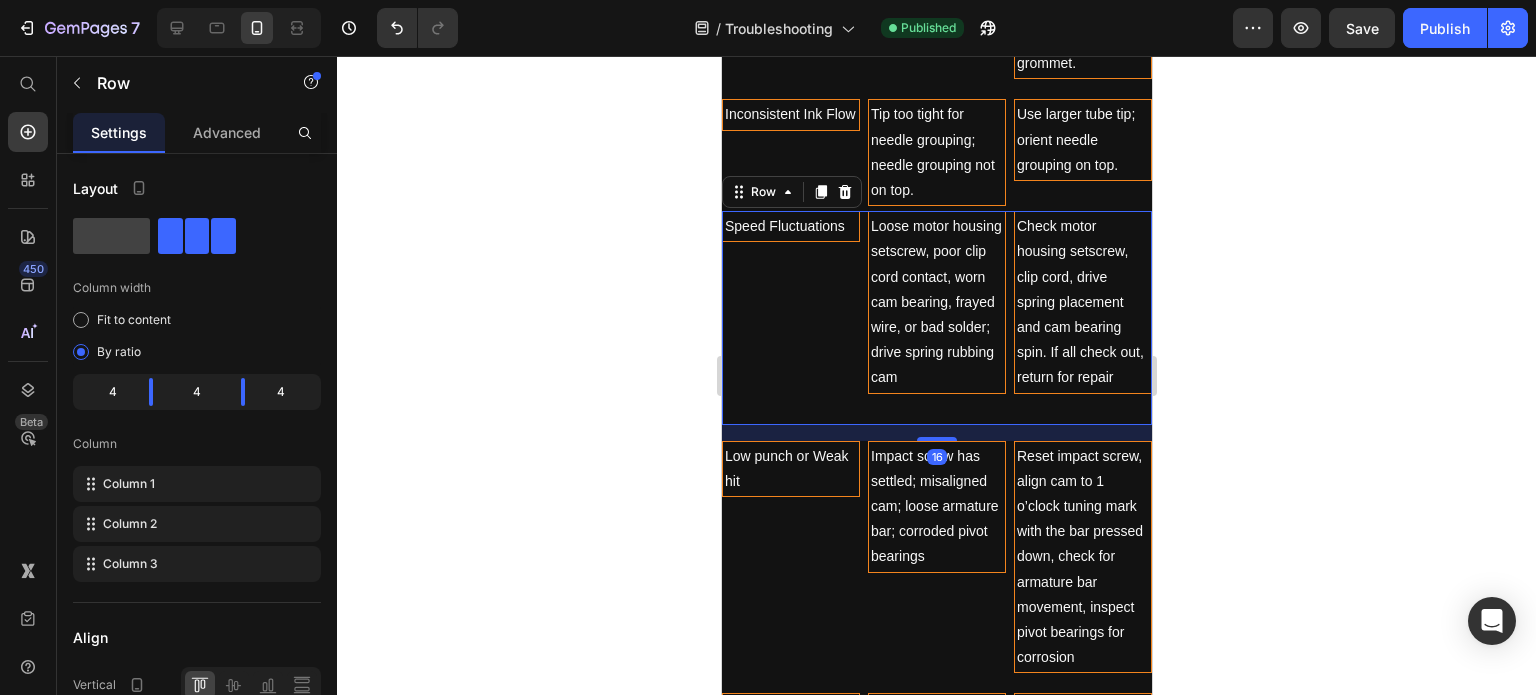 click on "Loose motor housing setscrew, poor clip cord contact, worn cam bearing, frayed wire, or bad solder; drive spring rubbing cam Text Block" at bounding box center [936, 317] 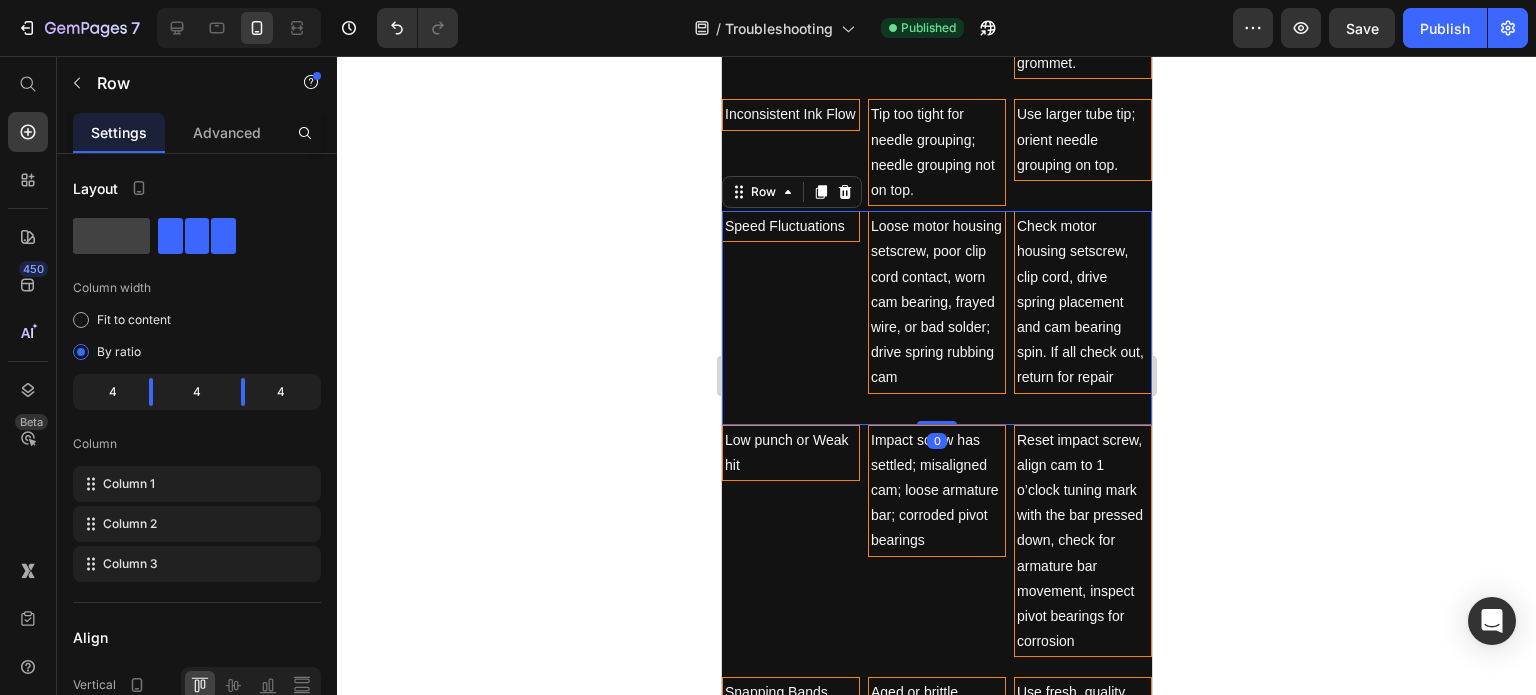 drag, startPoint x: 931, startPoint y: 432, endPoint x: 933, endPoint y: 405, distance: 27.073973 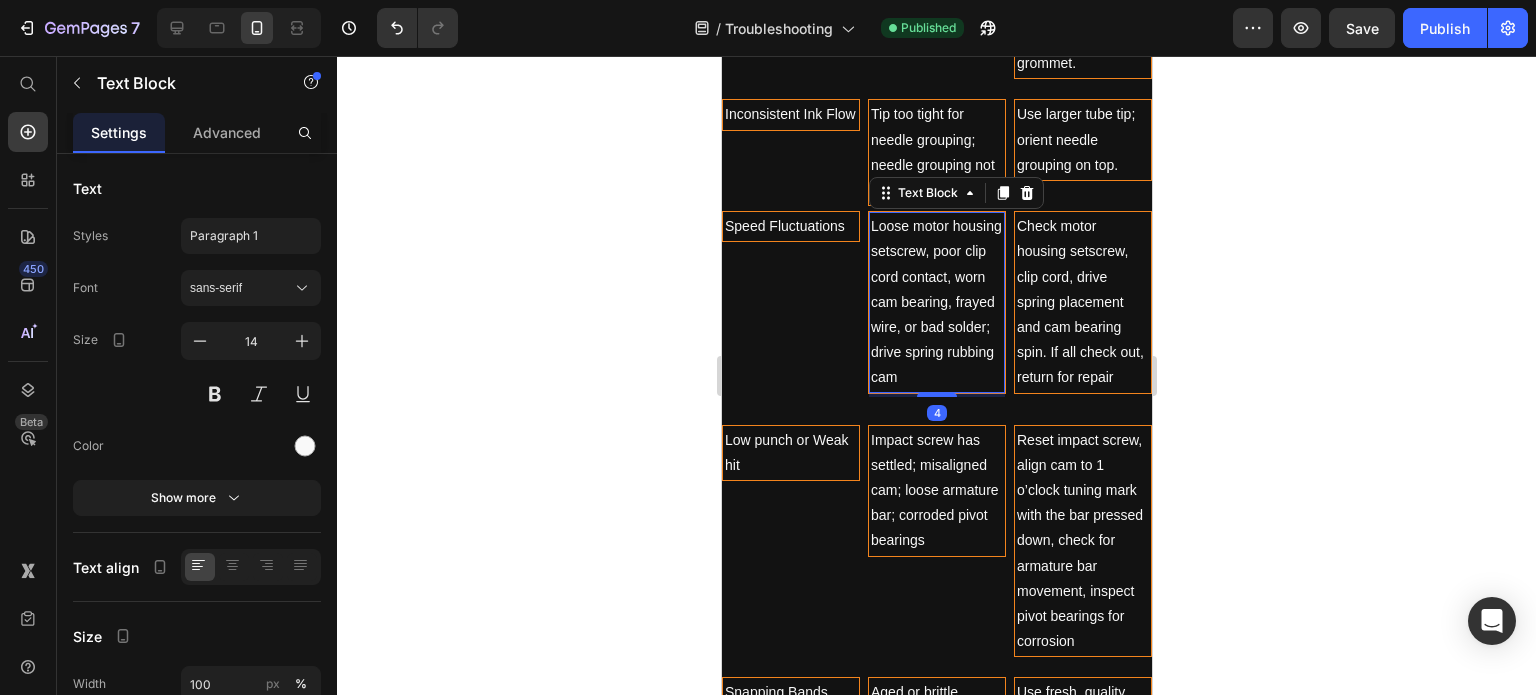 click on "Loose motor housing setscrew, poor clip cord contact, worn cam bearing, frayed wire, or bad solder; drive spring rubbing cam" at bounding box center (936, 302) 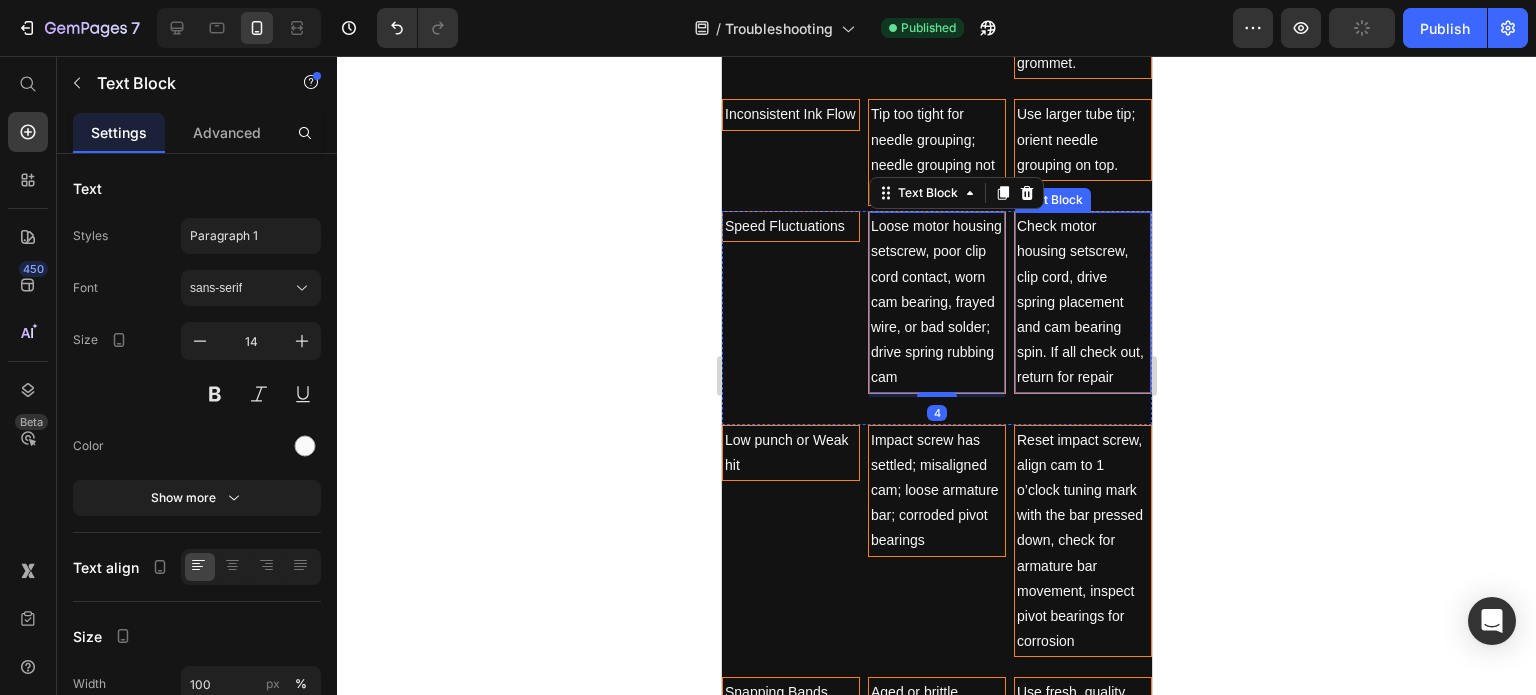 click on "Check motor housing setscrew, clip cord, drive spring placement and cam bearing spin. If all check out, return for repair" at bounding box center (1082, 302) 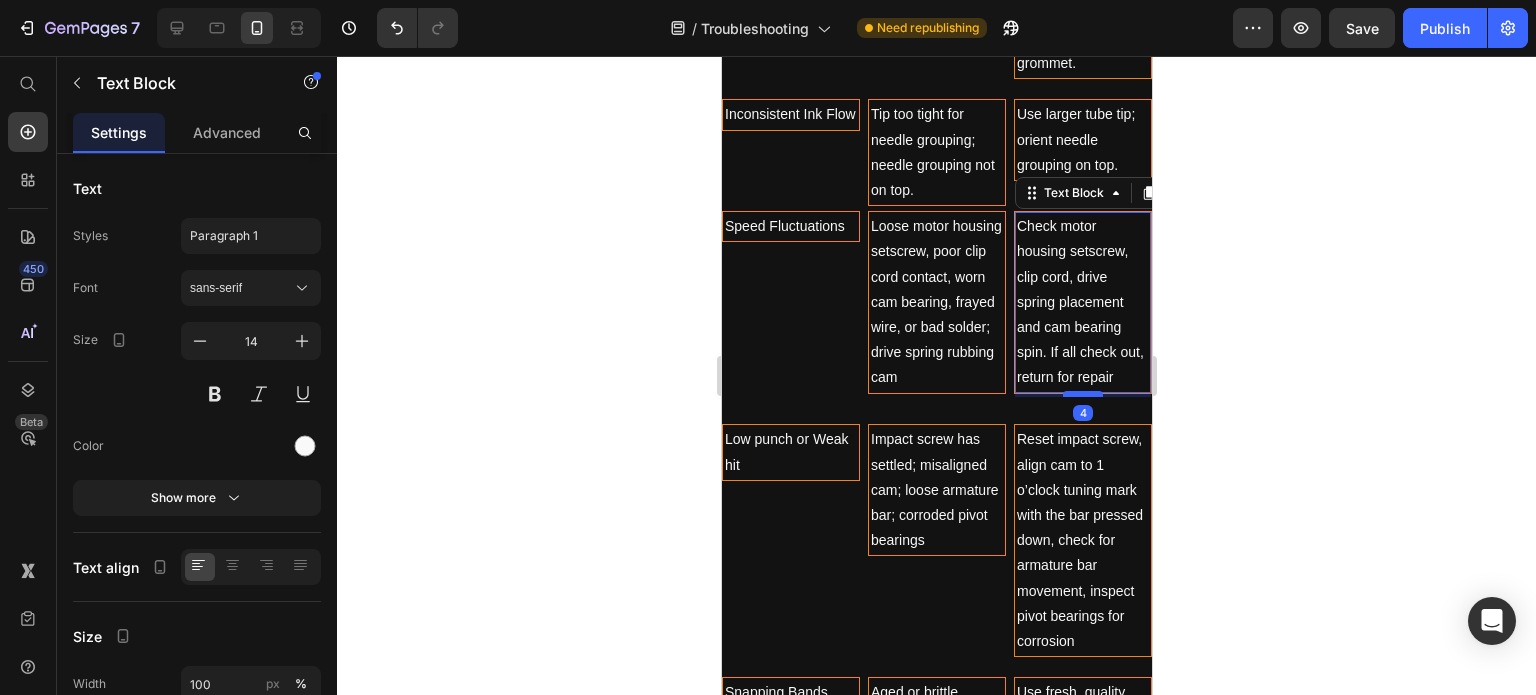 drag, startPoint x: 1065, startPoint y: 415, endPoint x: 1067, endPoint y: 388, distance: 27.073973 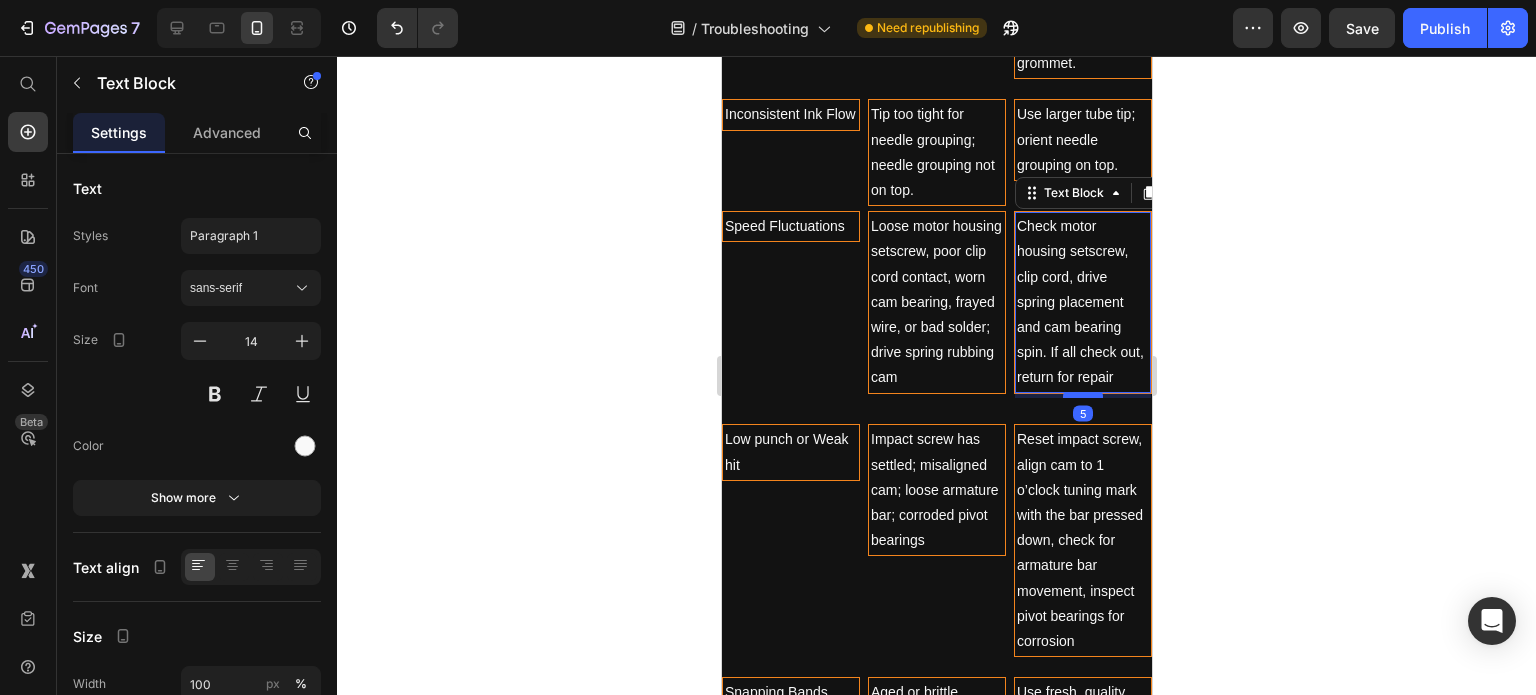 click at bounding box center (1082, 395) 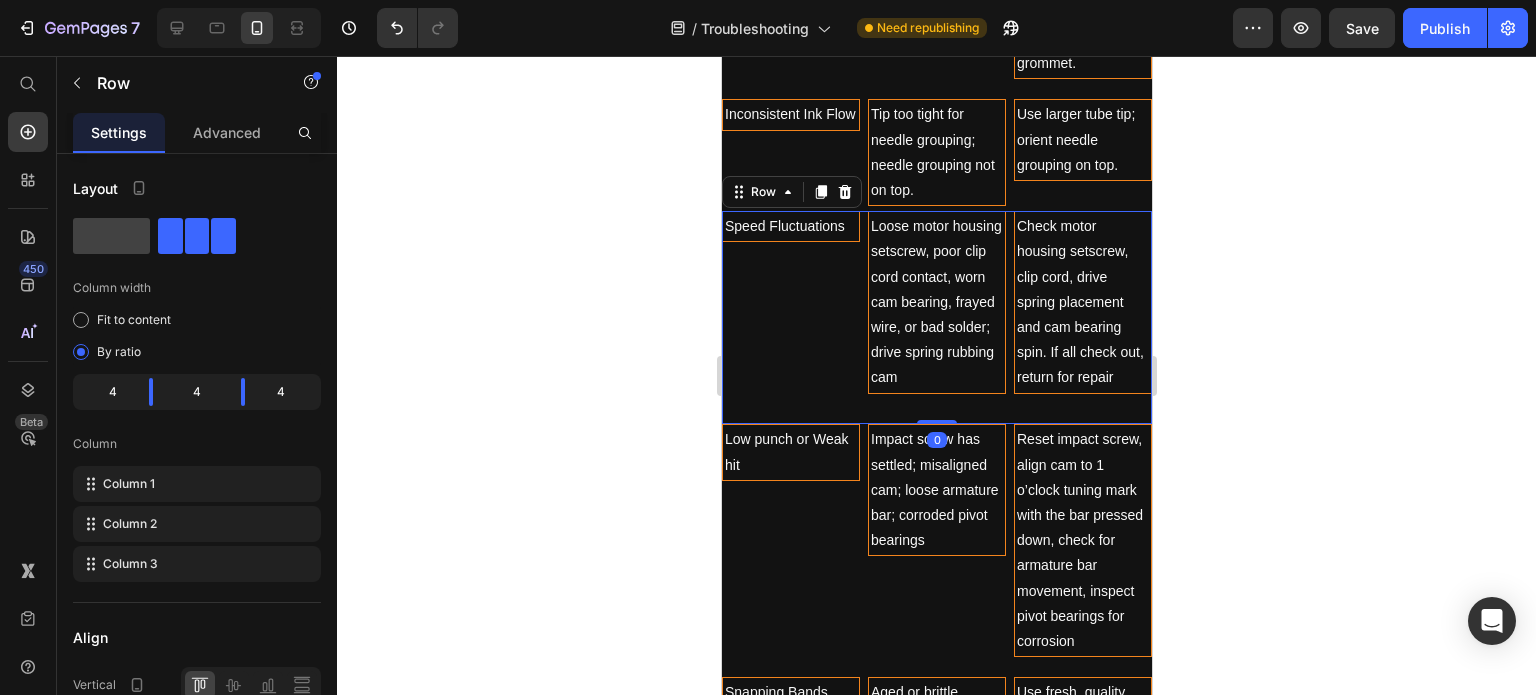 click on "Loose motor housing setscrew, poor clip cord contact, worn cam bearing, frayed wire, or bad solder; drive spring rubbing cam Text Block" at bounding box center [936, 317] 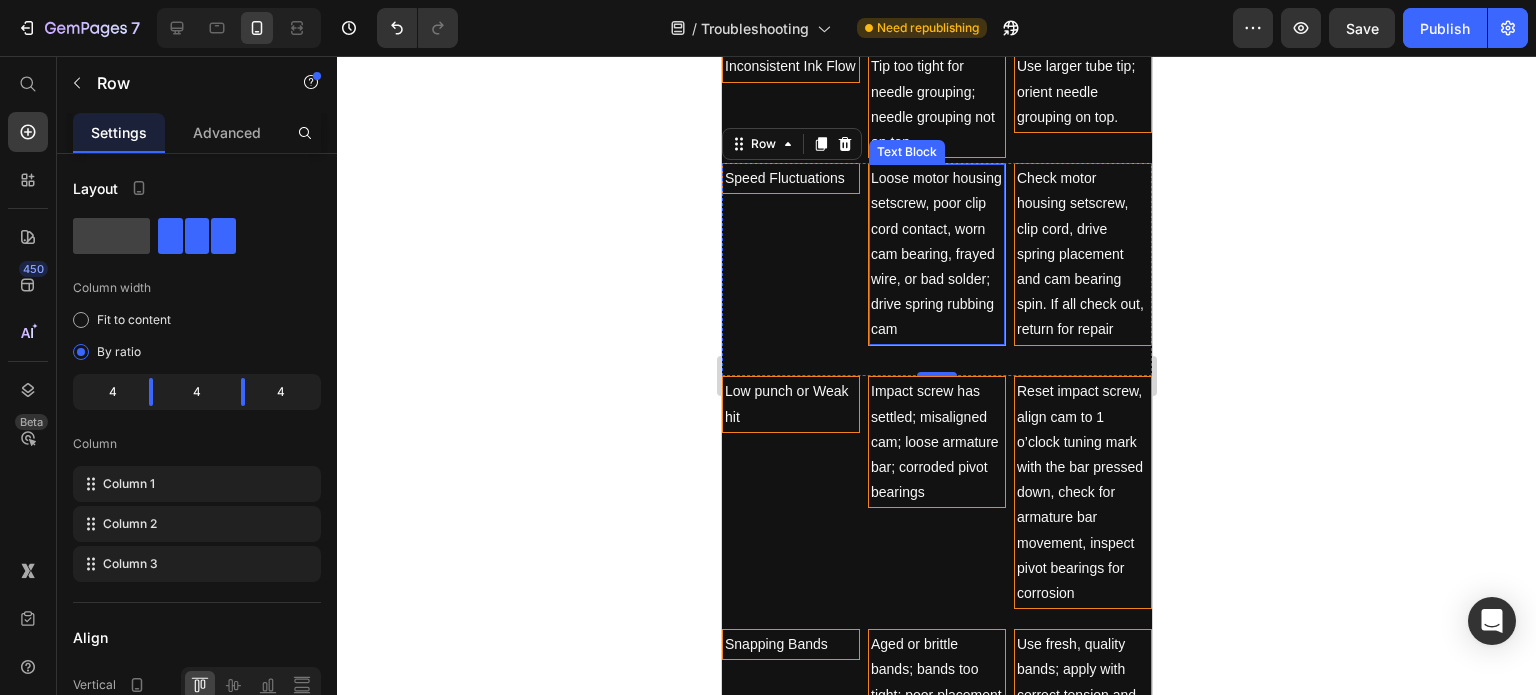 scroll, scrollTop: 4876, scrollLeft: 0, axis: vertical 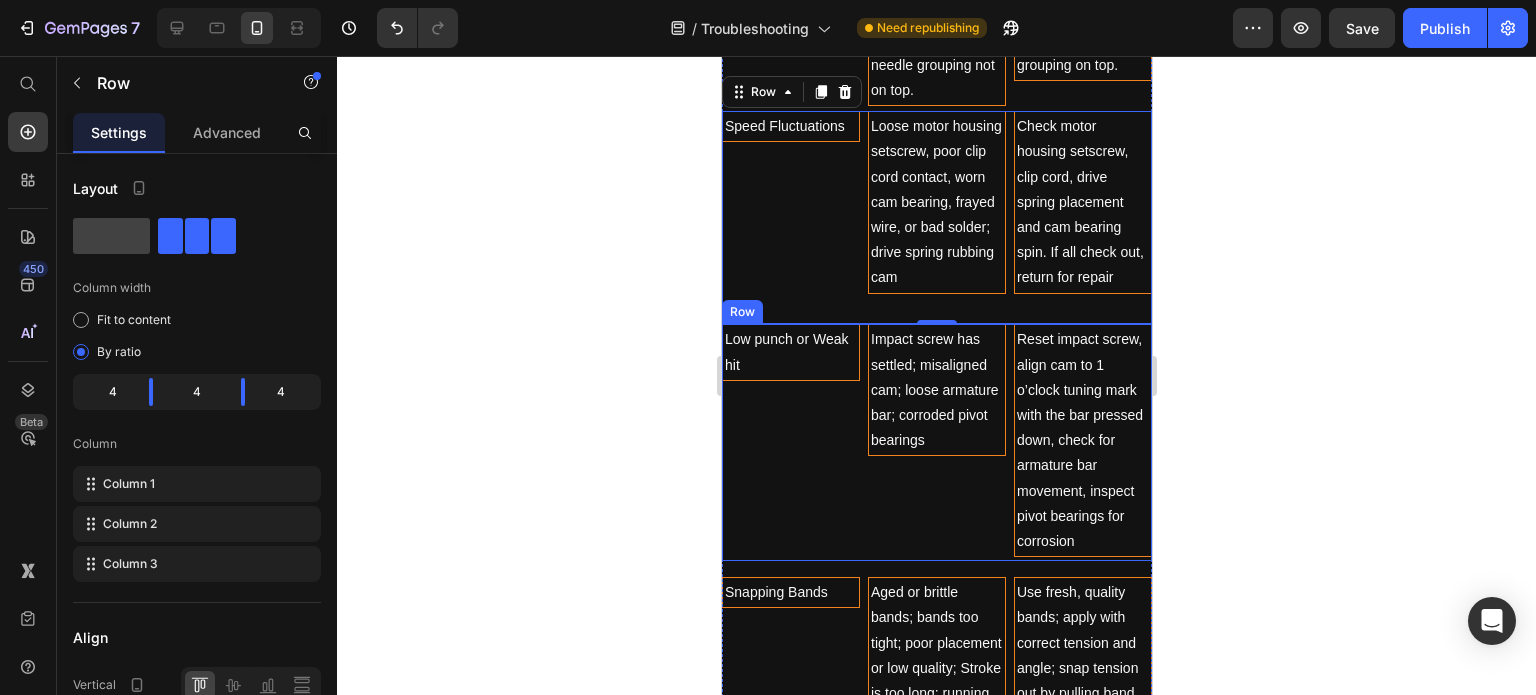 click on "Low punch or Weak hit Text Block" at bounding box center [790, 442] 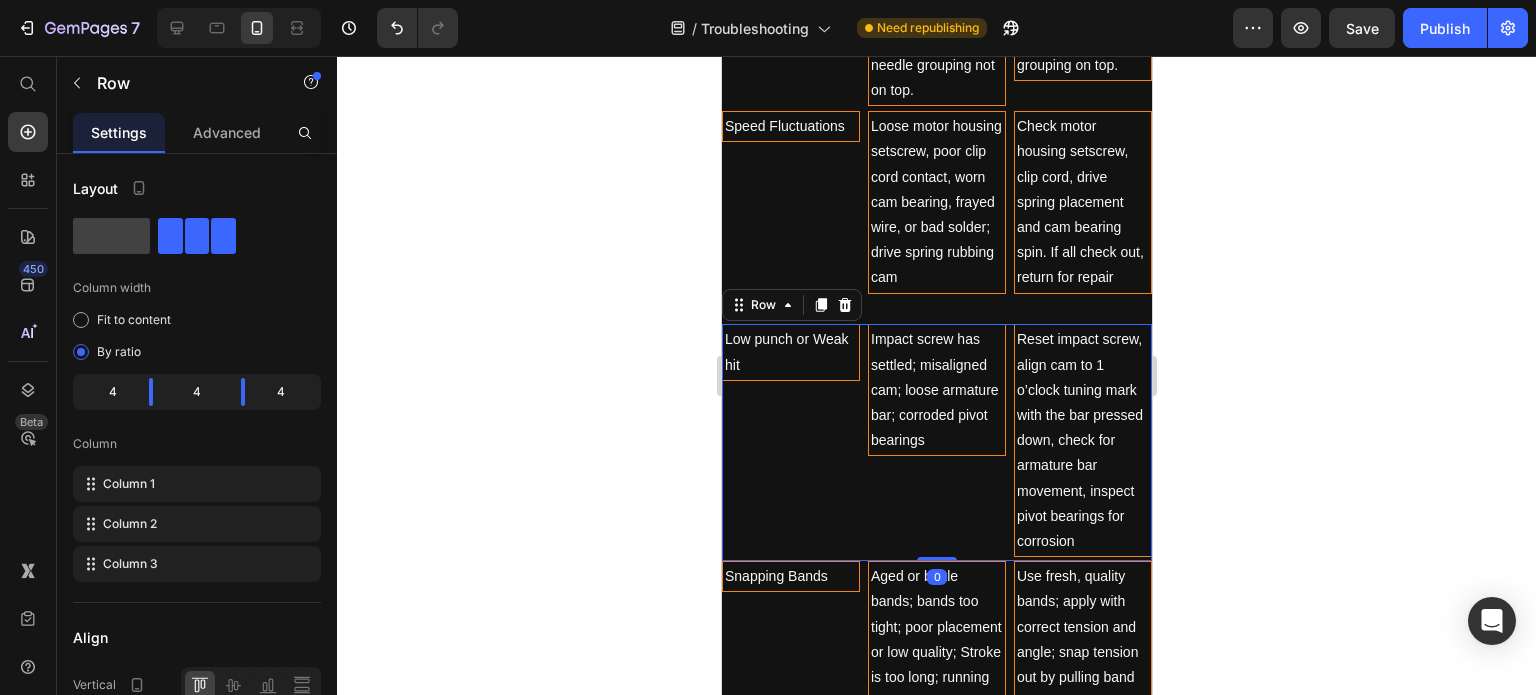 drag, startPoint x: 937, startPoint y: 570, endPoint x: 941, endPoint y: 547, distance: 23.345236 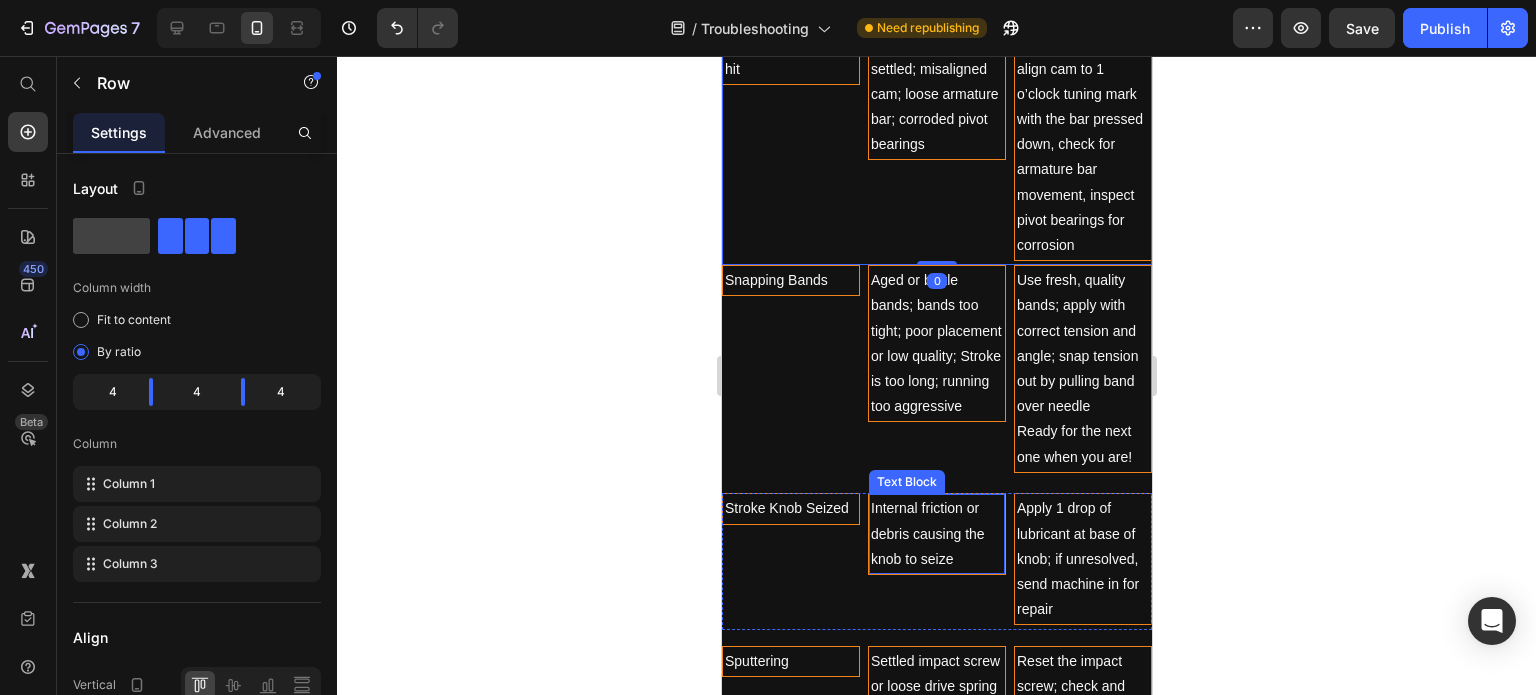 scroll, scrollTop: 5176, scrollLeft: 0, axis: vertical 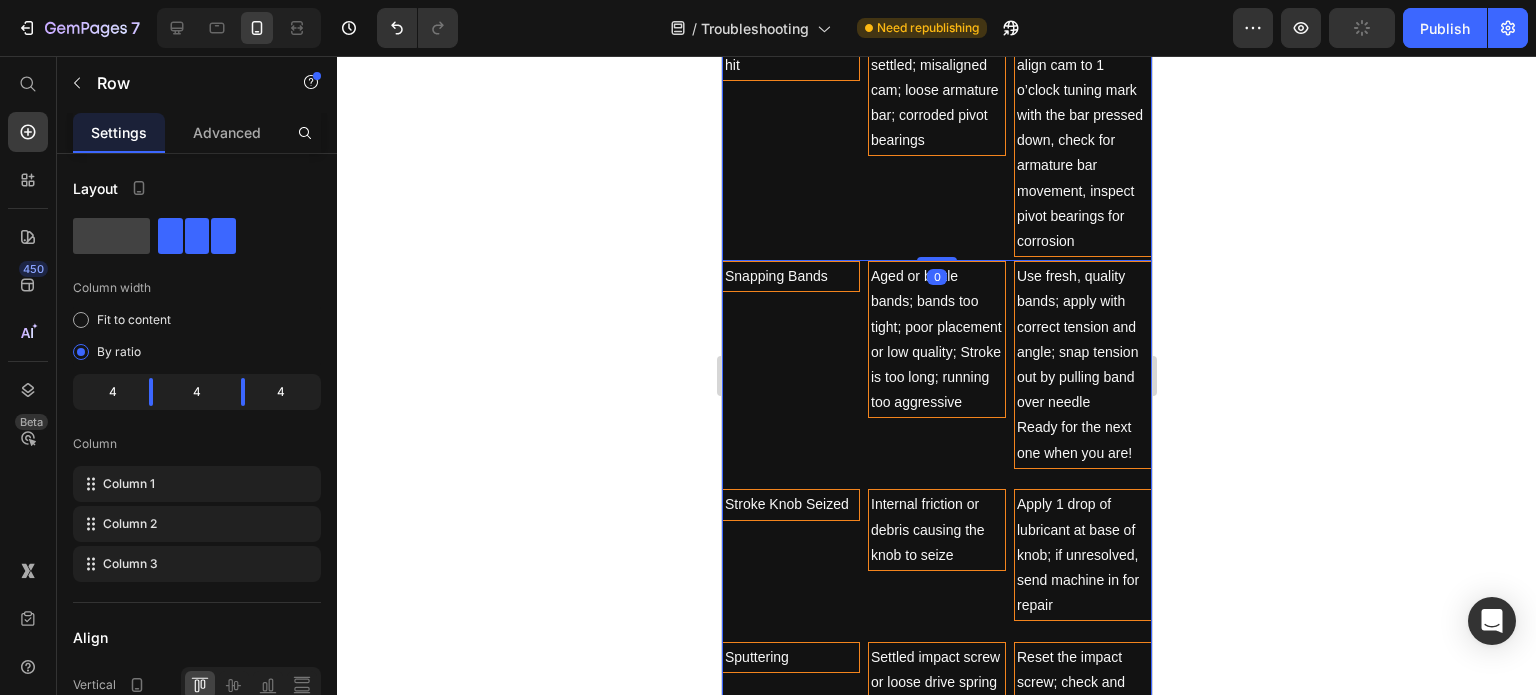 click on "Issue Text Block Root Cause Text Block Fix or Preventive Step Text Block Row Spitting Text Block Most common cause is a tight needle bar loop. Text Block Opening your needle loop with the DK thumbscrew; using DK Half-hard Nipples. In extreme cases you may need to find a softer grommet. Text Block Row Inconsistent Ink Flow Text Block Tip too tight for needle grouping; needle grouping not on top. Text Block Use larger tube tip; orient needle grouping on top. Text Block Row Speed Fluctuations Text Block Loose motor housing setscrew, poor clip cord contact, worn cam bearing, frayed wire, or bad solder; drive spring rubbing cam Text Block Check motor housing setscrew, clip cord, drive spring placement and cam bearing spin. If all check out, return for repair Text Block Row Low punch or Weak hit Text Block Impact screw has settled; misaligned cam; loose armature bar; corroded pivot bearings Text Block Text Block Row 0 Snapping Bands Text Block Text Block Ready for the next one when you are! Text Block Row Row" at bounding box center (936, 168) 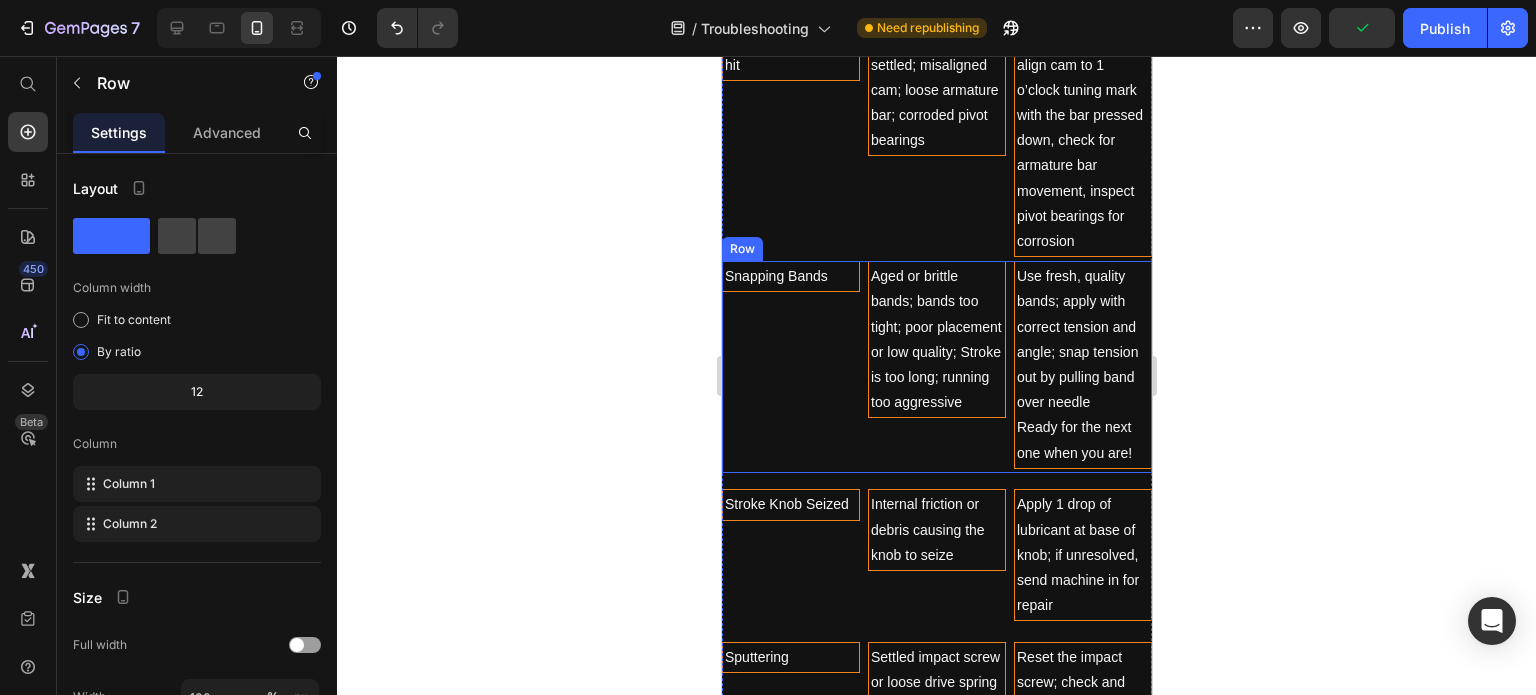 click on "Snapping Bands Text Block" at bounding box center [790, 367] 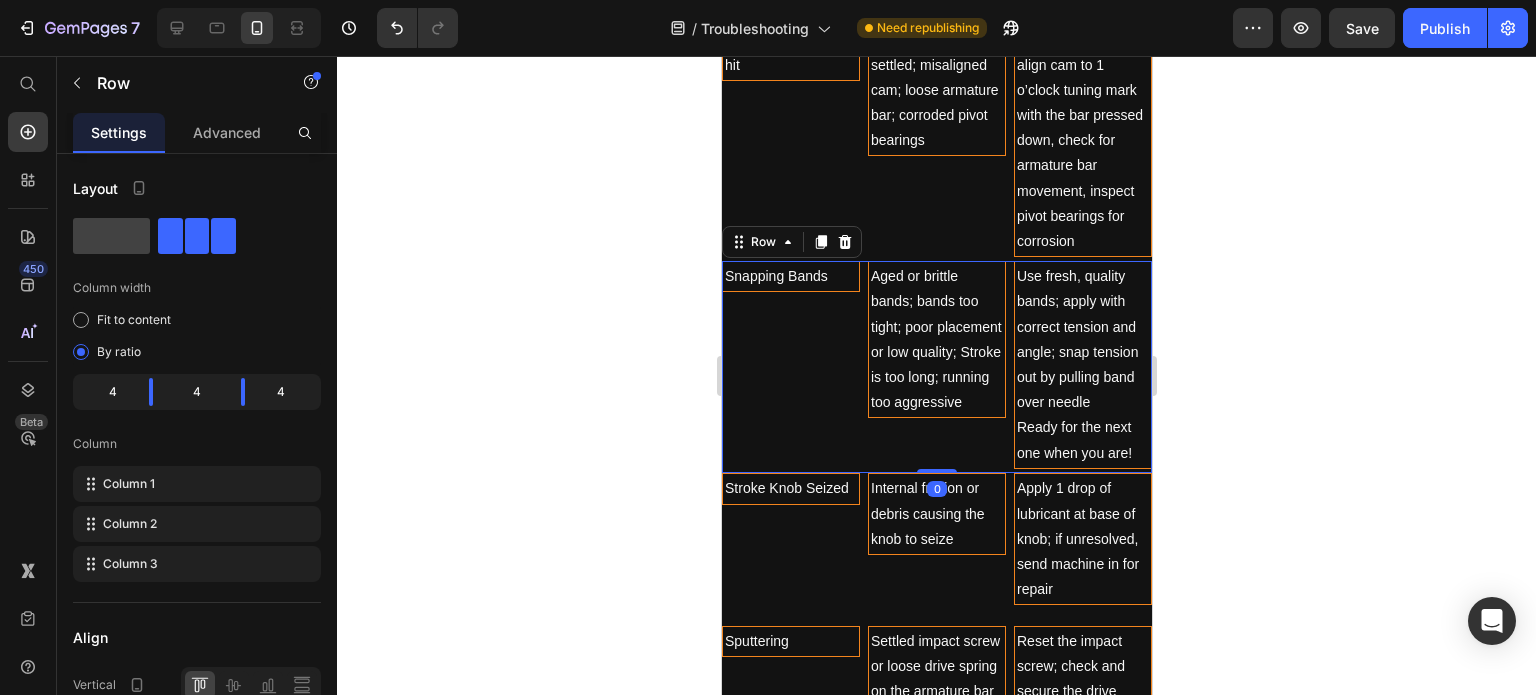 drag, startPoint x: 941, startPoint y: 482, endPoint x: 942, endPoint y: 459, distance: 23.021729 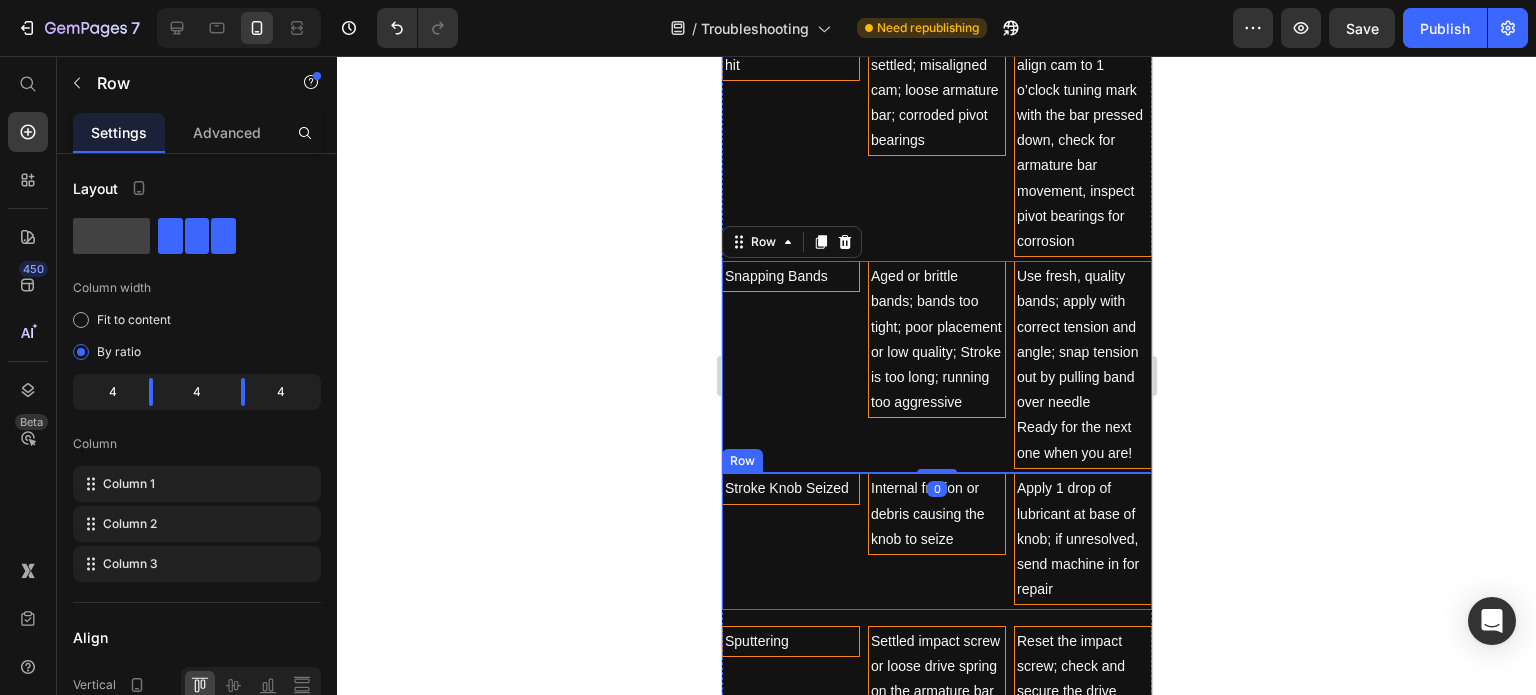 click on "Stroke Knob Seized  Text Block" at bounding box center [790, 541] 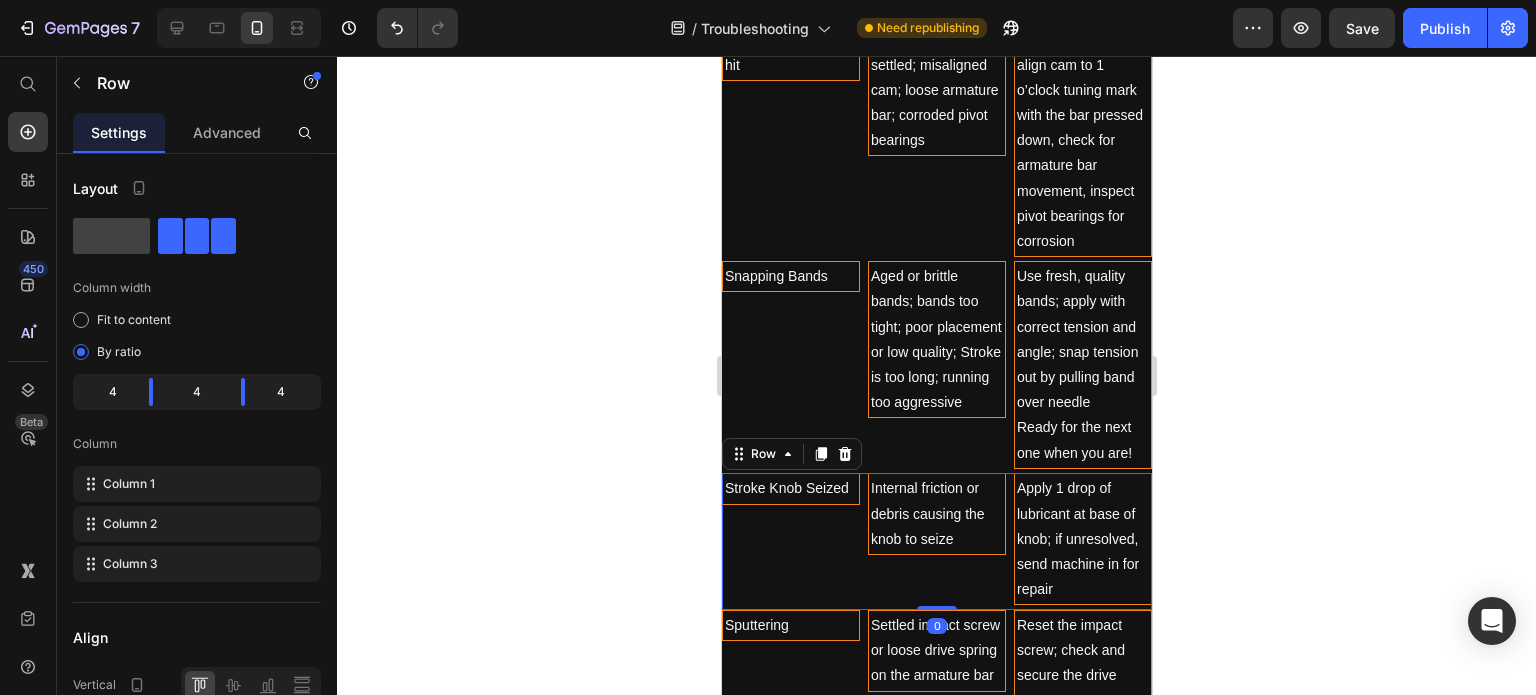 drag, startPoint x: 943, startPoint y: 616, endPoint x: 956, endPoint y: 585, distance: 33.61547 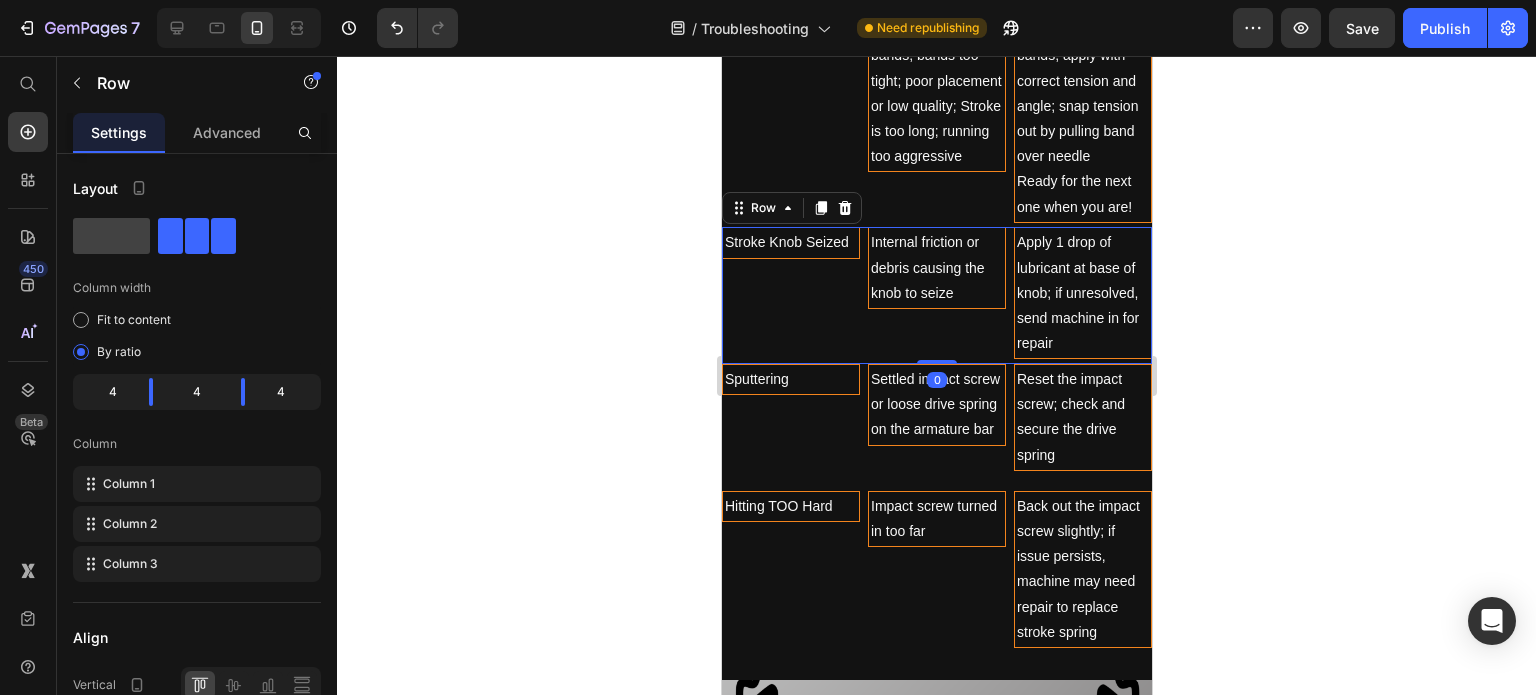 scroll, scrollTop: 5476, scrollLeft: 0, axis: vertical 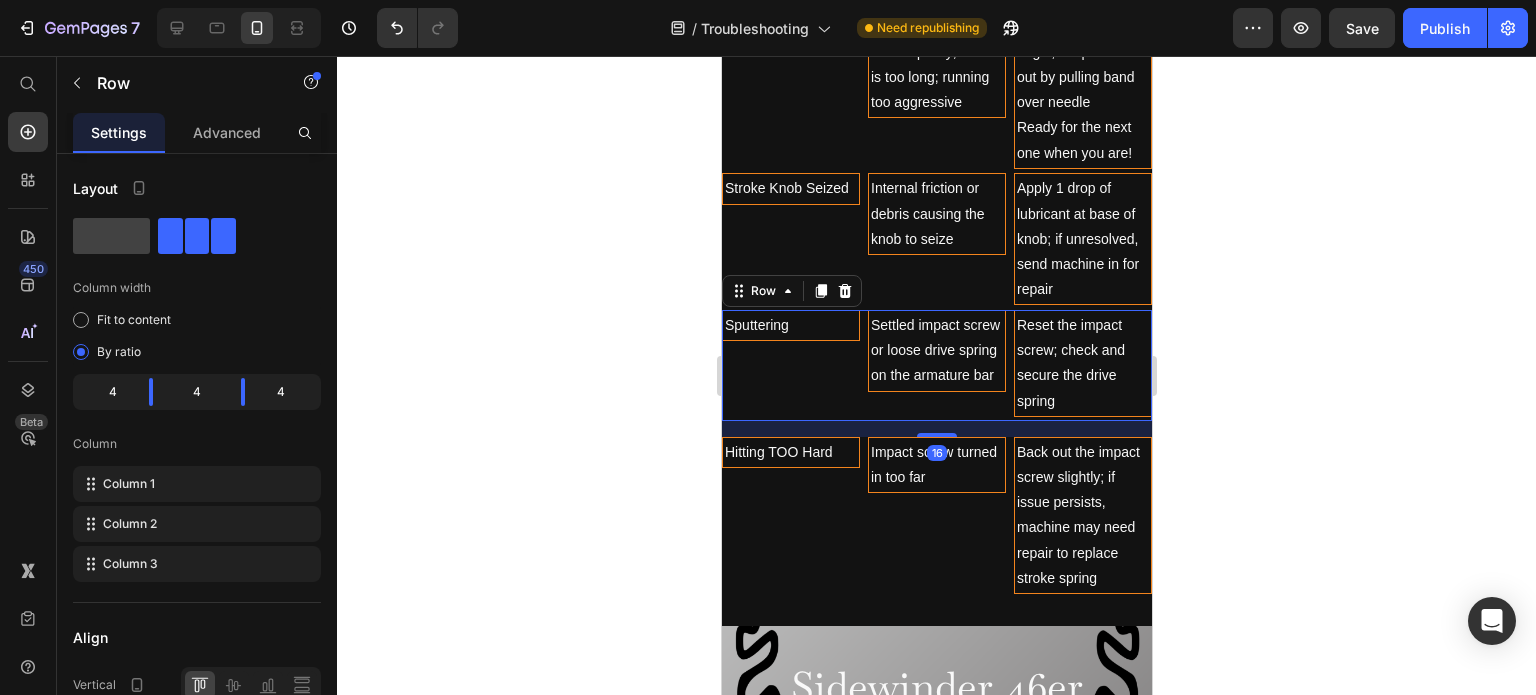 click on "Sputtering Text Block" at bounding box center (790, 365) 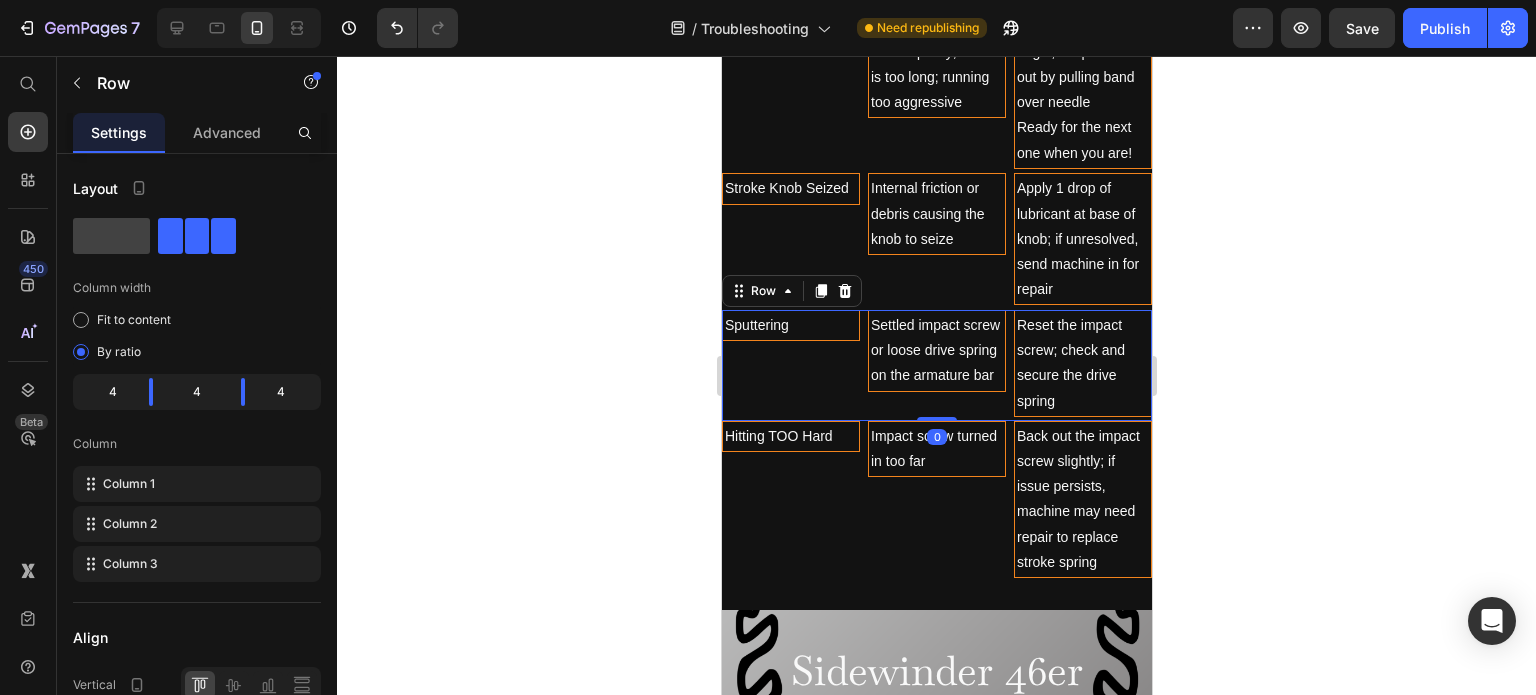drag, startPoint x: 939, startPoint y: 427, endPoint x: 943, endPoint y: 399, distance: 28.284271 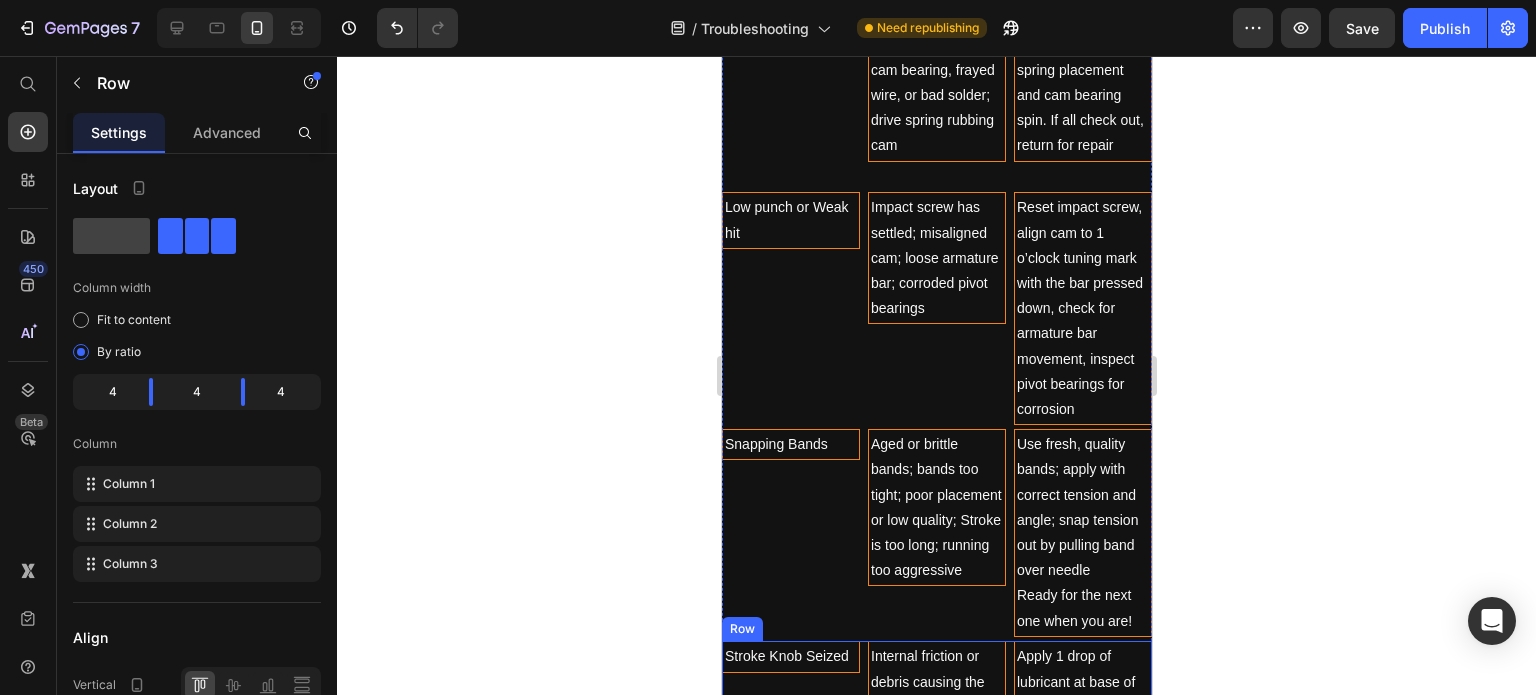 scroll, scrollTop: 4976, scrollLeft: 0, axis: vertical 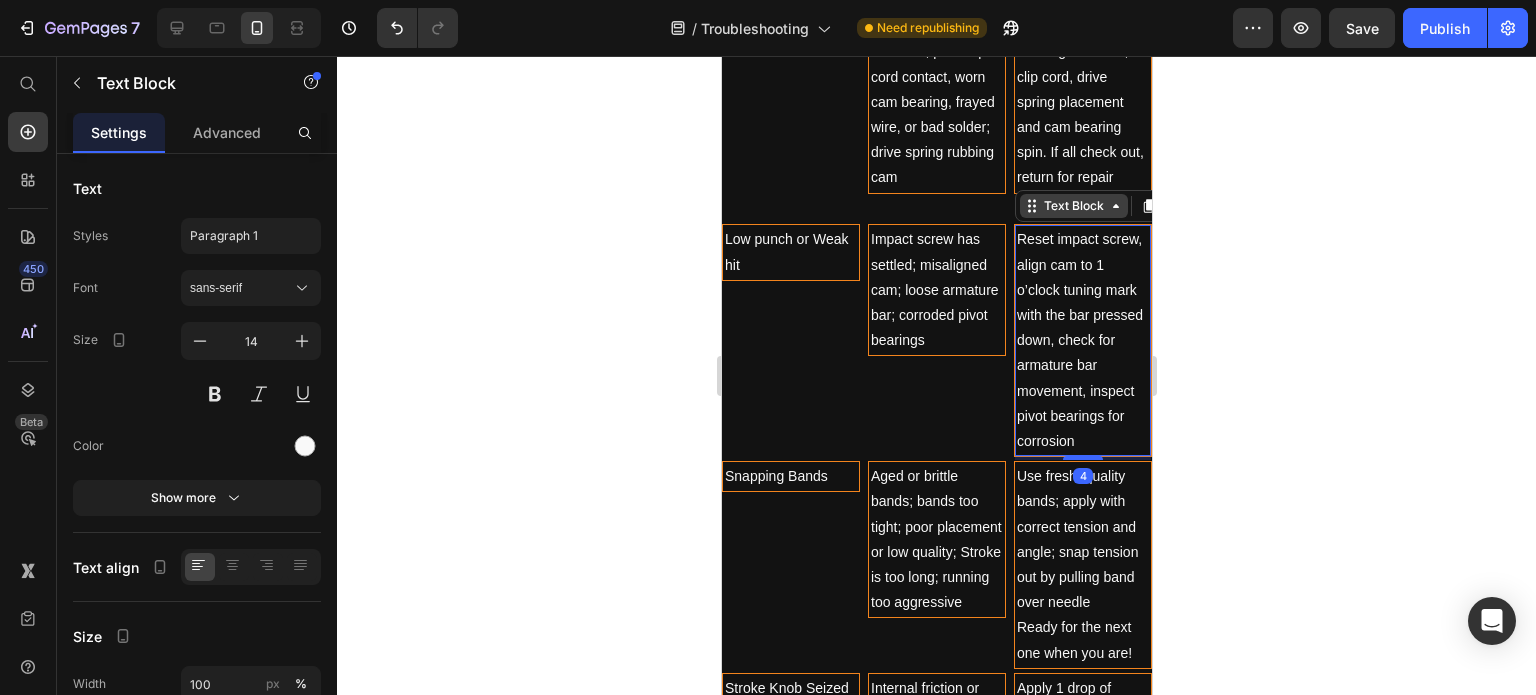 click on "Text Block" at bounding box center [1073, 206] 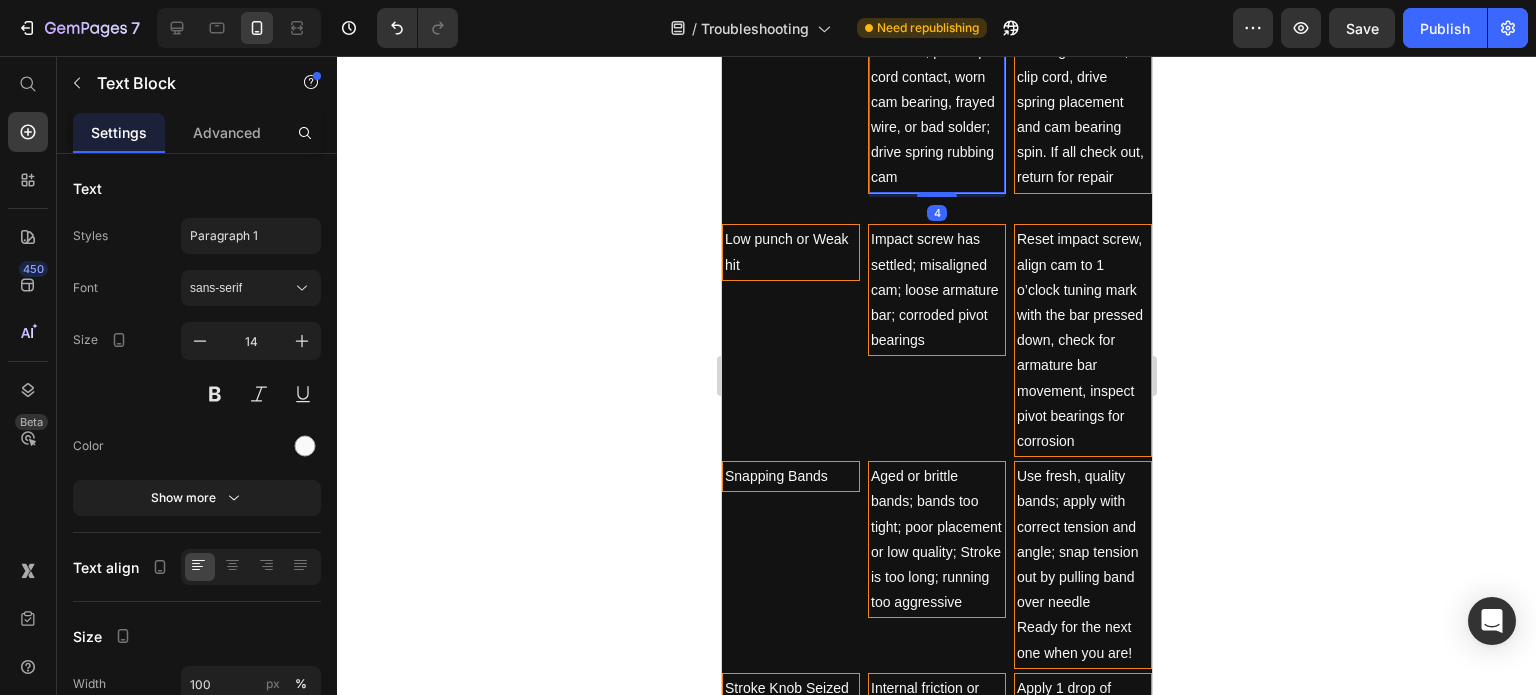 click on "Loose motor housing setscrew, poor clip cord contact, worn cam bearing, frayed wire, or bad solder; drive spring rubbing cam" at bounding box center (936, 102) 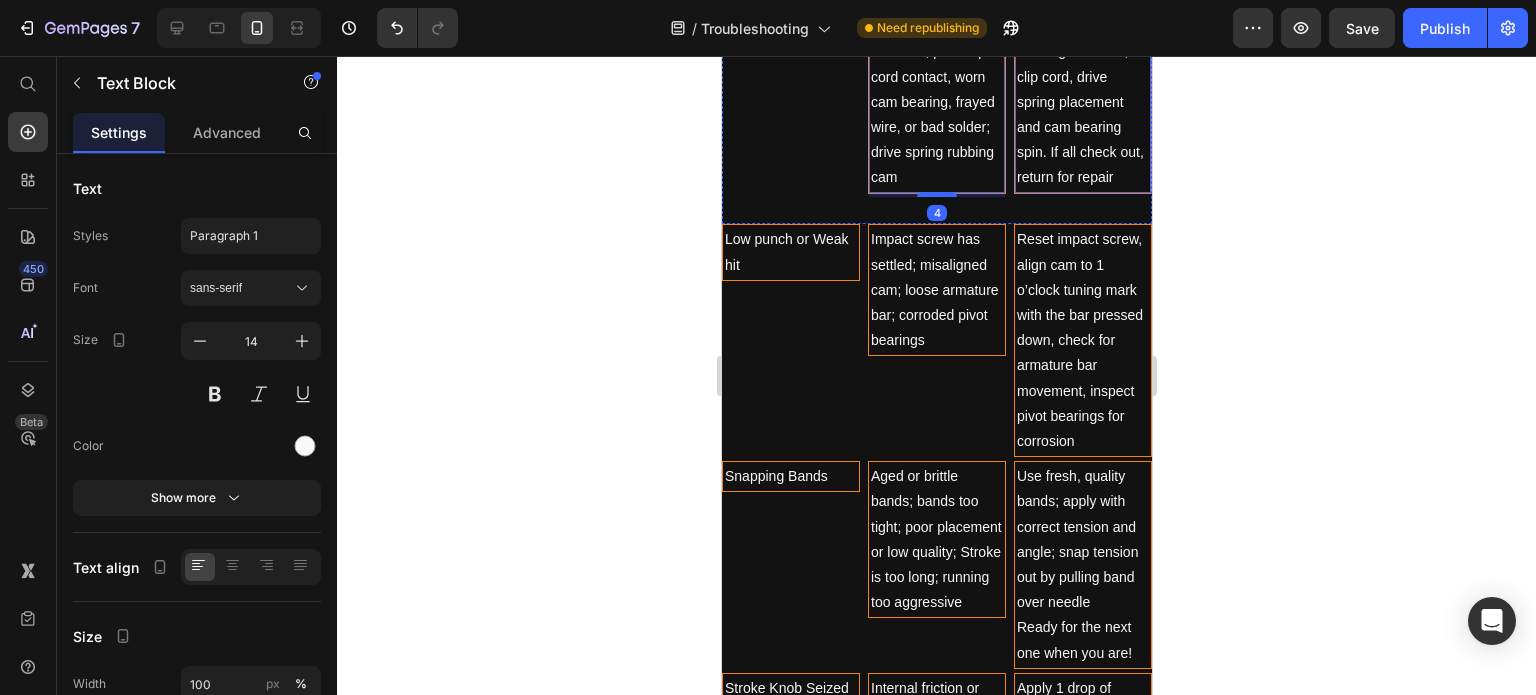 click on "Check motor housing setscrew, clip cord, drive spring placement and cam bearing spin. If all check out, return for repair" at bounding box center (1082, 102) 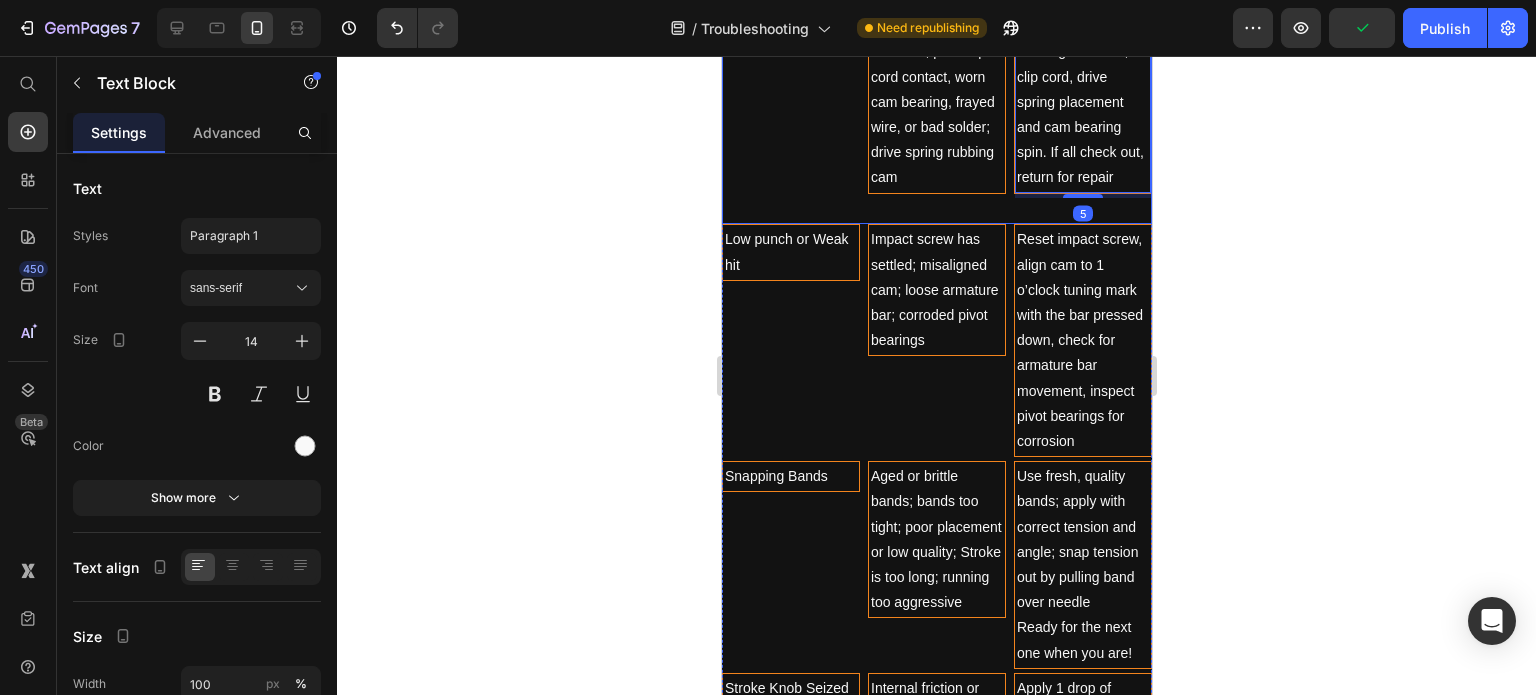 click on "Speed Fluctuations Text Block" at bounding box center [790, 117] 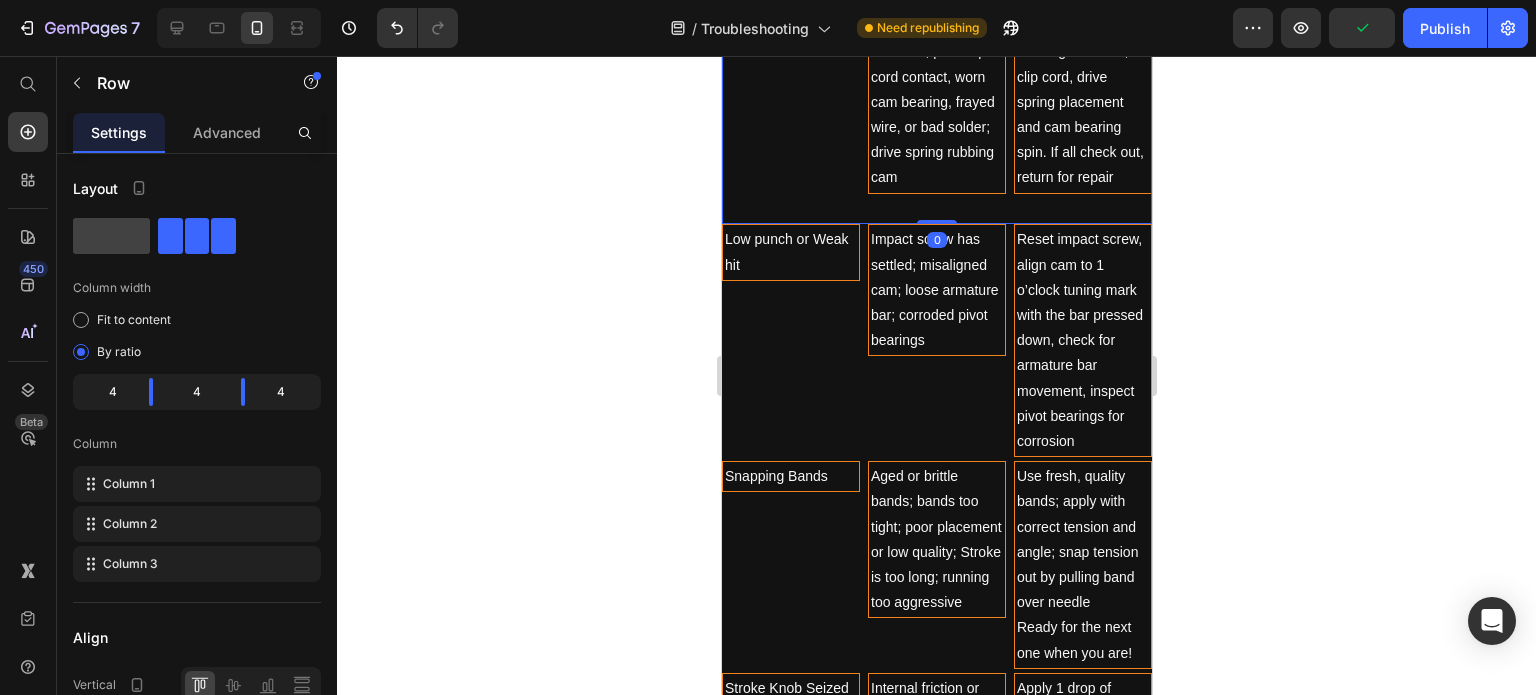 click on "Speed Fluctuations Text Block" at bounding box center [790, 117] 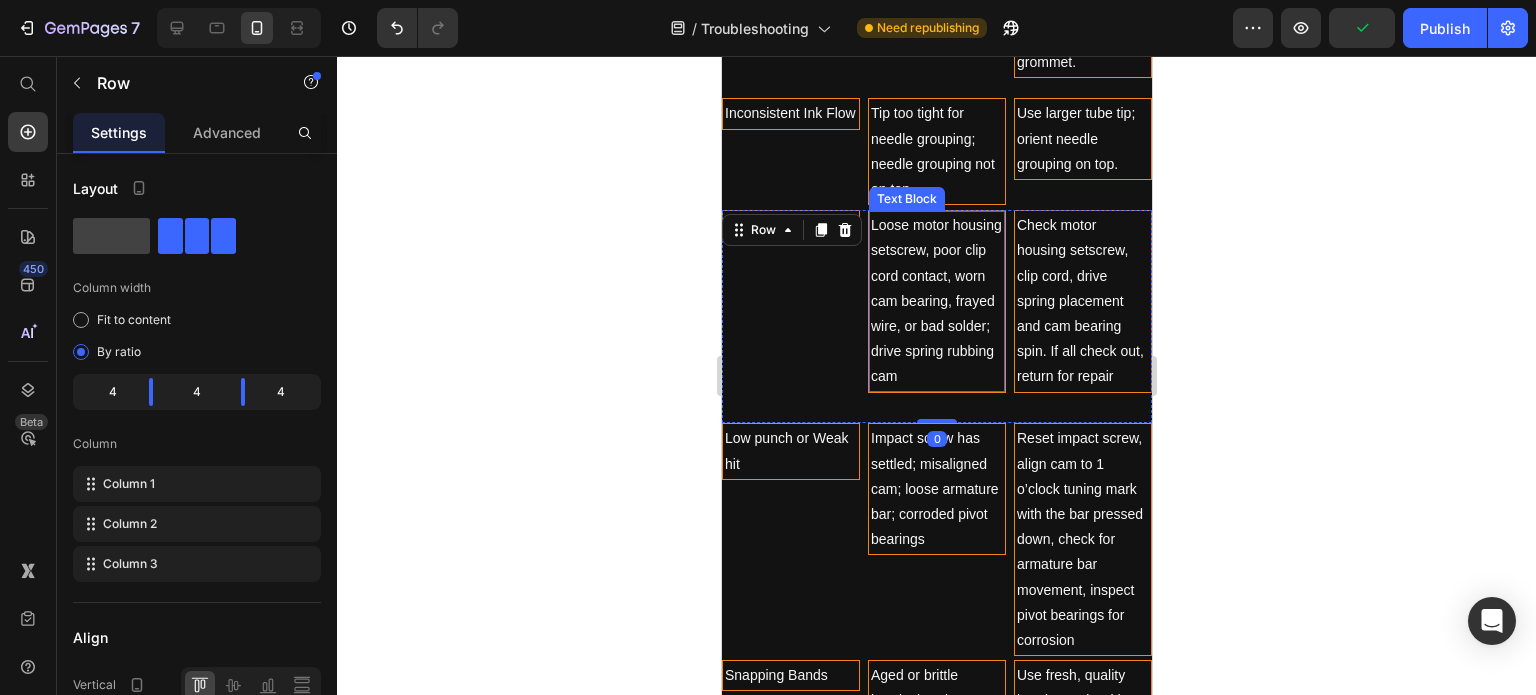 scroll, scrollTop: 4776, scrollLeft: 0, axis: vertical 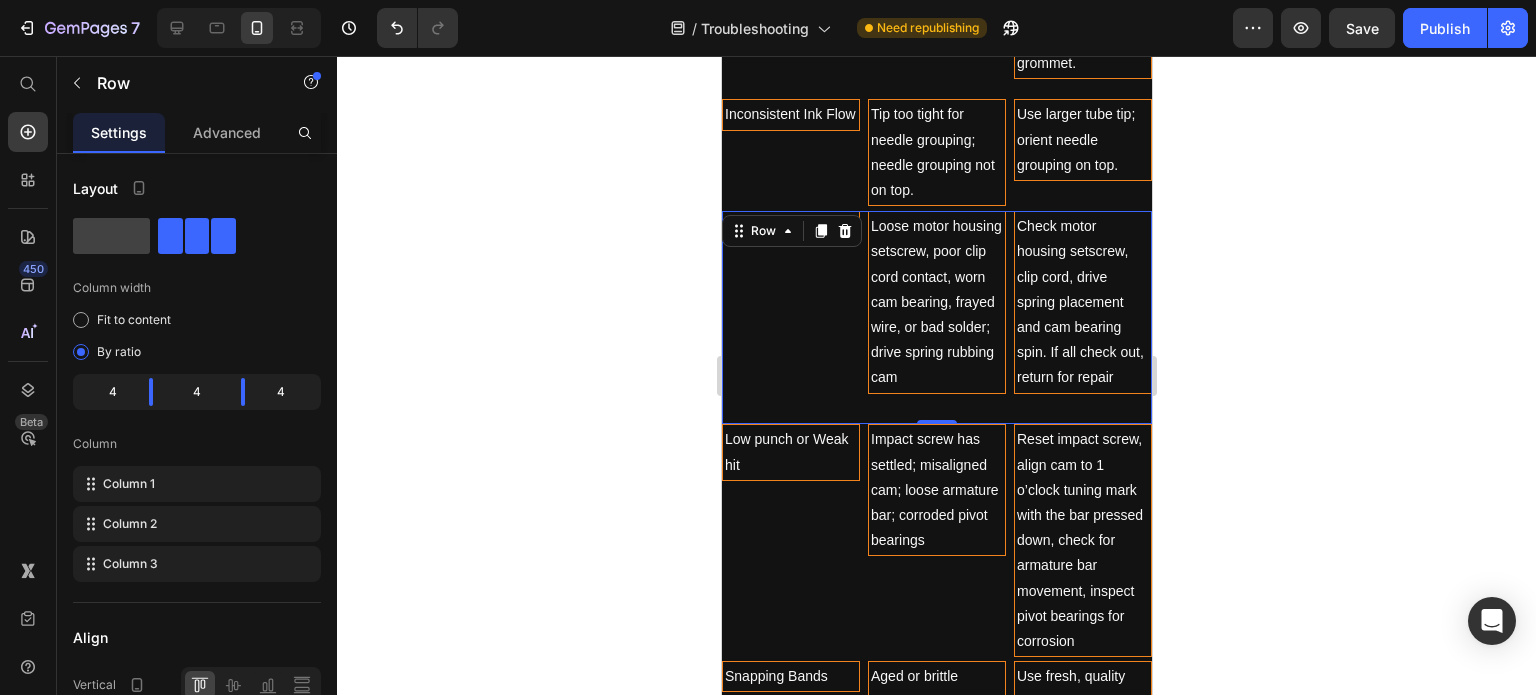 click on "Speed Fluctuations Text Block" at bounding box center (790, 317) 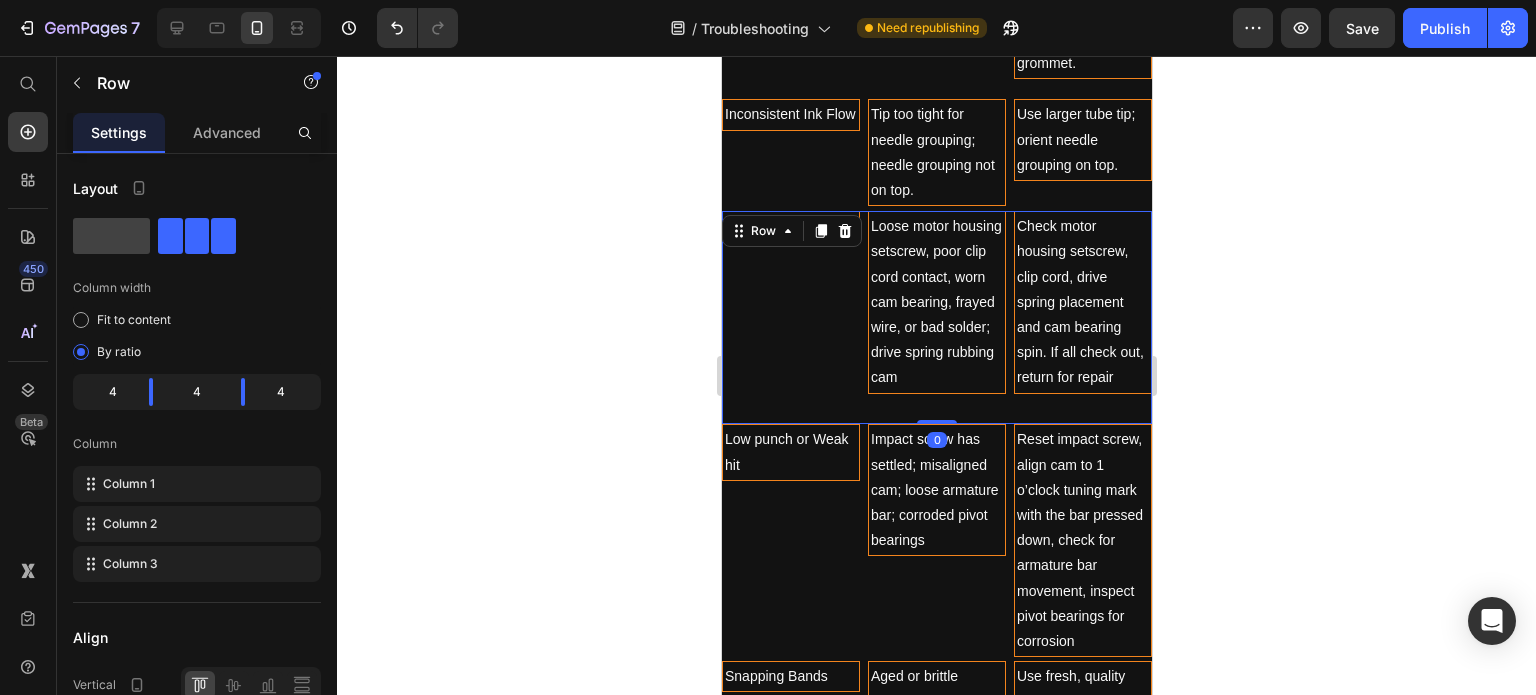 drag, startPoint x: 924, startPoint y: 413, endPoint x: 924, endPoint y: 388, distance: 25 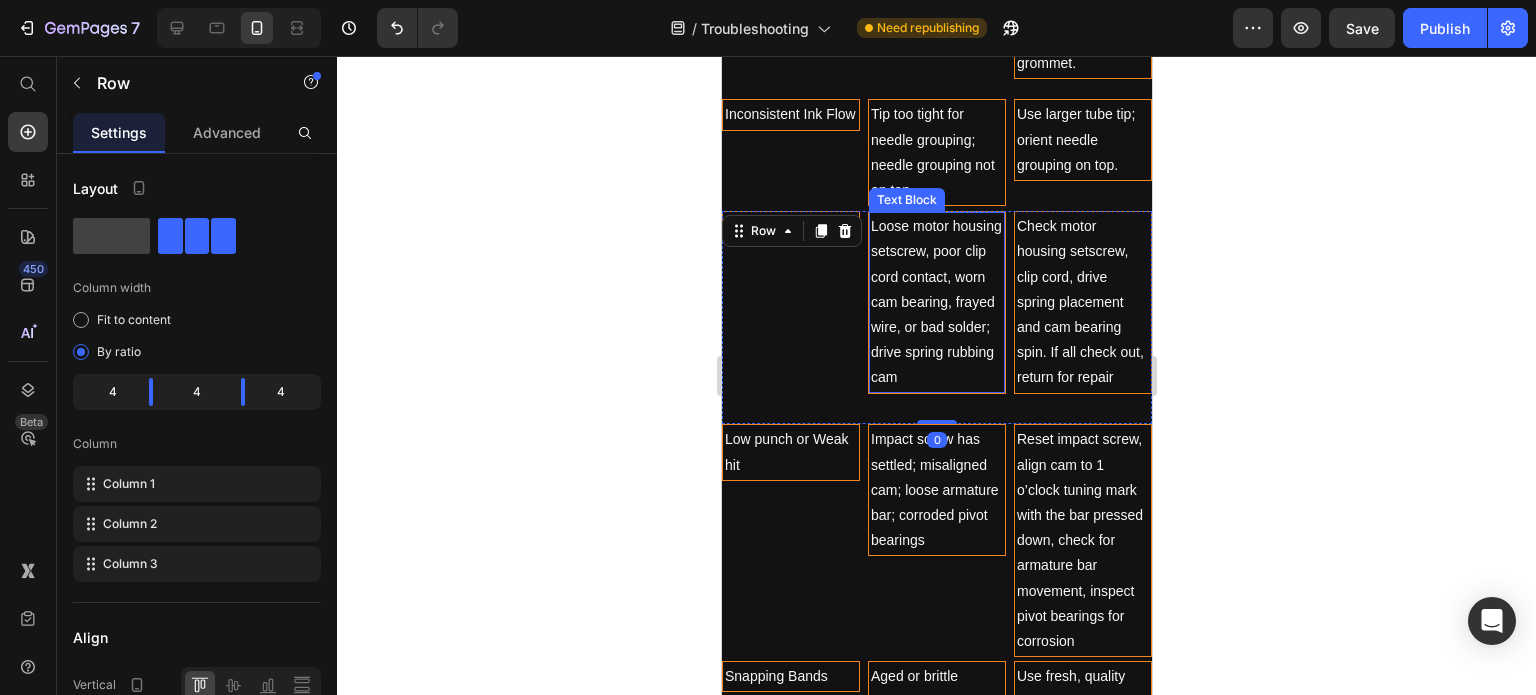 click on "Check motor housing setscrew, clip cord, drive spring placement and cam bearing spin. If all check out, return for repair" at bounding box center (1082, 302) 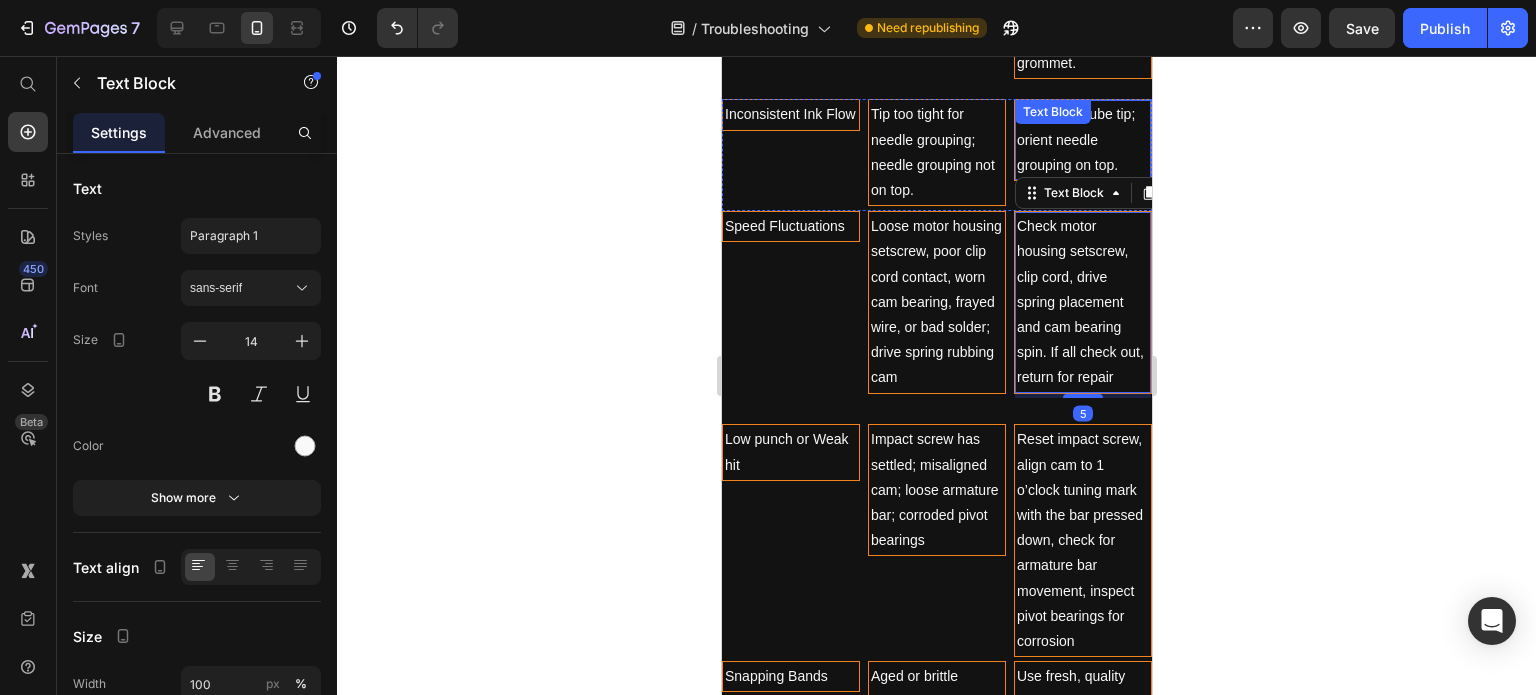 click on "Use larger tube tip; orient needle grouping on top. Text Block" at bounding box center (1082, 140) 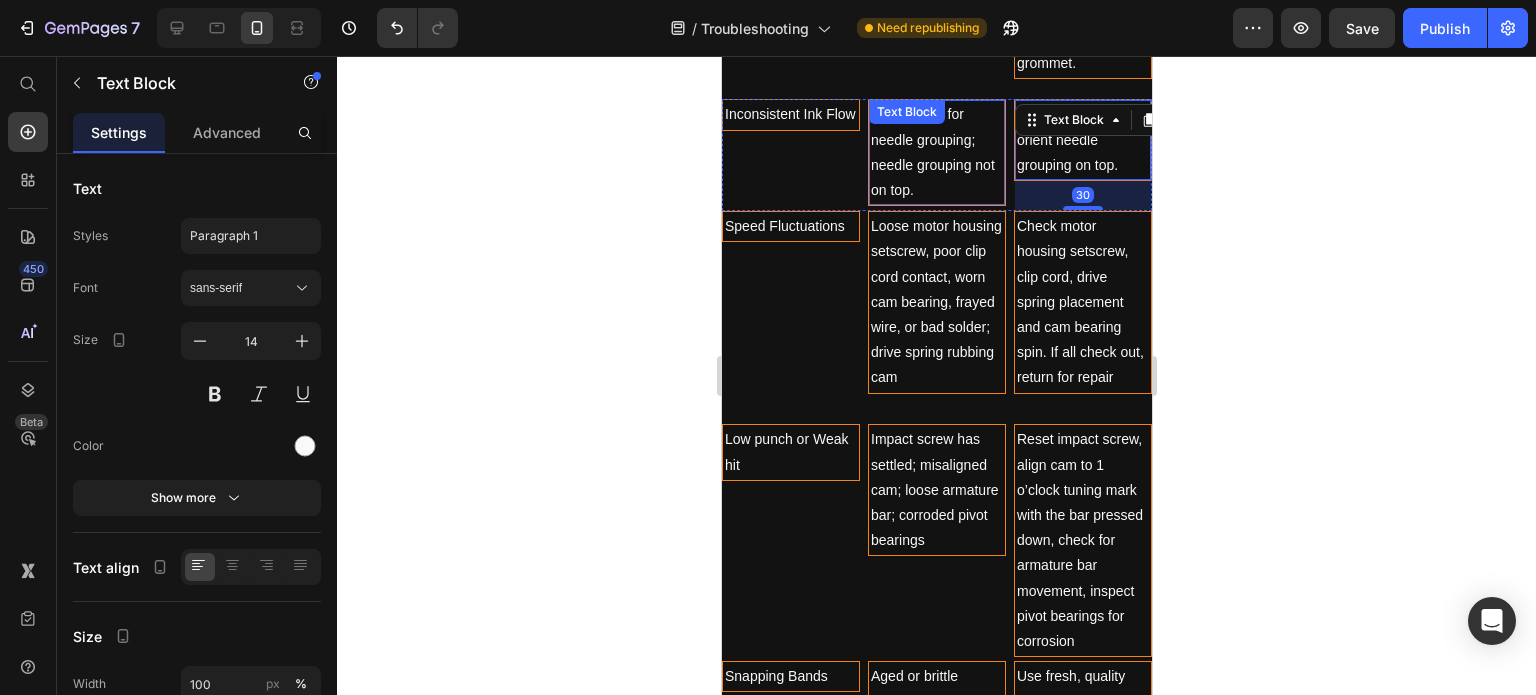 click on "Tip too tight for needle grouping; needle grouping not on top." at bounding box center [936, 152] 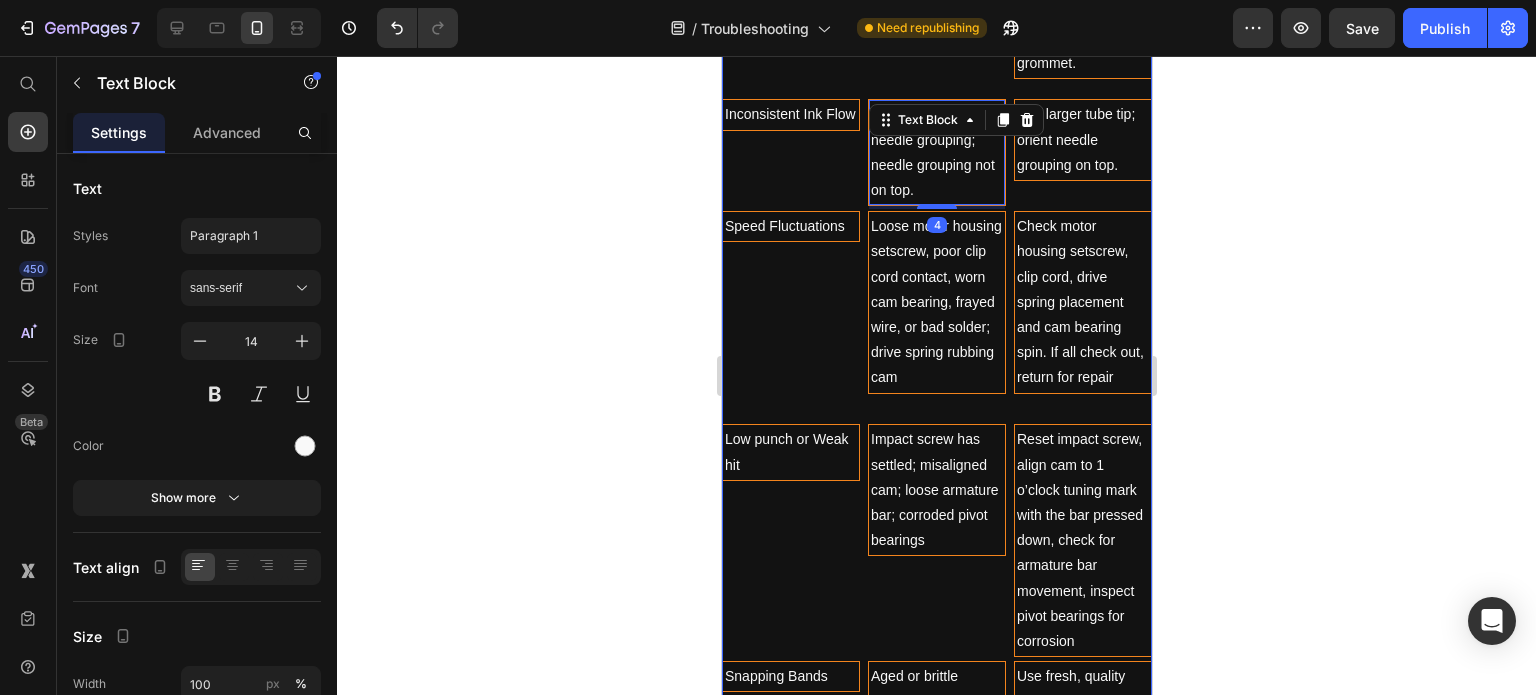 click on "Issue Text Block Root Cause Text Block Fix or Preventive Step Text Block Row Spitting Text Block Most common cause is a tight needle bar loop. Text Block Opening your needle loop with the DK thumbscrew; using DK Half-hard Nipples. In extreme cases you may need to find a softer grommet. Text Block Row Inconsistent Ink Flow Text Block 4 Use larger tube tip; orient needle grouping on top. Text Block Row Speed Fluctuations Text Block Loose motor housing setscrew, poor clip cord contact, worn cam bearing, frayed wire, or bad solder; drive spring rubbing cam Text Block Check motor housing setscrew, clip cord, drive spring placement and cam bearing spin. If all check out, return for repair Text Block Row Low punch or Weak hit Text Block Impact screw has settled; misaligned cam; loose armature bar; corroded pivot bearings Text Block Text Block Row Snapping Bands Text Block Text Block Ready for the next one when you are! Text Block Row Row" at bounding box center [936, 544] 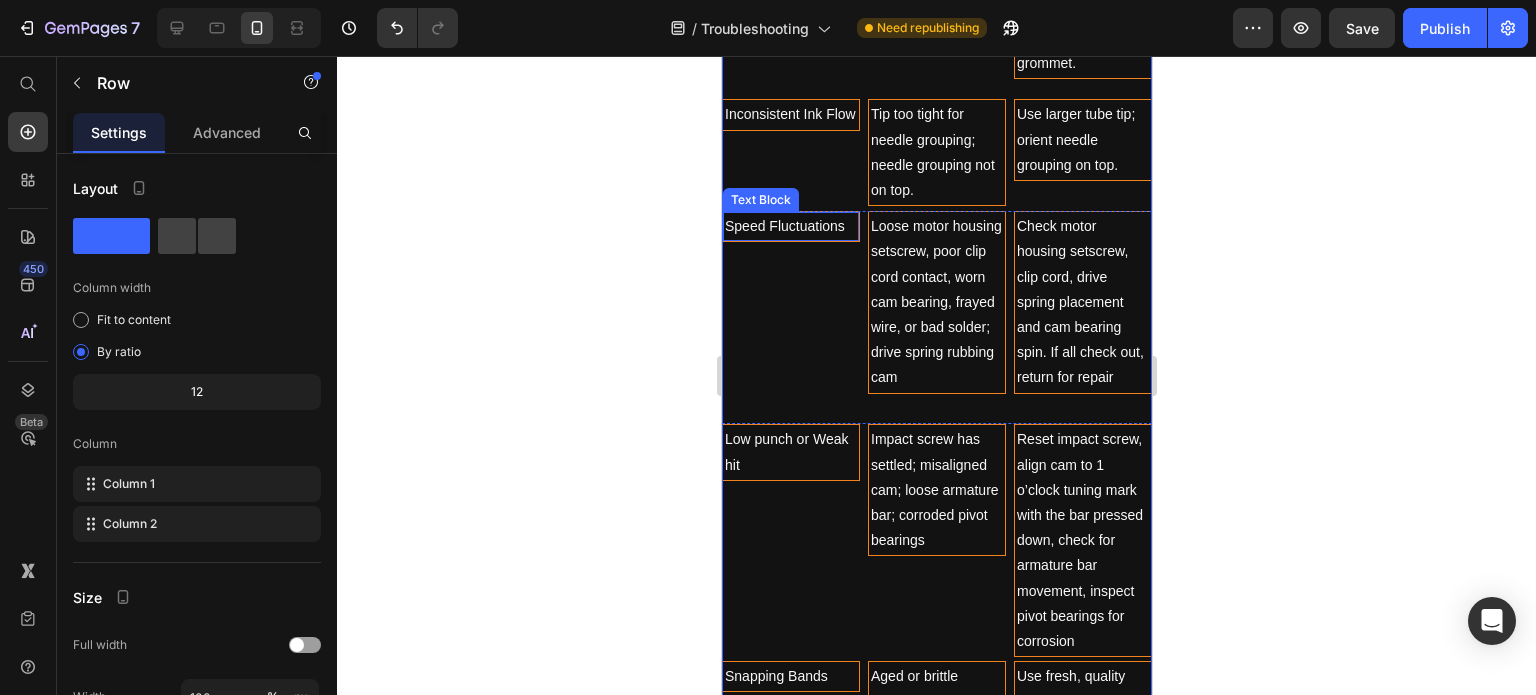 click on "Speed Fluctuations" at bounding box center (790, 226) 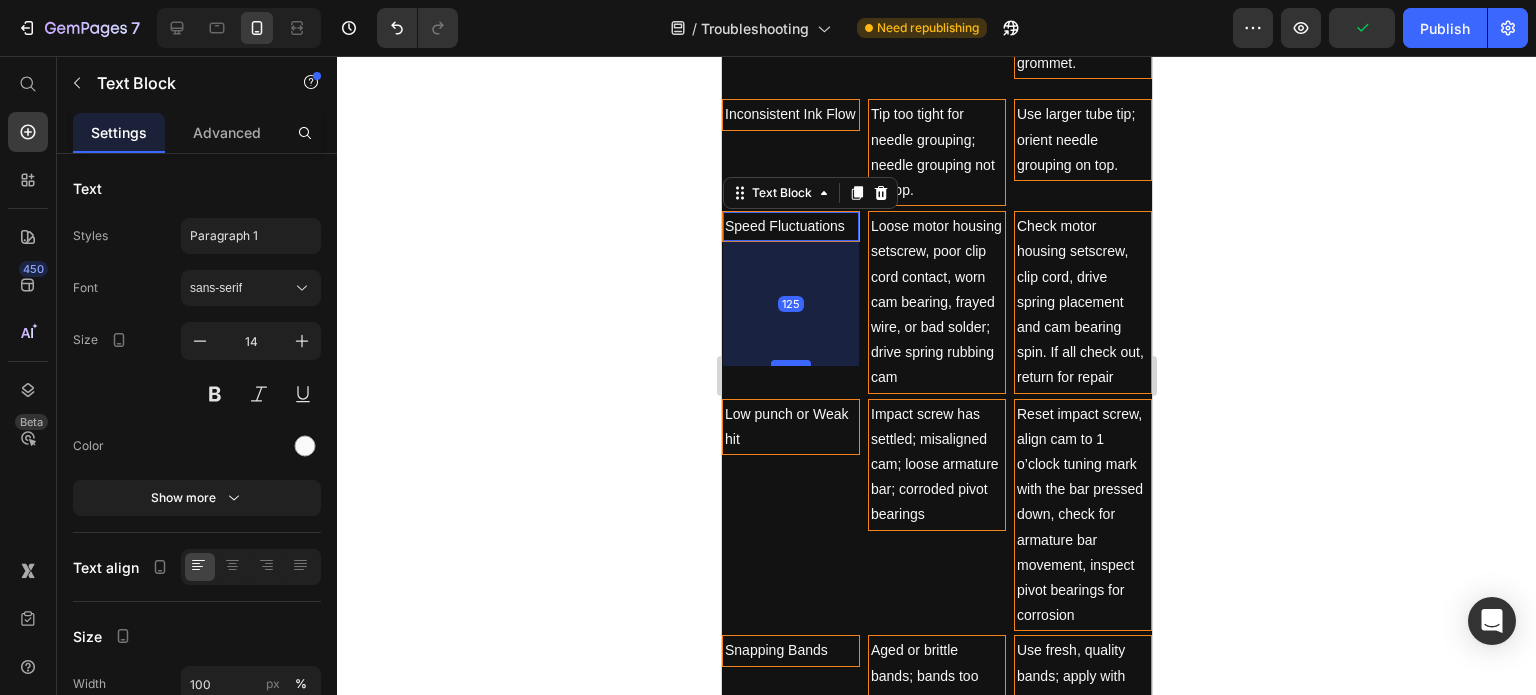 drag, startPoint x: 794, startPoint y: 414, endPoint x: 793, endPoint y: 337, distance: 77.00649 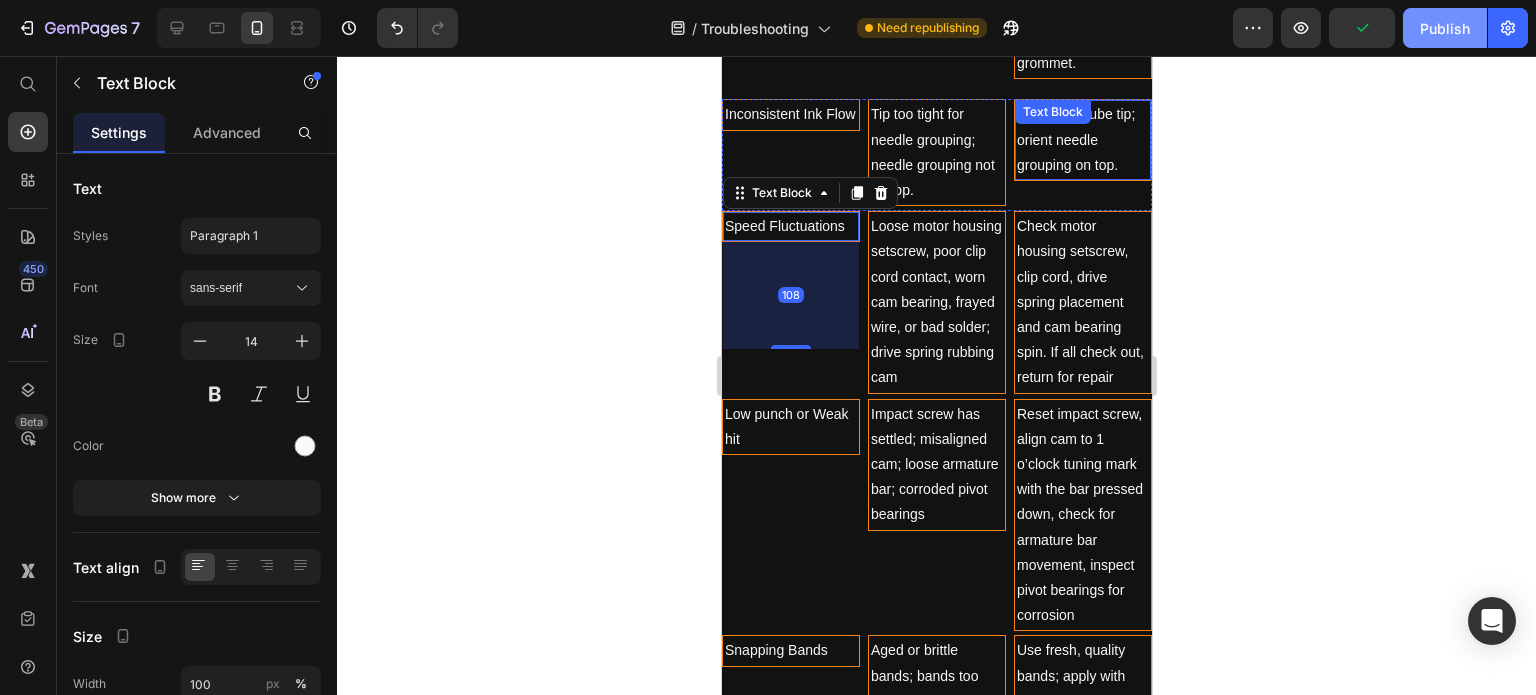 click on "Publish" at bounding box center (1445, 28) 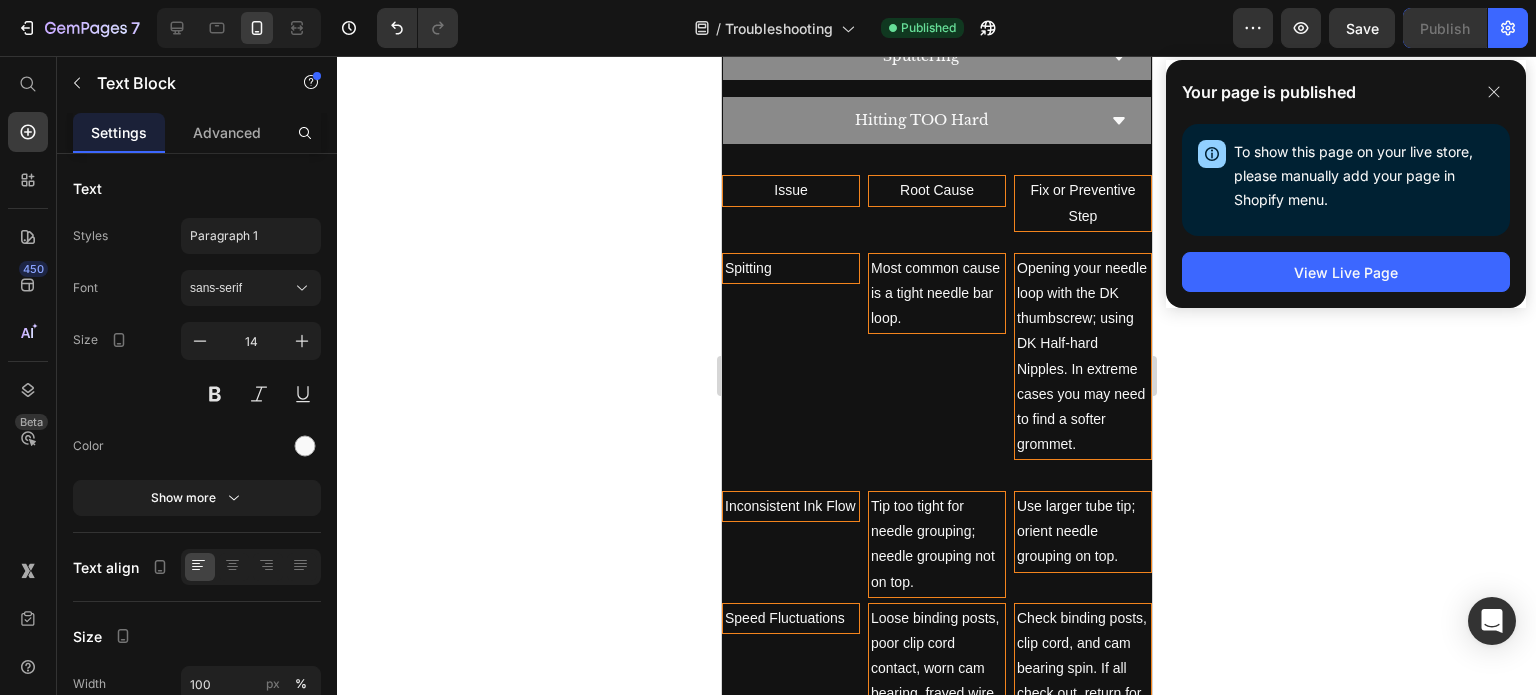 scroll, scrollTop: 1791, scrollLeft: 0, axis: vertical 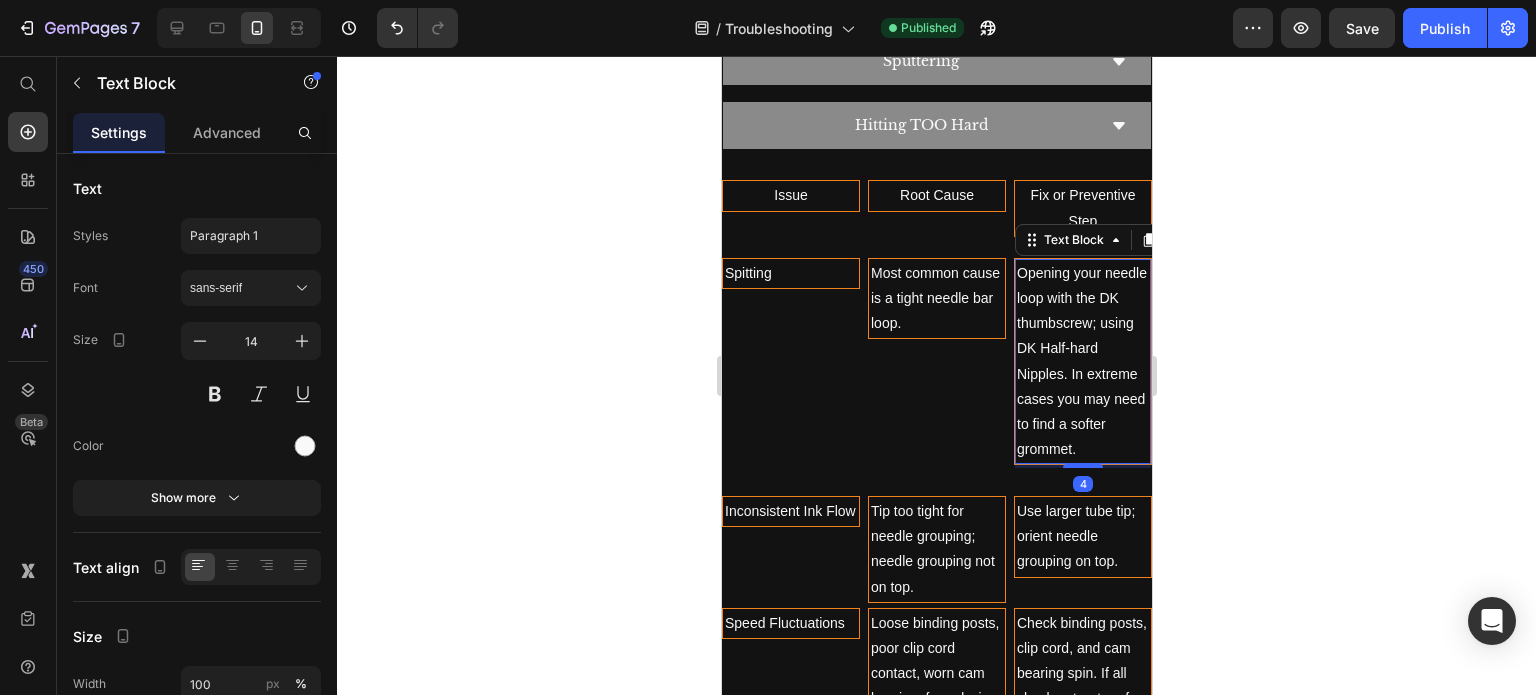 click on "Opening your needle loop with the DK thumbscrew; using DK Half-hard Nipples. In extreme cases you may need to find a softer grommet." at bounding box center (1082, 362) 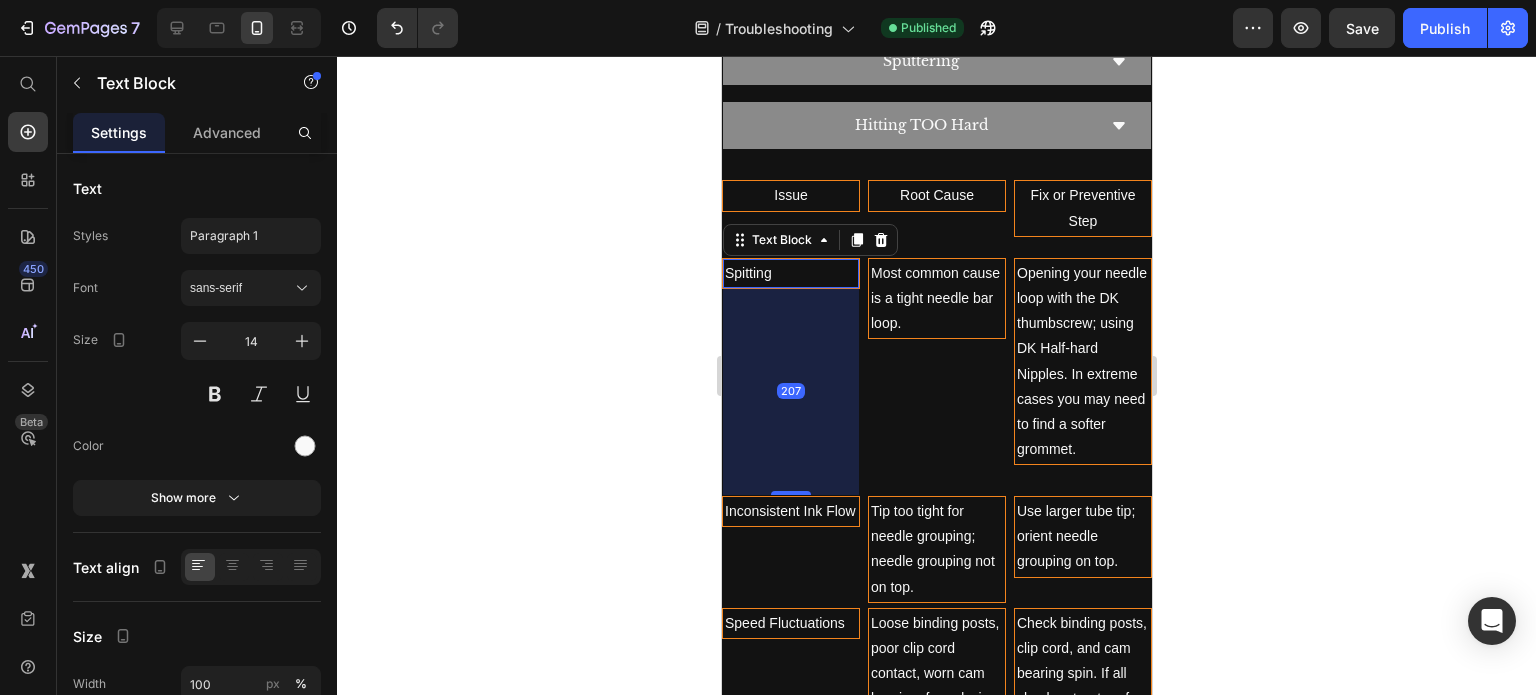 click on "Spitting" at bounding box center (790, 273) 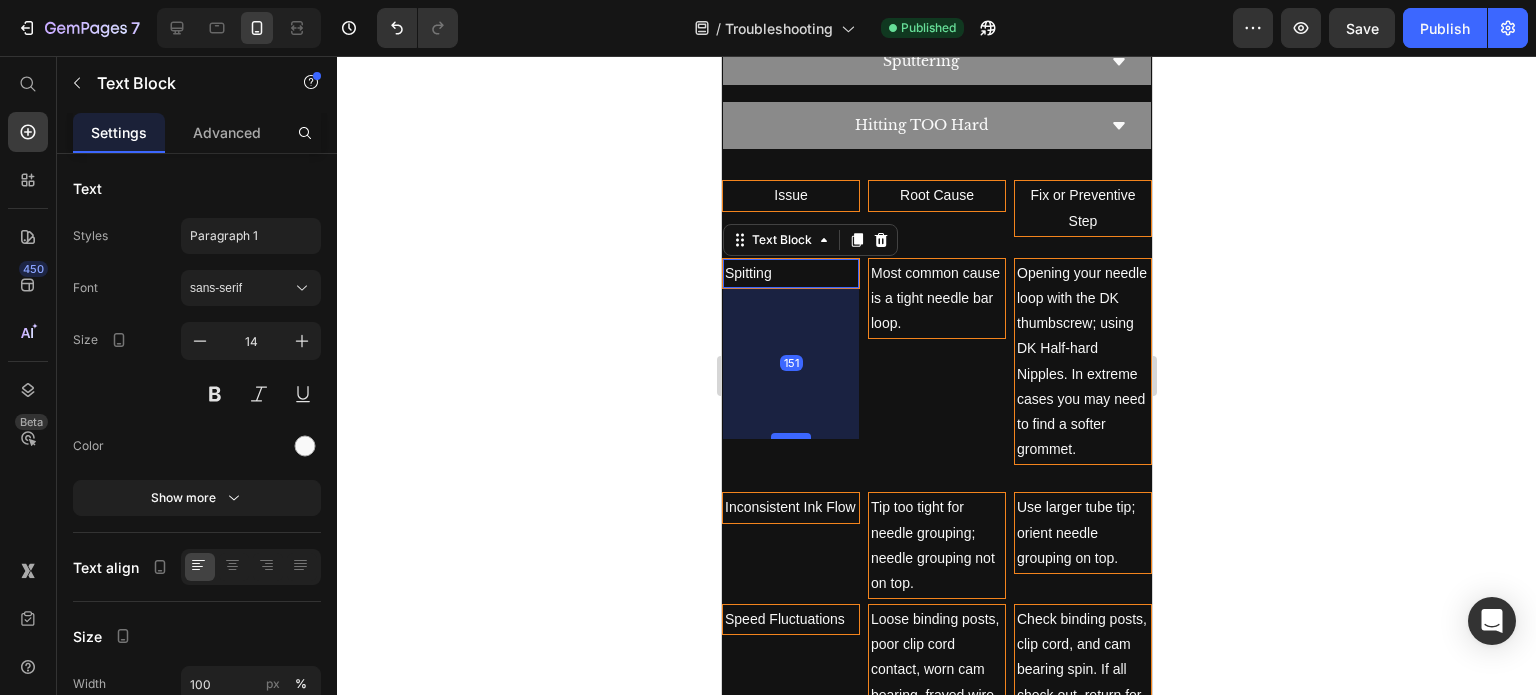 drag, startPoint x: 786, startPoint y: 487, endPoint x: 792, endPoint y: 429, distance: 58.30952 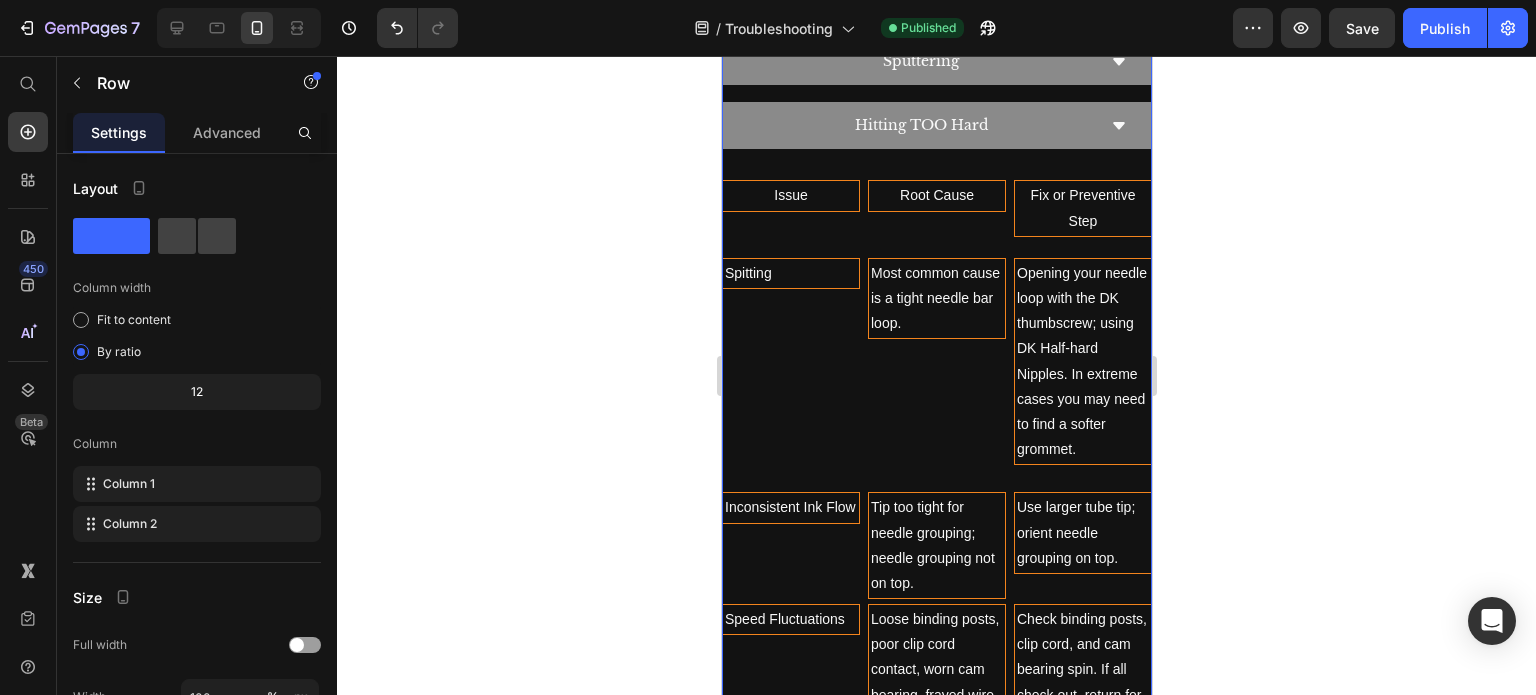 click on "Issue Text Block Root Cause Text Block Fix or Preventive Step Text Block Row Spitting Text Block Most common cause is a tight needle bar loop. Text Block Opening your needle loop with the DK thumbscrew; using DK Half-hard Nipples. In extreme cases you may need to find a softer grommet.  Text Block Row Inconsistent Ink Flow  Text Block Tip too tight for needle grouping; needle grouping not on top. Text Block Use larger tube tip; orient needle grouping on top. Text Block Row Speed Fluctuations Text Block Loose binding posts, poor clip cord contact, worn cam bearing, frayed wire, or bad solder Text Block Check binding posts, clip cord, and cam bearing spin. If all check out, return for repair Text Block Row Low punch or Weak hit Text Block Impact pin has settled; misaligned cam; loose armature bar; corroded pivot bearings Text Block Reset impact pin, align cam to 1 o’clock, check for armature bar movement, inspect pivot bearings for corrosion Text Block Row Snapping Bands Text Block Text Block Text Block Row" at bounding box center [936, 926] 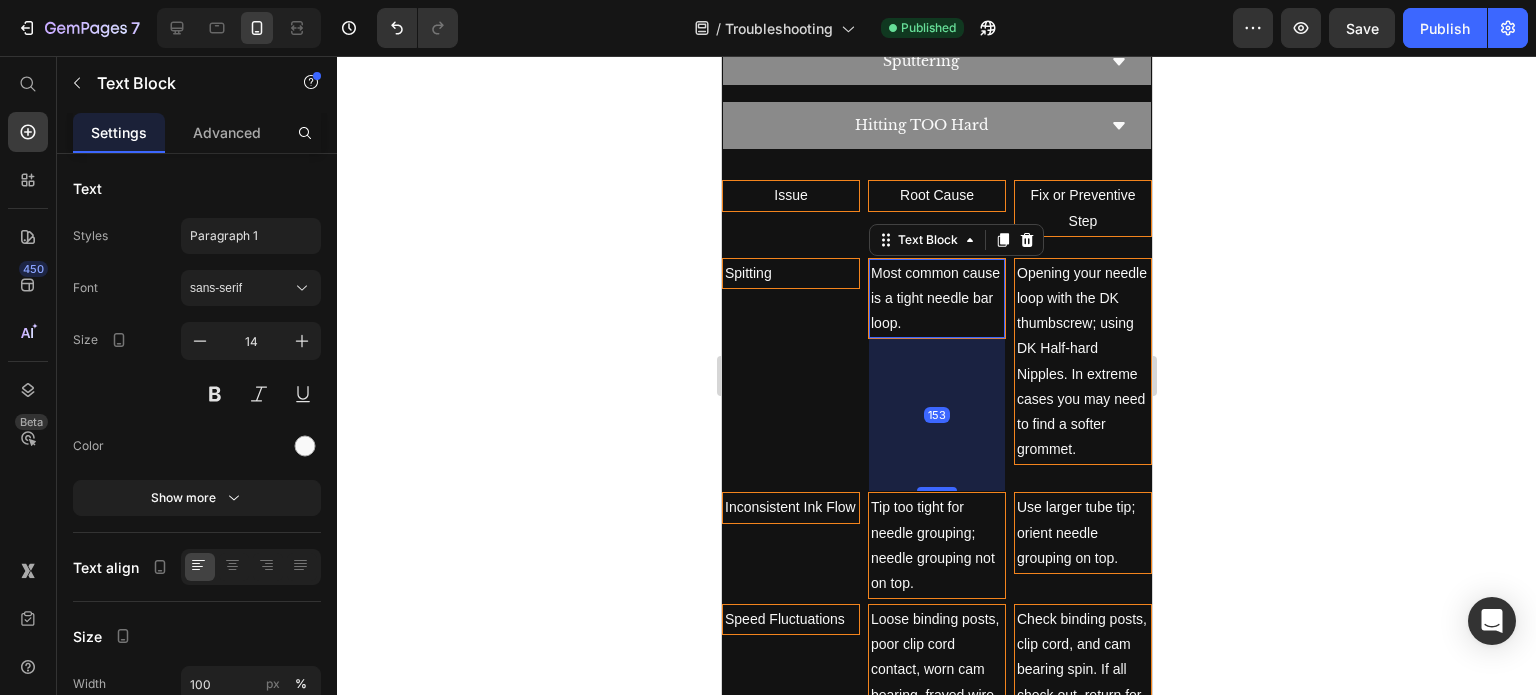 click on "Most common cause is a tight needle bar loop." at bounding box center (936, 299) 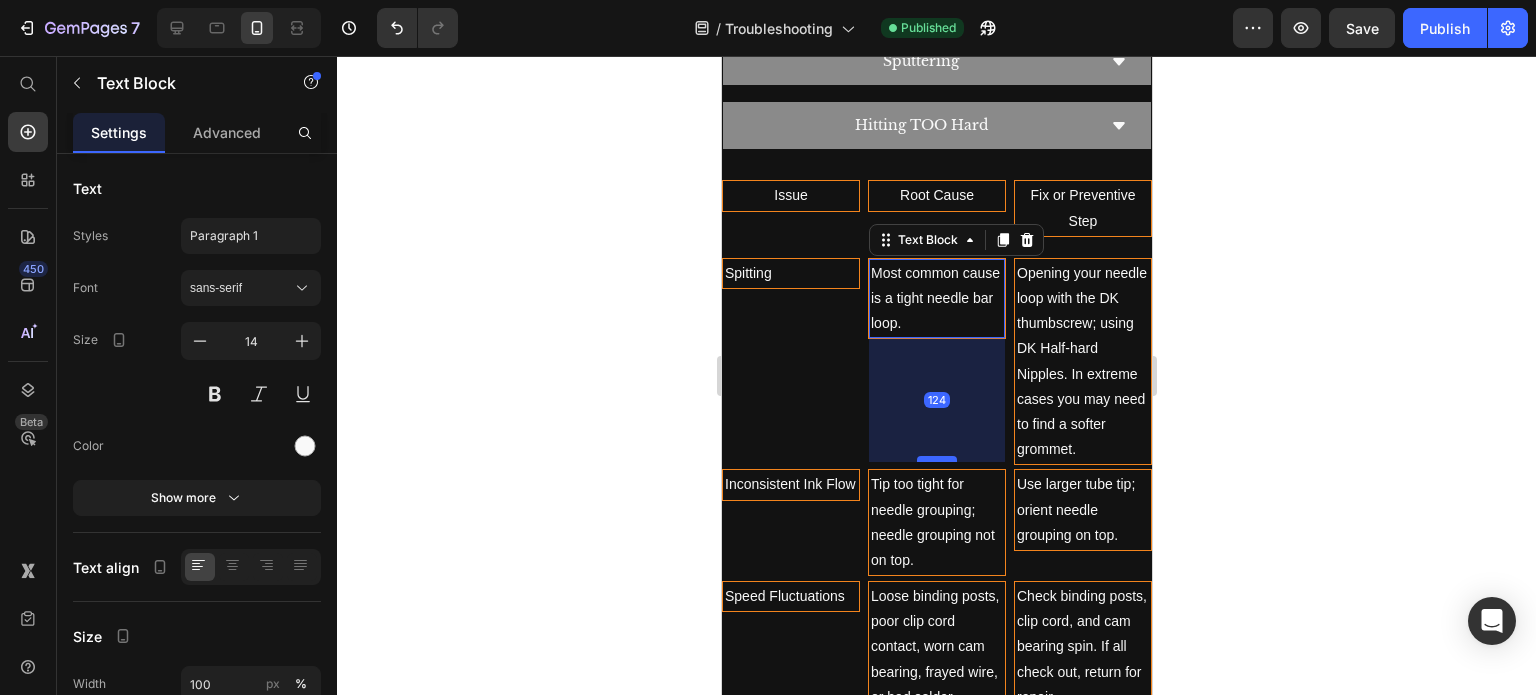 drag, startPoint x: 926, startPoint y: 480, endPoint x: 927, endPoint y: 451, distance: 29.017237 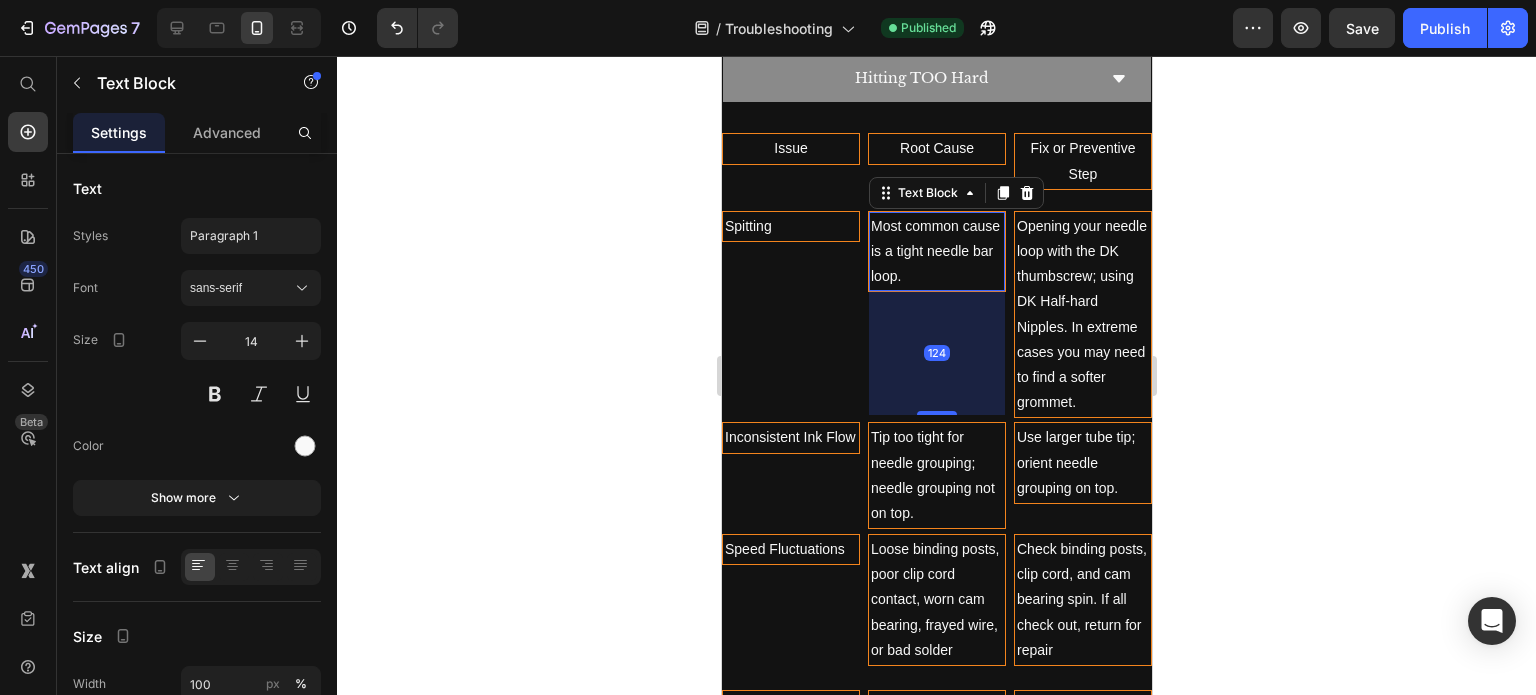 scroll, scrollTop: 1891, scrollLeft: 0, axis: vertical 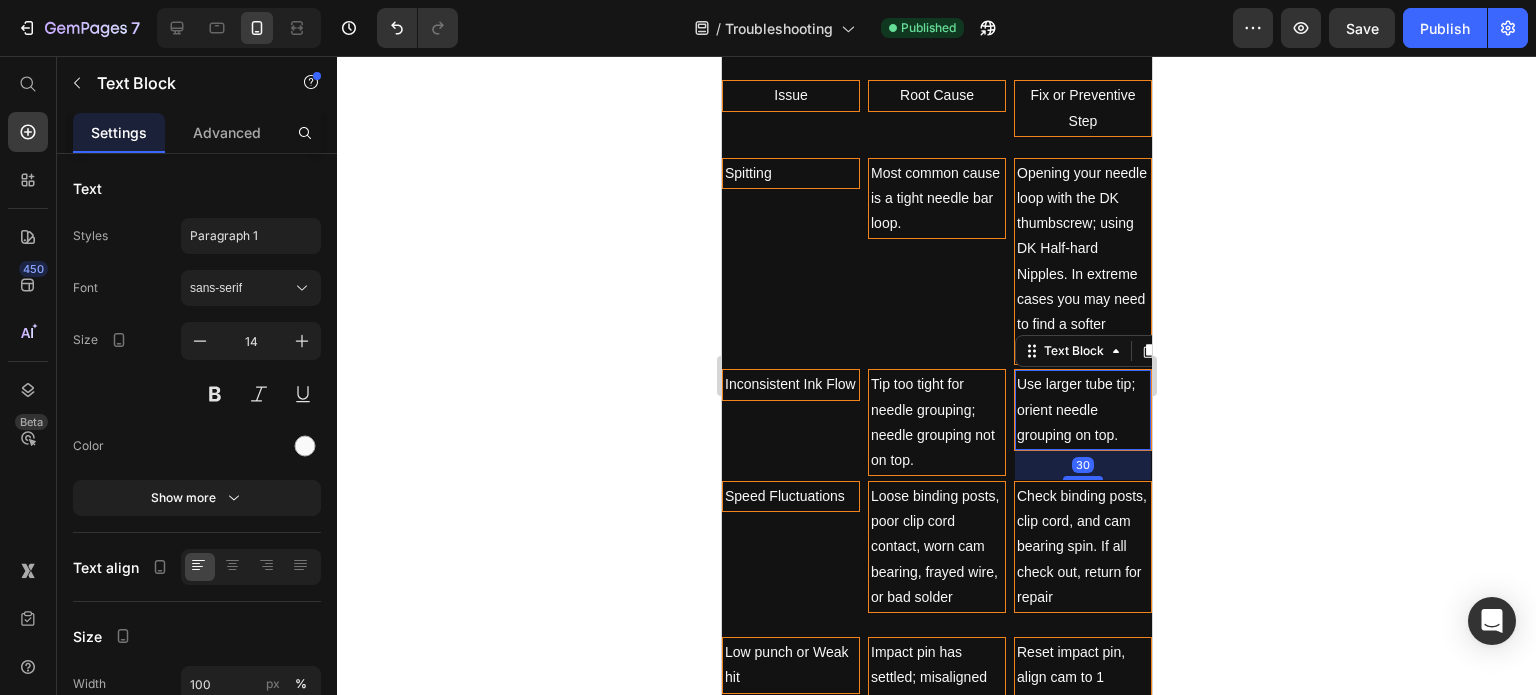 click on "Use larger tube tip; orient needle grouping on top." at bounding box center (1082, 410) 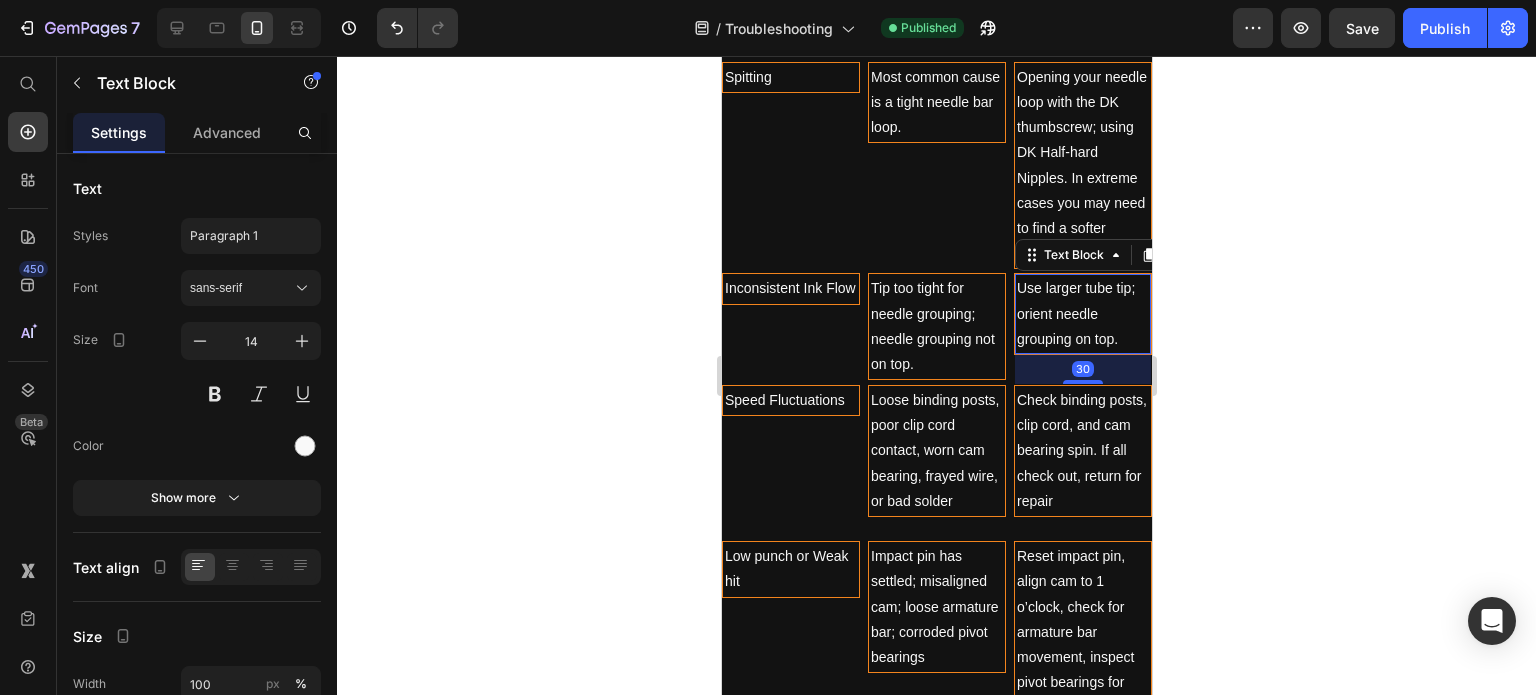 scroll, scrollTop: 1991, scrollLeft: 0, axis: vertical 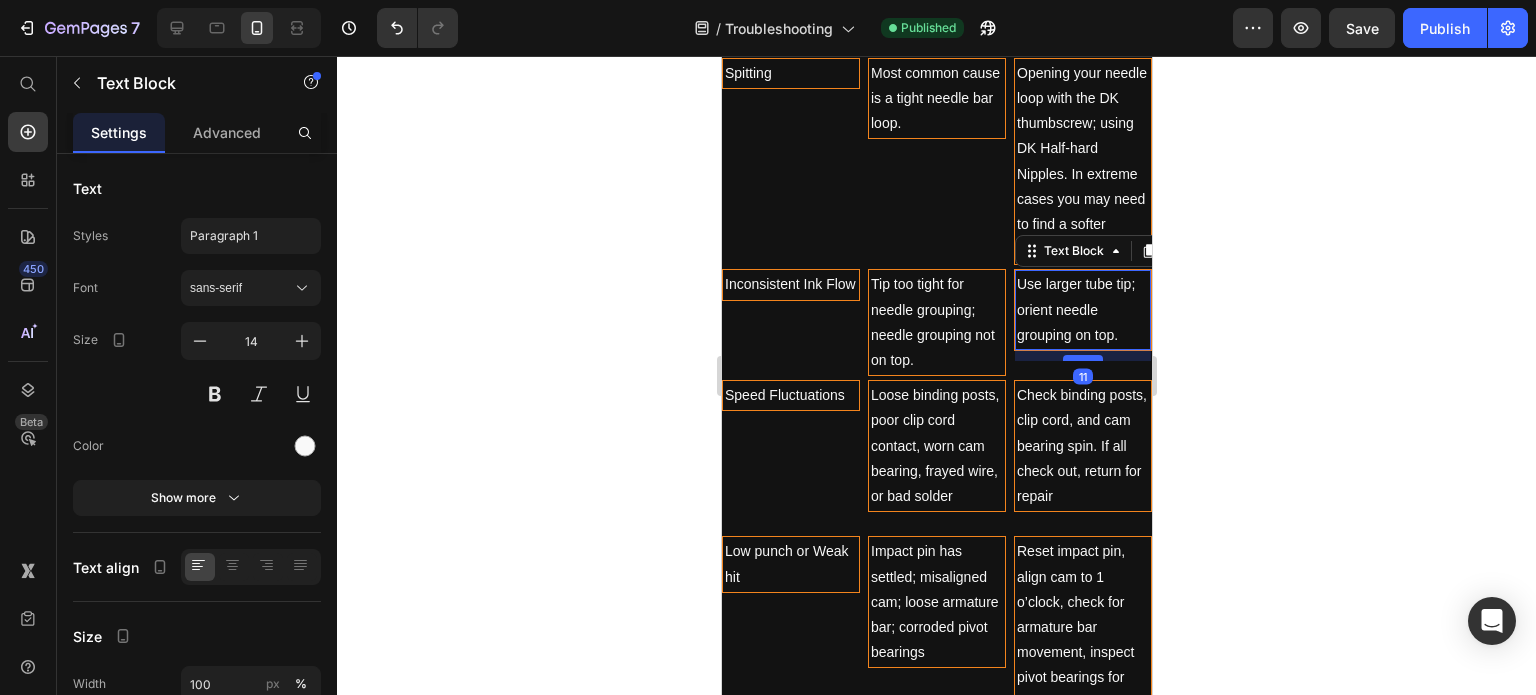 drag, startPoint x: 1085, startPoint y: 371, endPoint x: 1089, endPoint y: 352, distance: 19.416489 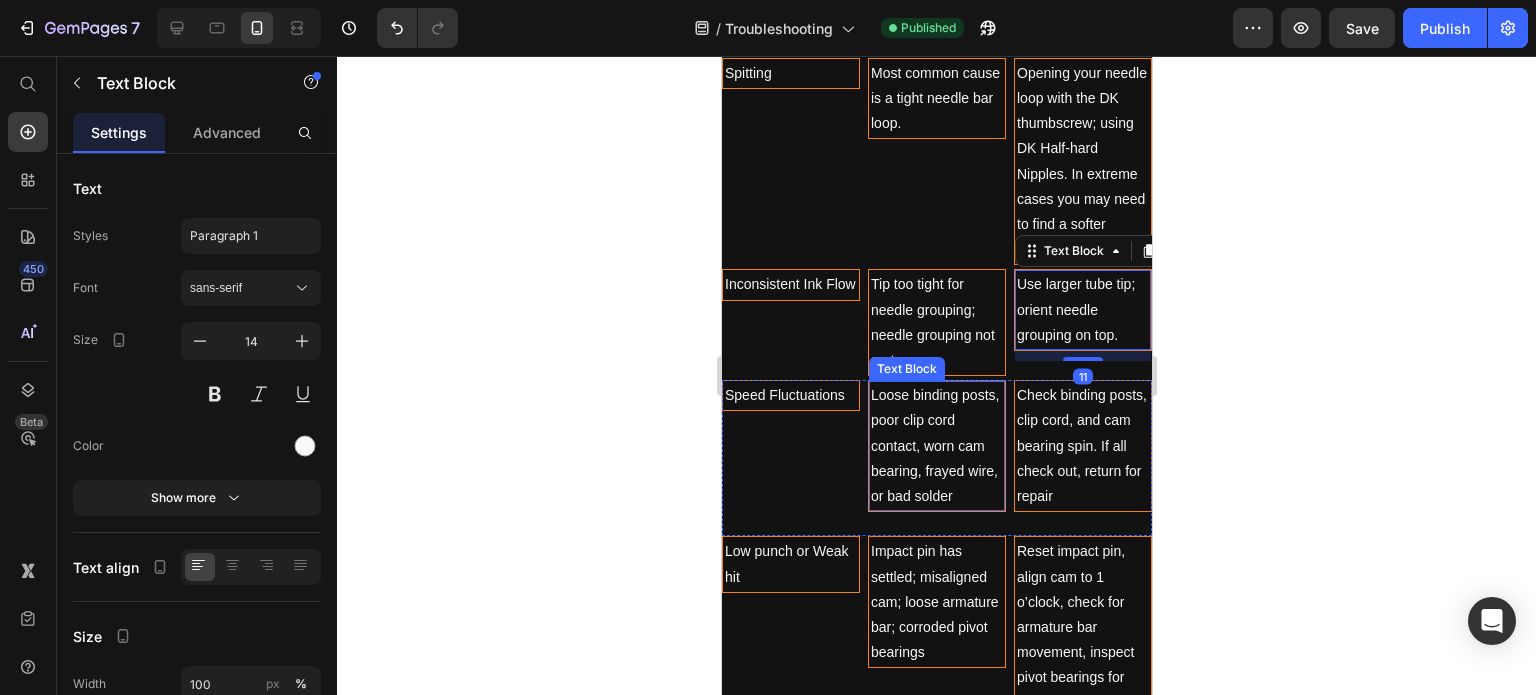 click on "Text Block" at bounding box center [906, 369] 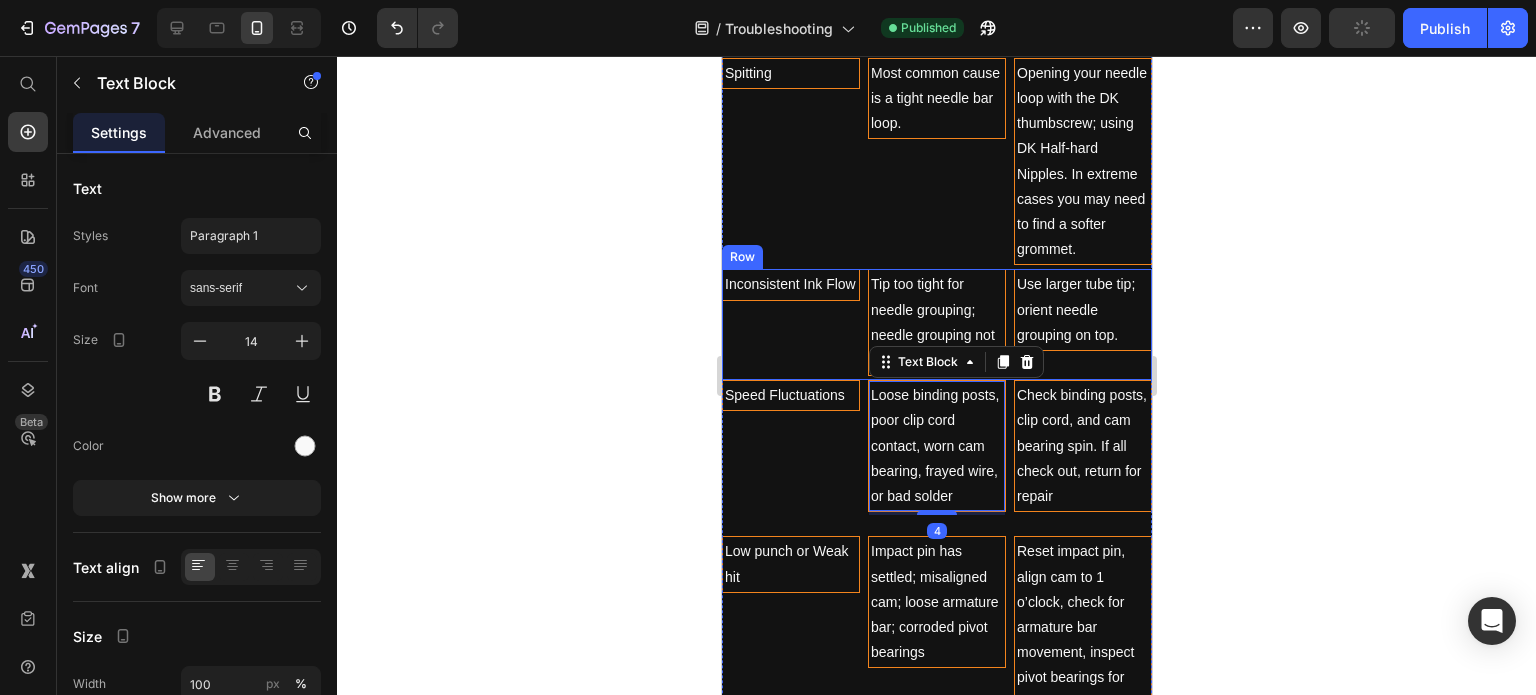 click on "Inconsistent Ink Flow  Text Block" at bounding box center (790, 324) 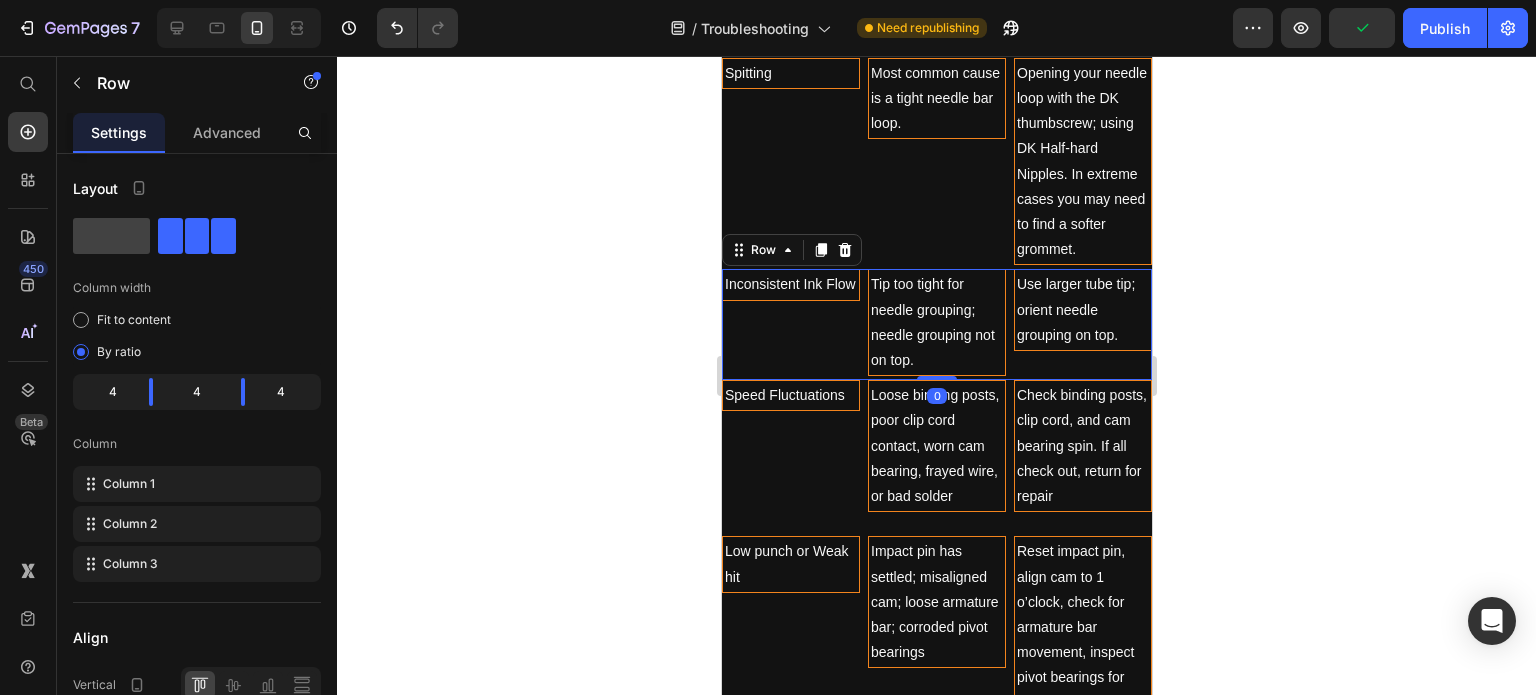 drag, startPoint x: 938, startPoint y: 370, endPoint x: 939, endPoint y: 359, distance: 11.045361 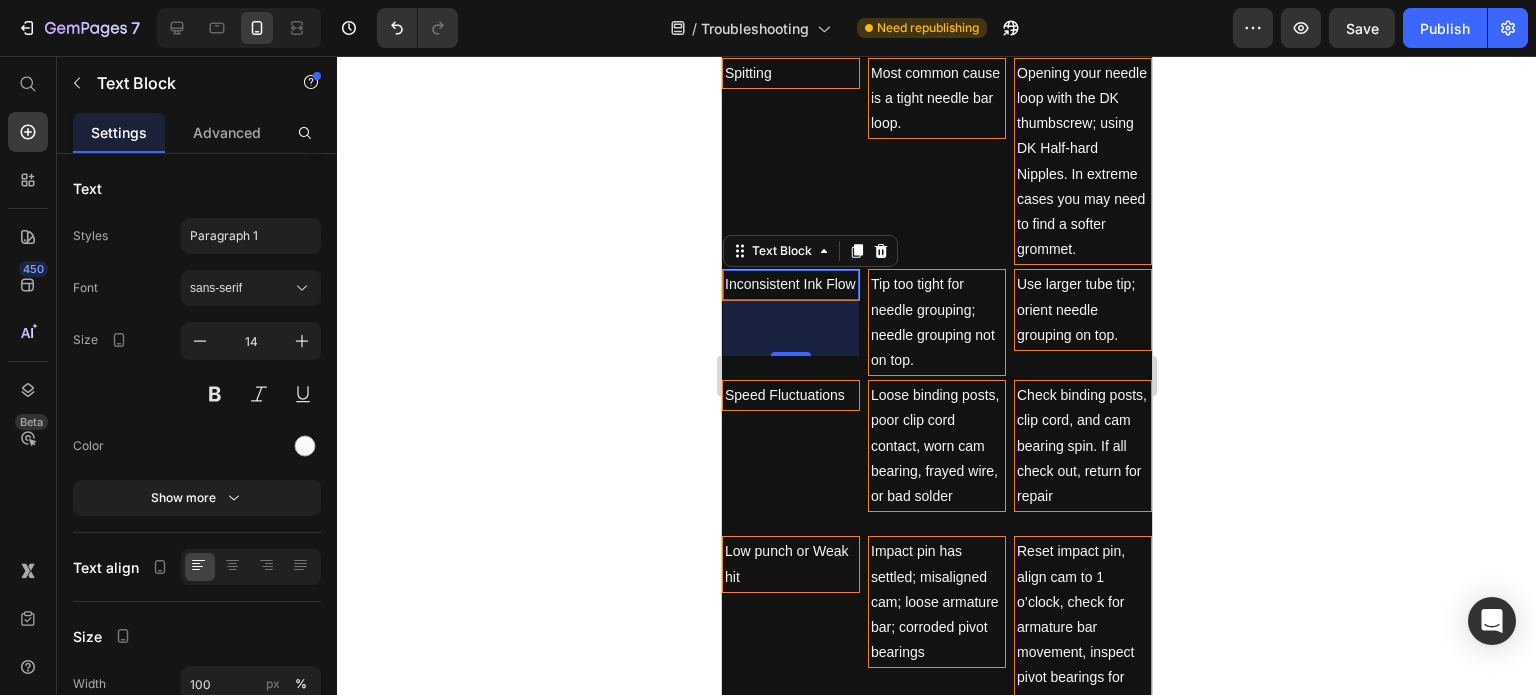 click on "Inconsistent Ink Flow  Text Block   0" at bounding box center (790, 284) 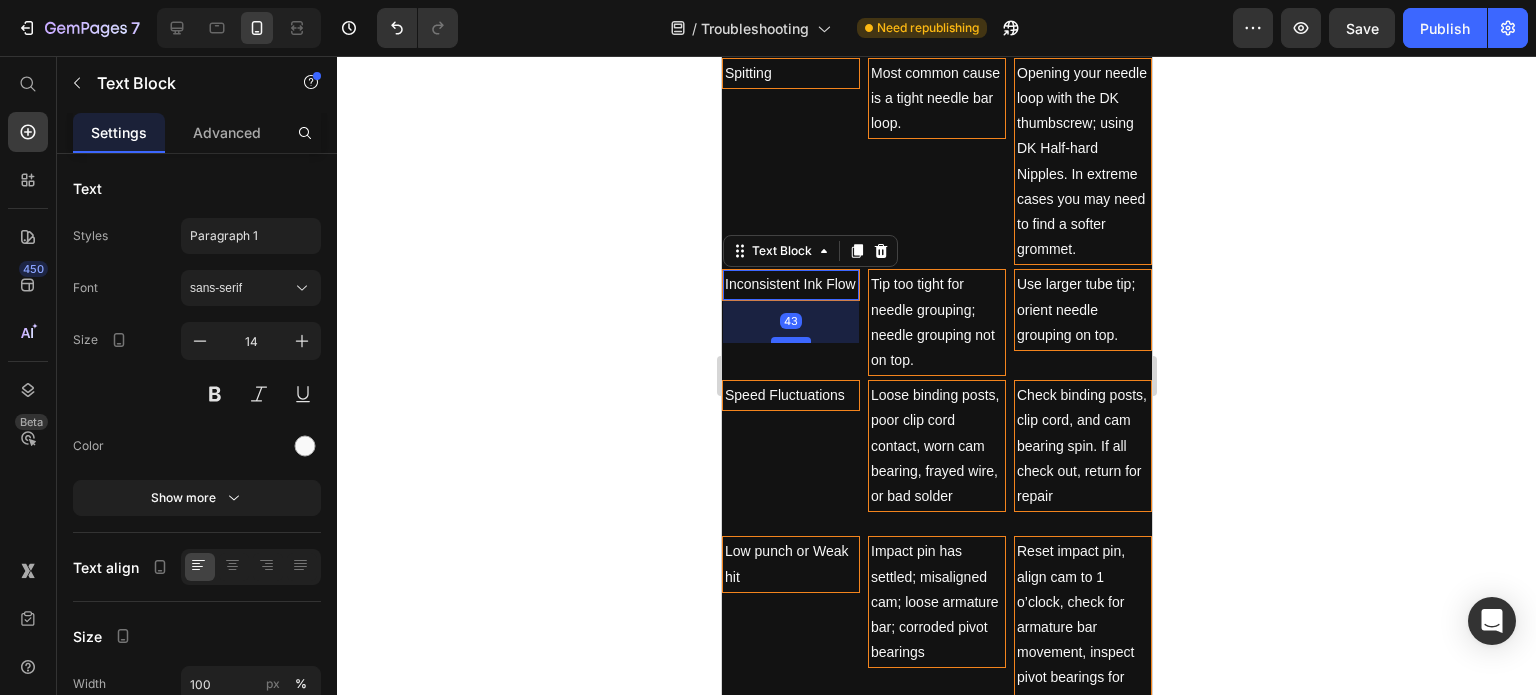 drag, startPoint x: 793, startPoint y: 371, endPoint x: 793, endPoint y: 358, distance: 13 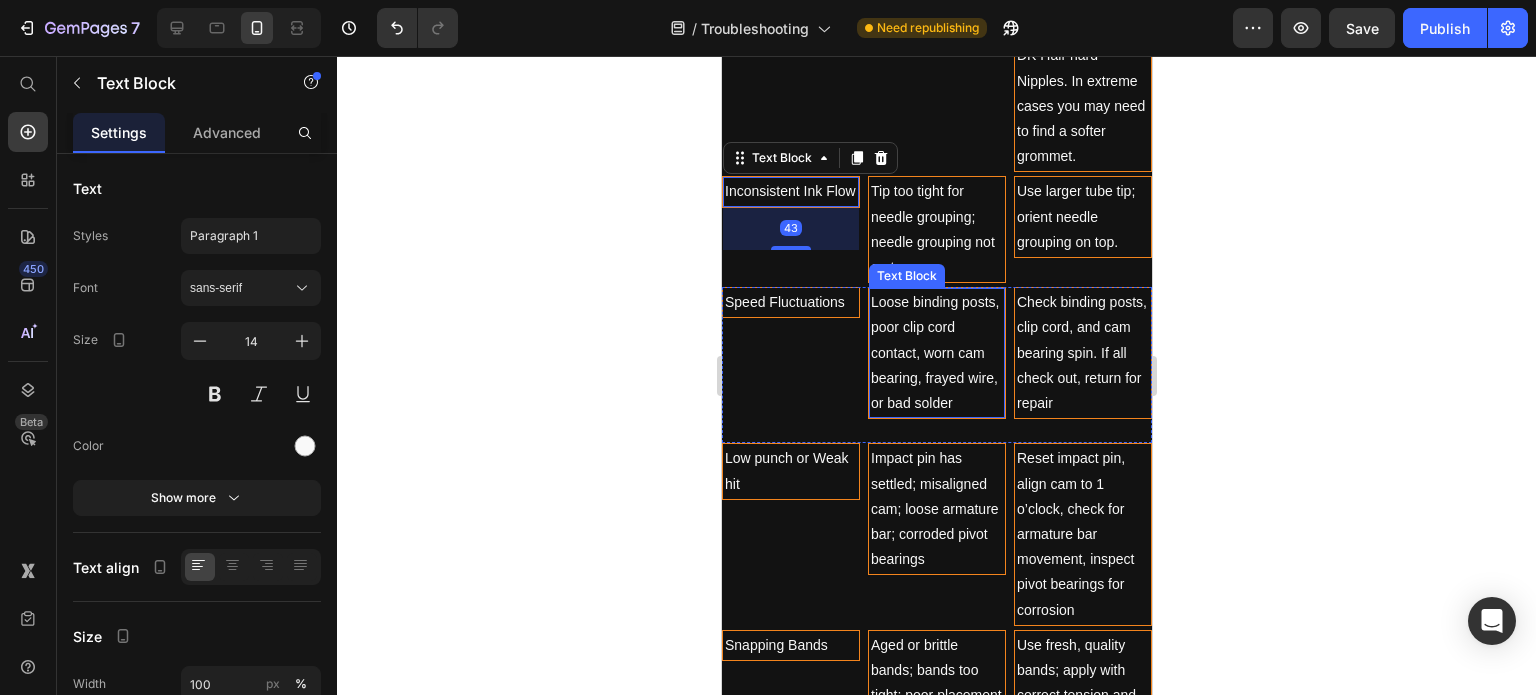 scroll, scrollTop: 2091, scrollLeft: 0, axis: vertical 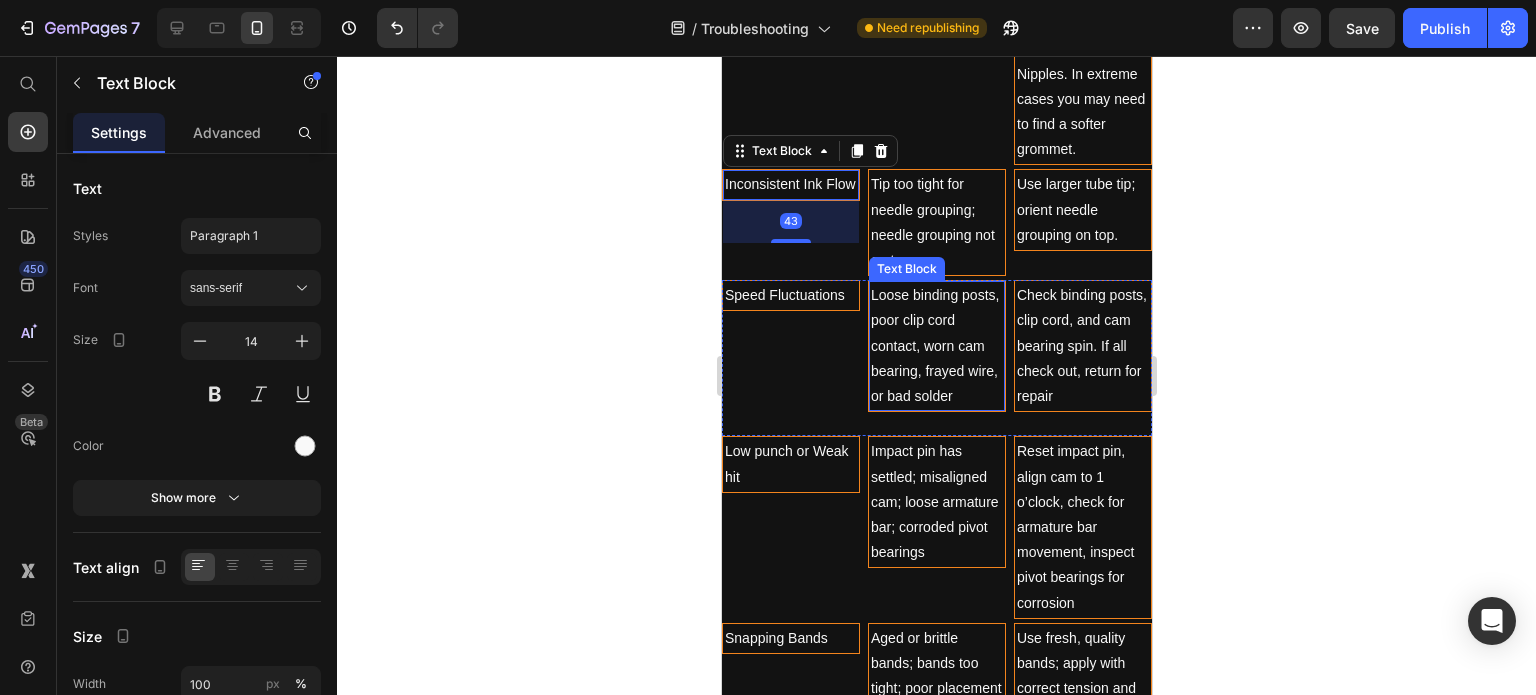 click on "Loose binding posts, poor clip cord contact, worn cam bearing, frayed wire, or bad solder" at bounding box center (936, 346) 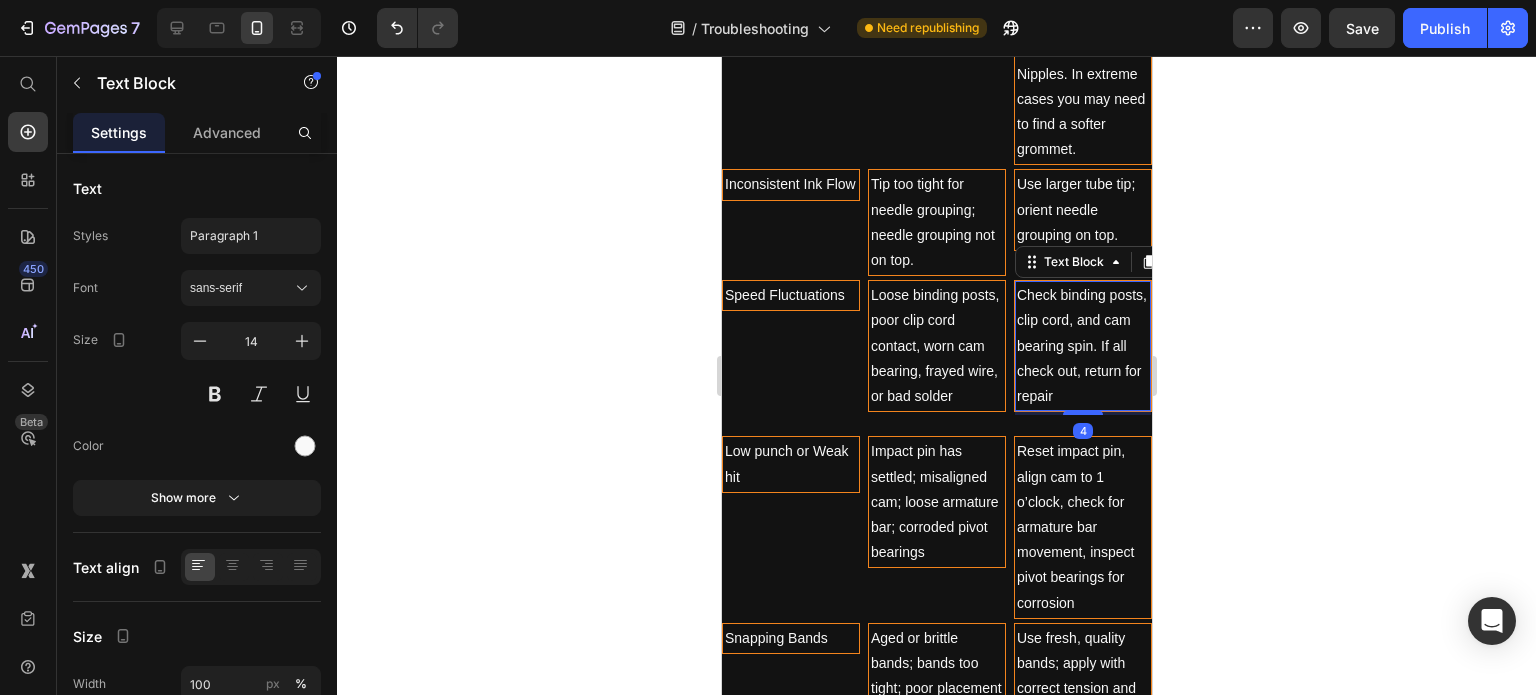 click on "Check binding posts, clip cord, and cam bearing spin. If all check out, return for repair" at bounding box center [1082, 346] 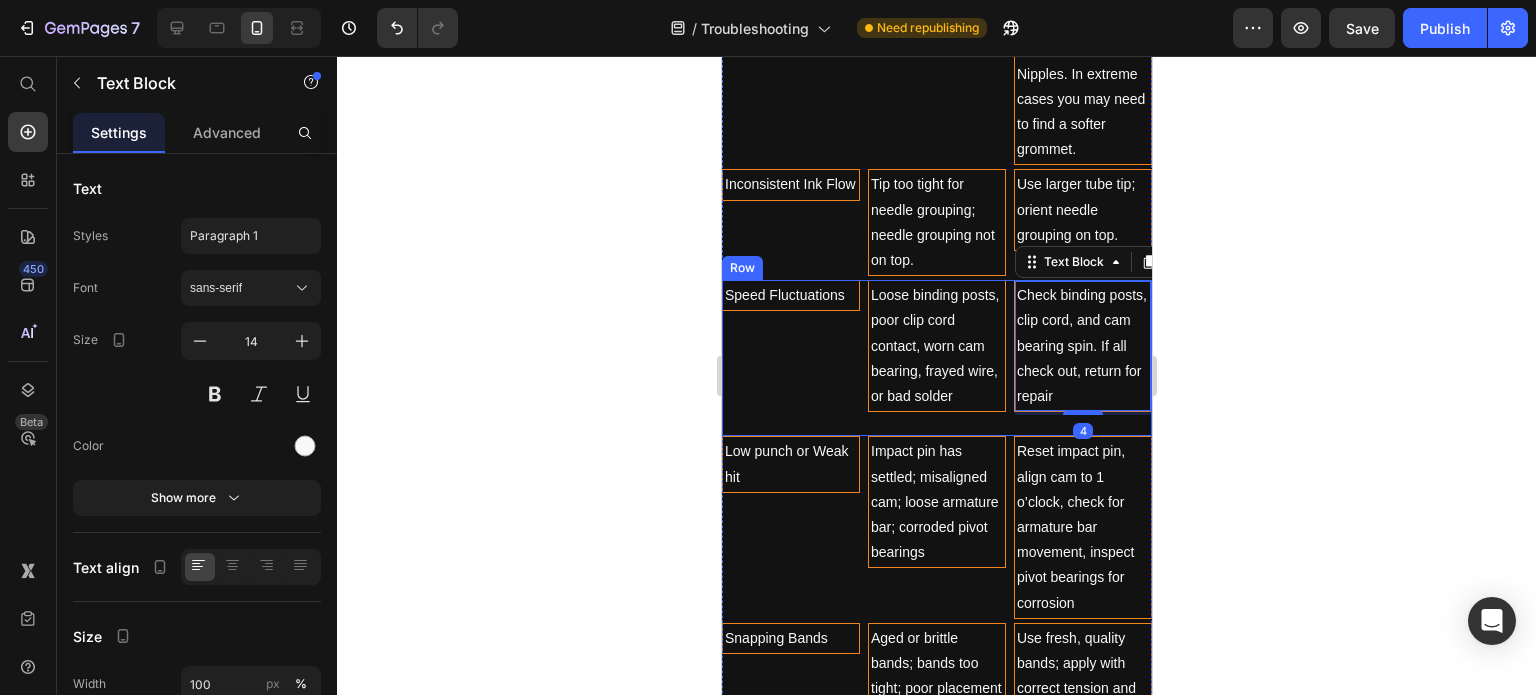 click on "Speed Fluctuations Text Block" at bounding box center [790, 358] 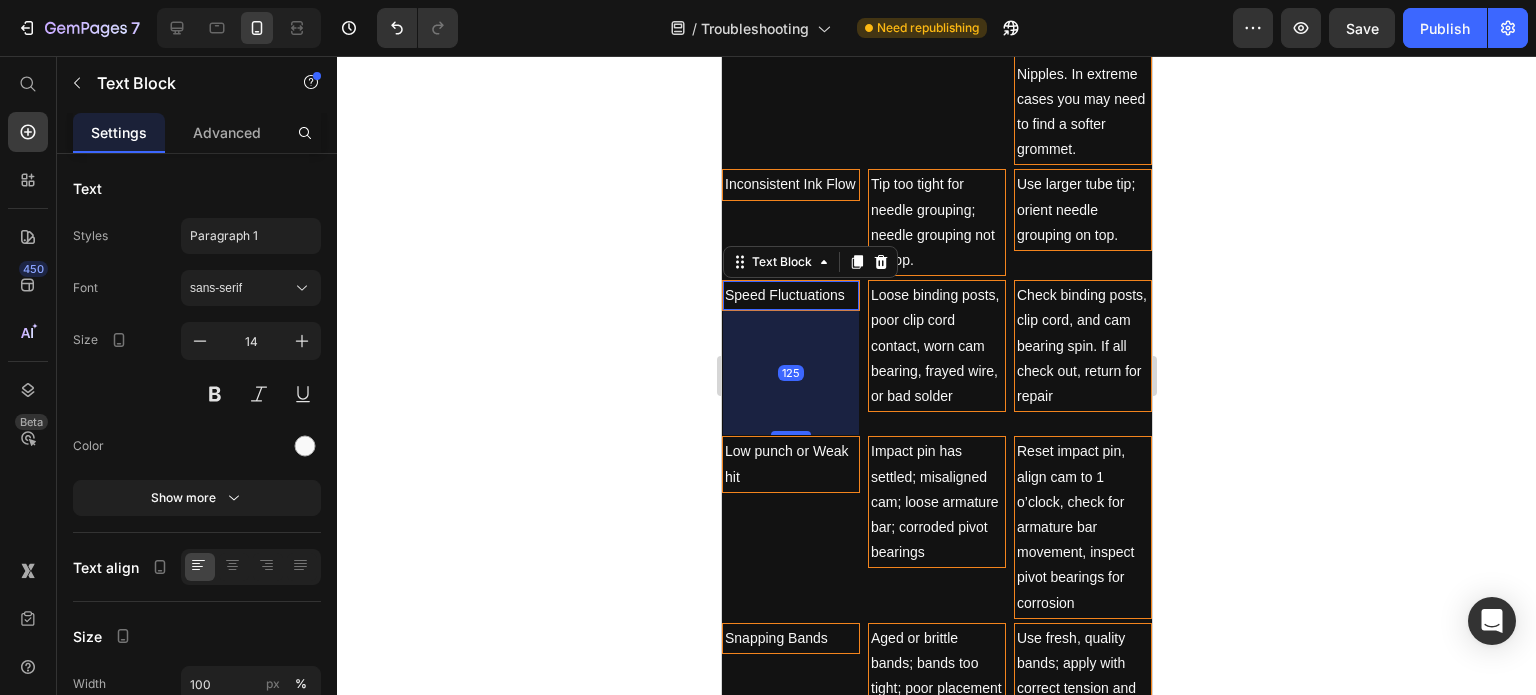 click on "Speed Fluctuations" at bounding box center [790, 295] 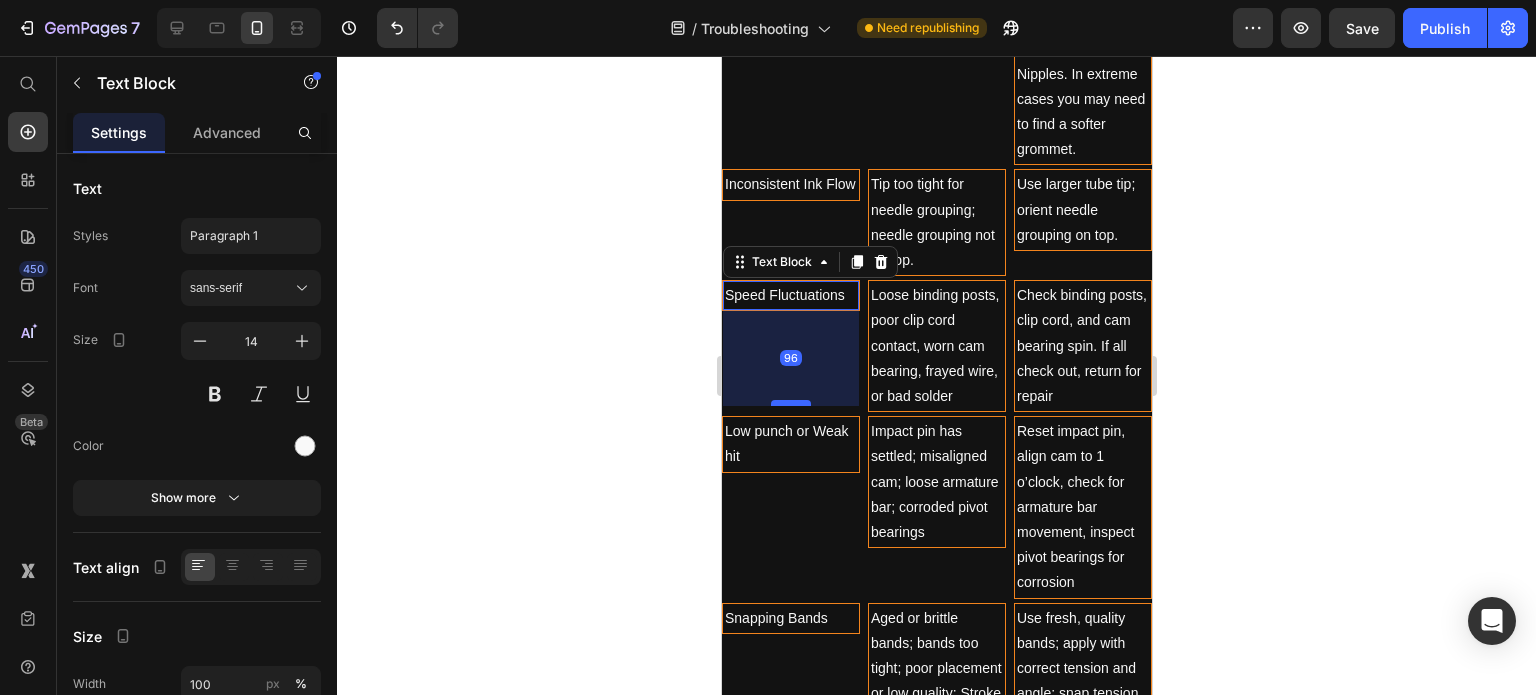 drag, startPoint x: 793, startPoint y: 411, endPoint x: 793, endPoint y: 394, distance: 17 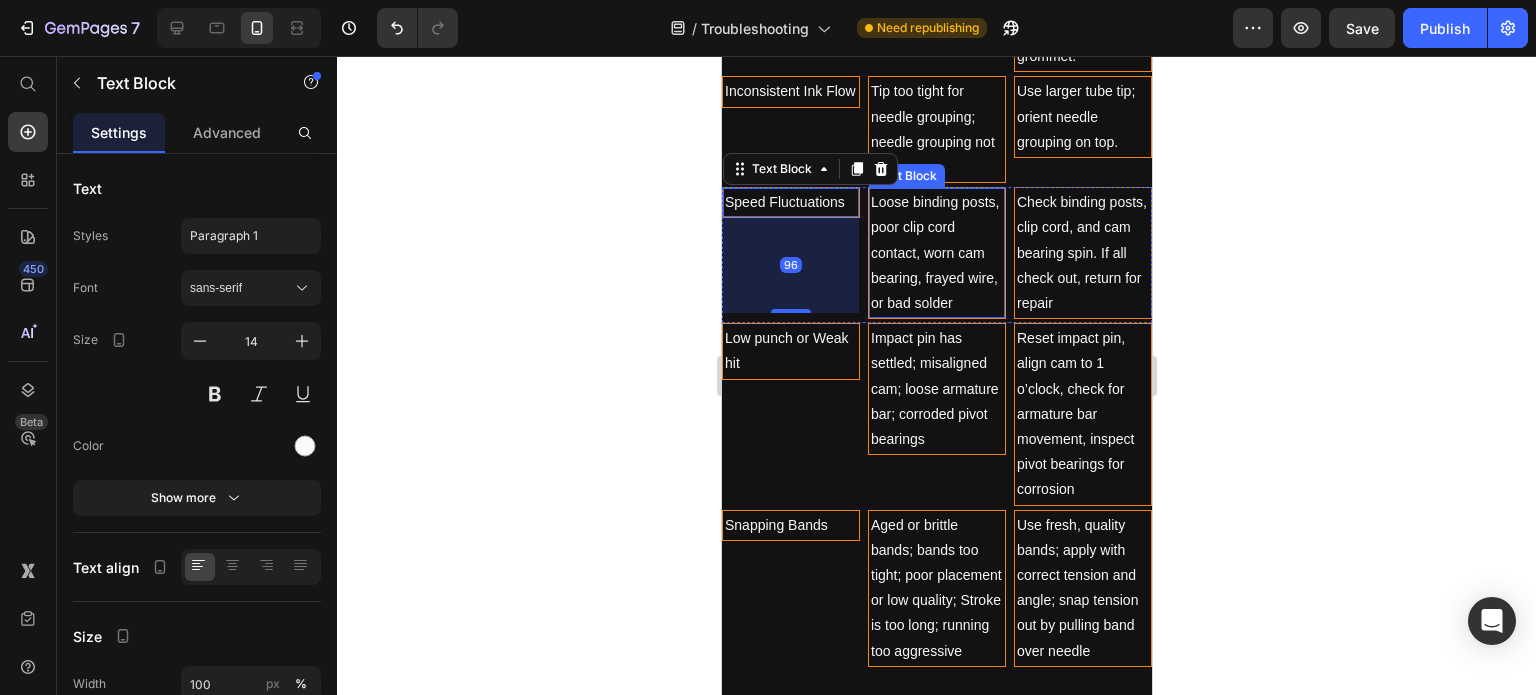 scroll, scrollTop: 2191, scrollLeft: 0, axis: vertical 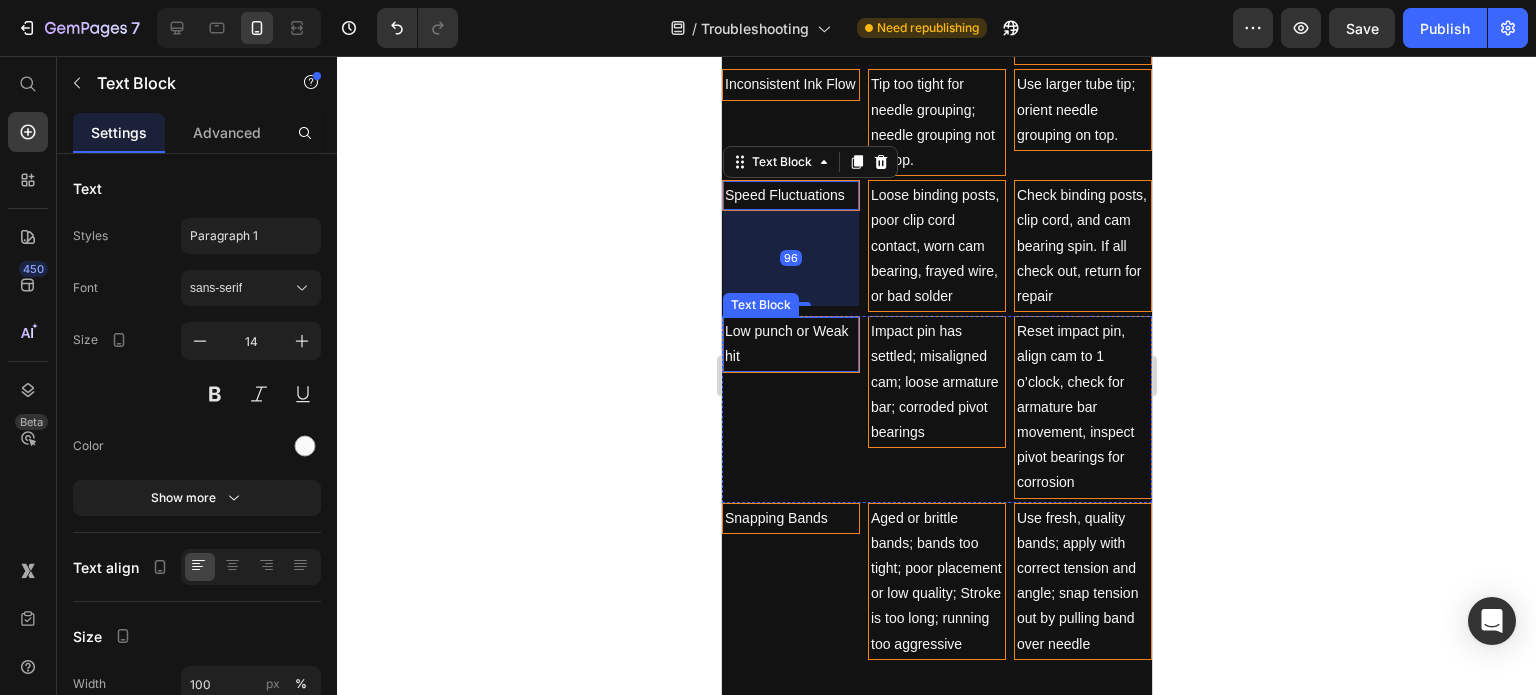click on "Low punch or Weak hit" at bounding box center (790, 344) 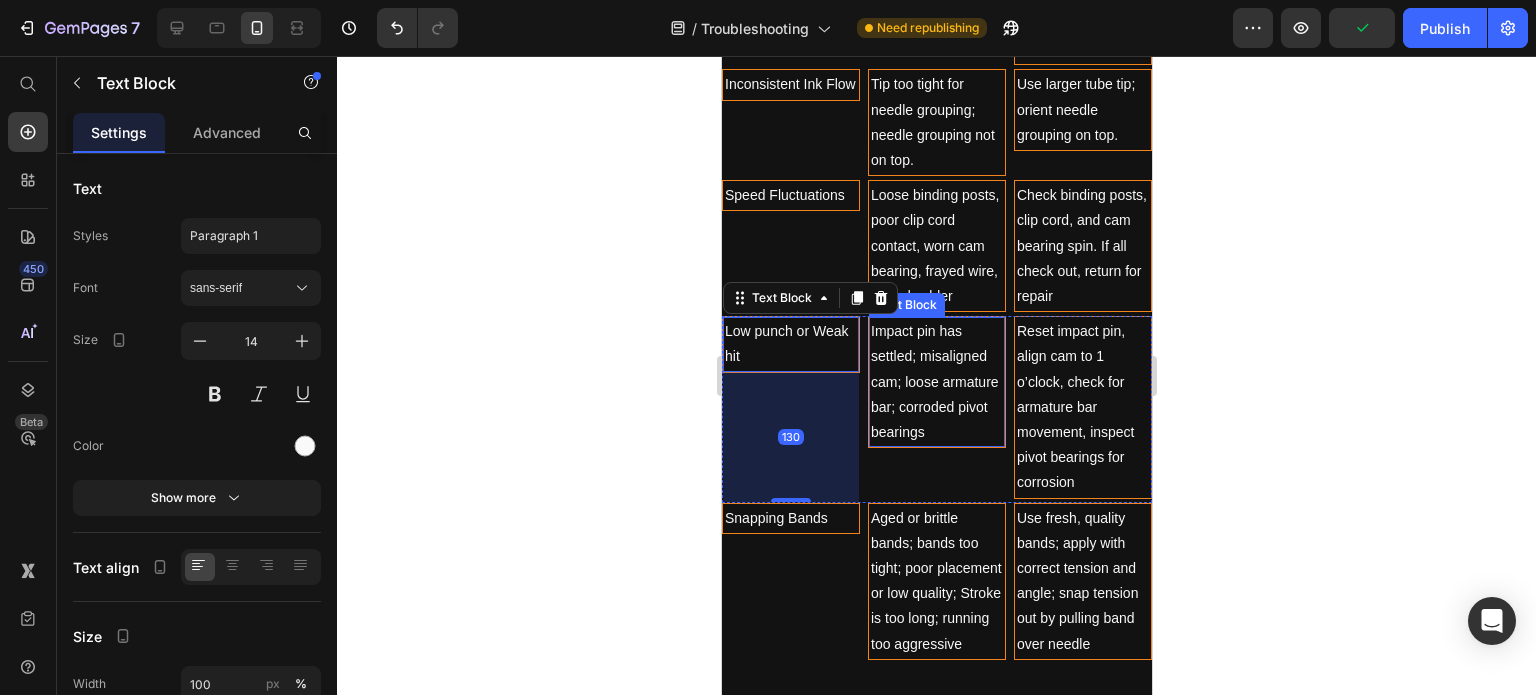 click on "Impact pin has settled; misaligned cam; loose armature bar; corroded pivot bearings" at bounding box center (936, 382) 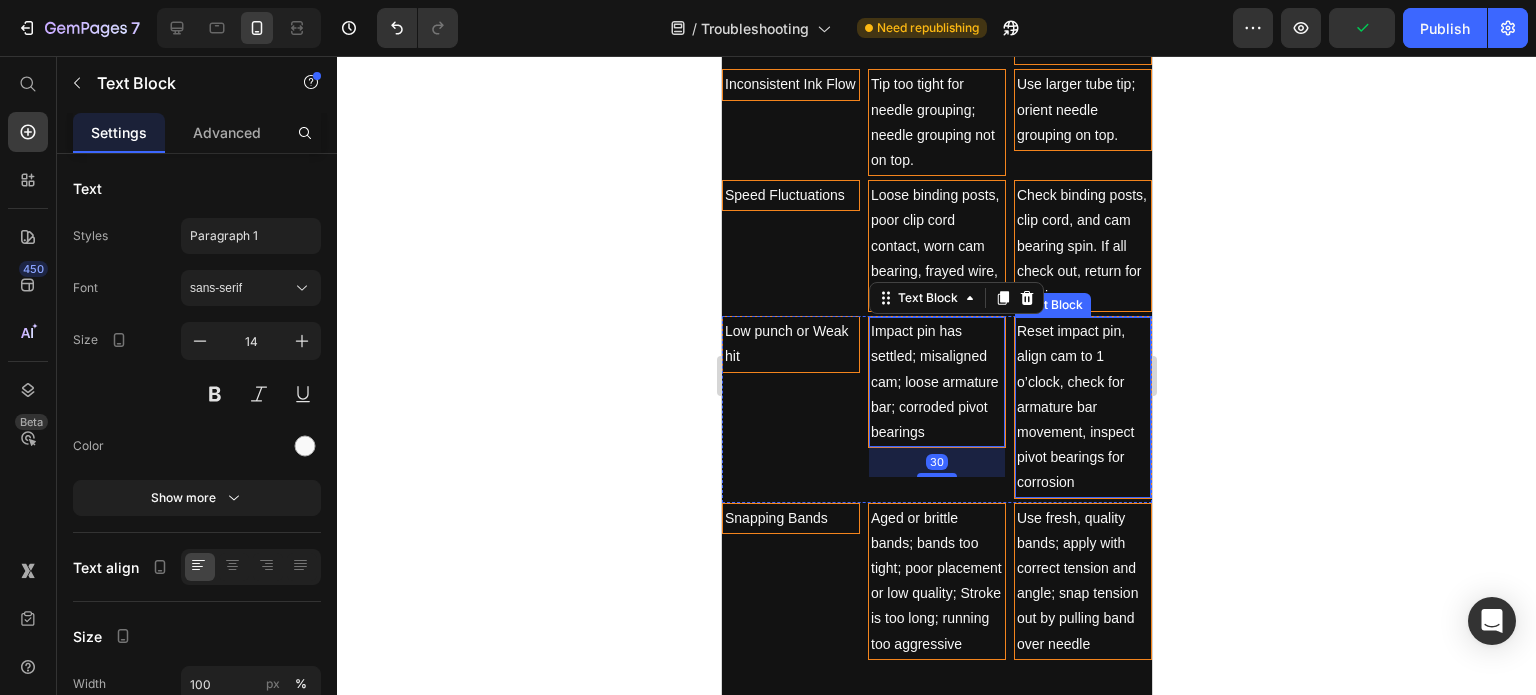 click on "Reset impact pin, align cam to 1 o’clock, check for armature bar movement, inspect pivot bearings for corrosion" at bounding box center [1082, 407] 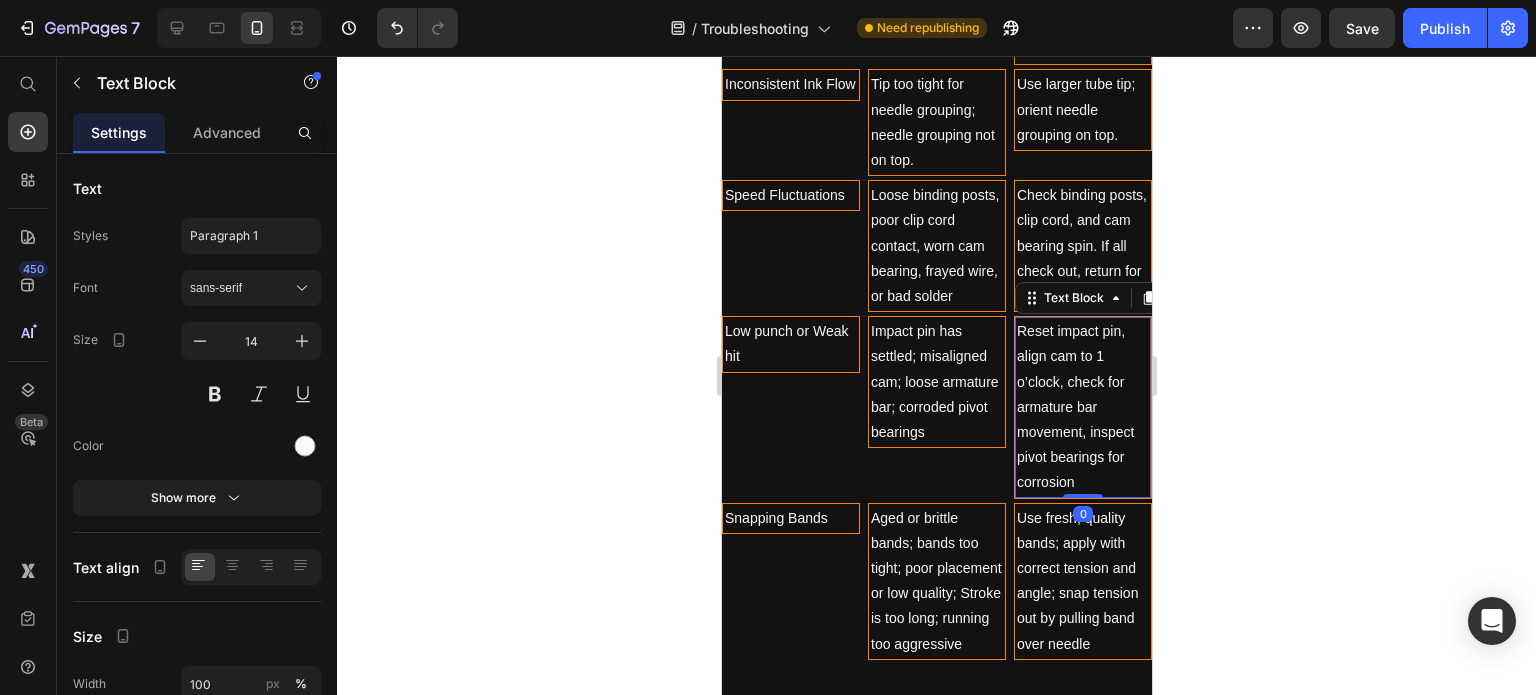 drag, startPoint x: 1083, startPoint y: 491, endPoint x: 1085, endPoint y: 464, distance: 27.073973 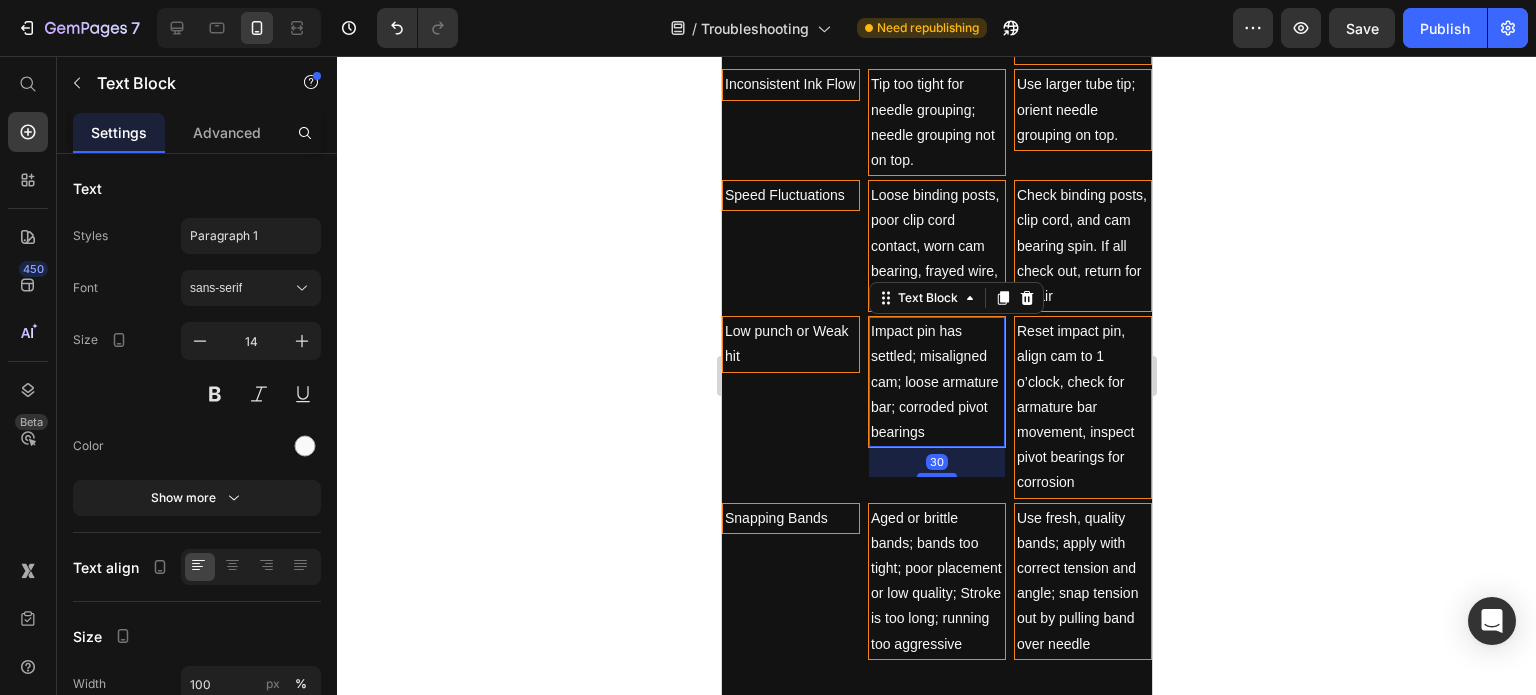 click on "Impact pin has settled; misaligned cam; loose armature bar; corroded pivot bearings" at bounding box center (936, 382) 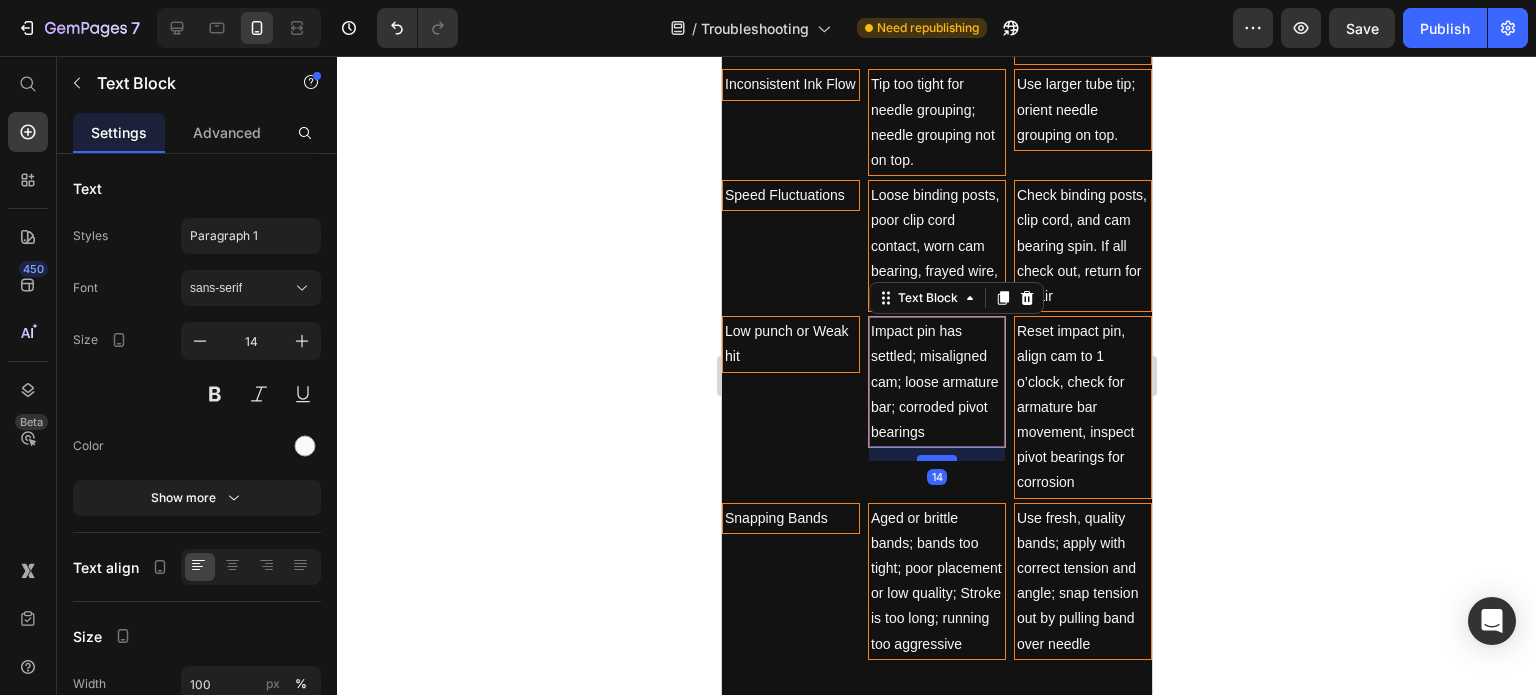 drag, startPoint x: 941, startPoint y: 490, endPoint x: 943, endPoint y: 474, distance: 16.124516 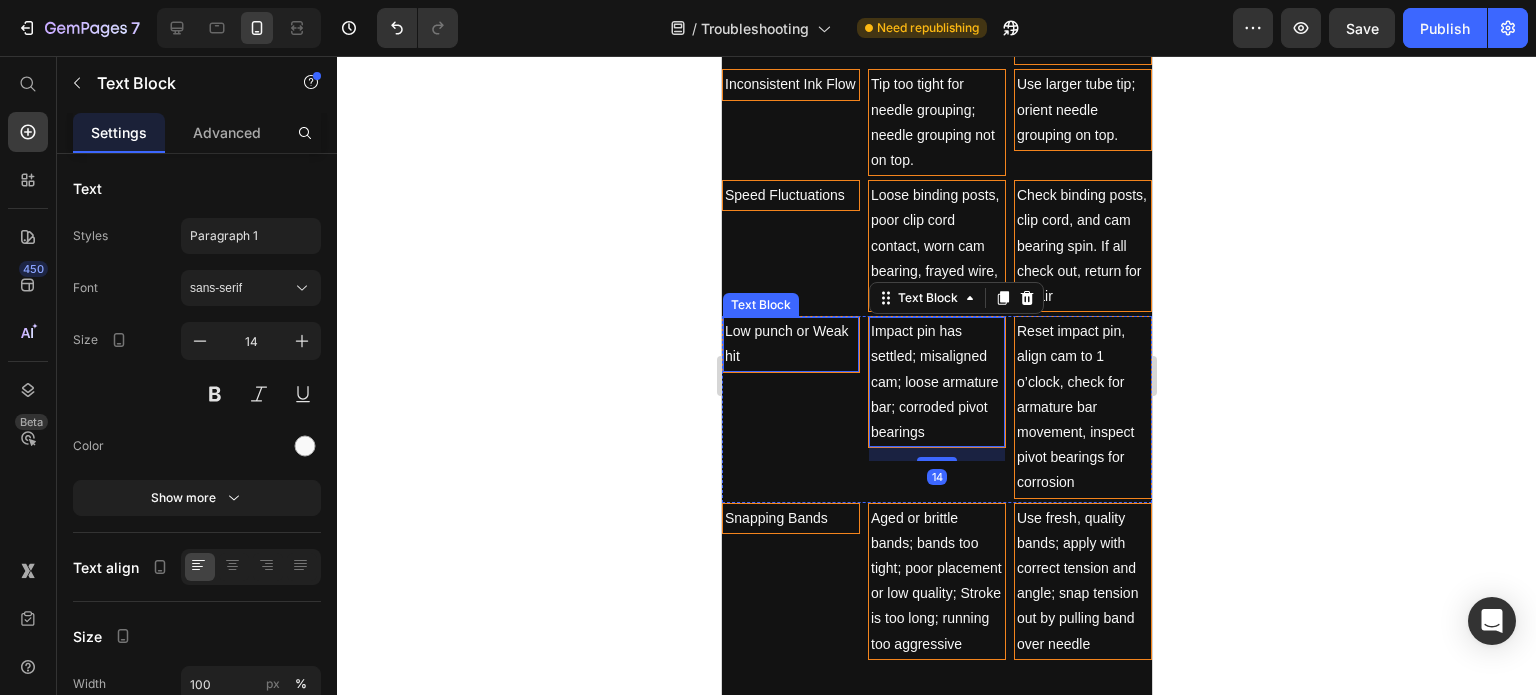 click on "Low punch or Weak hit" at bounding box center (790, 344) 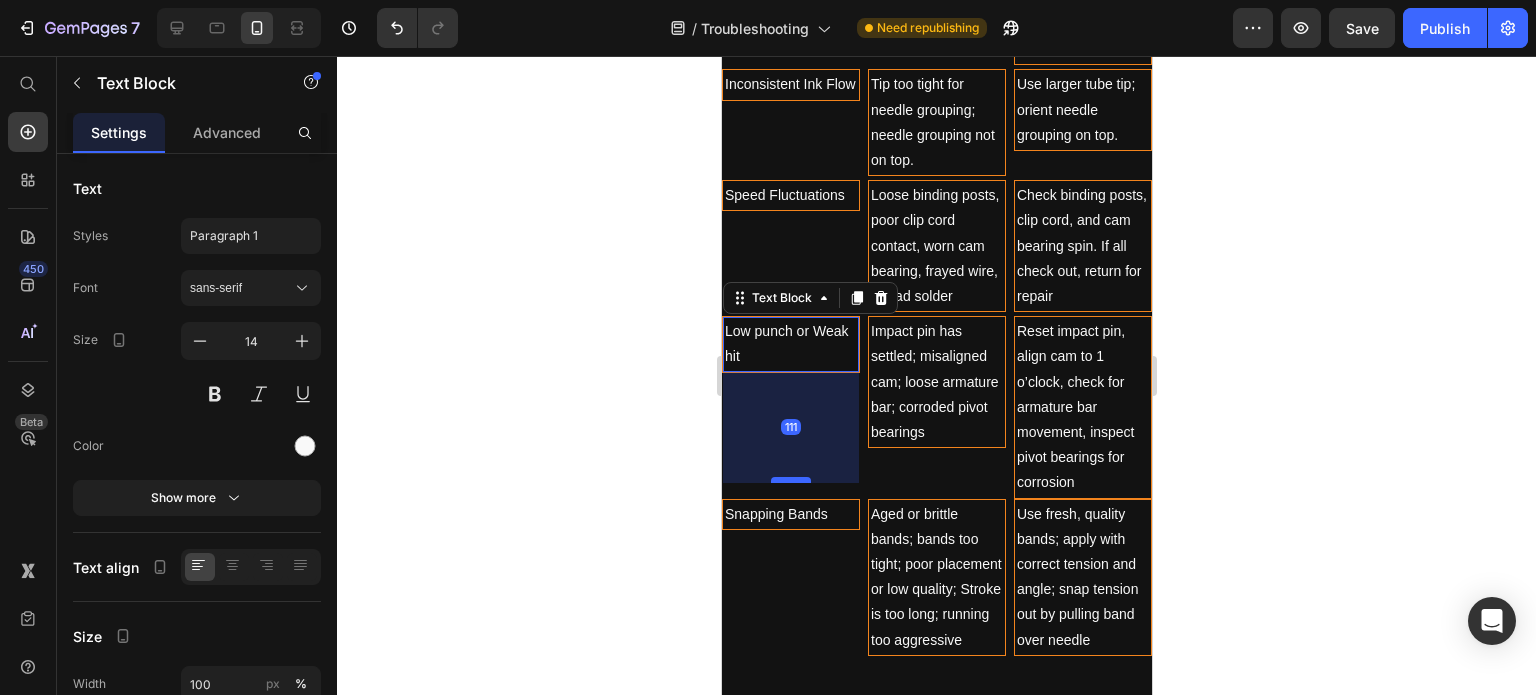 drag, startPoint x: 797, startPoint y: 493, endPoint x: 798, endPoint y: 474, distance: 19.026299 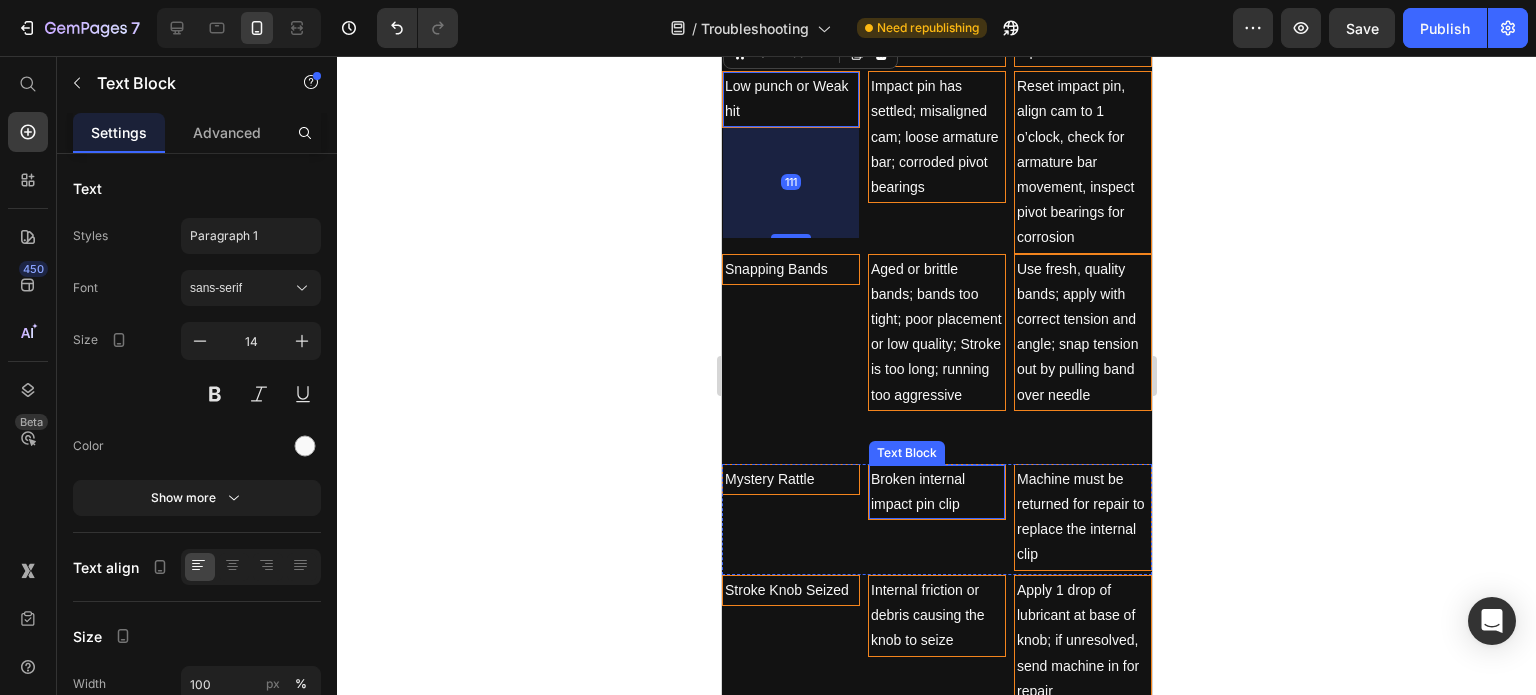 scroll, scrollTop: 2291, scrollLeft: 0, axis: vertical 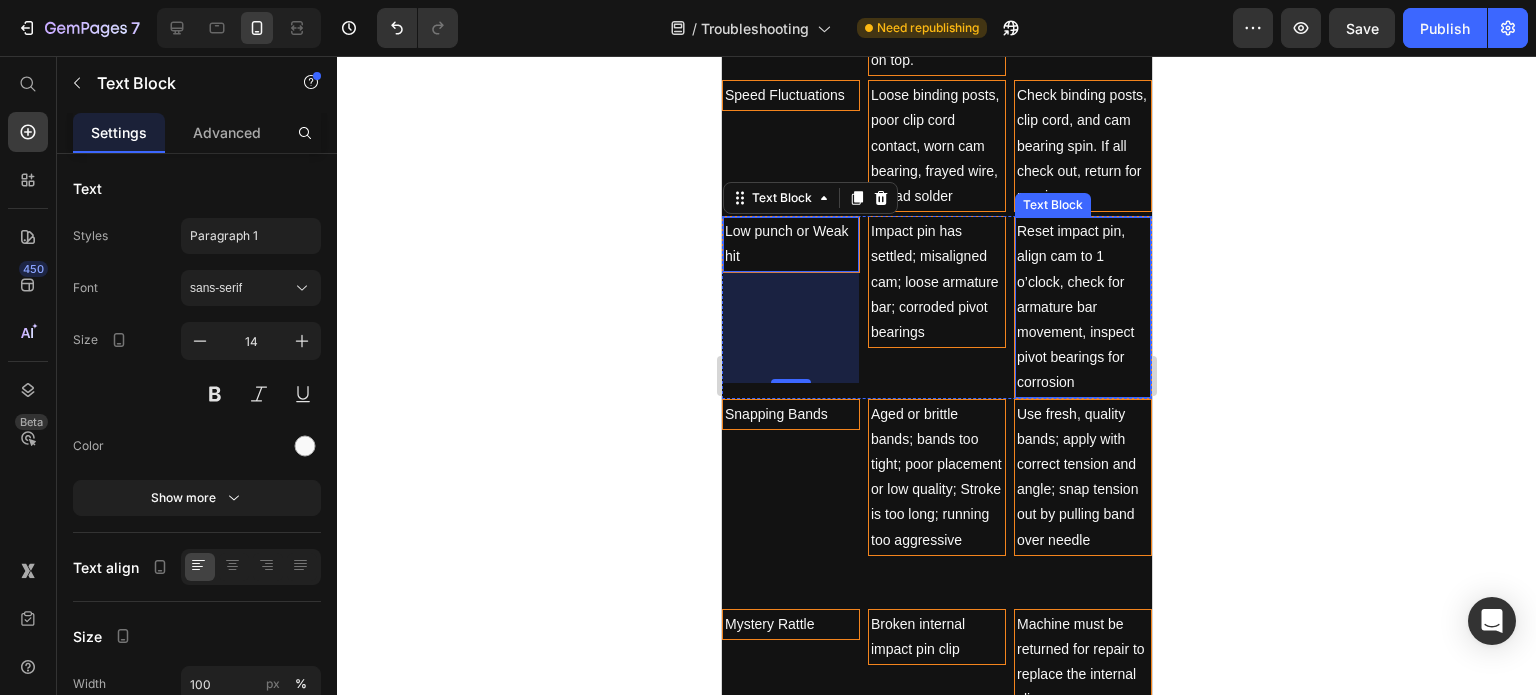 click on "Reset impact pin, align cam to 1 o’clock, check for armature bar movement, inspect pivot bearings for corrosion" at bounding box center (1082, 307) 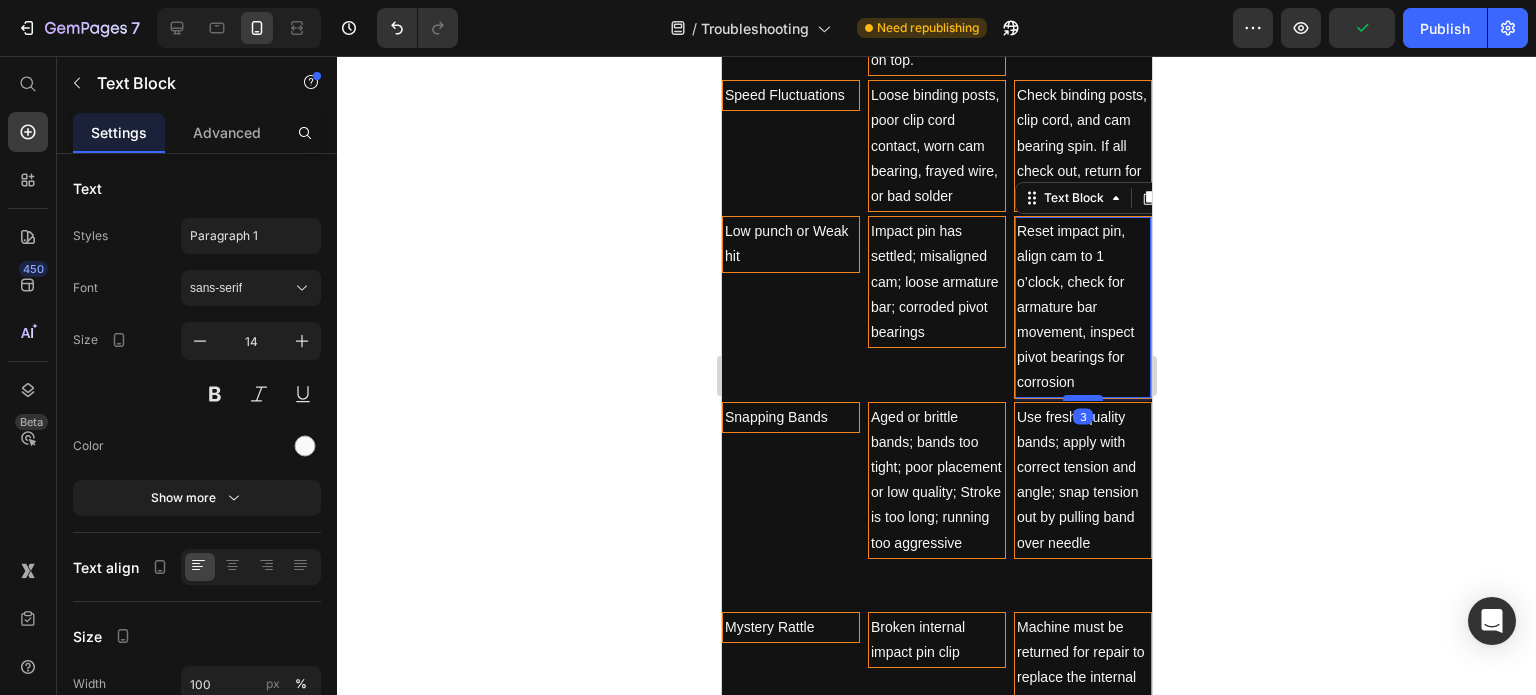 click at bounding box center [1082, 398] 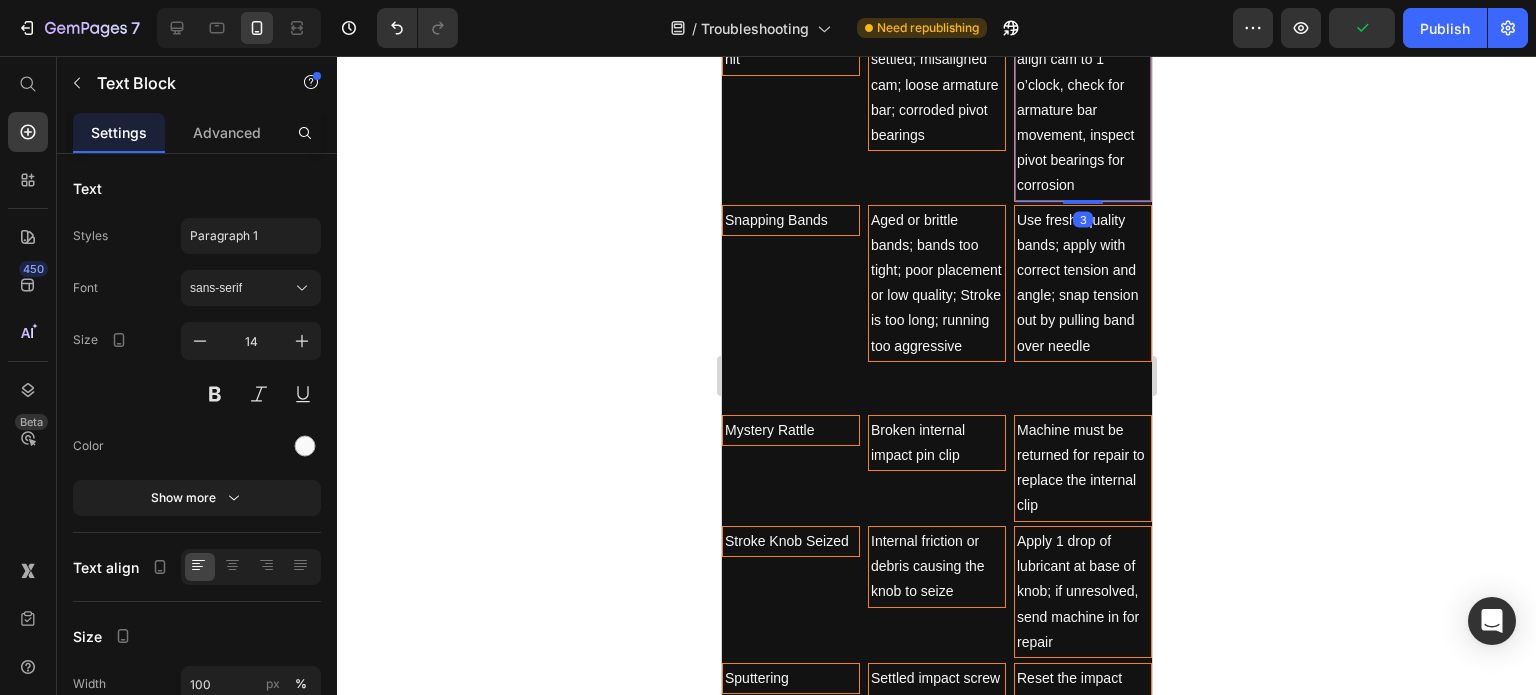 scroll, scrollTop: 2491, scrollLeft: 0, axis: vertical 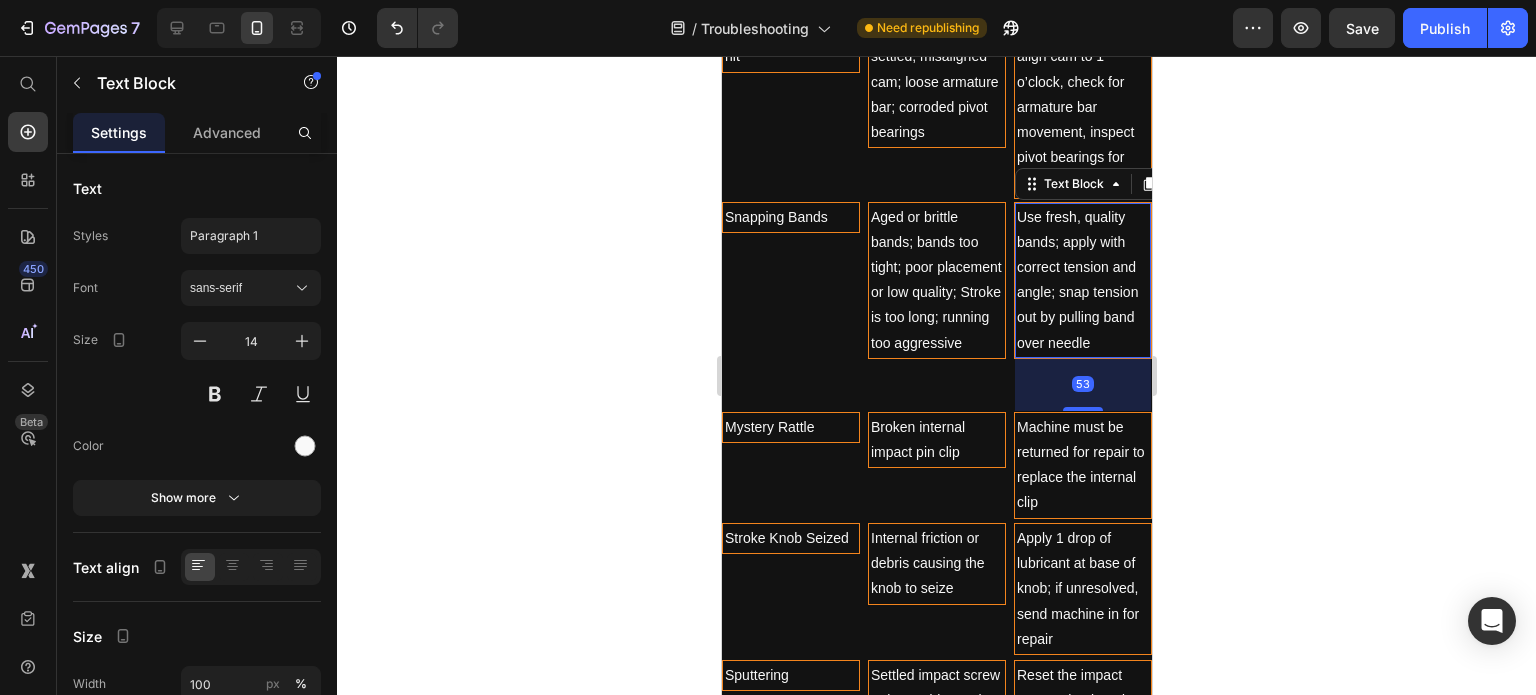 click on "Use fresh, quality bands; apply with correct tension and angle; snap tension out by pulling band over needle" at bounding box center (1082, 280) 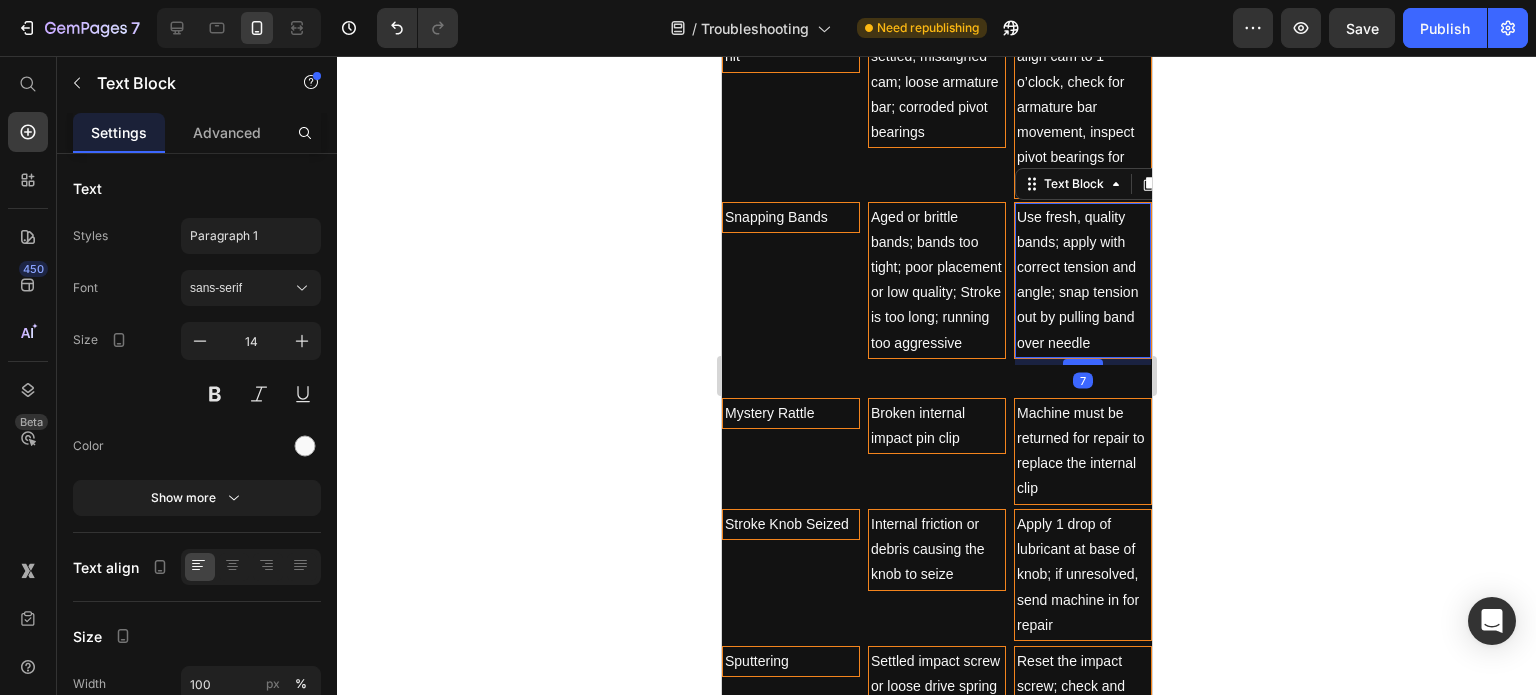 drag, startPoint x: 1057, startPoint y: 400, endPoint x: 1059, endPoint y: 354, distance: 46.043457 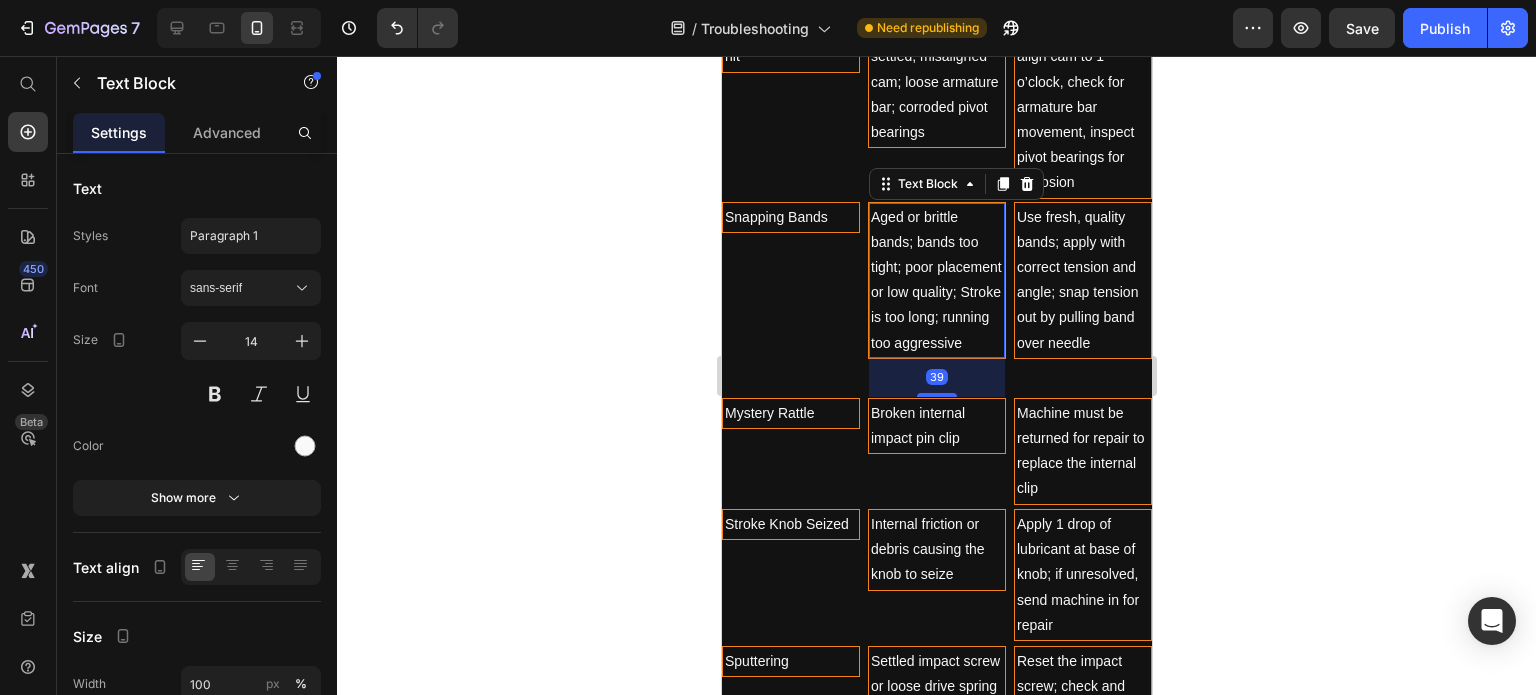 click on "Aged or brittle bands; bands too tight; poor placement or low quality; Stroke is too long; running too aggressive" at bounding box center (936, 280) 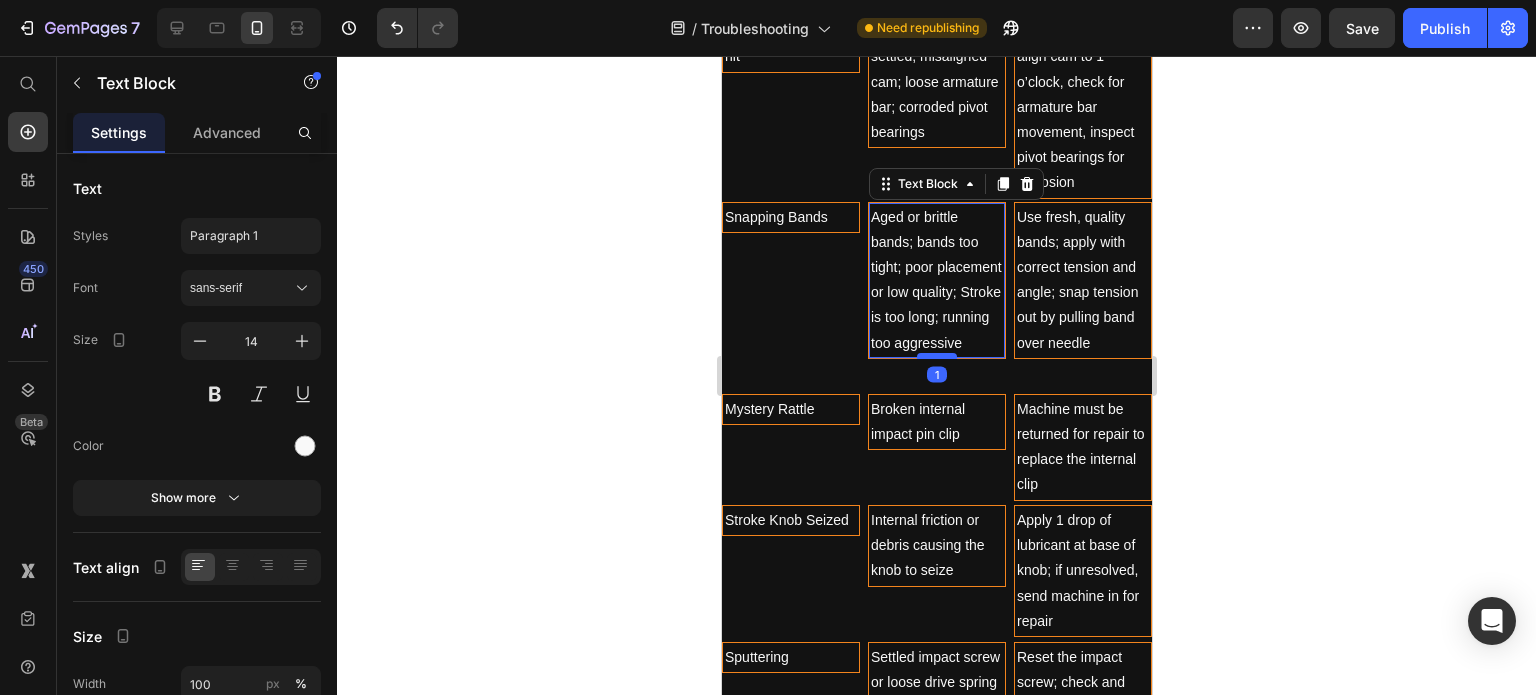 drag, startPoint x: 935, startPoint y: 410, endPoint x: 932, endPoint y: 372, distance: 38.118237 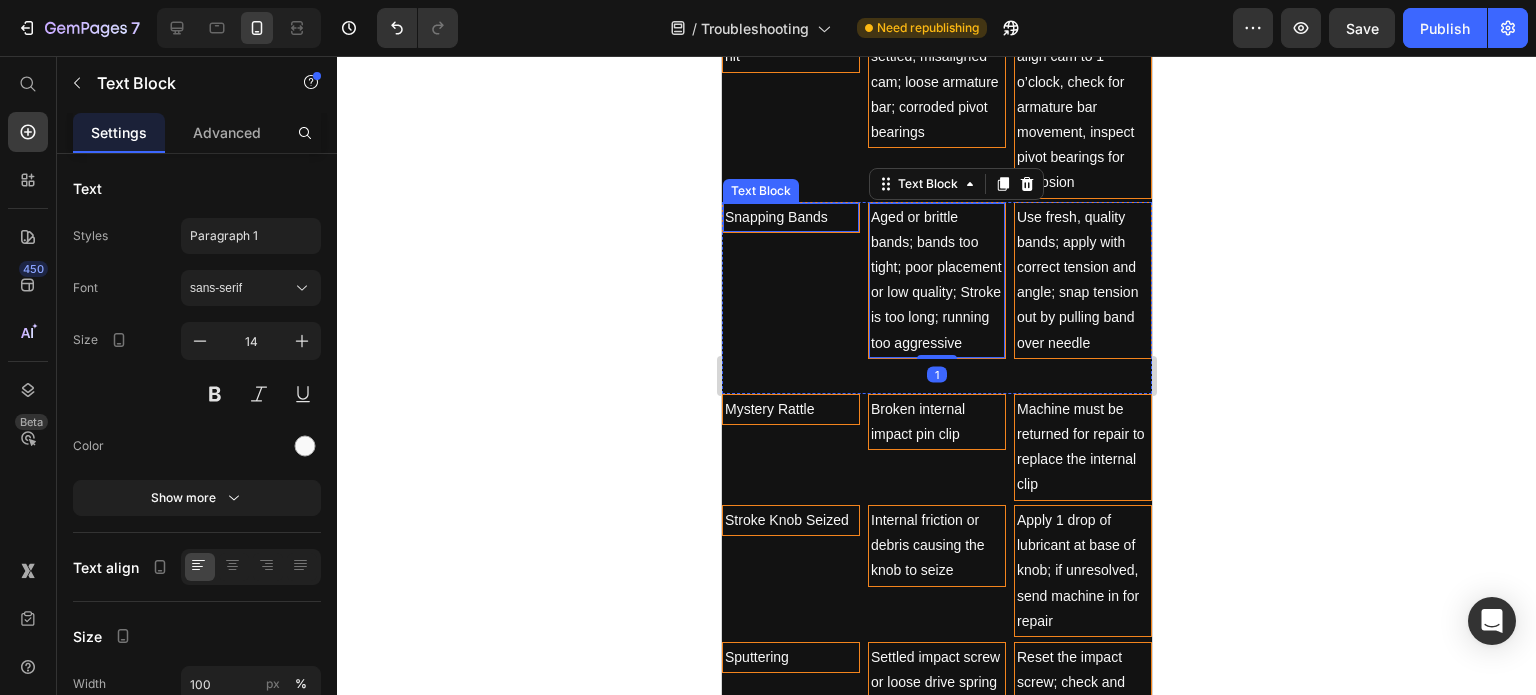 click on "Snapping Bands" at bounding box center [790, 217] 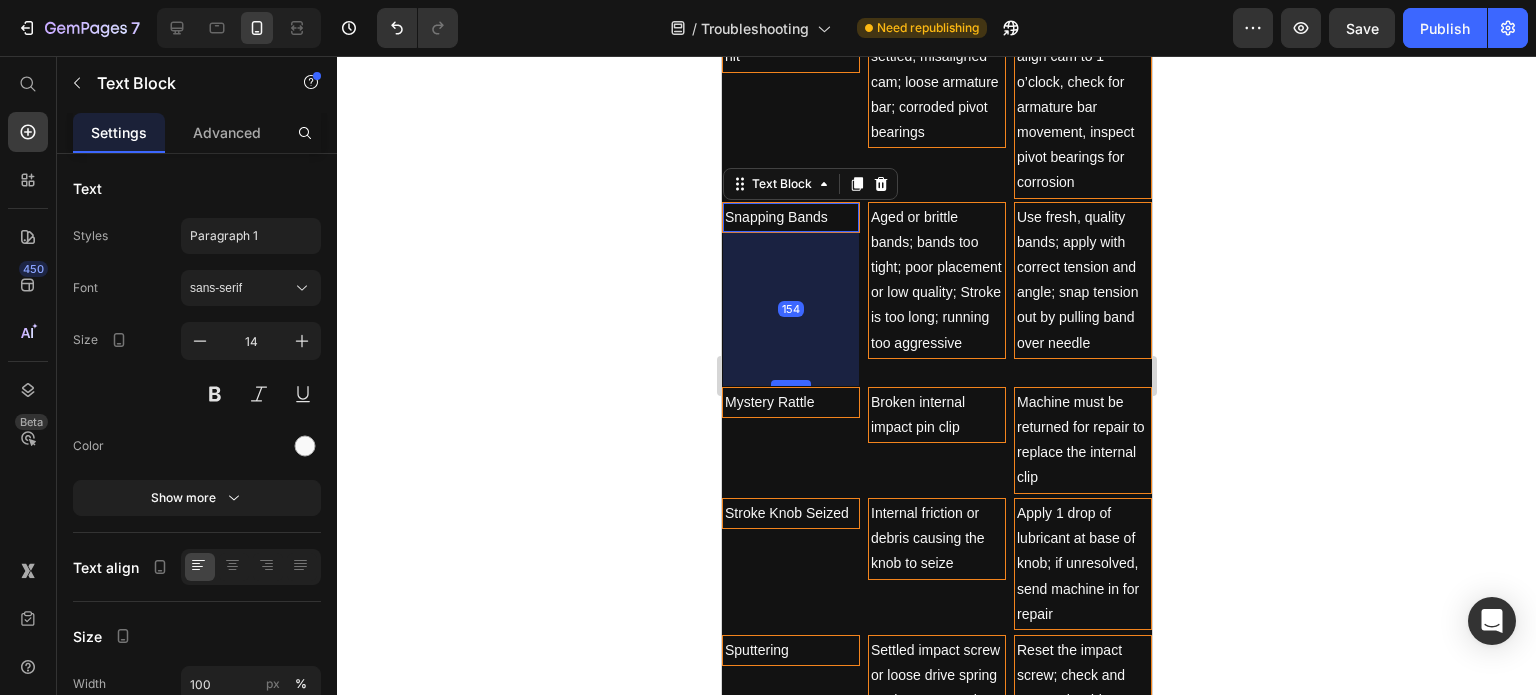 click at bounding box center [790, 383] 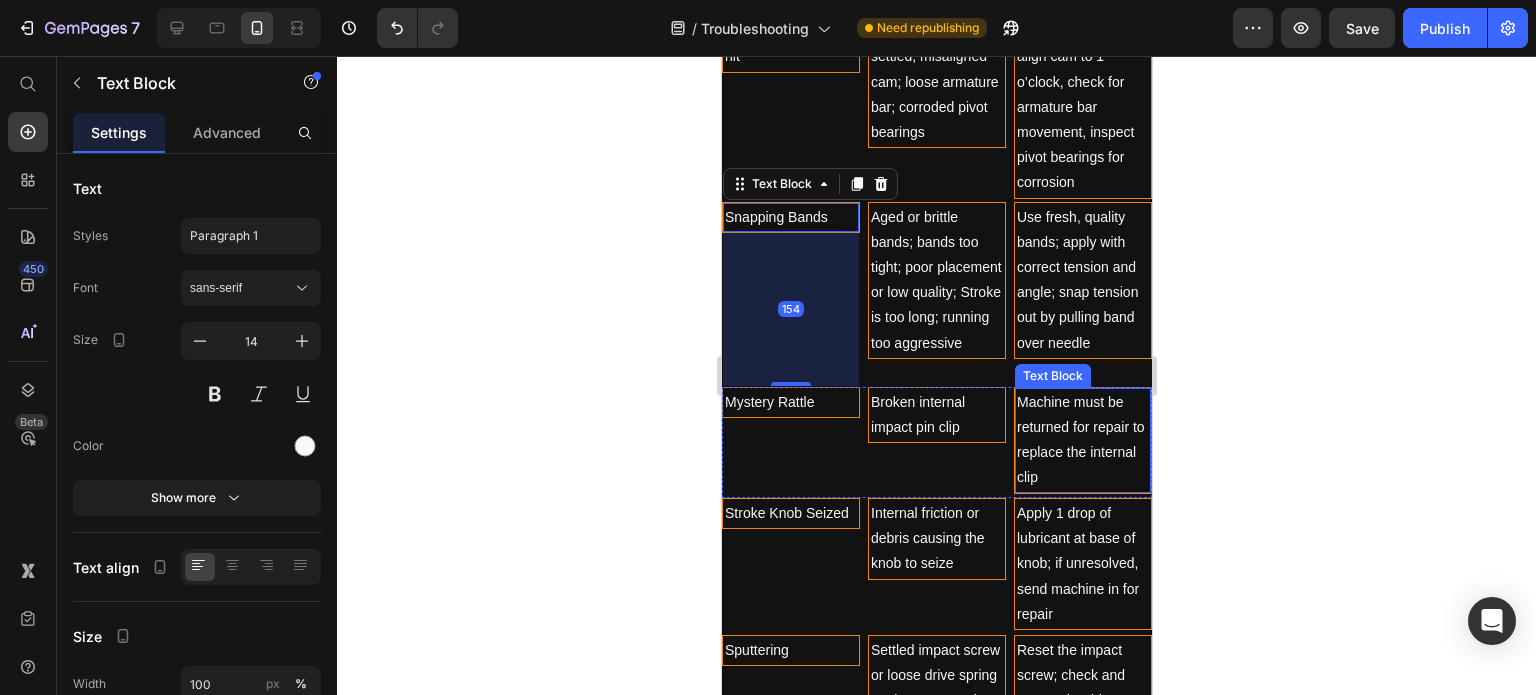 click on "Machine must be returned for repair to replace the internal clip" at bounding box center [1082, 440] 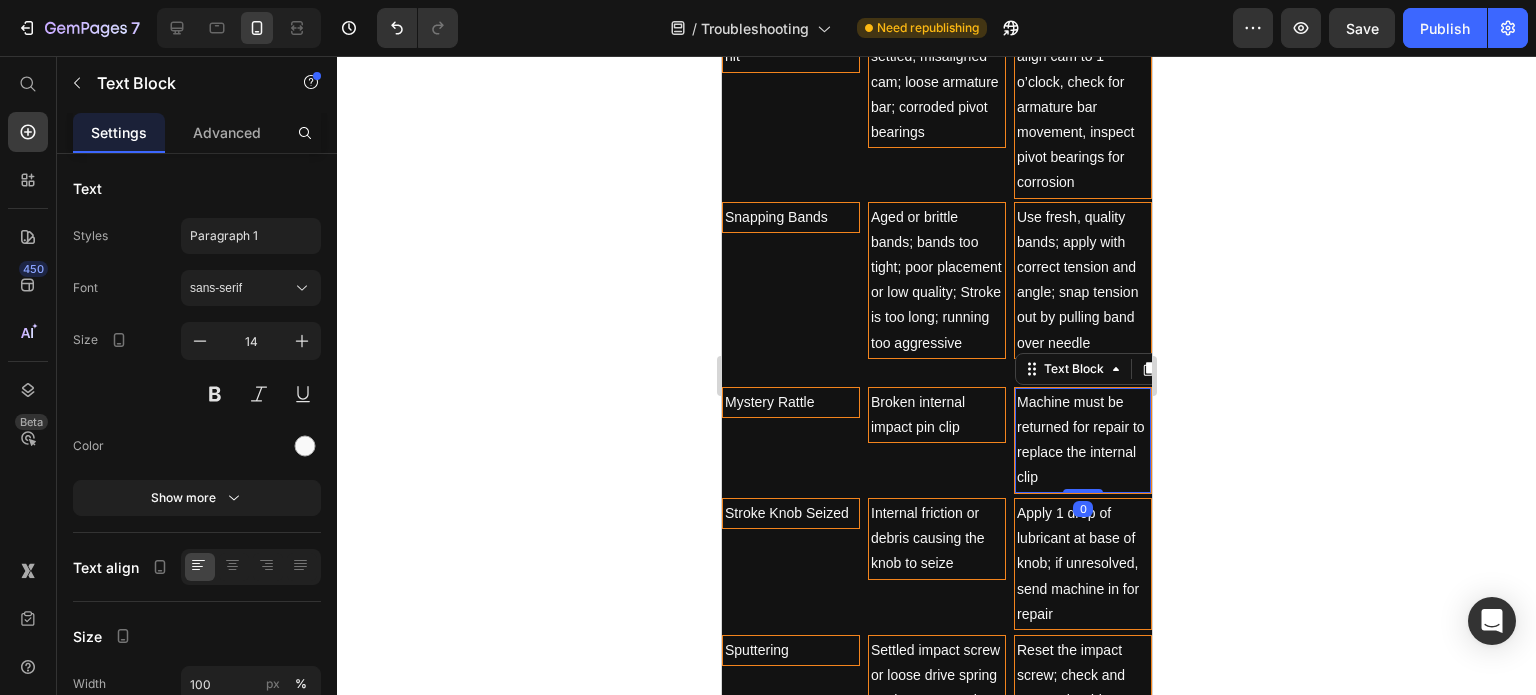 drag, startPoint x: 1057, startPoint y: 485, endPoint x: 1059, endPoint y: 473, distance: 12.165525 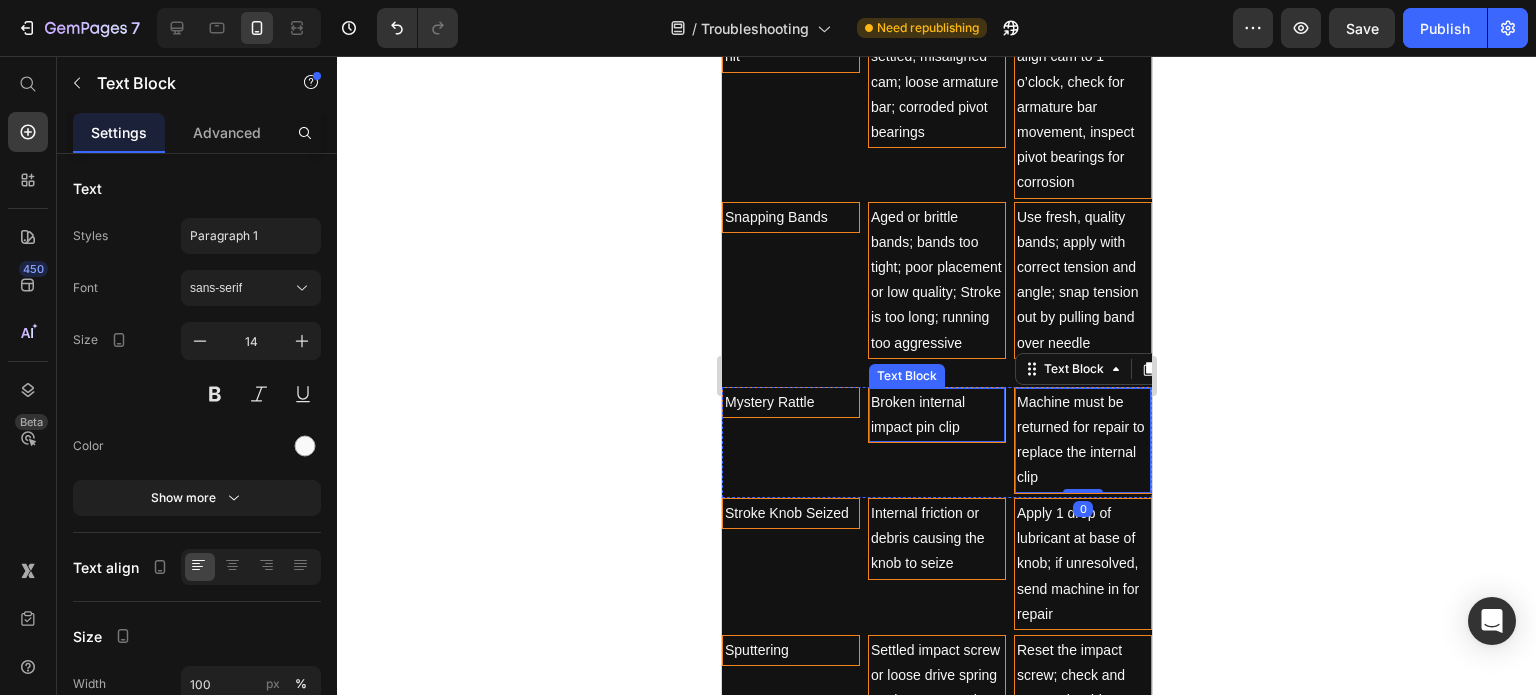 click on "Broken internal impact pin clip" at bounding box center [936, 415] 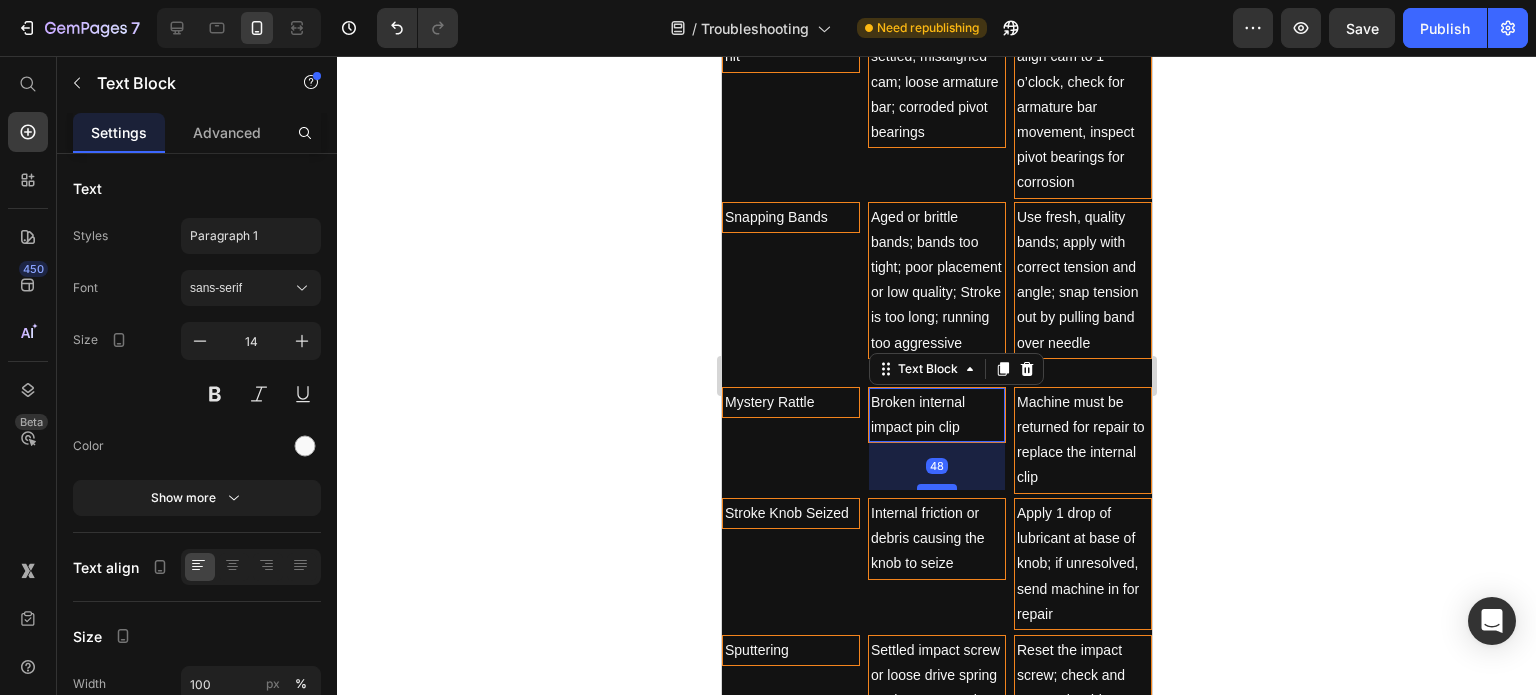 click at bounding box center [936, 487] 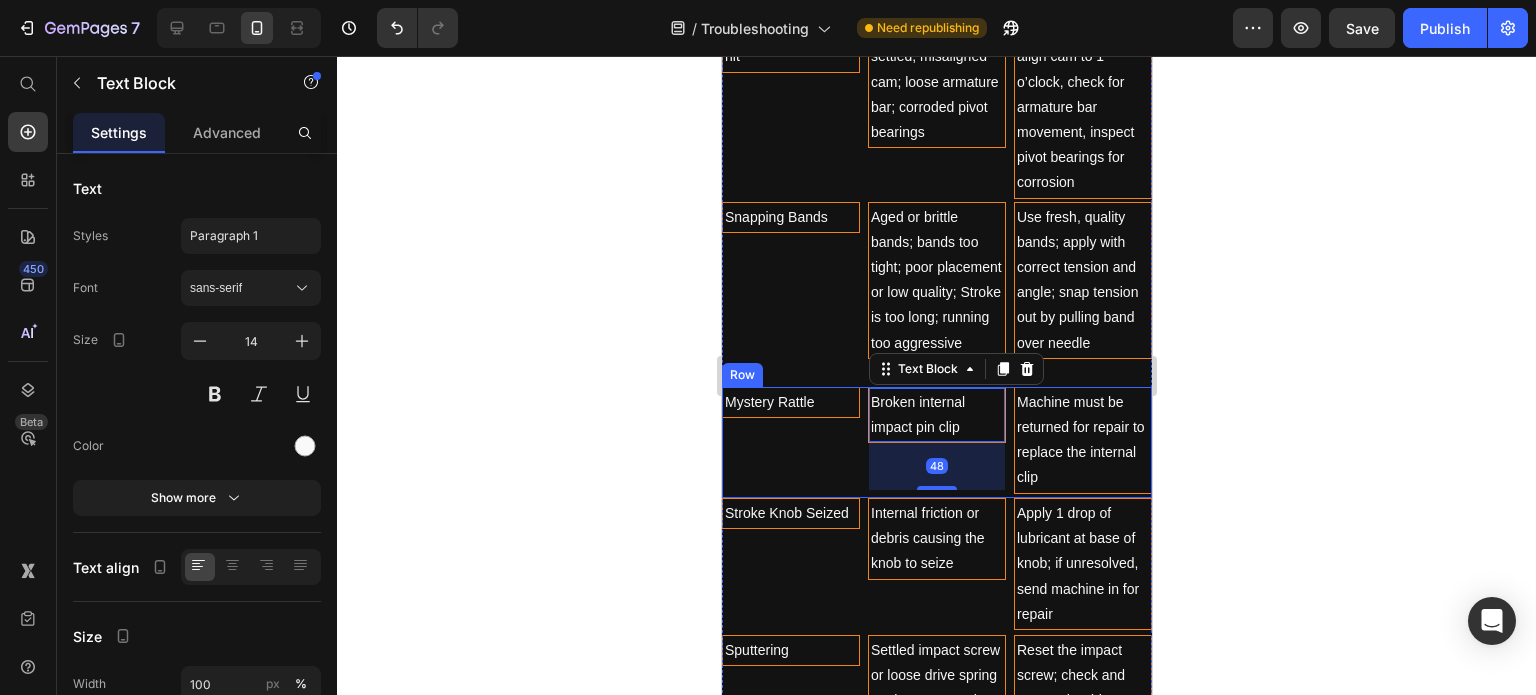click on "Mystery Rattle" at bounding box center (790, 402) 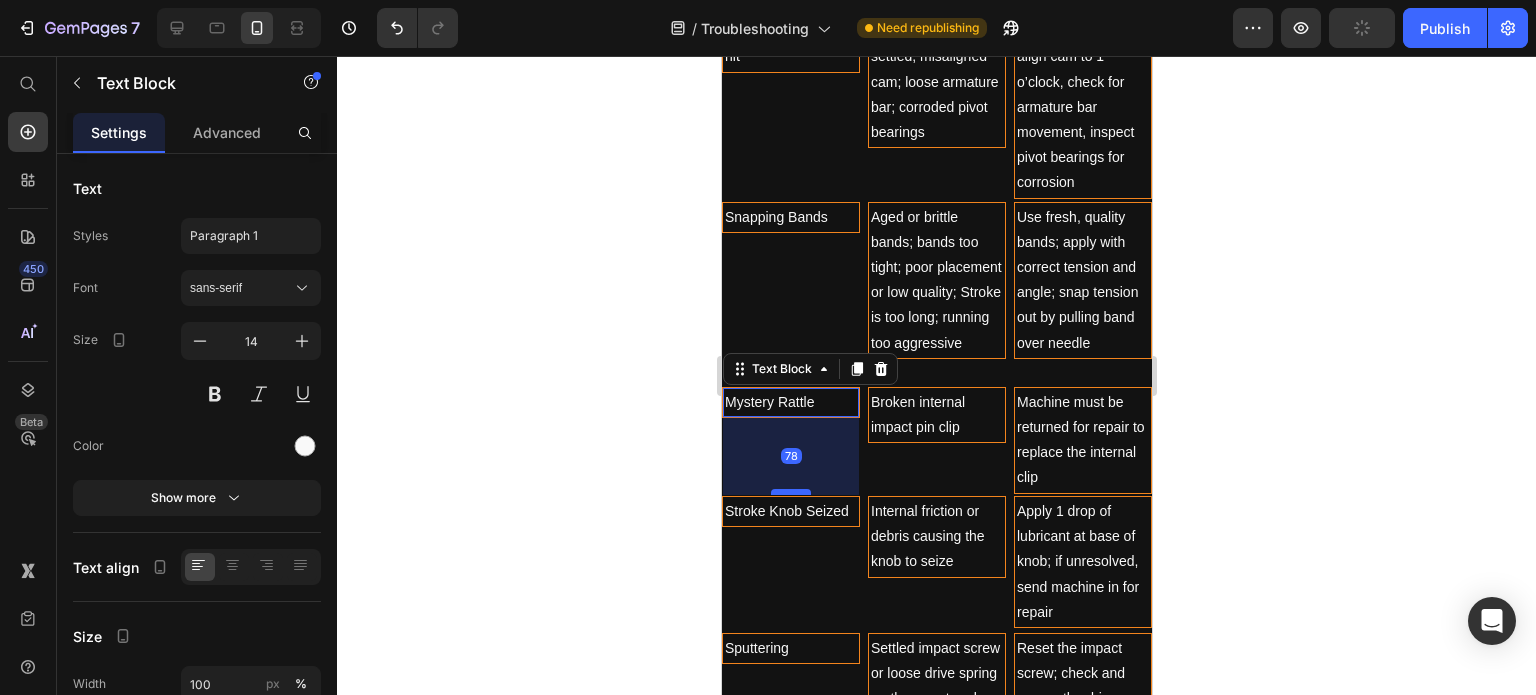 click at bounding box center (790, 492) 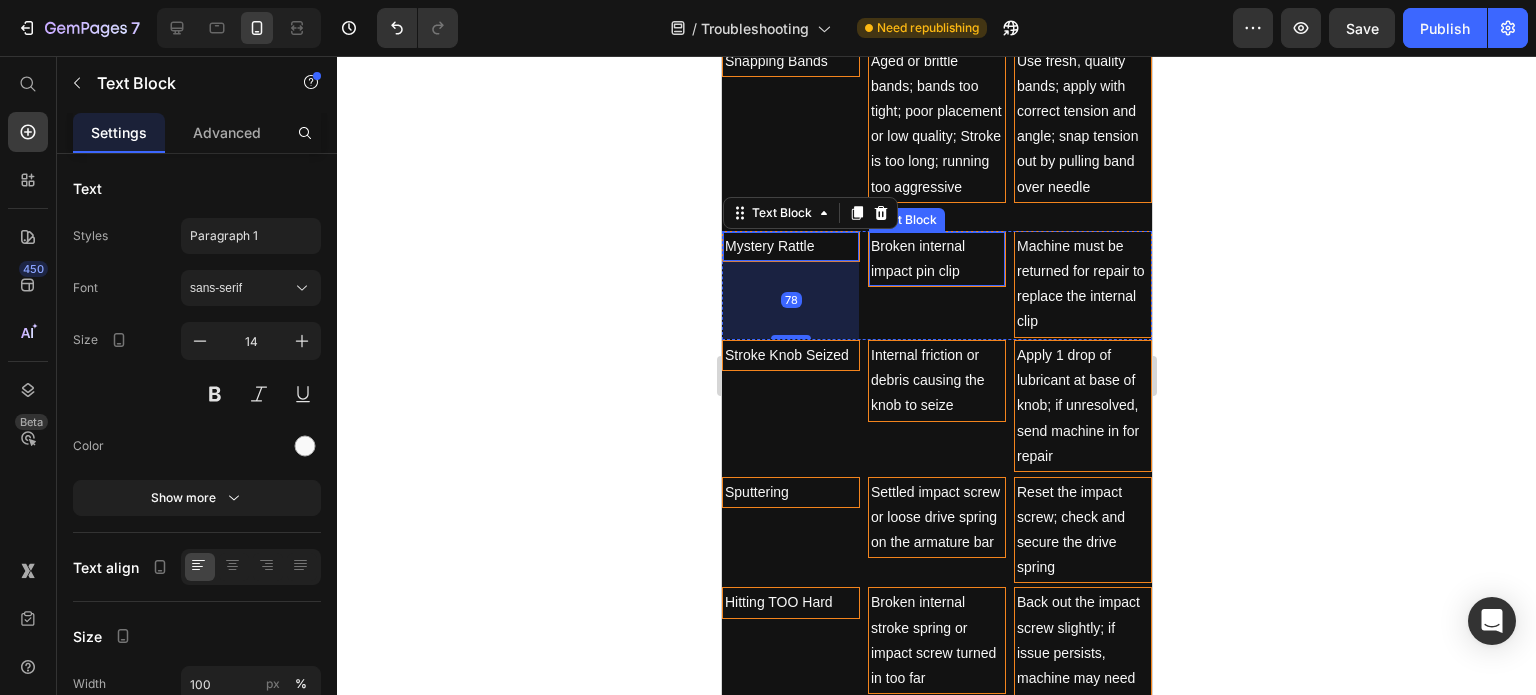 scroll, scrollTop: 2691, scrollLeft: 0, axis: vertical 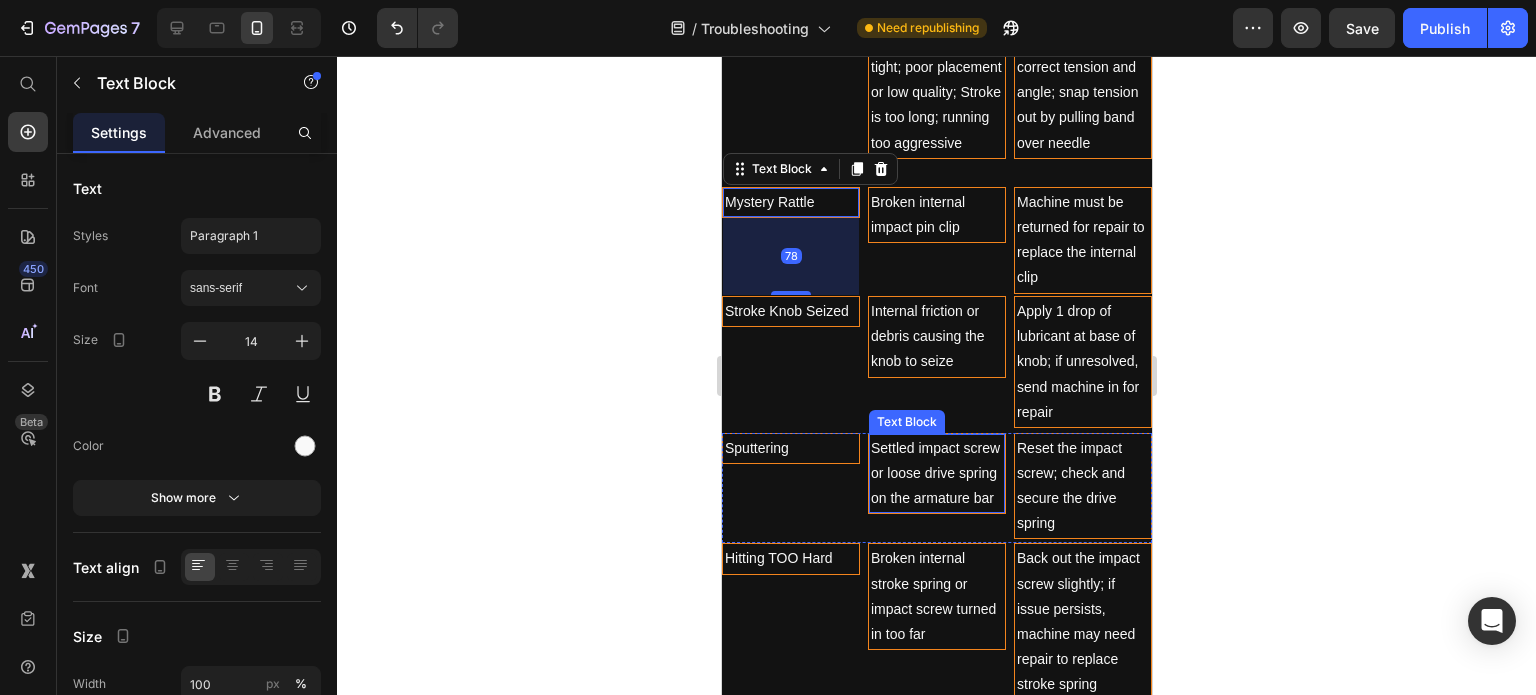 click on "Settled impact screw or loose drive spring on the armature bar" at bounding box center [936, 474] 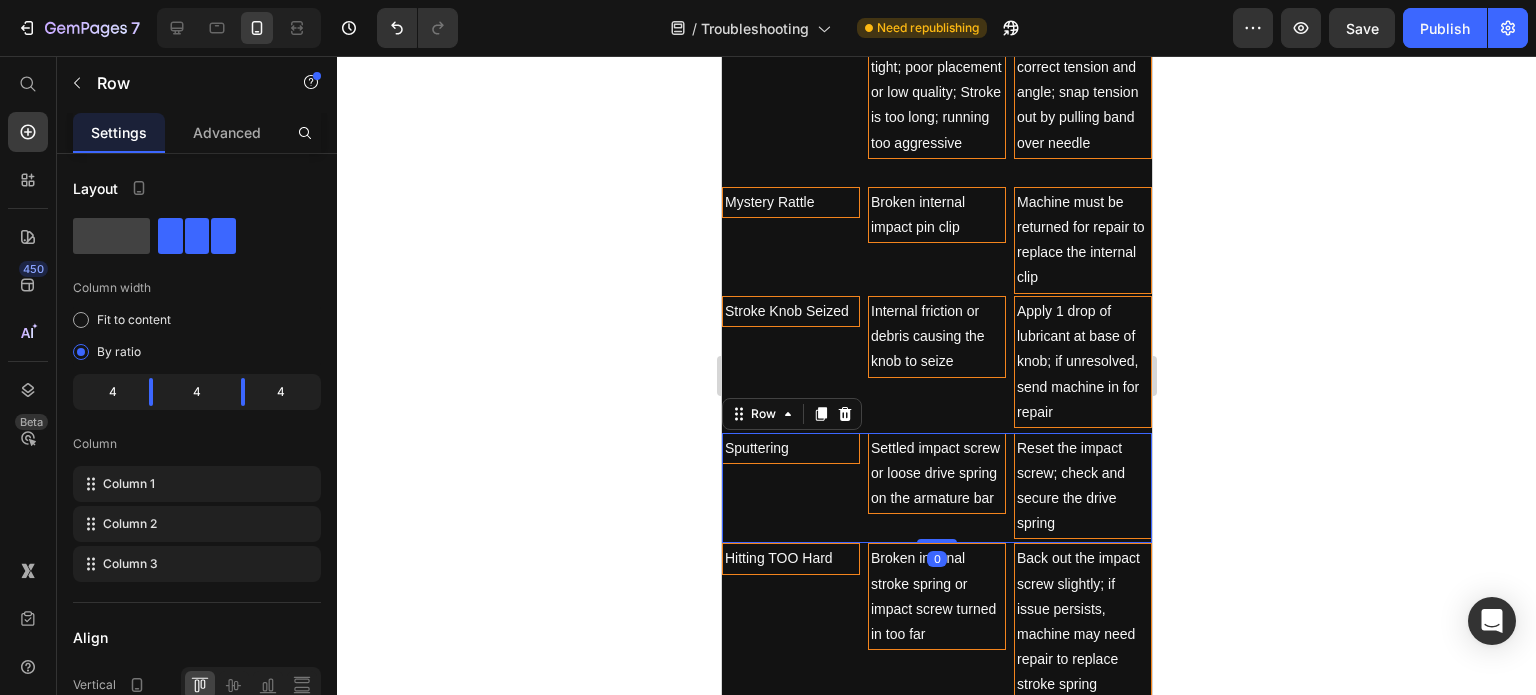 click on "Sputtering Text Block" at bounding box center [790, 488] 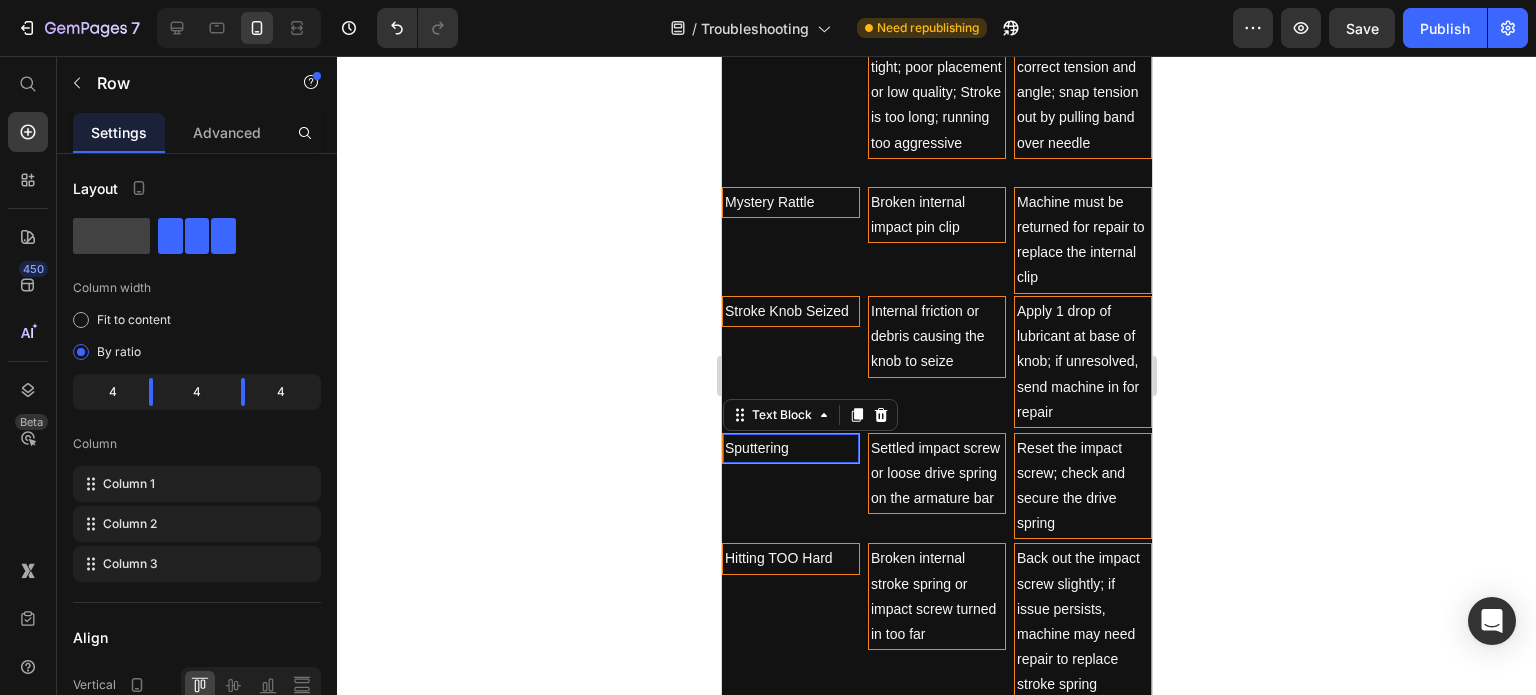 click on "Sputtering" at bounding box center [790, 448] 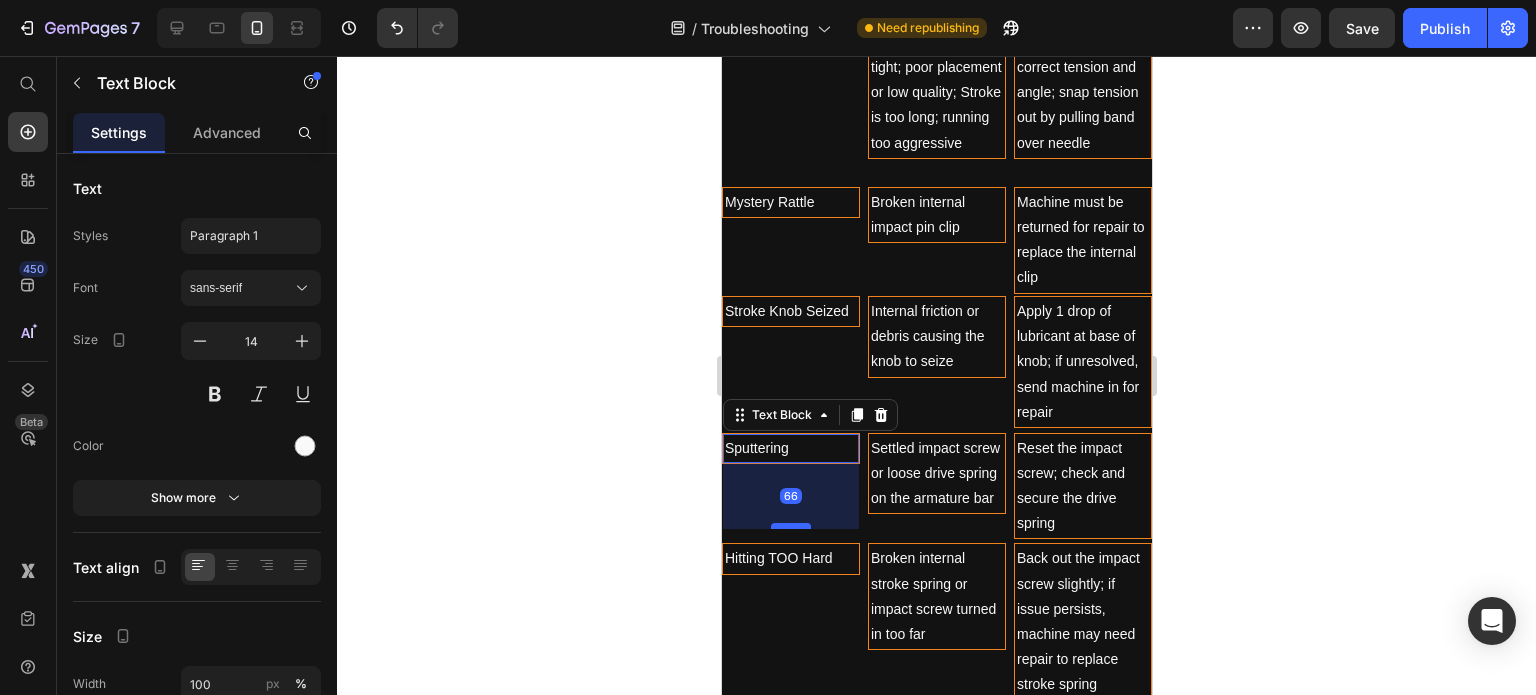 drag, startPoint x: 792, startPoint y: 527, endPoint x: 792, endPoint y: 513, distance: 14 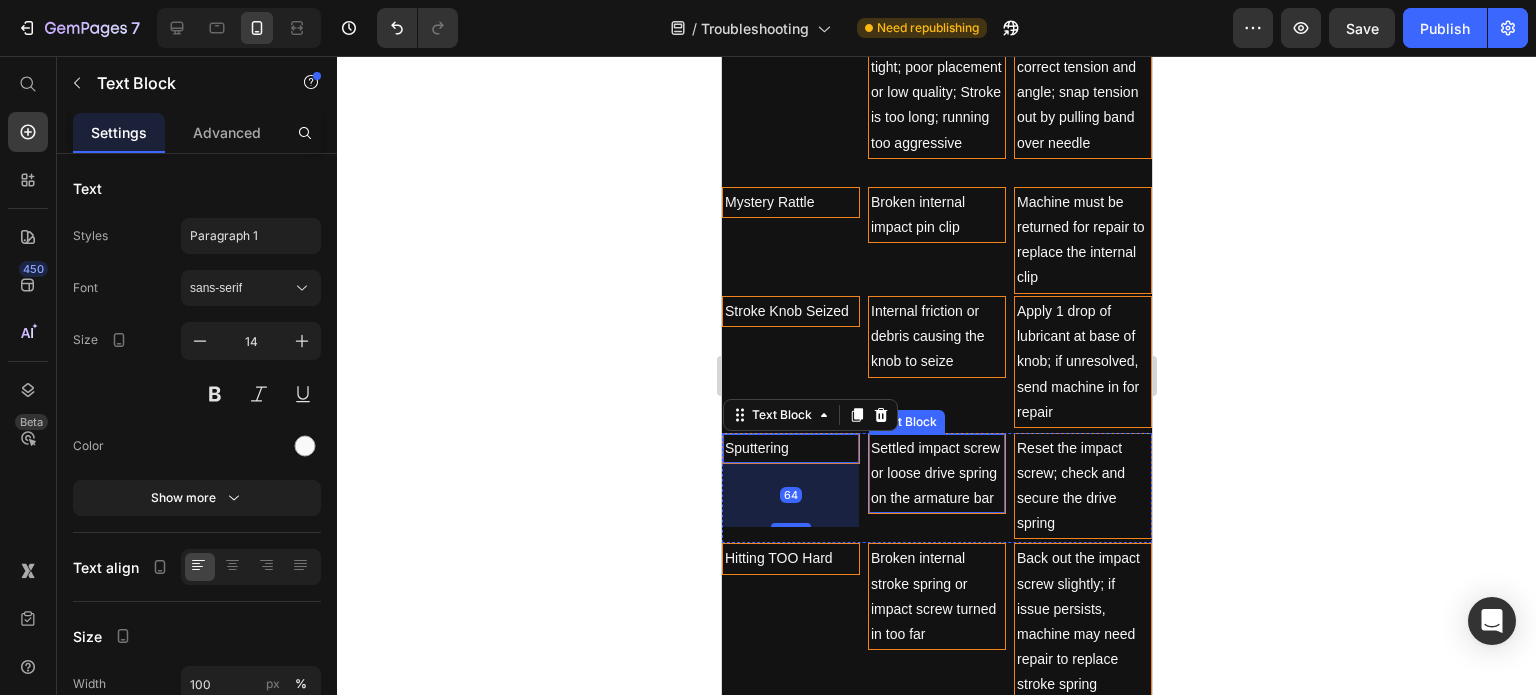 click on "Settled impact screw or loose drive spring on the armature bar" at bounding box center [936, 474] 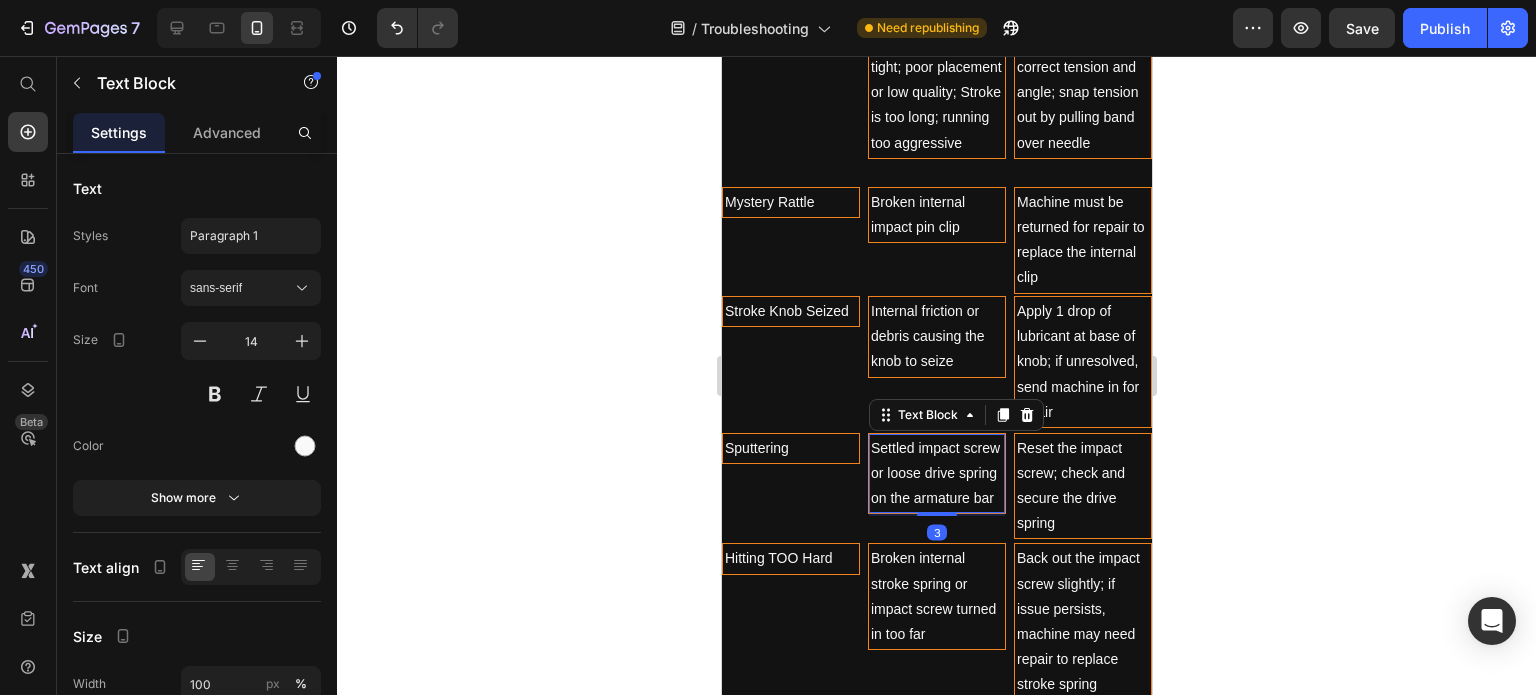 drag, startPoint x: 932, startPoint y: 527, endPoint x: 937, endPoint y: 503, distance: 24.5153 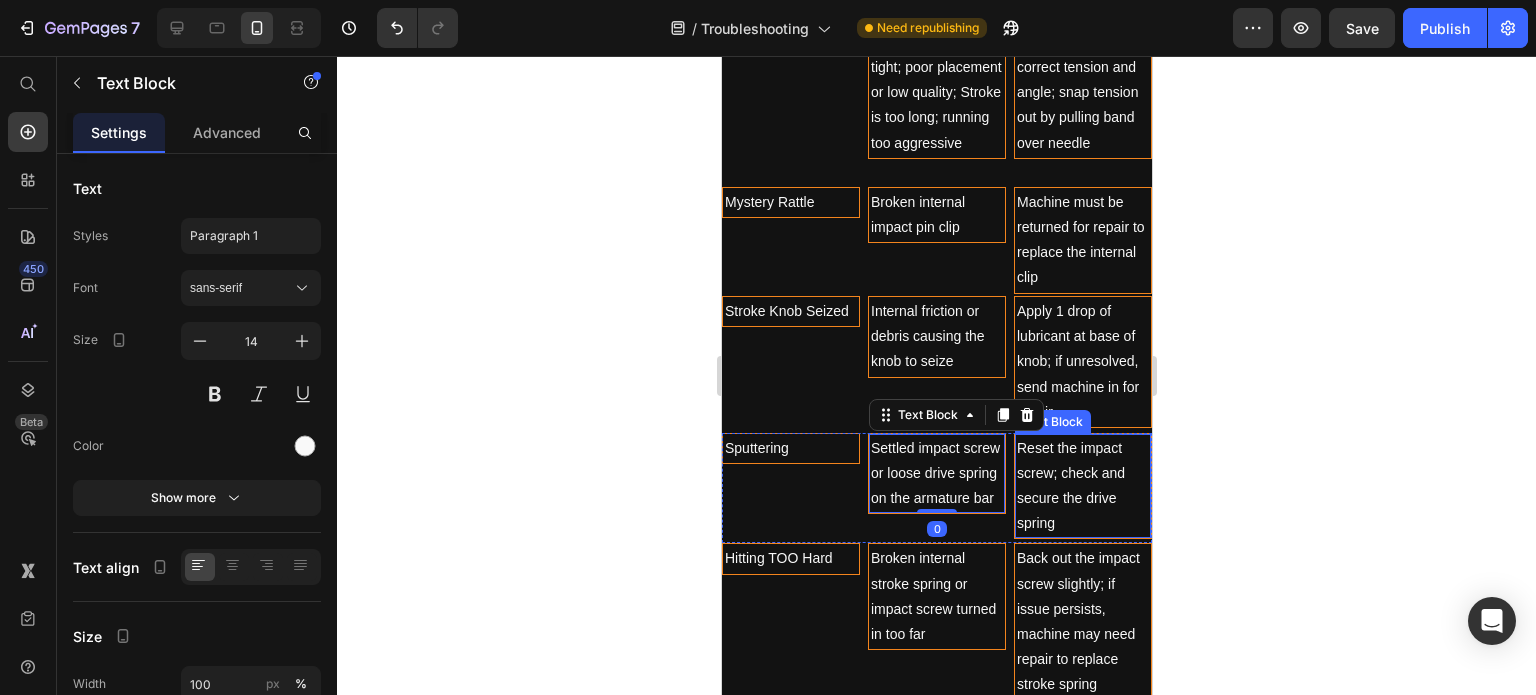 click on "Reset the impact screw; check and secure the drive spring" at bounding box center [1082, 486] 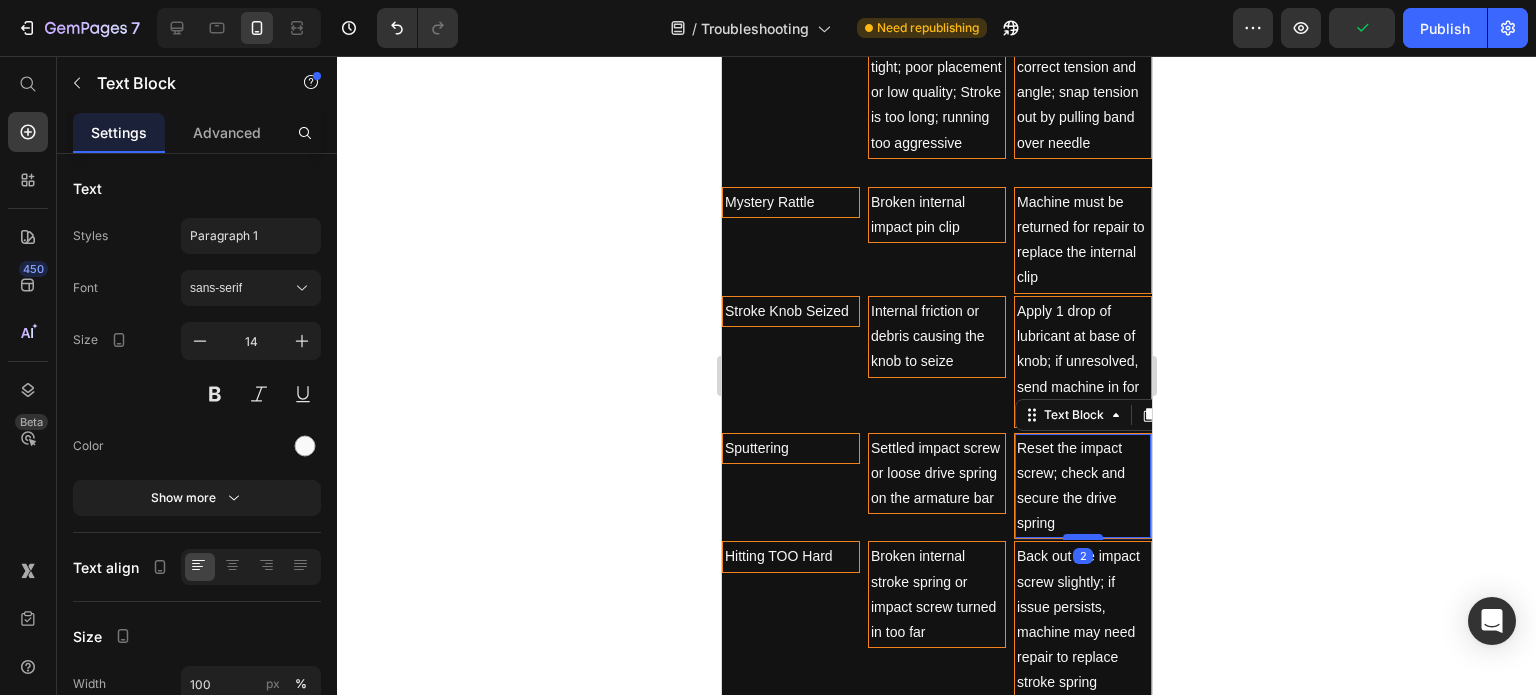 click at bounding box center (1082, 537) 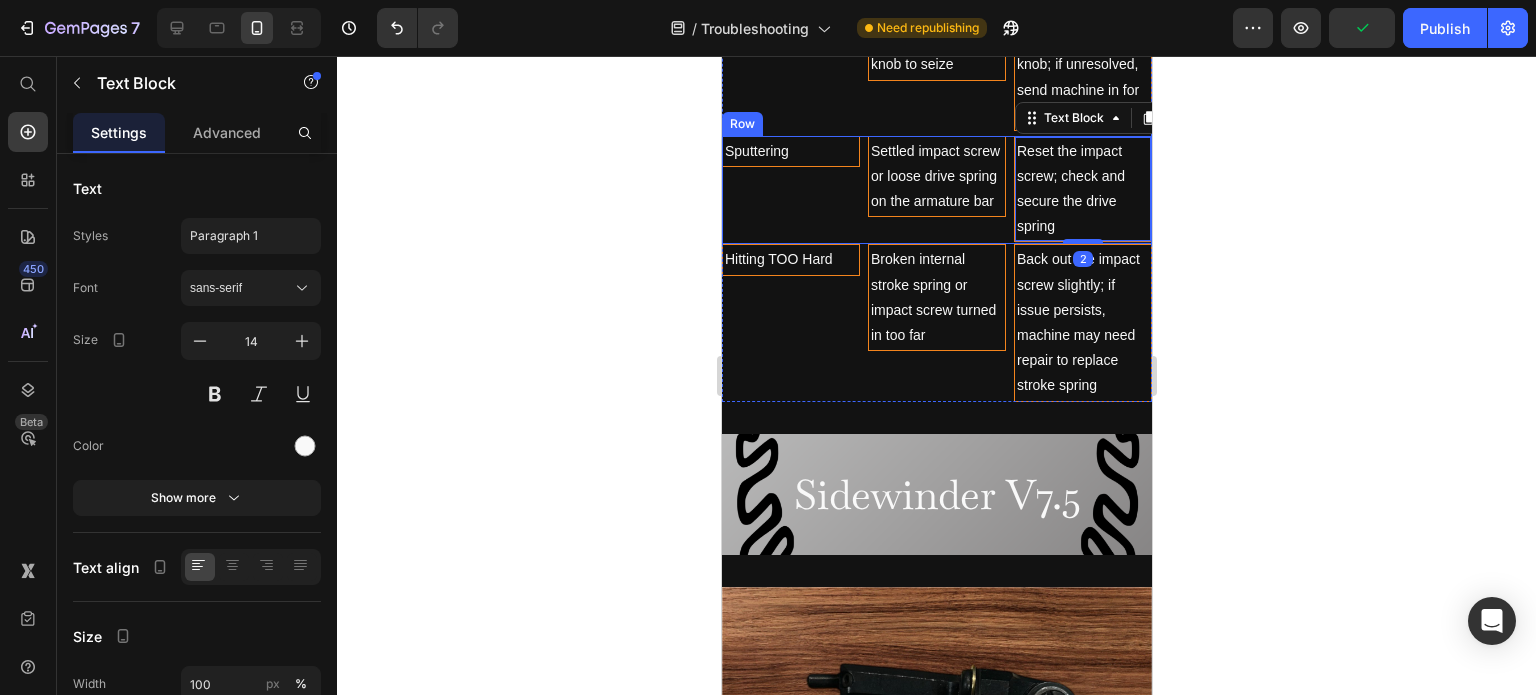 scroll, scrollTop: 2991, scrollLeft: 0, axis: vertical 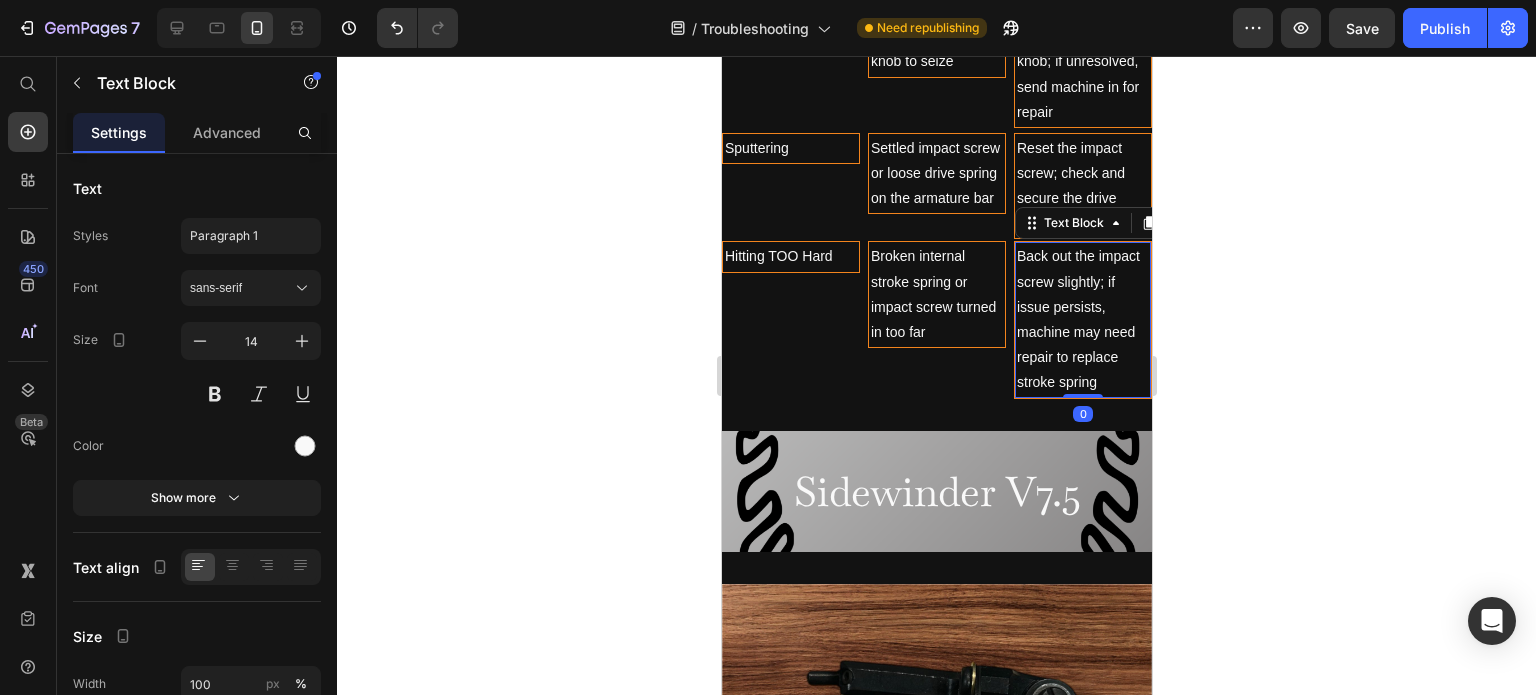 click on "Back out the impact screw slightly; if issue persists, machine may need repair to replace stroke spring" at bounding box center [1082, 319] 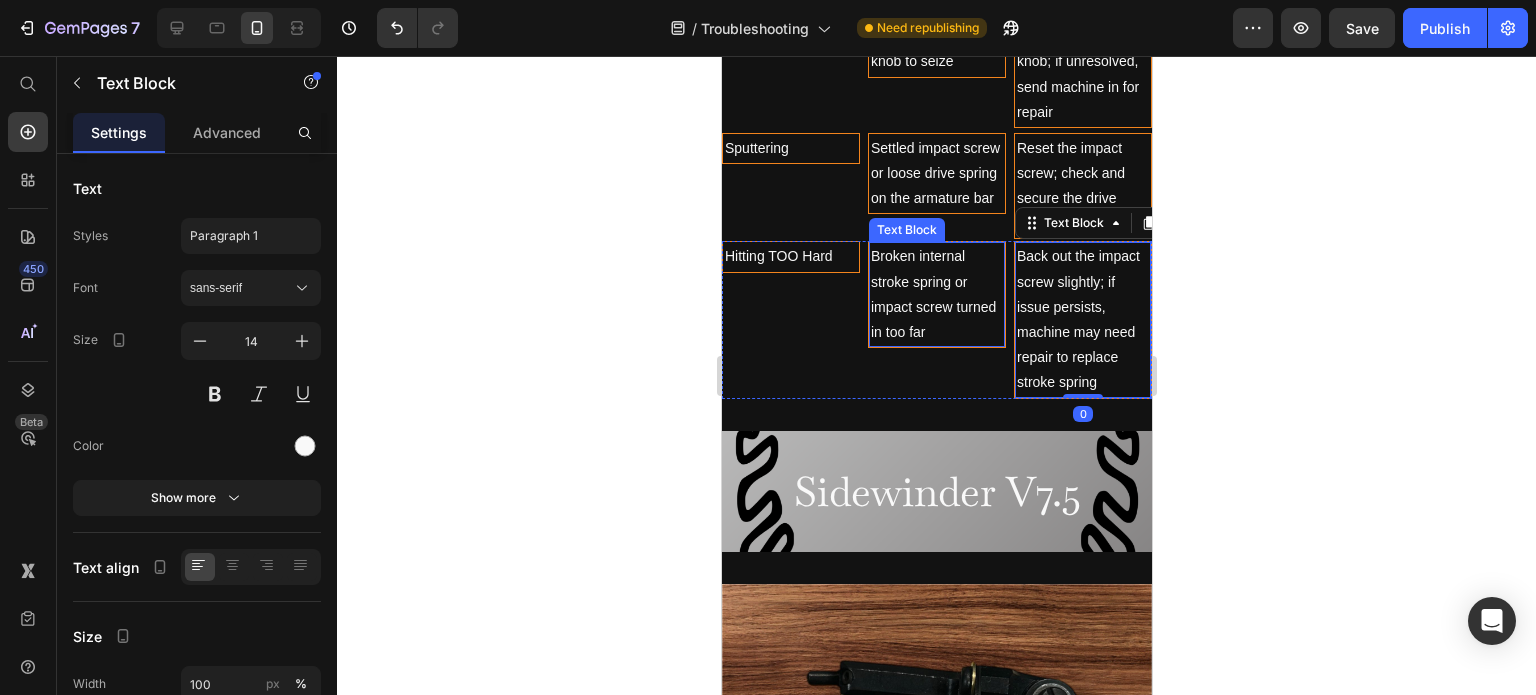 click on "Broken internal stroke spring or impact screw turned in too far" at bounding box center [936, 294] 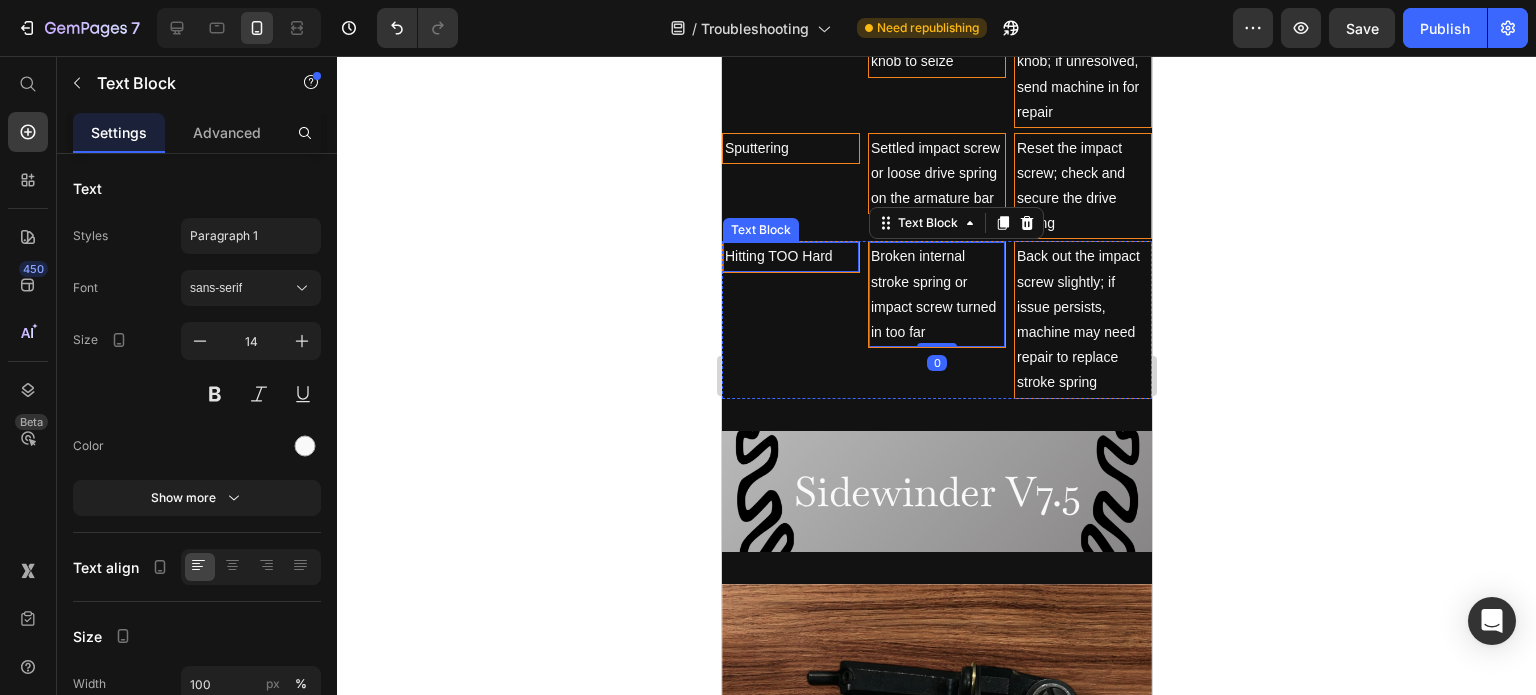 click on "Hitting TOO Hard" at bounding box center [790, 256] 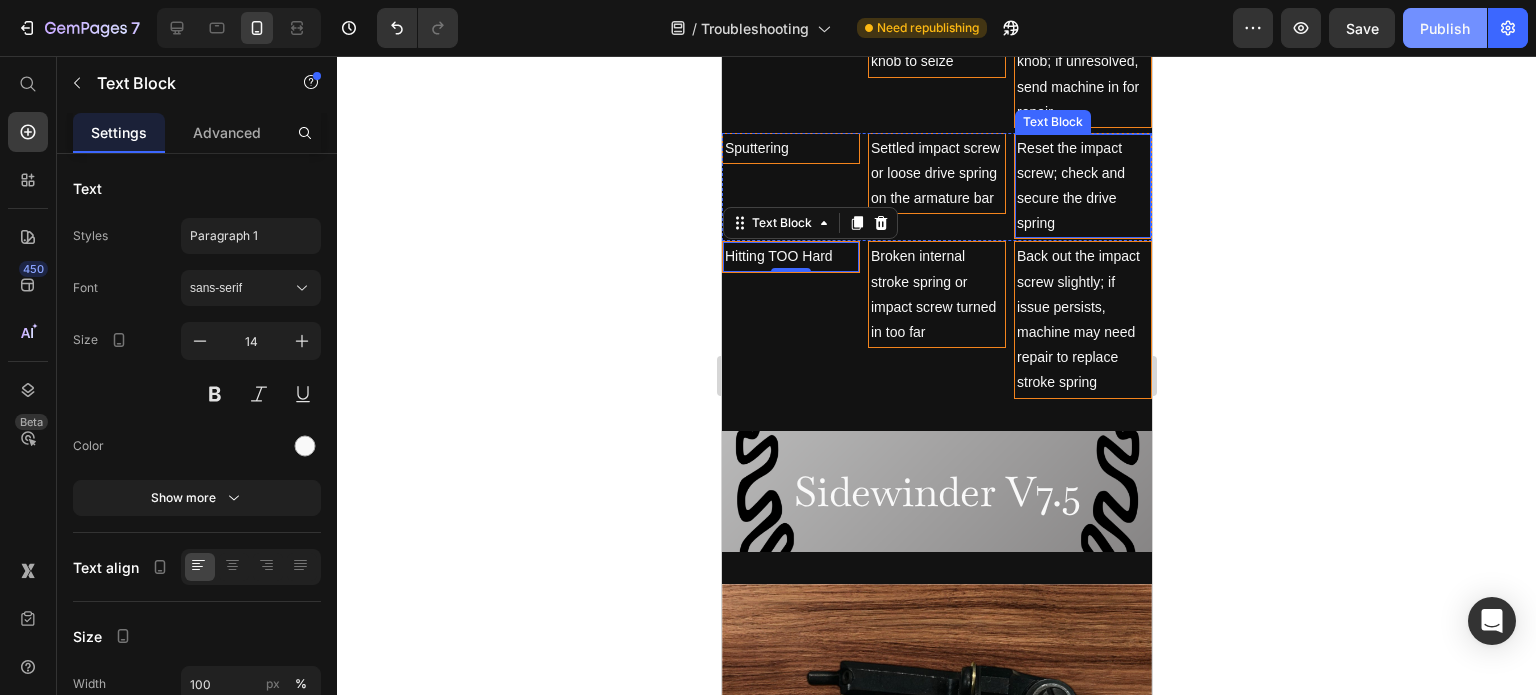 click on "Publish" at bounding box center (1445, 28) 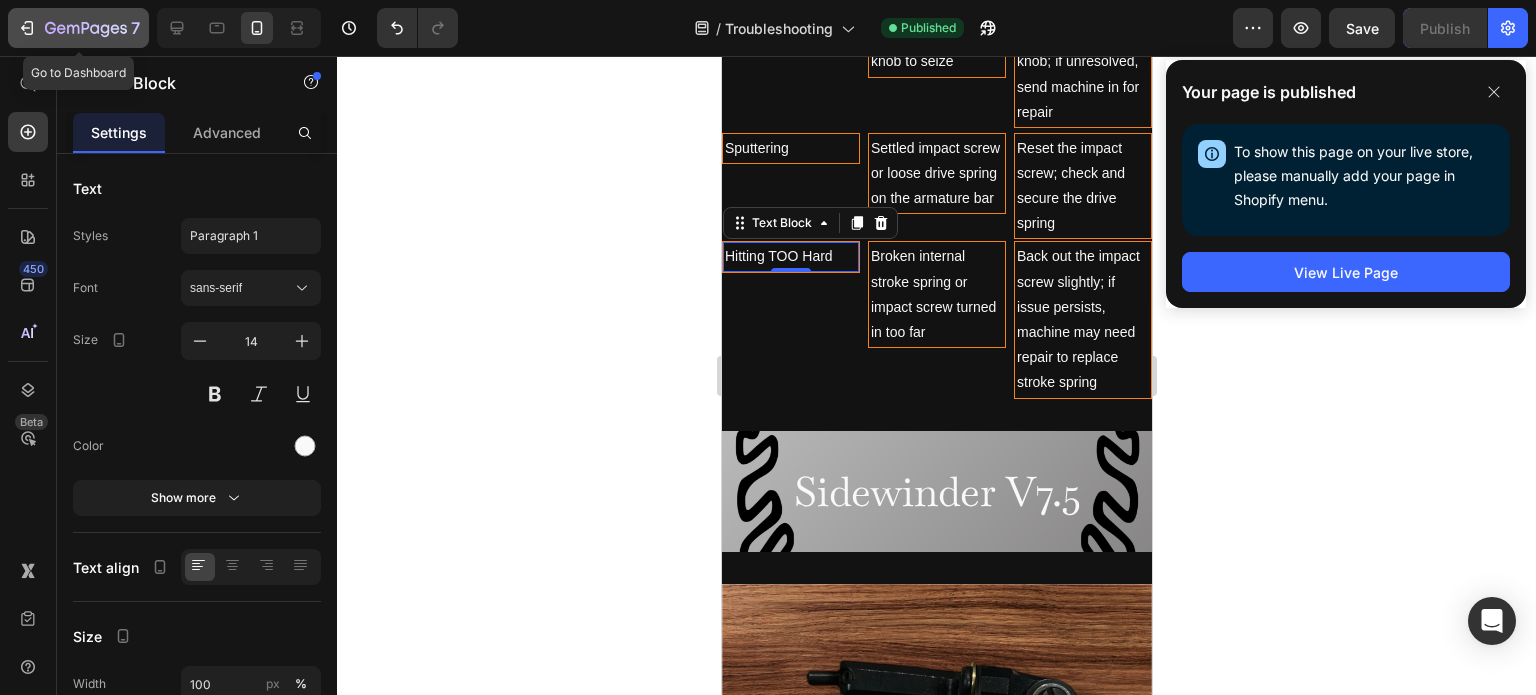 click 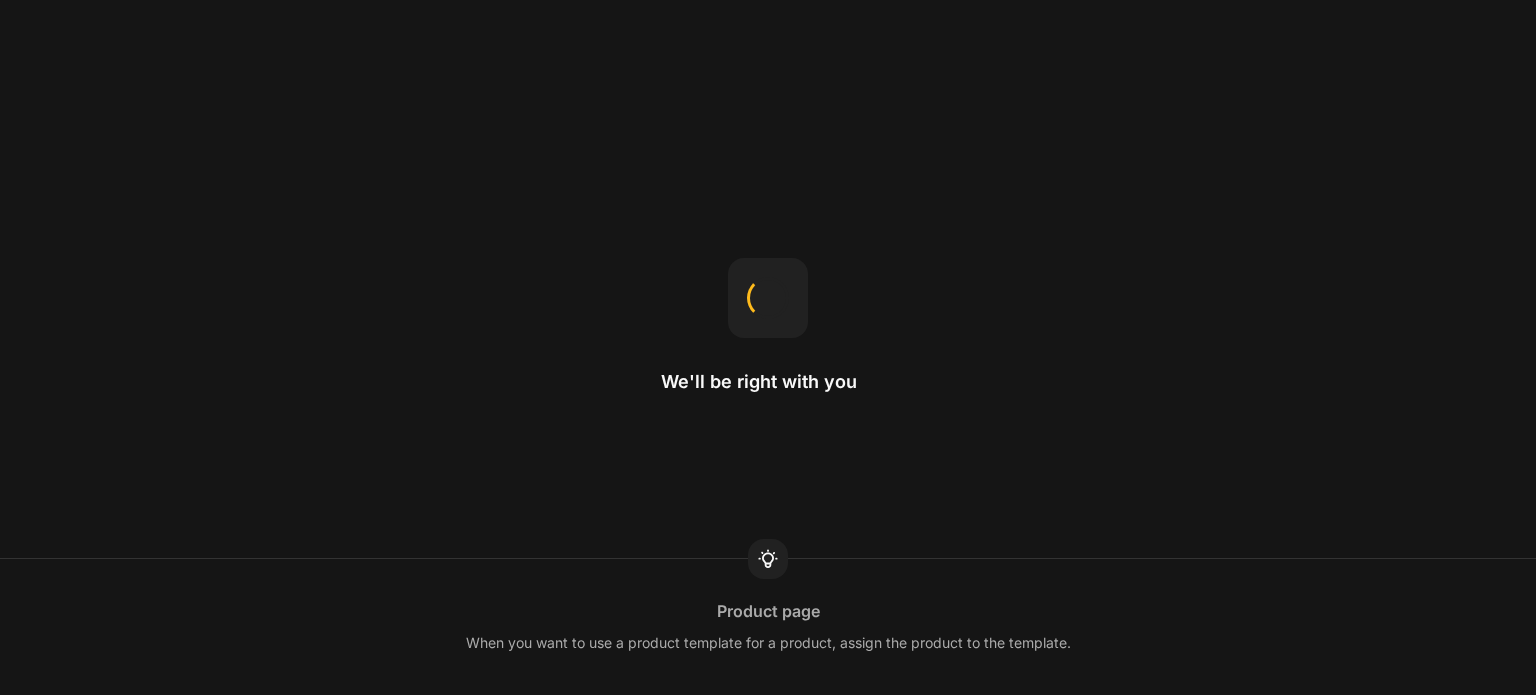 scroll, scrollTop: 0, scrollLeft: 0, axis: both 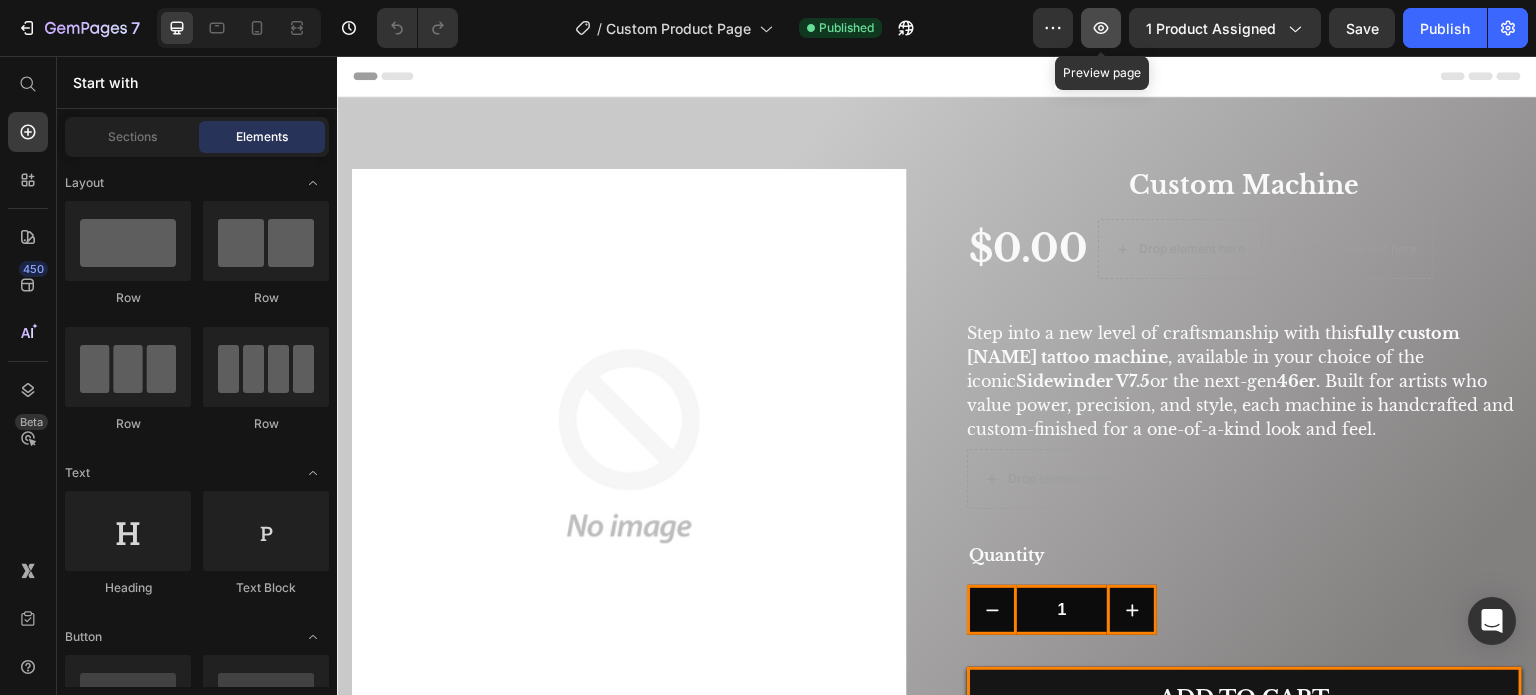 click 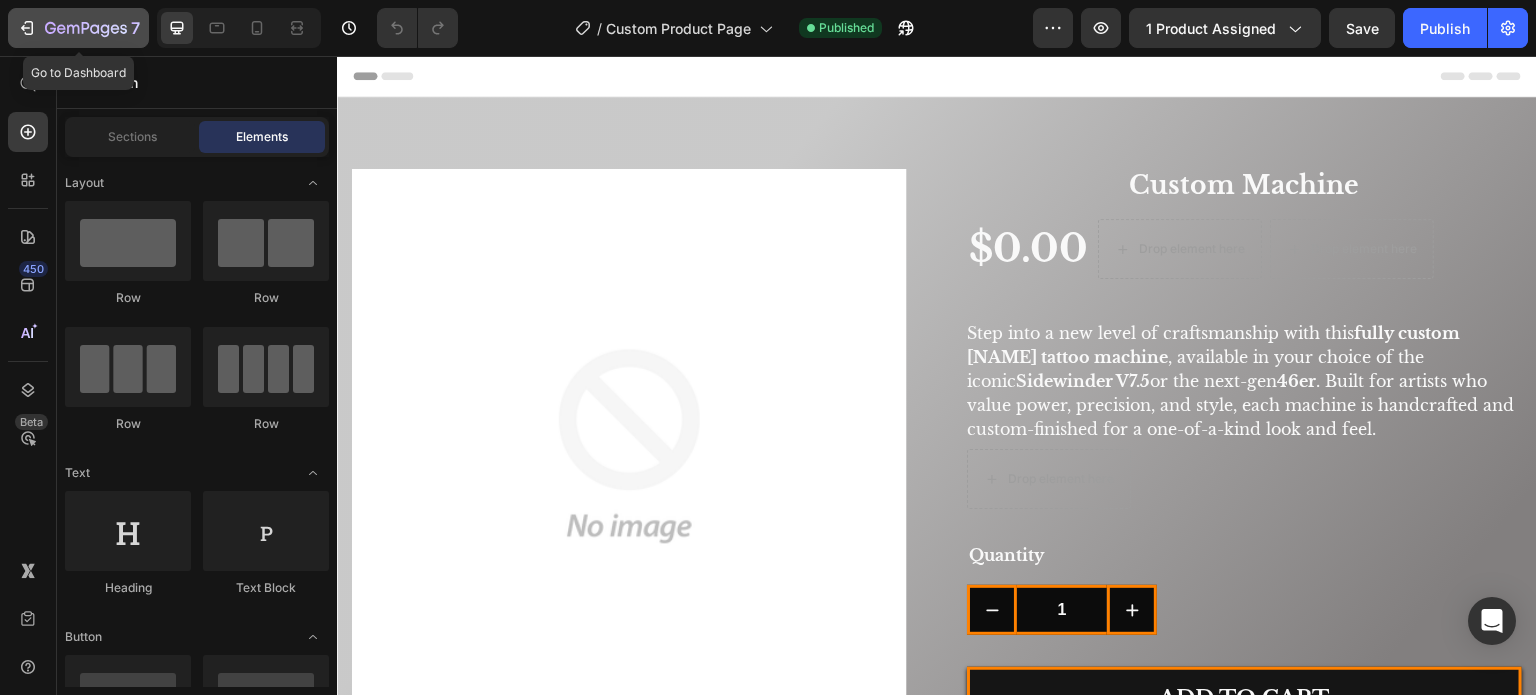 click on "7" at bounding box center [78, 28] 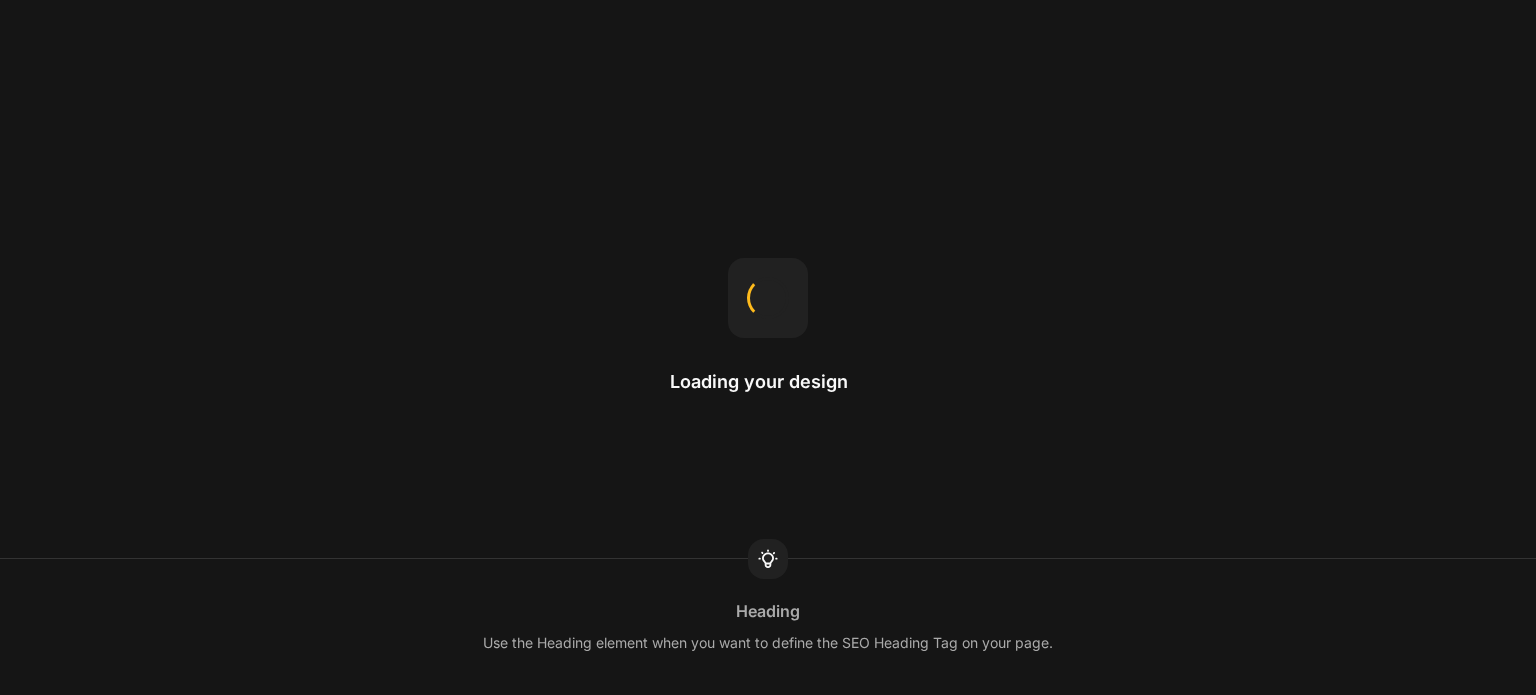 scroll, scrollTop: 0, scrollLeft: 0, axis: both 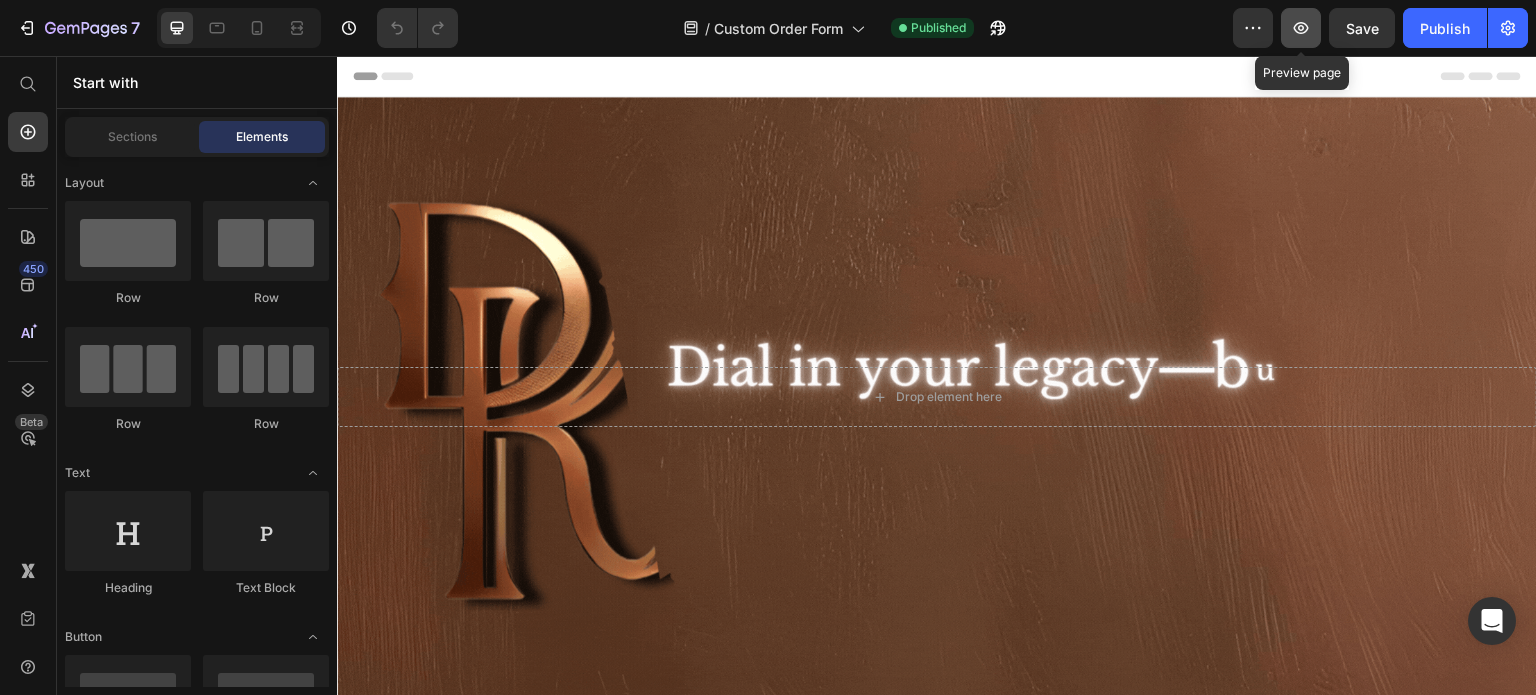 click 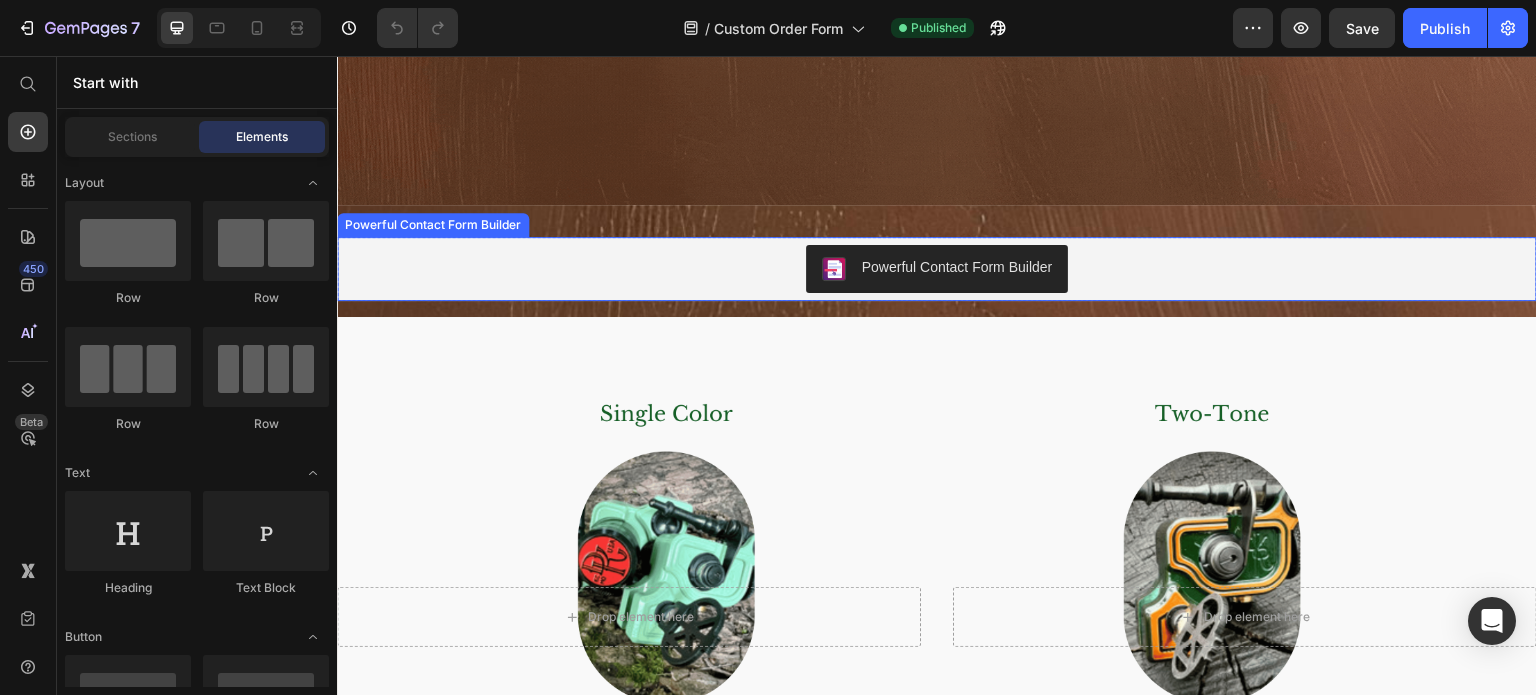 scroll, scrollTop: 500, scrollLeft: 0, axis: vertical 